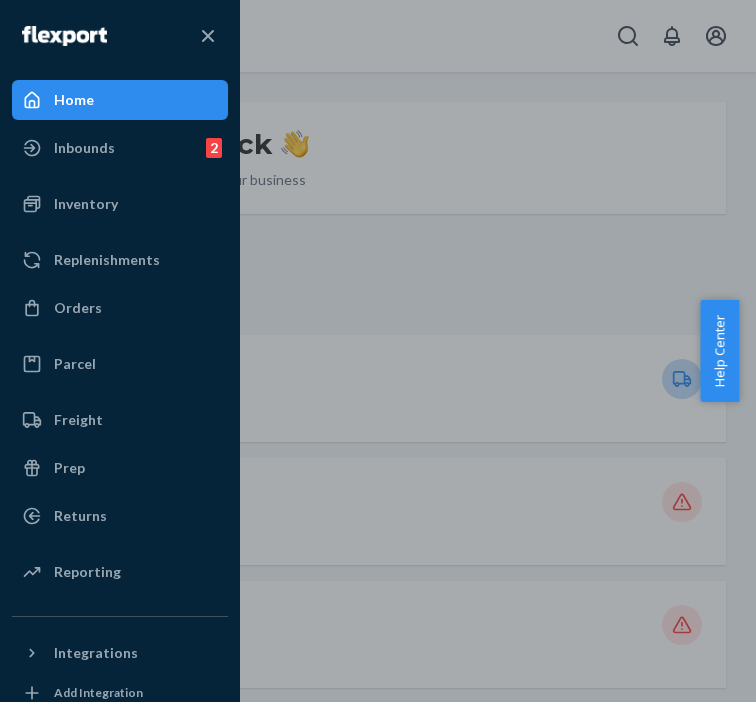 click on "Inbounds 2" at bounding box center [120, 148] 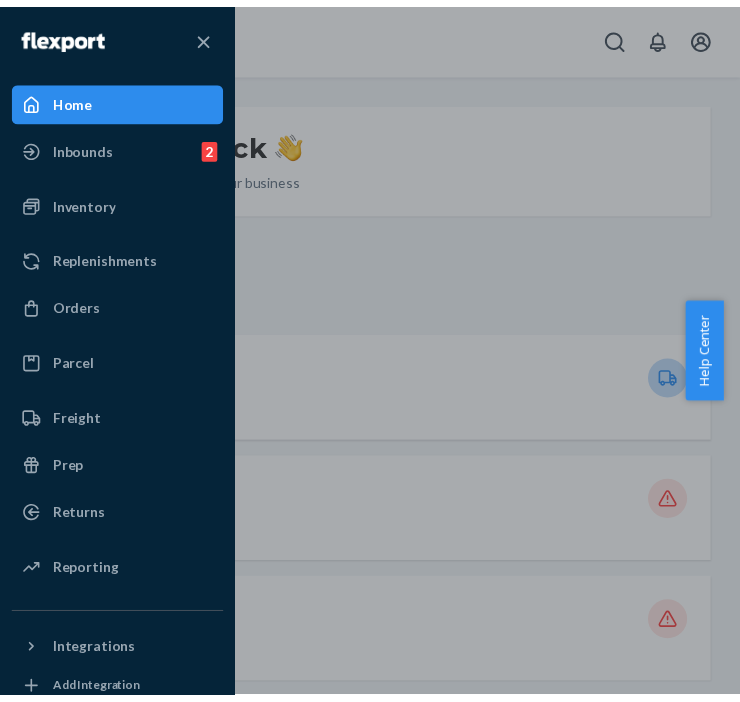scroll, scrollTop: 0, scrollLeft: 0, axis: both 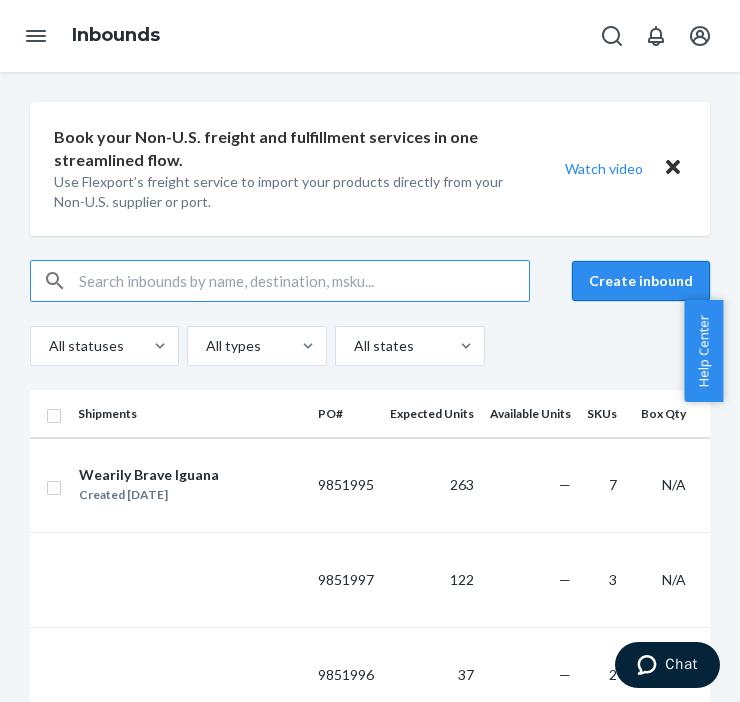 click on "Create inbound" at bounding box center [641, 281] 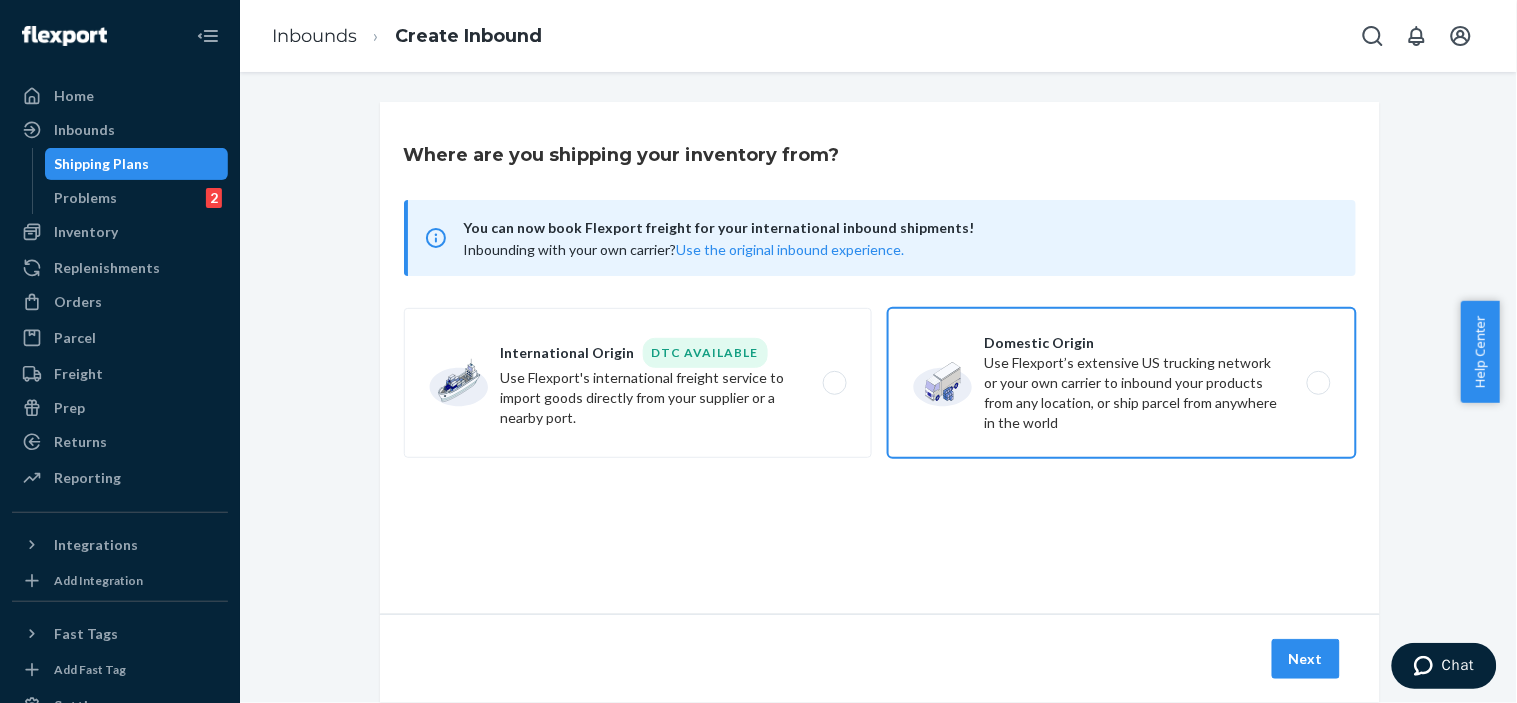 click on "Domestic Origin Use Flexport’s extensive US trucking network or your own carrier to inbound your products from any location, or ship parcel from anywhere in the world" at bounding box center [1122, 383] 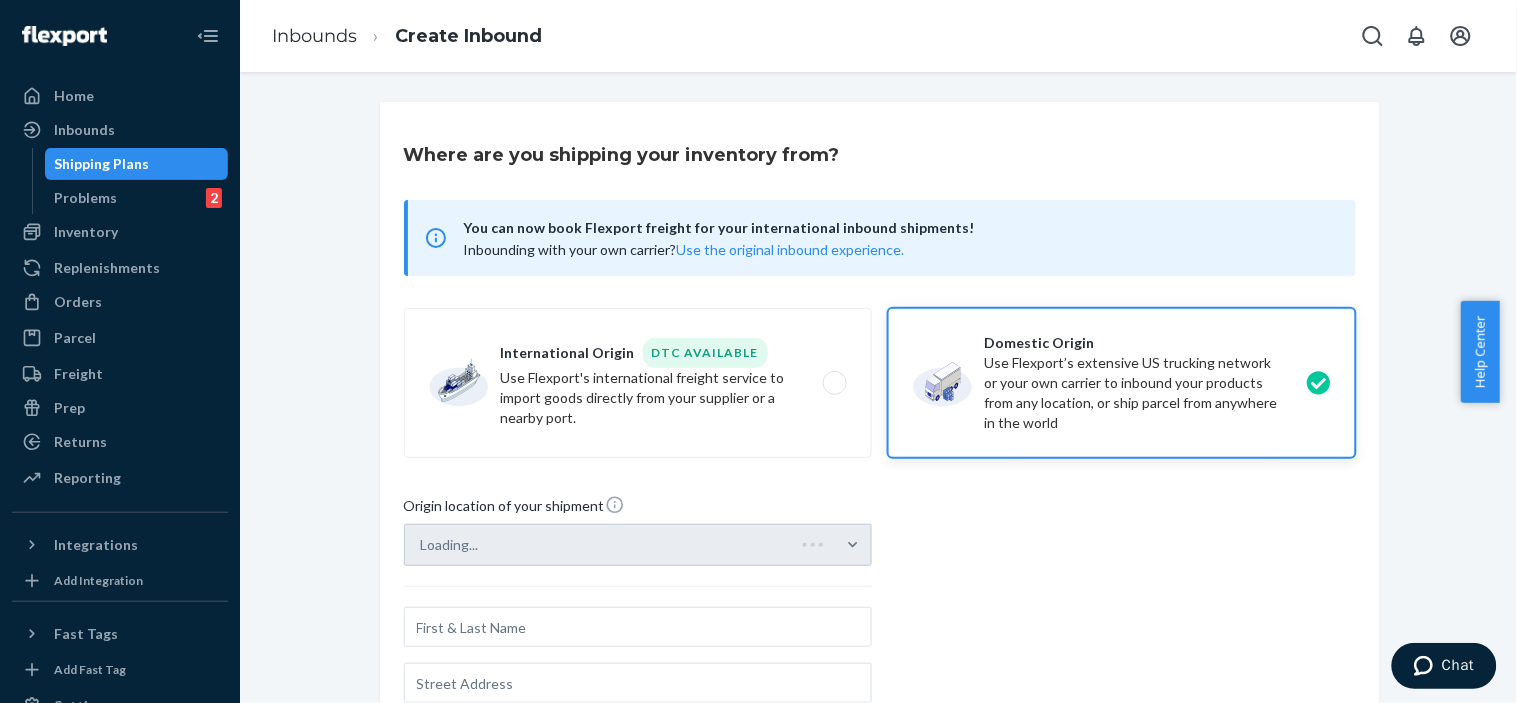 scroll, scrollTop: 222, scrollLeft: 0, axis: vertical 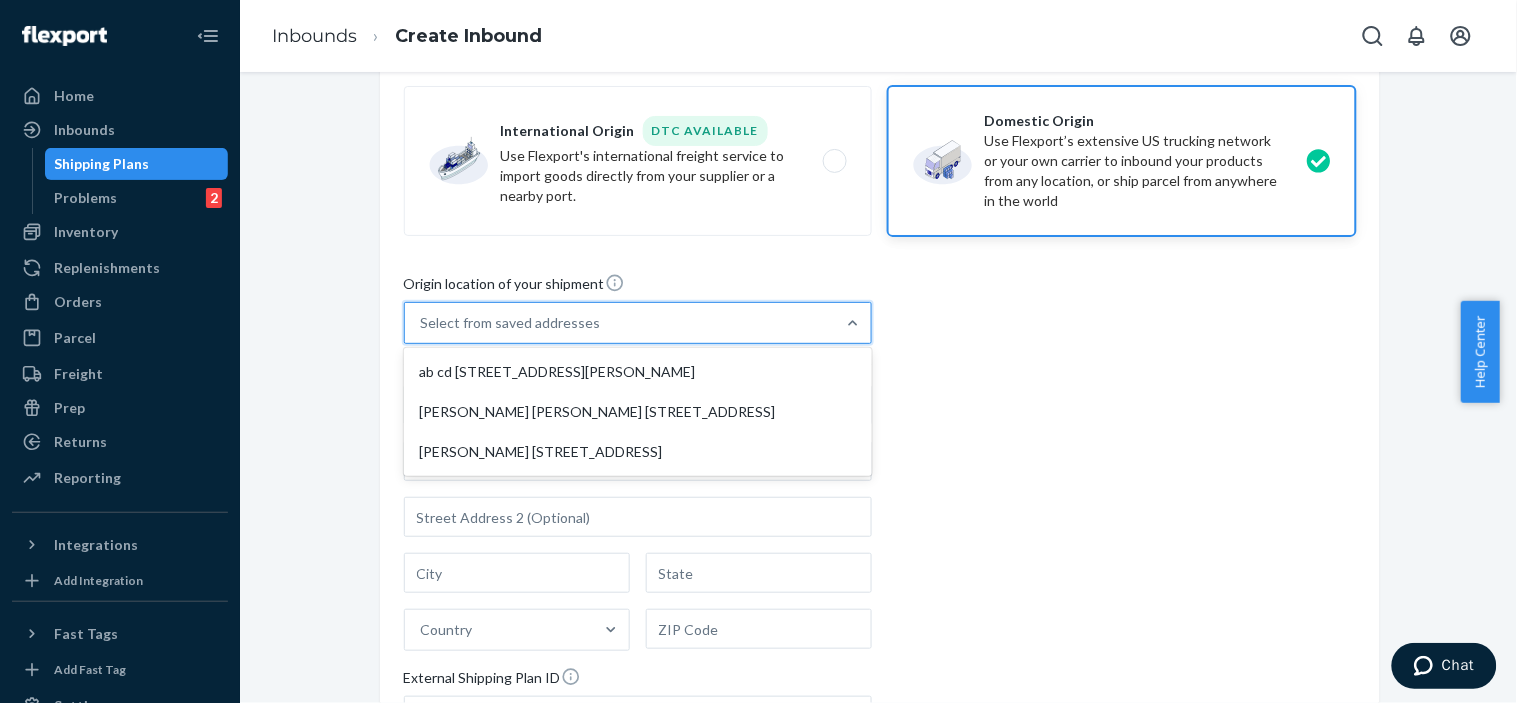click on "Select from saved addresses" at bounding box center [620, 323] 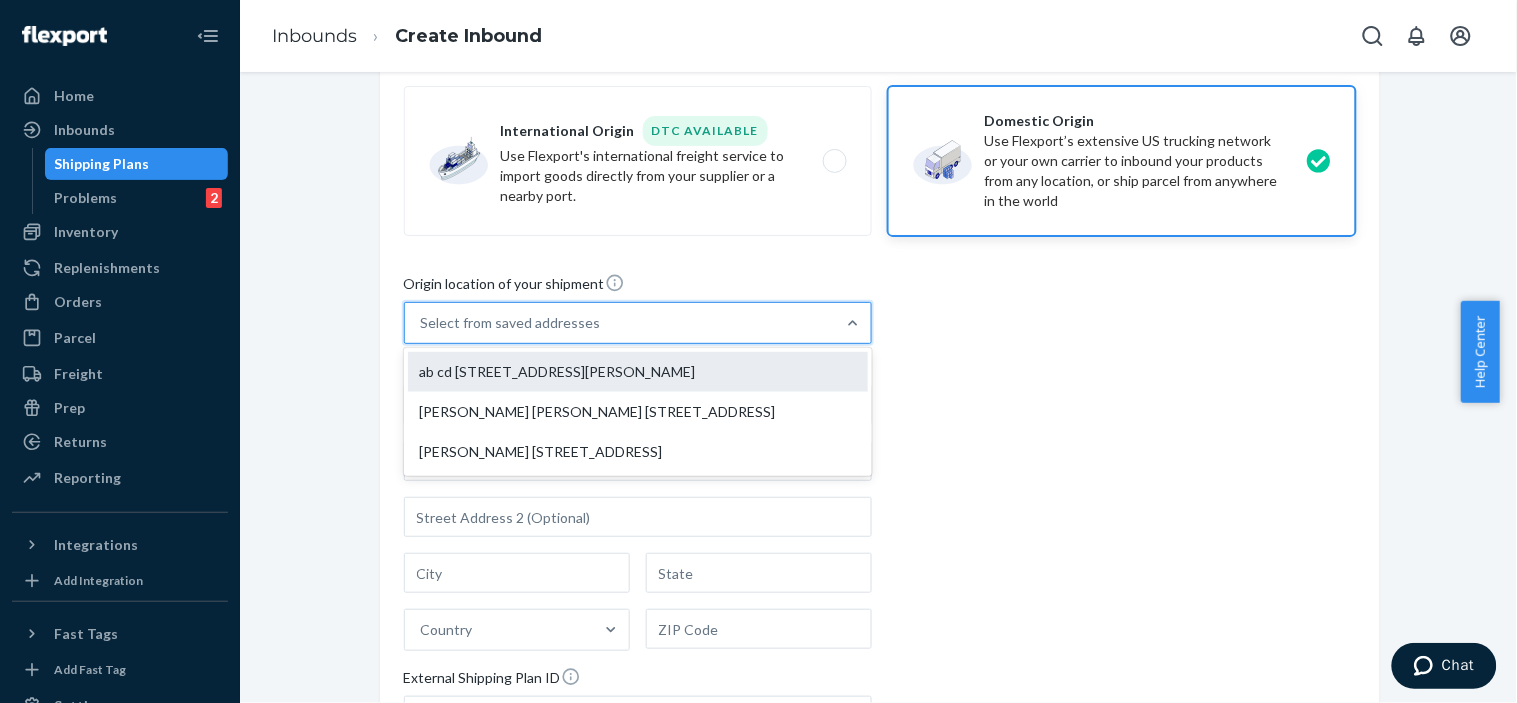 click on "ab cd
[STREET_ADDRESS][PERSON_NAME]" at bounding box center (638, 372) 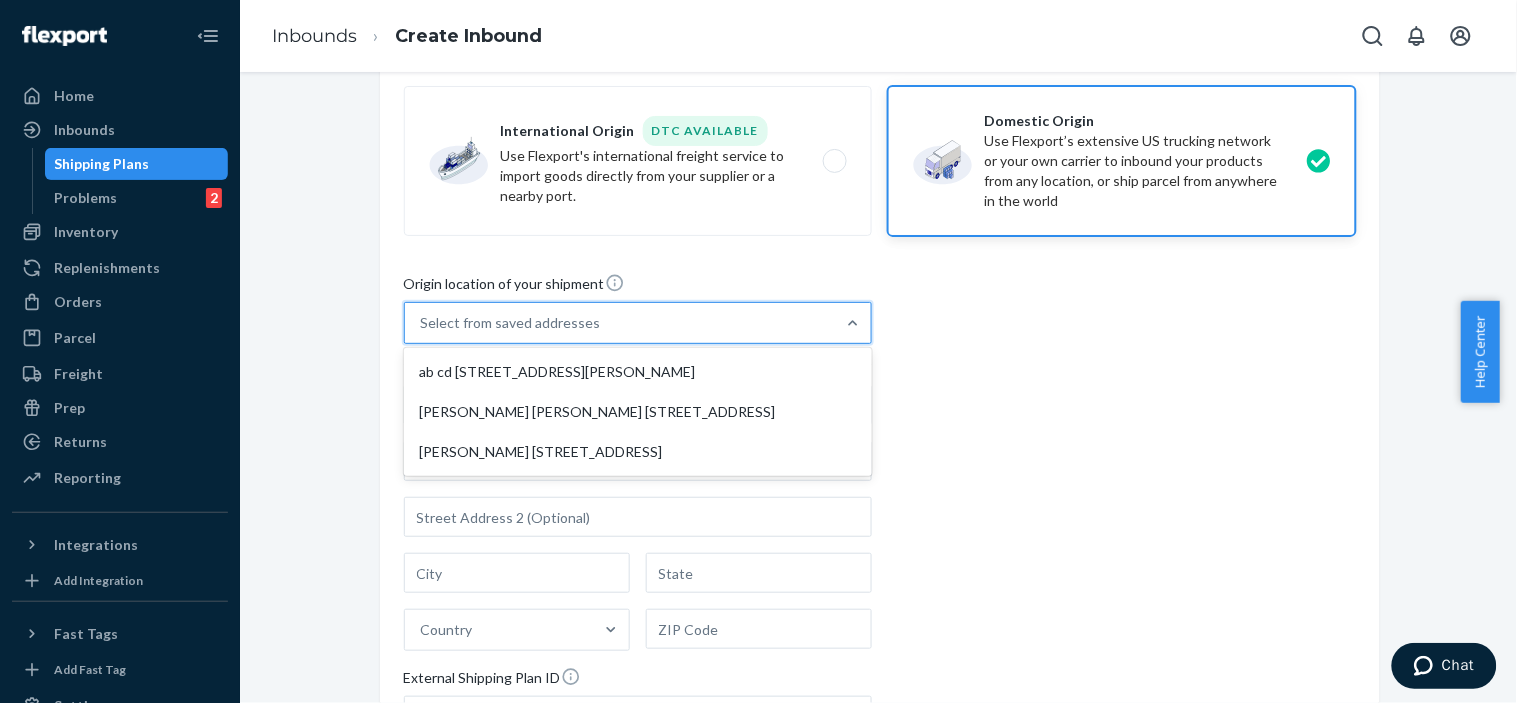 type on "ab cd" 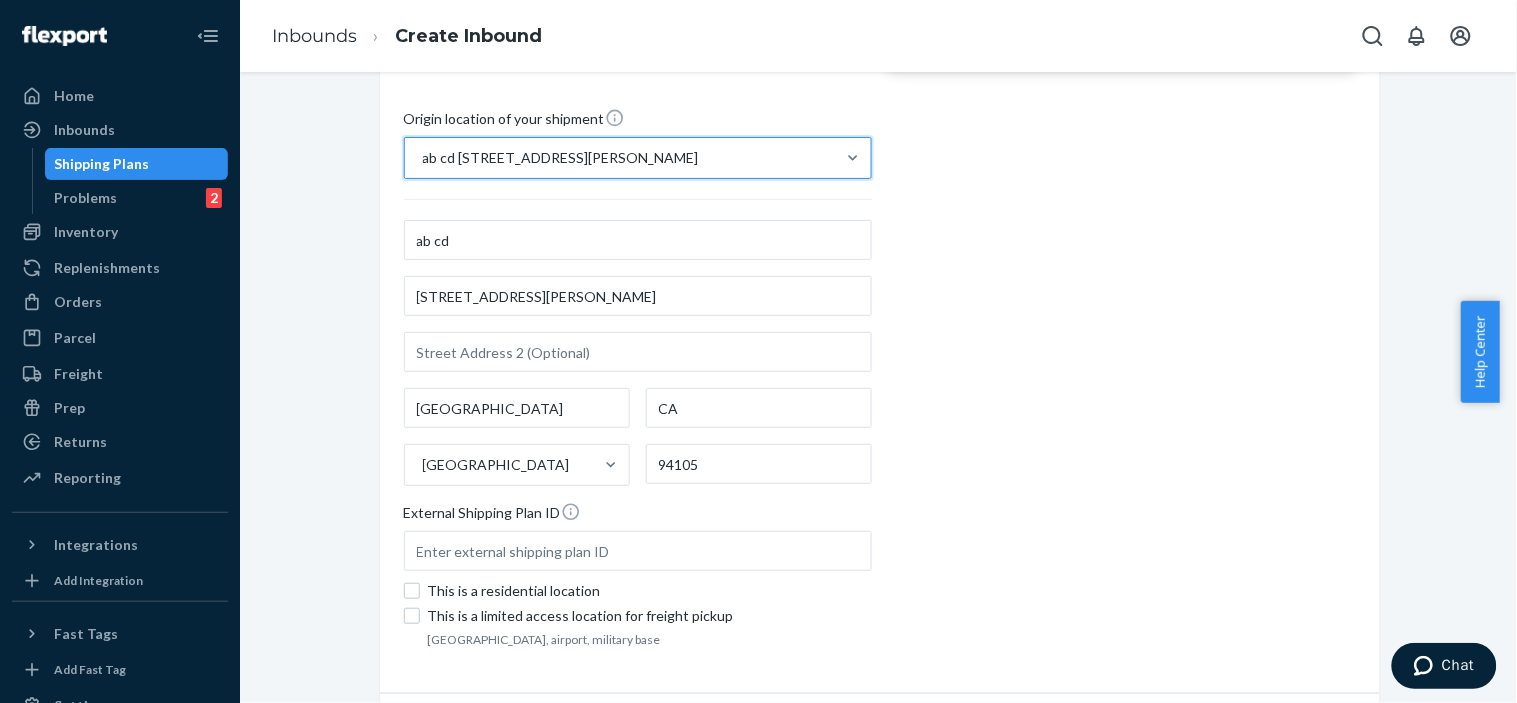 scroll, scrollTop: 467, scrollLeft: 0, axis: vertical 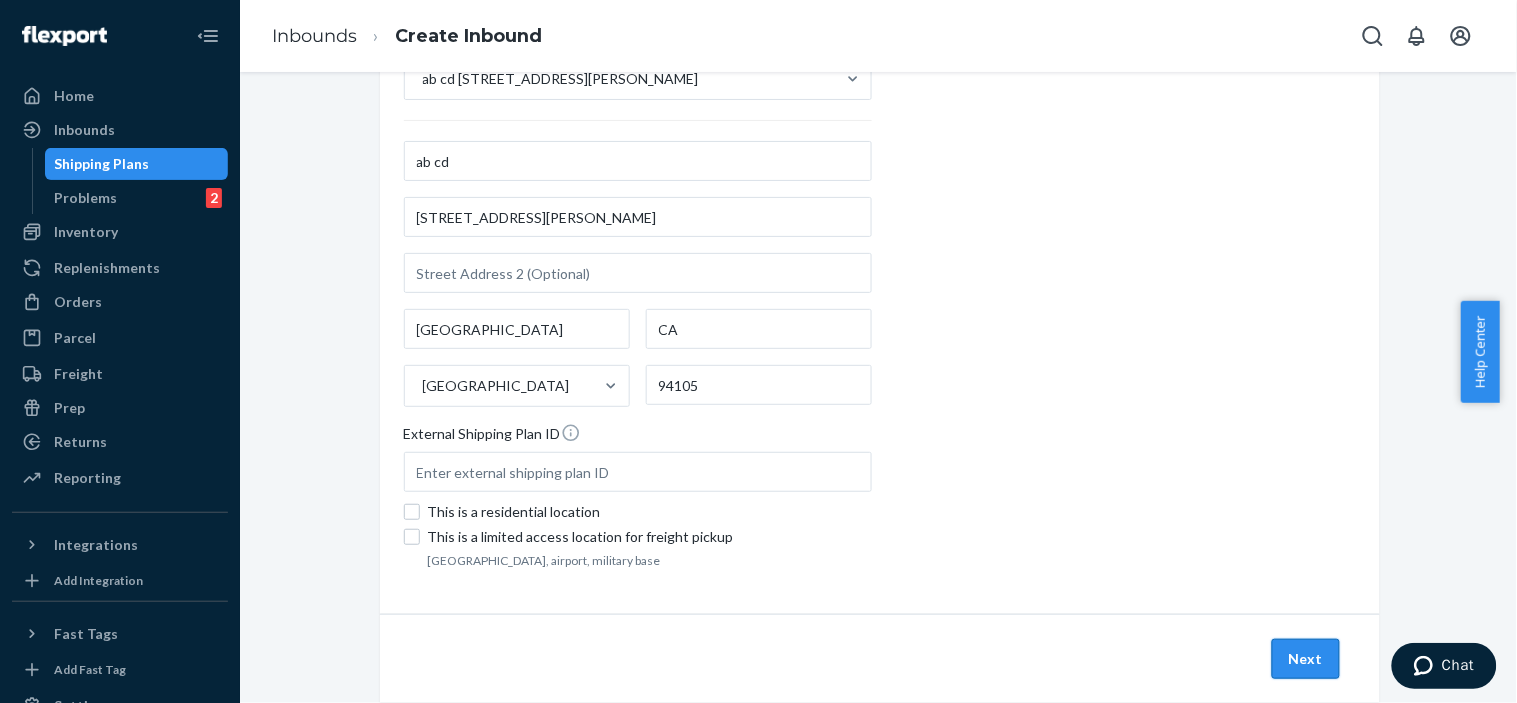 click on "Next" at bounding box center (1306, 659) 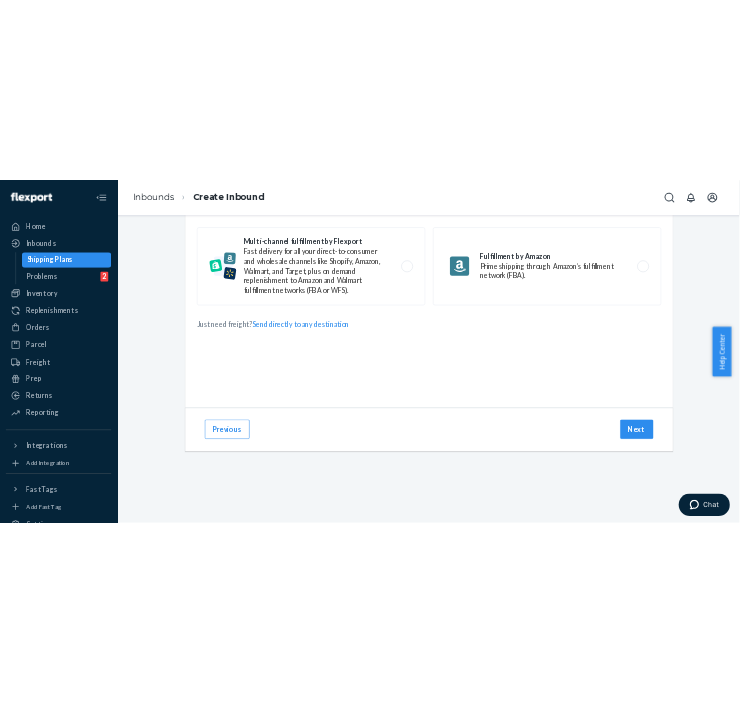 scroll, scrollTop: 0, scrollLeft: 0, axis: both 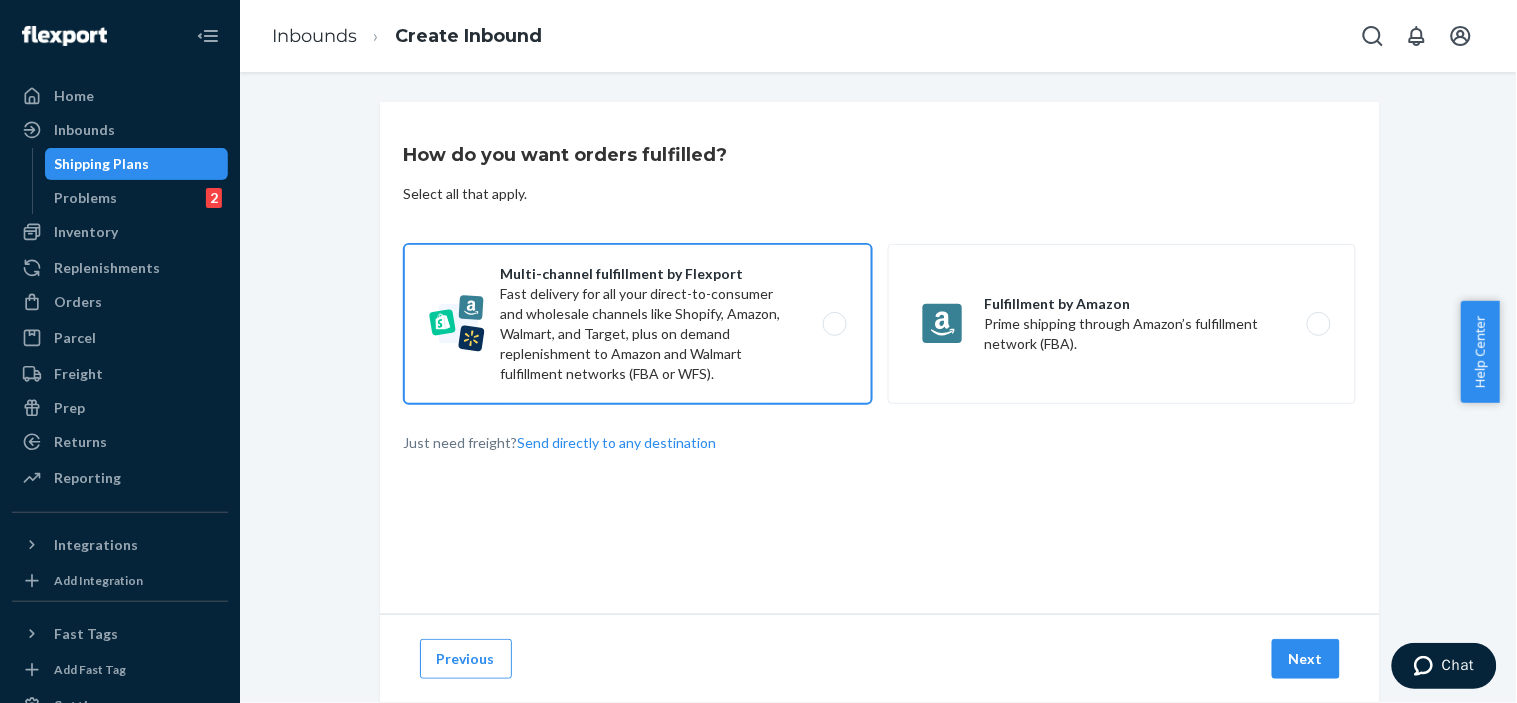click on "Multi-channel fulfillment by Flexport Fast delivery for all your direct-to-consumer and wholesale channels like Shopify, Amazon, Walmart, and Target, plus on demand replenishment to Amazon and Walmart fulfillment networks (FBA or WFS)." at bounding box center [638, 324] 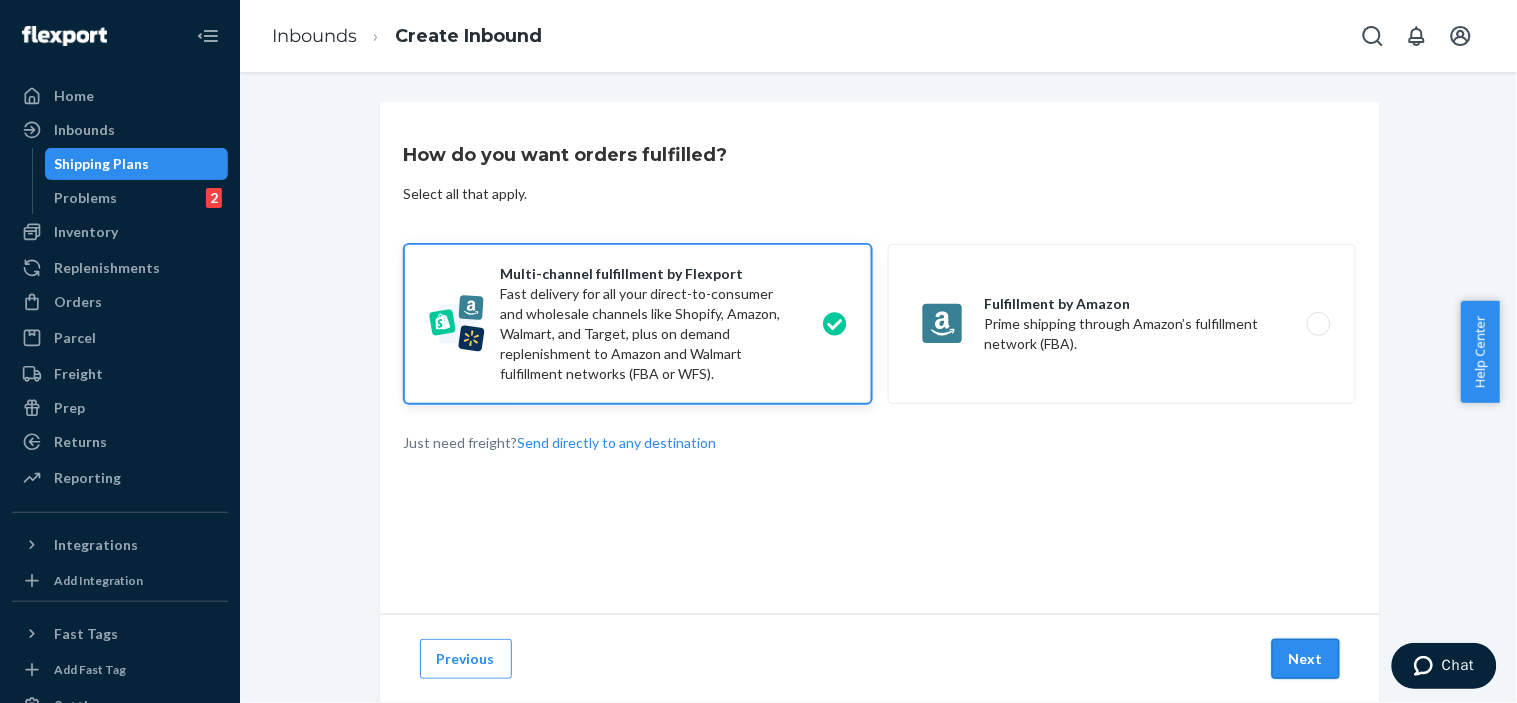 click on "Next" at bounding box center [1306, 659] 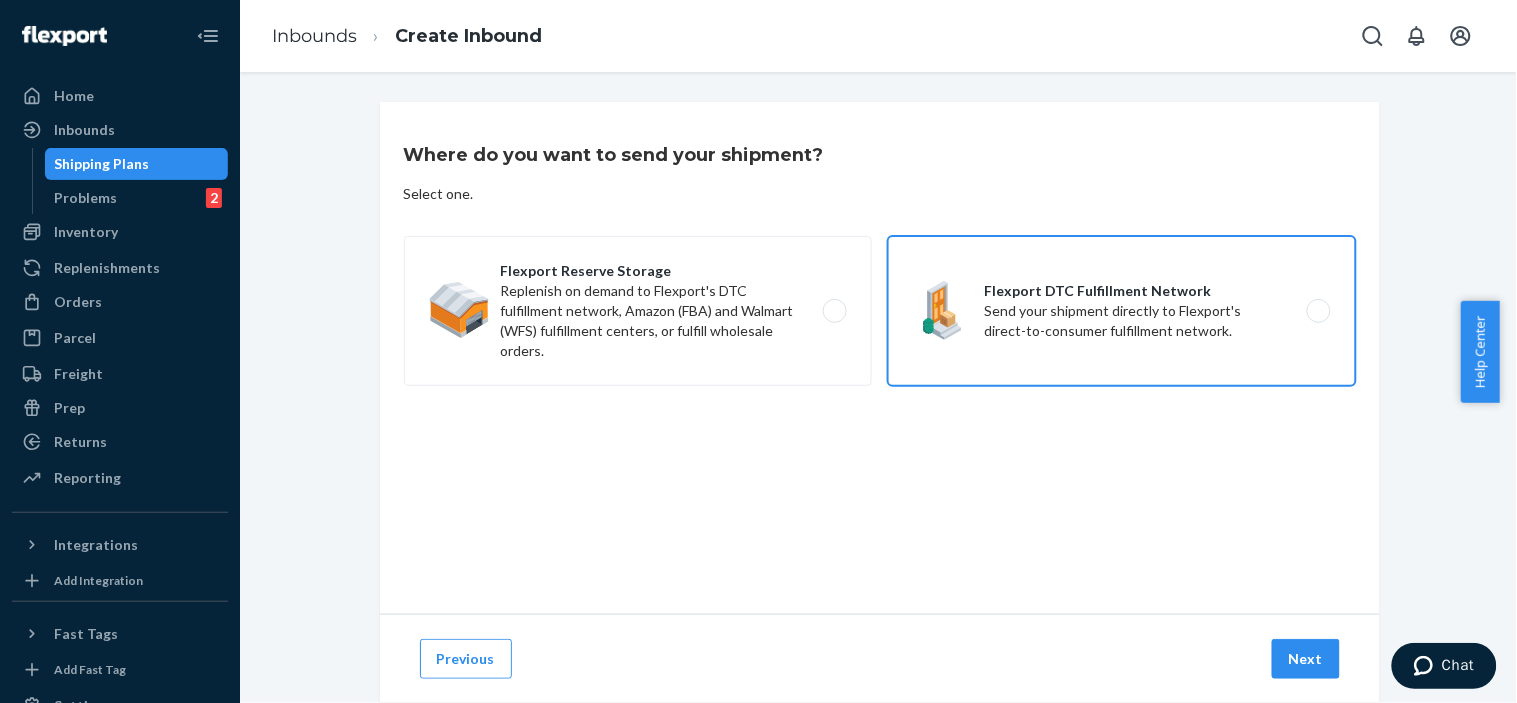 click on "Flexport DTC Fulfillment Network Send your shipment directly to Flexport's direct-to-consumer fulfillment network." at bounding box center [1122, 311] 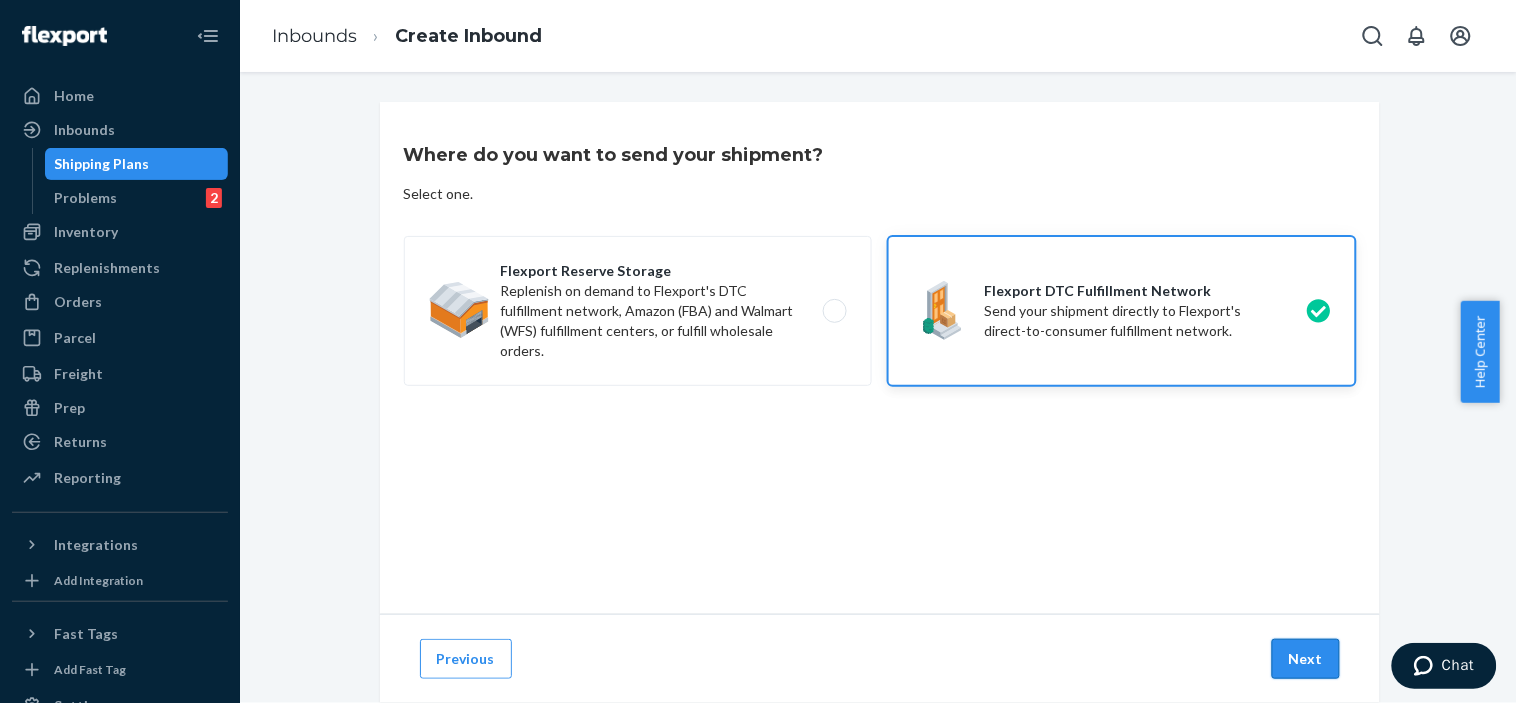 click on "Next" at bounding box center [1306, 659] 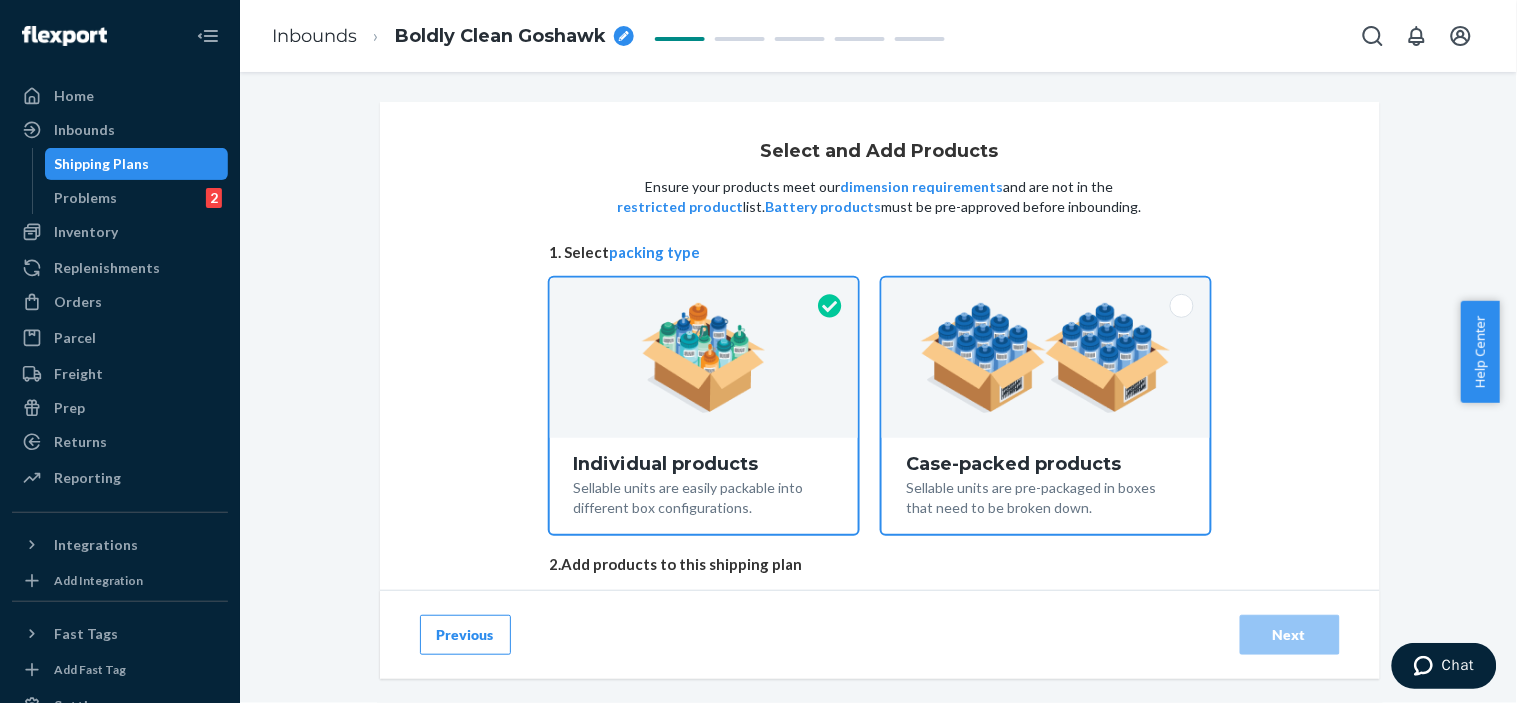 click at bounding box center (1045, 358) 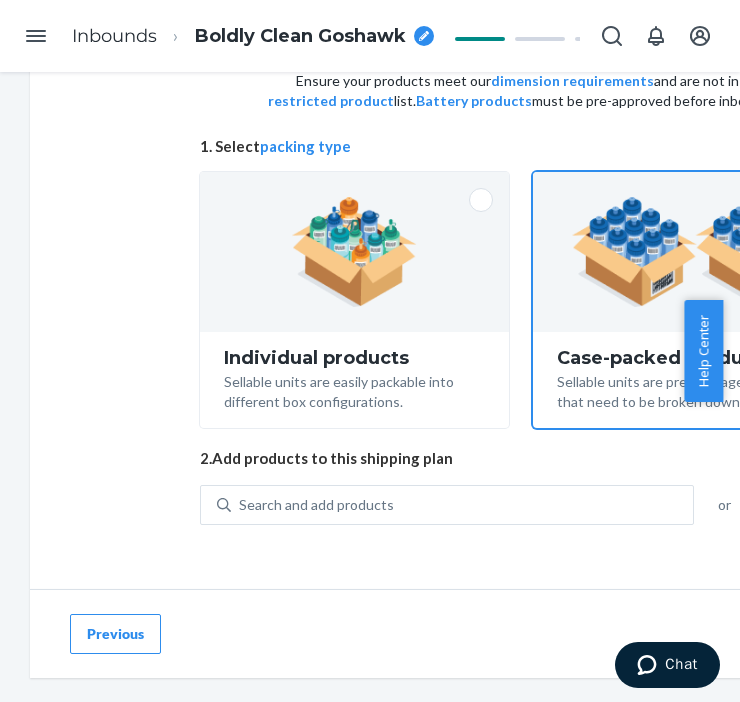 scroll, scrollTop: 122, scrollLeft: 0, axis: vertical 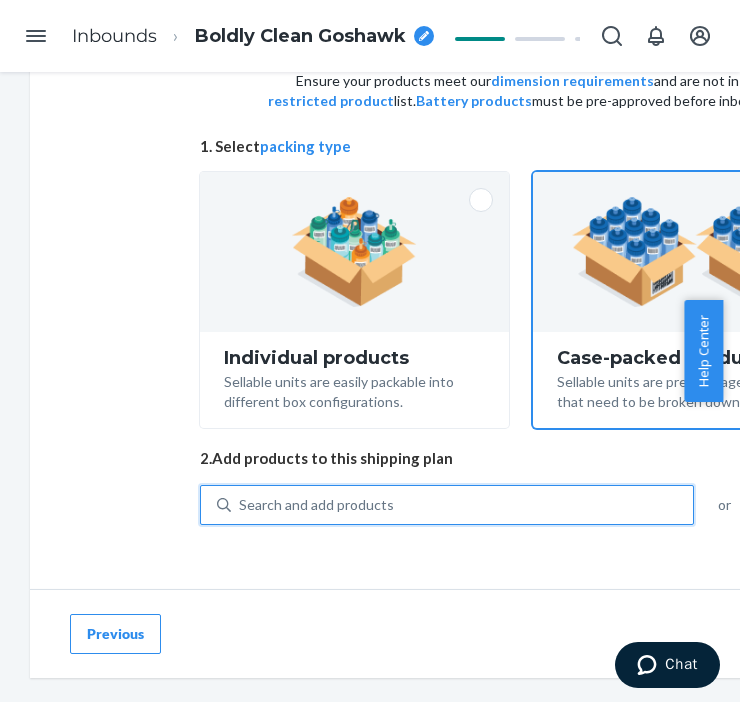 click on "Search and add products" at bounding box center (462, 505) 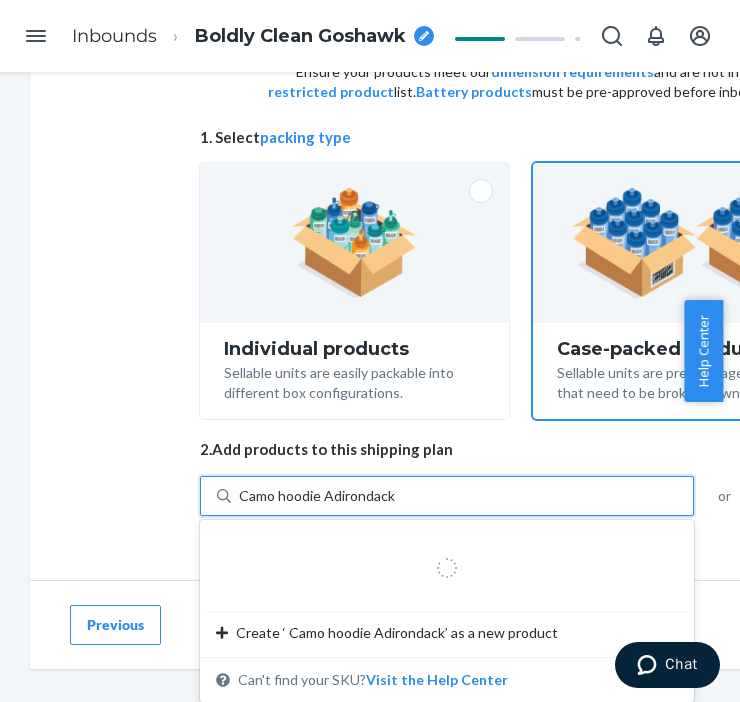 click on "Camo hoodie Adirondack" at bounding box center [318, 496] 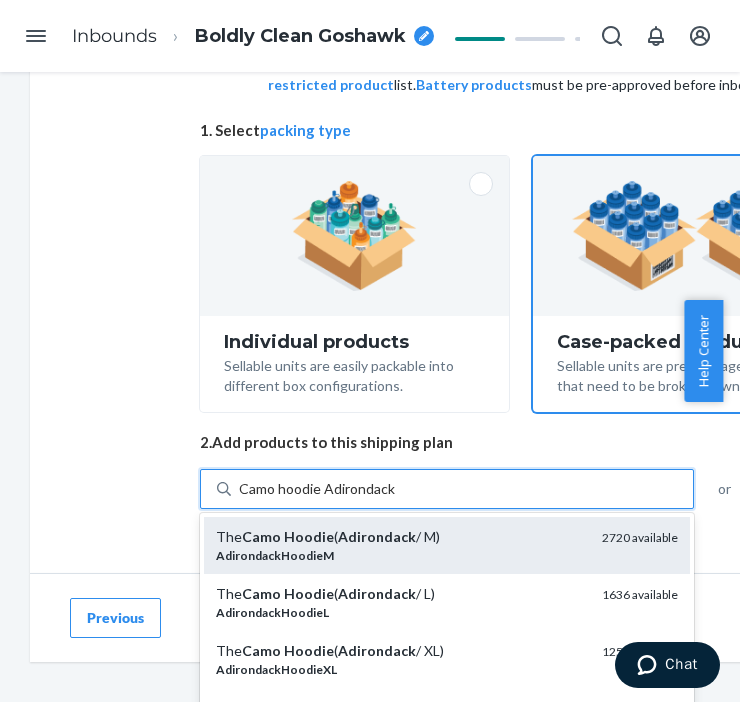 scroll, scrollTop: 111, scrollLeft: 0, axis: vertical 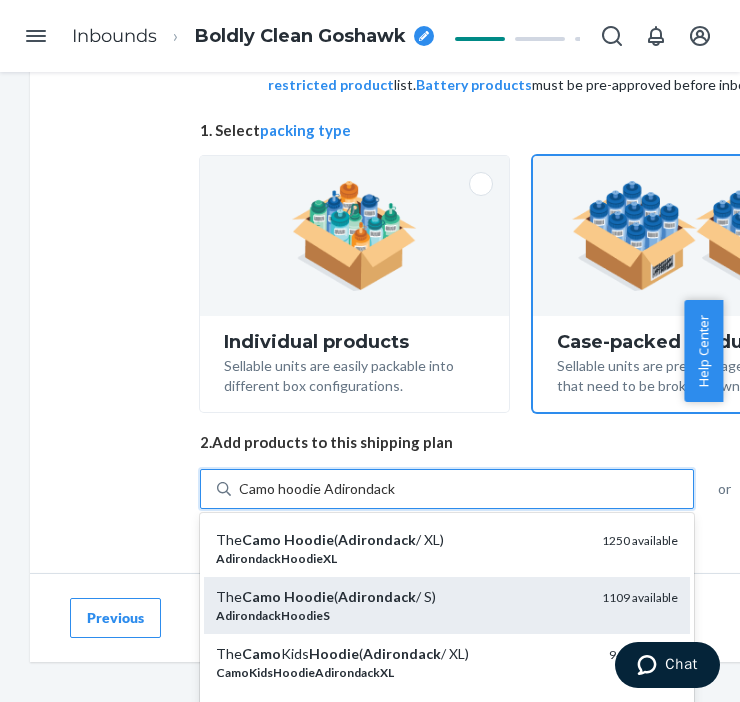 click on "Adirondack" at bounding box center (377, 596) 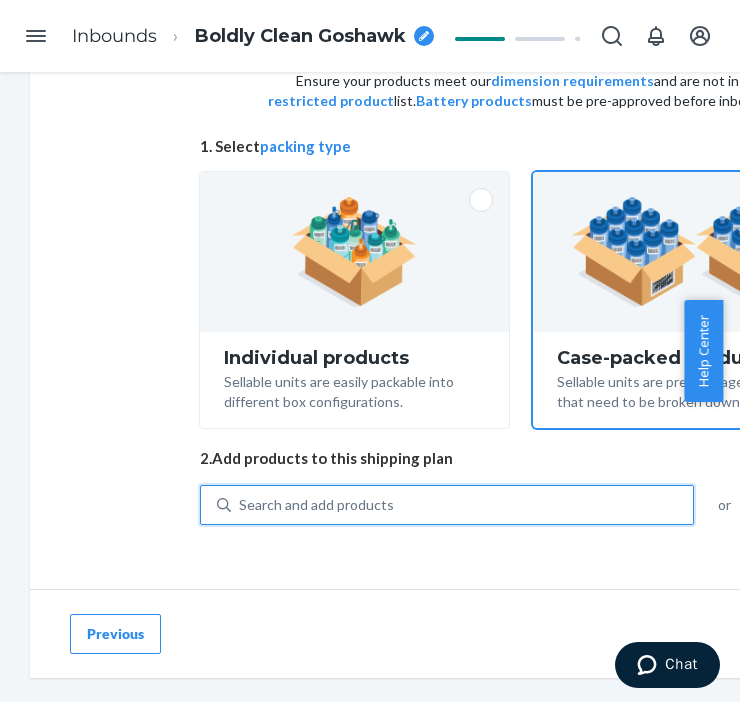 click on "Search and add products" at bounding box center [462, 505] 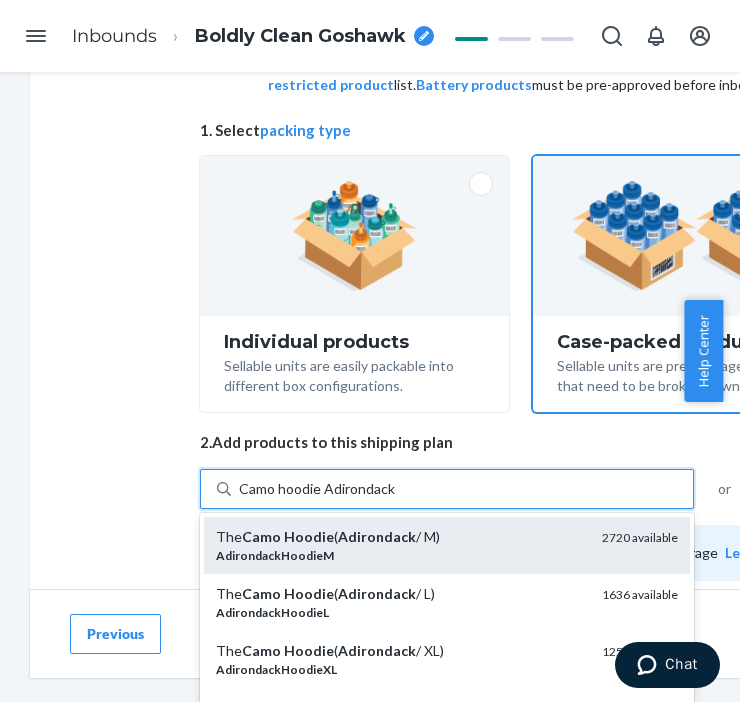 click on "The  Camo   Hoodie  ( Adirondack  / M)" at bounding box center (401, 537) 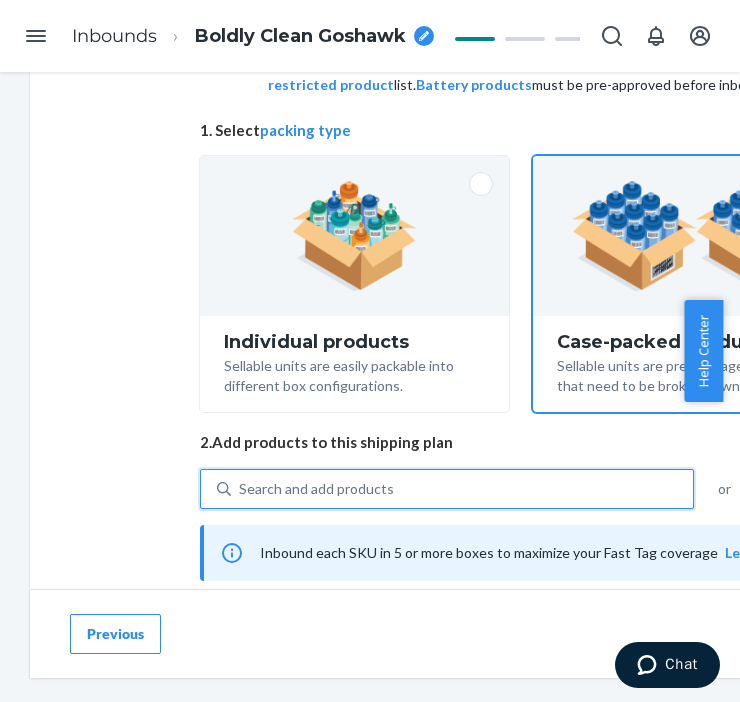 click on "Search and add products" at bounding box center (462, 489) 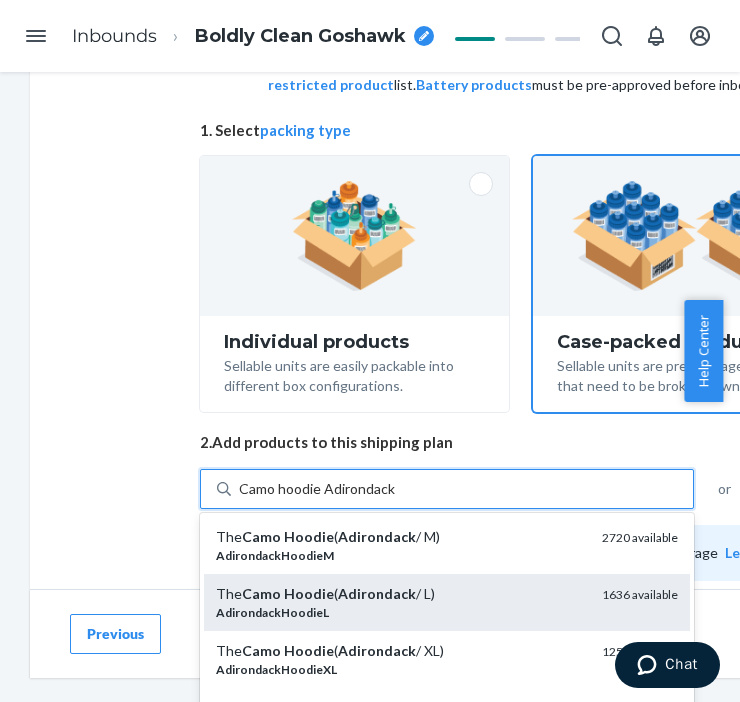click on "Adirondack" at bounding box center [377, 593] 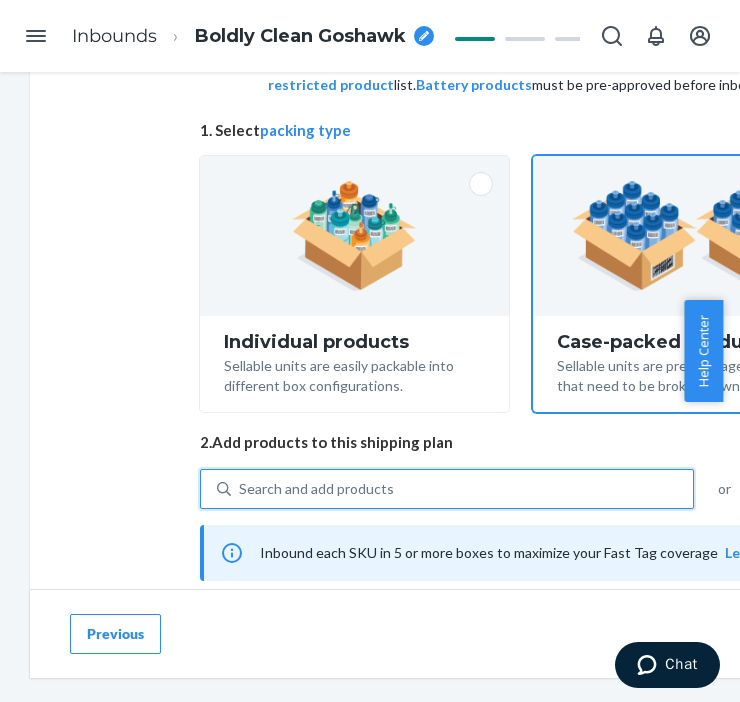 click on "Search and add products" at bounding box center (462, 489) 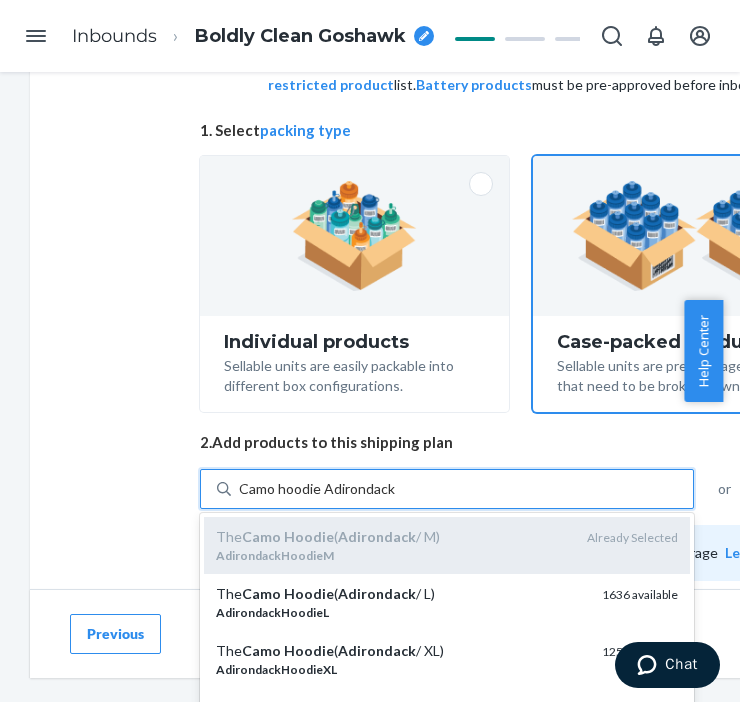 scroll, scrollTop: 111, scrollLeft: 0, axis: vertical 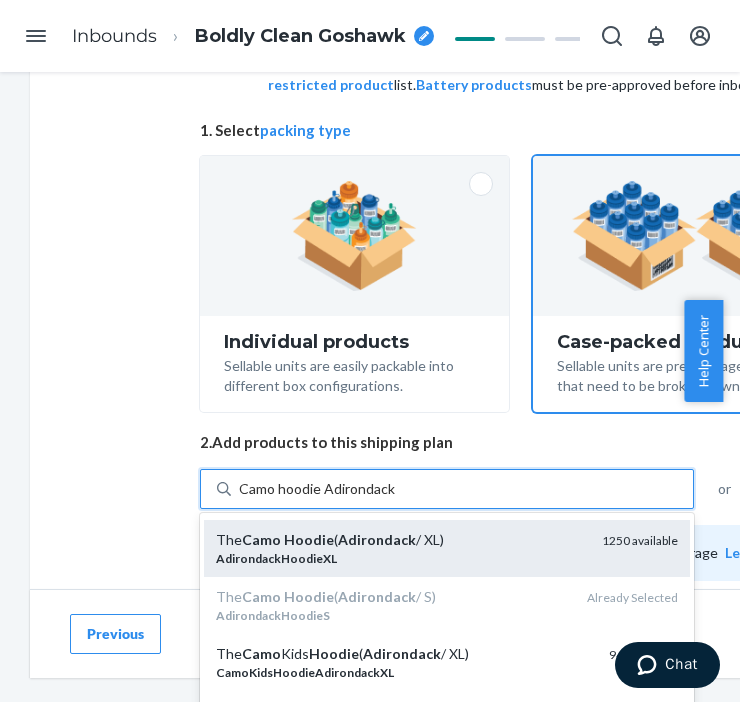 click on "The  Camo   Hoodie  ( Adirondack  / XL)" at bounding box center [401, 540] 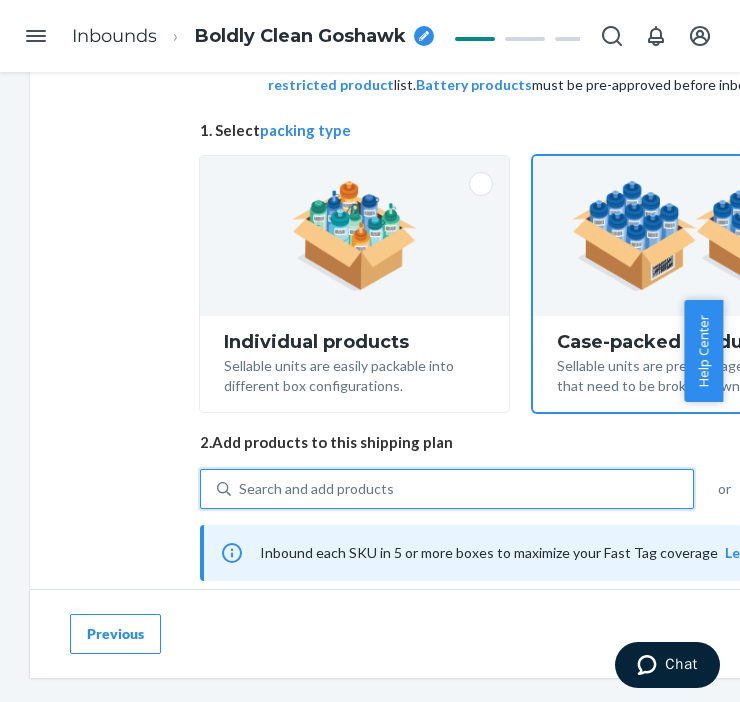 click on "Search and add products" at bounding box center (462, 489) 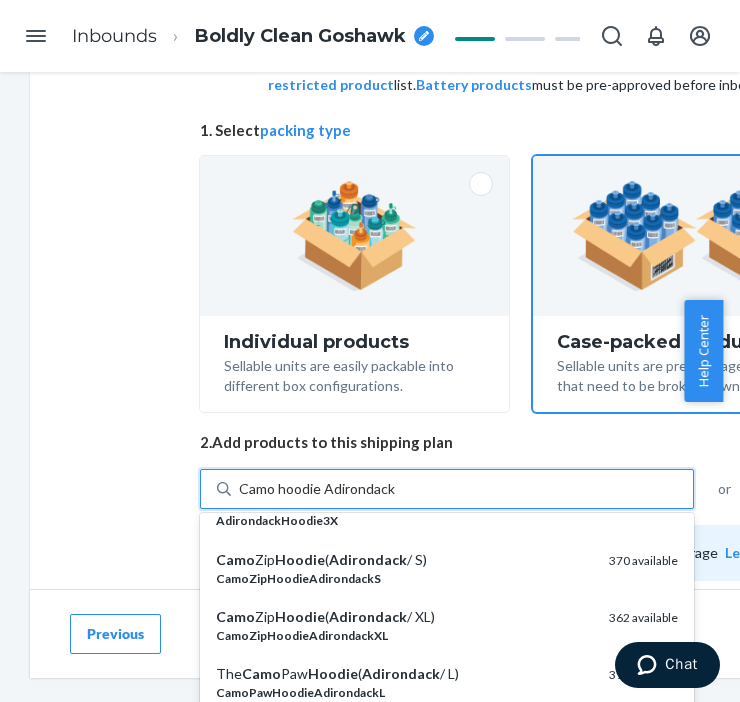 scroll, scrollTop: 666, scrollLeft: 0, axis: vertical 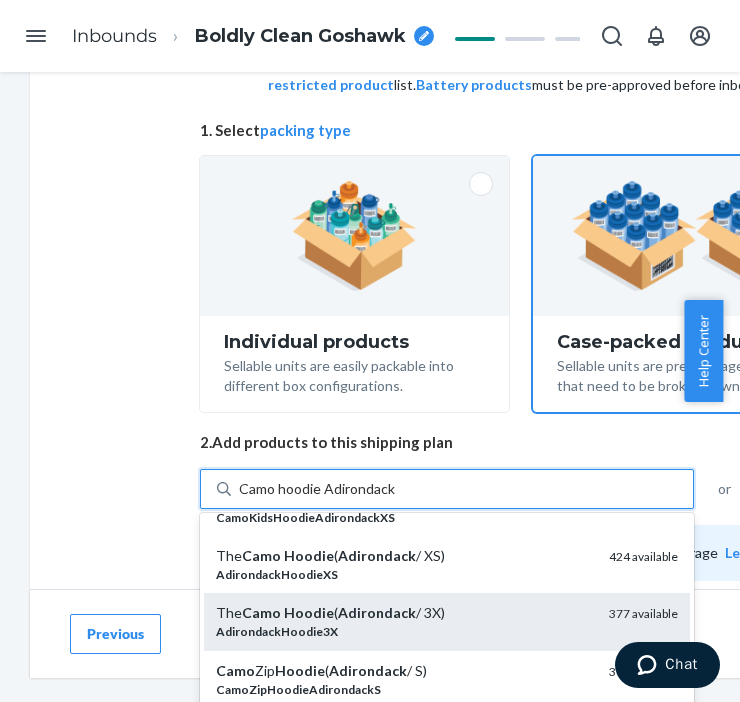 click on "AdirondackHoodie3X" at bounding box center [404, 631] 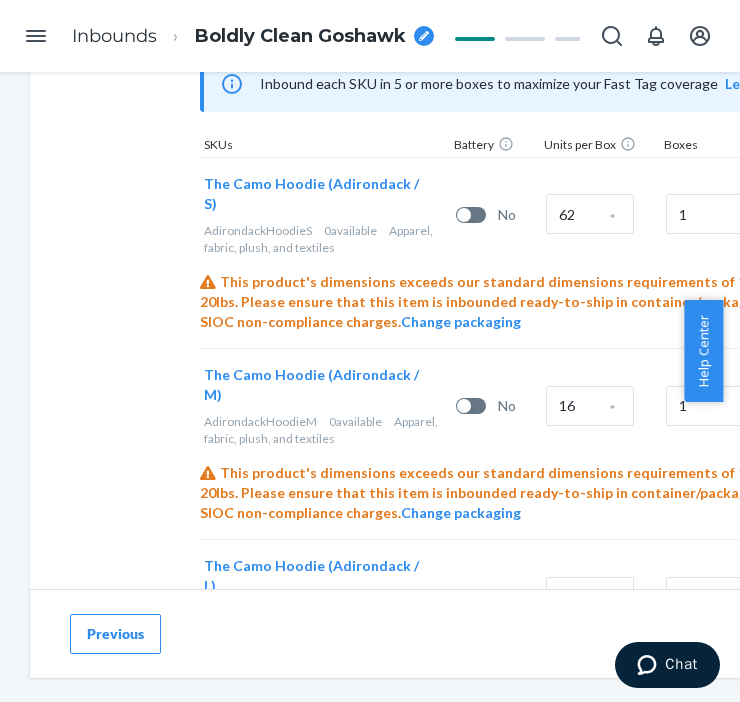 scroll, scrollTop: 404, scrollLeft: 0, axis: vertical 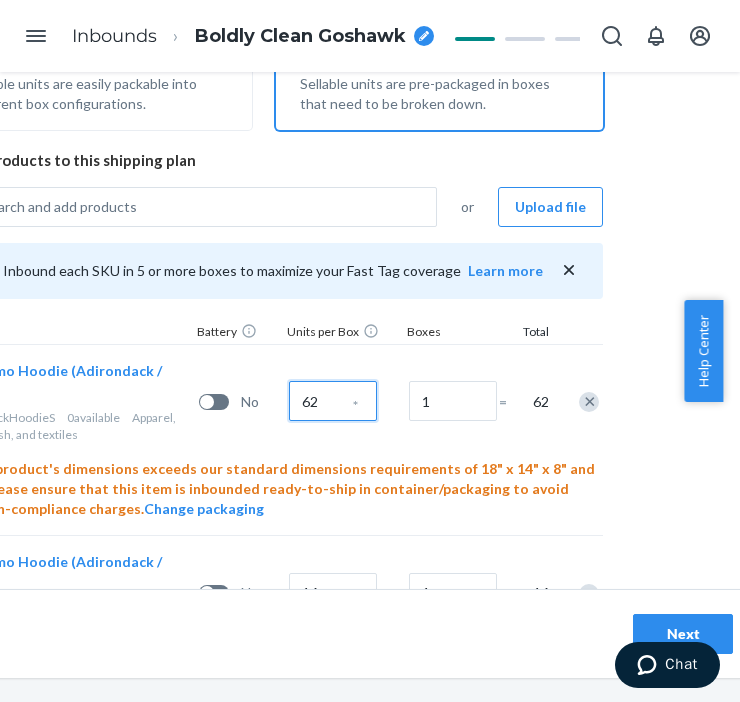 click on "62" at bounding box center (333, 401) 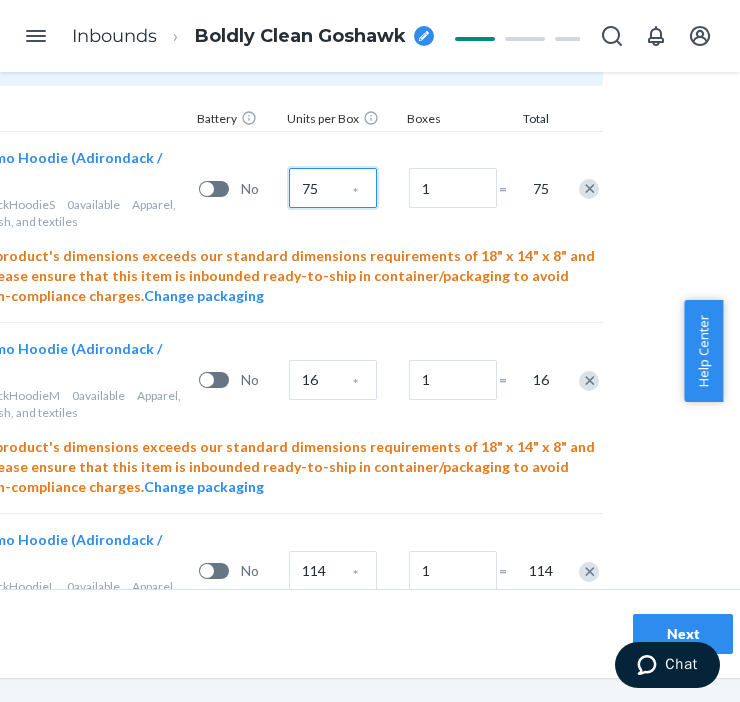 scroll, scrollTop: 626, scrollLeft: 257, axis: both 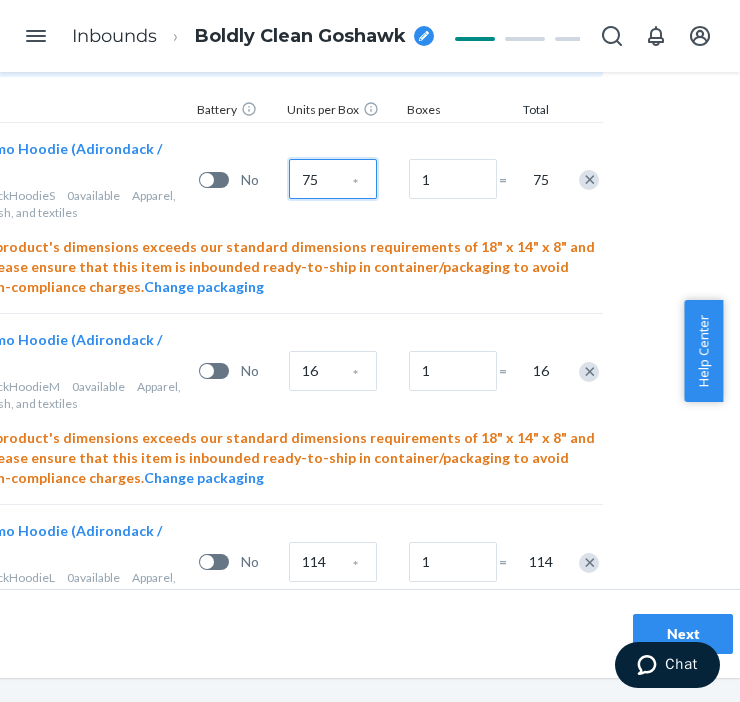 type on "75" 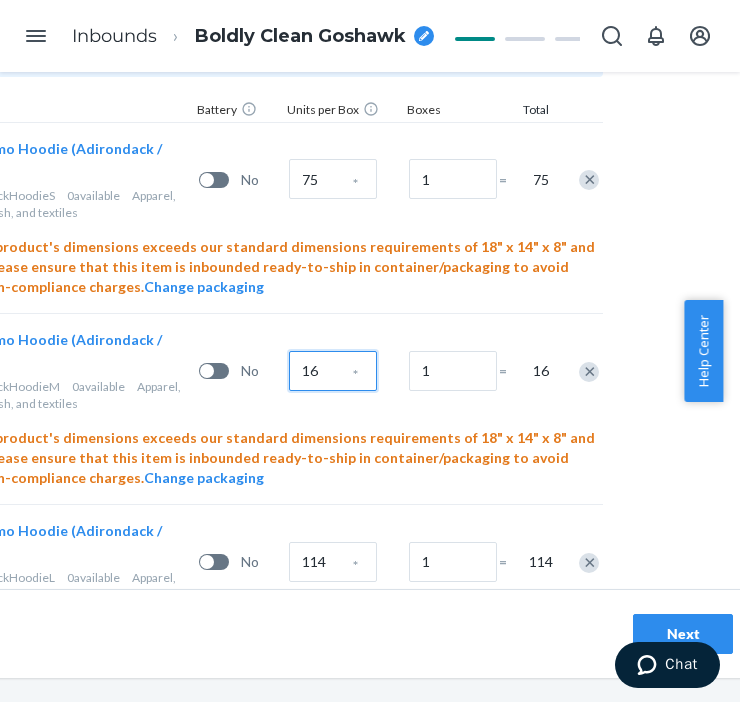 click on "16" at bounding box center [333, 371] 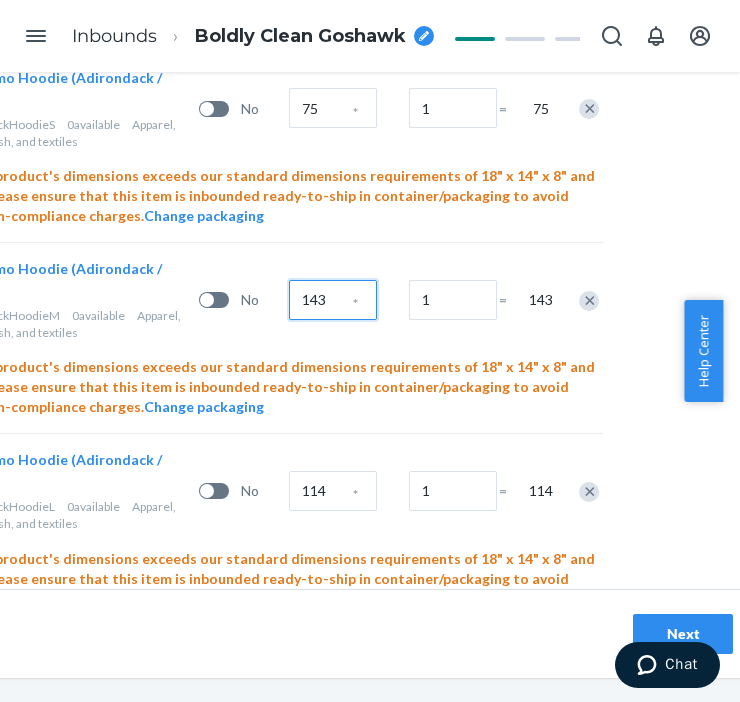 scroll, scrollTop: 737, scrollLeft: 257, axis: both 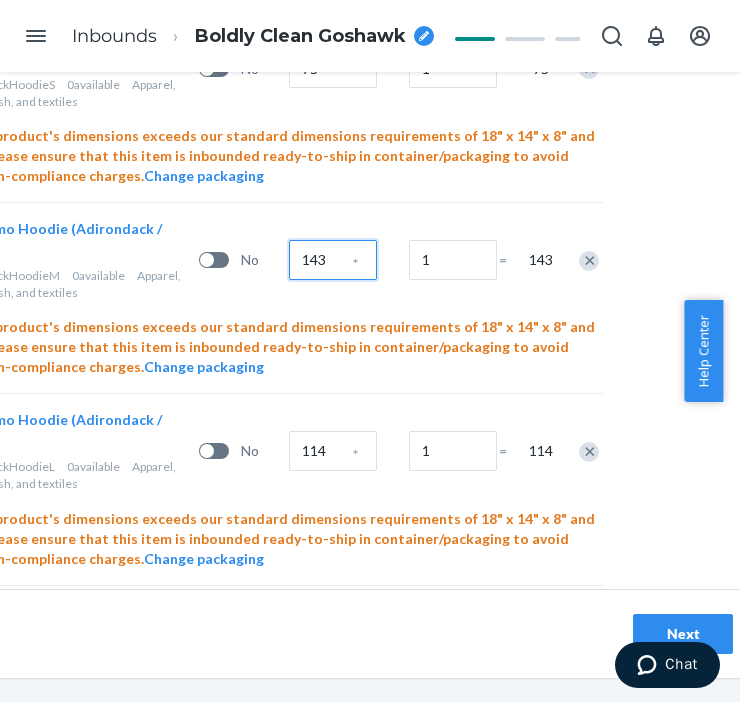 type on "143" 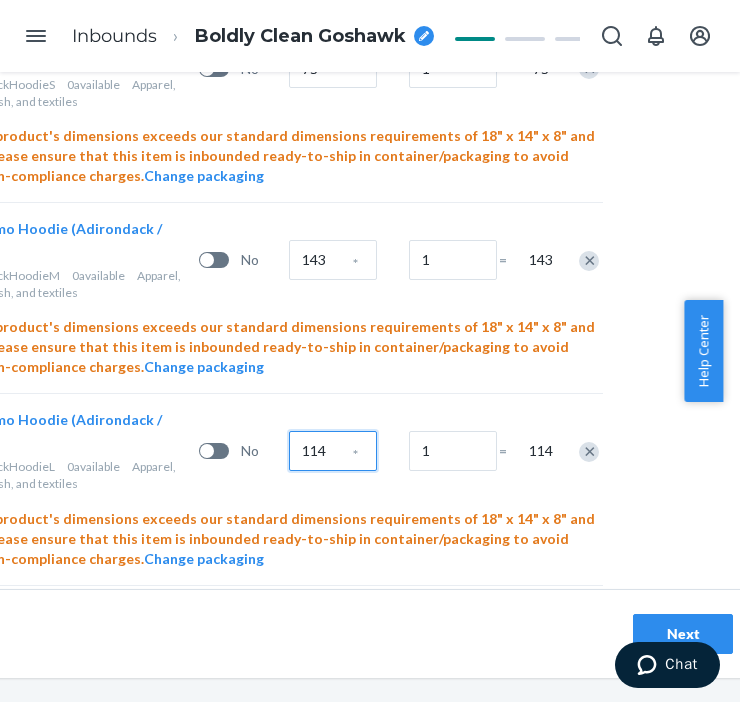 click on "114" at bounding box center (333, 451) 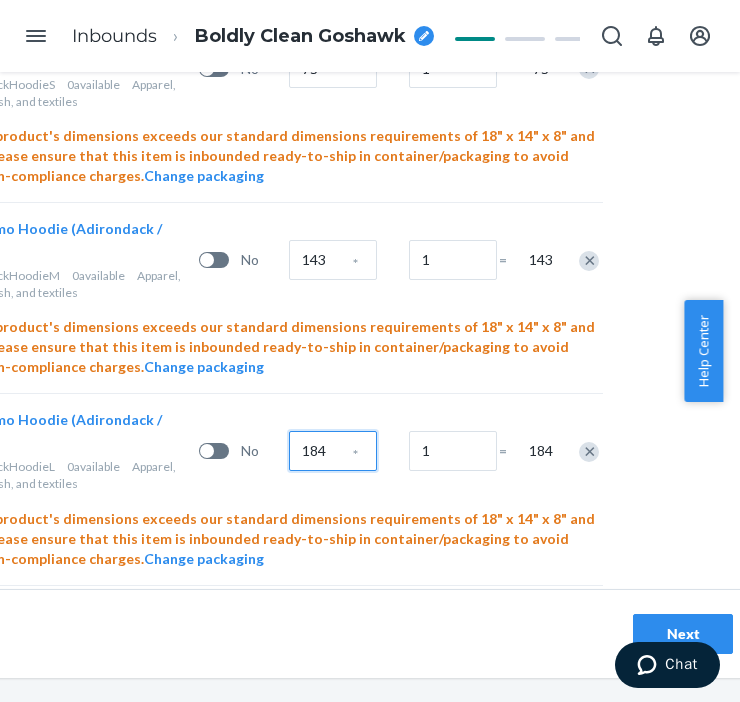 scroll, scrollTop: 960, scrollLeft: 257, axis: both 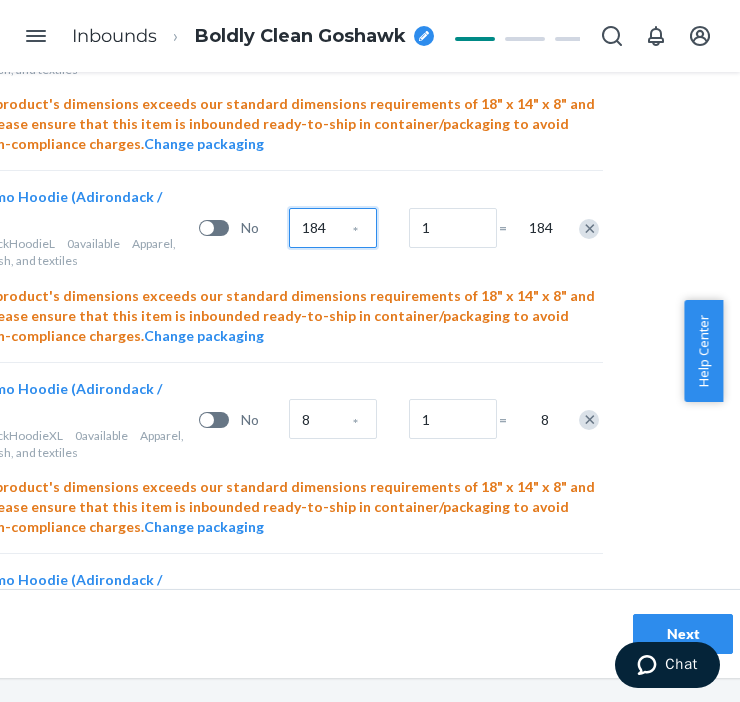 type on "184" 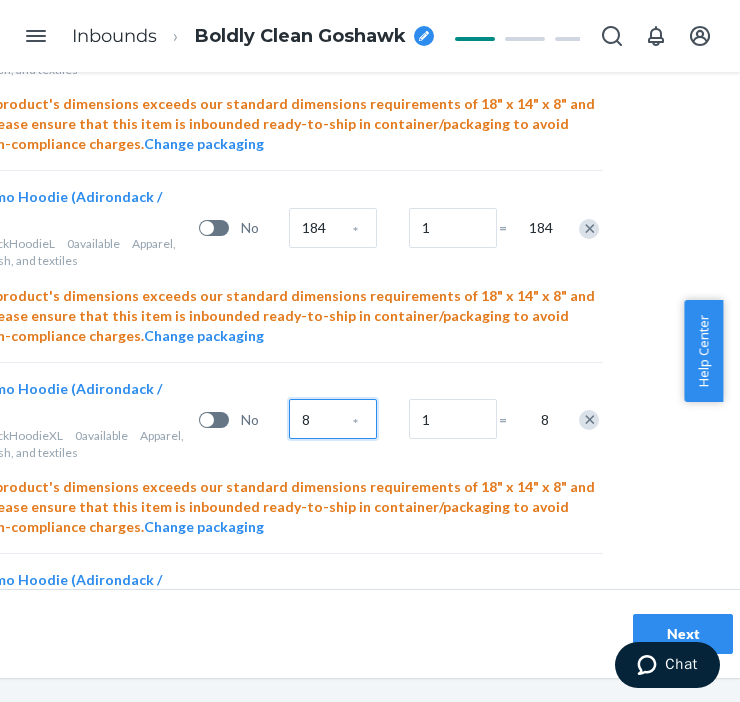 click on "8" at bounding box center (333, 419) 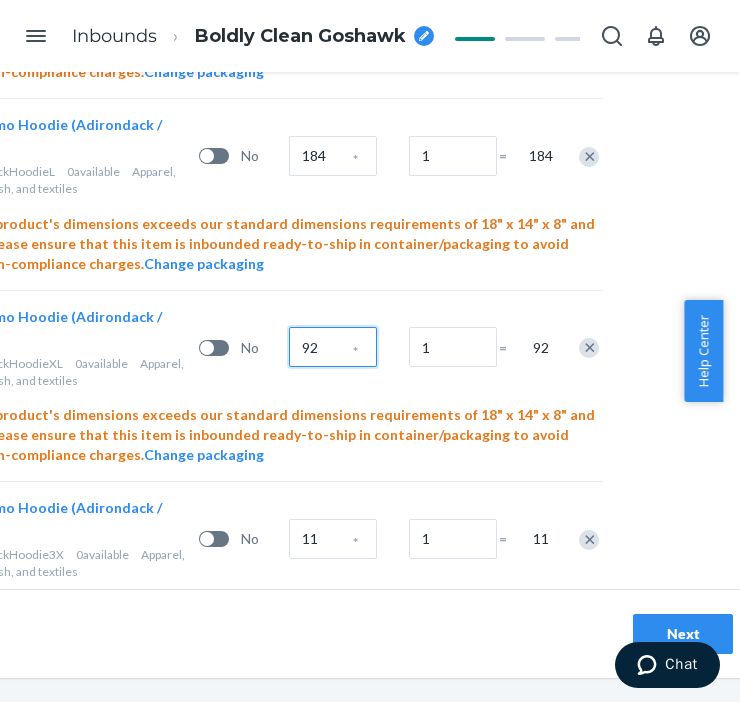 scroll, scrollTop: 1071, scrollLeft: 257, axis: both 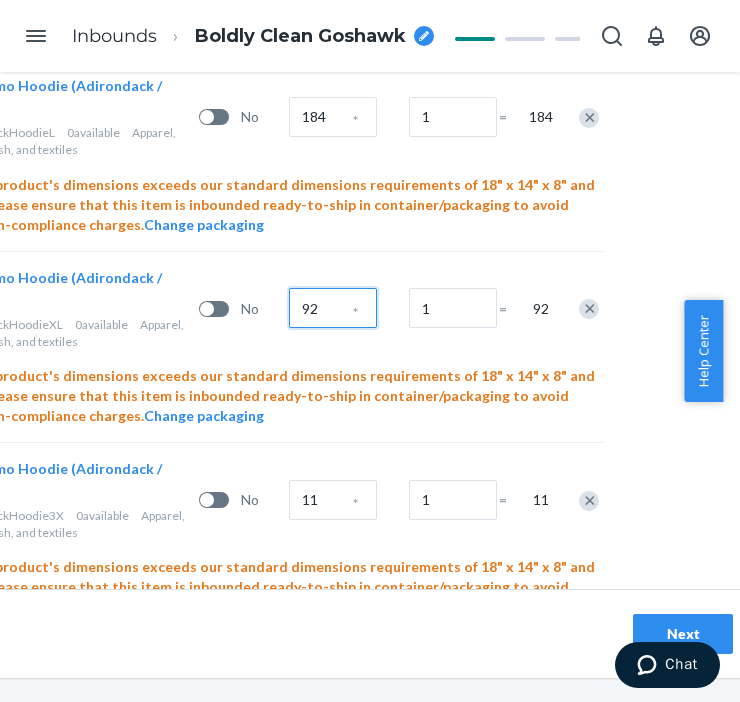 type on "92" 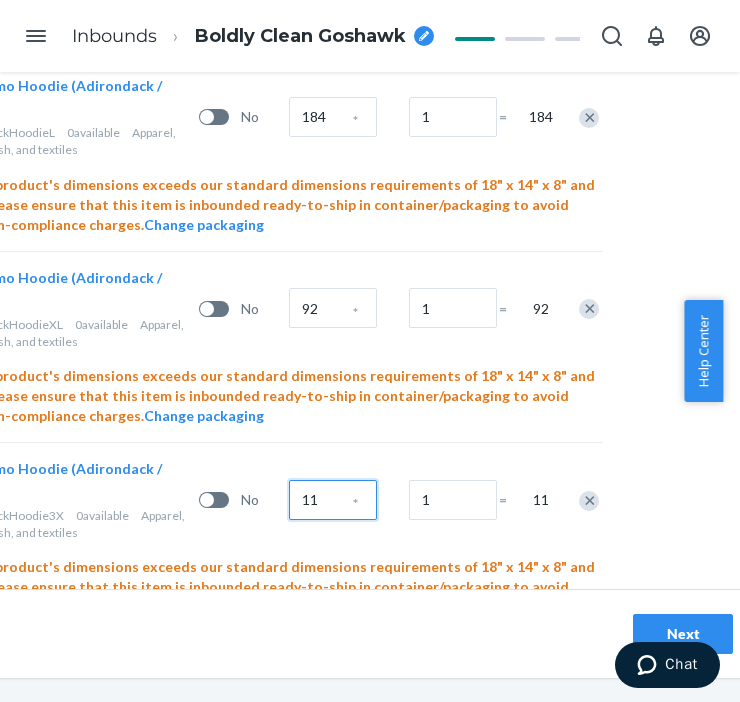 click on "11" at bounding box center [333, 500] 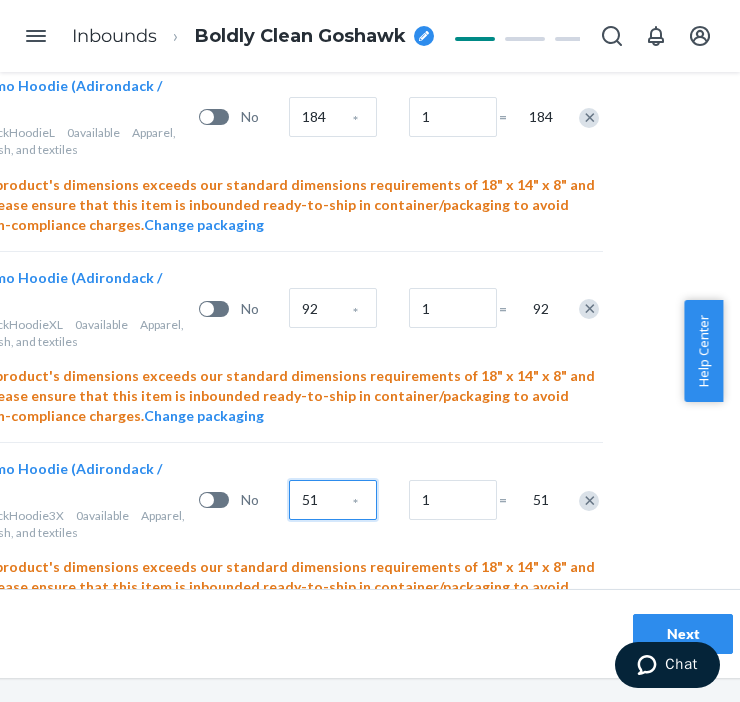 scroll, scrollTop: 72, scrollLeft: 0, axis: vertical 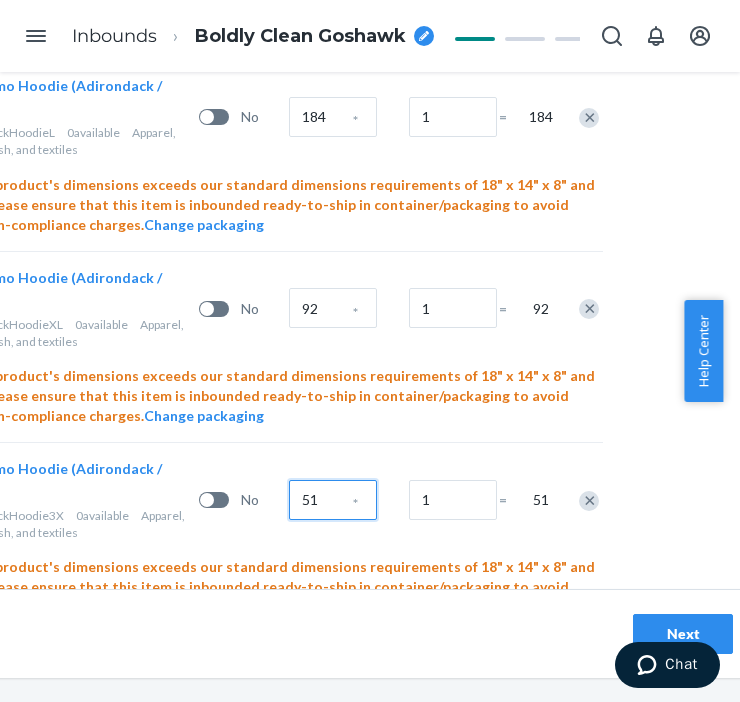 type on "51" 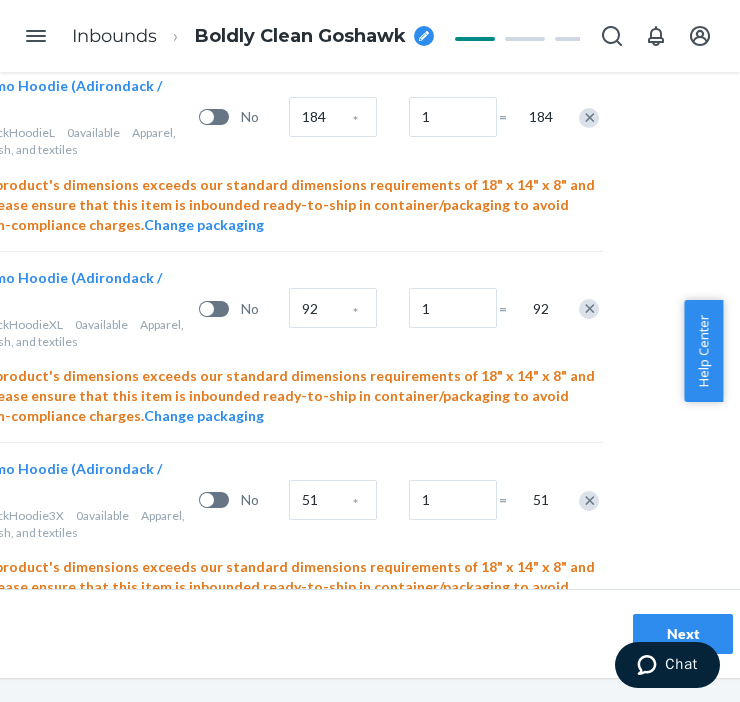 drag, startPoint x: 344, startPoint y: 527, endPoint x: 344, endPoint y: 546, distance: 19 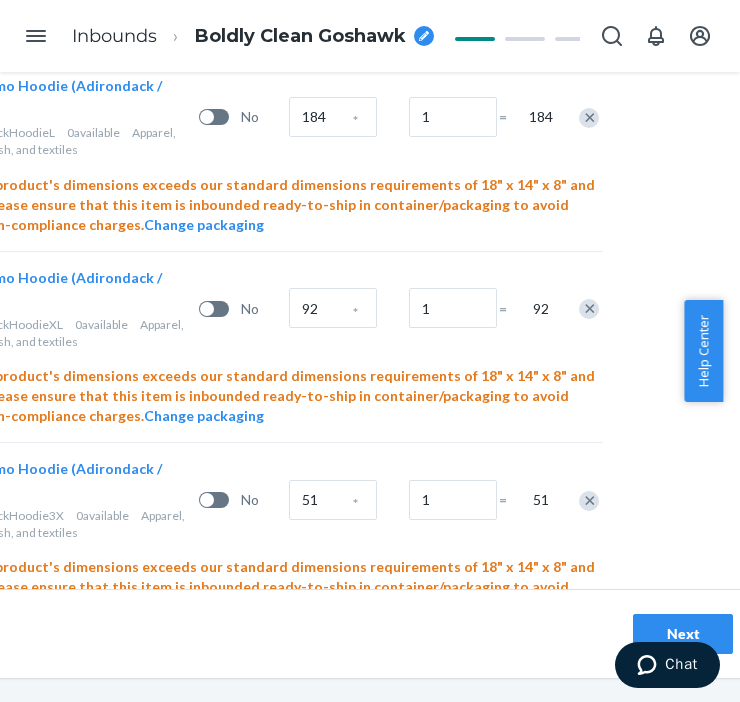 click on "Select and Add Products
Ensure your products meet our  dimension requirements  and are not in the  restricted product  list.
Battery products  must be pre-approved before inbounding.
1.   Select  packing type Individual products Sellable units are easily packable into different box configurations. Case-packed products Sellable units are pre-packaged in boxes that need to be broken down. 2.  Add products to this shipping plan Search and add products or Upload file Inbound each SKU in 5 or more boxes to maximize your Fast Tag coverage Learn more SKUs Battery Units per Box Boxes Total The Camo Hoodie (Adirondack / S) AdirondackHoodieS 0  available Apparel, fabric, plush, and textiles No 75 * 1 = 75
This product's dimensions exceeds our standard dimensions requirements of 18" x 14" x 8" and 20lbs. Please ensure that this item is inbounded ready-to-ship in container/packaging to avoid SIOC non-compliance charges.  Change packaging The Camo Hoodie (Adirondack / M) 0  available No" at bounding box center (273, -148) 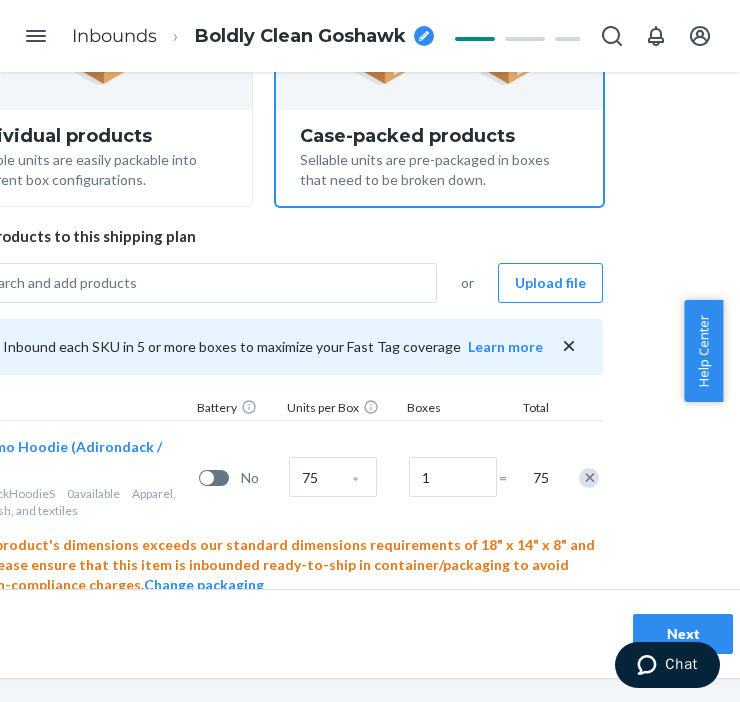 scroll, scrollTop: 333, scrollLeft: 257, axis: both 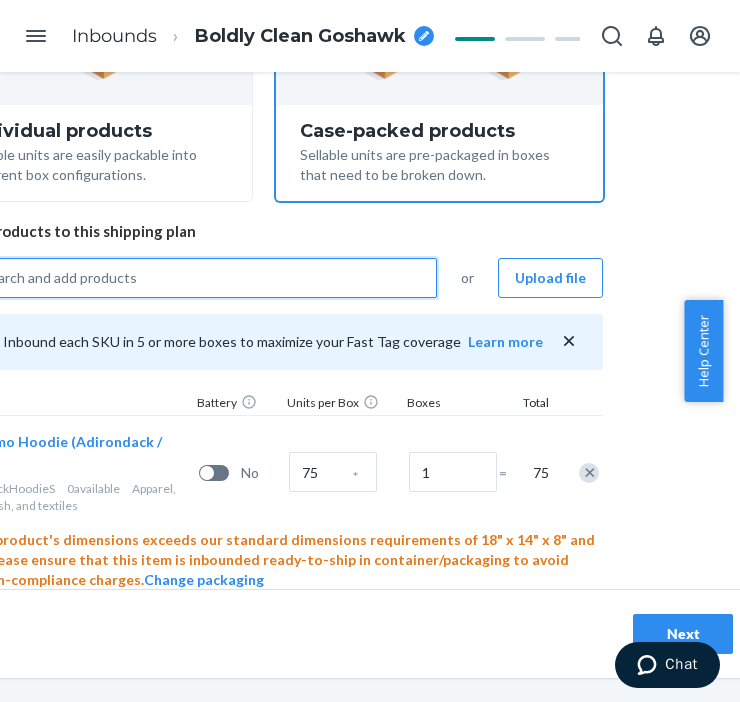 click on "Select and Add Products
Ensure your products meet our  dimension requirements  and are not in the  restricted product  list.
Battery products  must be pre-approved before inbounding.
1.   Select  packing type Individual products Sellable units are easily packable into different box configurations. Case-packed products Sellable units are pre-packaged in boxes that need to be broken down. 2.  Add products to this shipping plan       0 results available. Use Up and Down to choose options, press Enter to select the currently focused option, press Escape to exit the menu, press Tab to select the option and exit the menu. Search and add products or Upload file Inbound each SKU in 5 or more boxes to maximize your Fast Tag coverage Learn more SKUs Battery Units per Box Boxes Total The Camo Hoodie (Adirondack / S) AdirondackHoodieS 0  available Apparel, fabric, plush, and textiles No 75 * 1 = 75 Change packaging The Camo Hoodie (Adirondack / M) AdirondackHoodieM 0  available No 143 * 1 = 143 0 *" at bounding box center (273, 590) 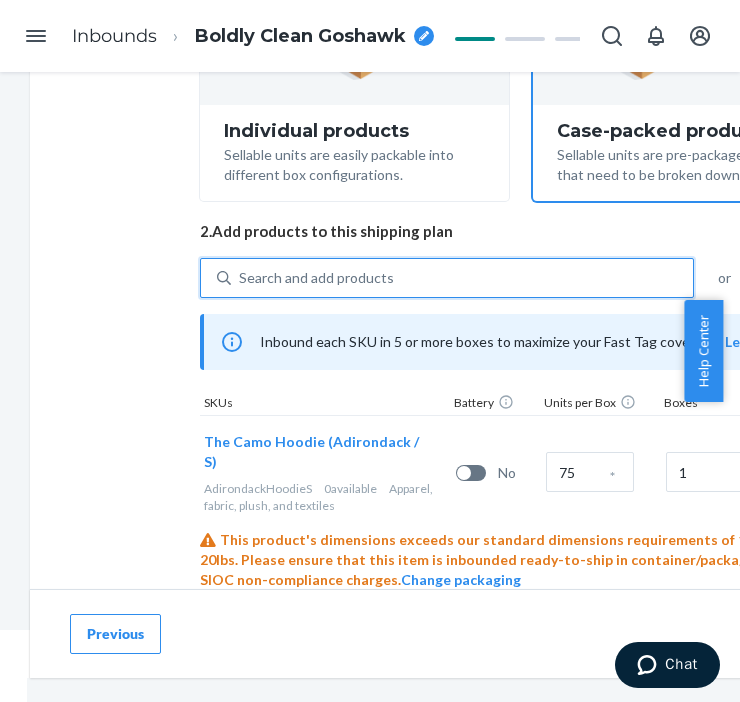 paste on "Camo hoodie Adirondack" 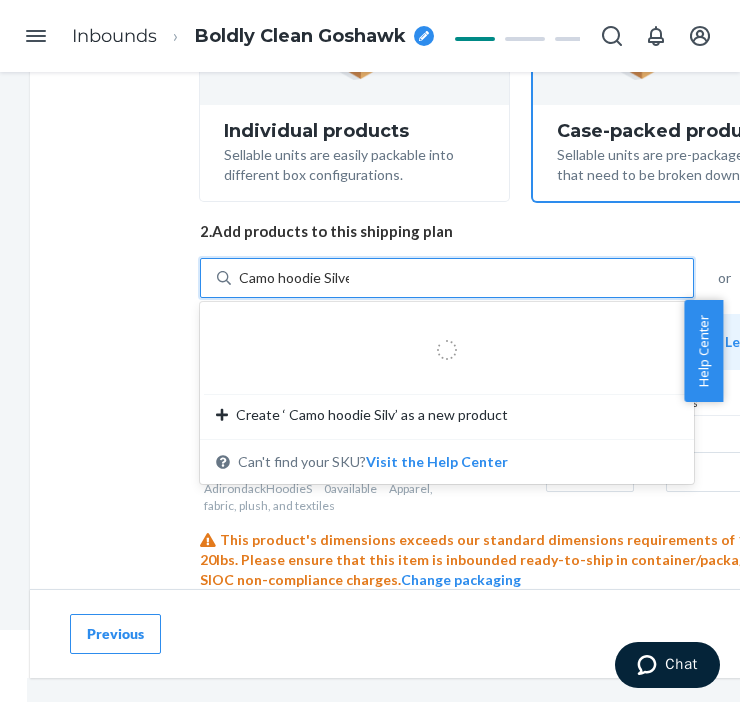 type on "Camo hoodie Silver" 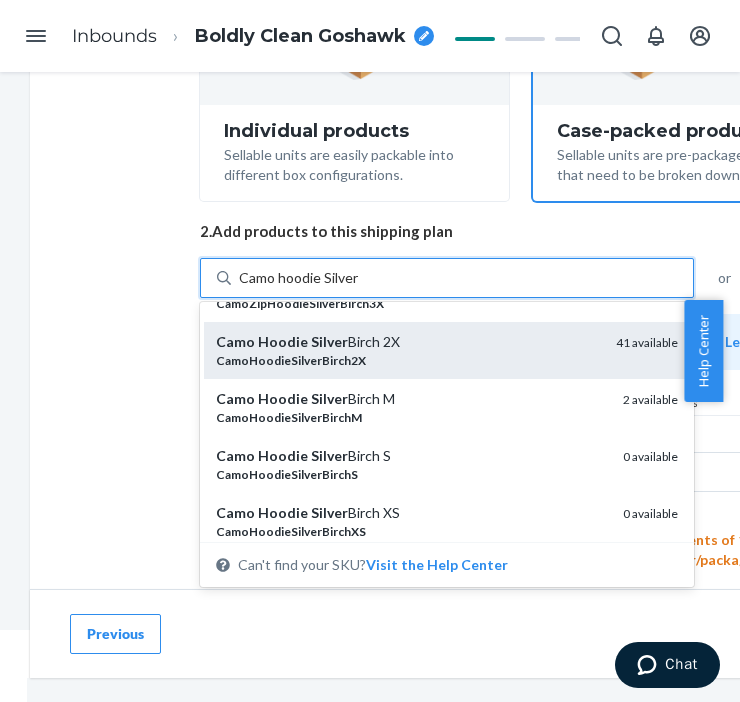 scroll, scrollTop: 666, scrollLeft: 0, axis: vertical 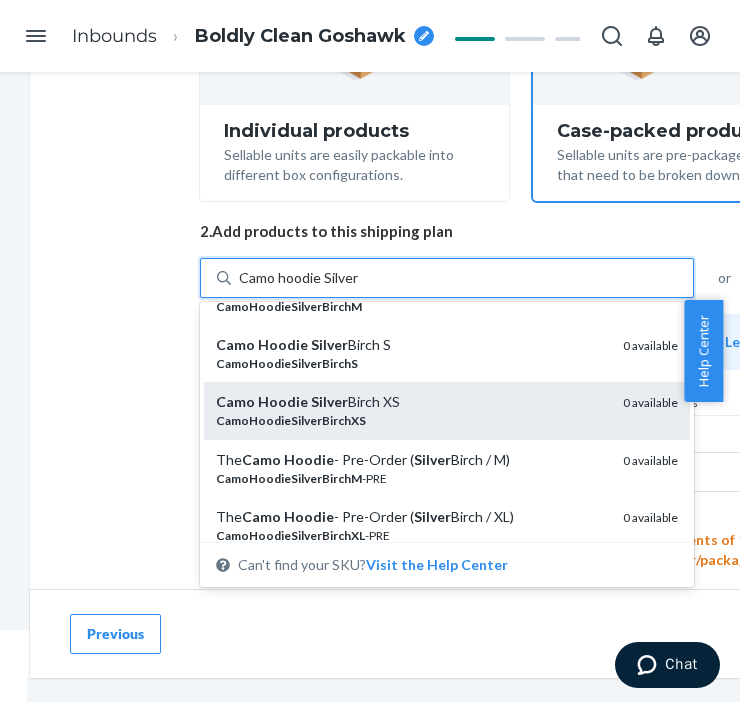 click on "CamoHoodieSilverBirchXS" at bounding box center (411, 420) 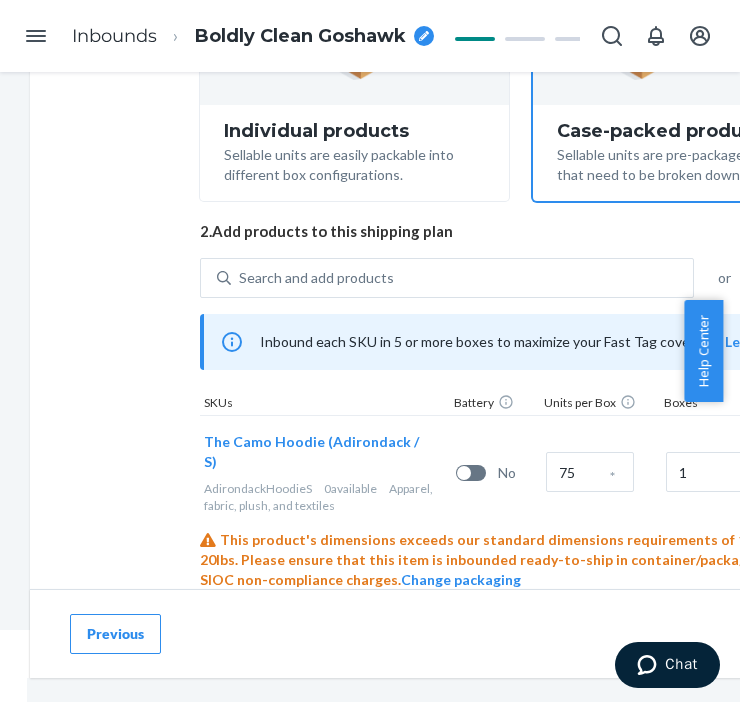 click on "Search and add products or Upload file Inbound each SKU in 5 or more boxes to maximize your Fast Tag coverage Learn more SKUs Battery Units per Box Boxes Total The Camo Hoodie (Adirondack / S) AdirondackHoodieS 0  available Apparel, fabric, plush, and textiles No 75 * 1 = 75
This product's dimensions exceeds our standard dimensions requirements of 18" x 14" x 8" and 20lbs. Please ensure that this item is inbounded ready-to-ship in container/packaging to avoid SIOC non-compliance charges.  Change packaging The Camo Hoodie (Adirondack / M) AdirondackHoodieM 0  available Apparel, fabric, plush, and textiles No 143 * 1 = 143
This product's dimensions exceeds our standard dimensions requirements of 18" x 14" x 8" and 20lbs. Please ensure that this item is inbounded ready-to-ship in container/packaging to avoid SIOC non-compliance charges.  Change packaging The Camo Hoodie (Adirondack / L) AdirondackHoodieL 0  available Apparel, fabric, plush, and textiles No 184 * 1 = 184 0  available" at bounding box center (530, 807) 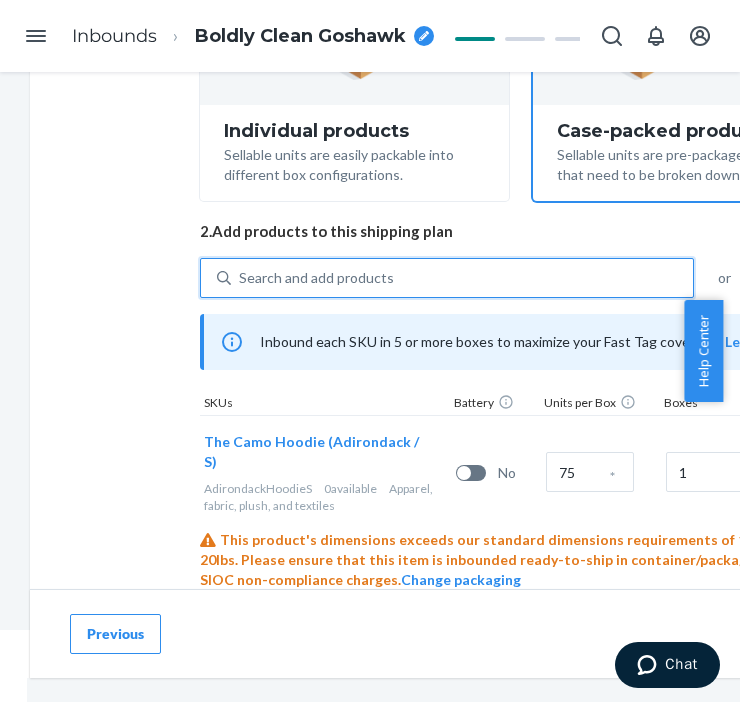 click on "Search and add products" at bounding box center [316, 278] 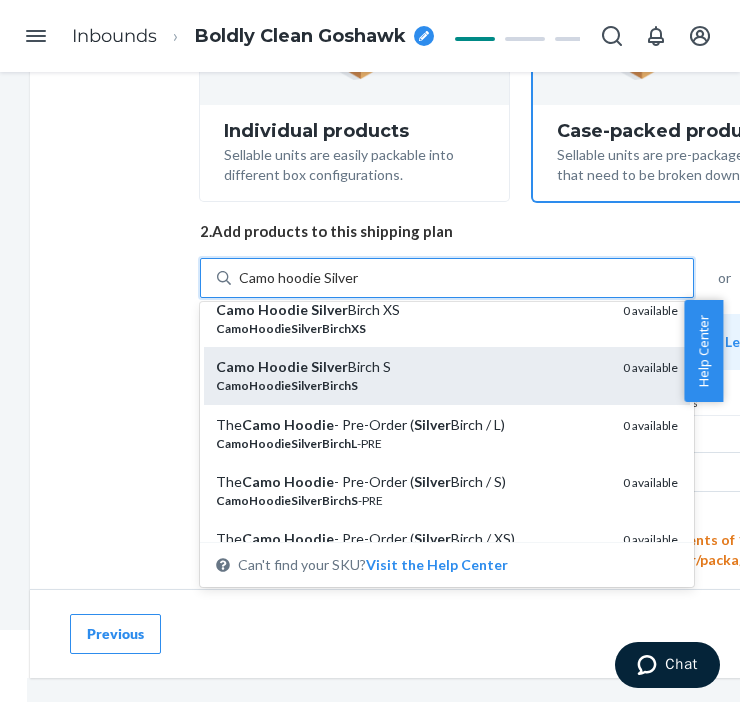 scroll, scrollTop: 666, scrollLeft: 0, axis: vertical 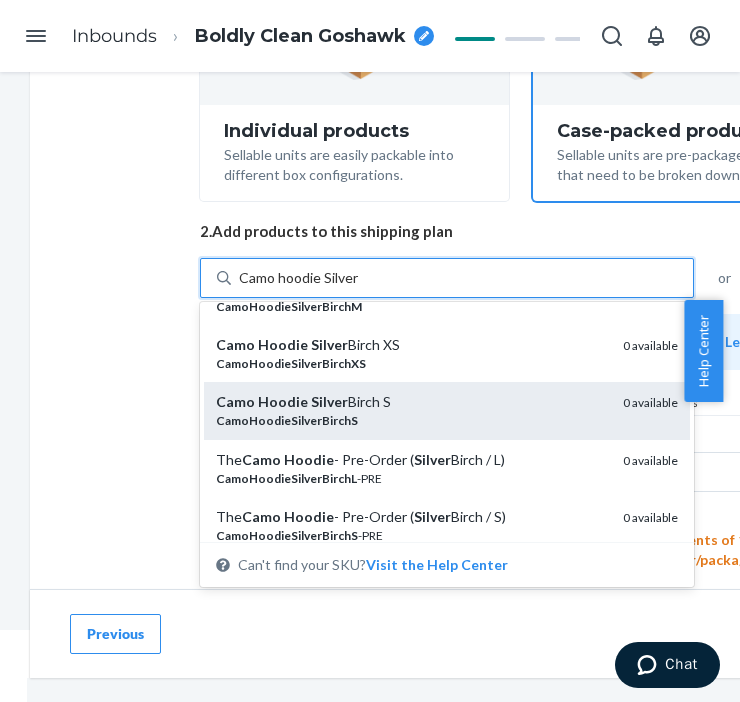 click on "CamoHoodieSilverBirchS" at bounding box center [411, 420] 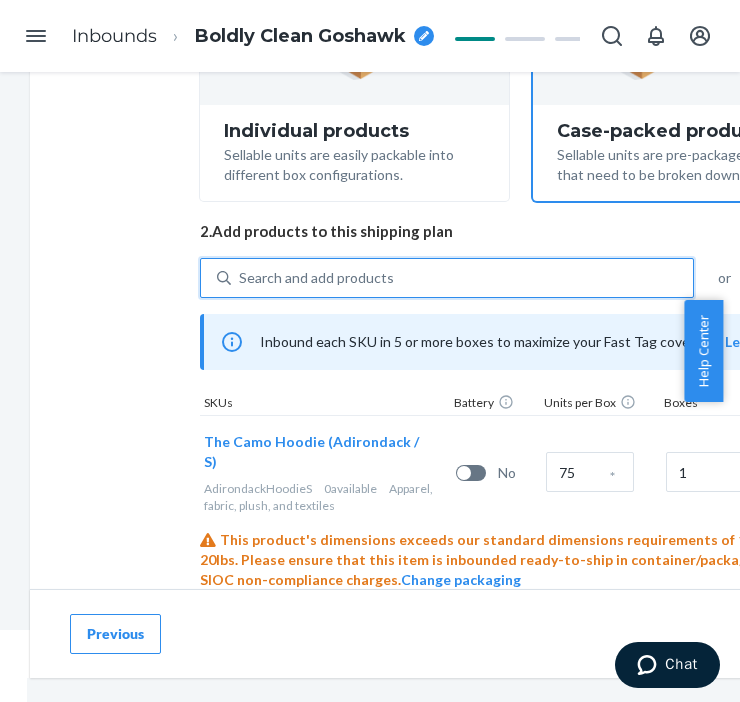 click on "Search and add products" at bounding box center (316, 278) 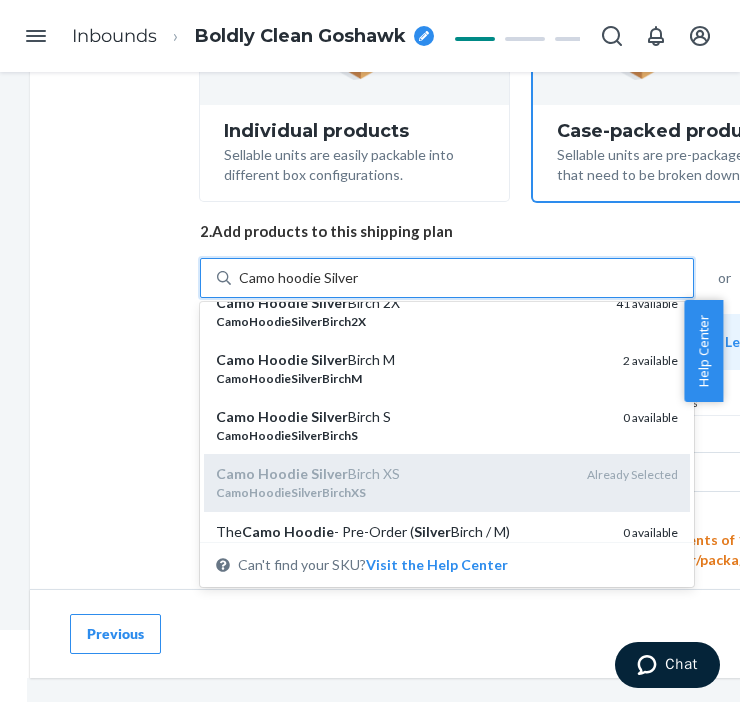 scroll, scrollTop: 555, scrollLeft: 0, axis: vertical 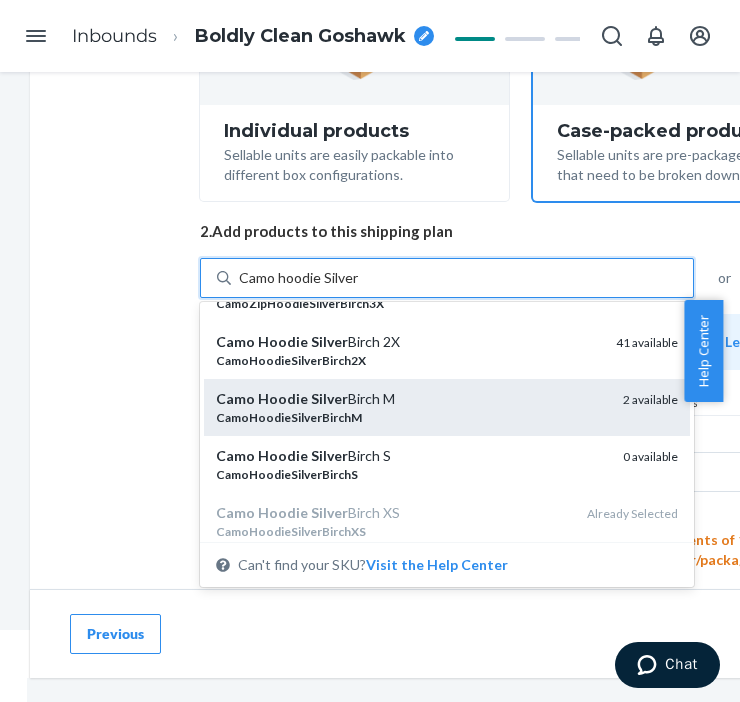 click on "Camo   Hoodie   Silver  Birch M" at bounding box center [411, 399] 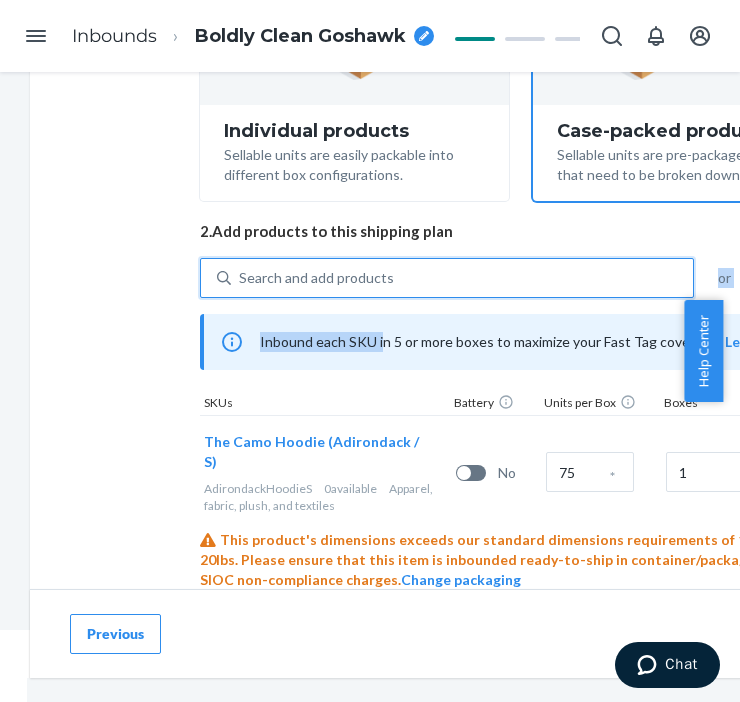 drag, startPoint x: 377, startPoint y: 297, endPoint x: 381, endPoint y: 284, distance: 13.601471 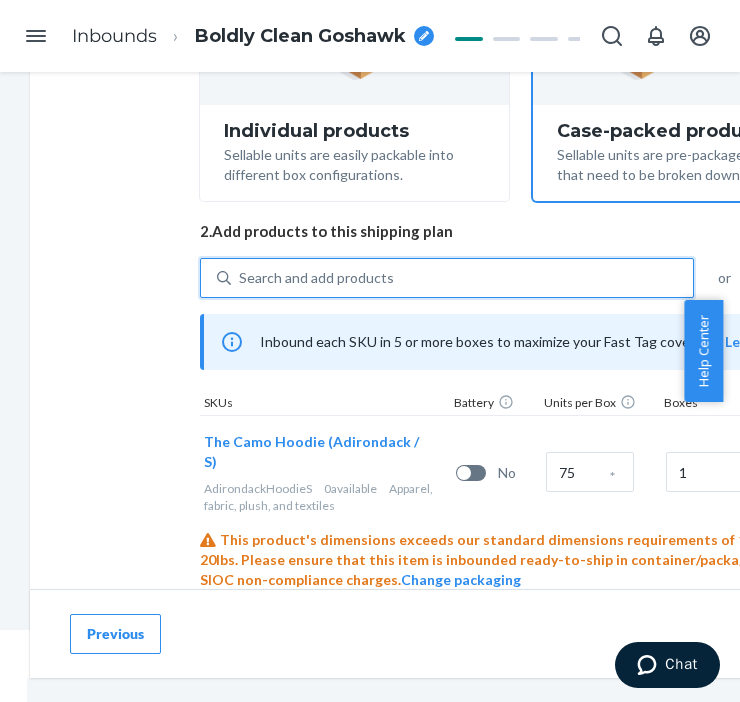 click on "Search and add products" at bounding box center (316, 278) 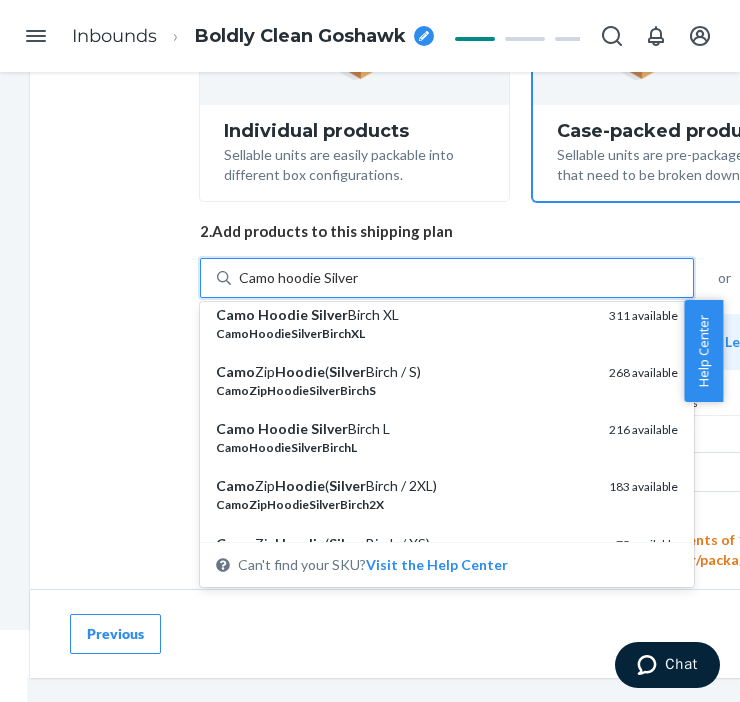 scroll, scrollTop: 222, scrollLeft: 0, axis: vertical 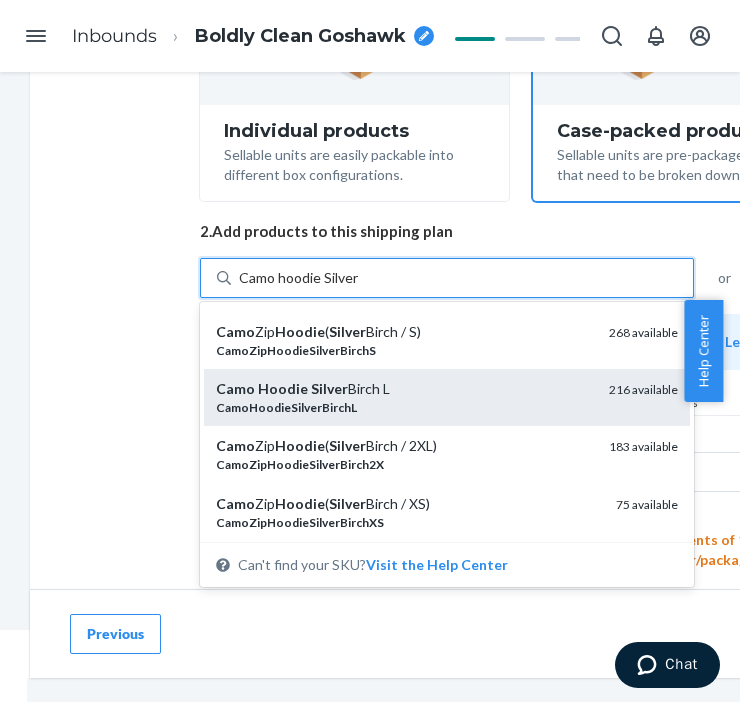 click on "Silver" at bounding box center (329, 388) 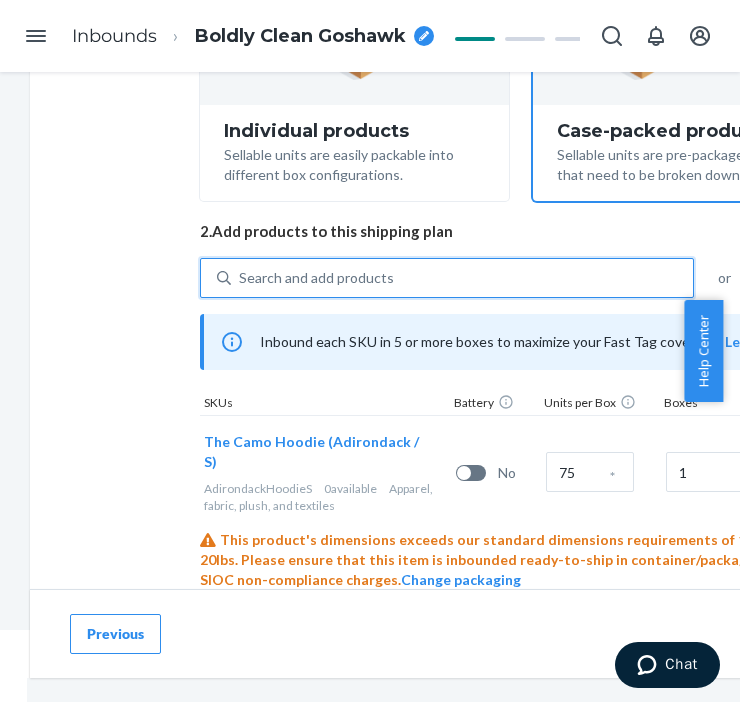 click on "Search and add products" at bounding box center (316, 278) 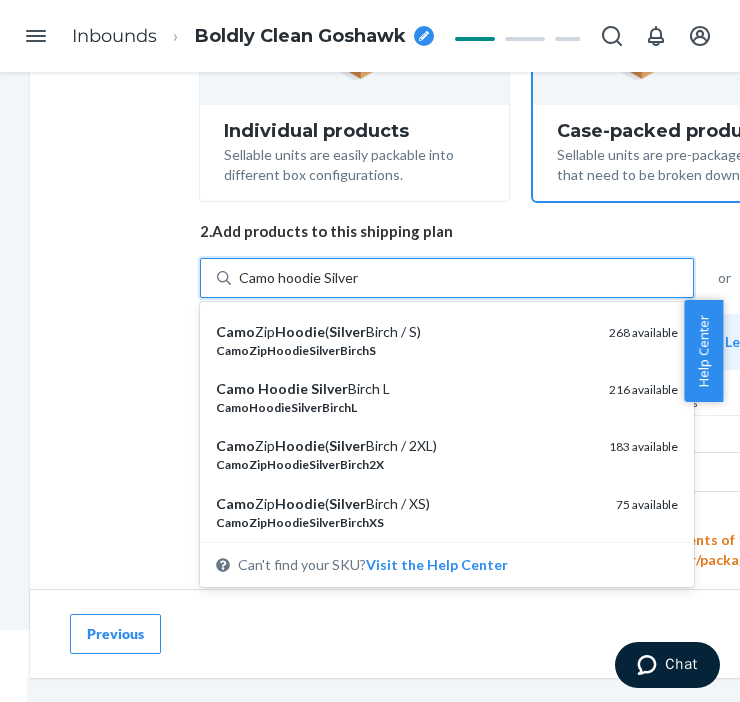 scroll, scrollTop: 111, scrollLeft: 0, axis: vertical 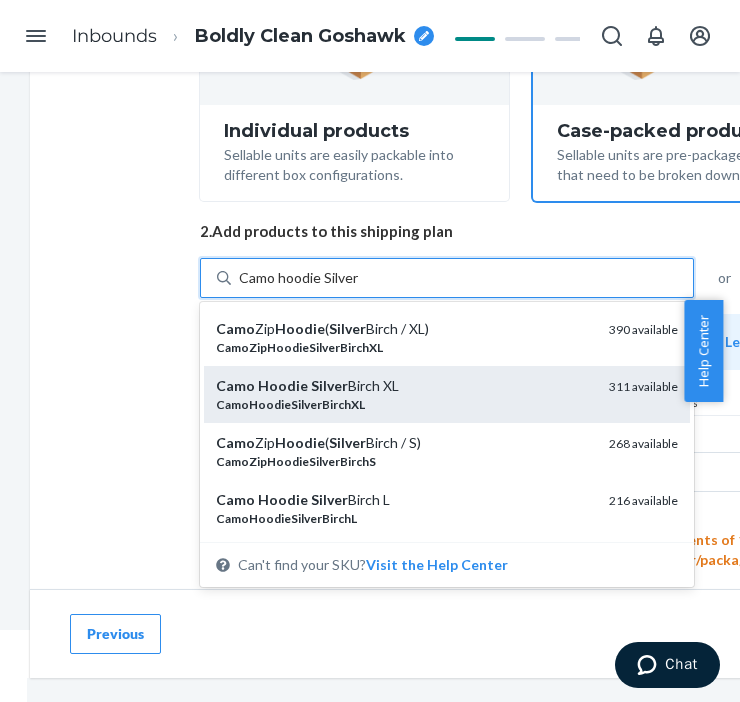 click on "Camo   Hoodie   Silver  Birch XL" at bounding box center (404, 386) 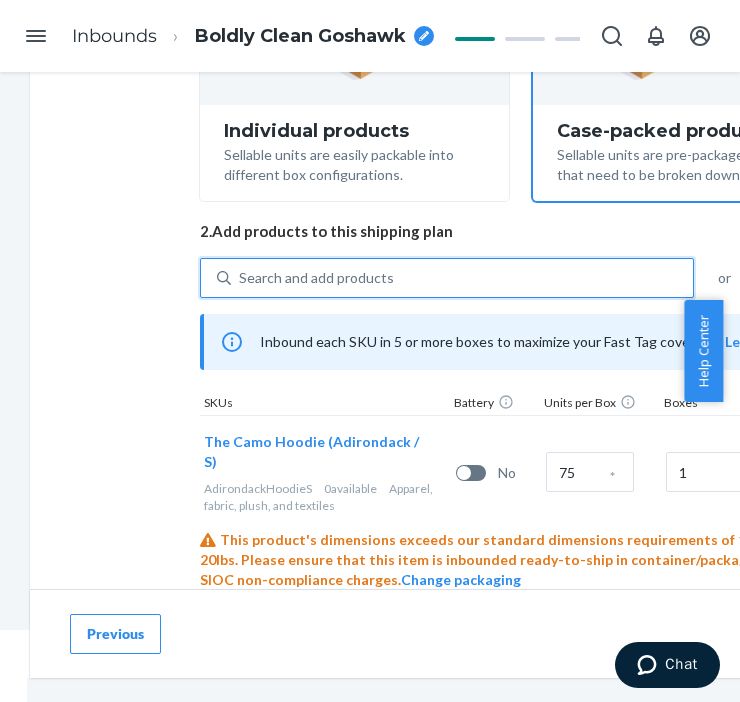 click on "Search and add products" at bounding box center (462, 278) 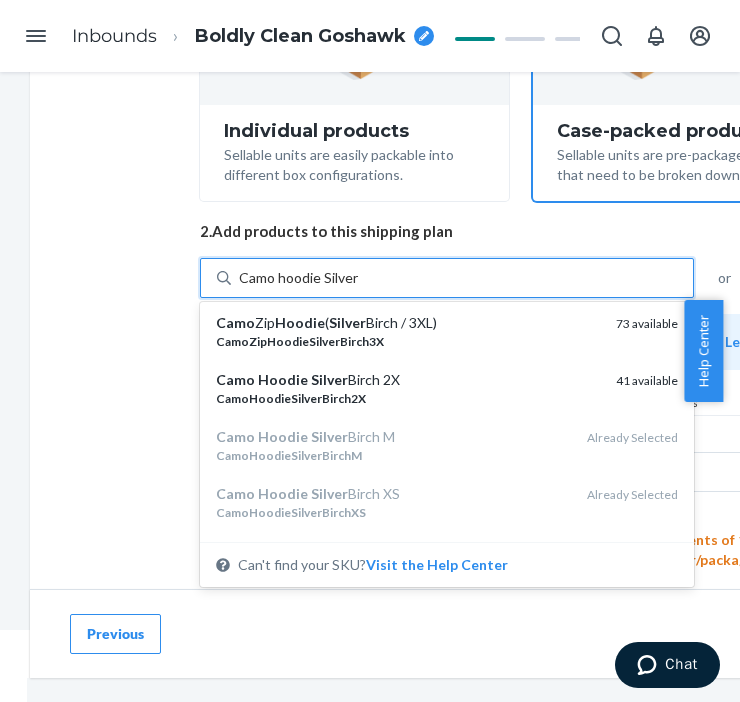 scroll, scrollTop: 555, scrollLeft: 0, axis: vertical 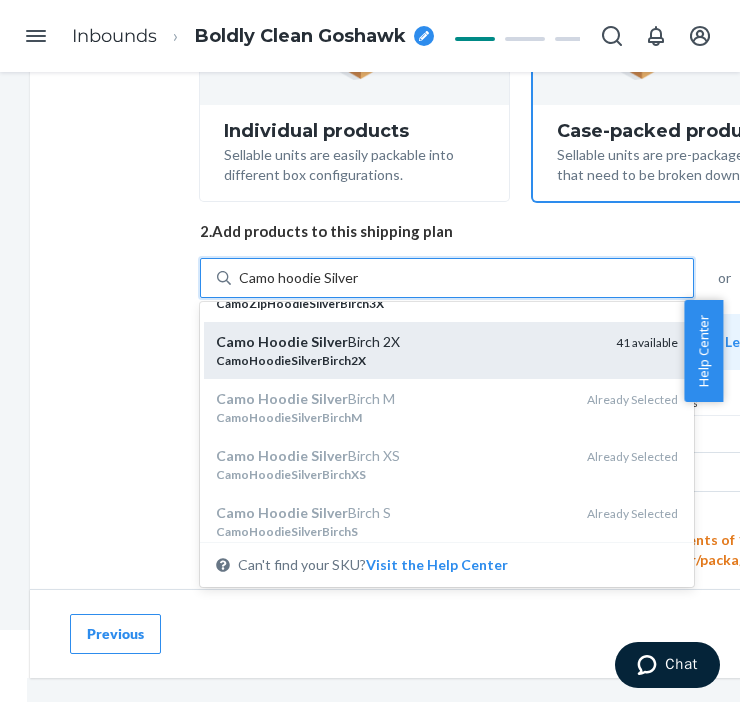 click on "Camo   Hoodie   Silver  Birch 2X" at bounding box center (408, 342) 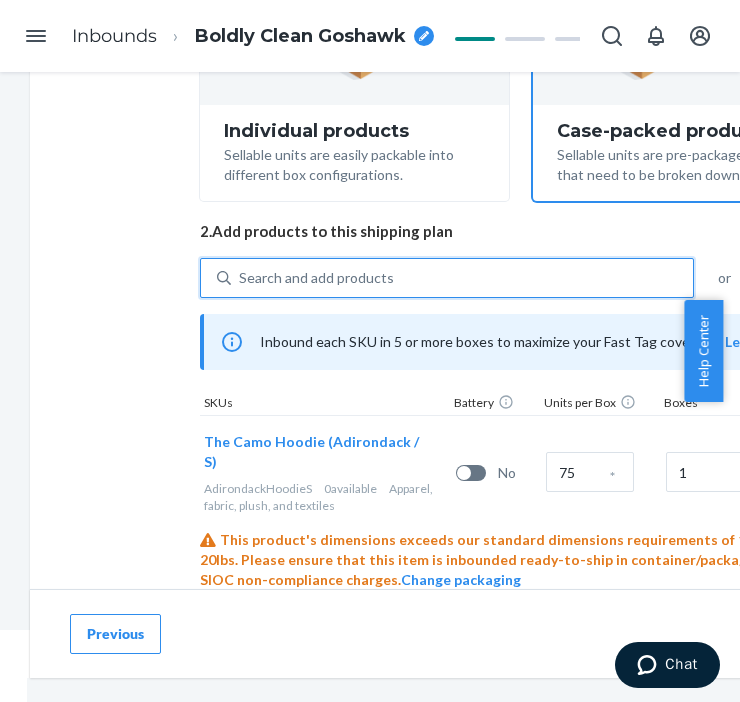 click on "Search and add products" at bounding box center [316, 278] 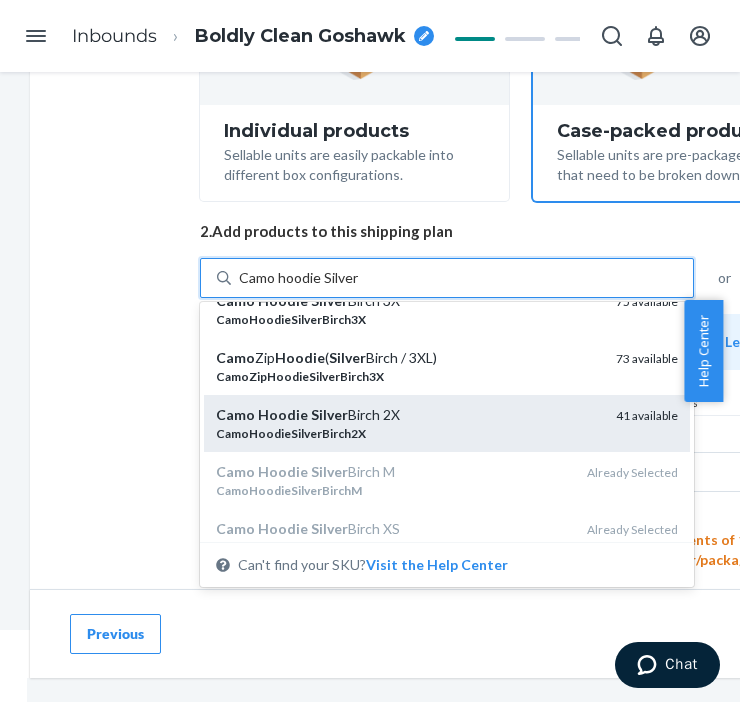 scroll, scrollTop: 444, scrollLeft: 0, axis: vertical 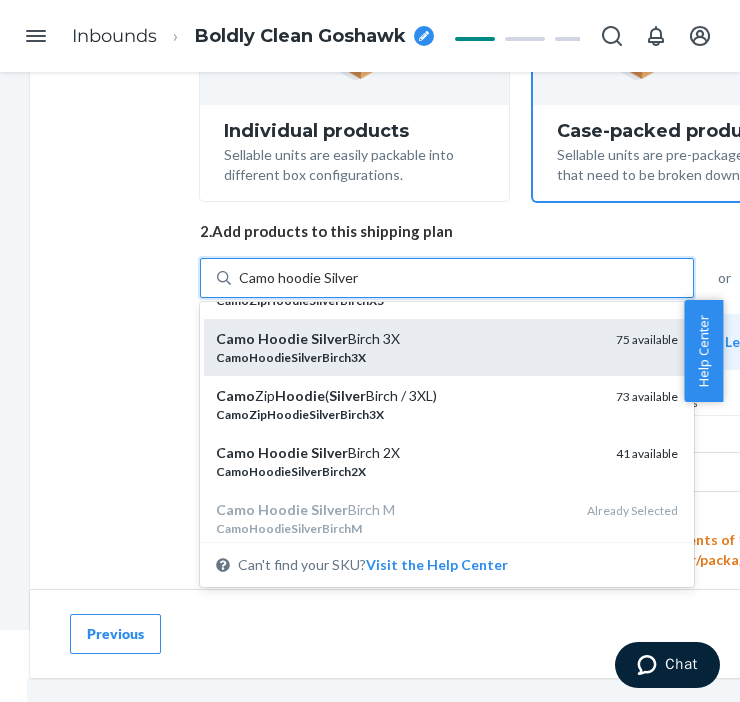 click on "CamoHoodieSilverBirch3X" at bounding box center (408, 357) 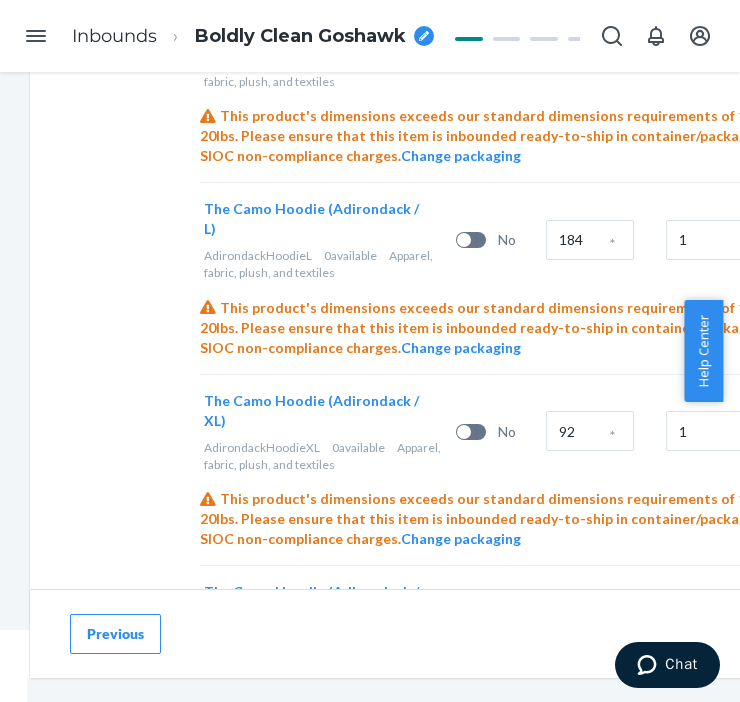 scroll, scrollTop: 1000, scrollLeft: 0, axis: vertical 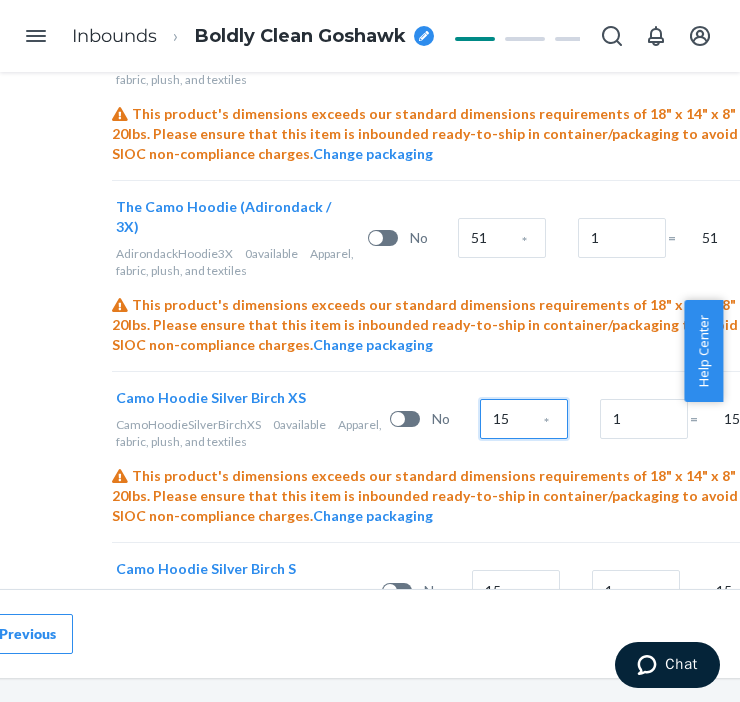 click on "15" at bounding box center (524, 419) 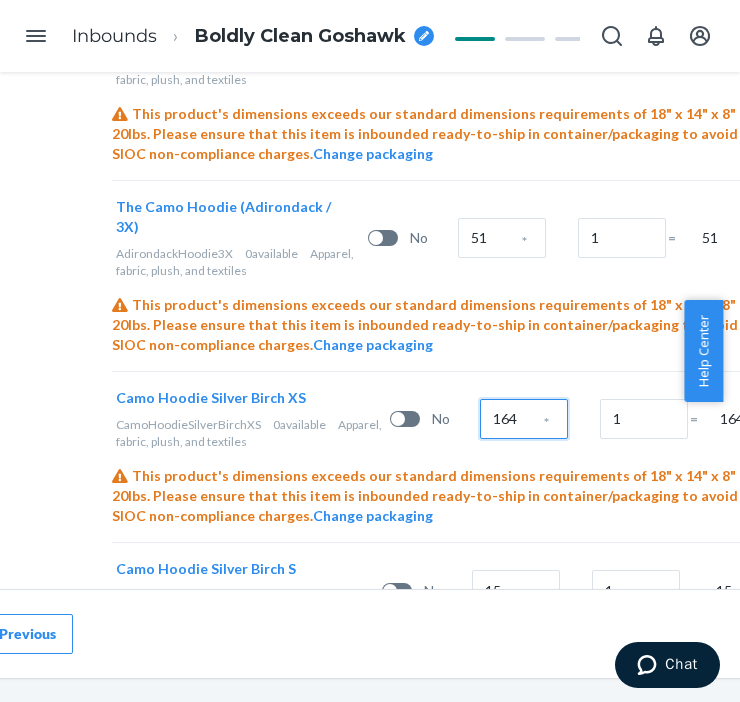 scroll, scrollTop: 1444, scrollLeft: 88, axis: both 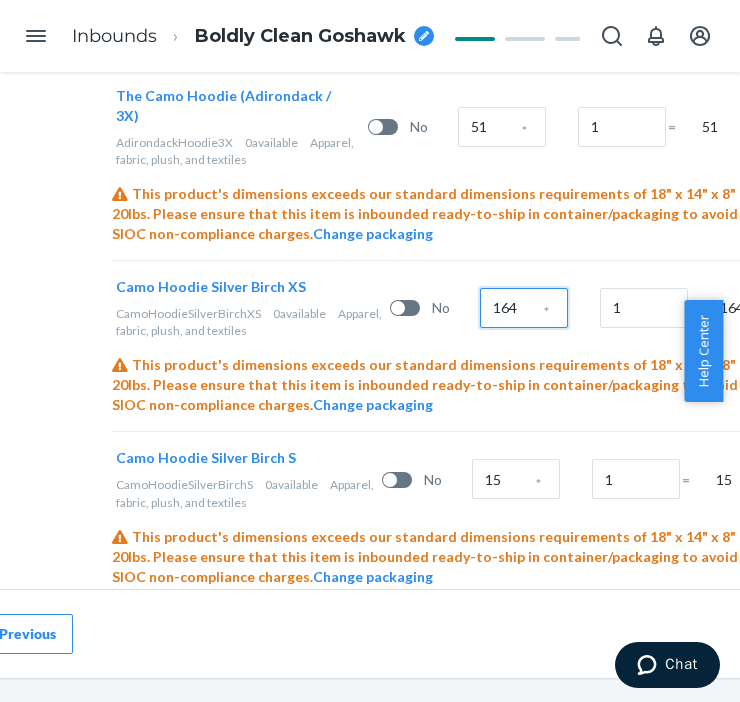 type on "164" 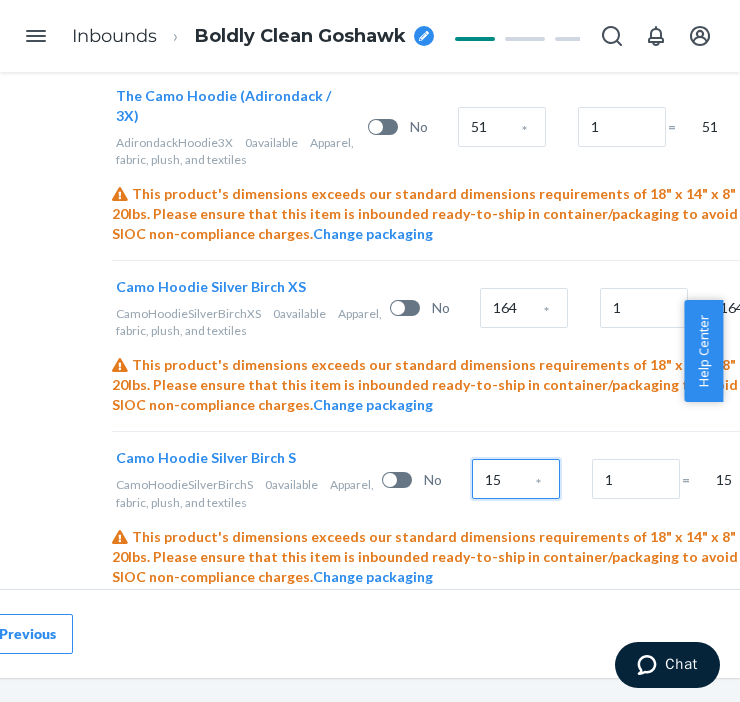 click on "15" at bounding box center [516, 479] 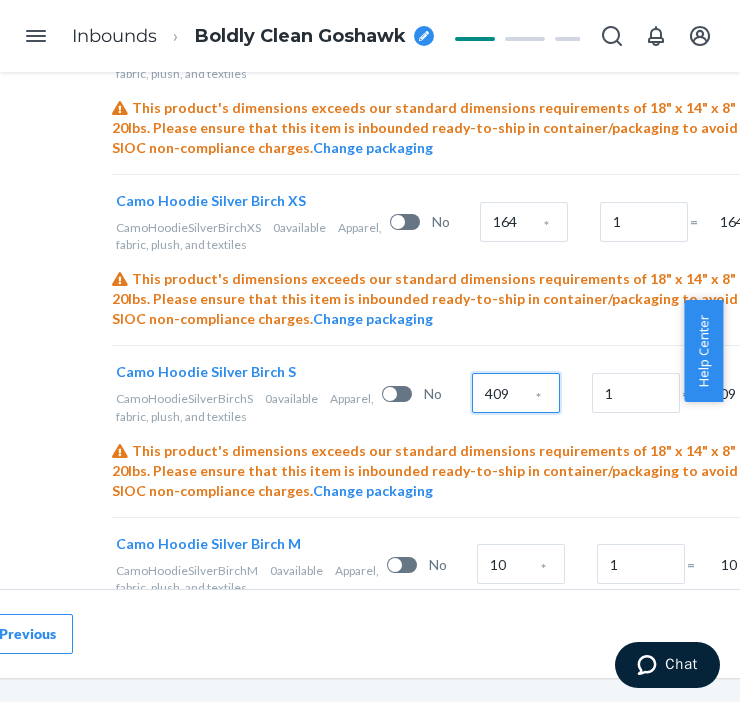 scroll, scrollTop: 1555, scrollLeft: 88, axis: both 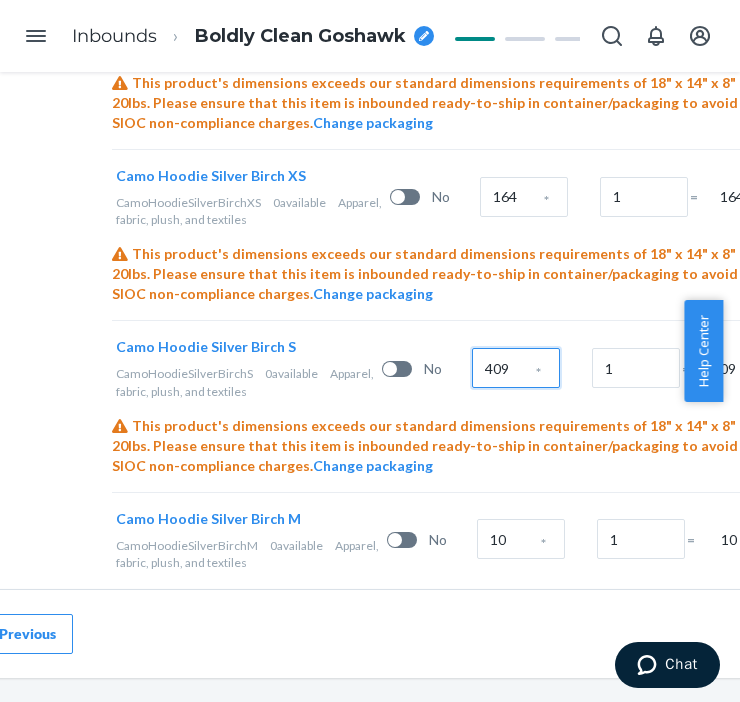 type on "409" 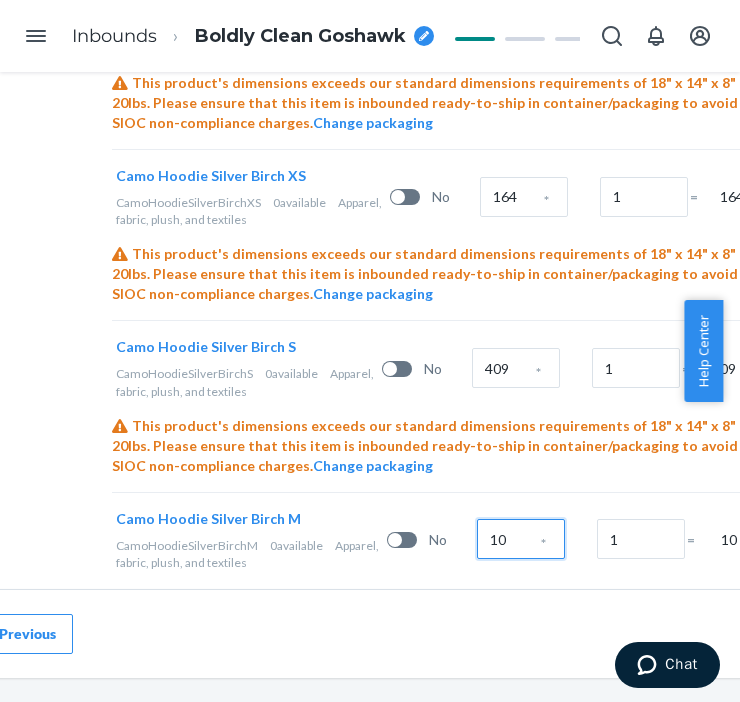 click on "10" at bounding box center [521, 539] 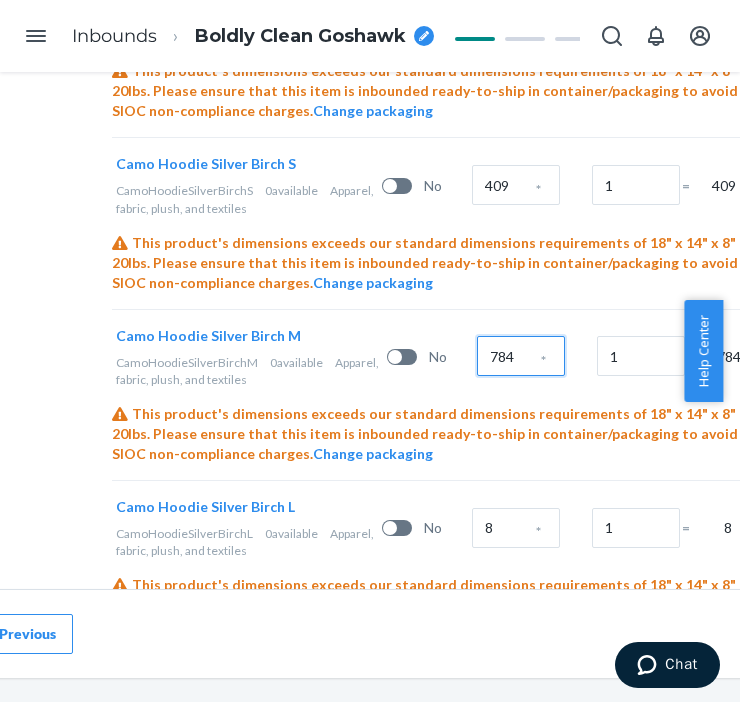 scroll, scrollTop: 1777, scrollLeft: 88, axis: both 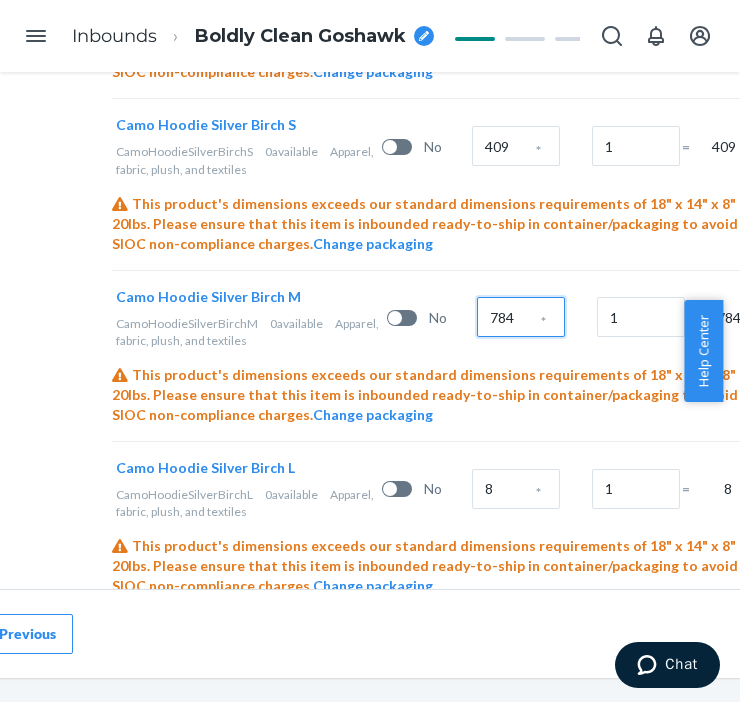 type on "784" 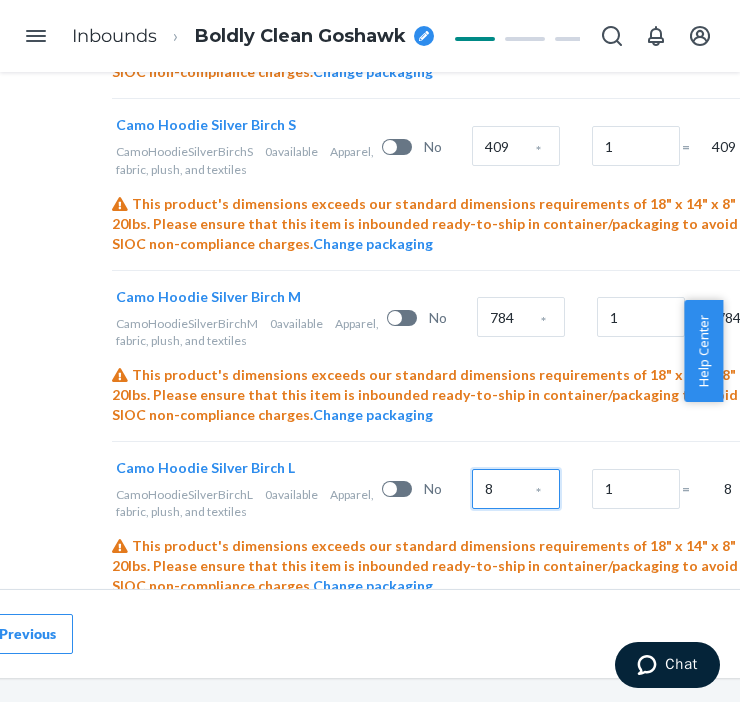 click on "8" at bounding box center [516, 489] 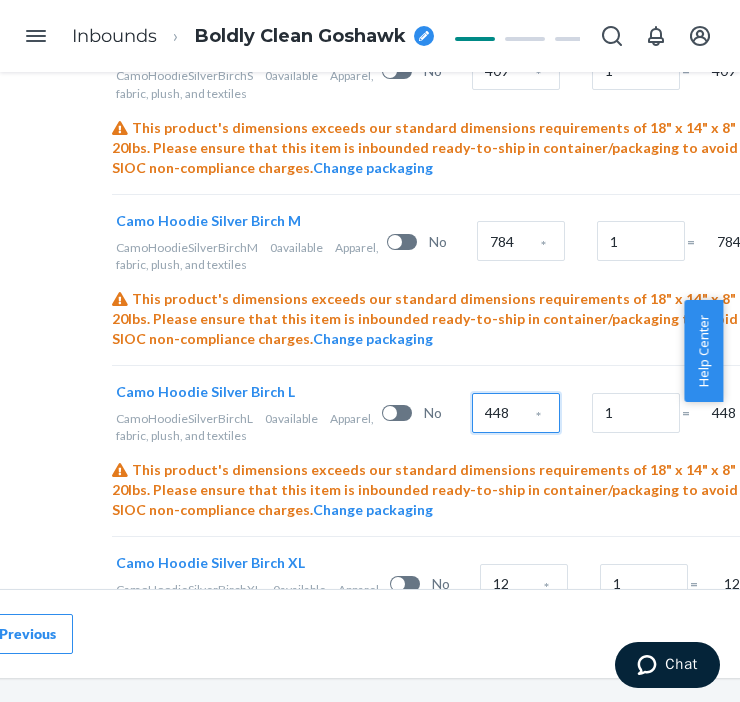 scroll, scrollTop: 1888, scrollLeft: 88, axis: both 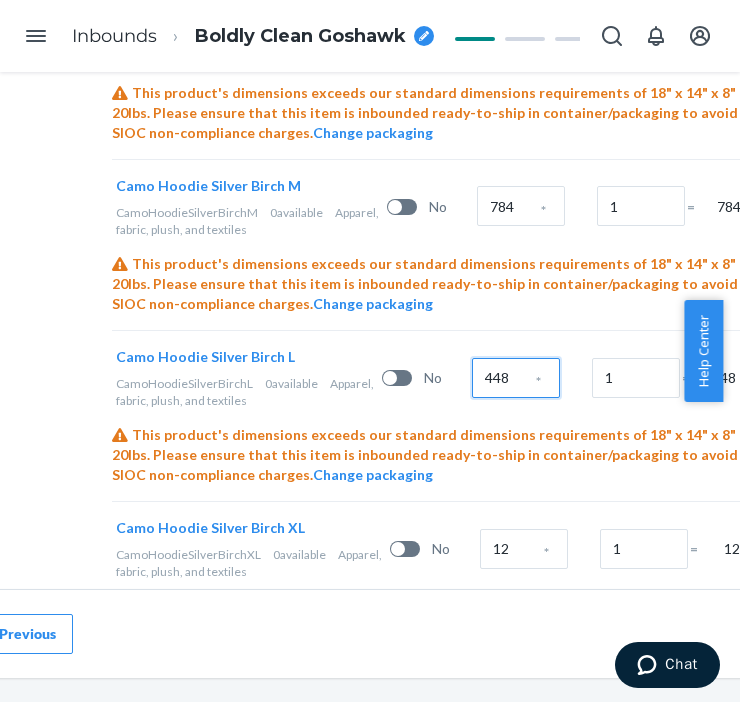 type on "448" 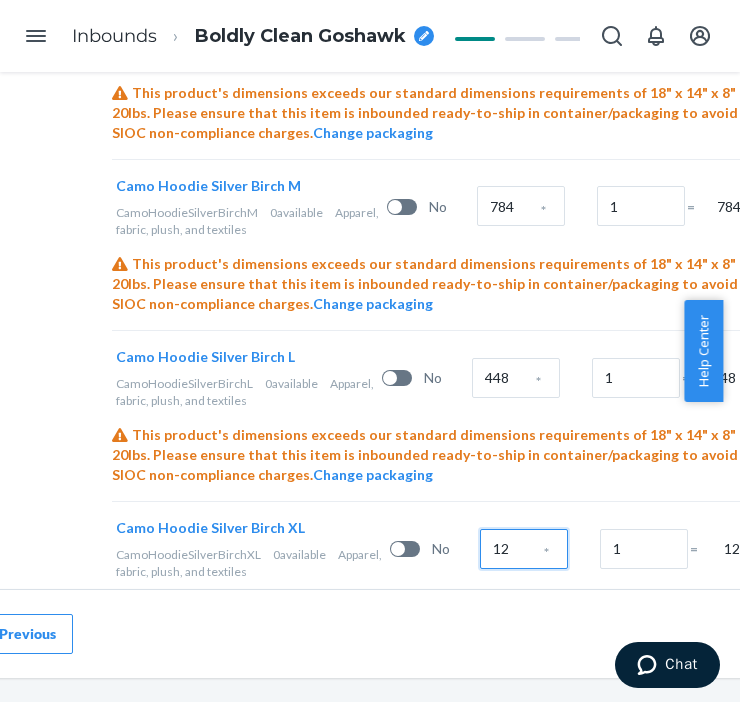 click on "12" at bounding box center (524, 549) 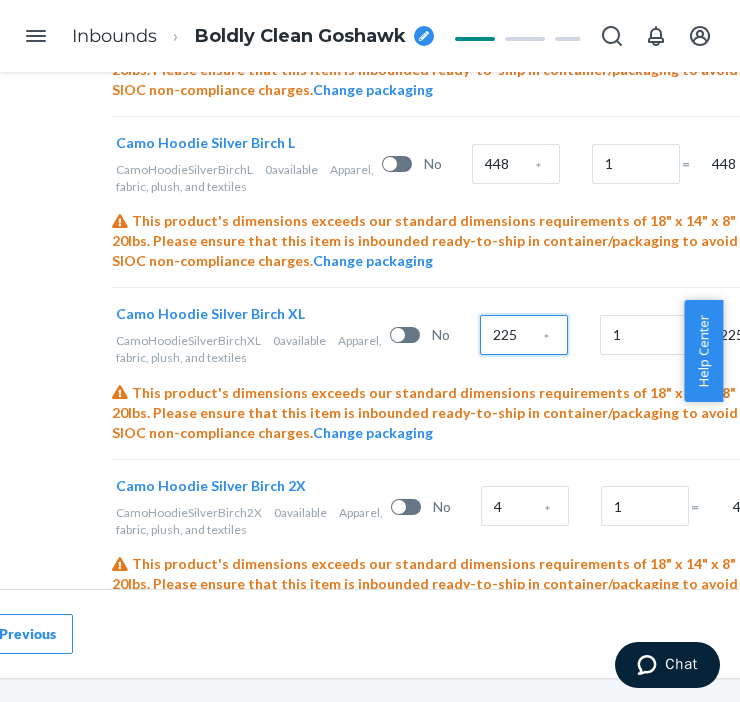 scroll, scrollTop: 2223, scrollLeft: 88, axis: both 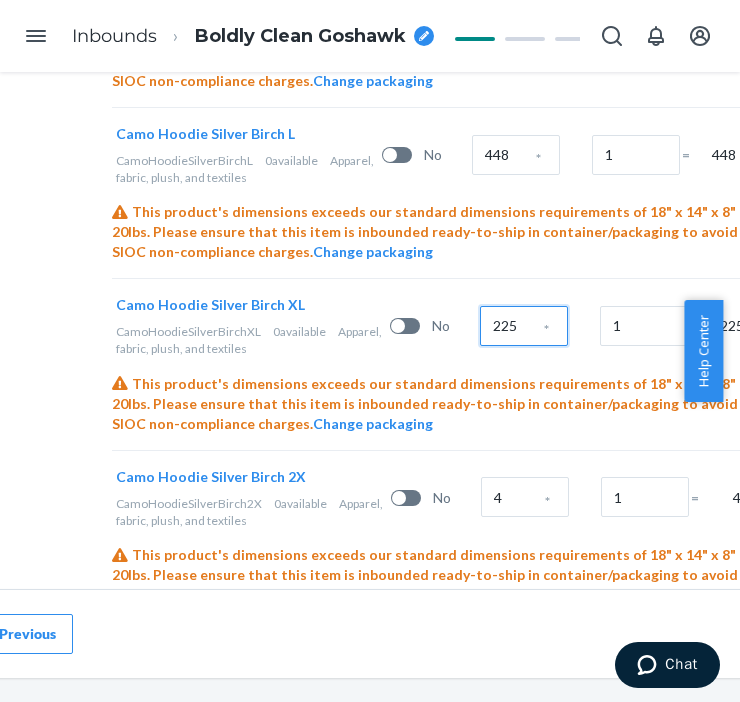 type on "225" 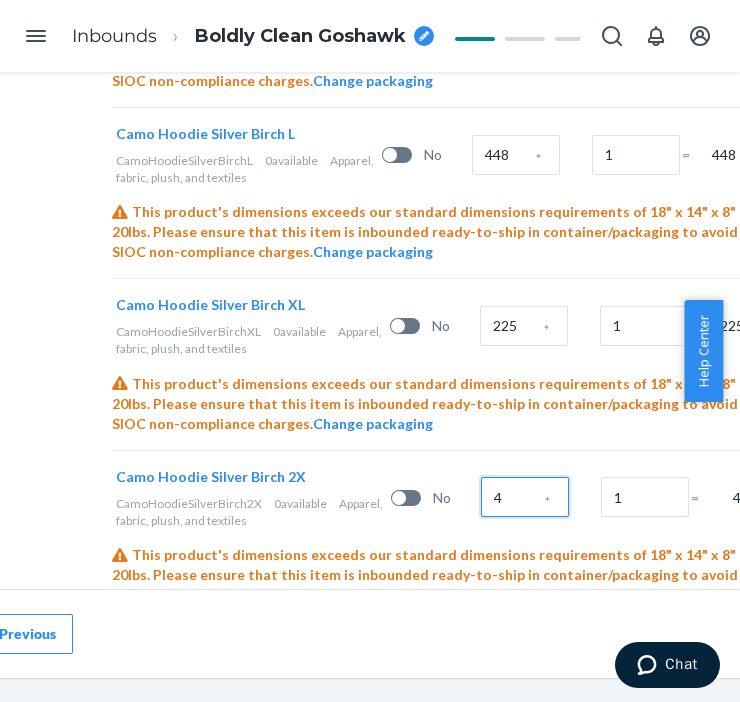 click on "4" at bounding box center (525, 497) 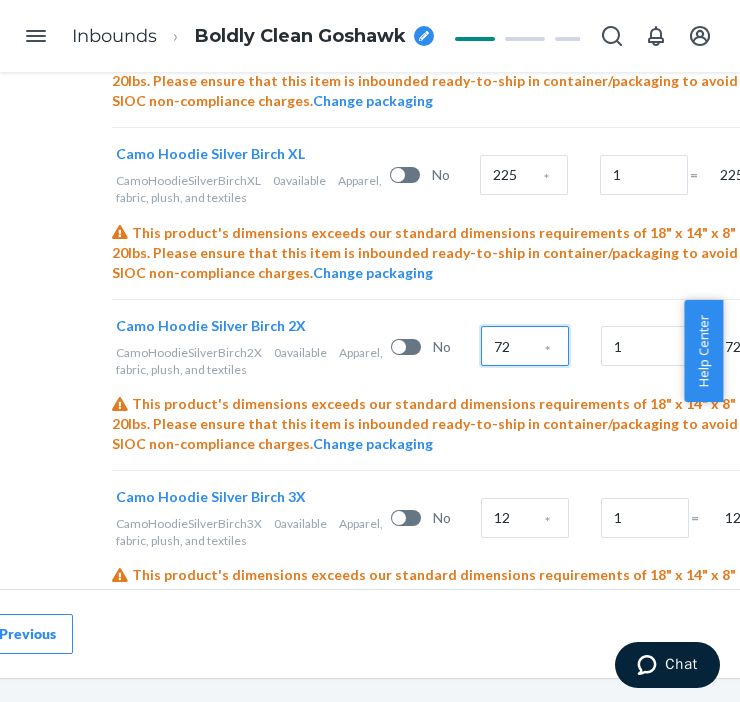 scroll, scrollTop: 2382, scrollLeft: 88, axis: both 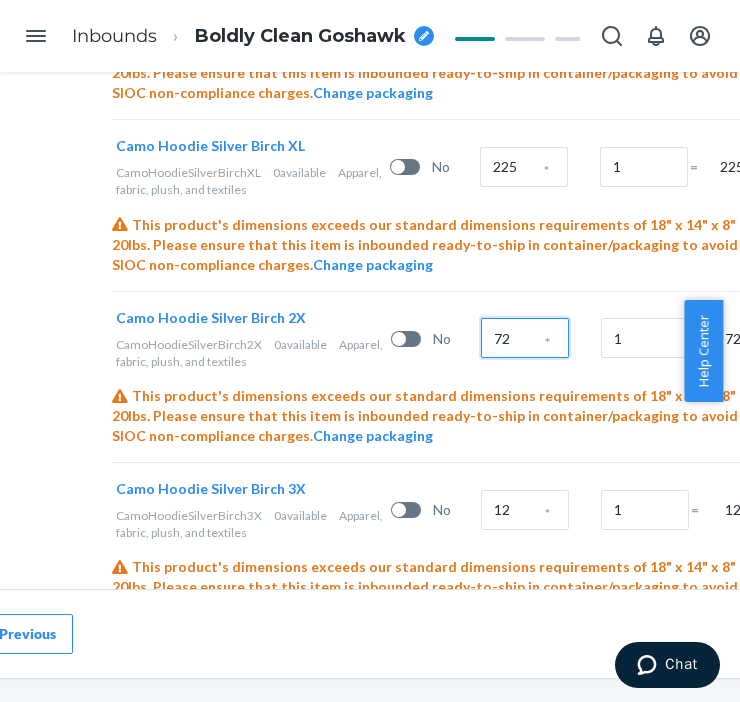 type on "72" 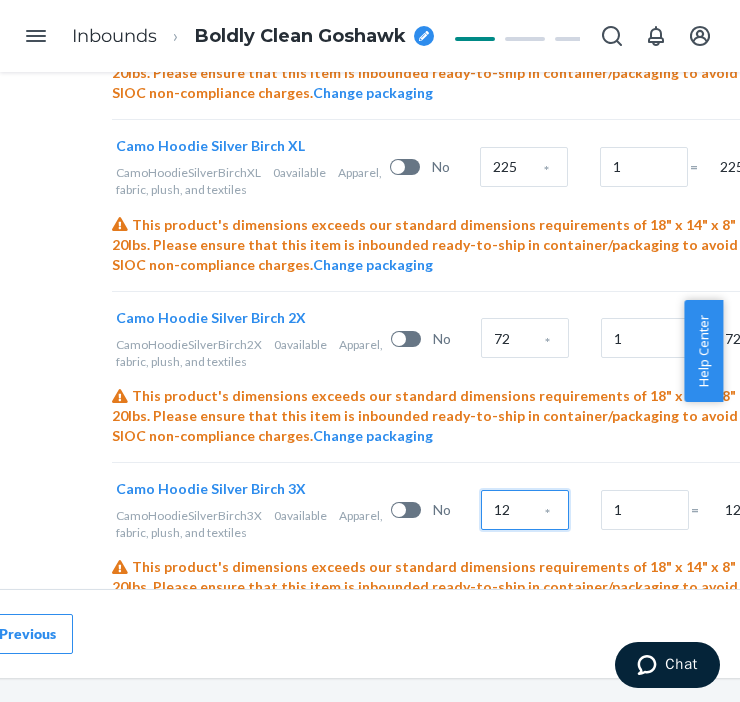 click on "12" at bounding box center [525, 510] 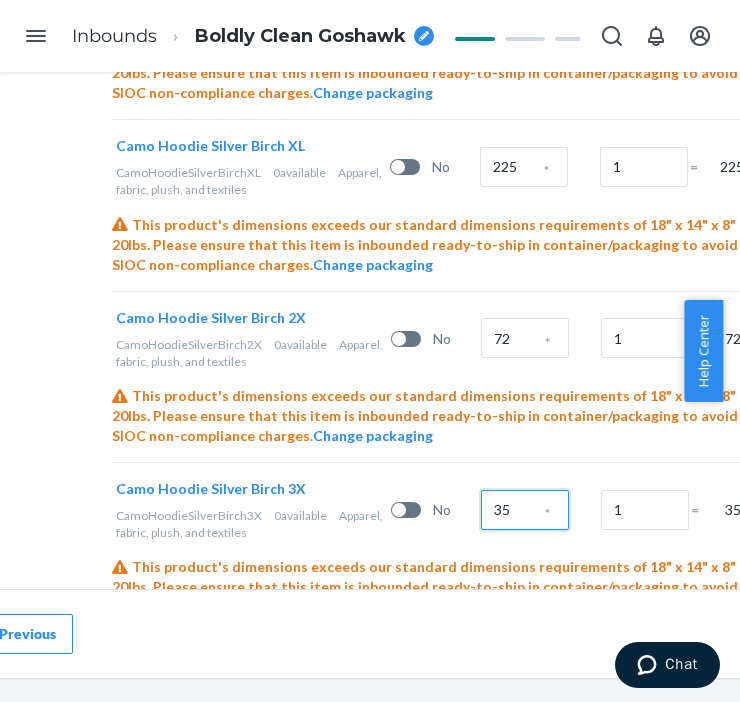 type on "35" 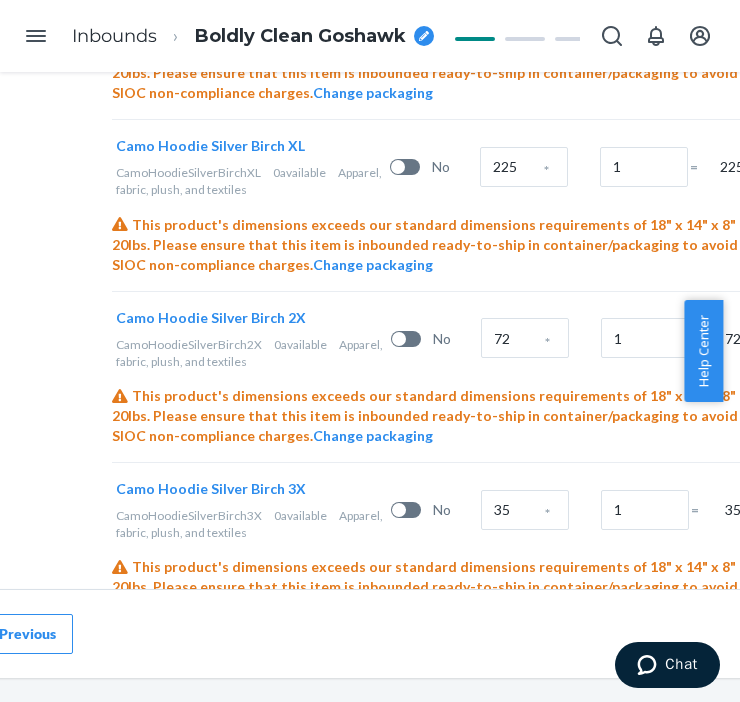 click on "This product's dimensions exceeds our standard dimensions requirements of 18" x 14" x 8" and 20lbs. Please ensure that this item is inbounded ready-to-ship in container/packaging to avoid SIOC non-compliance charges.  Change packaging" at bounding box center (442, 587) 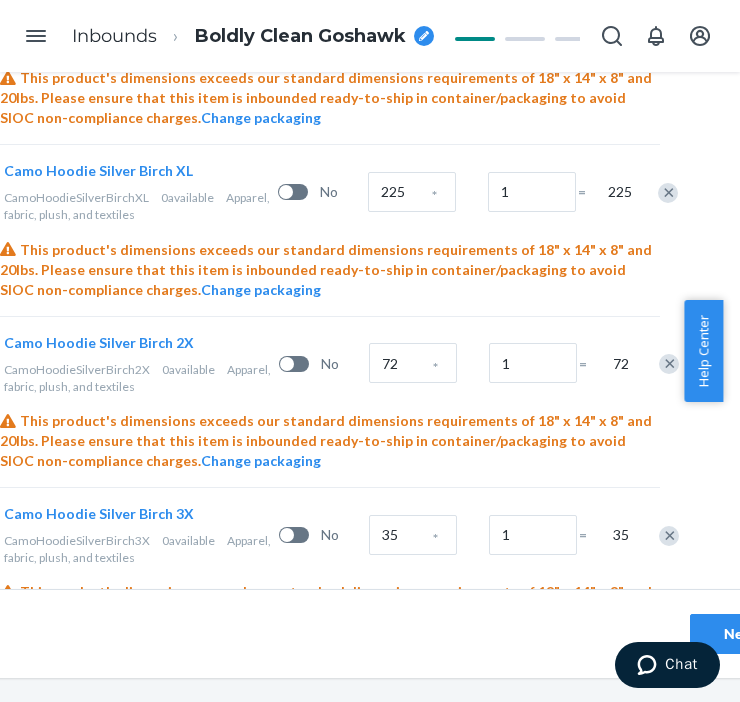 scroll, scrollTop: 2382, scrollLeft: 200, axis: both 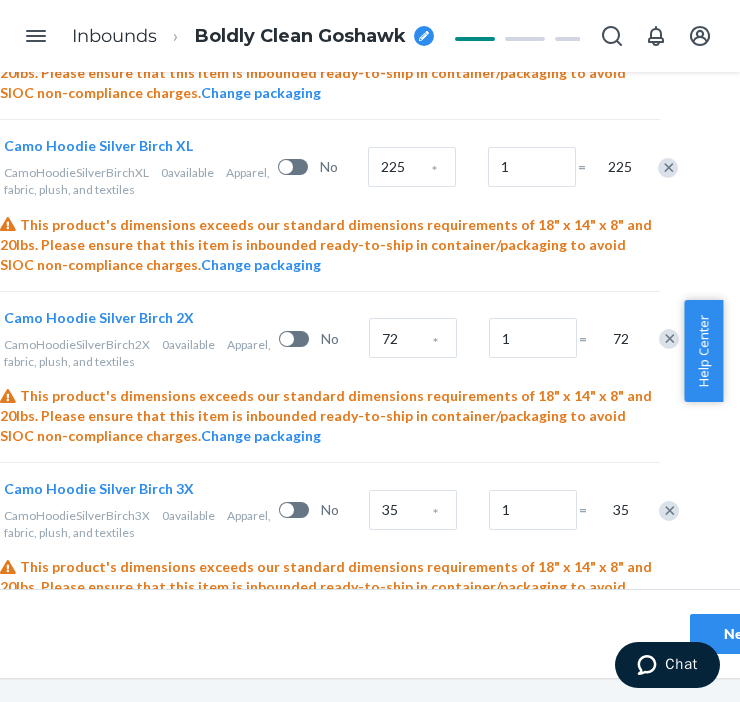click on "Boldly Clean Goshawk" at bounding box center [300, 37] 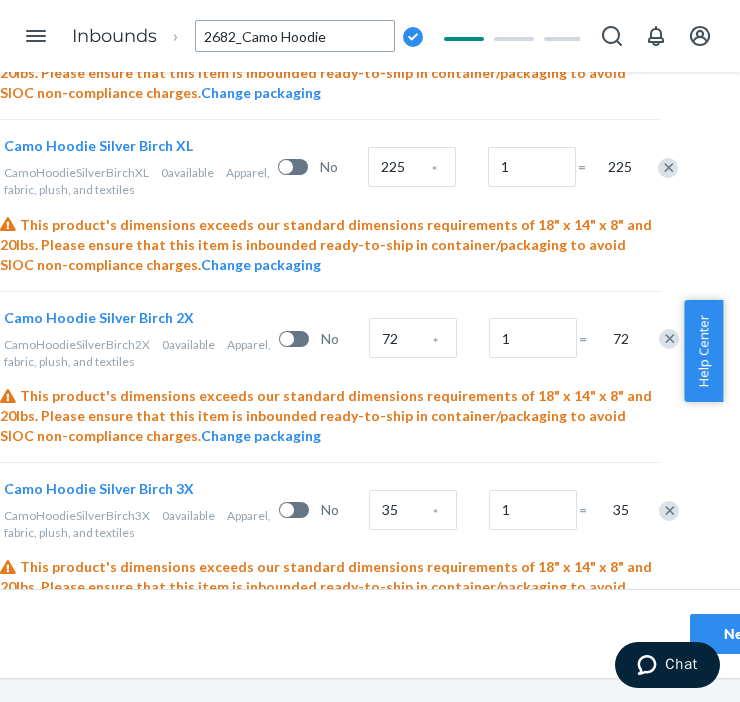 type on "2682_Camo Hoodie_" 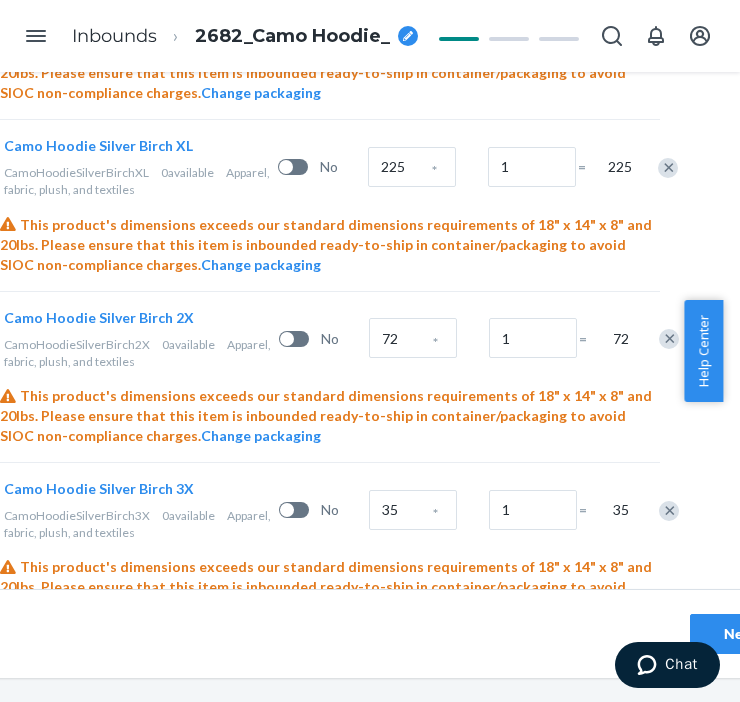click on "2682_Camo Hoodie_" at bounding box center (292, 37) 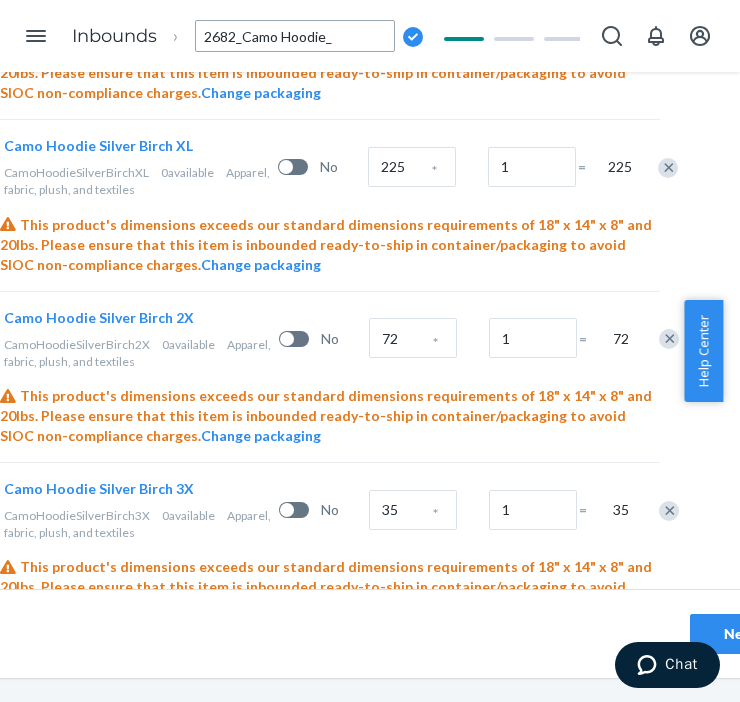 click on "2682_Camo Hoodie_" at bounding box center (295, 36) 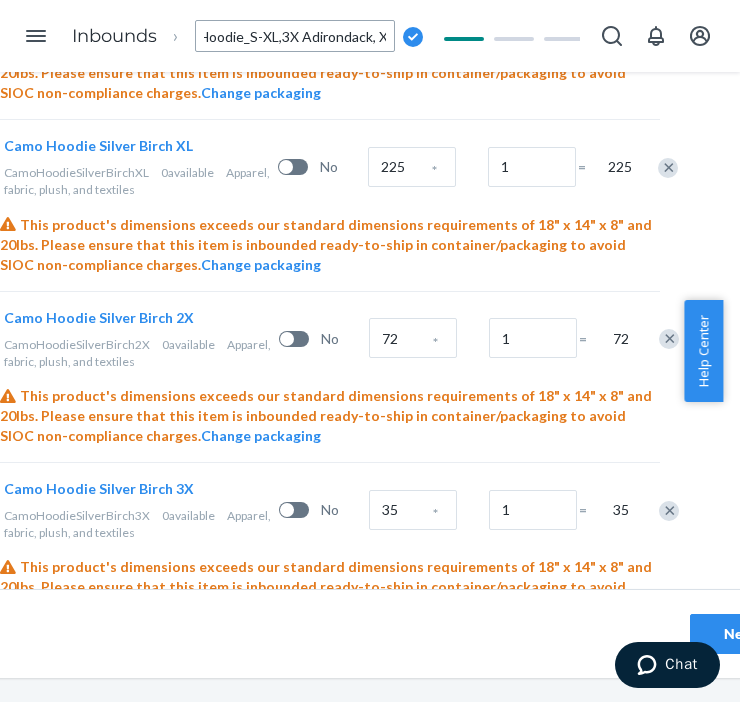 scroll, scrollTop: 0, scrollLeft: 88, axis: horizontal 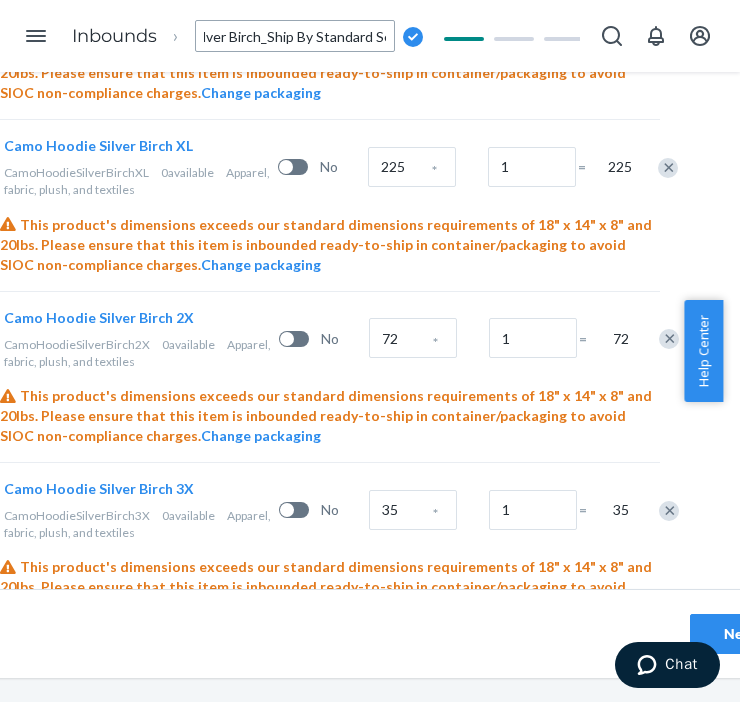 type on "2682_Camo Hoodie_S-XL,3X Adirondack, XS-3X Silver Birch_Ship By Standard Sea" 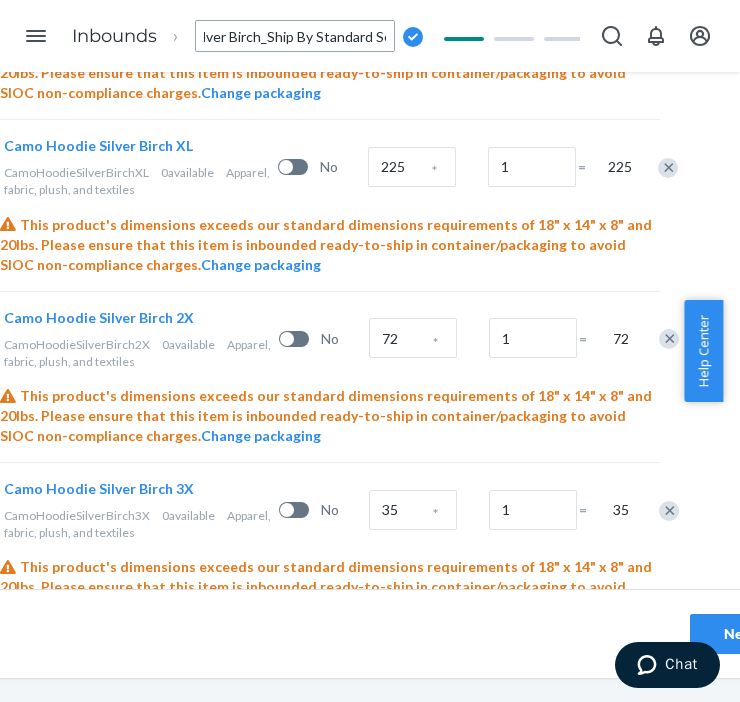 scroll, scrollTop: 0, scrollLeft: 317, axis: horizontal 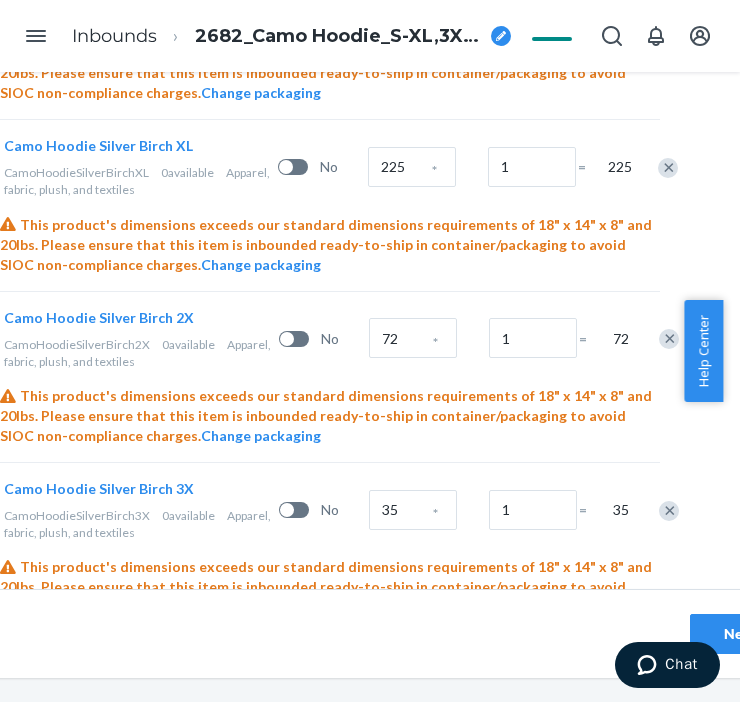 click on "Select and Add Products
Ensure your products meet our  dimension requirements  and are not in the  restricted product  list.
Battery products  must be pre-approved before inbounding.
1.   Select  packing type Individual products Sellable units are easily packable into different box configurations. Case-packed products Sellable units are pre-packaged in boxes that need to be broken down. 2.  Add products to this shipping plan Search and add products or Upload file Inbound each SKU in 5 or more boxes to maximize your Fast Tag coverage Learn more Consider sending to reserve storage To save on storage costs, enable smart replenishment to ecom, and more, select “reserve storage” in the previous step.  Learn more about reserve storage benefits SKUs Battery Units per Box Boxes Total The Camo Hoodie (Adirondack / S) AdirondackHoodieS 0  available Apparel, fabric, plush, and textiles No 75 * 1 = 75 Change packaging The Camo Hoodie (Adirondack / M) AdirondackHoodieM 0  available No 143 * 1 = 0" at bounding box center (330, -804) 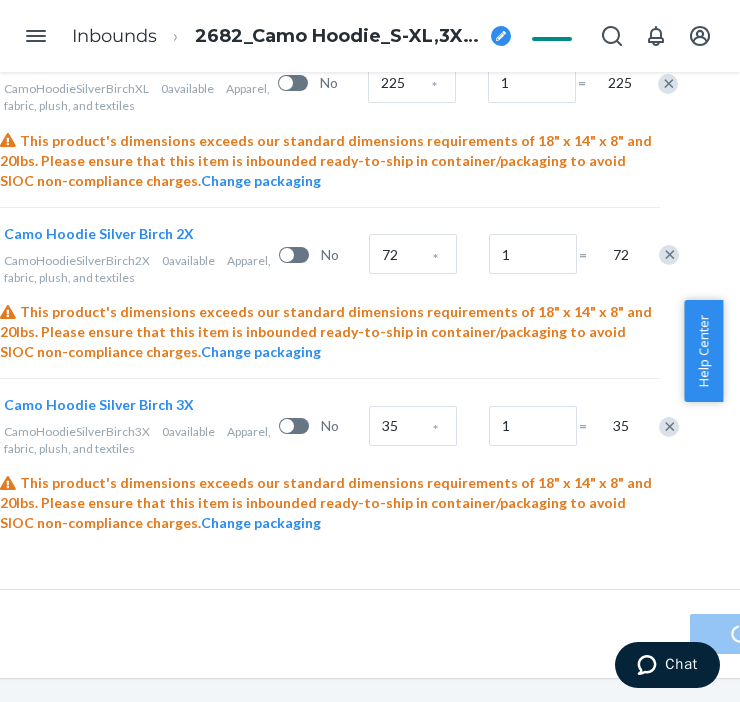 scroll, scrollTop: 0, scrollLeft: 0, axis: both 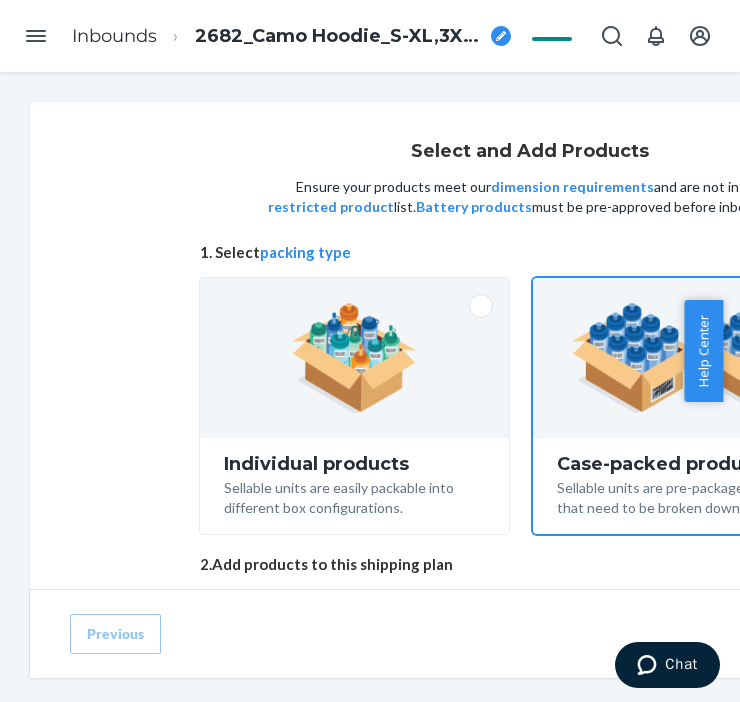 radio on "true" 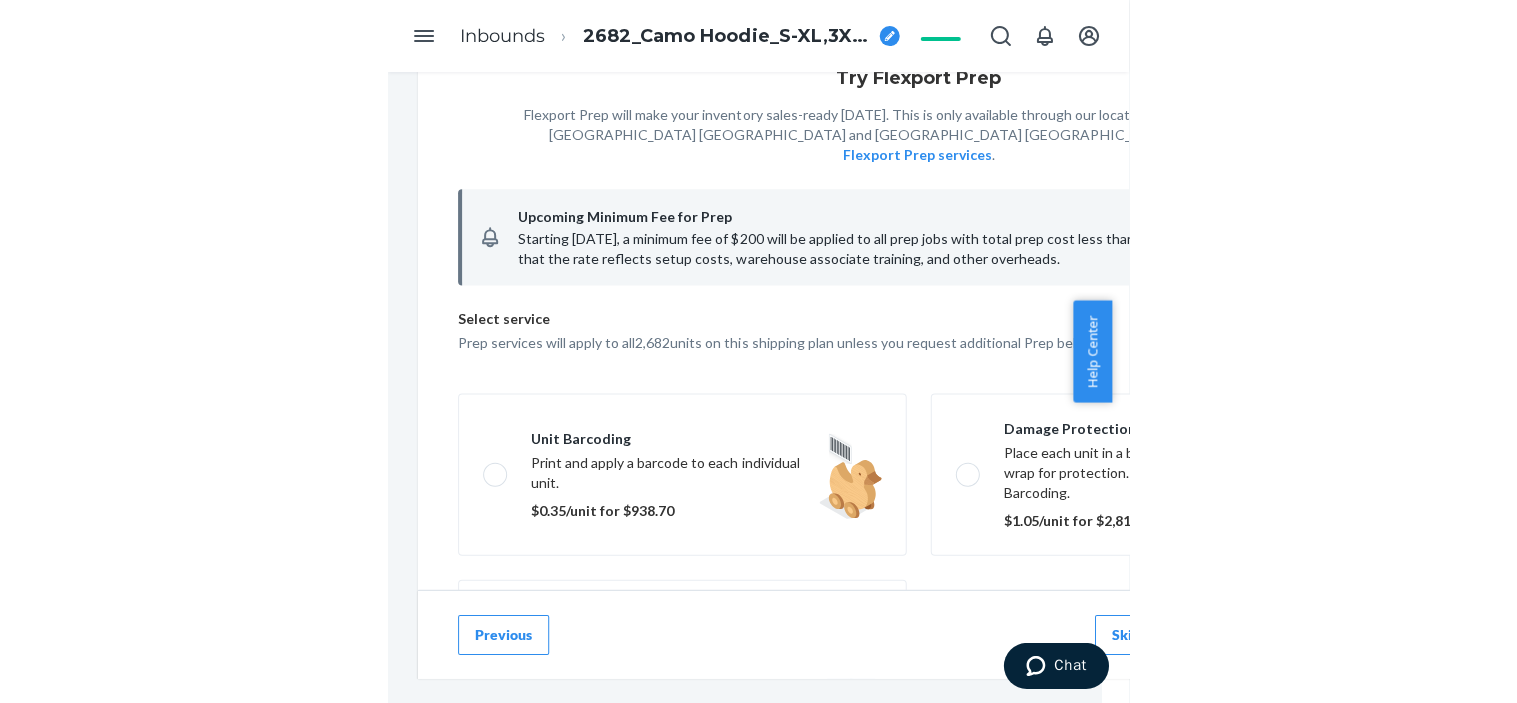 scroll, scrollTop: 222, scrollLeft: 0, axis: vertical 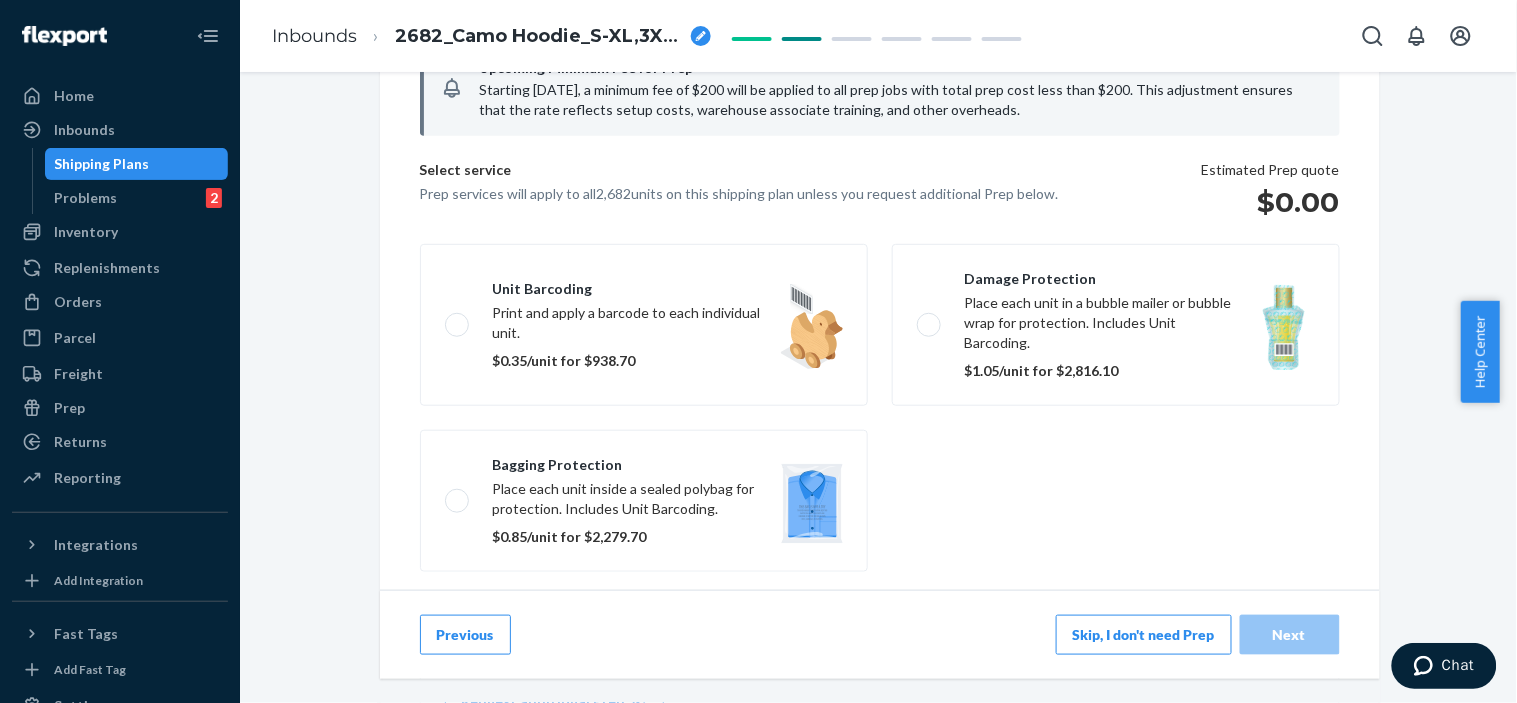 click on "Skip, I don't need Prep" at bounding box center [1144, 635] 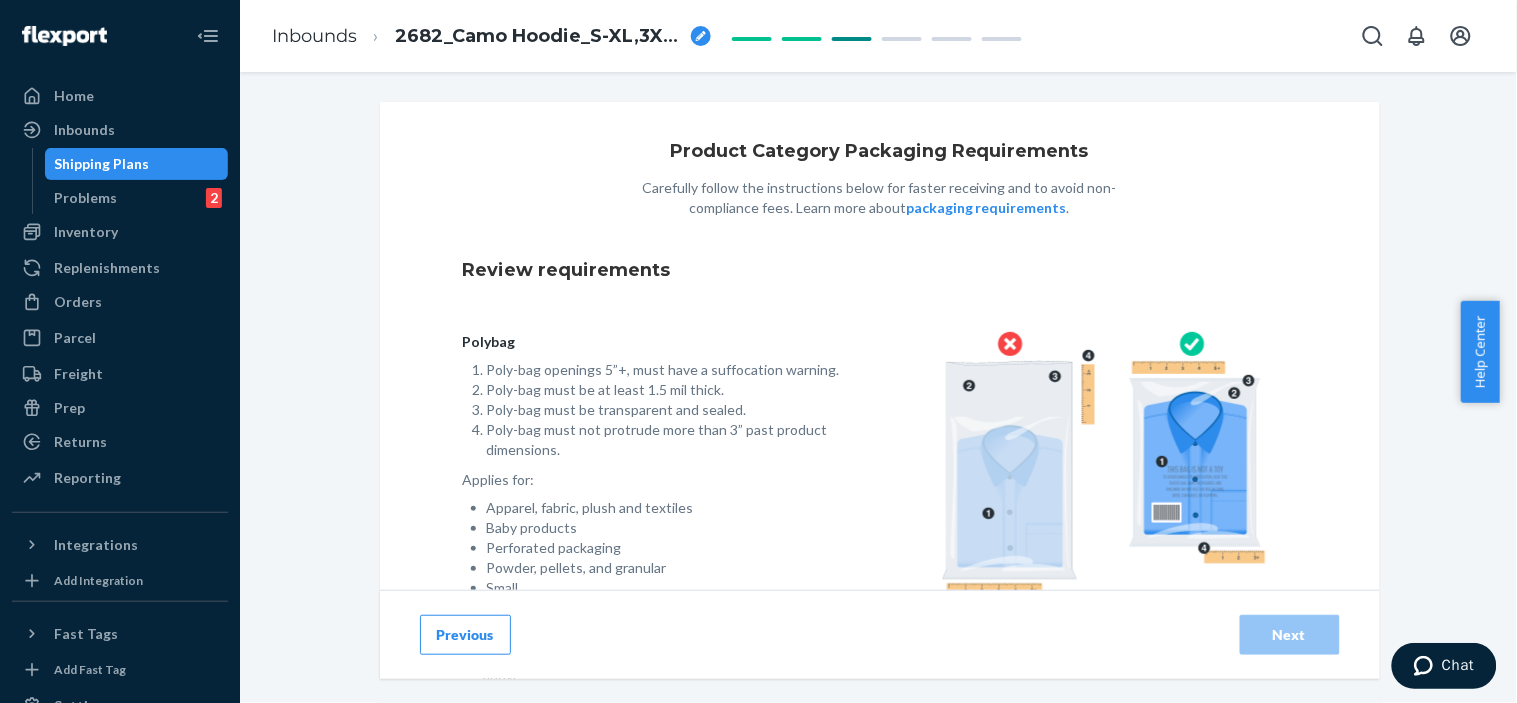 scroll, scrollTop: 162, scrollLeft: 0, axis: vertical 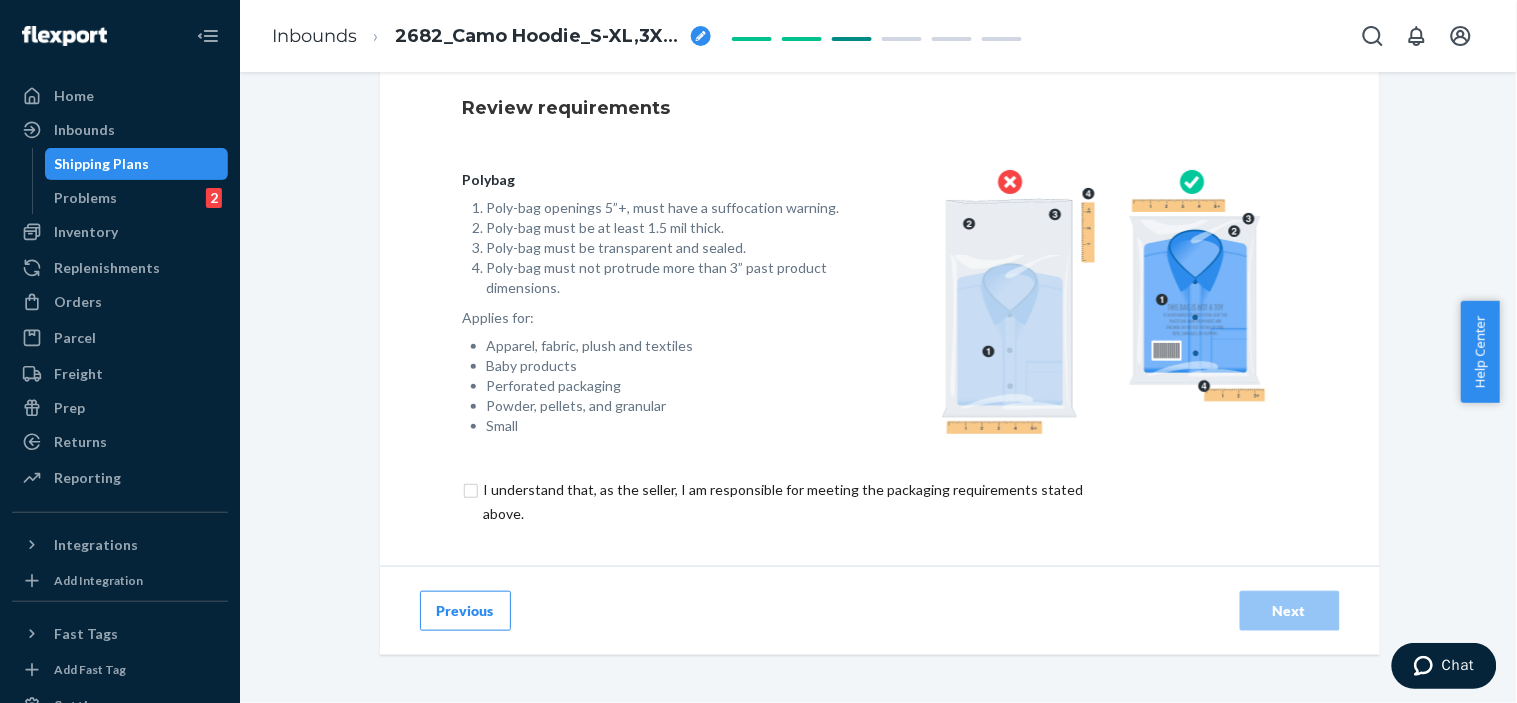 click at bounding box center [795, 502] 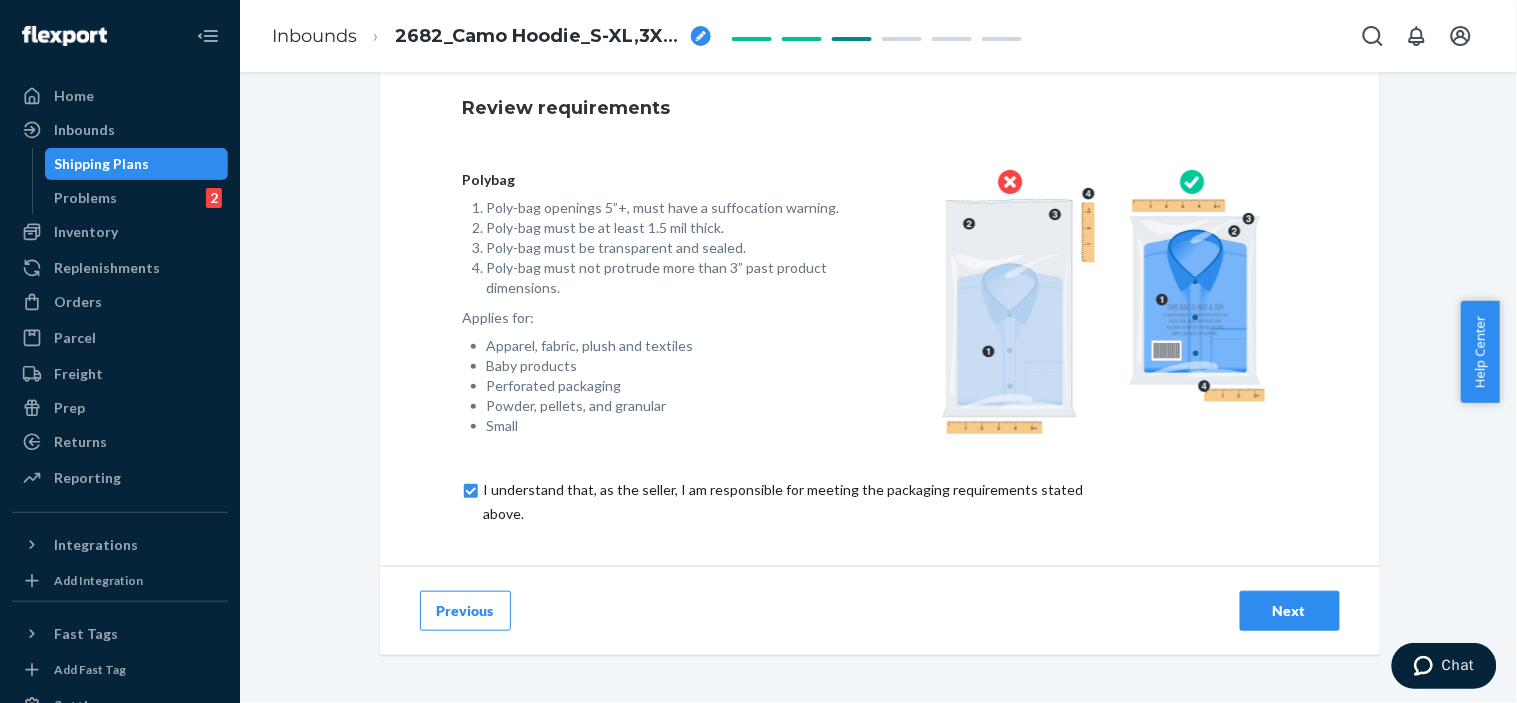 click on "Next" at bounding box center (1290, 611) 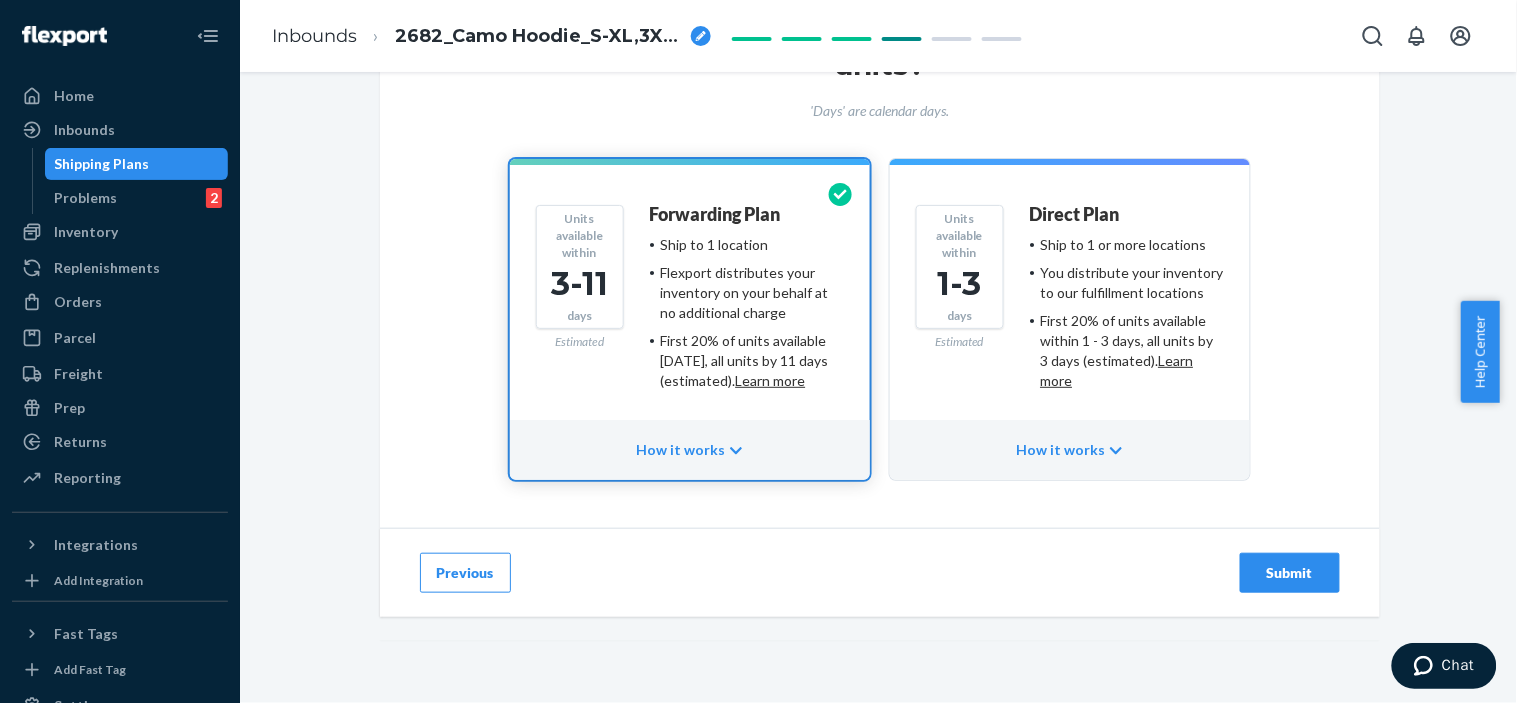 scroll, scrollTop: 0, scrollLeft: 0, axis: both 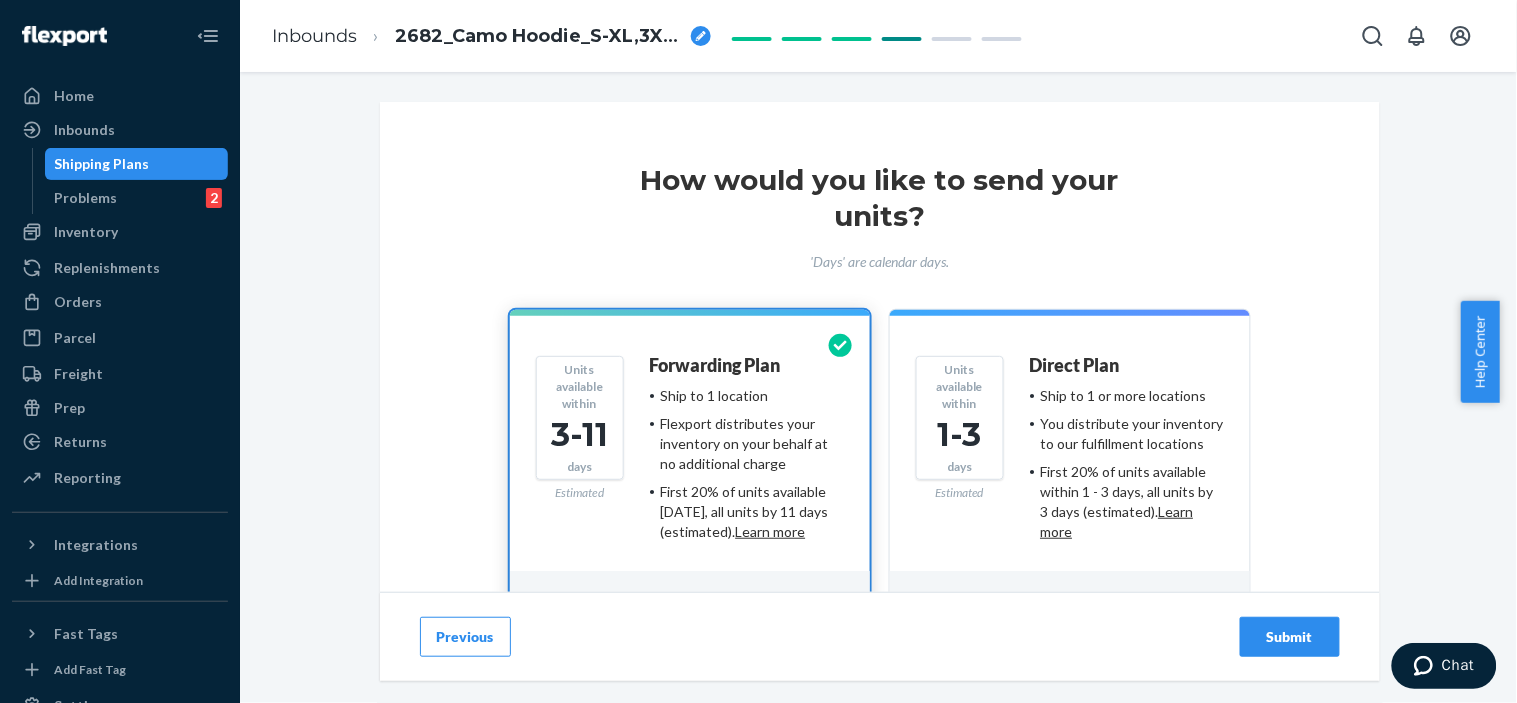 click on "Submit" at bounding box center [1290, 637] 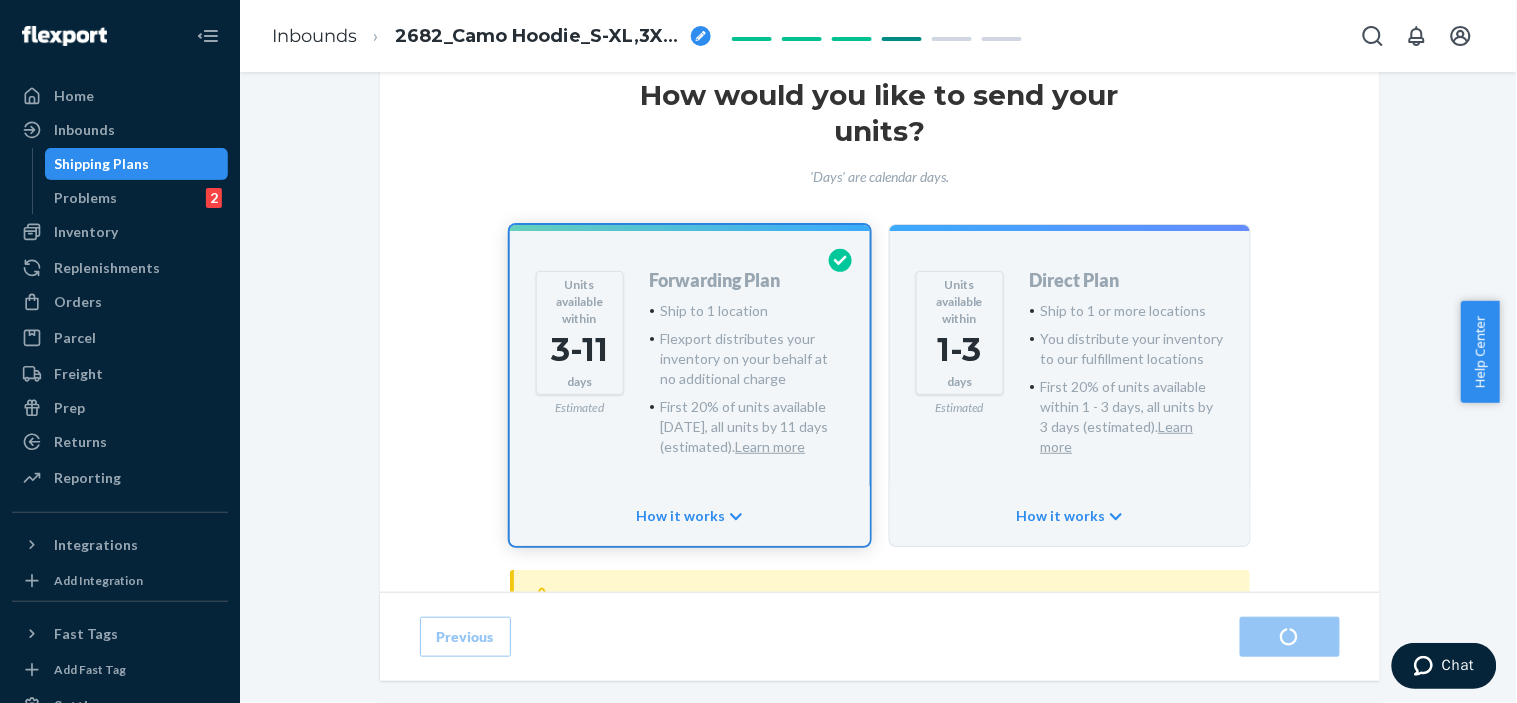 scroll, scrollTop: 111, scrollLeft: 0, axis: vertical 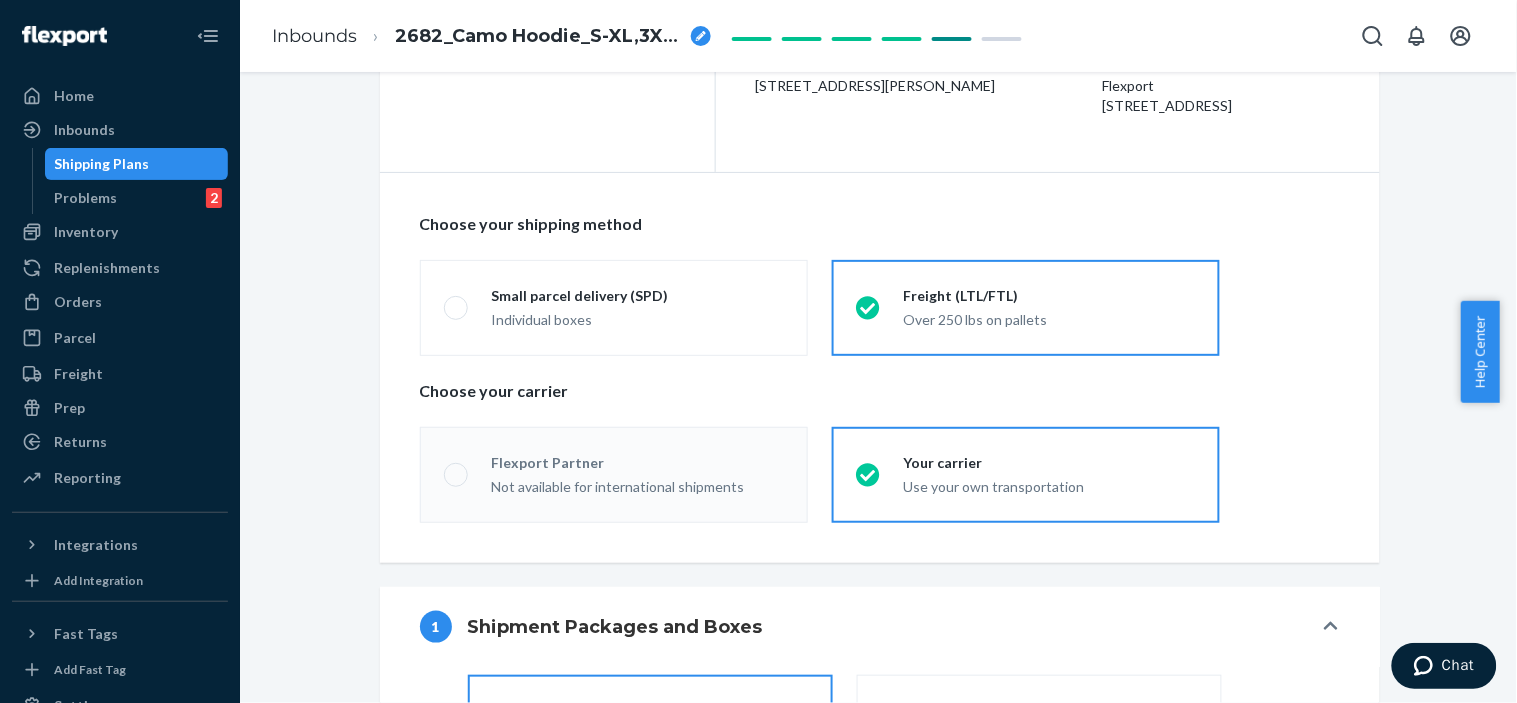 radio on "true" 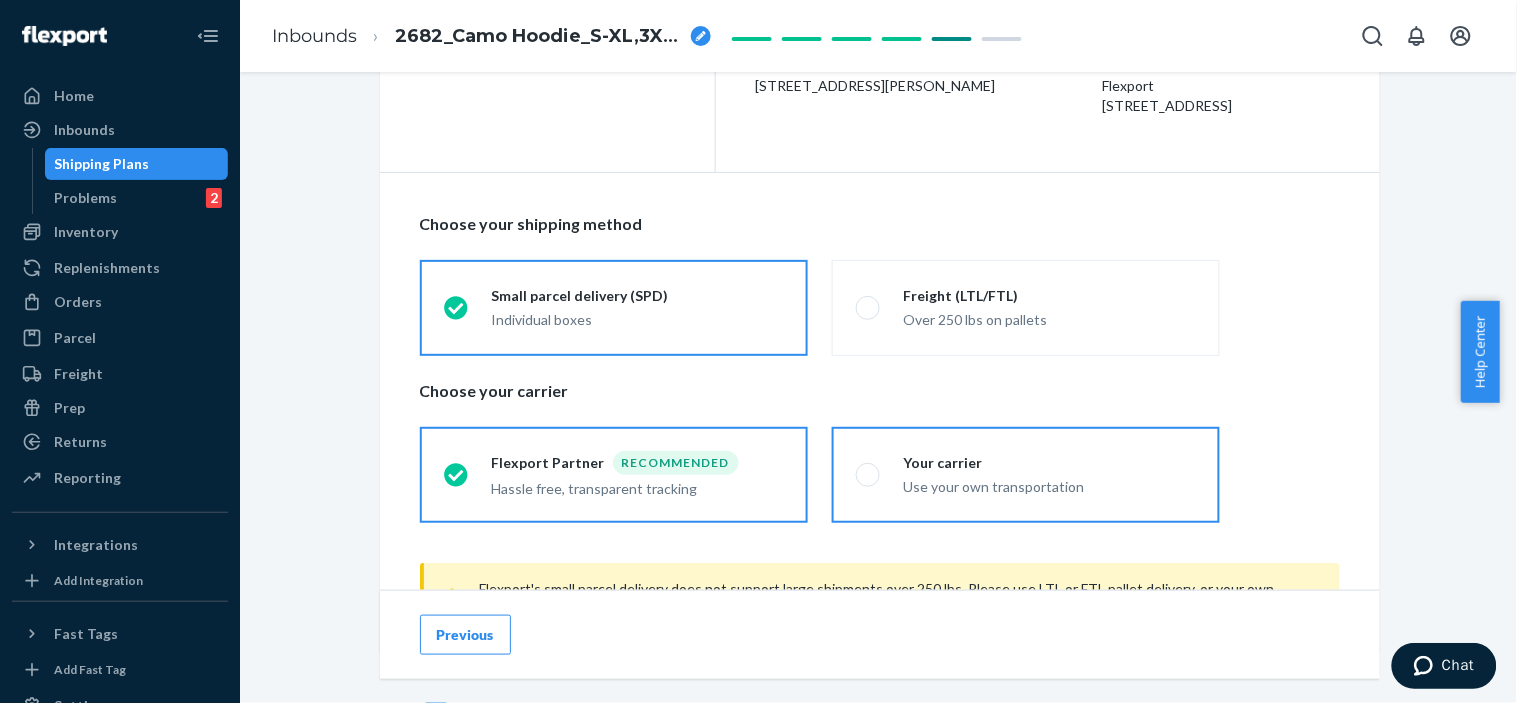 click on "Your carrier Use your own transportation" at bounding box center (1038, 475) 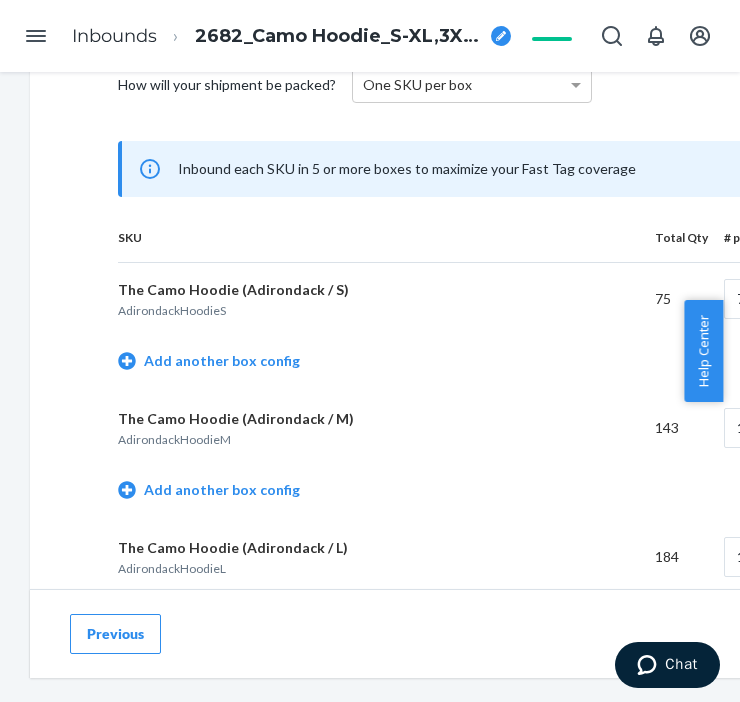 scroll, scrollTop: 888, scrollLeft: 0, axis: vertical 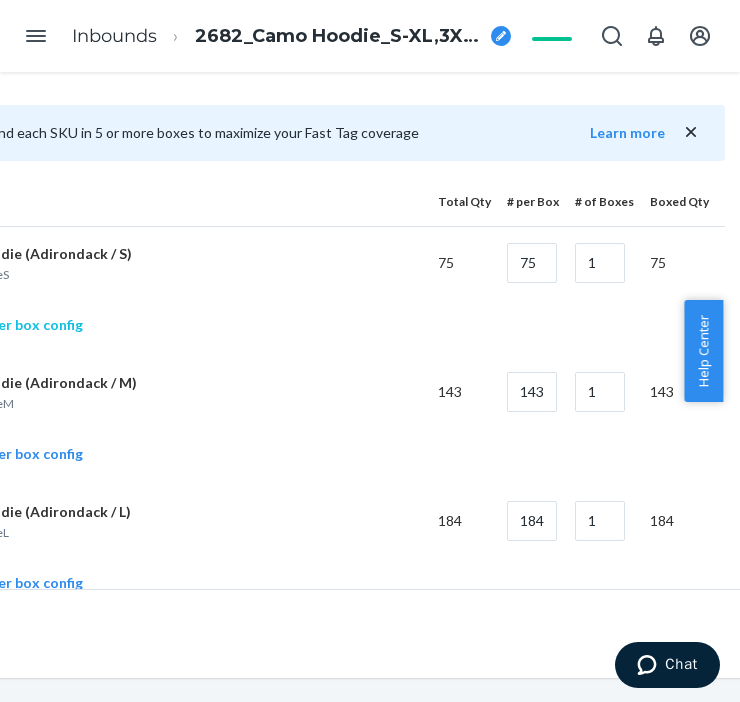click on "Add another box config" at bounding box center [-8, 325] 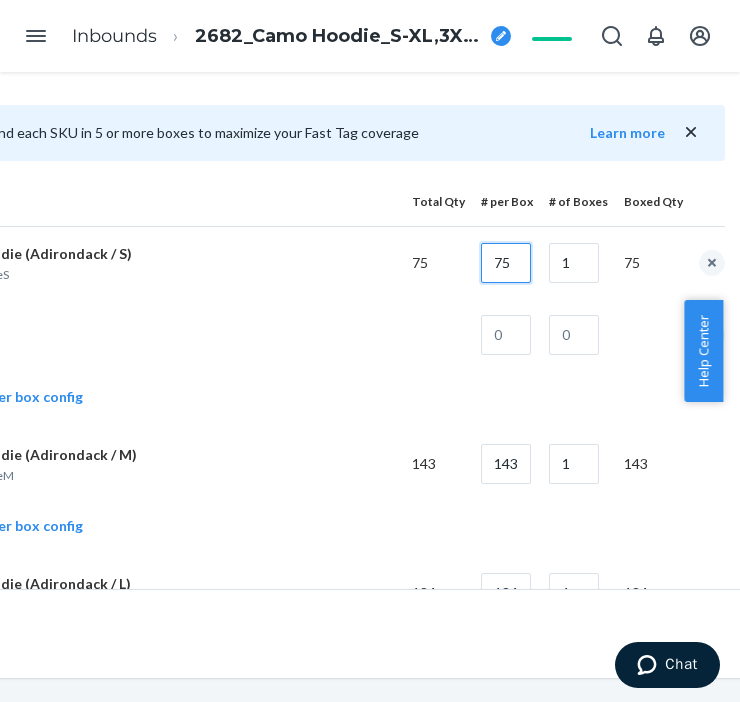 click on "75" at bounding box center (506, 263) 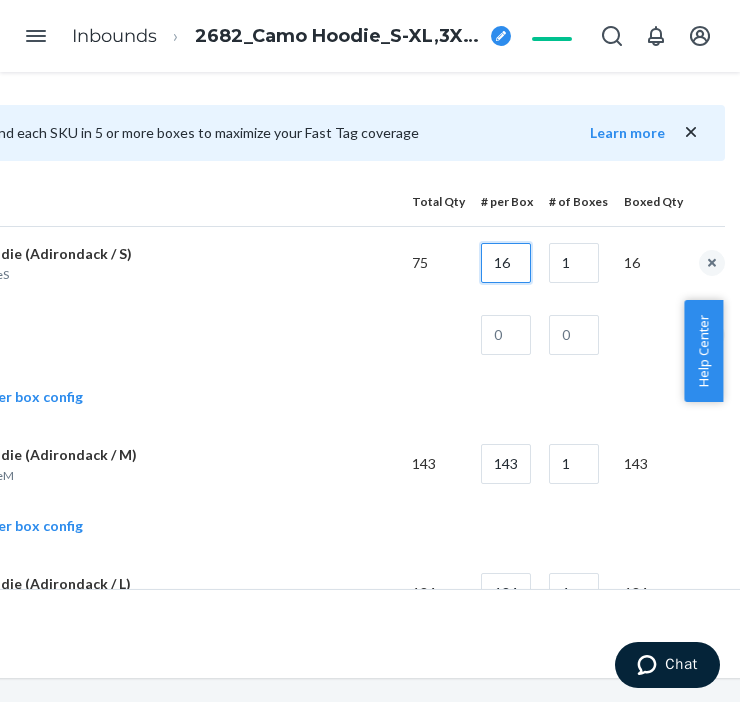 type on "16" 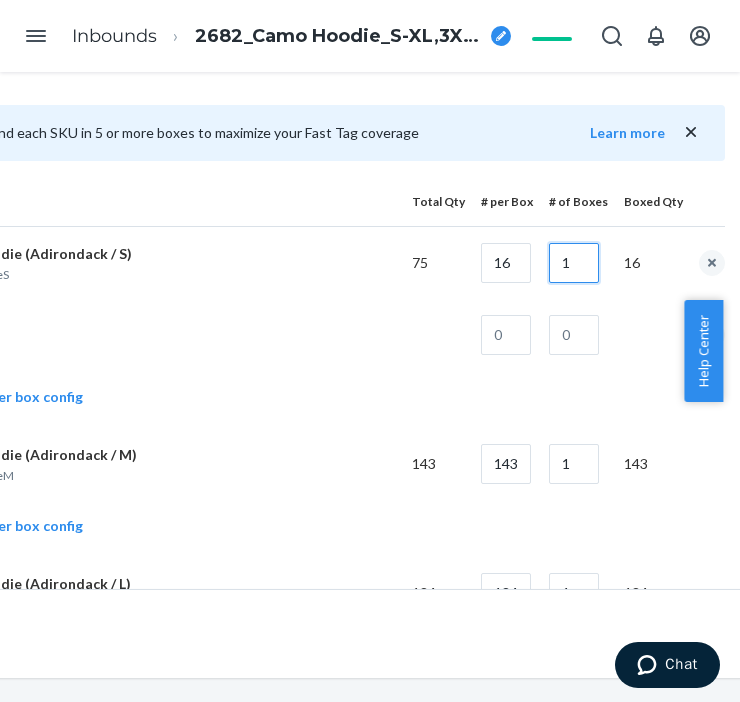 click on "1" at bounding box center (574, 263) 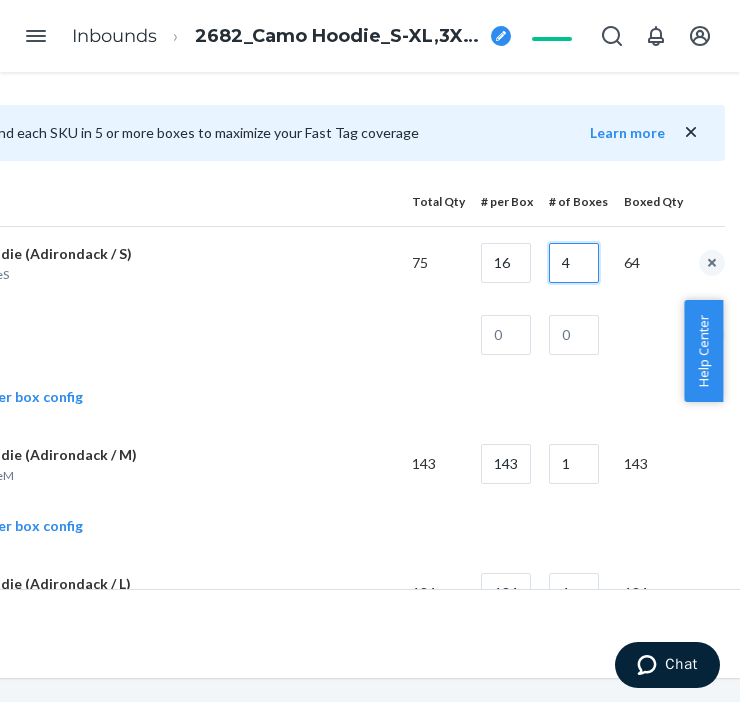 type on "4" 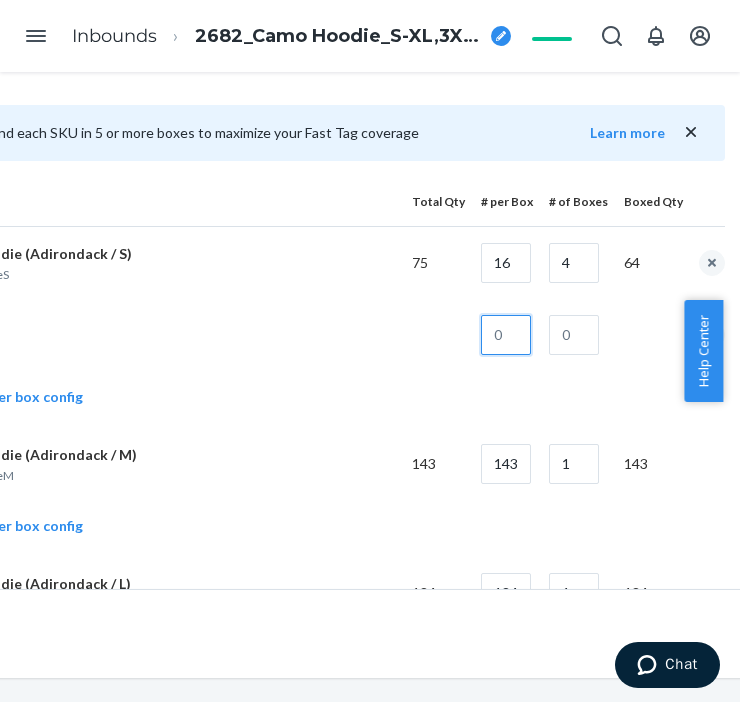 click at bounding box center (506, 335) 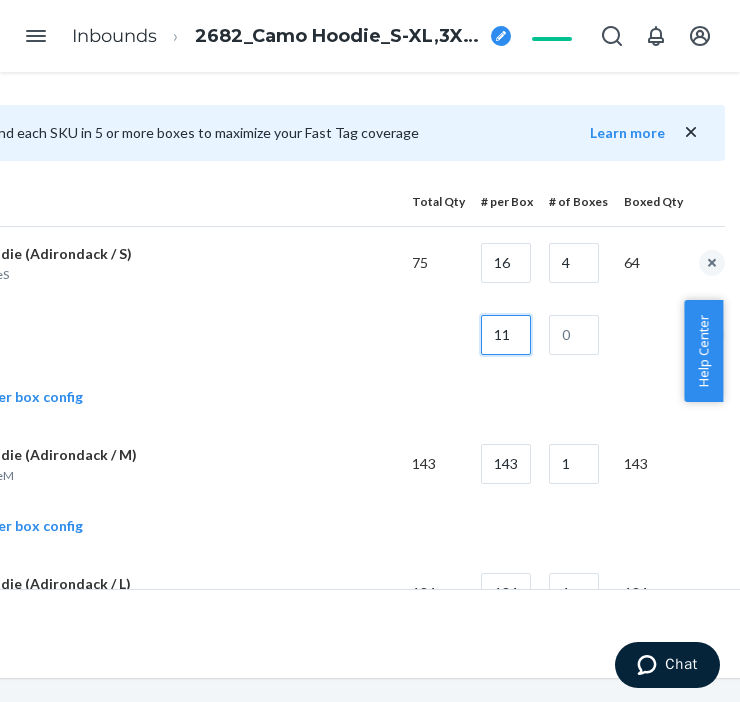 type on "11" 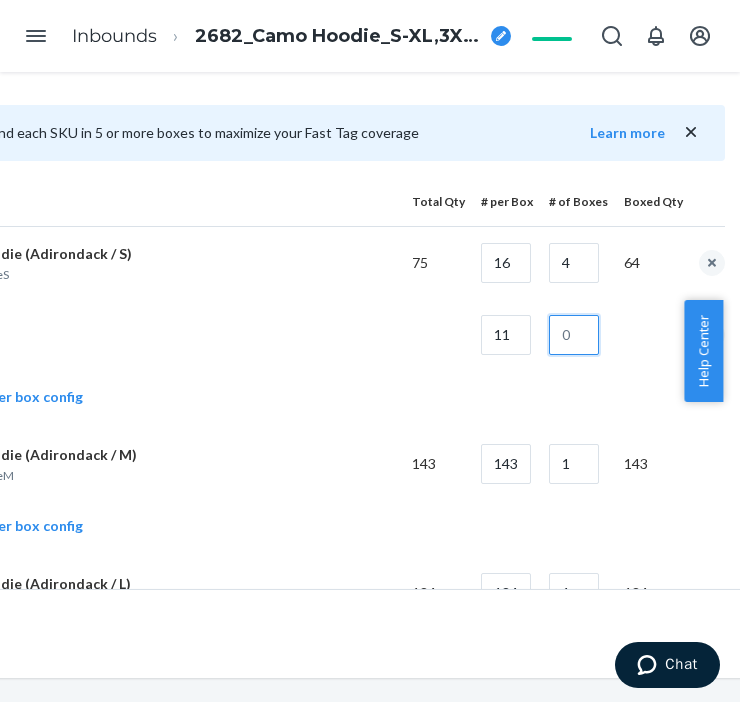click at bounding box center (574, 335) 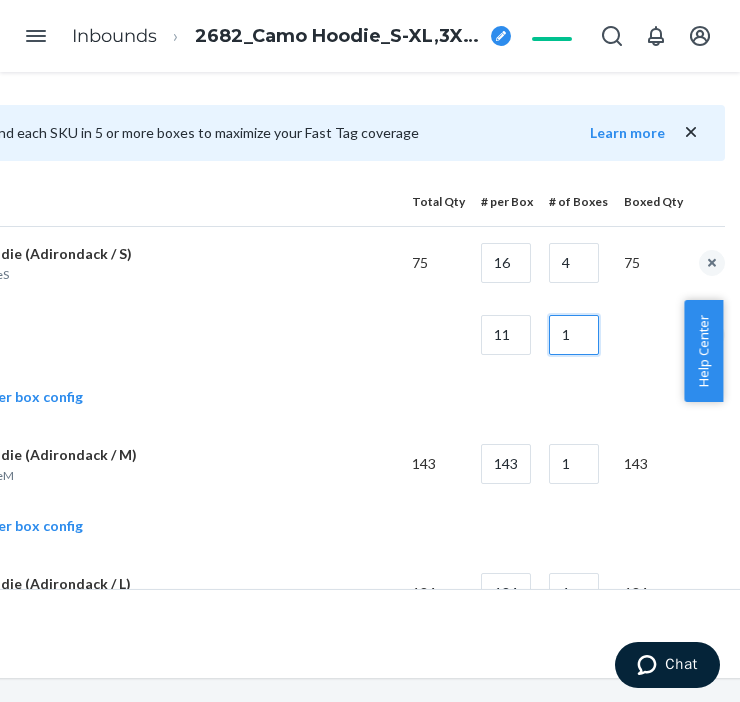 type on "1" 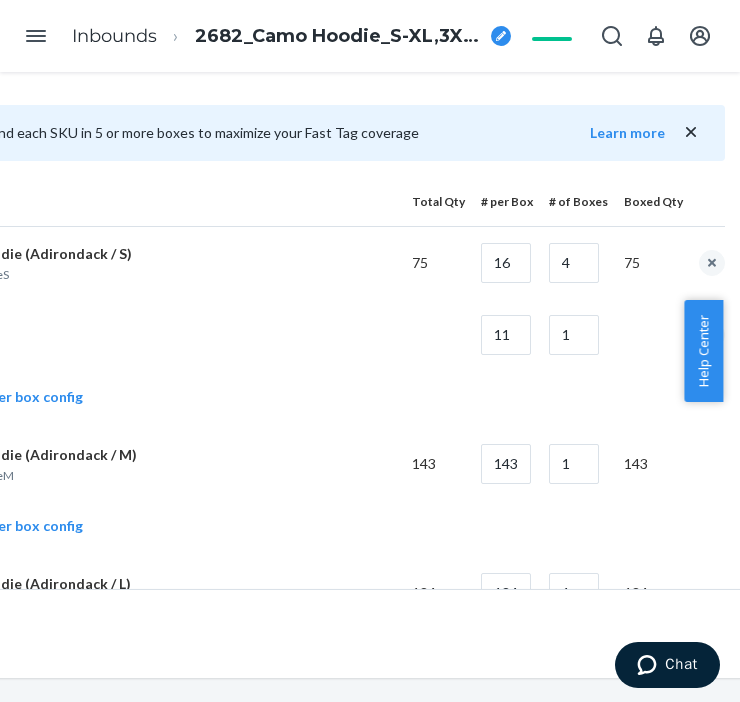click on "Add another box config" at bounding box center (313, 399) 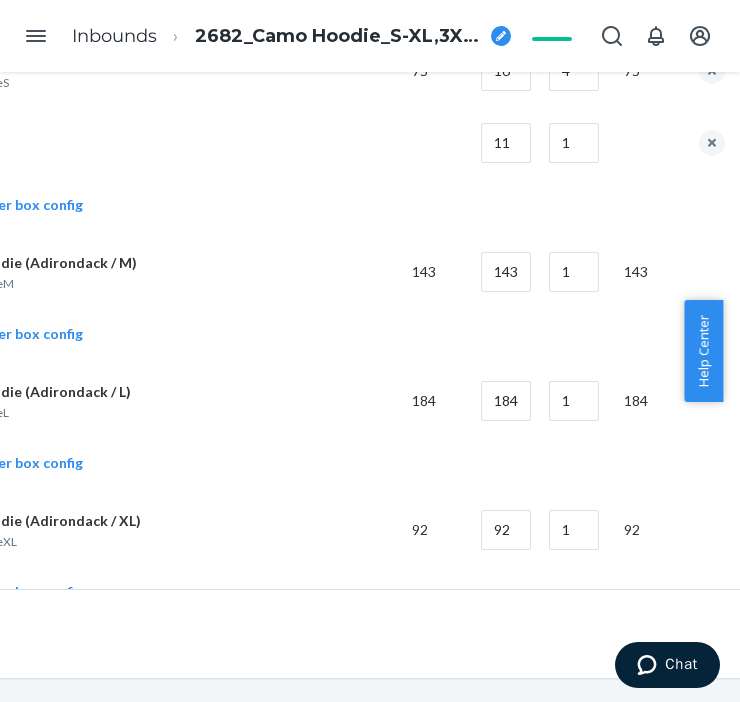 scroll, scrollTop: 1111, scrollLeft: 217, axis: both 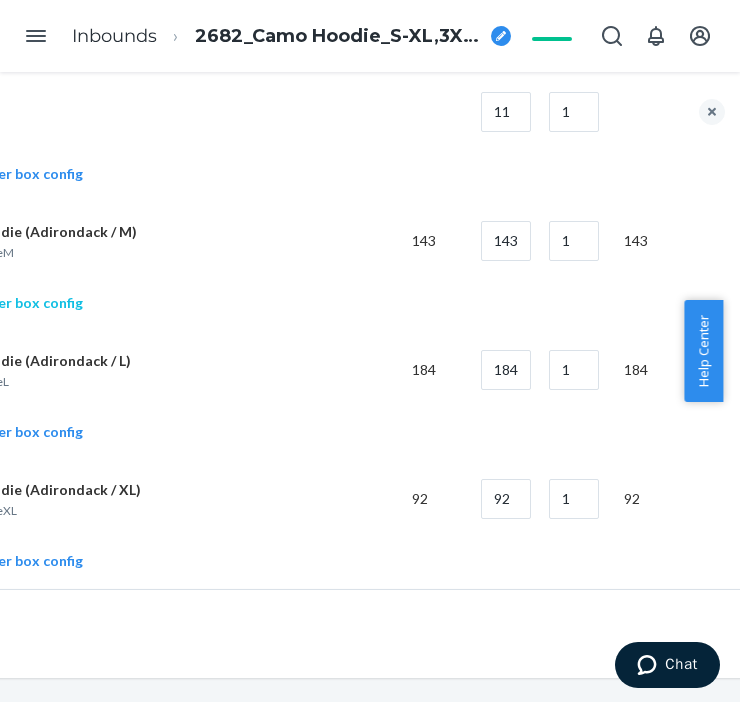 click on "Add another box config" at bounding box center [-8, 303] 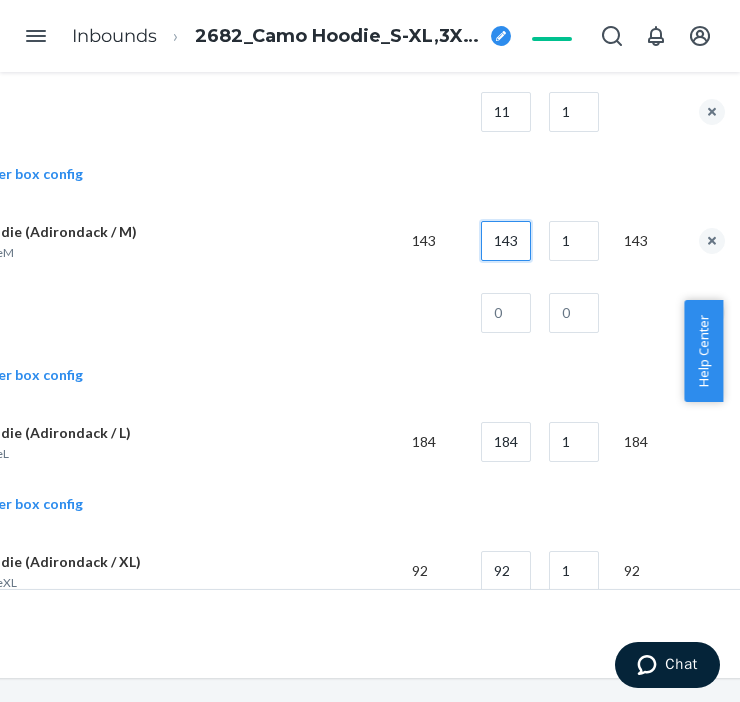 click on "143" at bounding box center (506, 241) 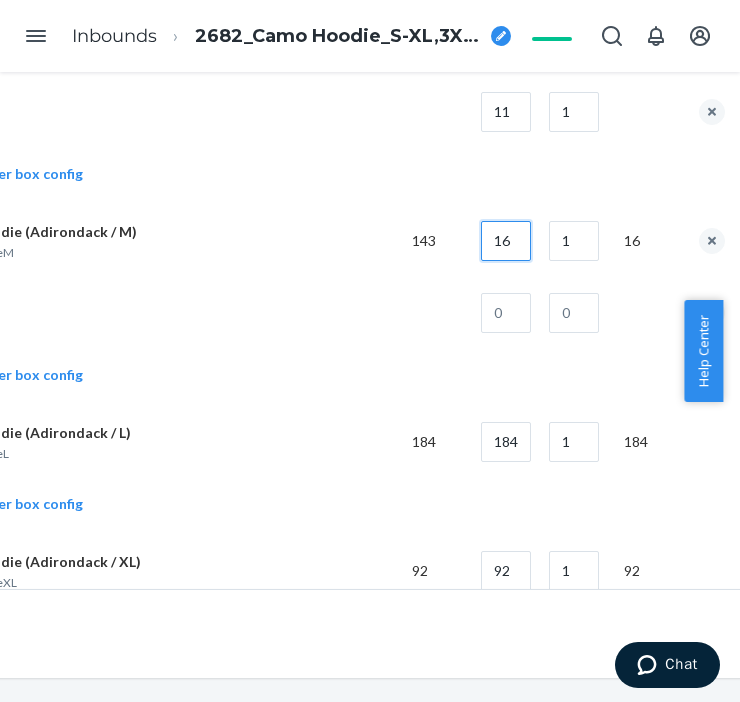 type on "16" 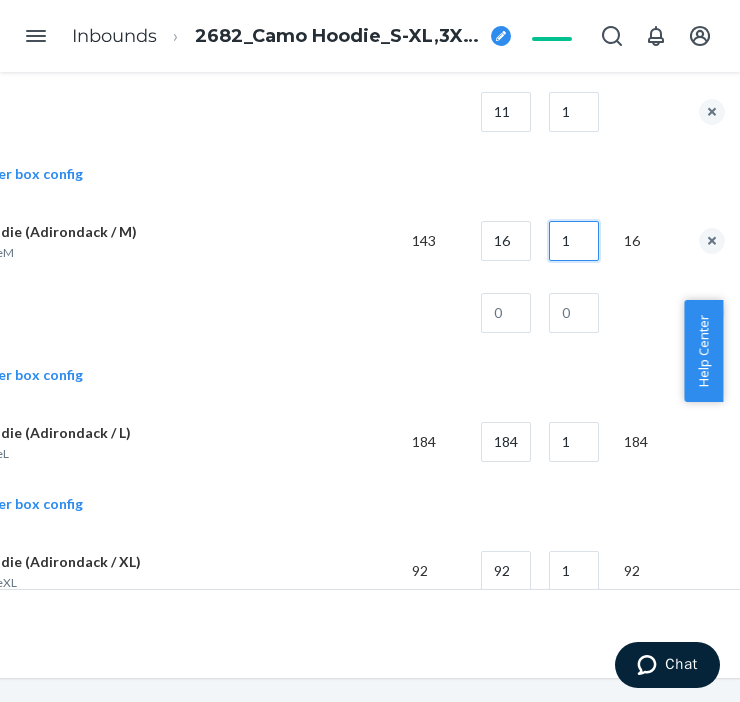 click on "1" at bounding box center [574, 241] 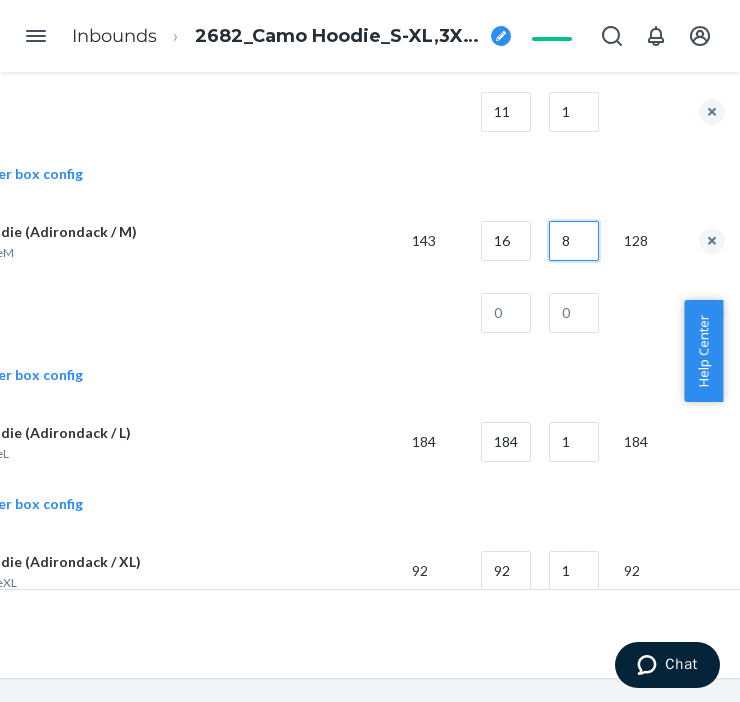 type on "8" 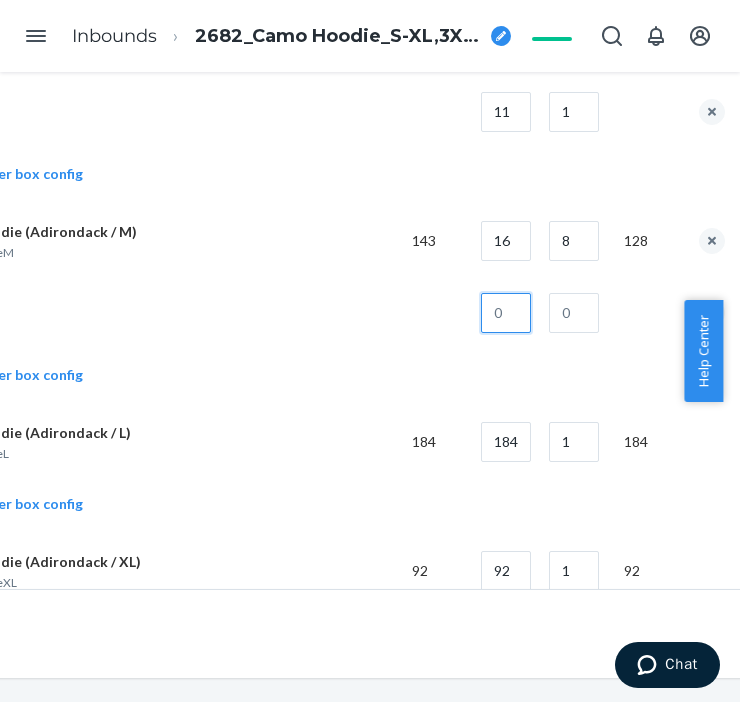 click at bounding box center (506, 313) 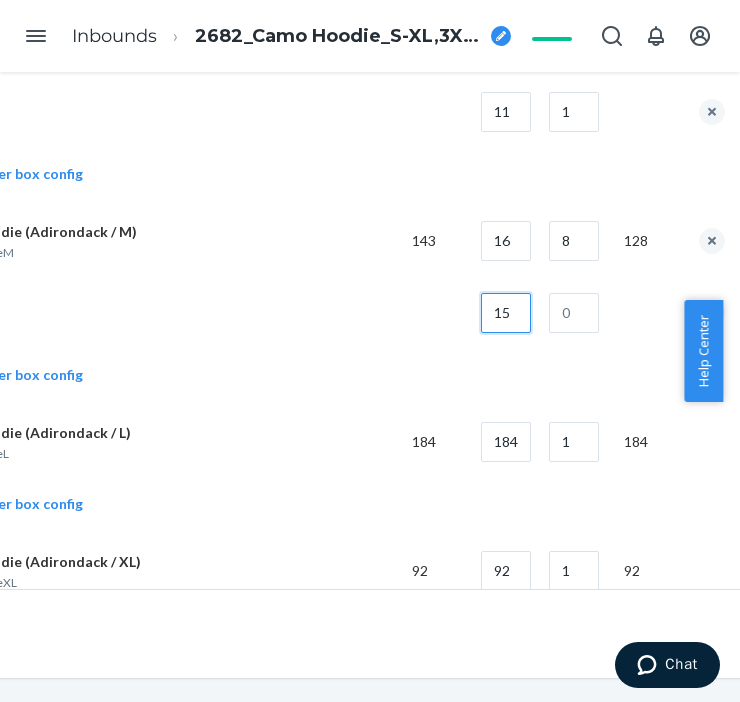 type on "15" 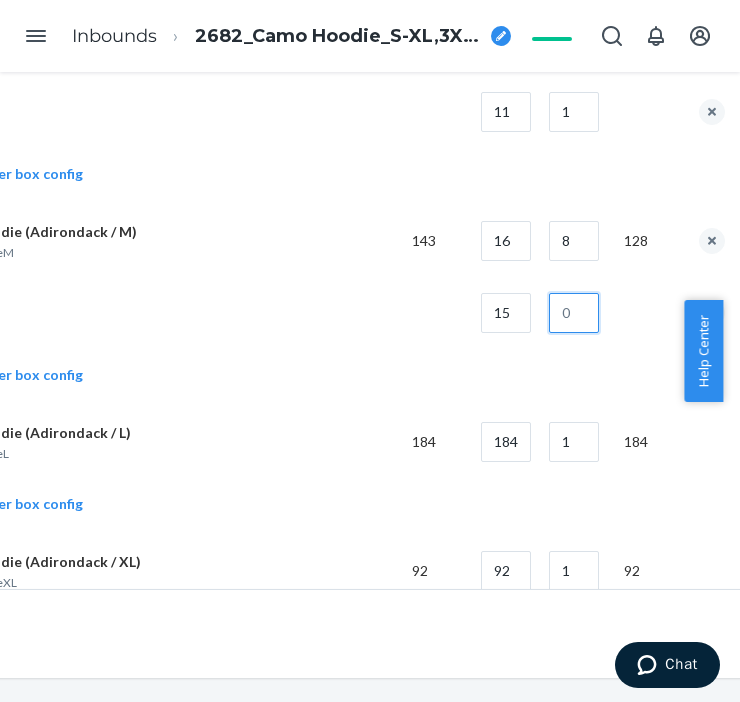 click at bounding box center (574, 313) 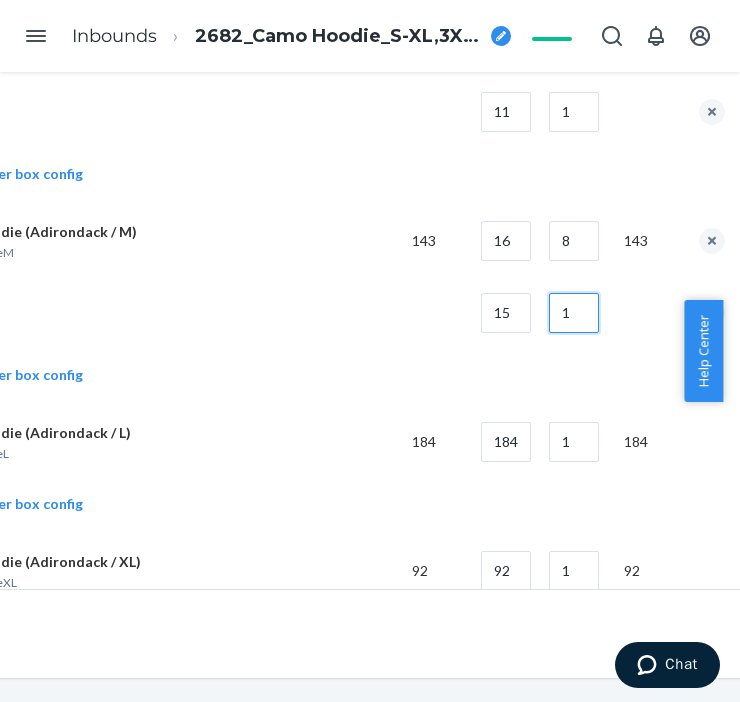 type on "1" 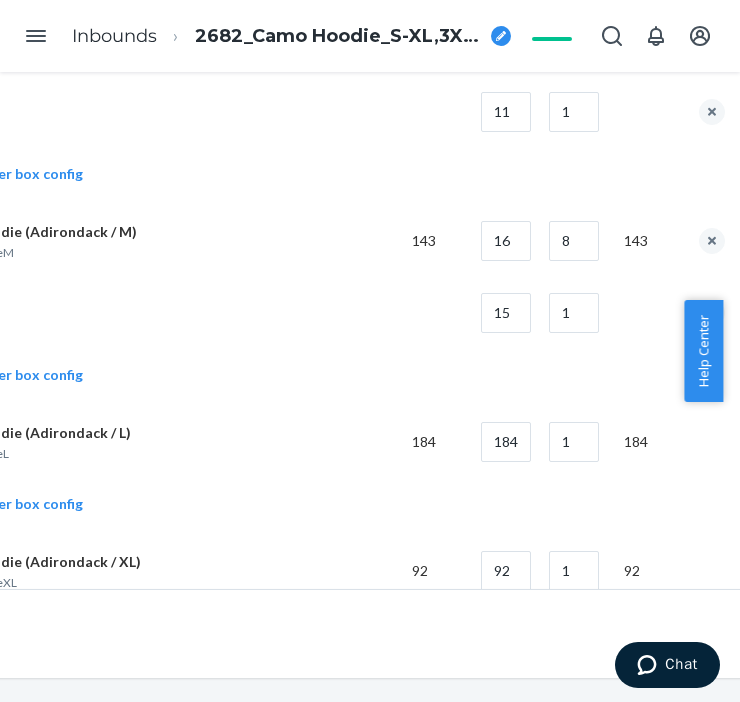 drag, startPoint x: 361, startPoint y: 345, endPoint x: 268, endPoint y: 368, distance: 95.80188 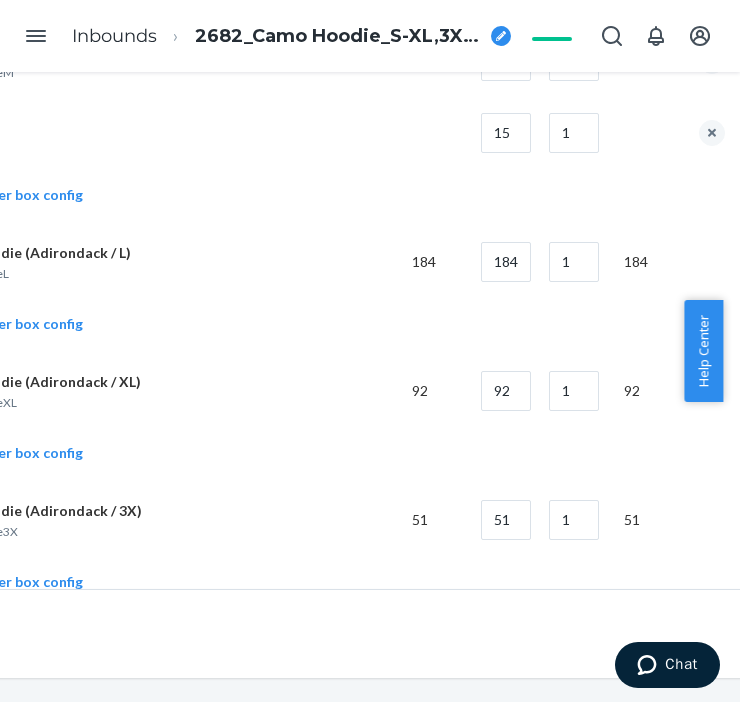 scroll, scrollTop: 1333, scrollLeft: 217, axis: both 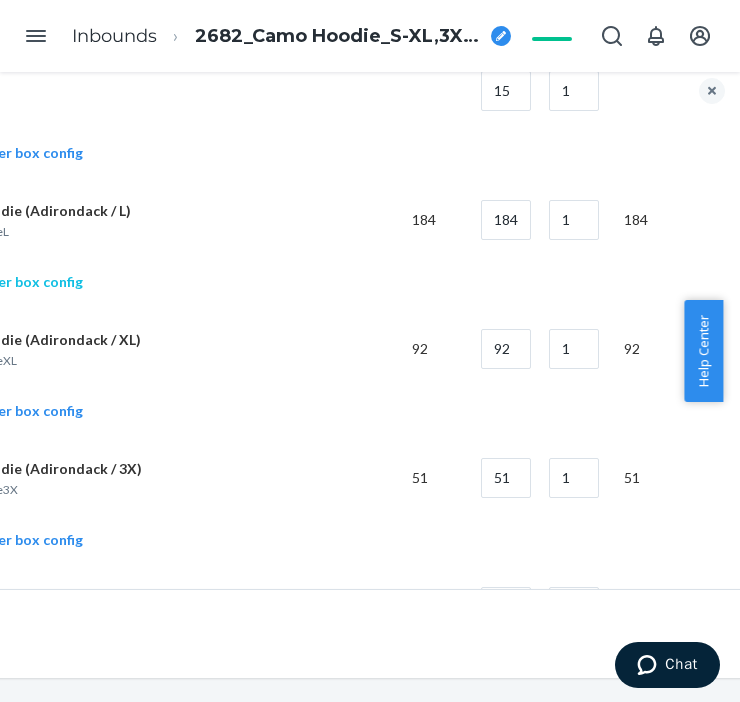 click on "Add another box config" at bounding box center (-8, 282) 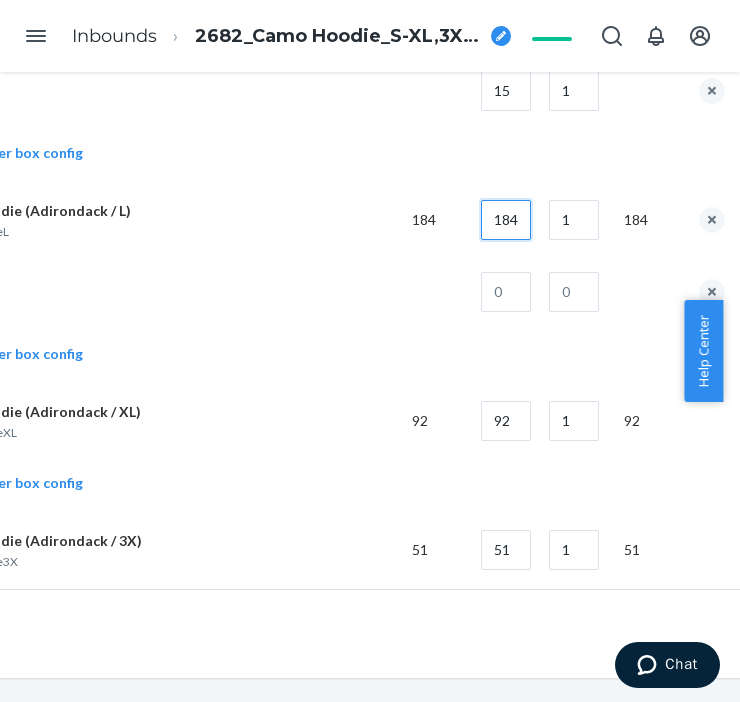click on "184" at bounding box center (506, 220) 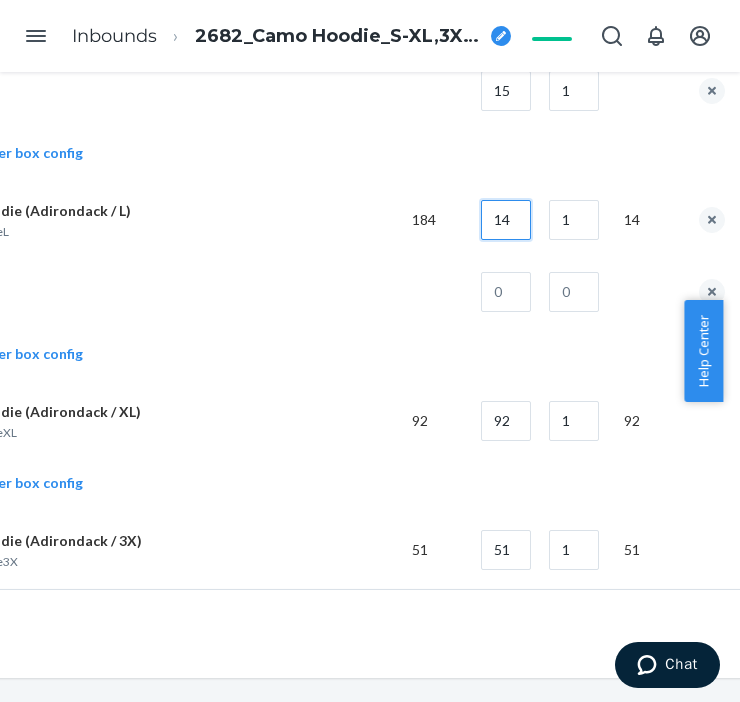 type on "14" 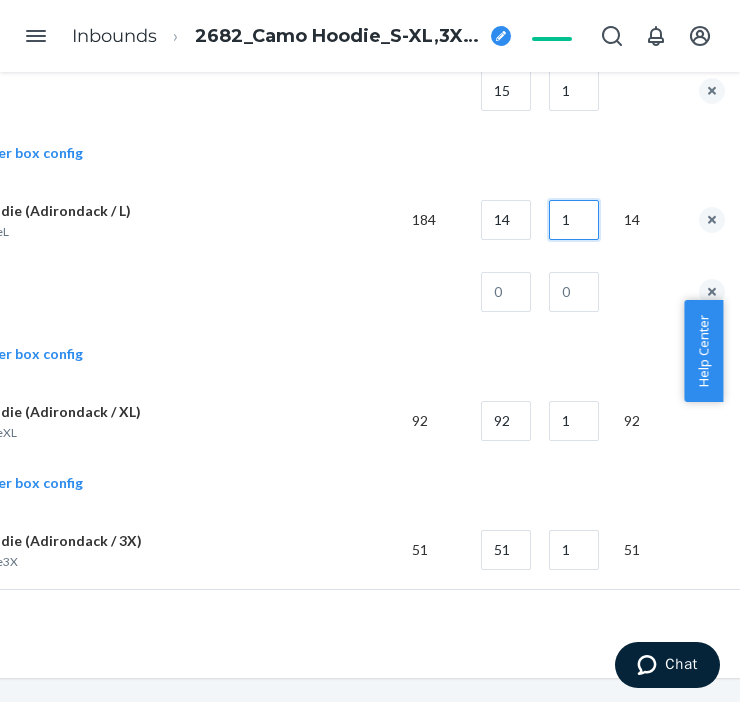 click on "1" at bounding box center (574, 220) 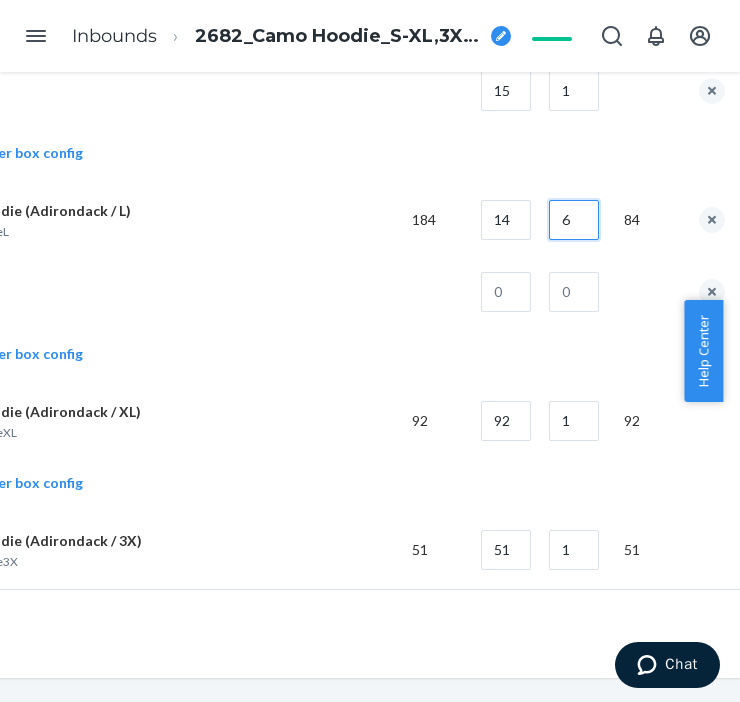 type on "6" 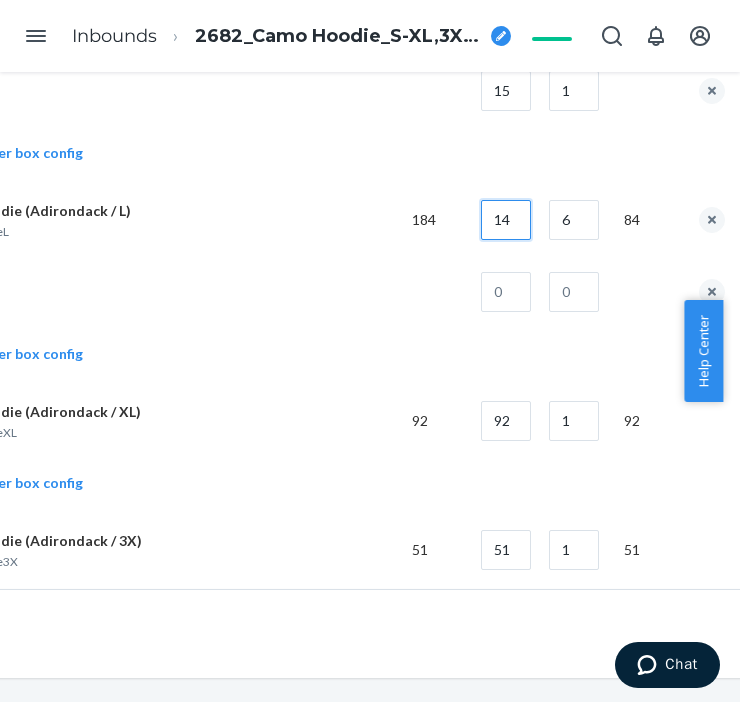click on "14" at bounding box center (506, 220) 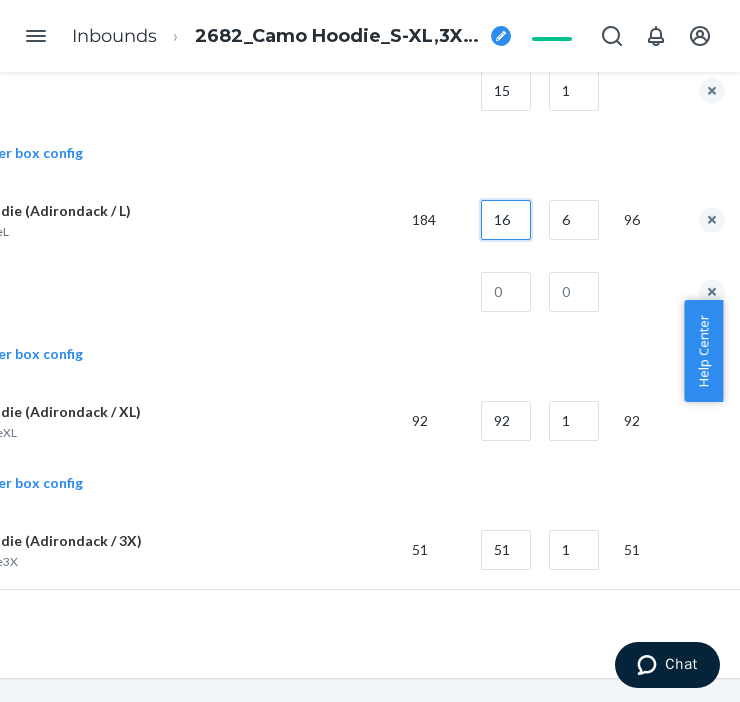 type on "16" 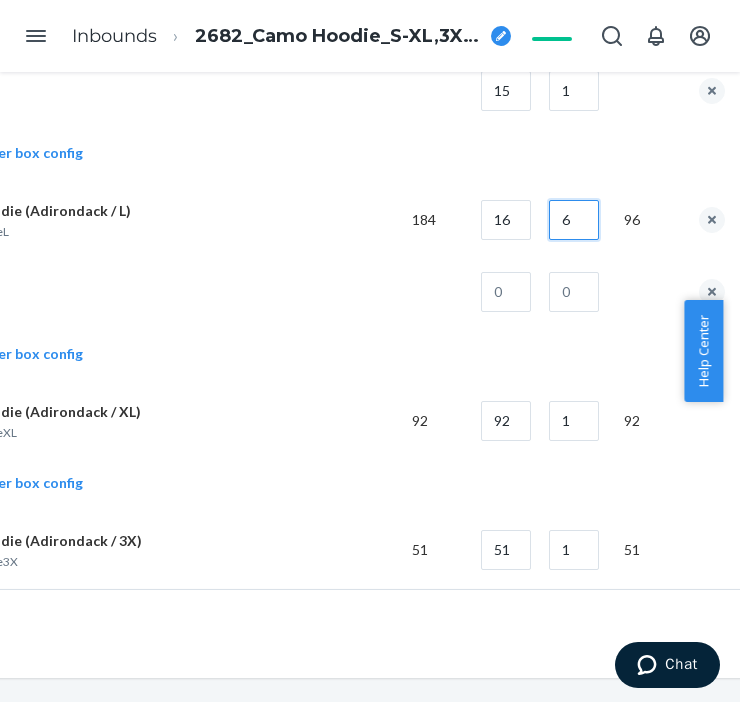 click on "6" at bounding box center [574, 220] 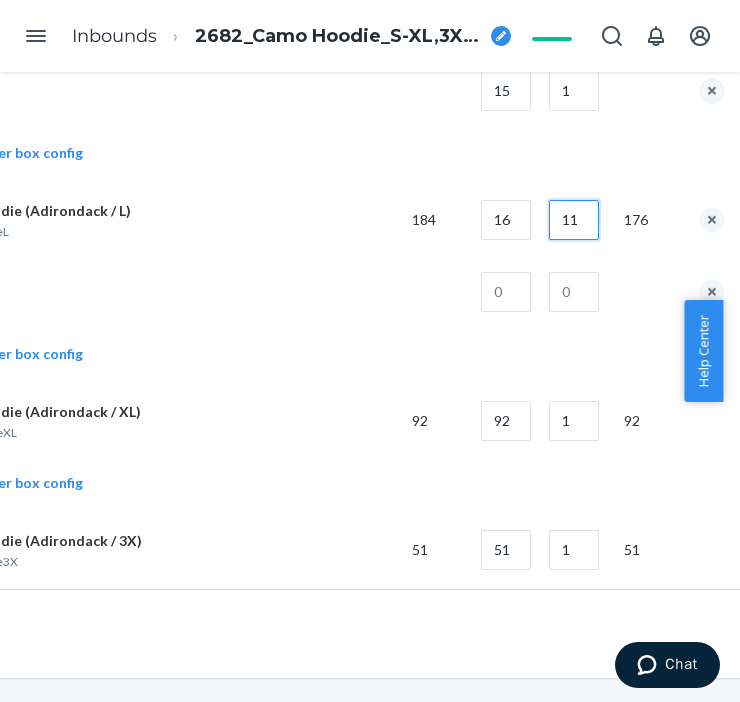 type on "11" 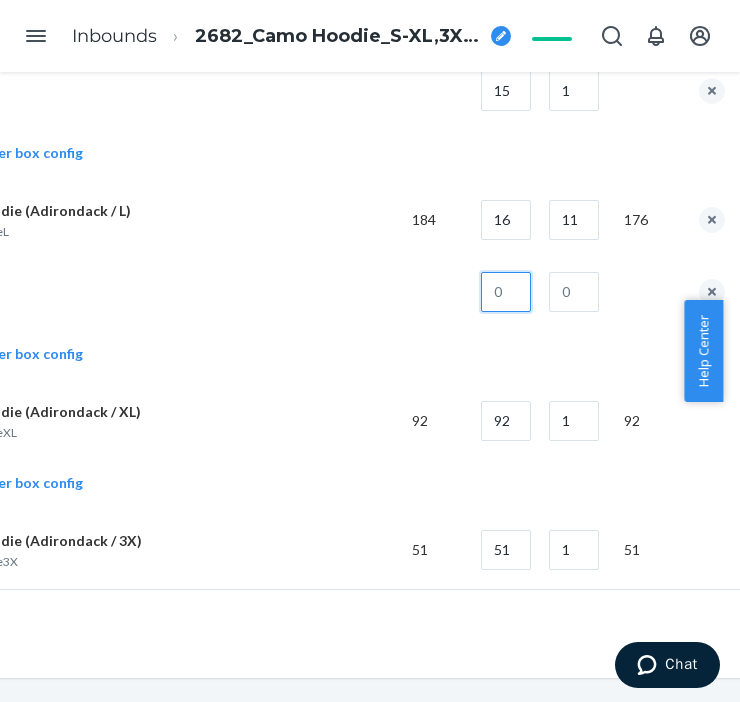 drag, startPoint x: 526, startPoint y: 280, endPoint x: 518, endPoint y: 288, distance: 11.313708 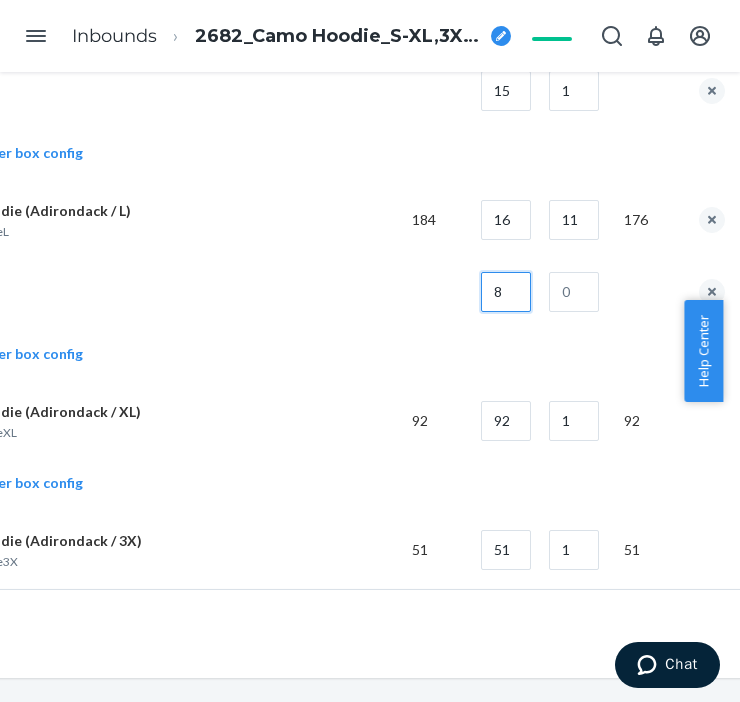 type on "8" 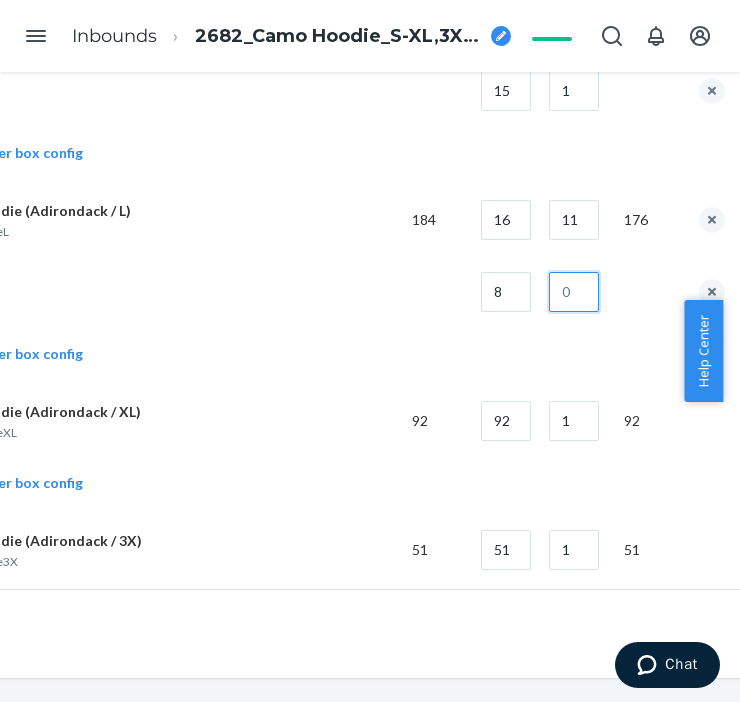 click at bounding box center [574, 292] 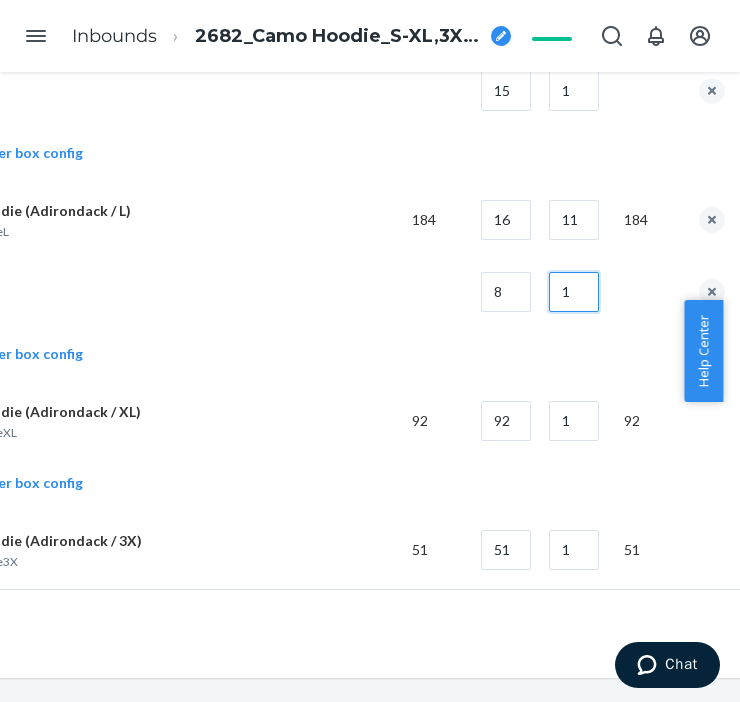 type on "1" 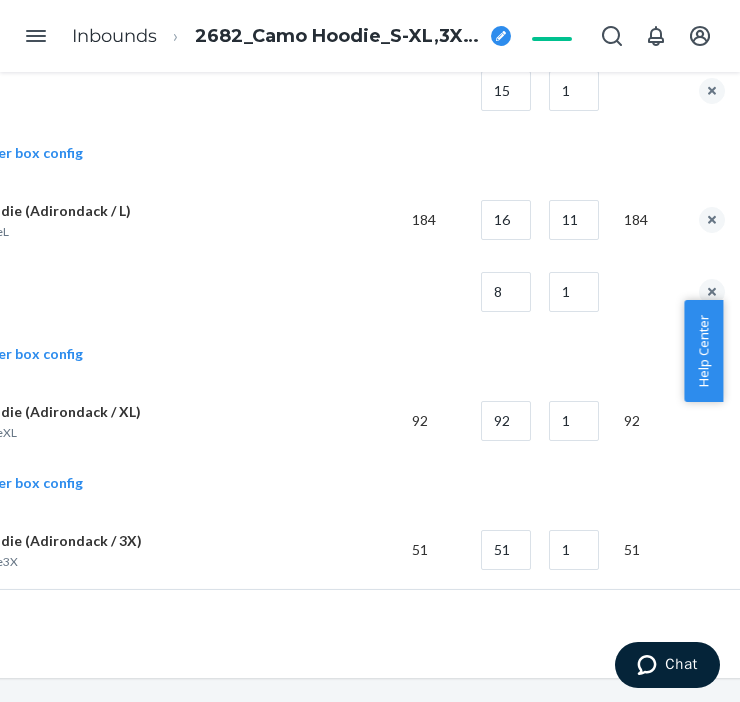 click on "Add another box config" at bounding box center (313, 356) 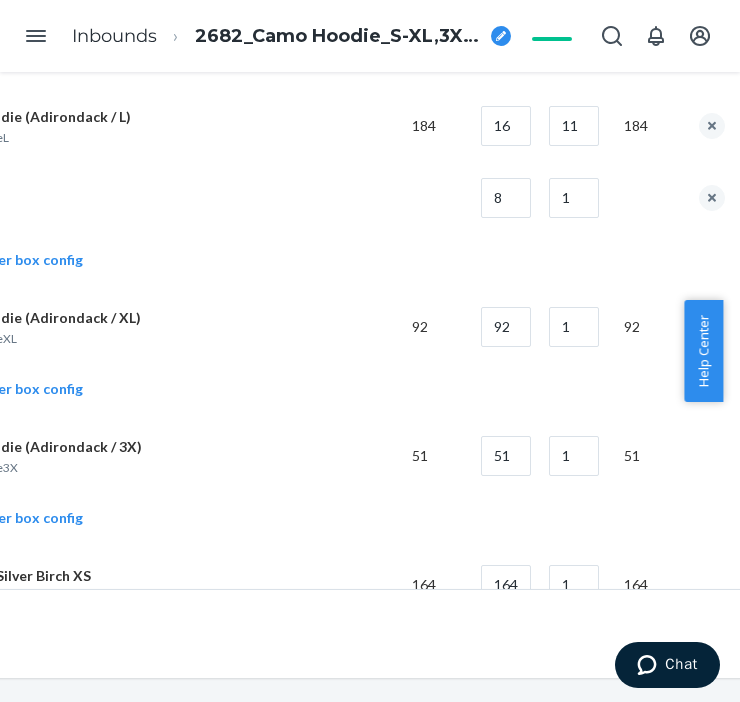 scroll, scrollTop: 1555, scrollLeft: 217, axis: both 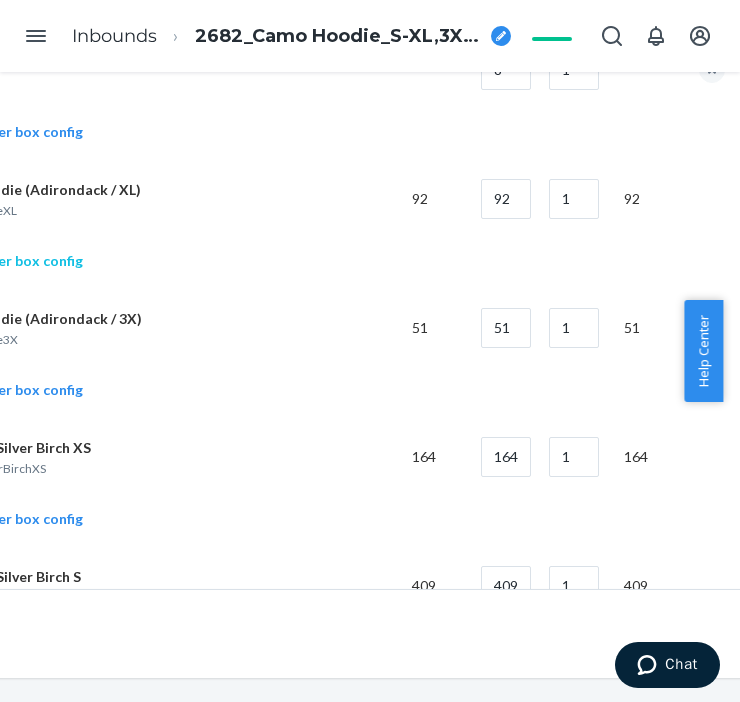 click on "Add another box config" at bounding box center (-8, 261) 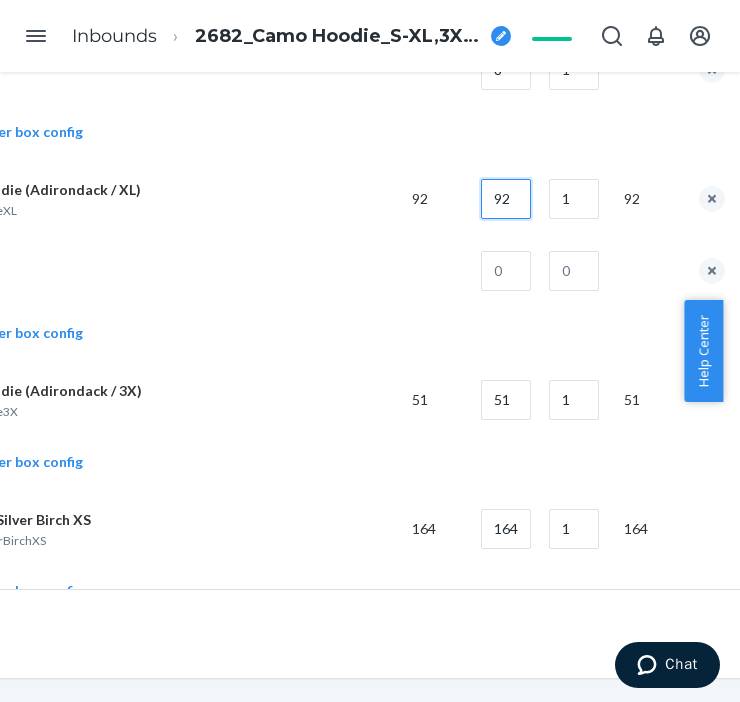 click on "92" at bounding box center (506, 199) 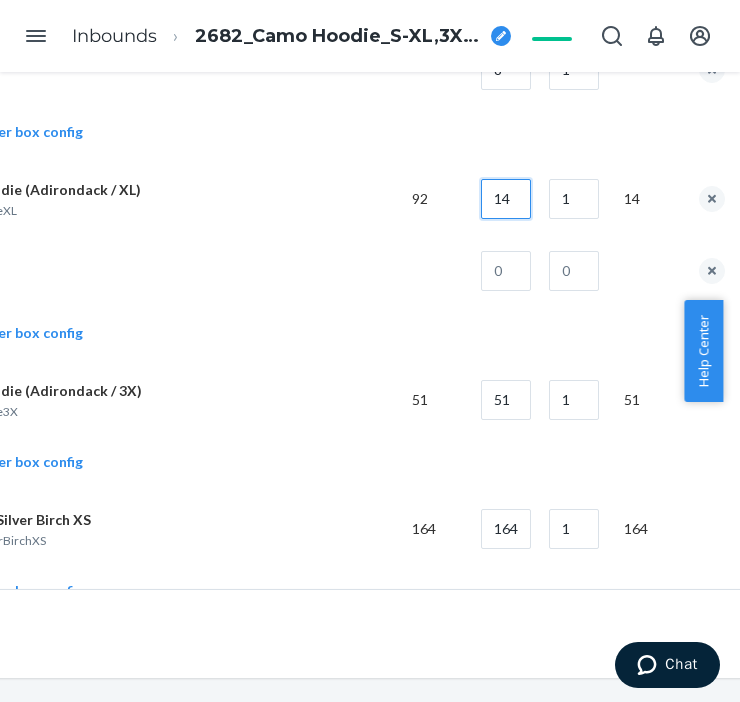 type on "14" 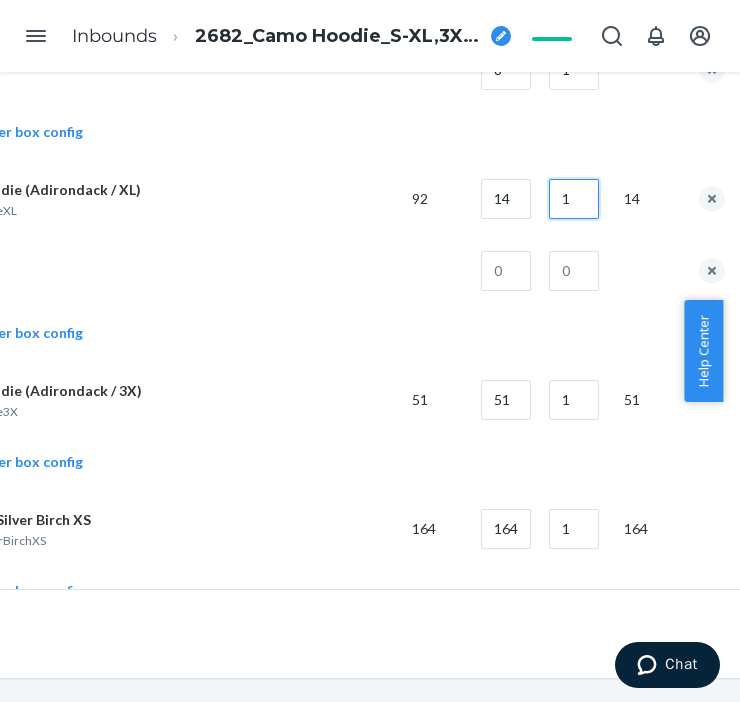 click on "1" at bounding box center [574, 199] 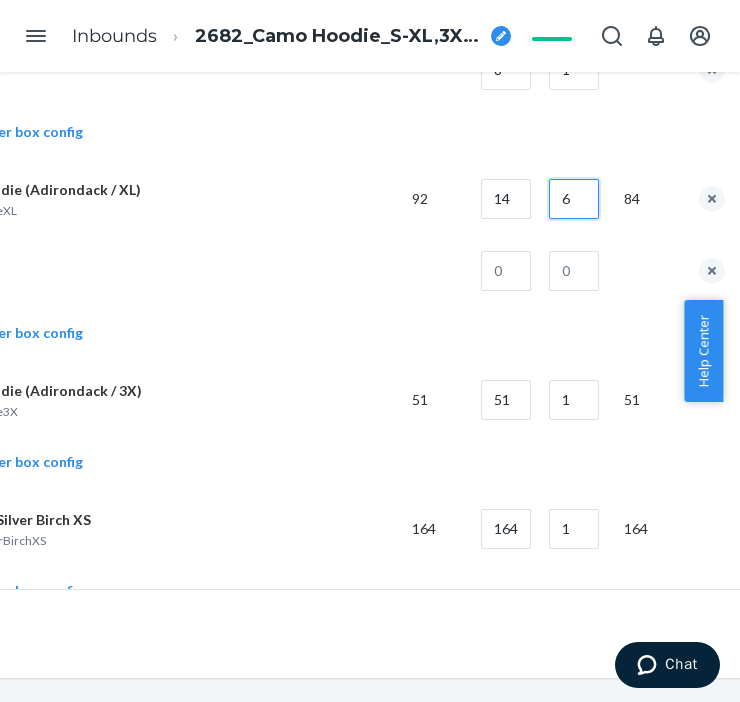 type on "6" 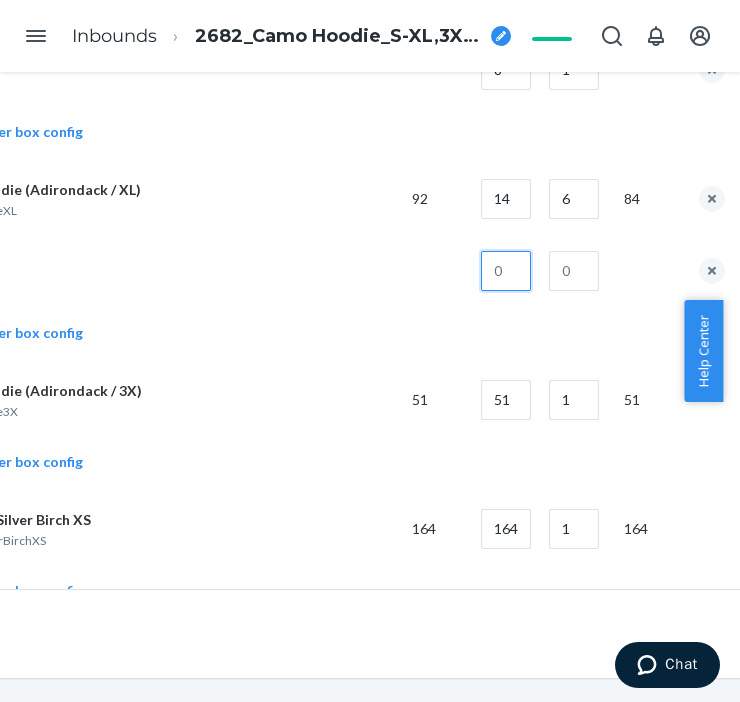 click at bounding box center [506, 271] 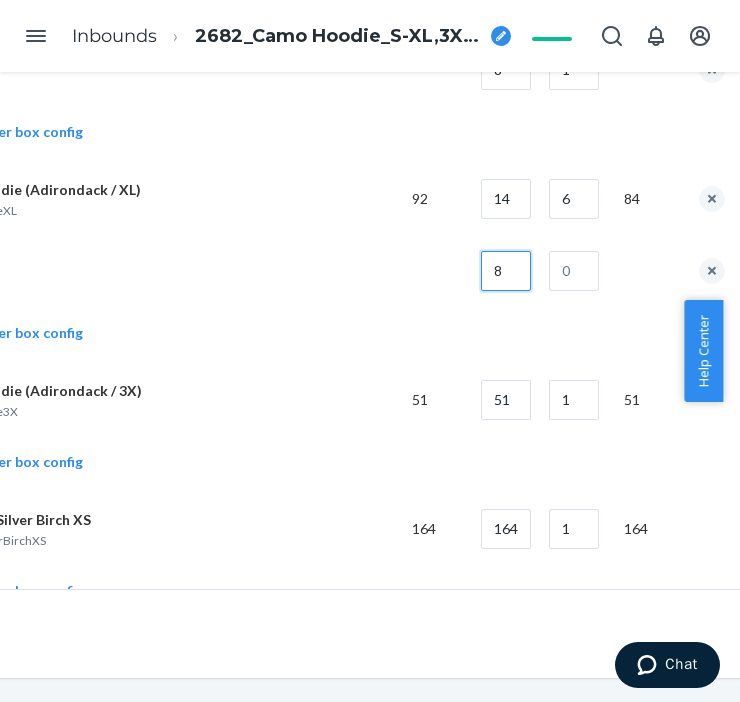 type on "8" 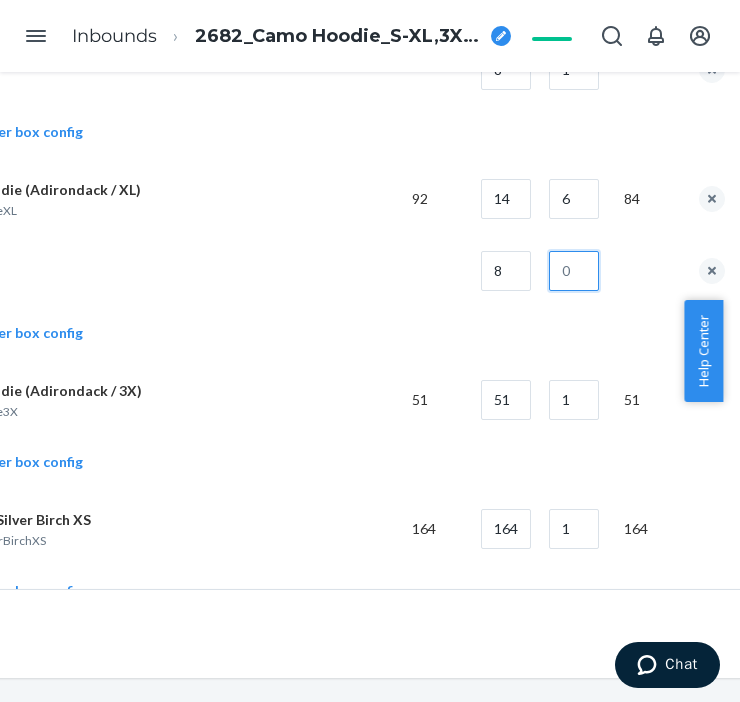 click at bounding box center [574, 271] 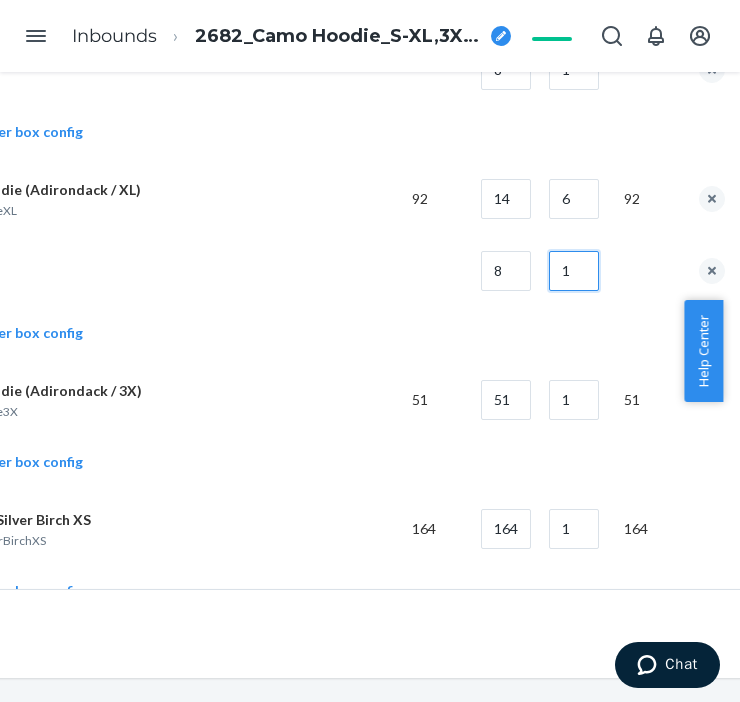 type on "1" 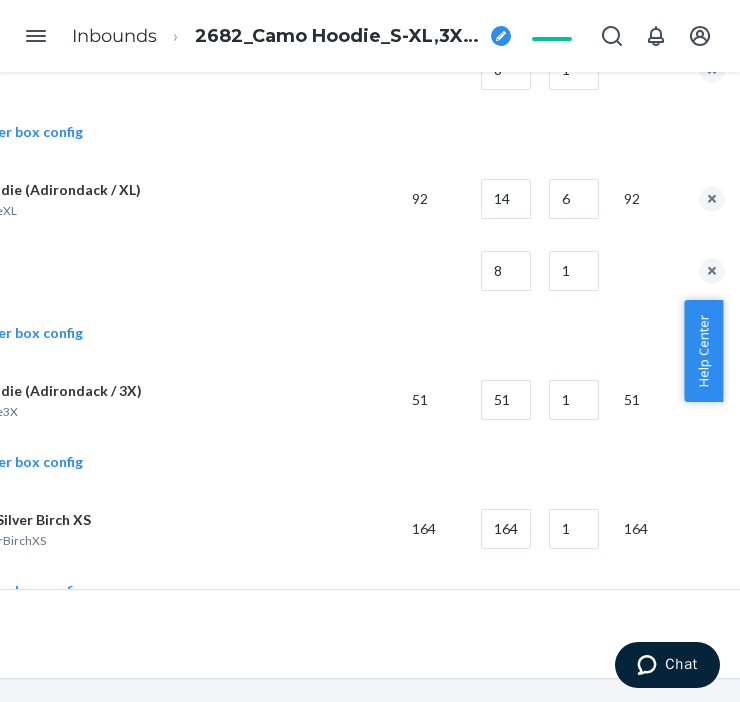 click on "Add another box config" at bounding box center [313, 335] 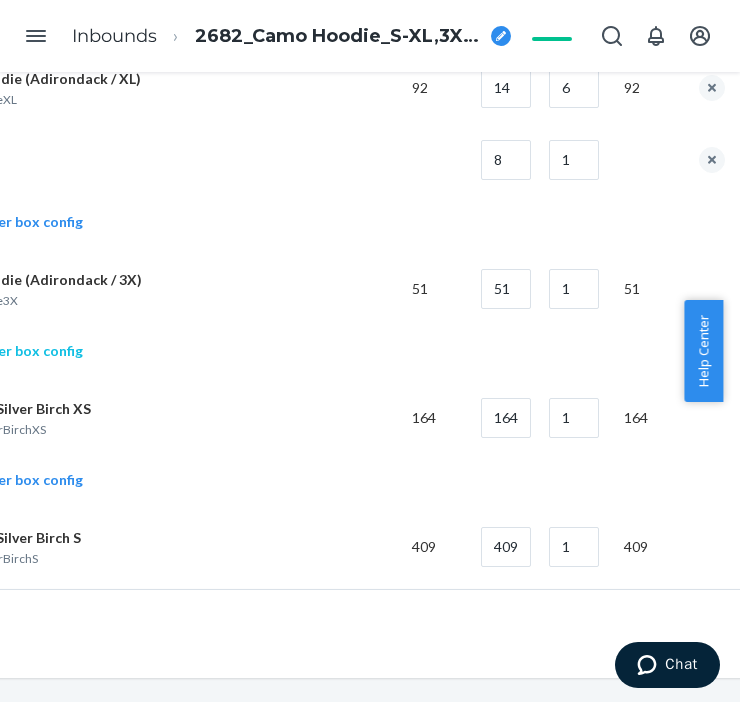 click on "Add another box config" at bounding box center [-8, 351] 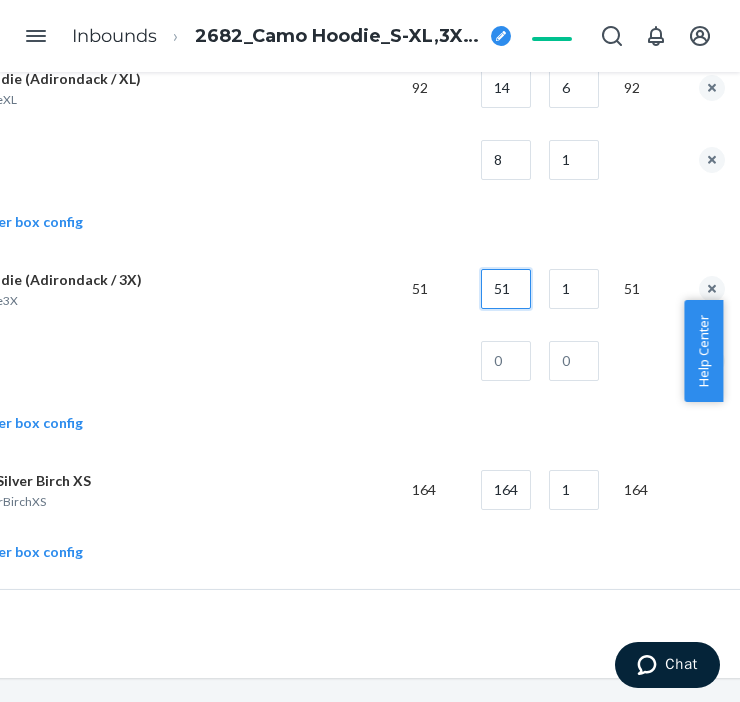click on "51" at bounding box center (506, 289) 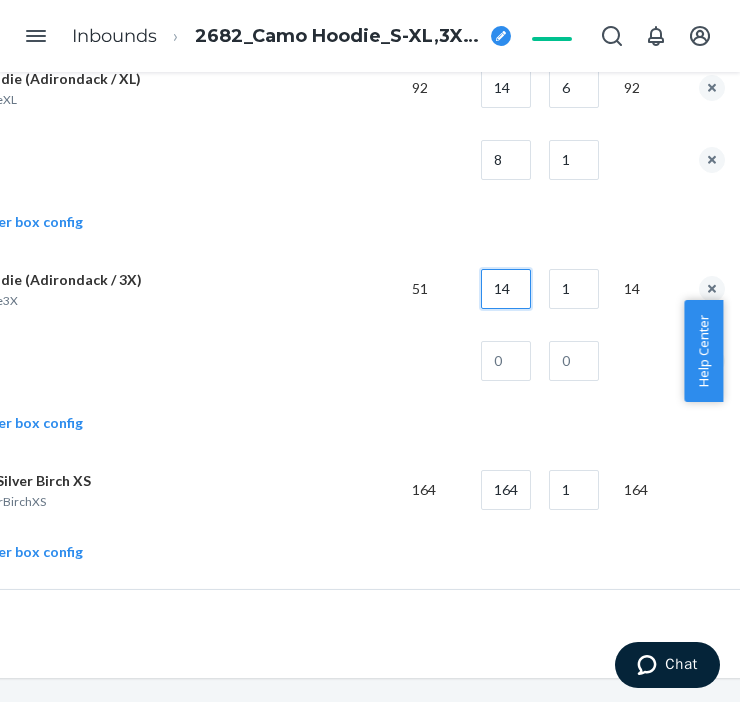 type on "14" 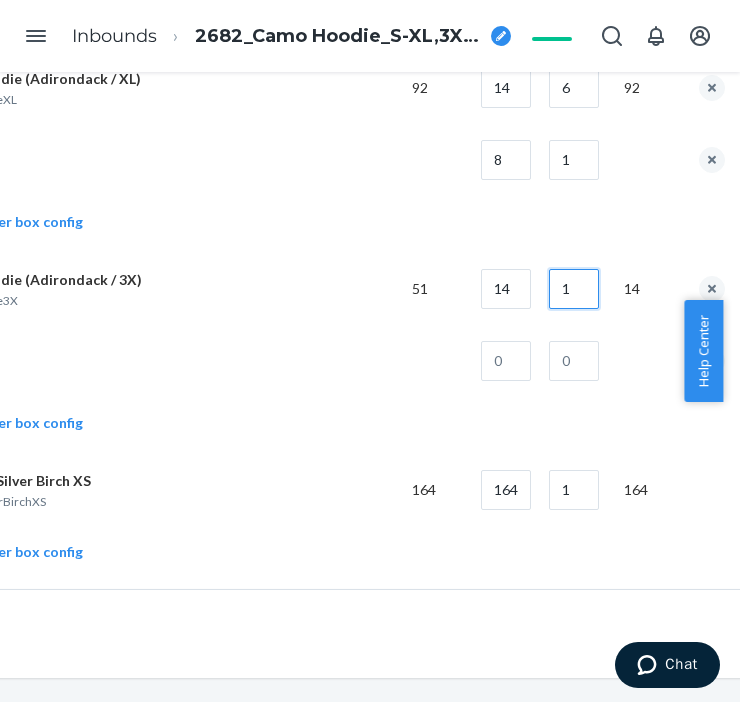 click on "1" at bounding box center (574, 289) 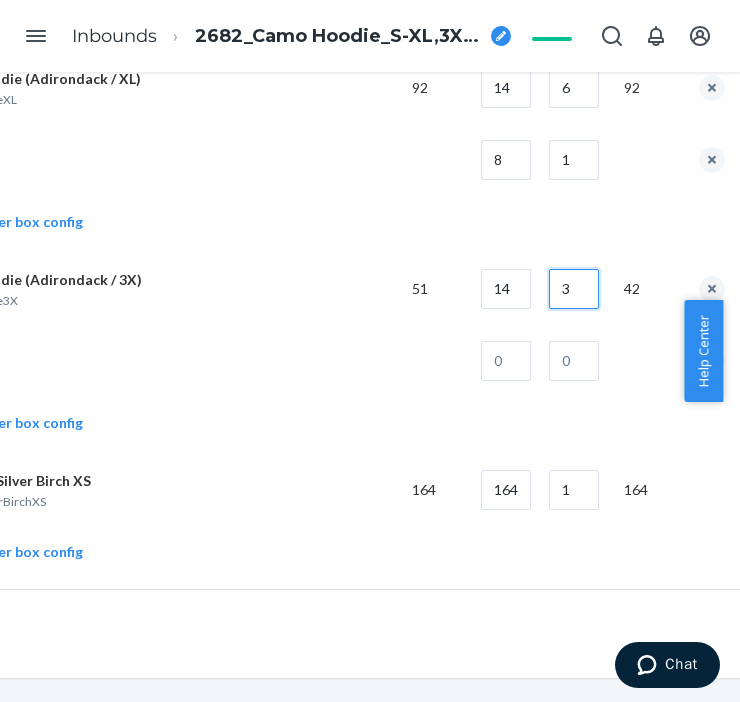 type on "3" 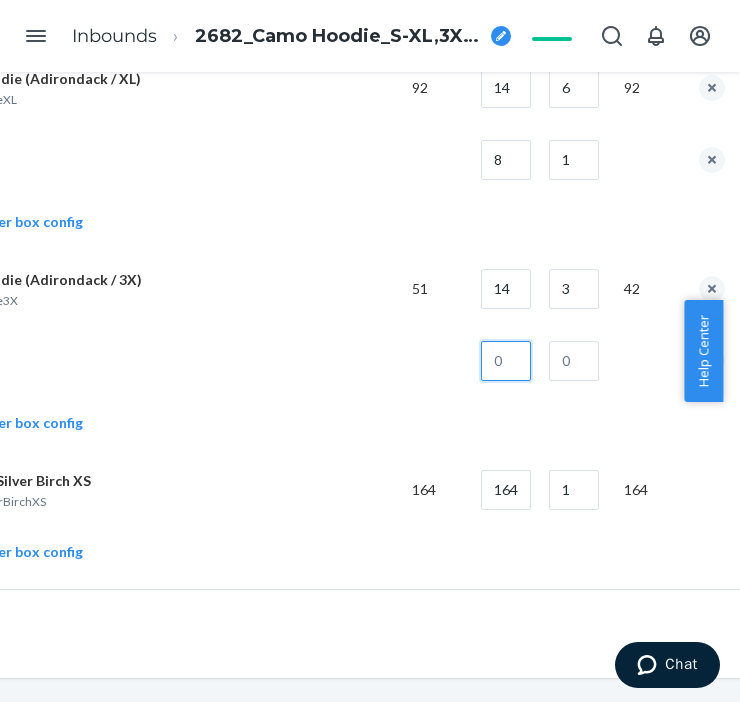 click at bounding box center (506, 361) 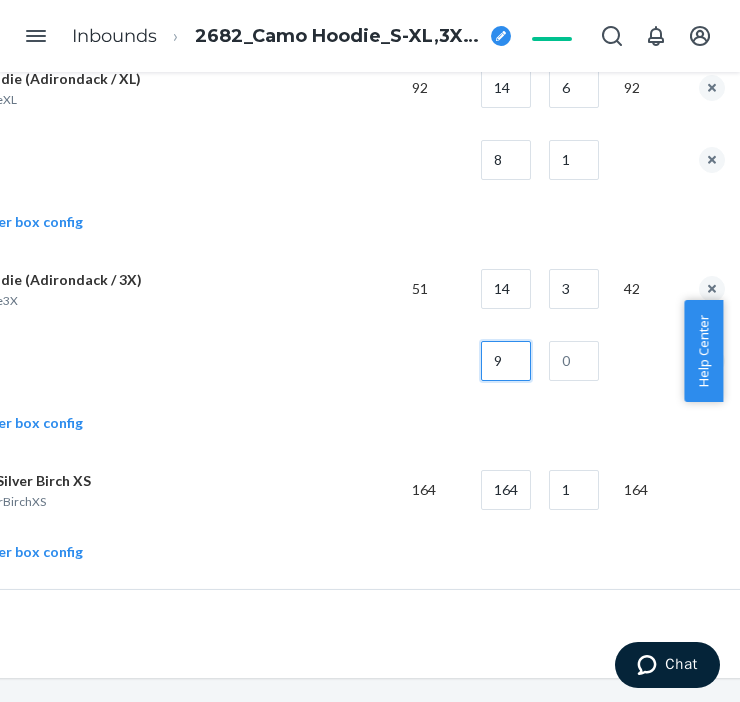 type on "9" 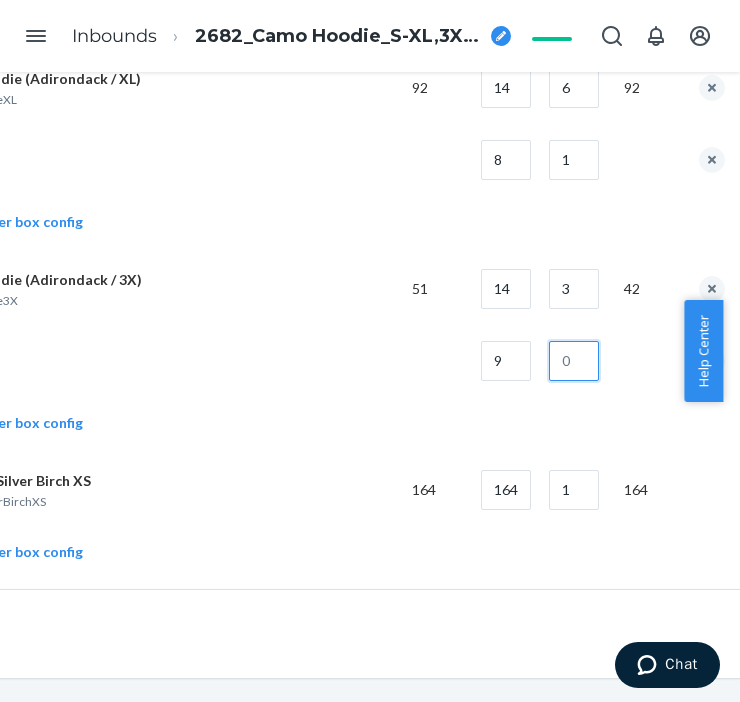 click at bounding box center (574, 361) 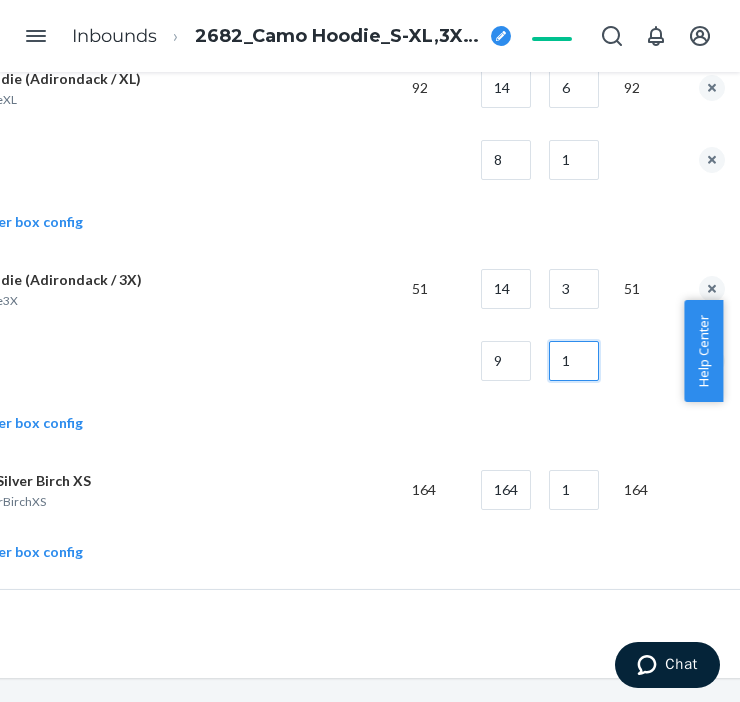 type on "1" 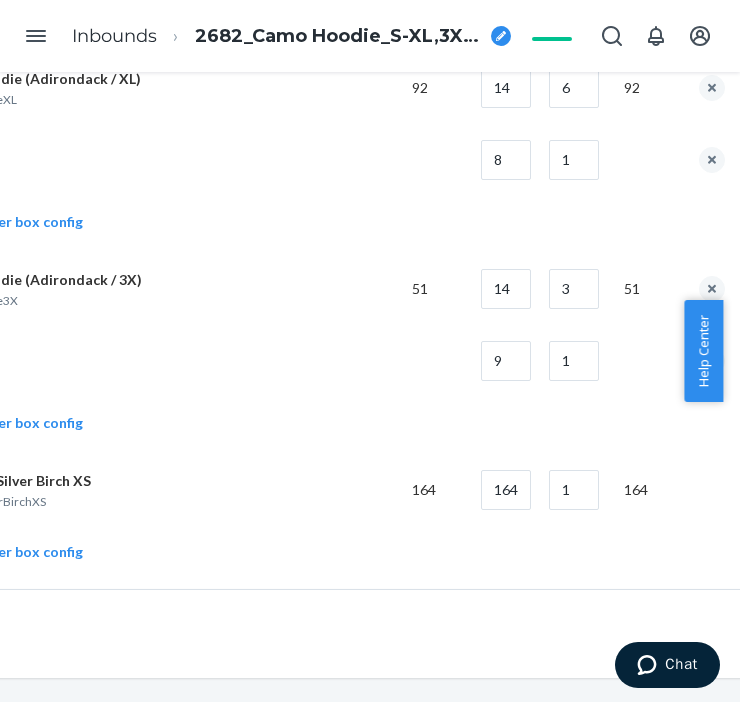 click at bounding box center [148, 361] 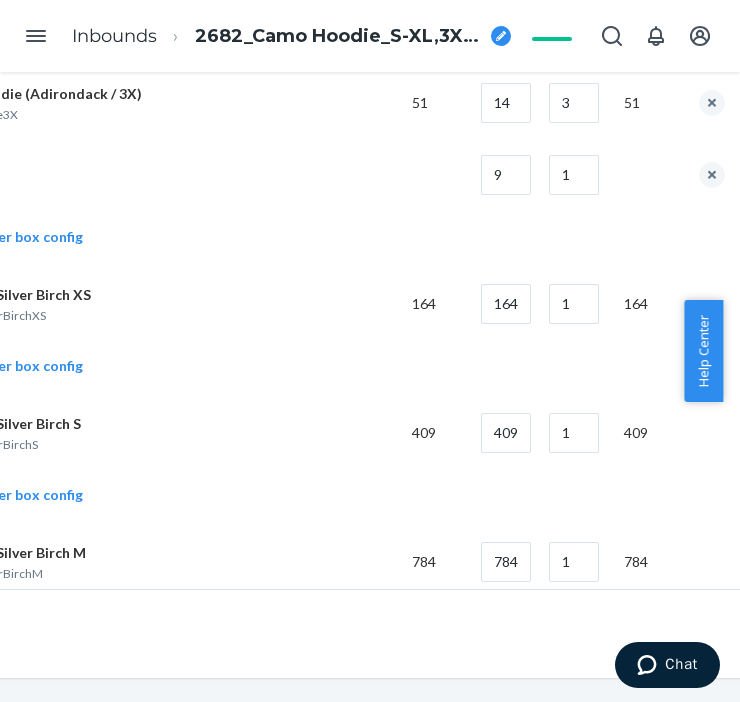 scroll, scrollTop: 1888, scrollLeft: 217, axis: both 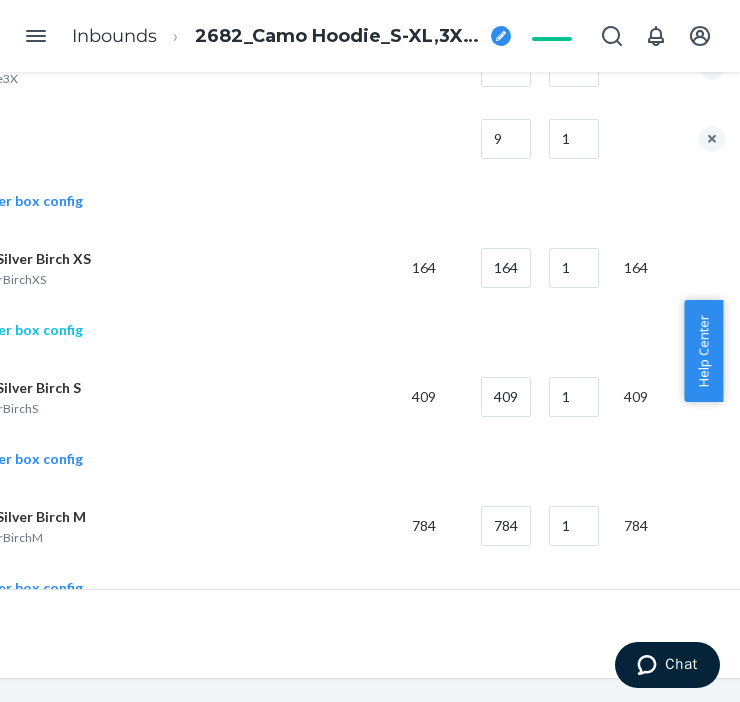 click on "Add another box config" at bounding box center [-8, 330] 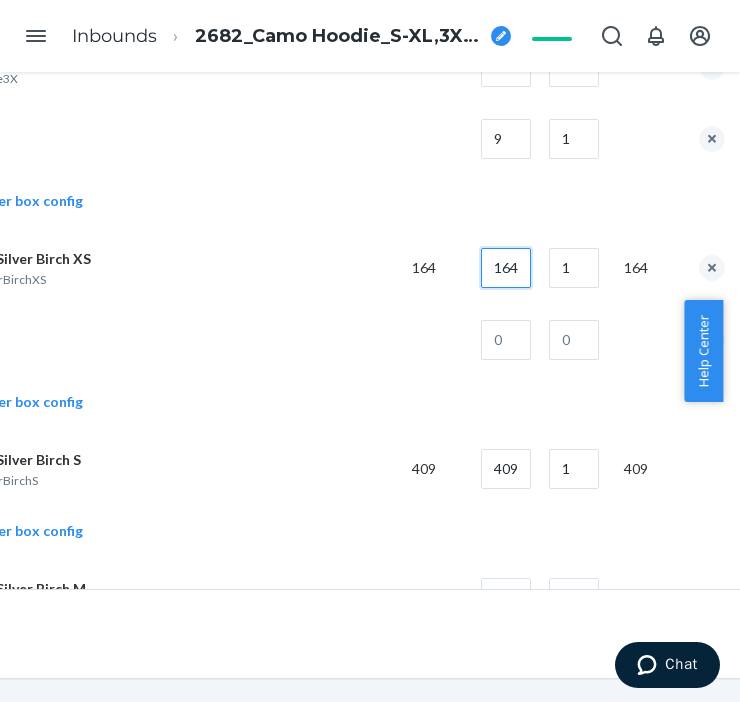 click on "164" at bounding box center (506, 268) 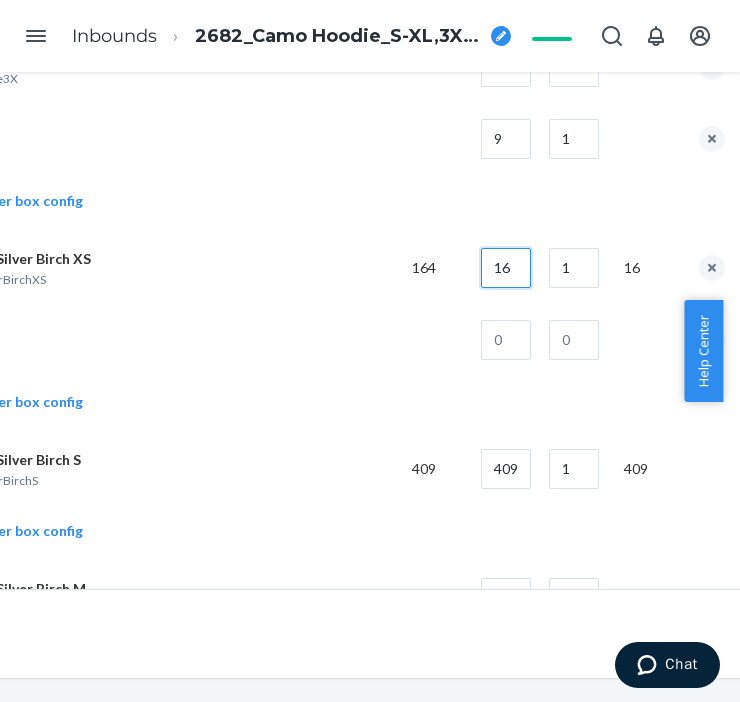 type on "16" 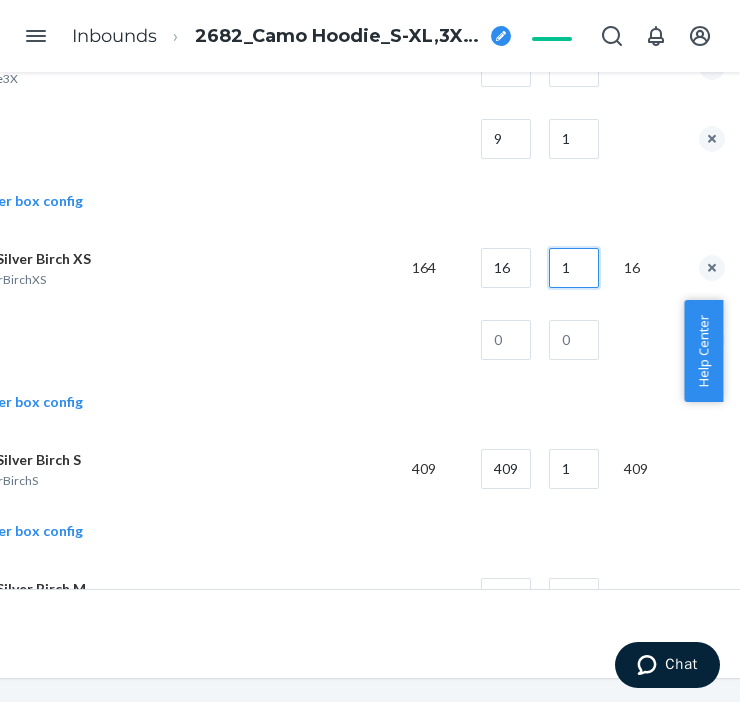 click on "1" at bounding box center [574, 268] 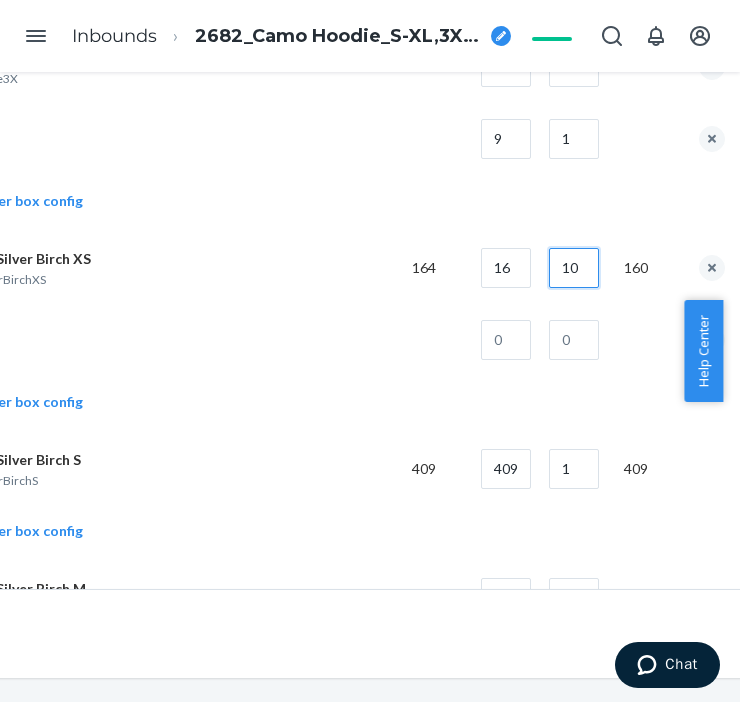 type on "10" 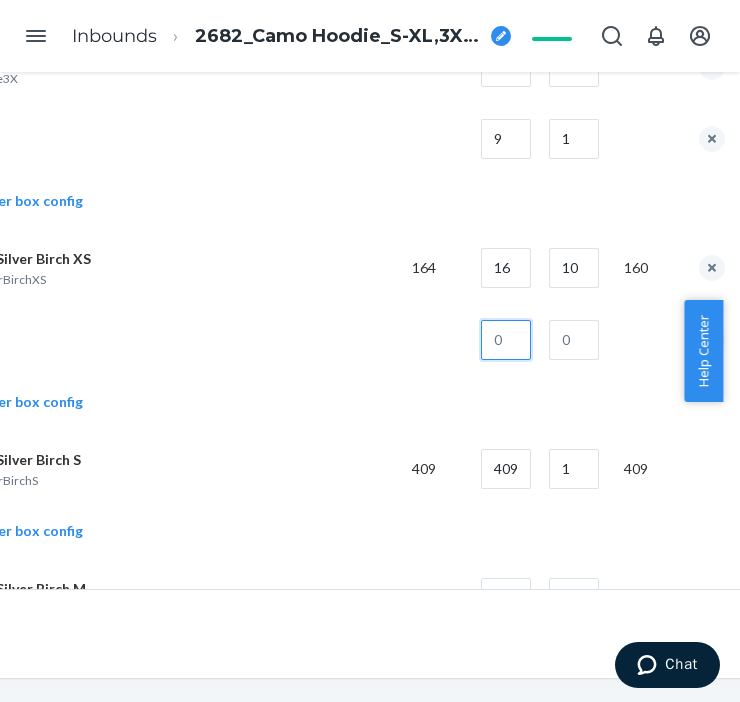 click at bounding box center (506, 340) 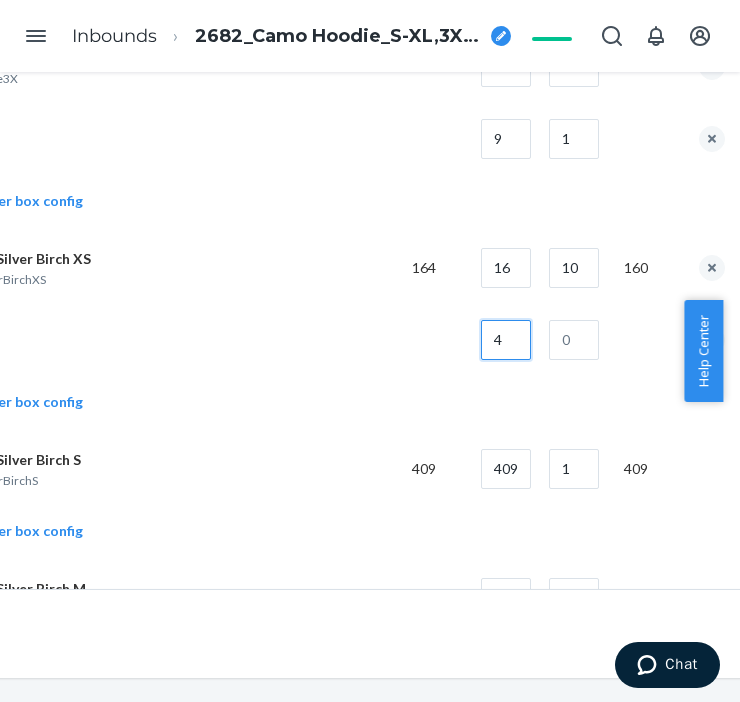 type on "4" 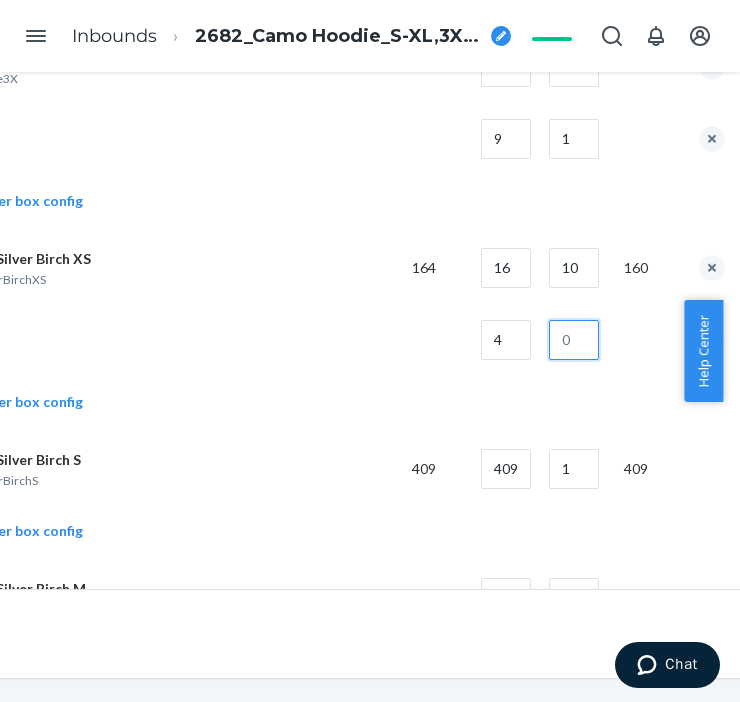 click at bounding box center (574, 340) 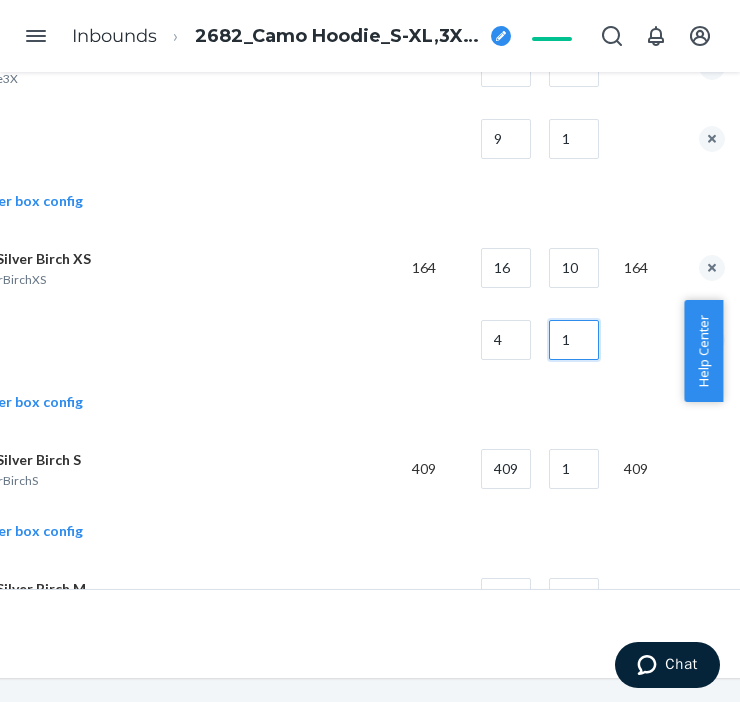 type on "1" 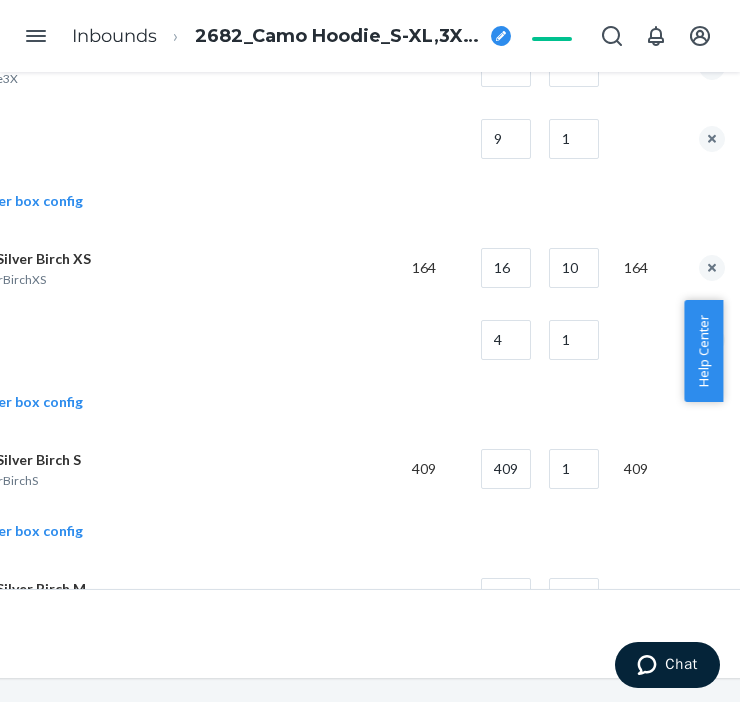drag, startPoint x: 290, startPoint y: 362, endPoint x: 275, endPoint y: 363, distance: 15.033297 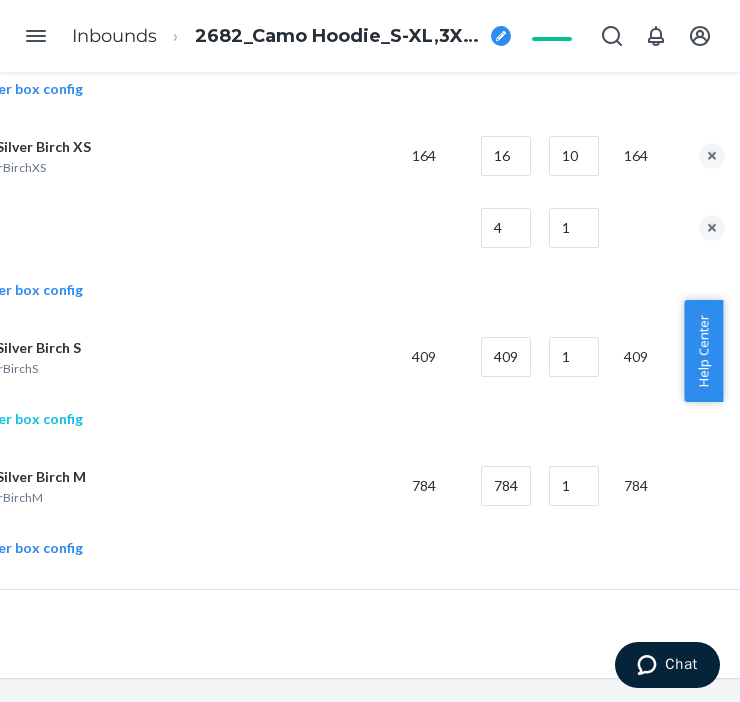 click on "Add another box config" at bounding box center (-8, 419) 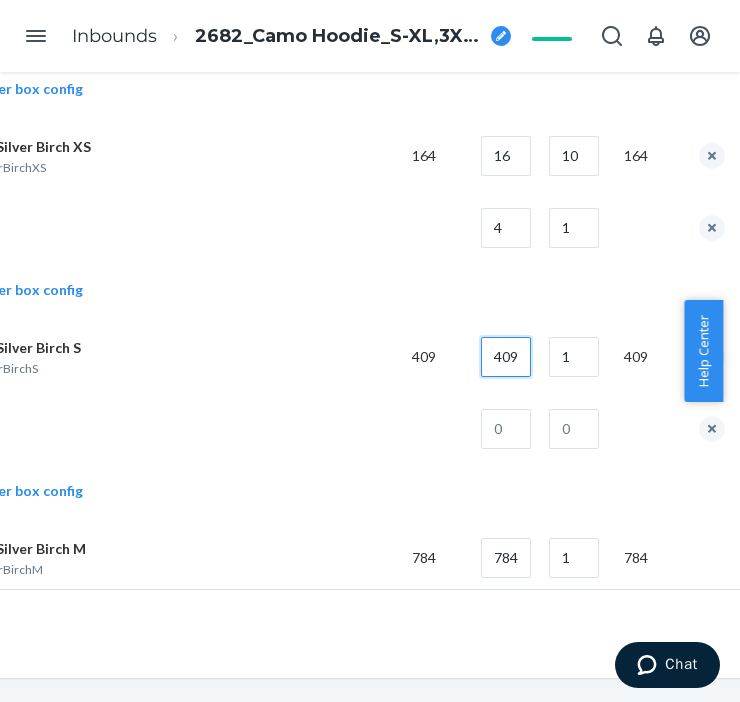 click on "409" at bounding box center [506, 357] 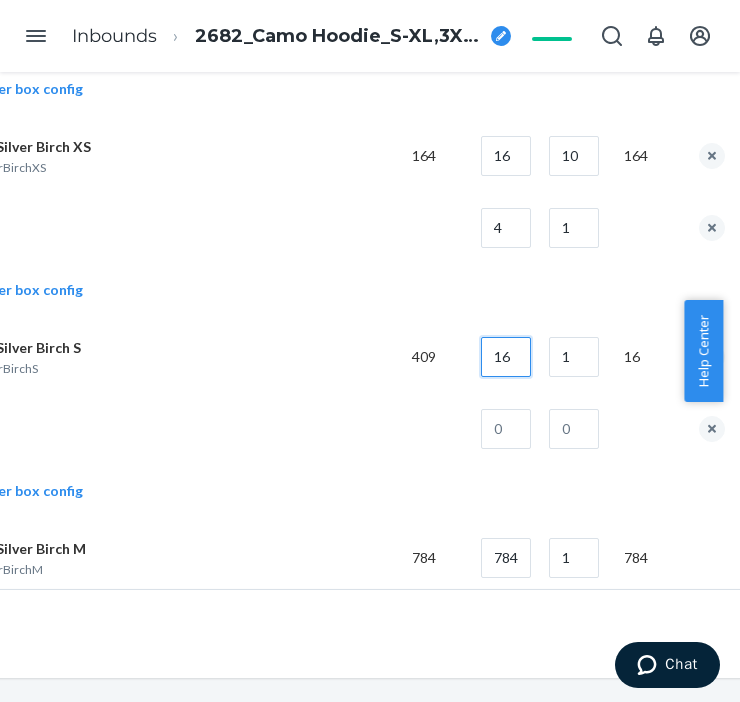 type on "16" 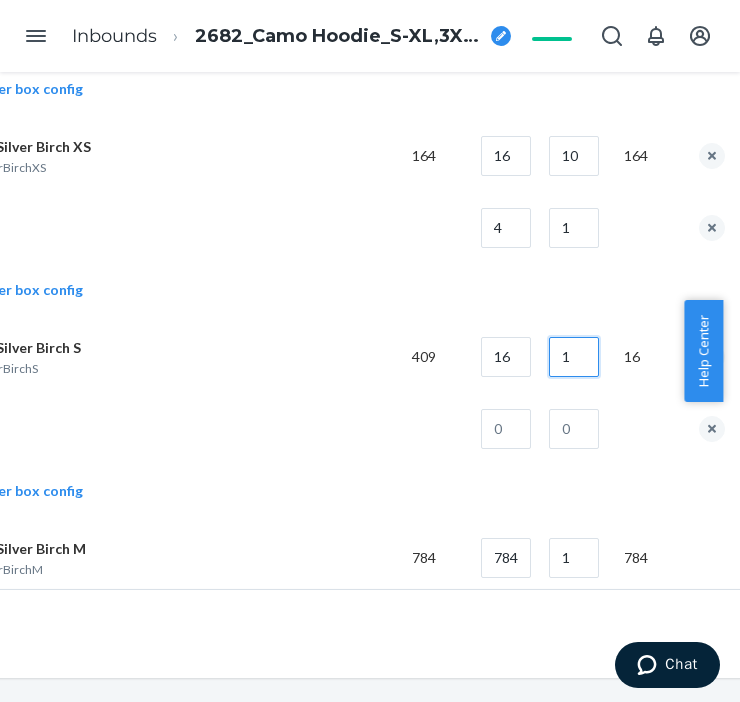 click on "1" at bounding box center (574, 357) 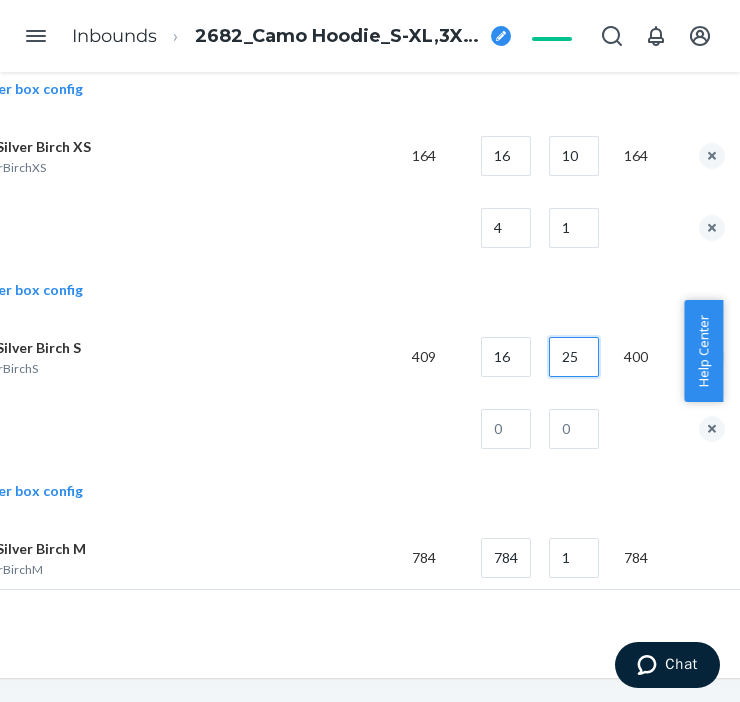 type on "25" 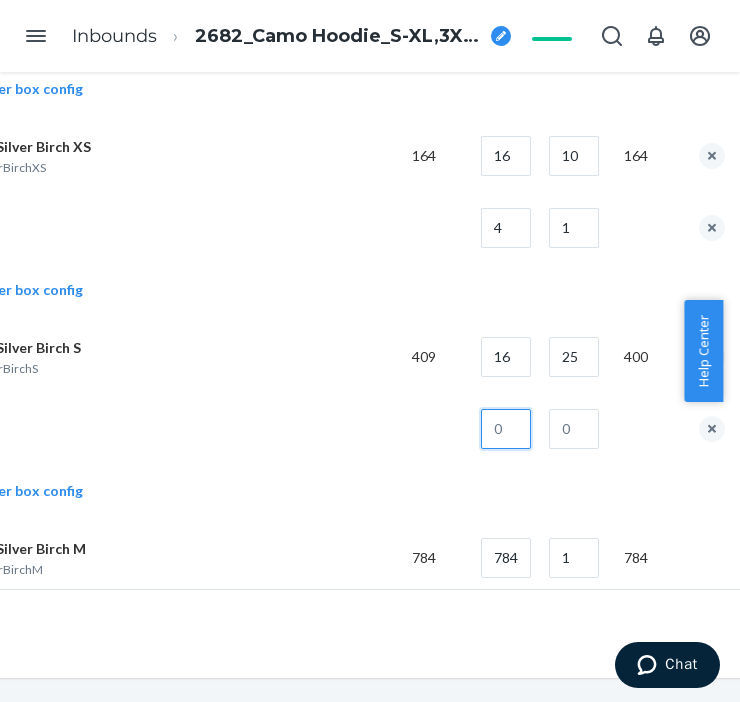 click at bounding box center [506, 429] 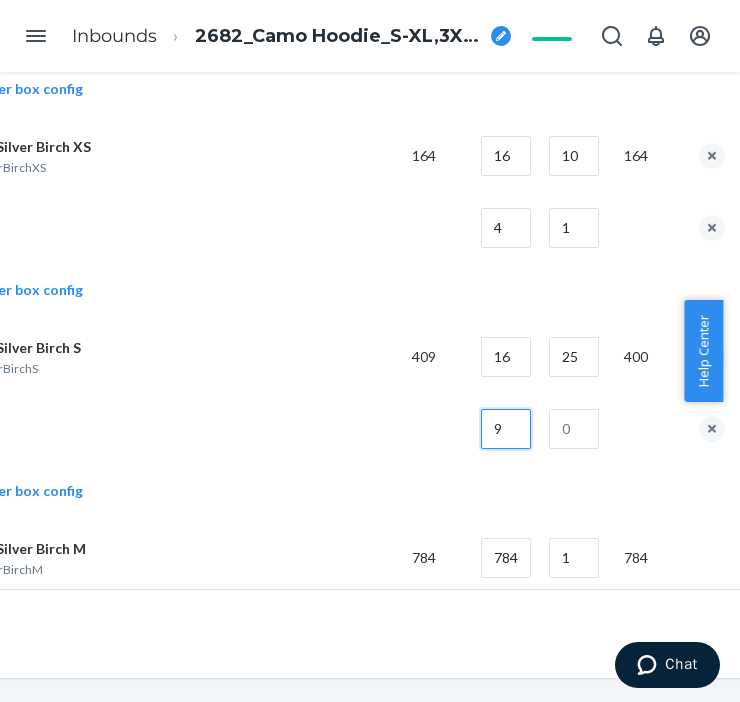 type on "9" 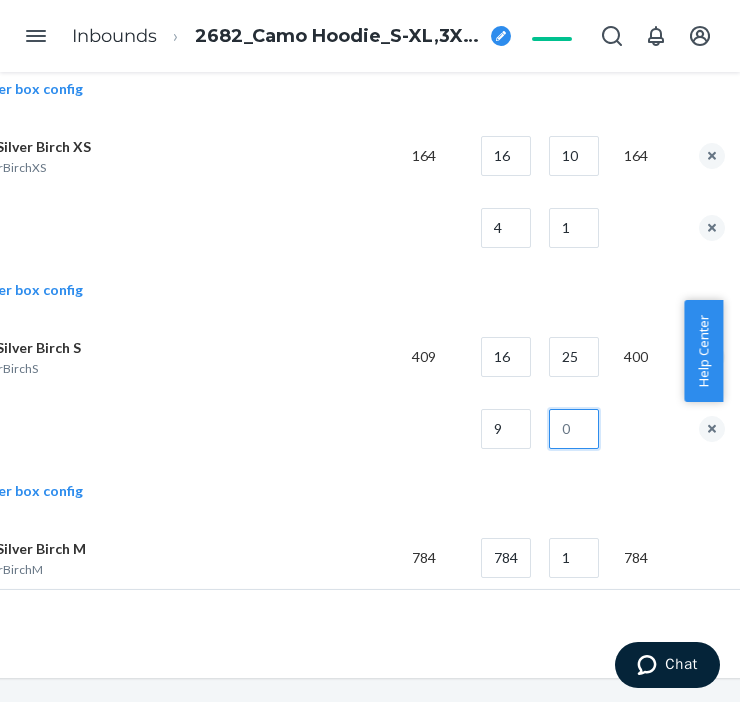 click at bounding box center (574, 429) 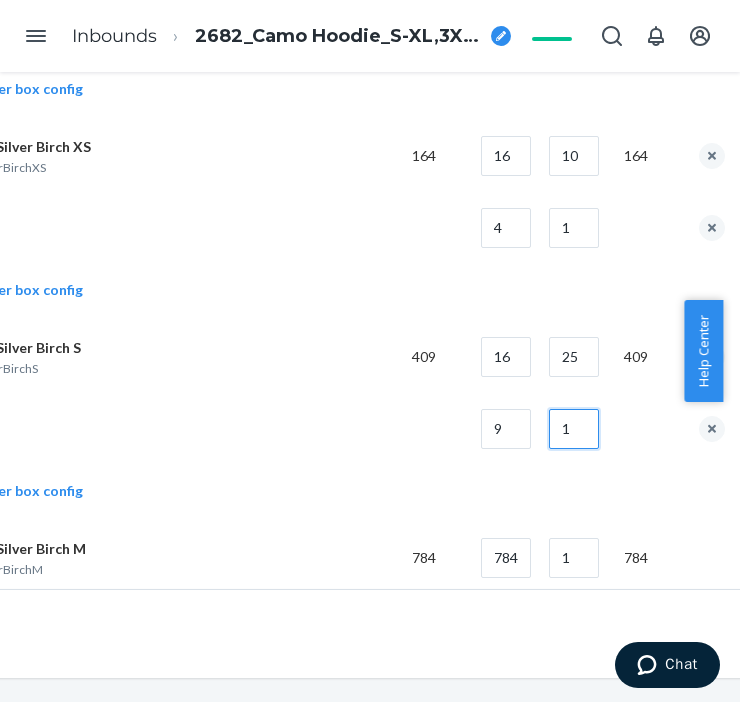 type on "1" 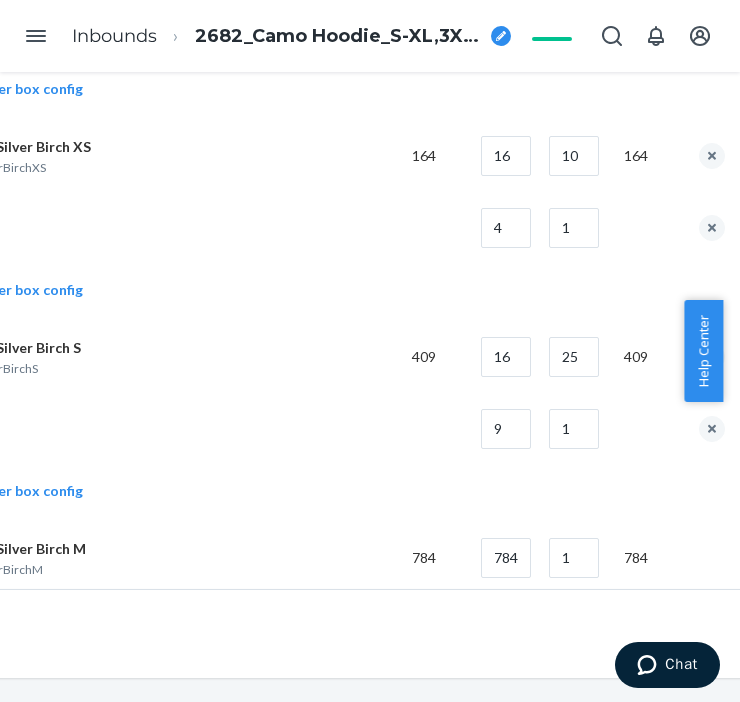 click at bounding box center (148, 429) 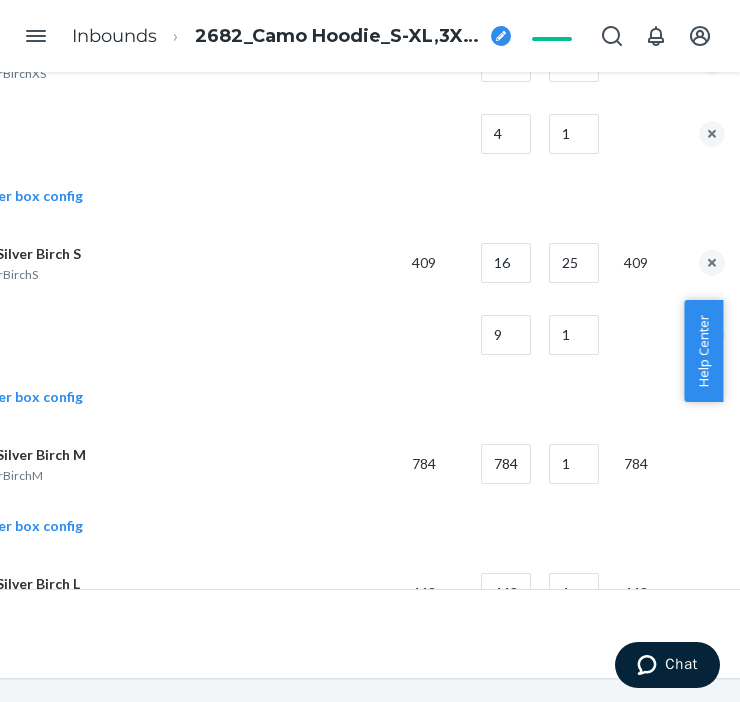 scroll, scrollTop: 2222, scrollLeft: 217, axis: both 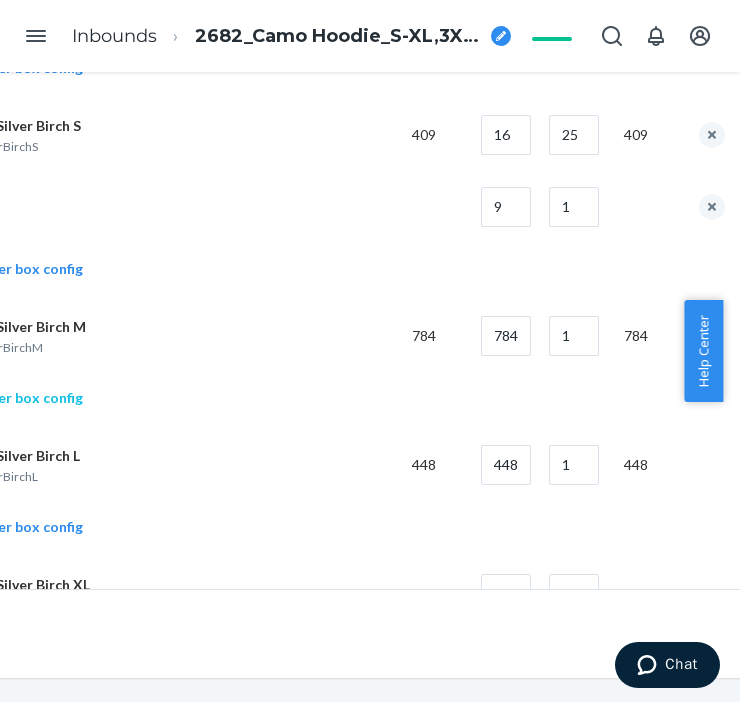 click on "Add another box config" at bounding box center [-8, 398] 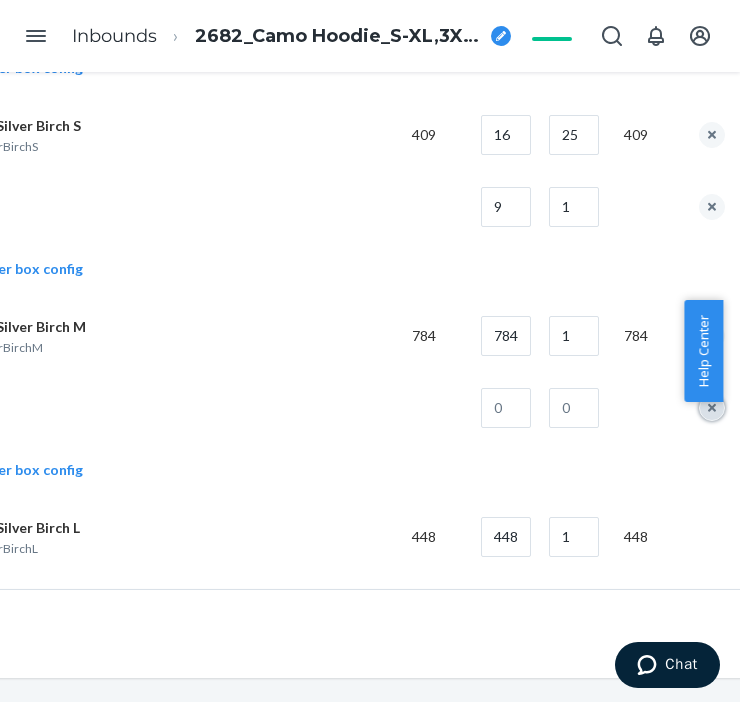 click at bounding box center [712, 408] 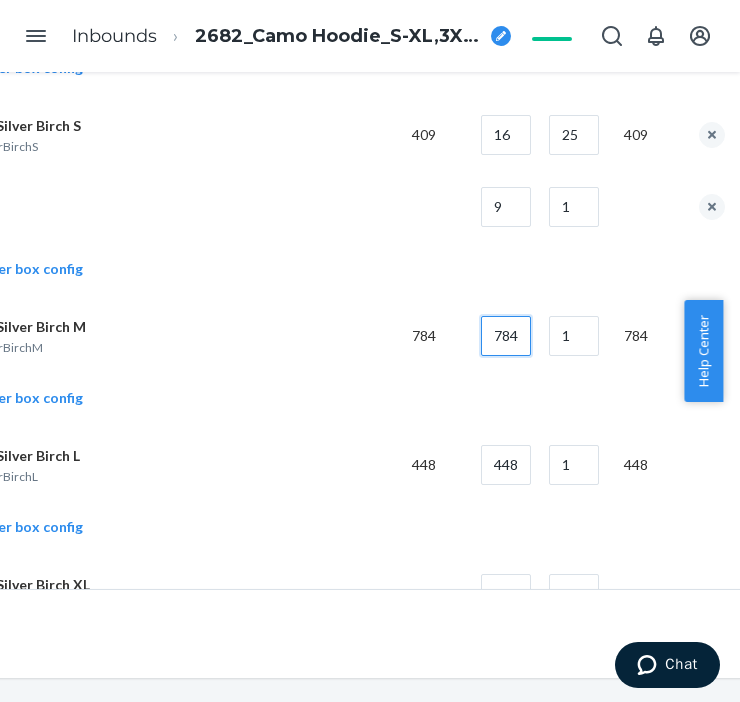 click on "784" at bounding box center (506, 336) 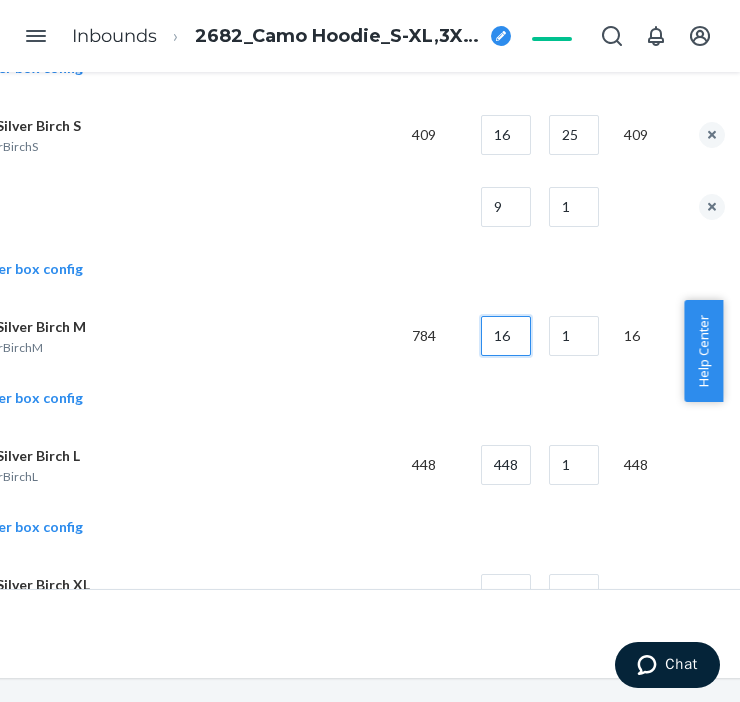 type on "16" 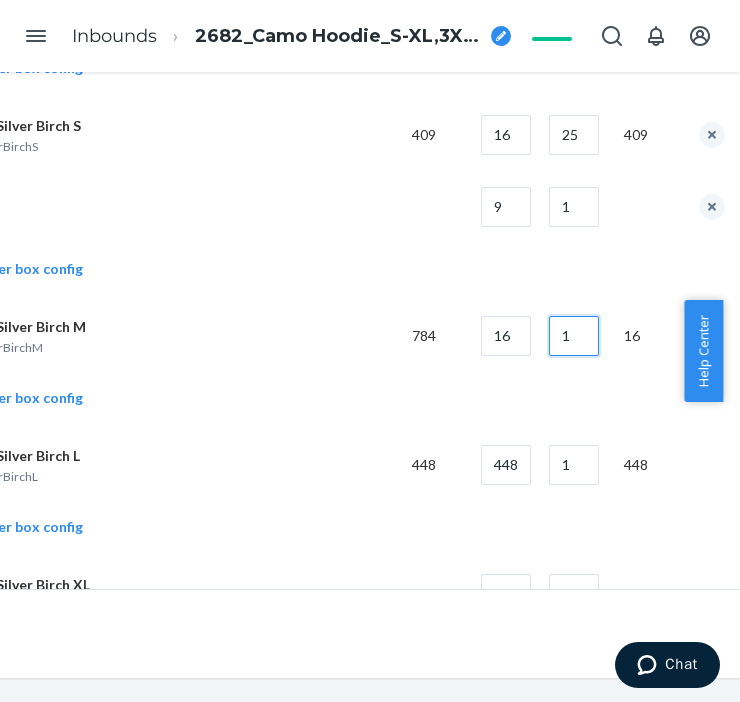 click on "1" at bounding box center [574, 336] 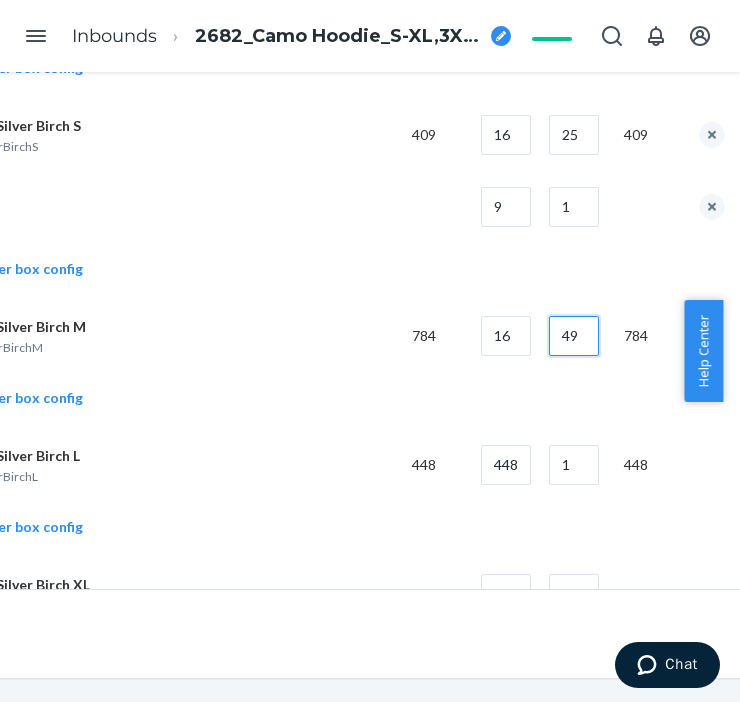 scroll, scrollTop: 2333, scrollLeft: 217, axis: both 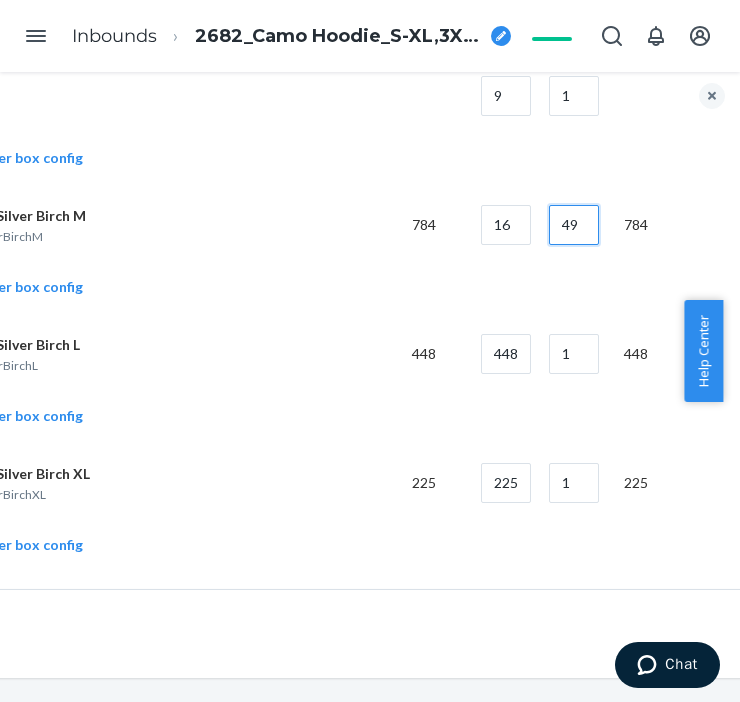 type on "49" 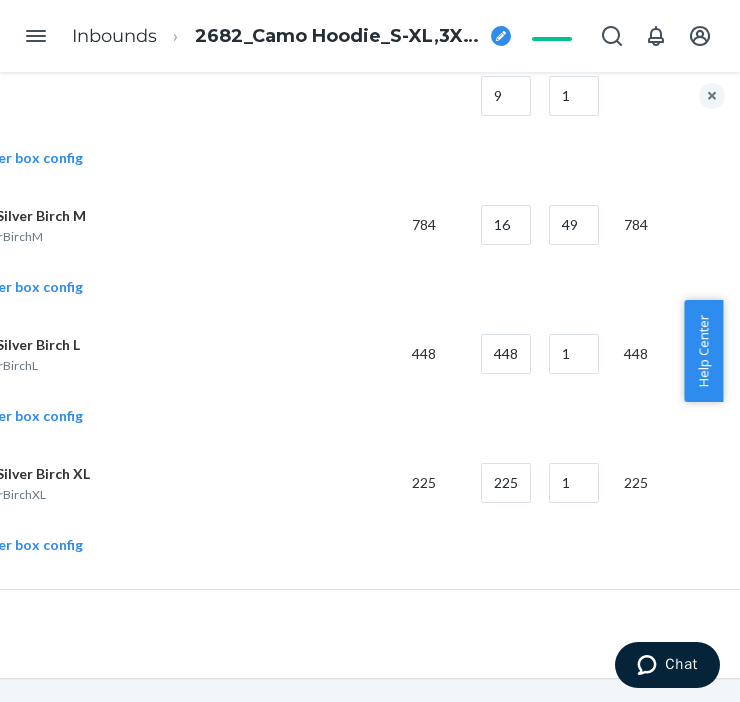 click on "1" at bounding box center [570, 354] 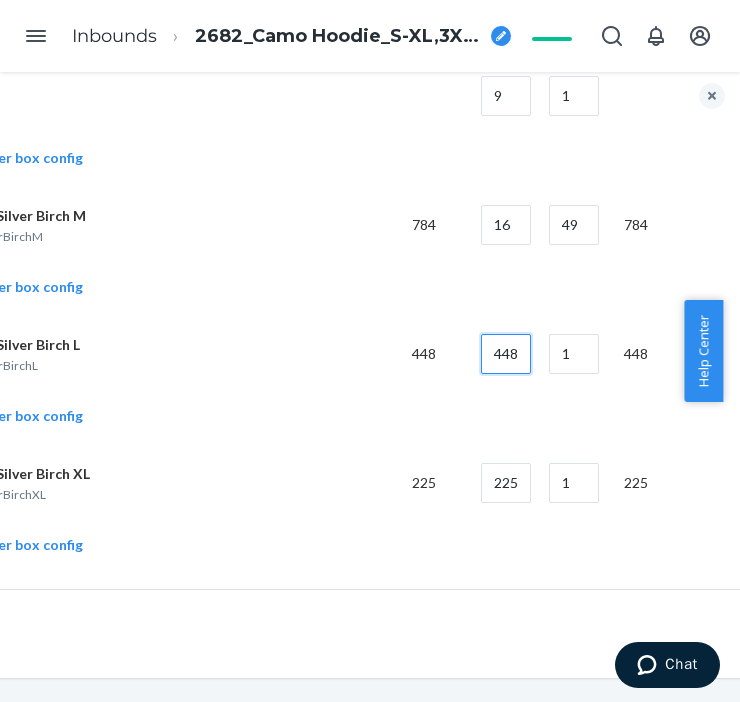 click on "448" at bounding box center (506, 354) 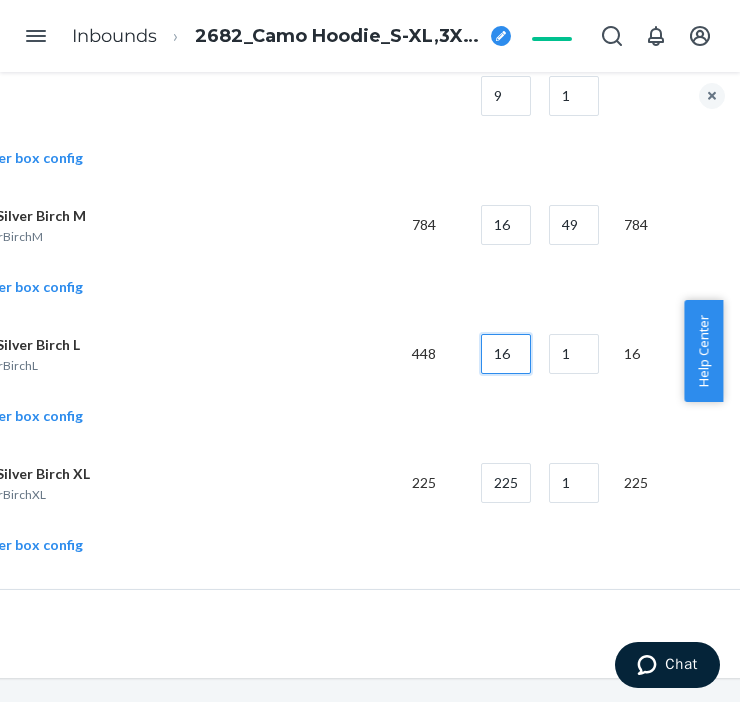 type on "16" 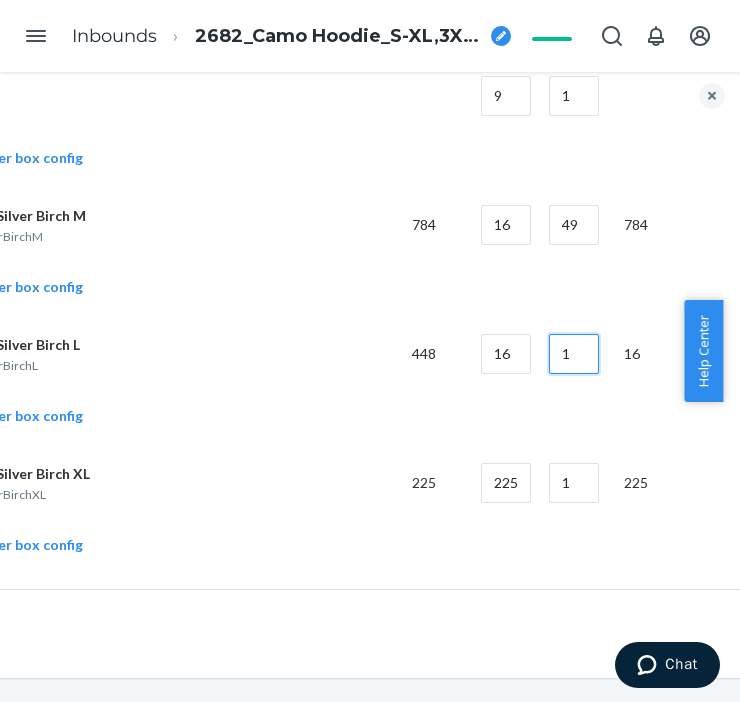 click on "1" at bounding box center [574, 354] 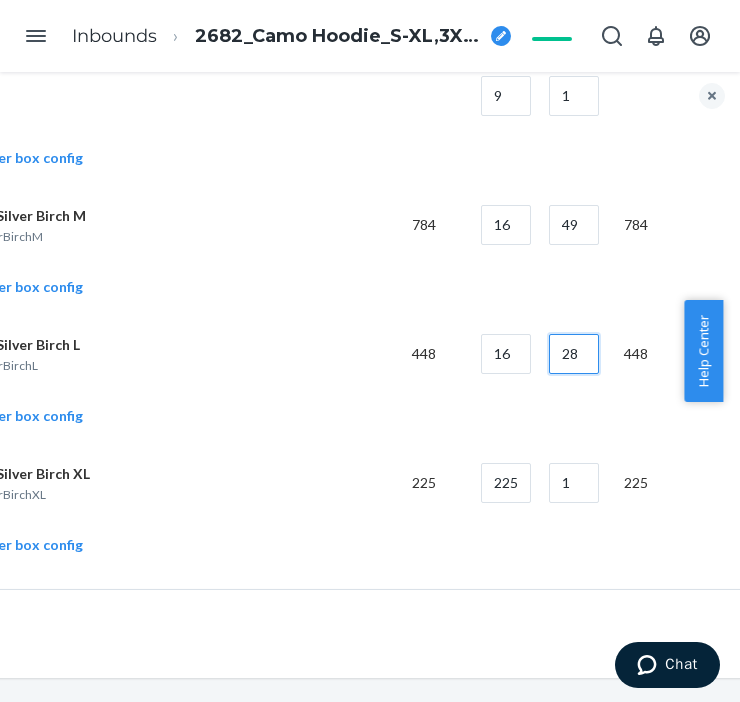 type on "28" 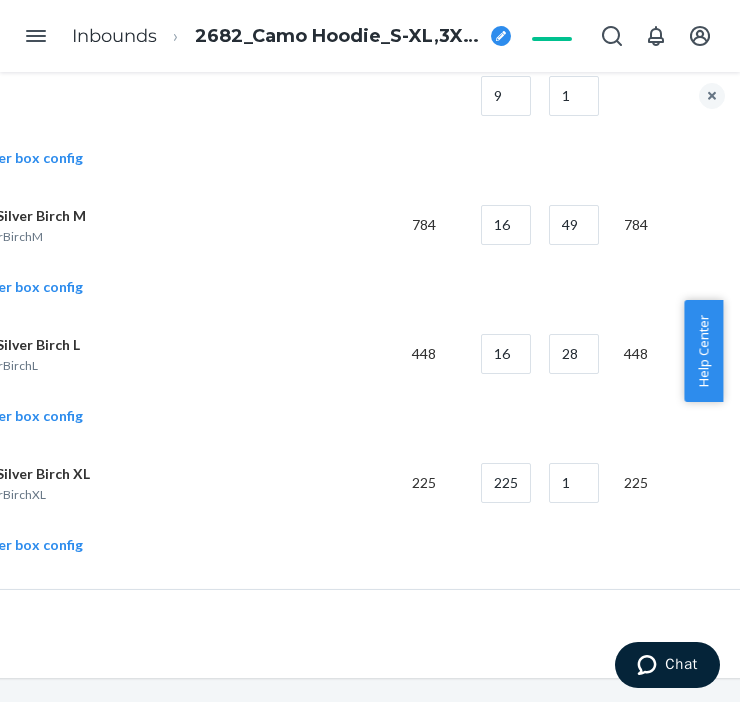 click on "Add another box config" at bounding box center (313, 418) 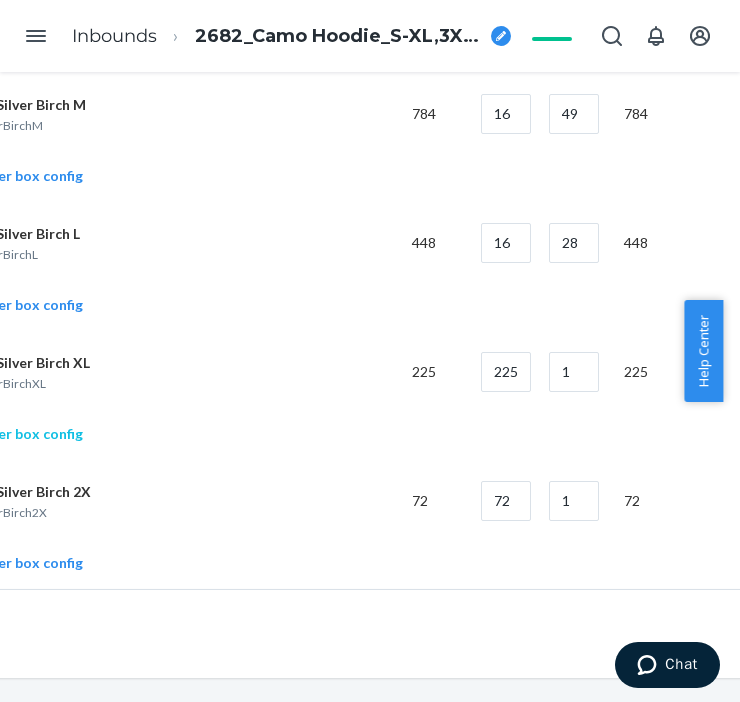 click on "Add another box config" at bounding box center [-8, 434] 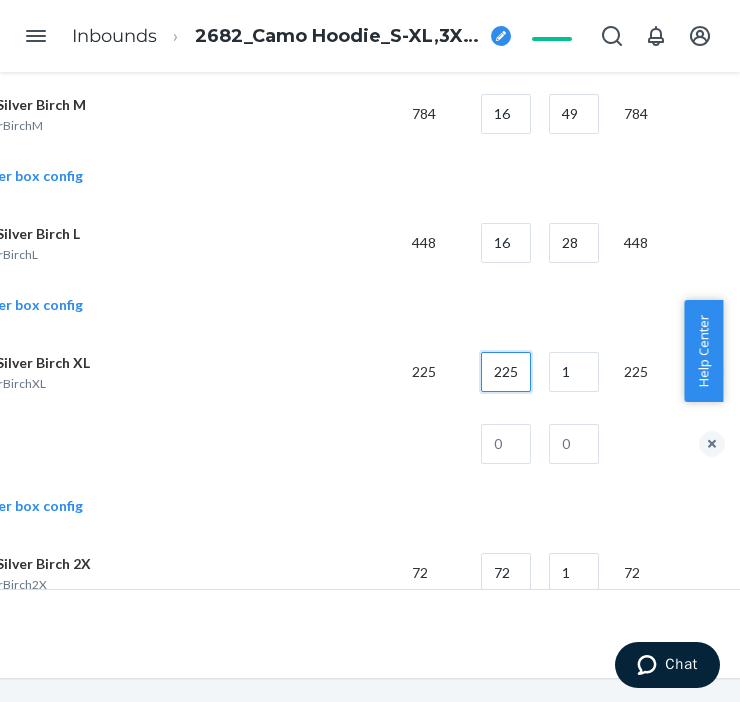 click on "225" at bounding box center (506, 372) 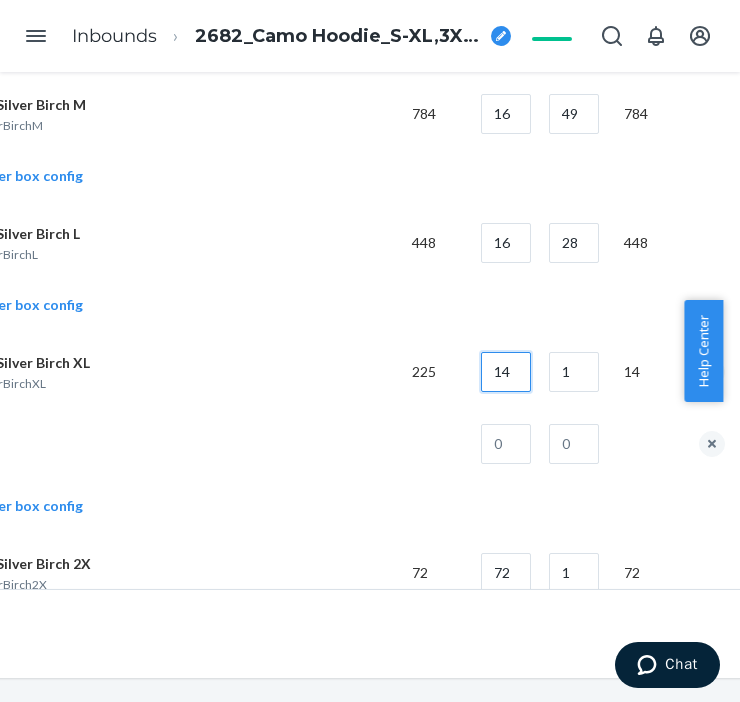 type on "14" 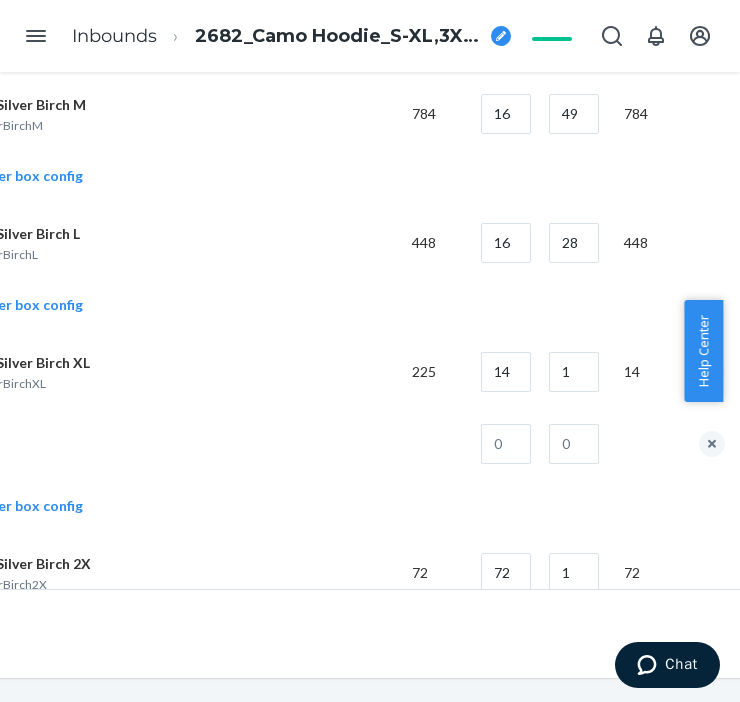 click on "14" at bounding box center [645, 372] 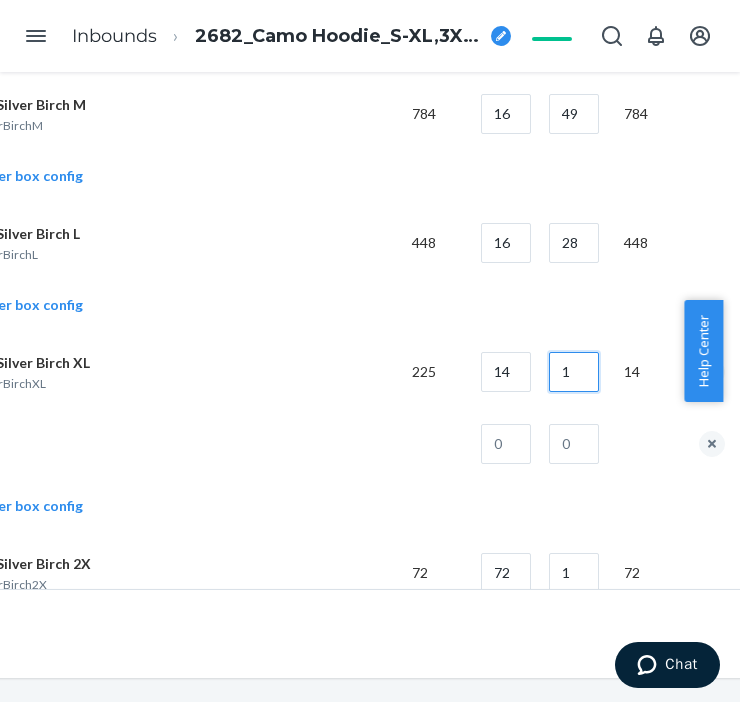 click on "1" at bounding box center [574, 372] 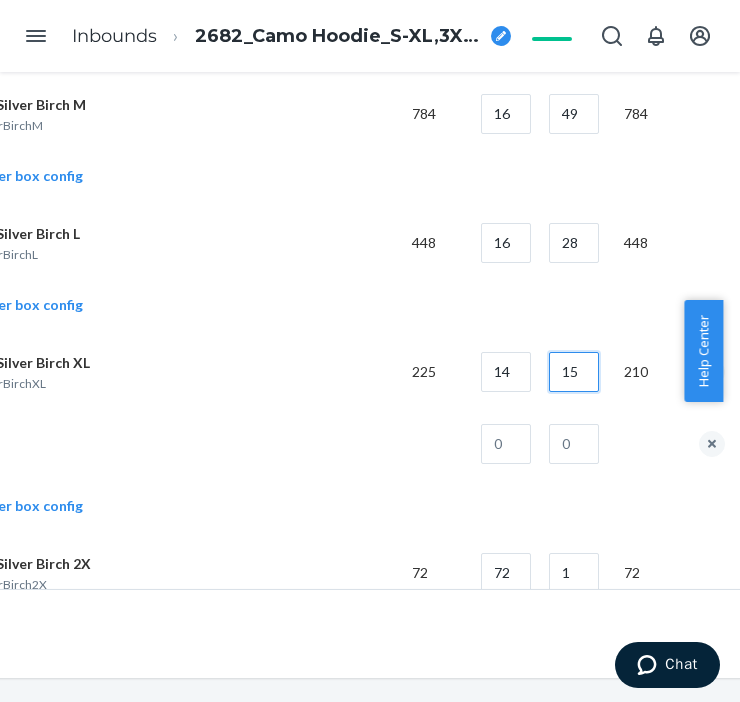 type on "15" 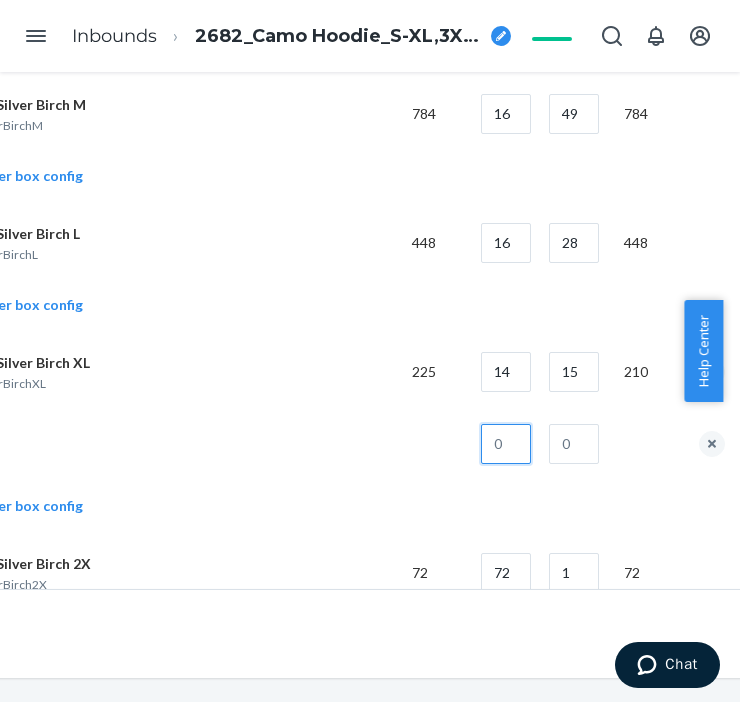 click at bounding box center (506, 444) 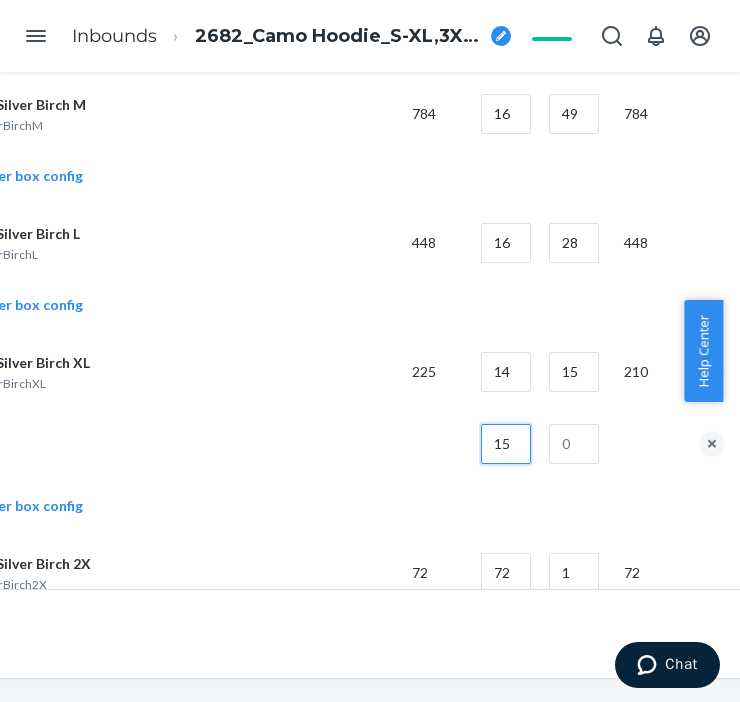 type on "15" 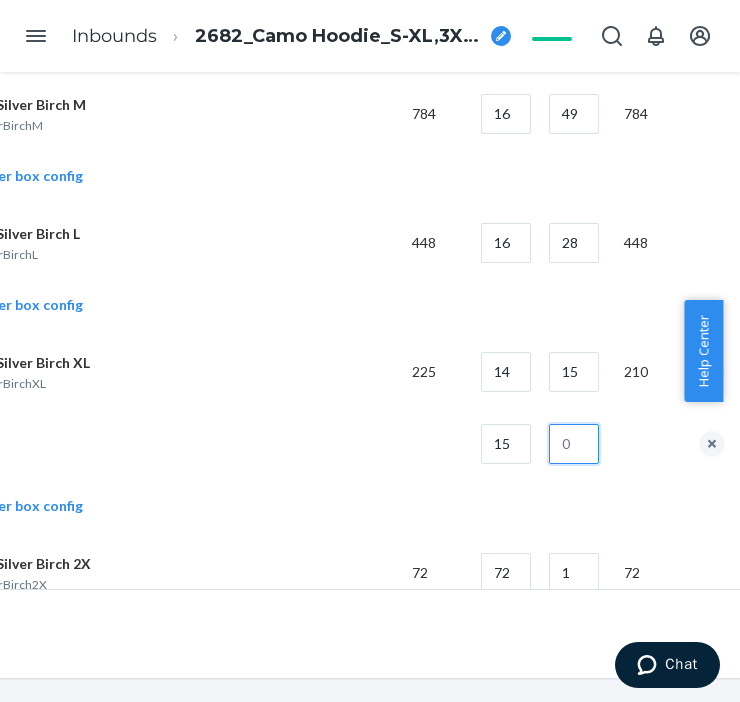 click at bounding box center (574, 444) 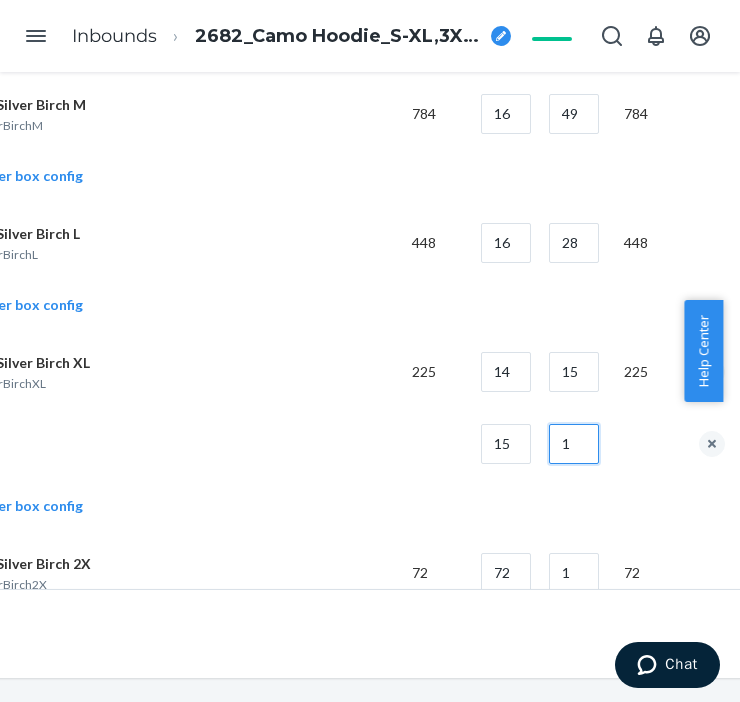 type on "1" 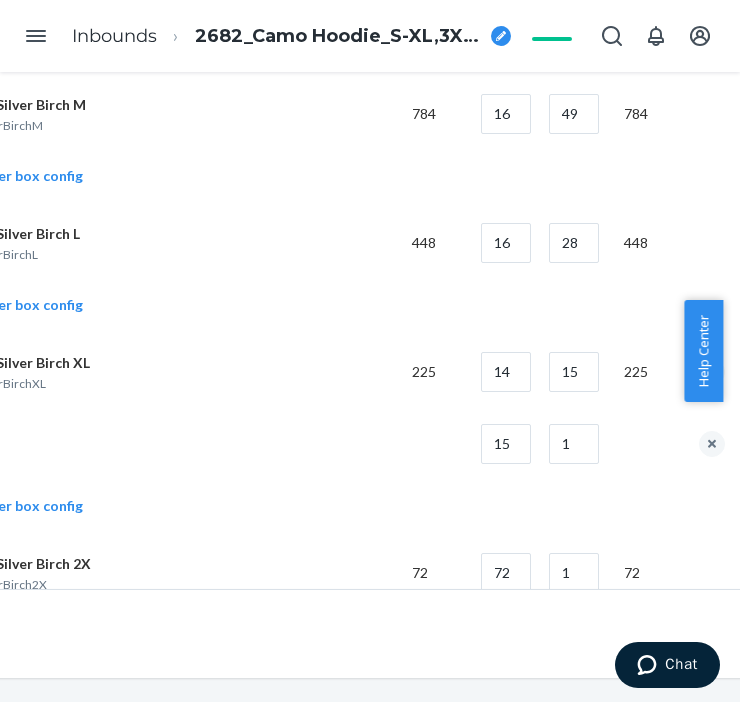 click at bounding box center [148, 444] 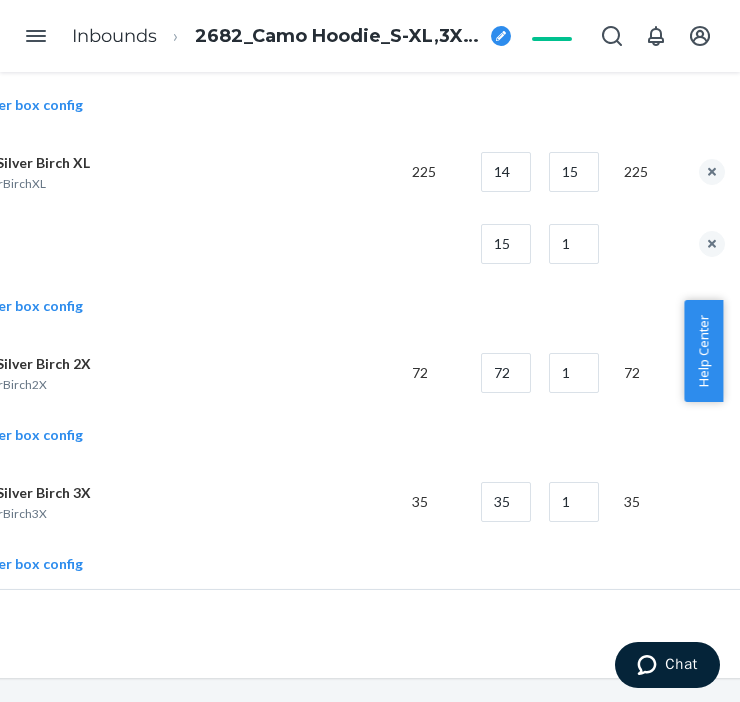 scroll, scrollTop: 2666, scrollLeft: 217, axis: both 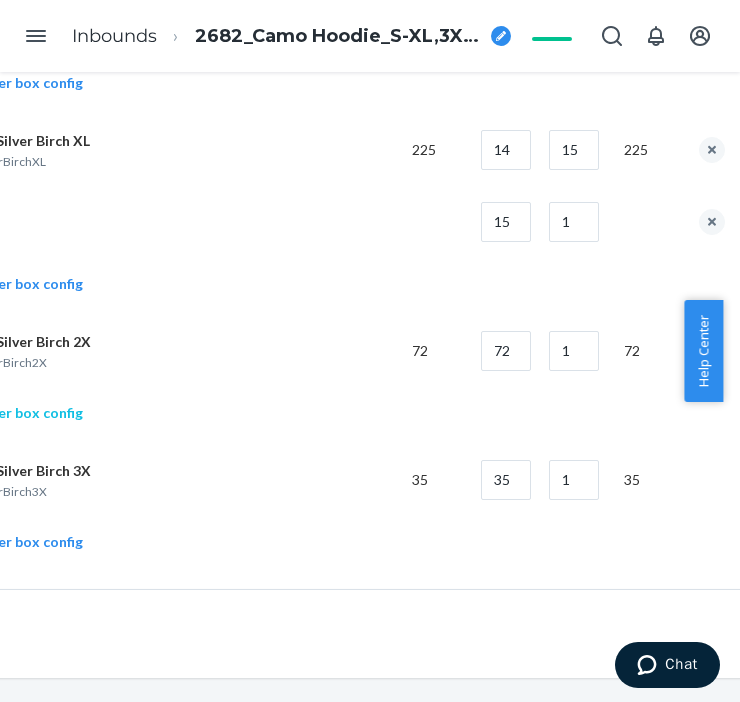 click on "Add another box config" at bounding box center (-8, 413) 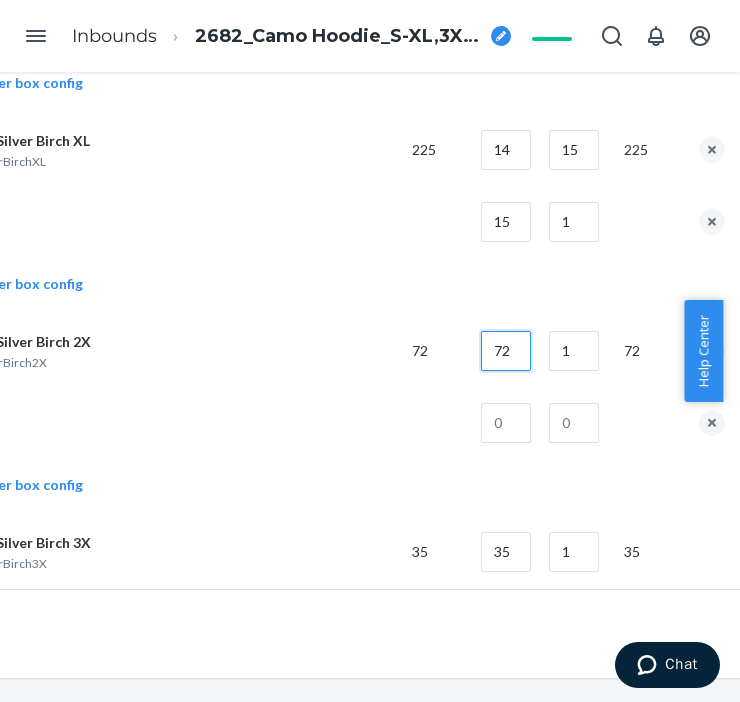 click on "72" at bounding box center (506, 351) 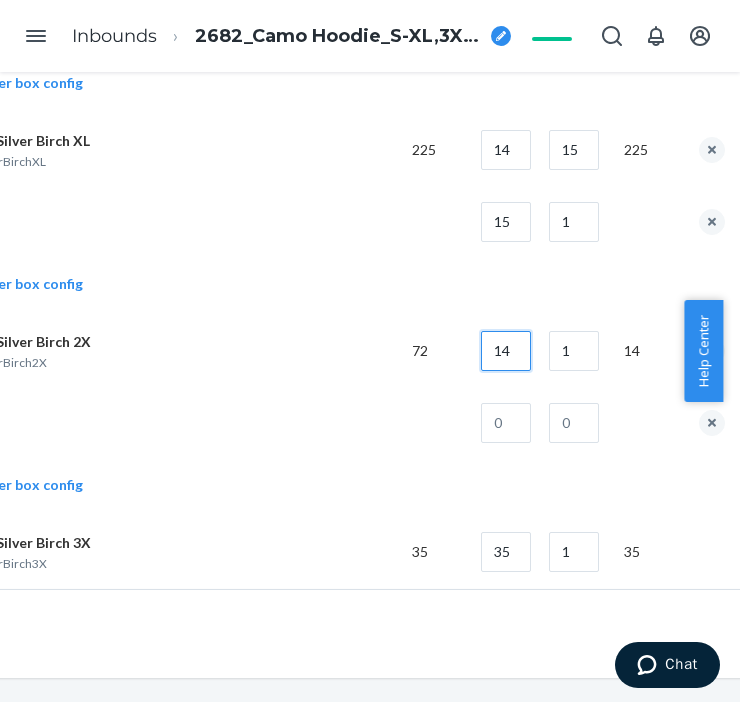 type on "14" 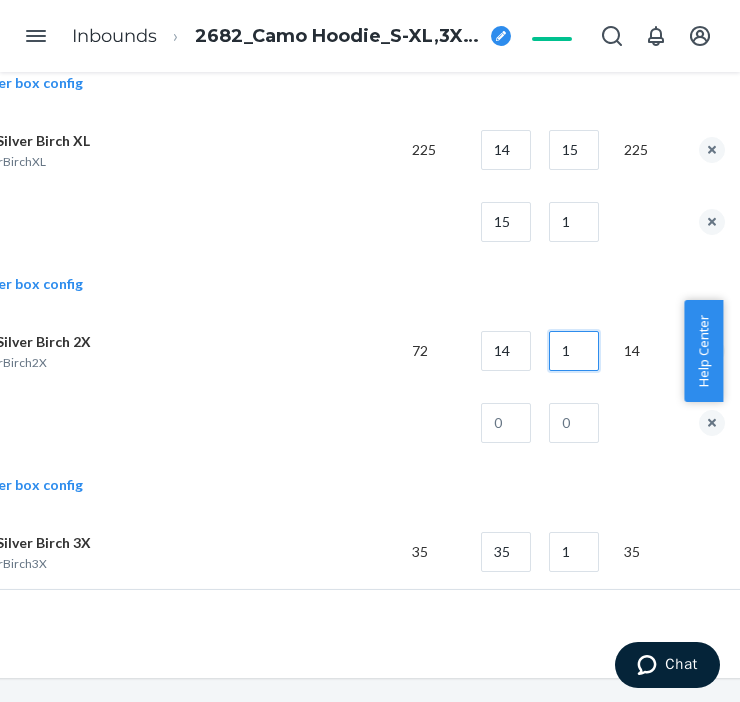 click on "1" at bounding box center (574, 351) 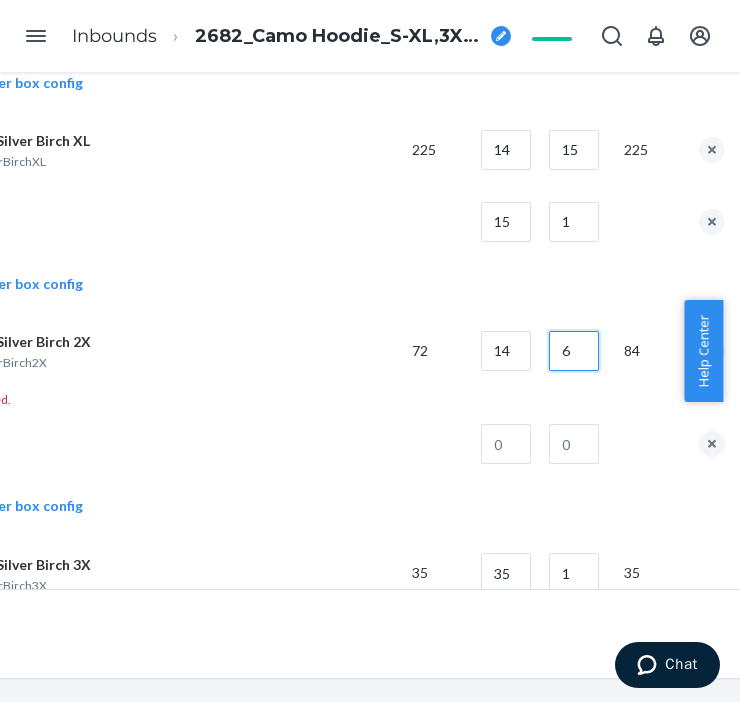 type on "6" 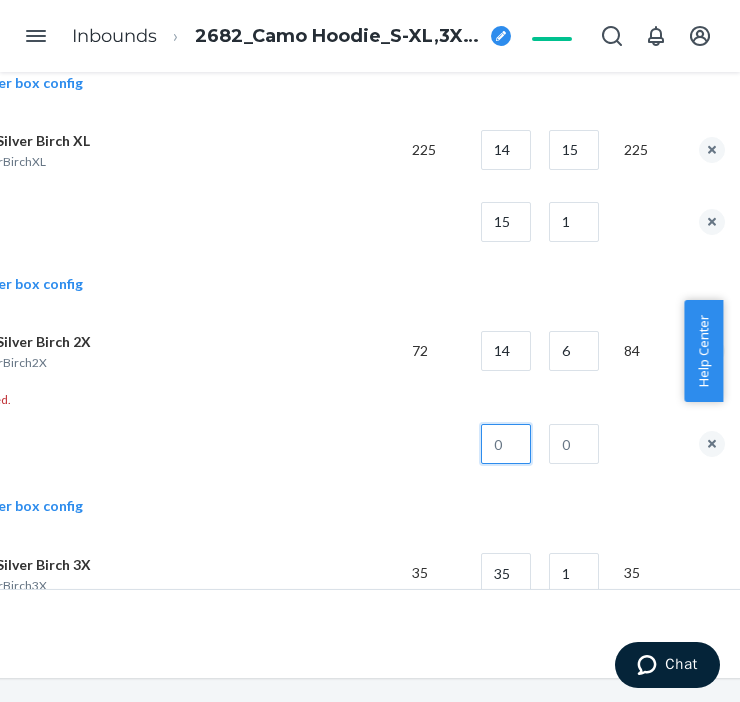 click at bounding box center [506, 444] 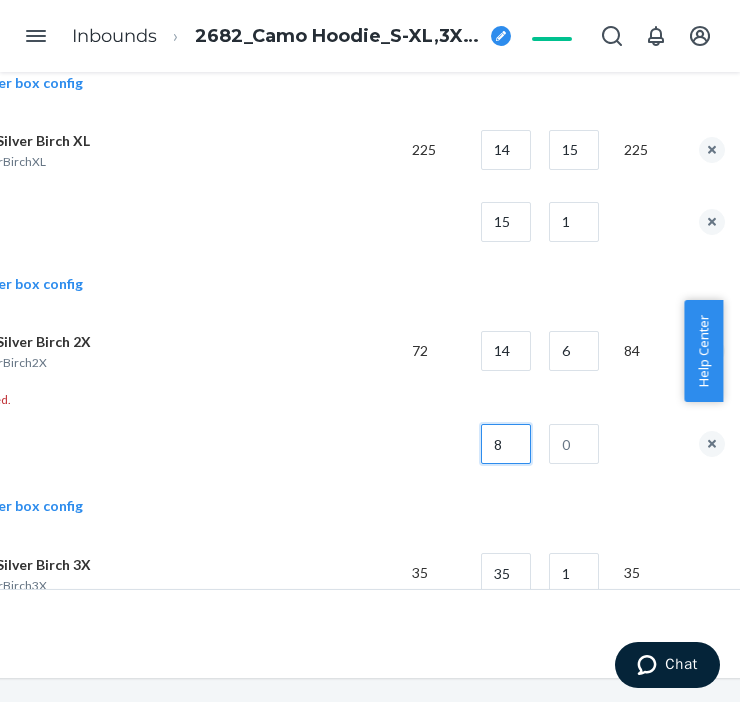 type on "8" 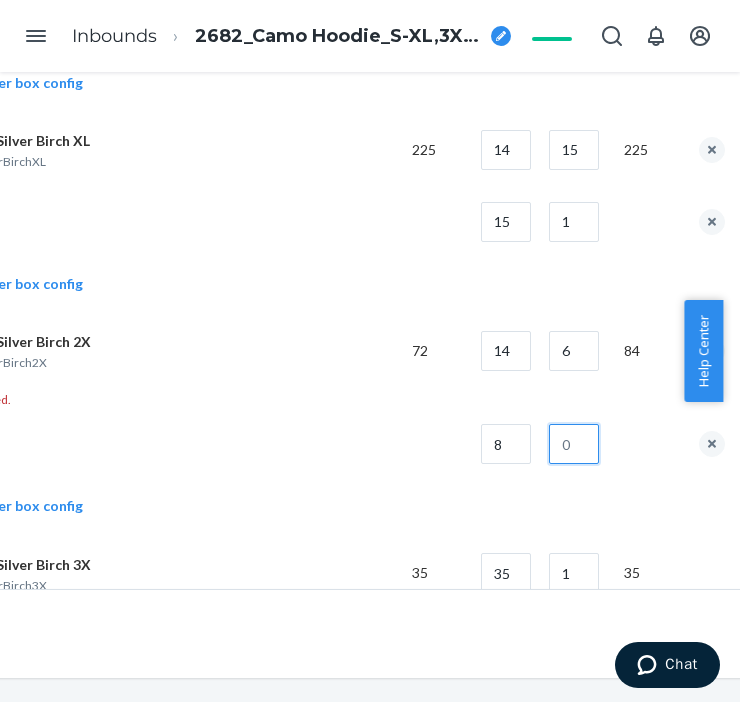 click at bounding box center (574, 444) 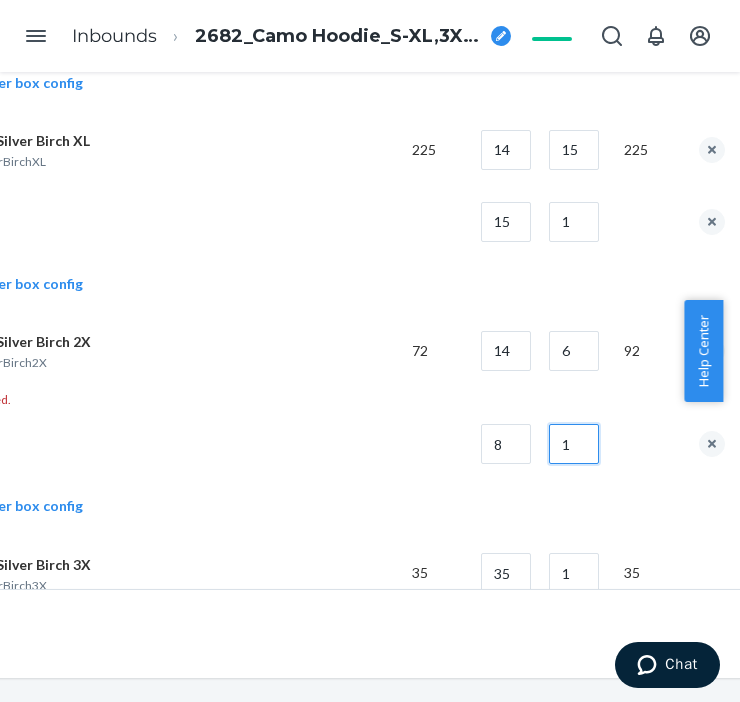 type on "1" 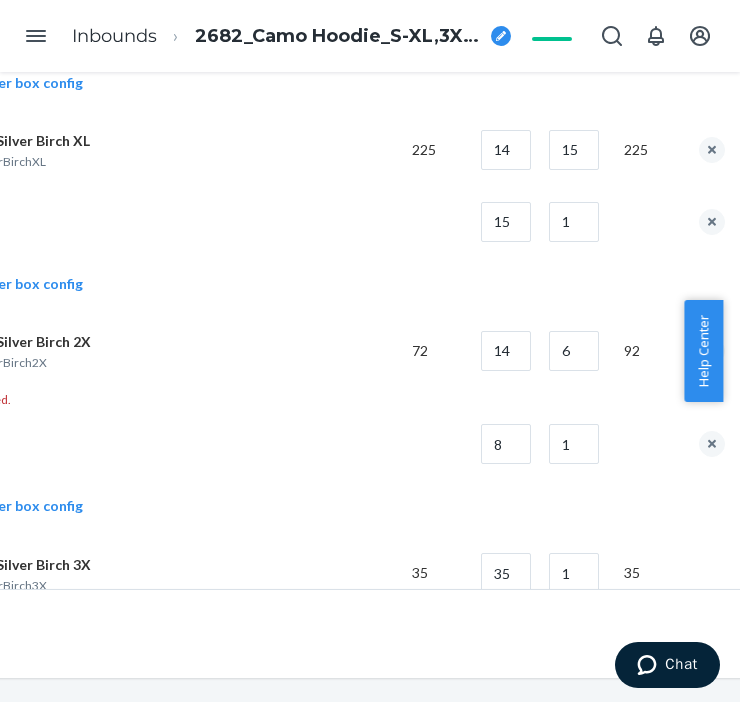 click at bounding box center [148, 444] 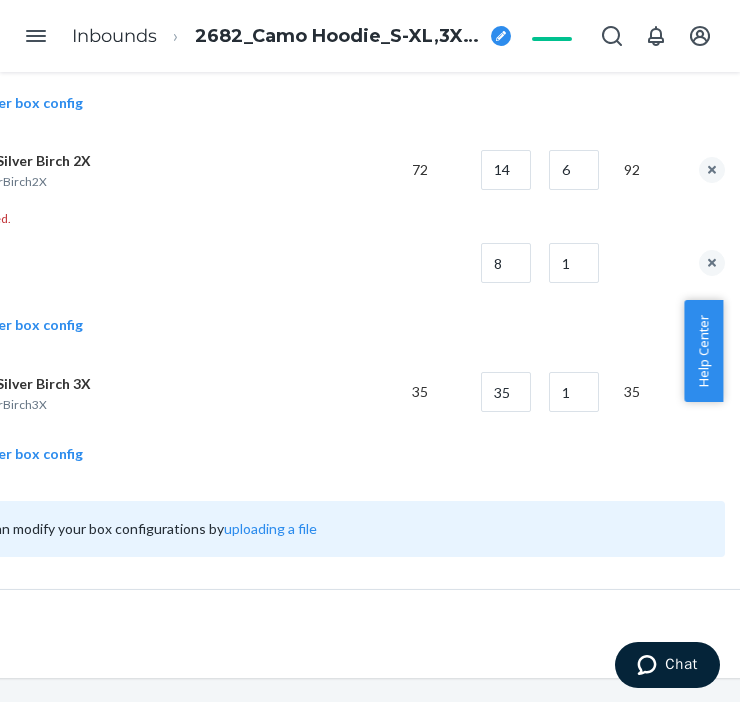 scroll, scrollTop: 2888, scrollLeft: 217, axis: both 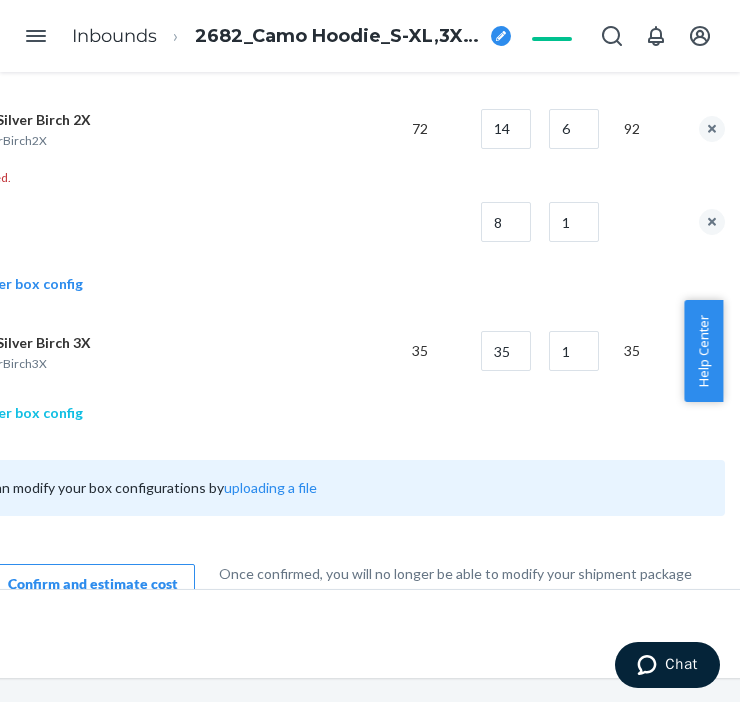 click on "Add another box config" at bounding box center (-8, 413) 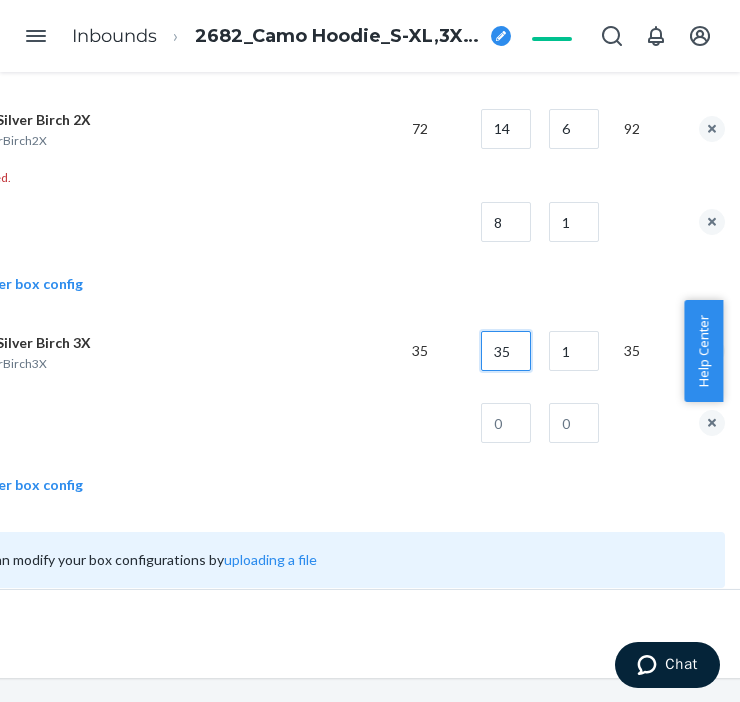 click on "35" at bounding box center [506, 351] 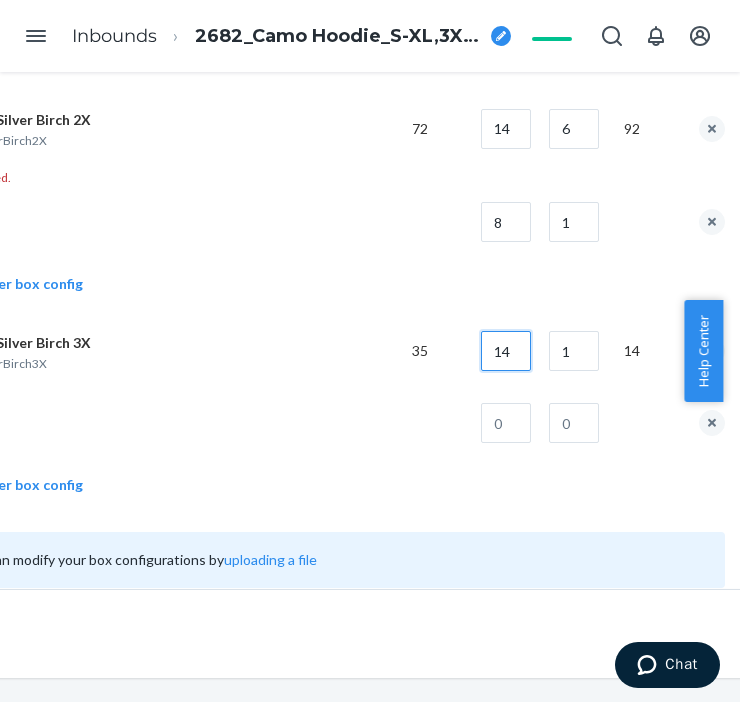 type on "14" 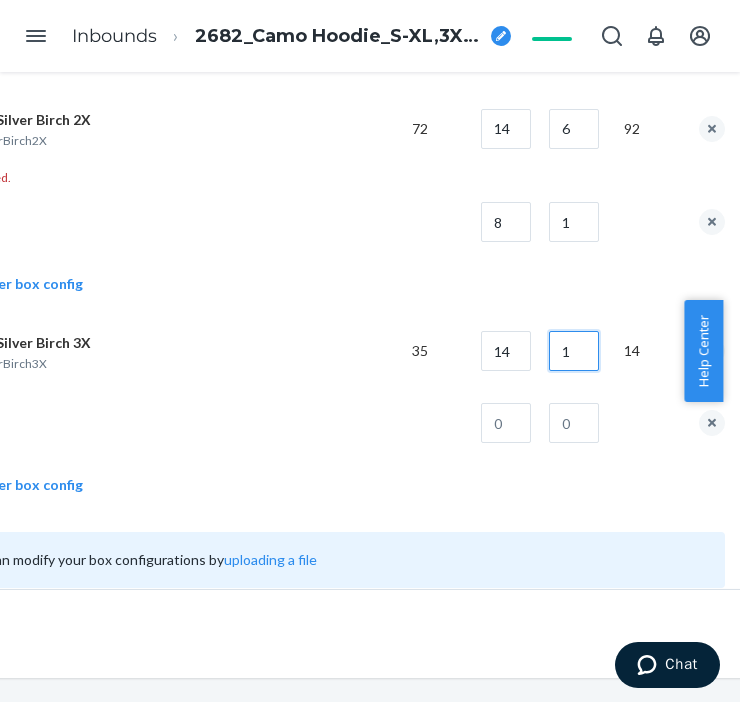 click on "1" at bounding box center (574, 351) 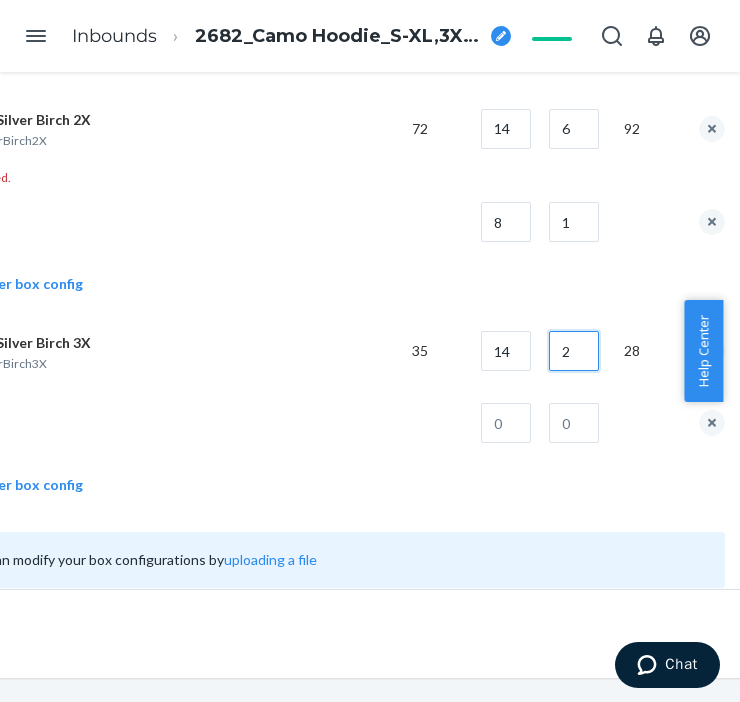type on "2" 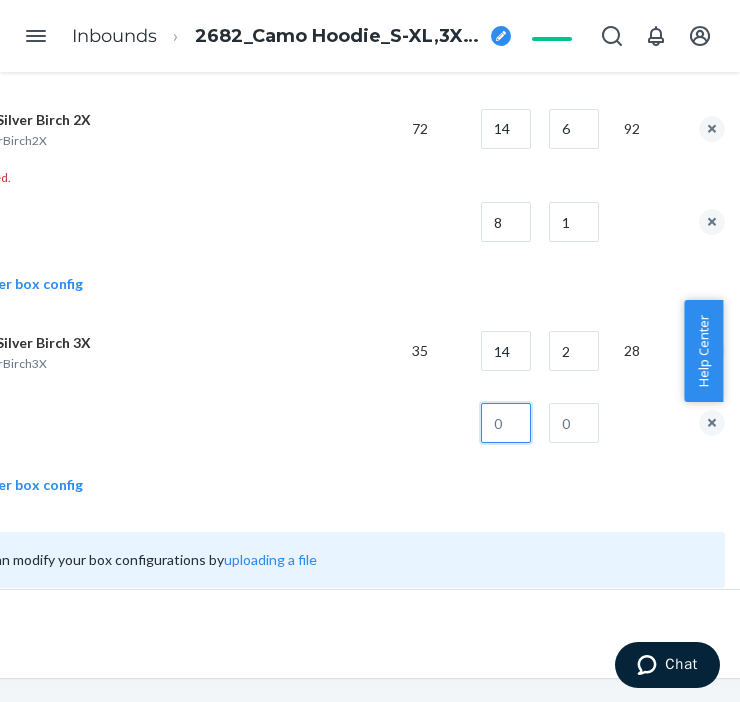 click at bounding box center (506, 423) 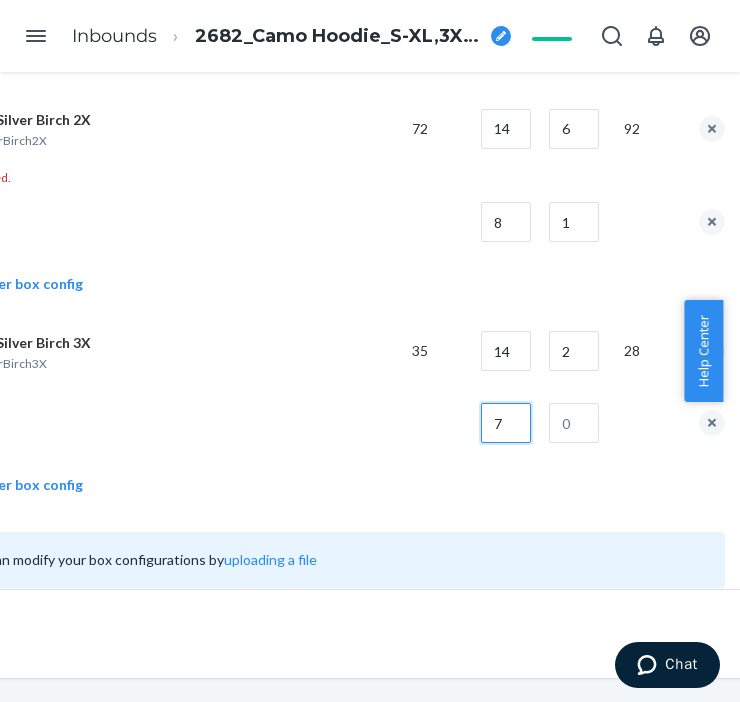 type on "7" 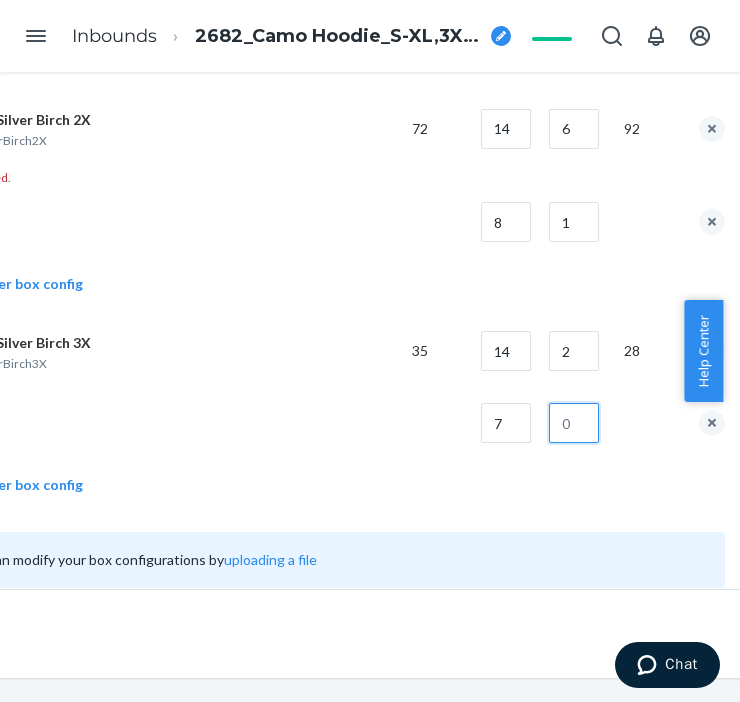 click at bounding box center [574, 423] 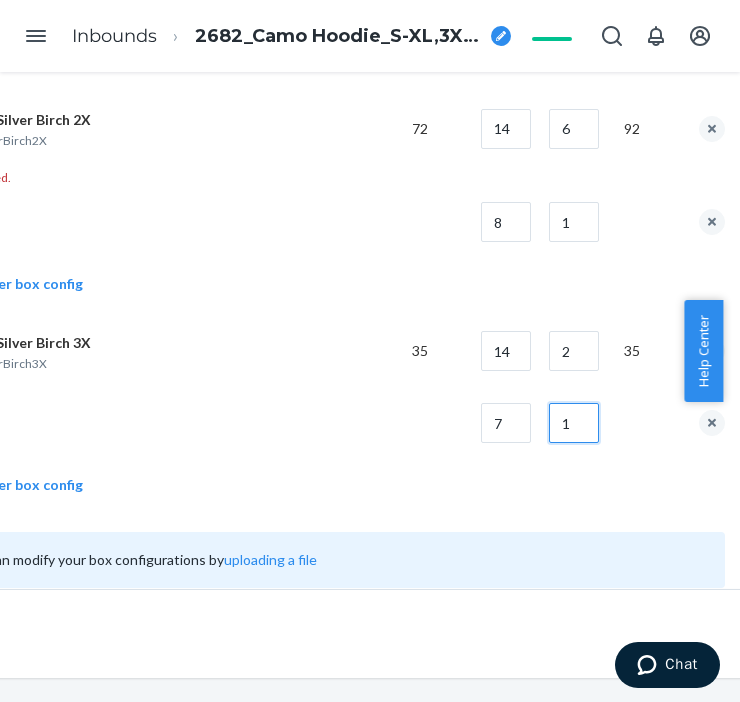 type on "1" 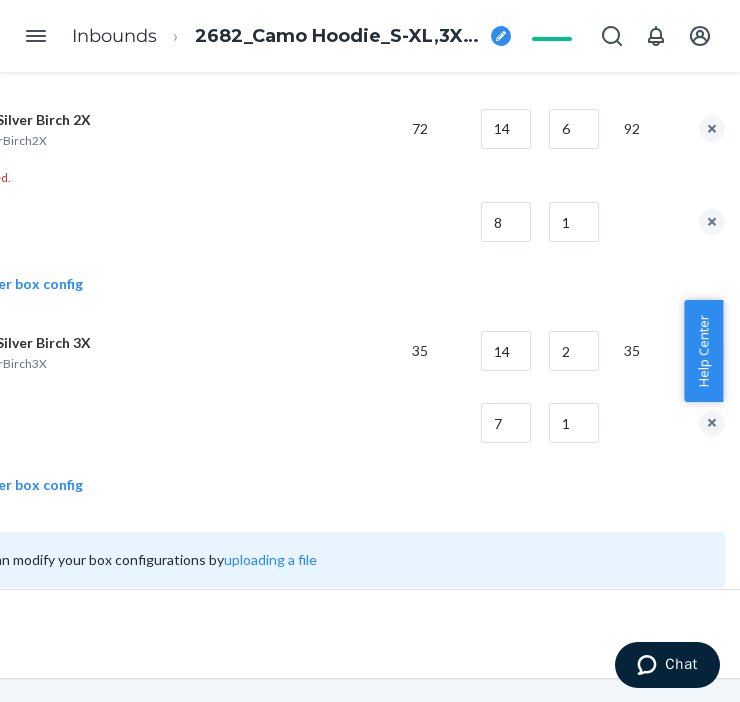 click on "Camo Hoodie Silver Birch 3X CamoHoodieSilverBirch3X" at bounding box center (148, 351) 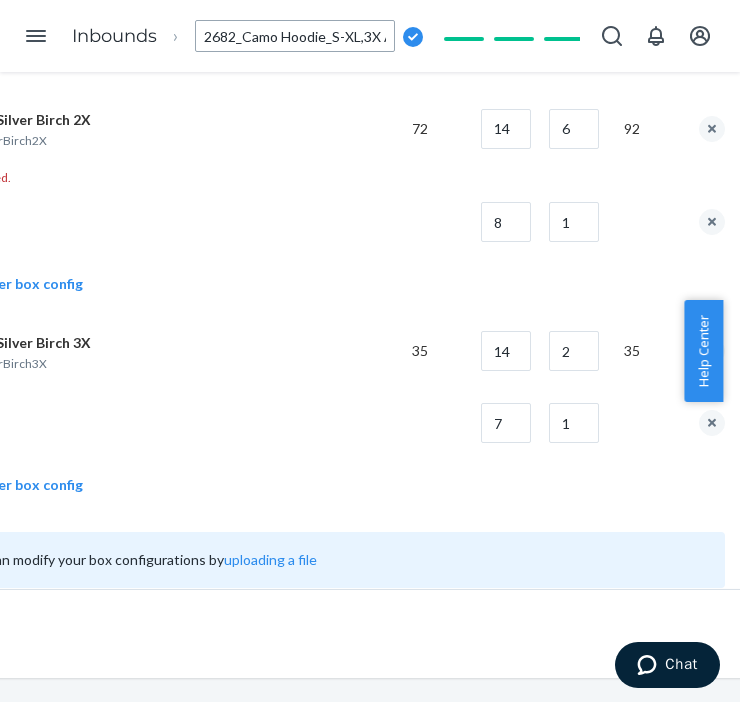 scroll, scrollTop: 0, scrollLeft: 317, axis: horizontal 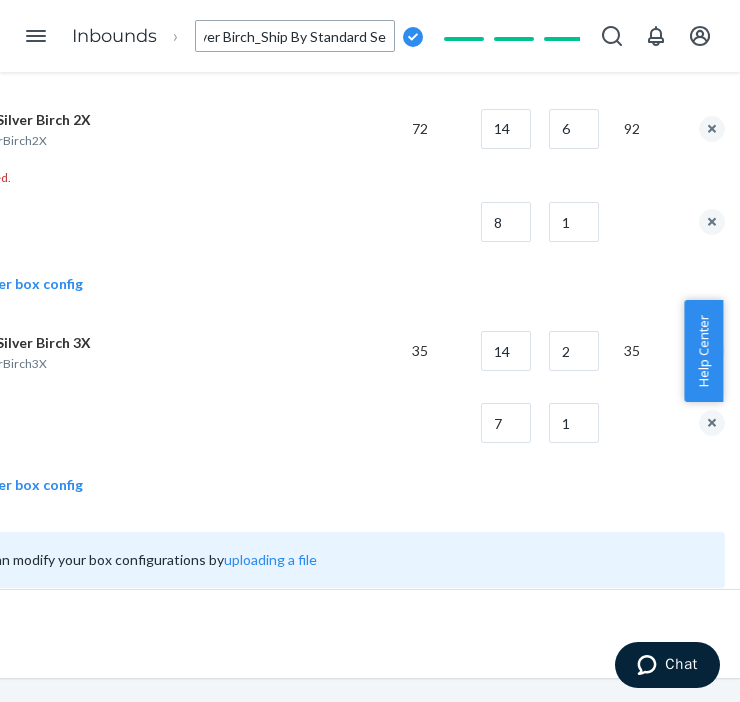 click on "2682_Camo Hoodie_S-XL,3X Adirondack, XS-3X Silver Birch_Ship By Standard Sea" at bounding box center (295, 36) 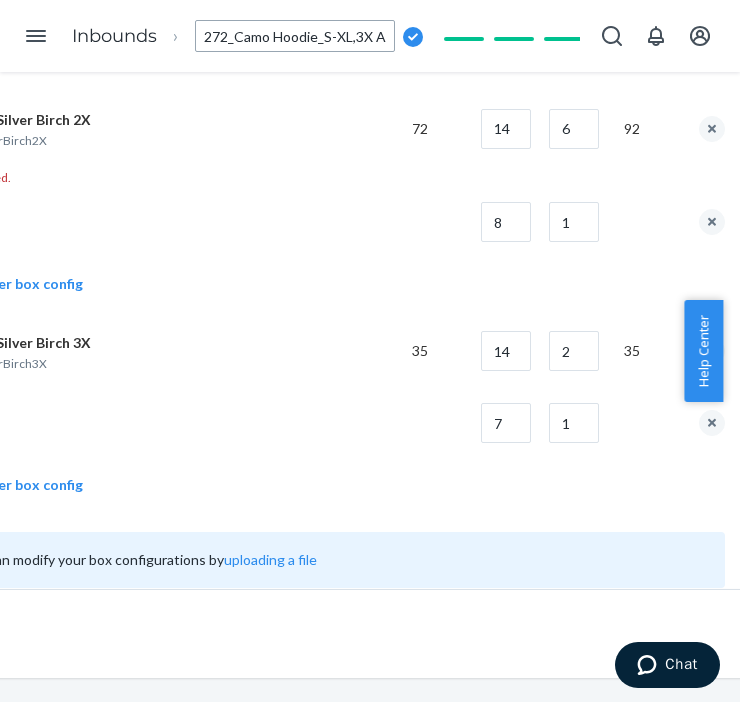 type on "2702_Camo Hoodie_S-XL,3X Adirondack, XS-3X Silver Birch_Ship By Standard Sea" 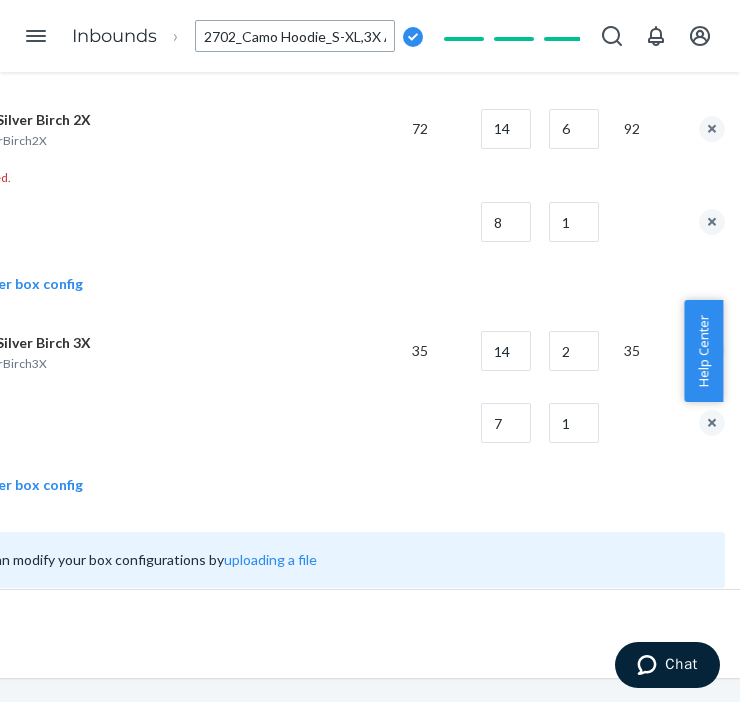 click at bounding box center [148, 222] 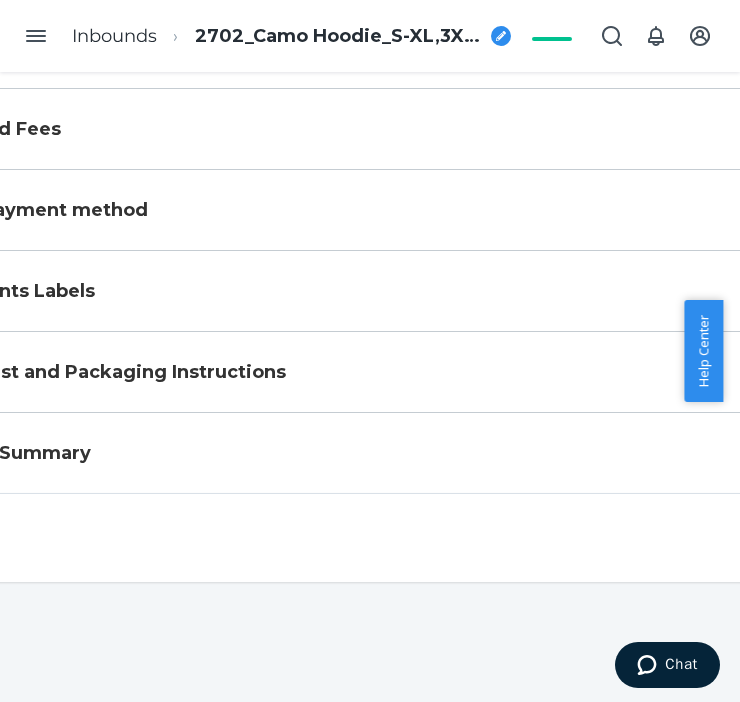 scroll, scrollTop: 3545, scrollLeft: 217, axis: both 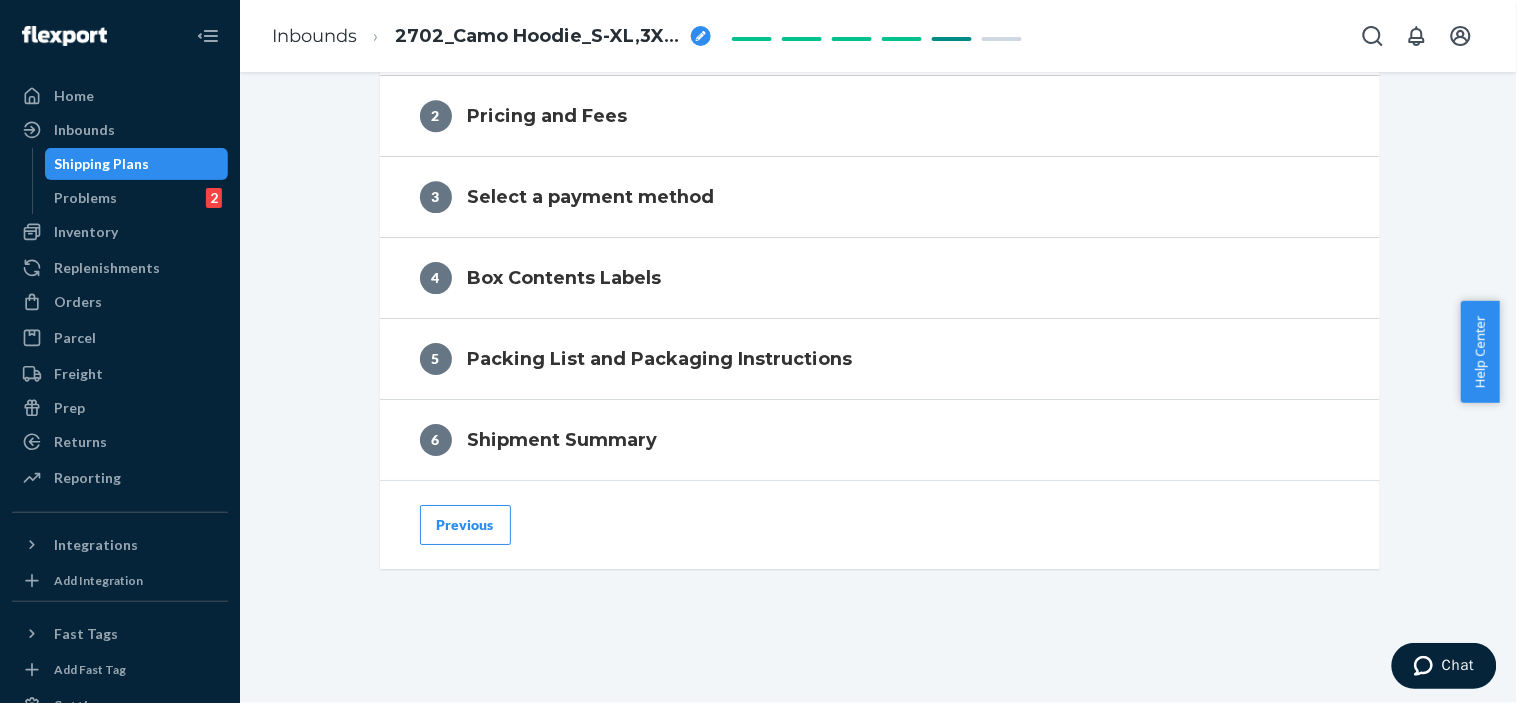 click on "Previous" at bounding box center (465, 525) 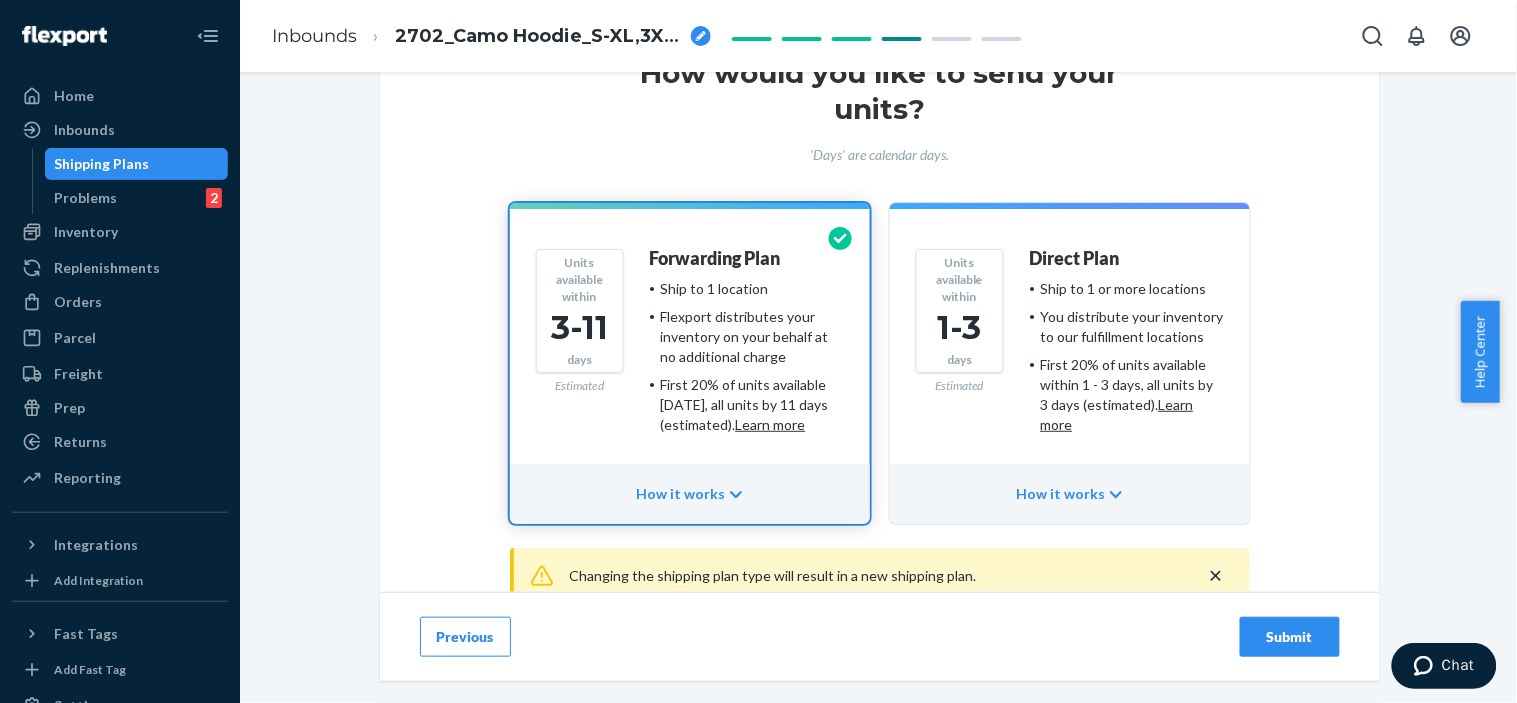scroll, scrollTop: 206, scrollLeft: 0, axis: vertical 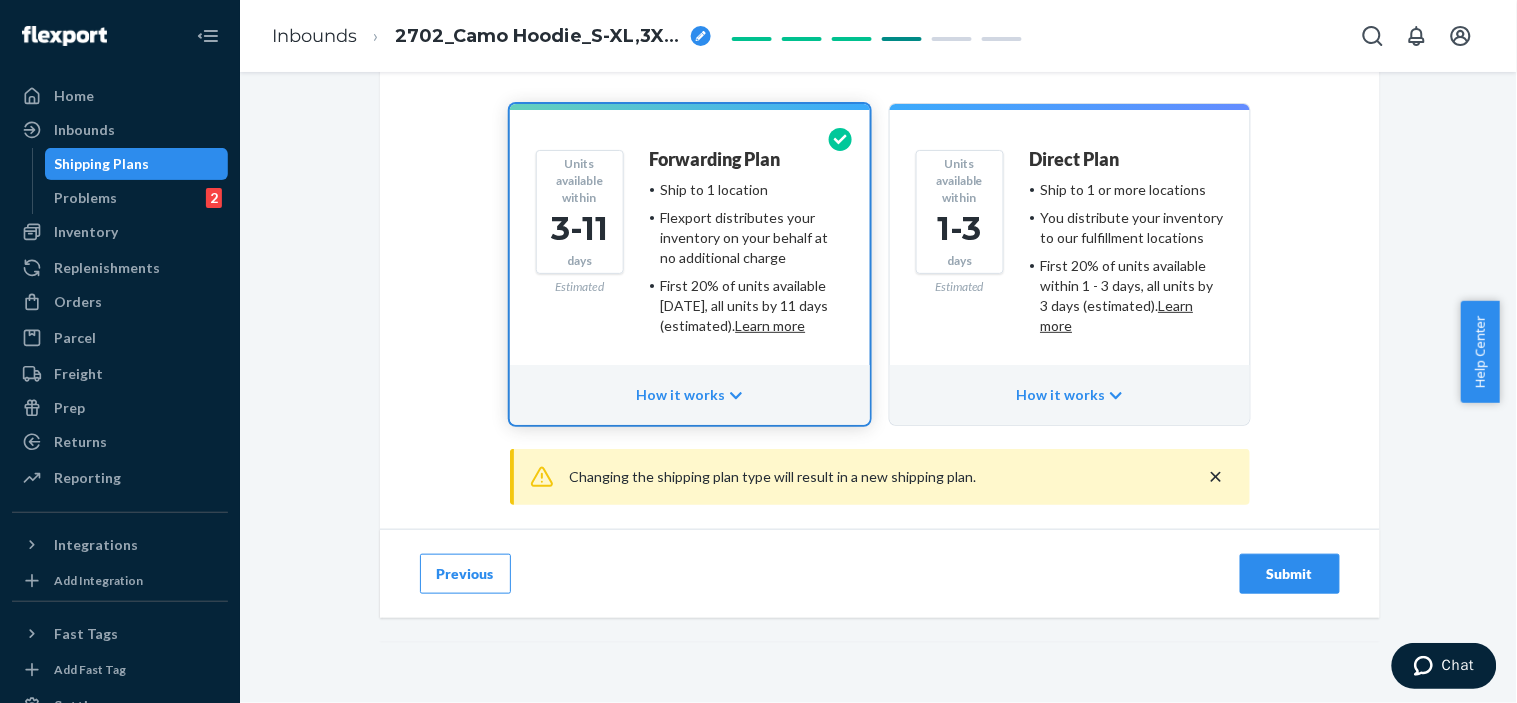 click on "Previous" at bounding box center (465, 574) 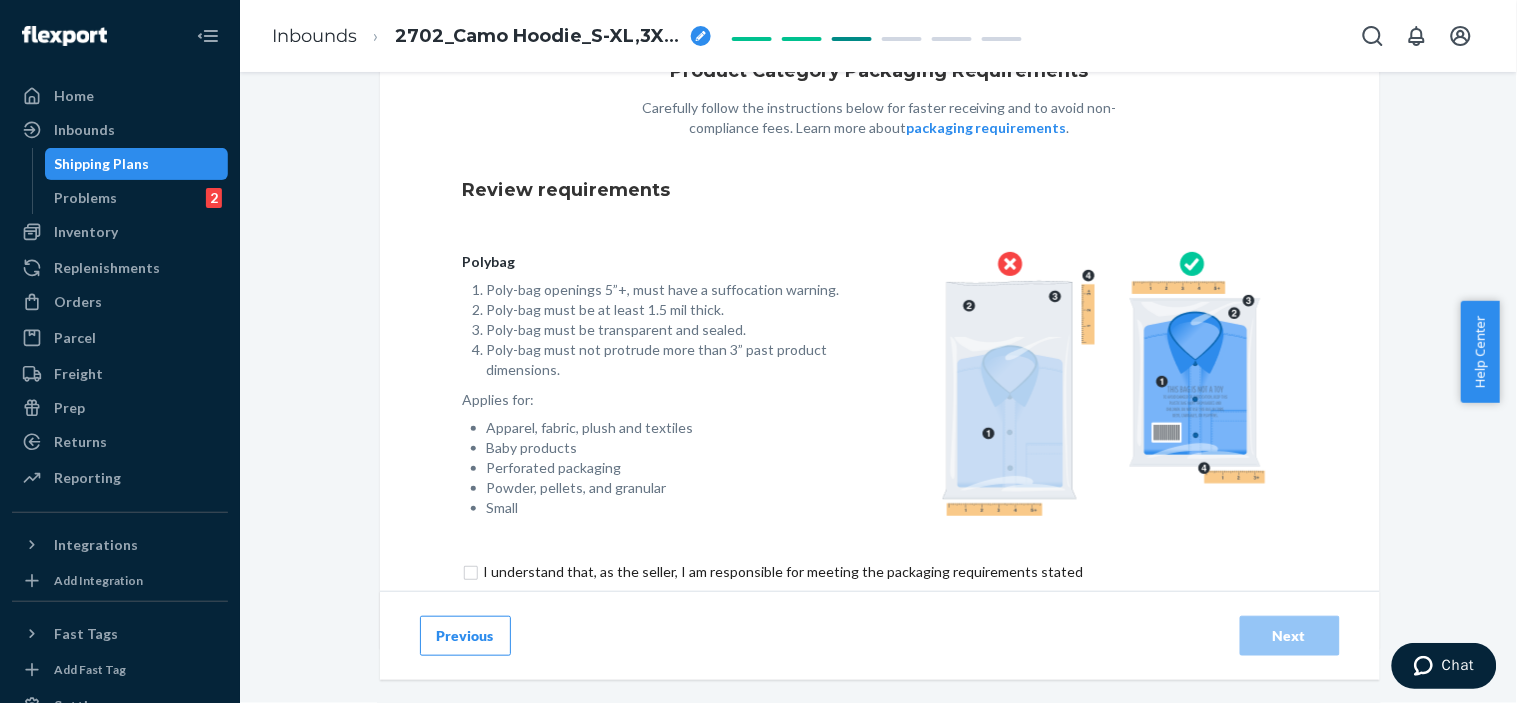 scroll, scrollTop: 162, scrollLeft: 0, axis: vertical 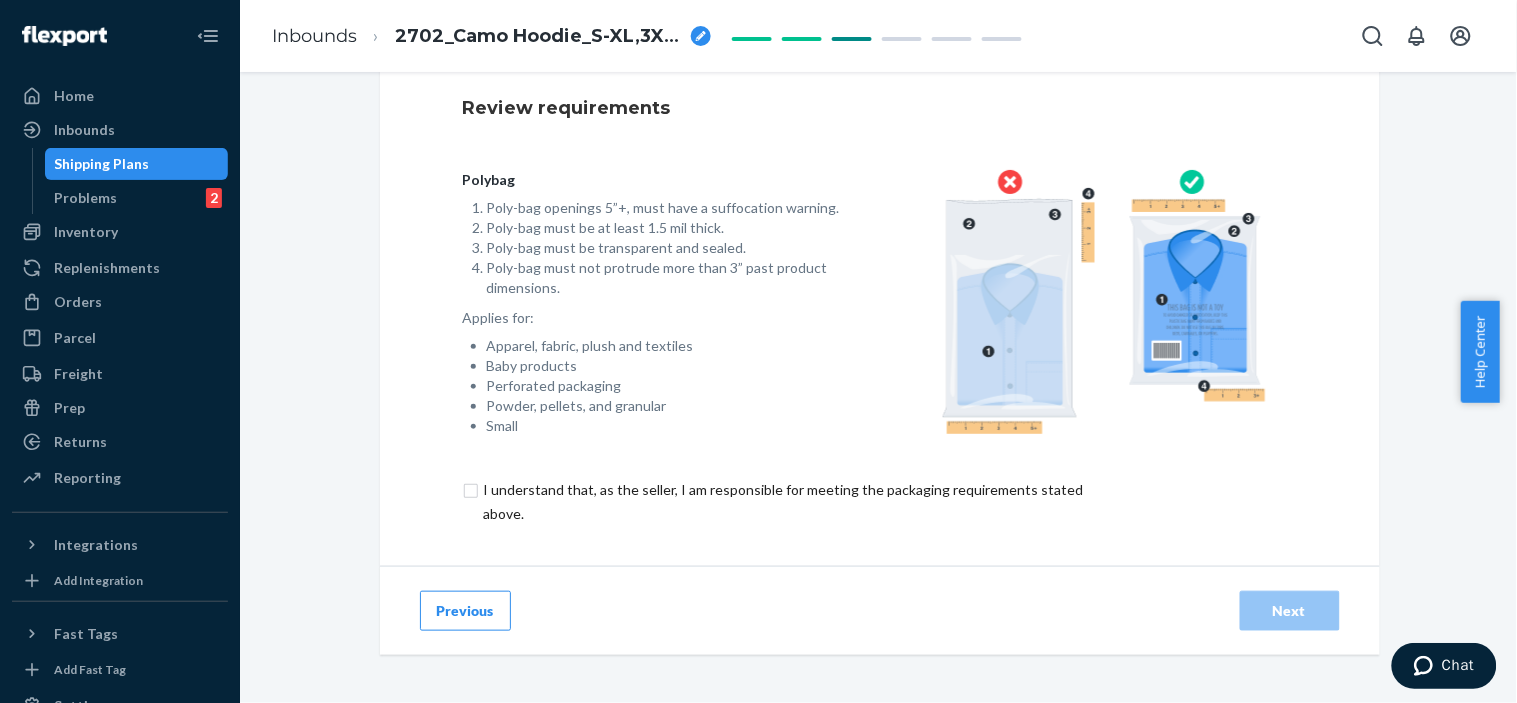 click on "Previous Next" at bounding box center (880, 610) 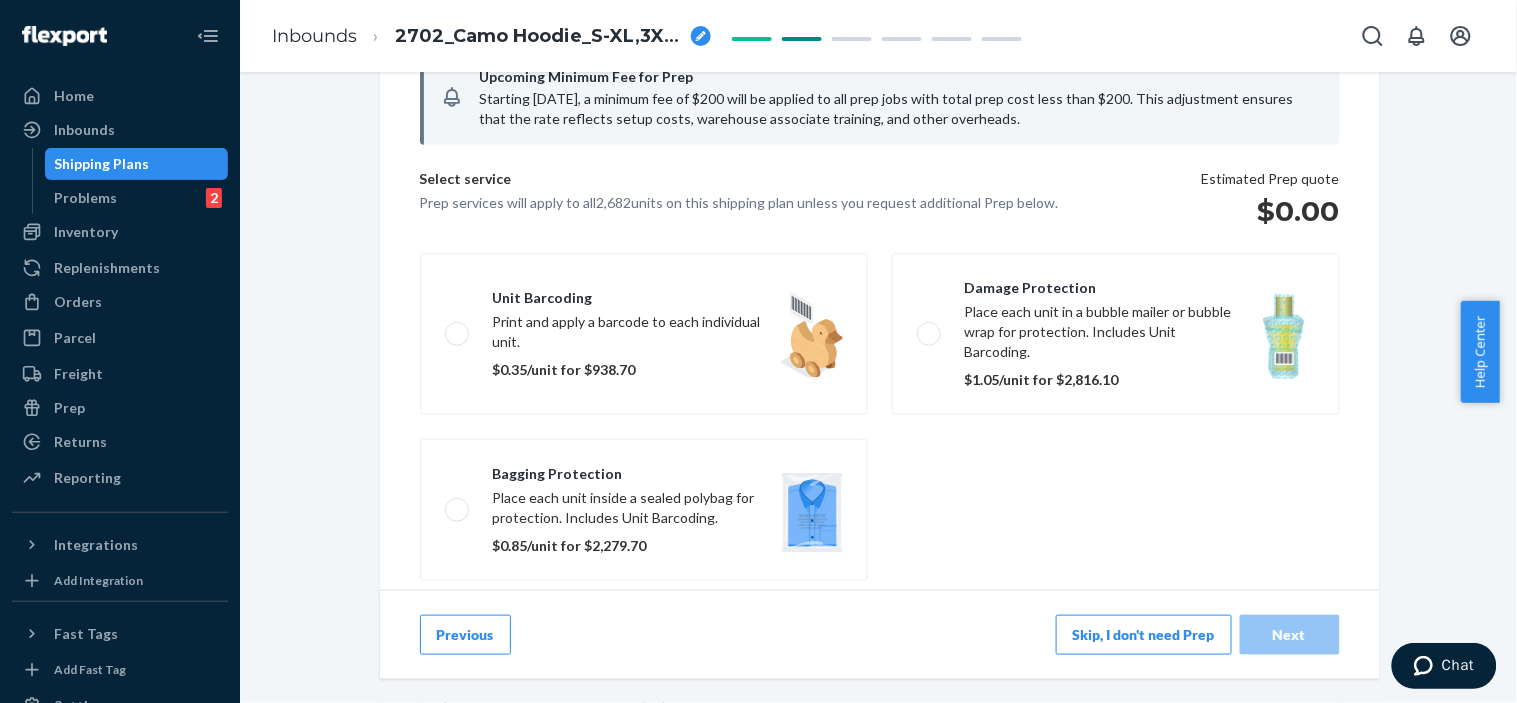 scroll, scrollTop: 422, scrollLeft: 0, axis: vertical 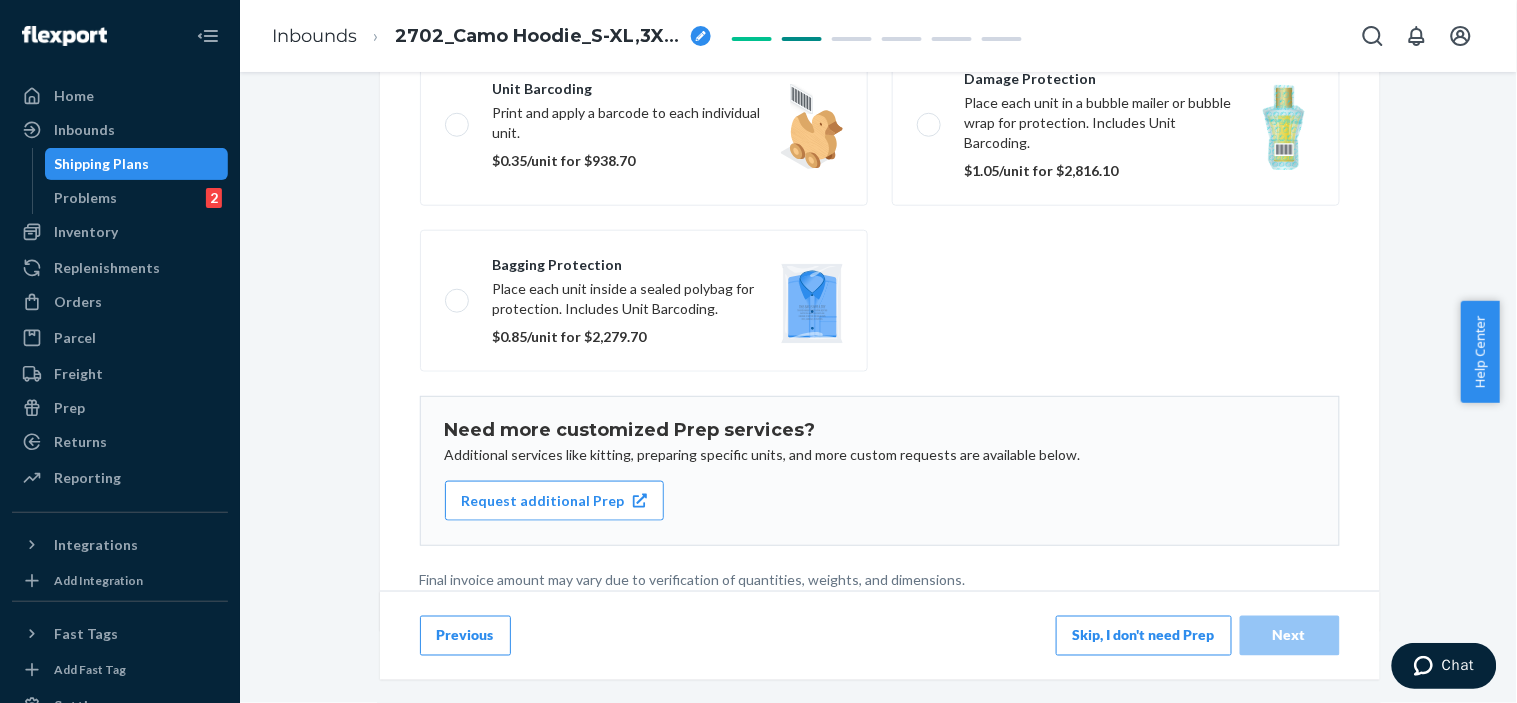 click on "Previous" at bounding box center (465, 635) 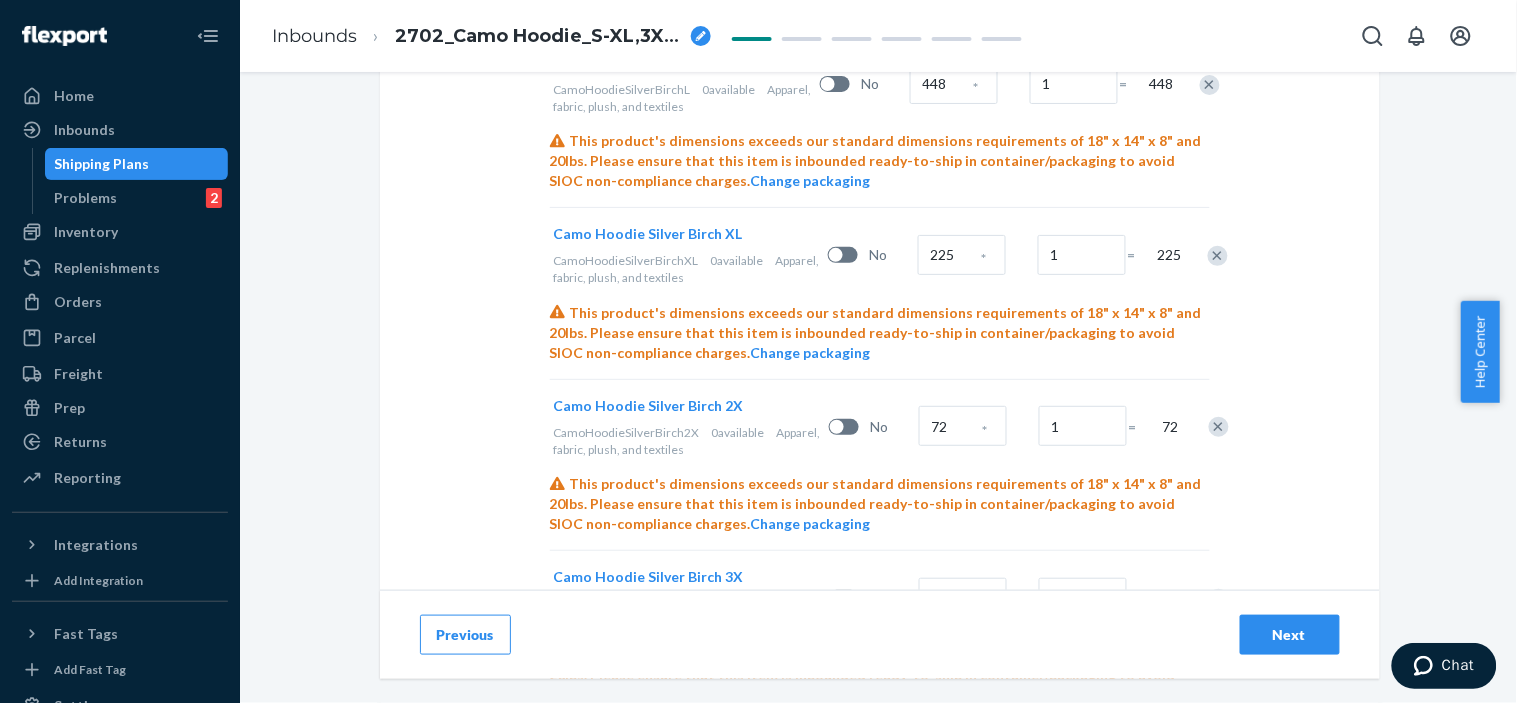 scroll, scrollTop: 2252, scrollLeft: 0, axis: vertical 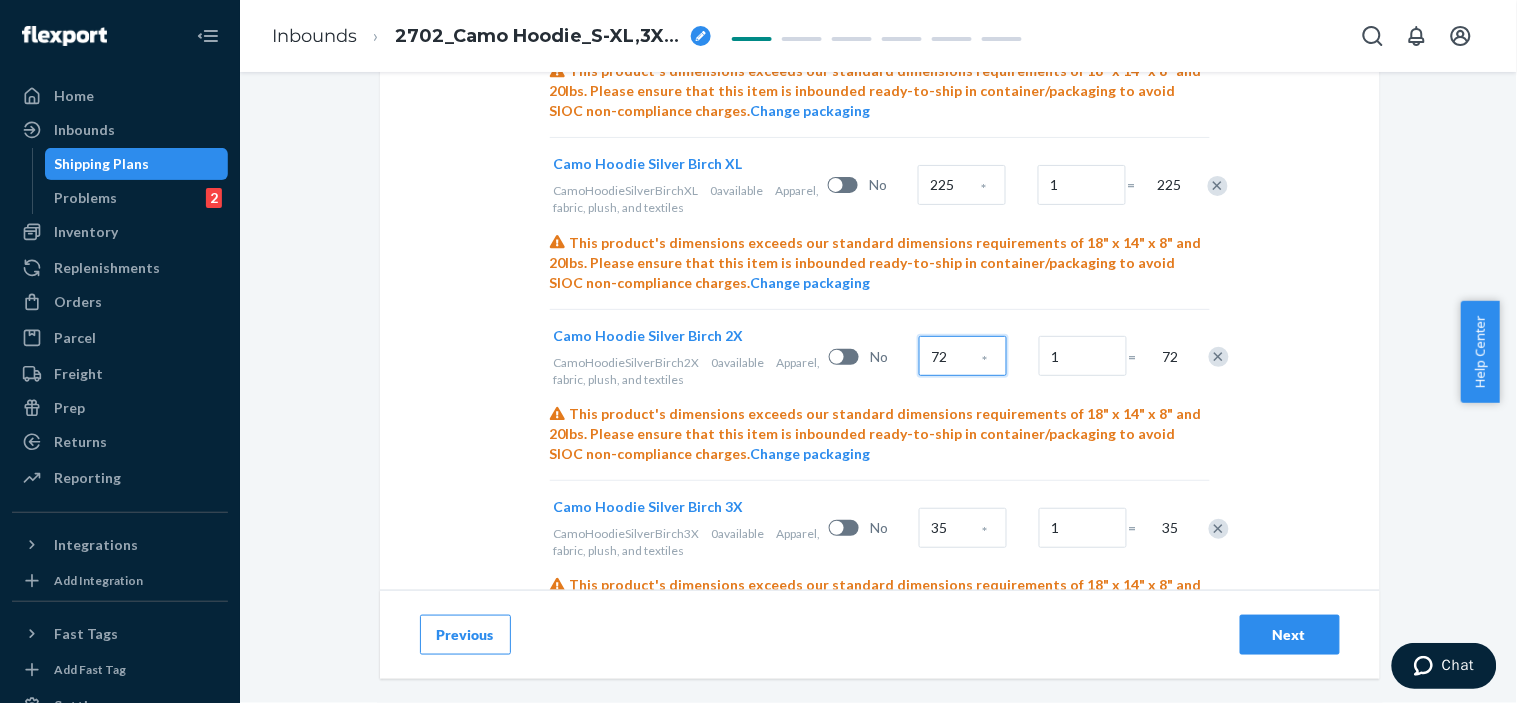 click on "72" at bounding box center (963, 356) 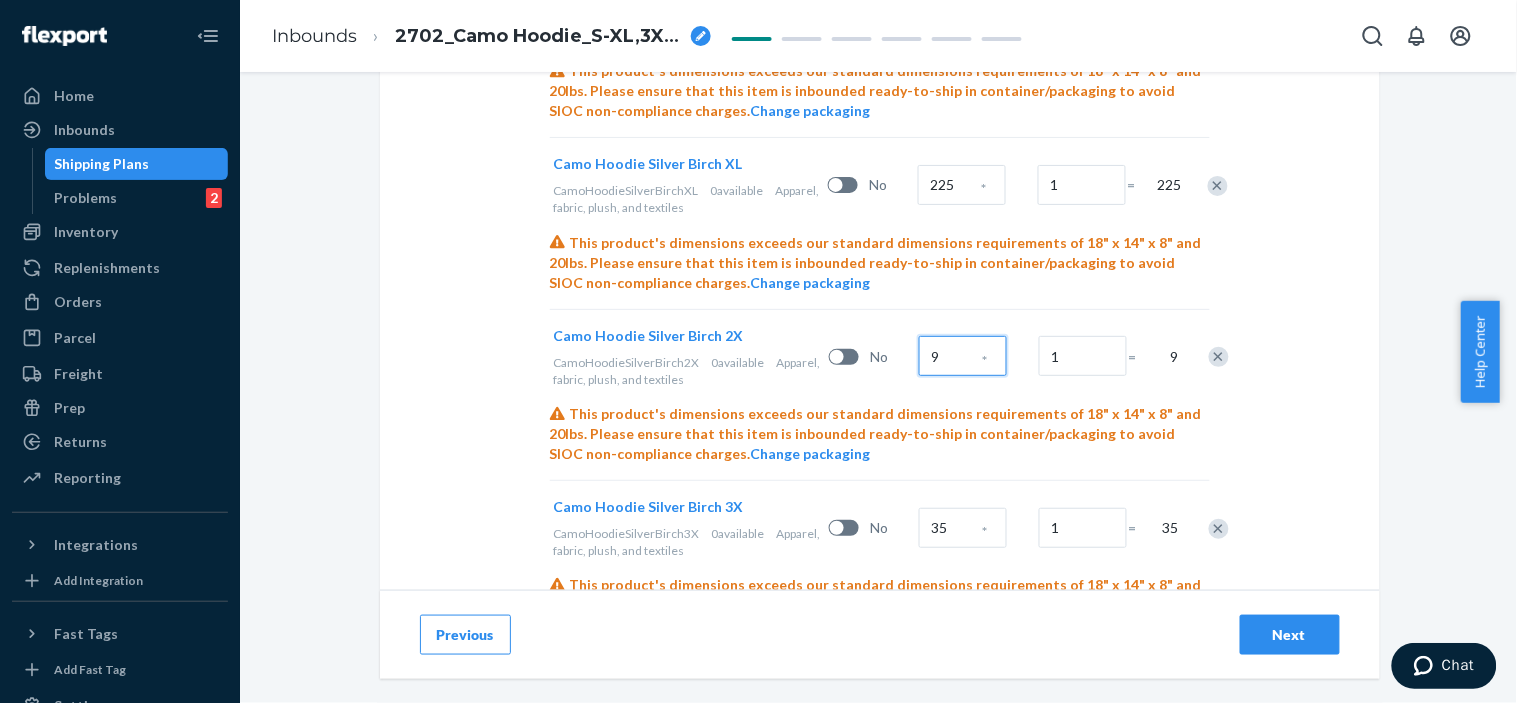 radio on "true" 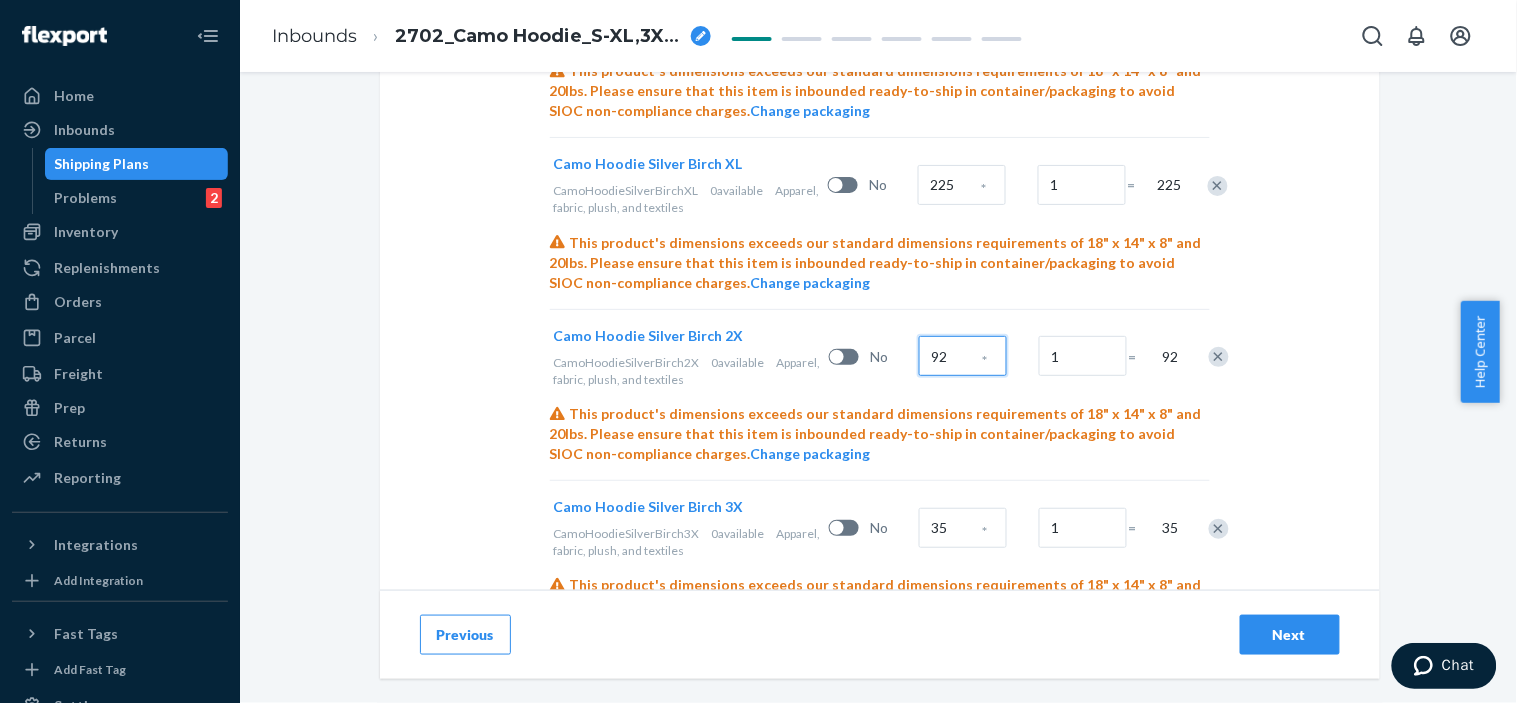 type on "92" 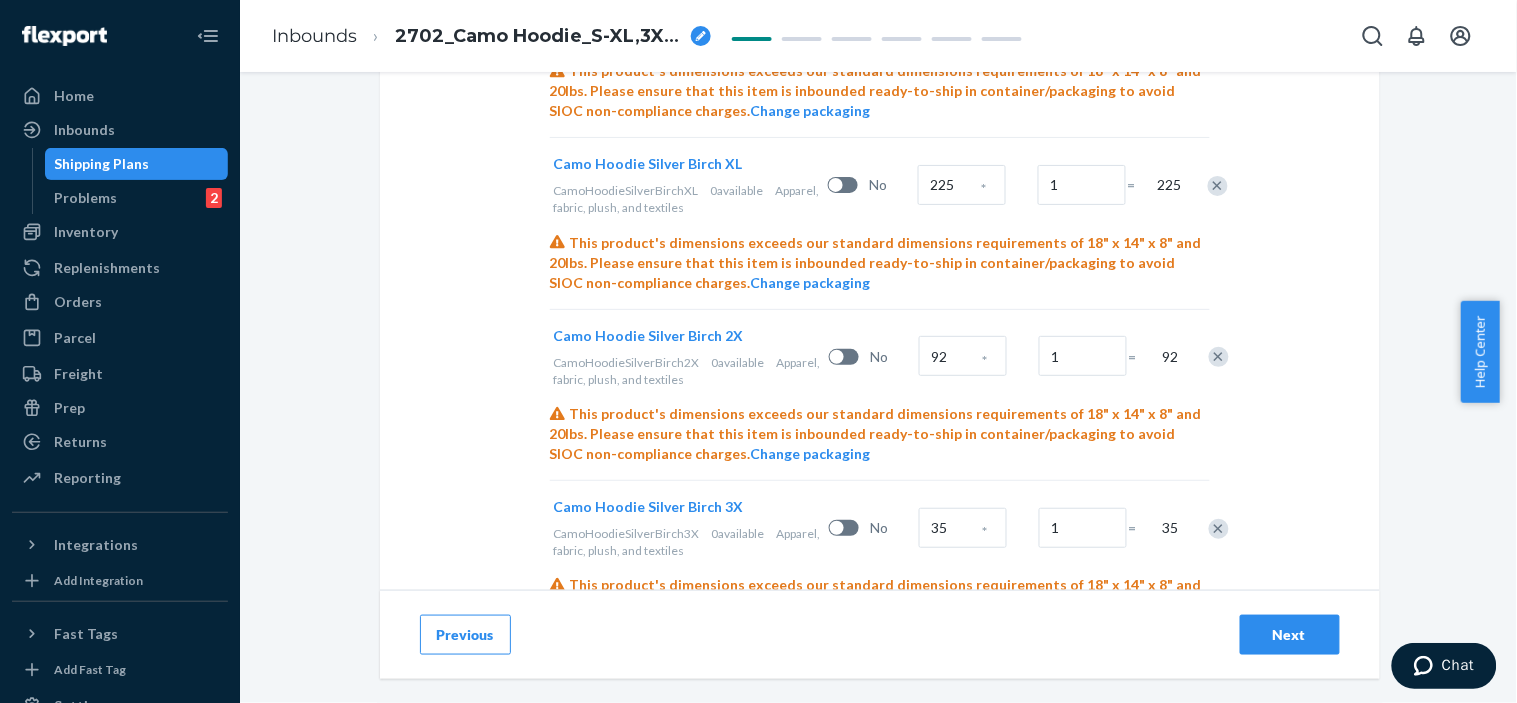 click on "Next" at bounding box center [1290, 635] 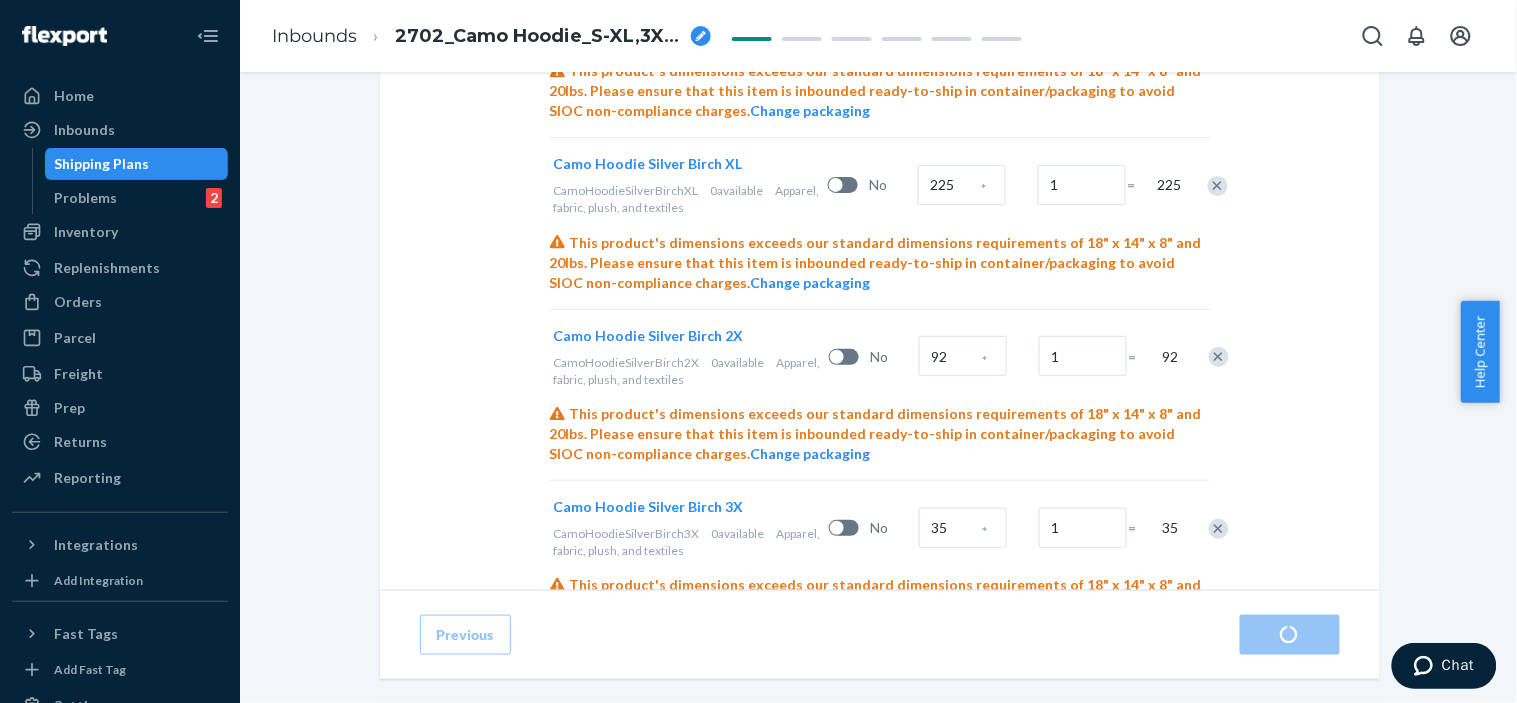 radio on "true" 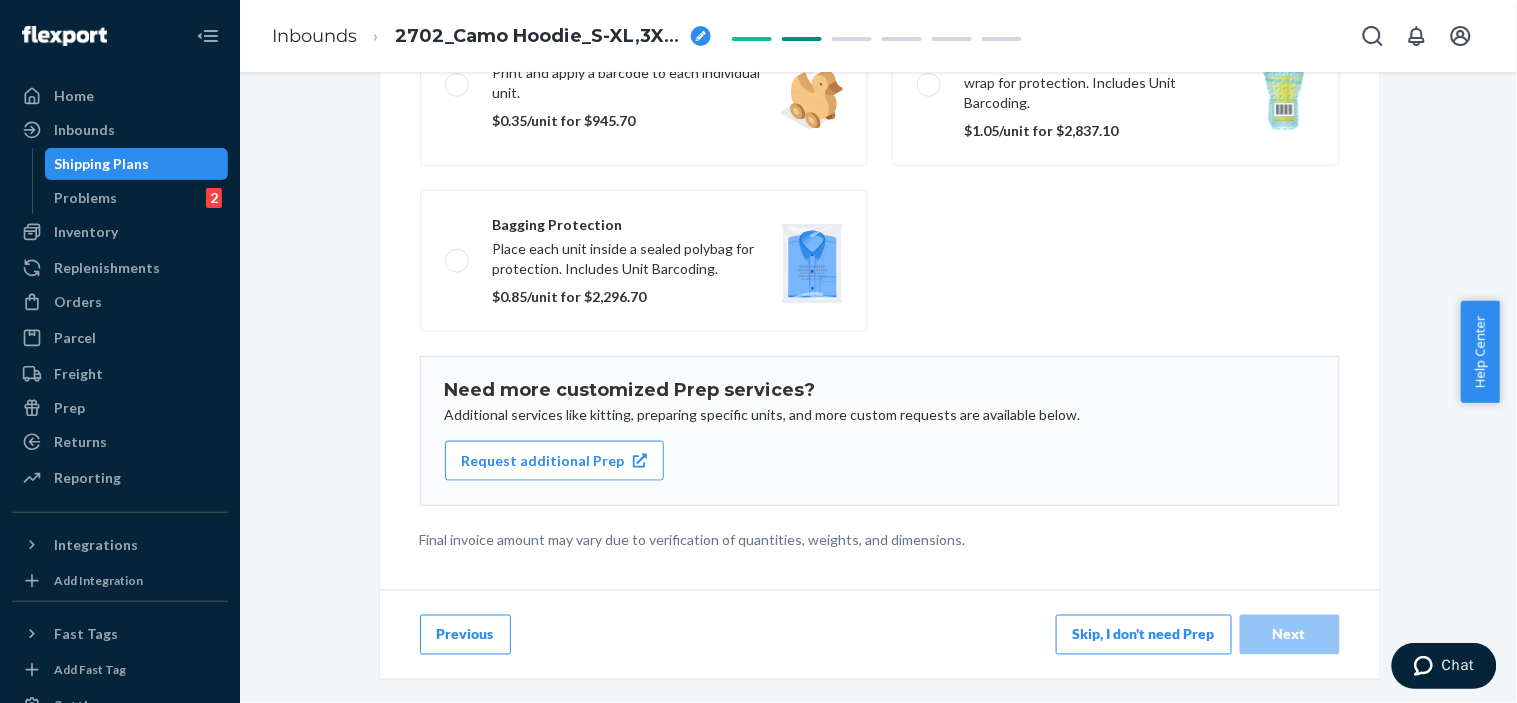scroll, scrollTop: 0, scrollLeft: 0, axis: both 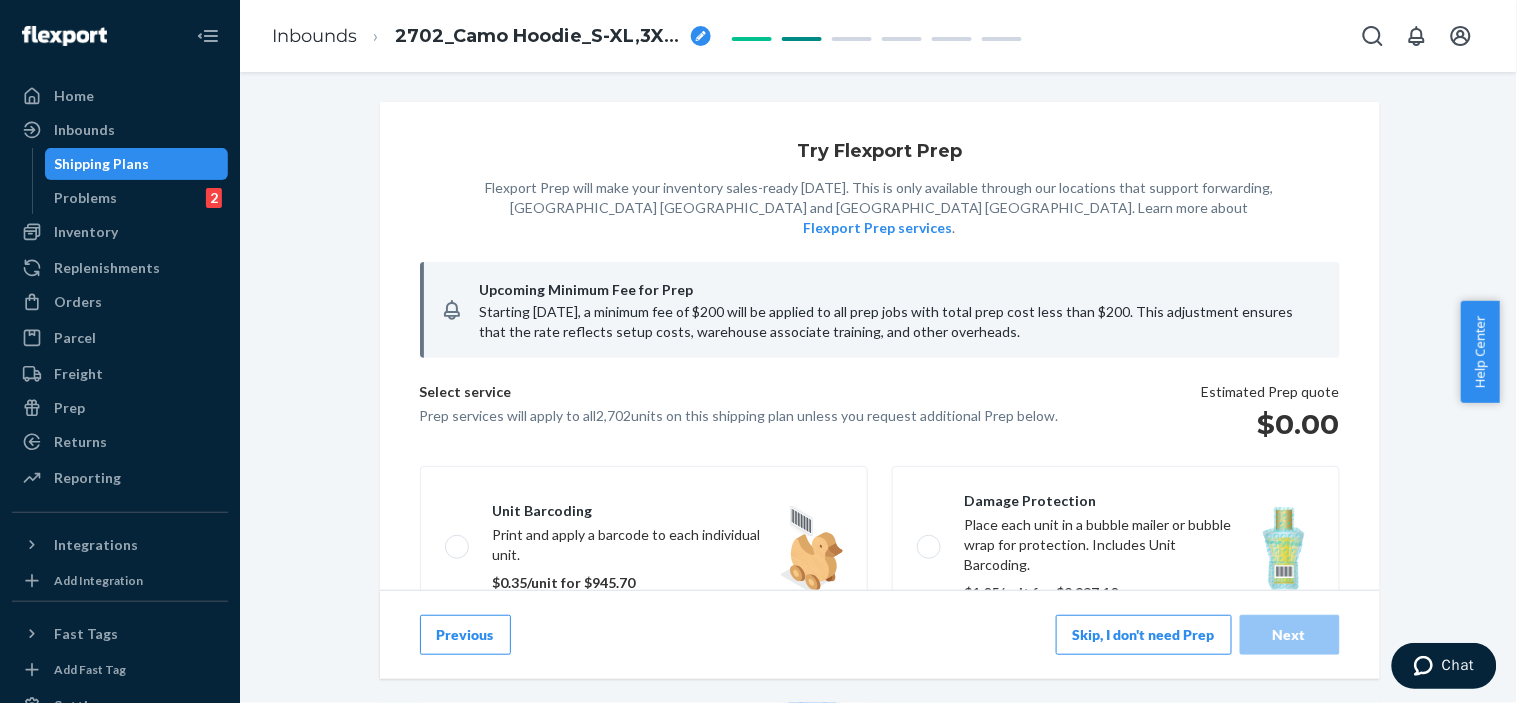 click on "Skip, I don't need Prep" at bounding box center [1144, 635] 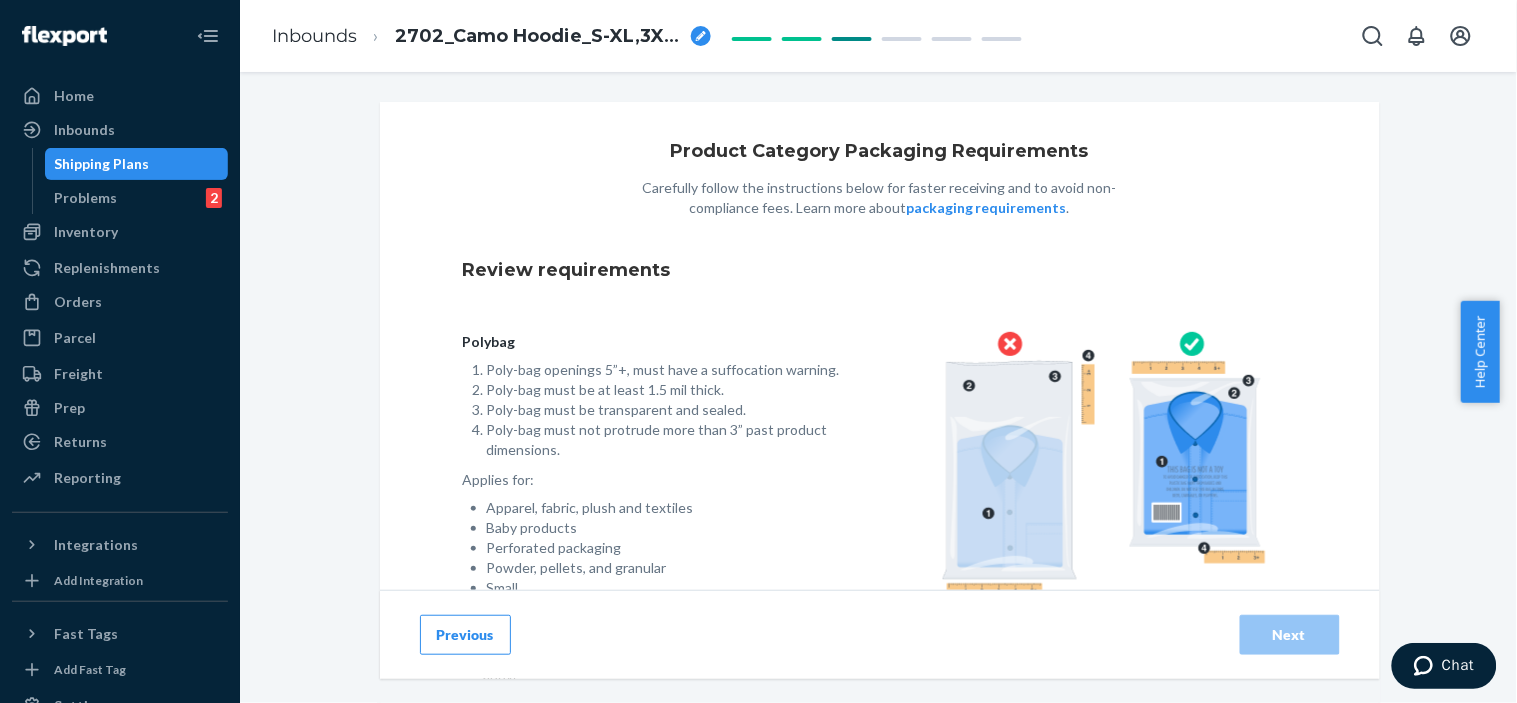 scroll, scrollTop: 162, scrollLeft: 0, axis: vertical 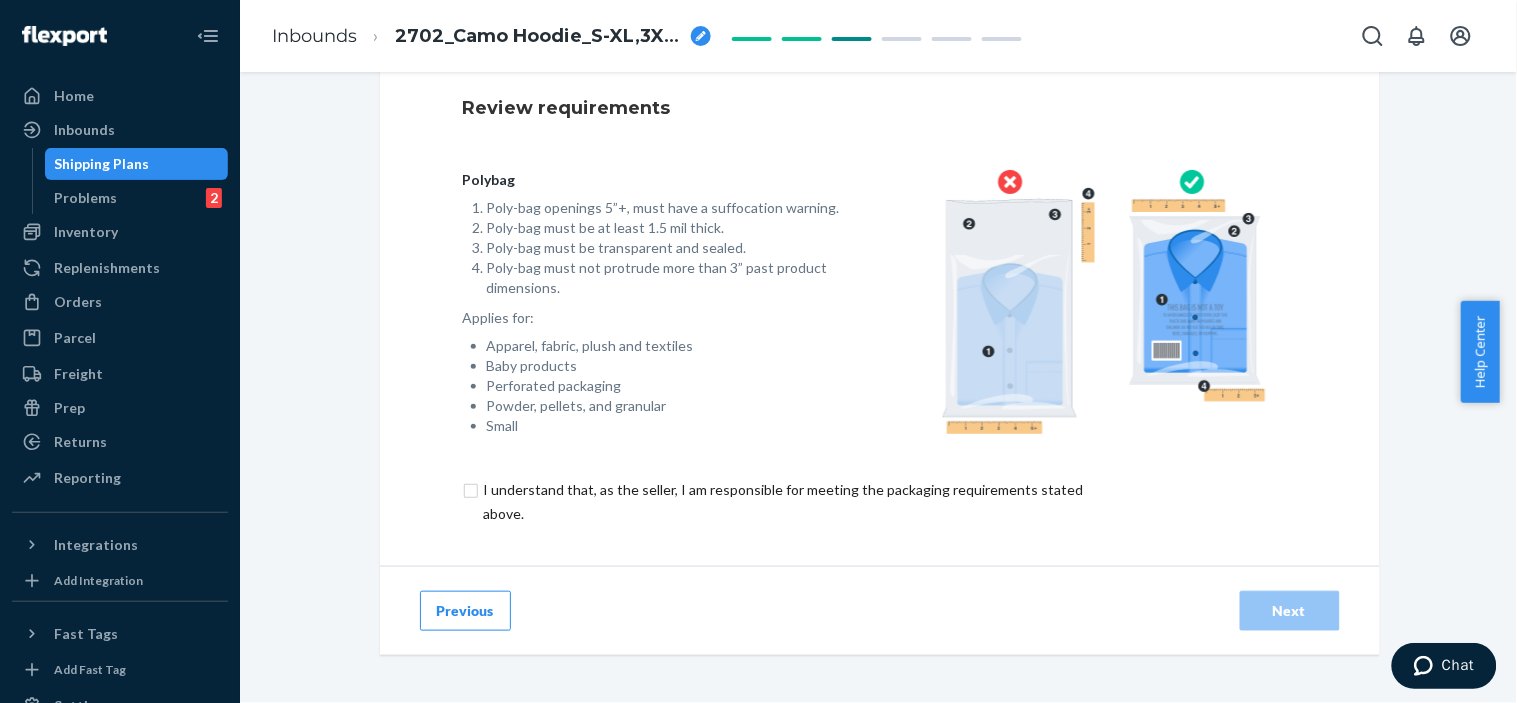 click at bounding box center [795, 502] 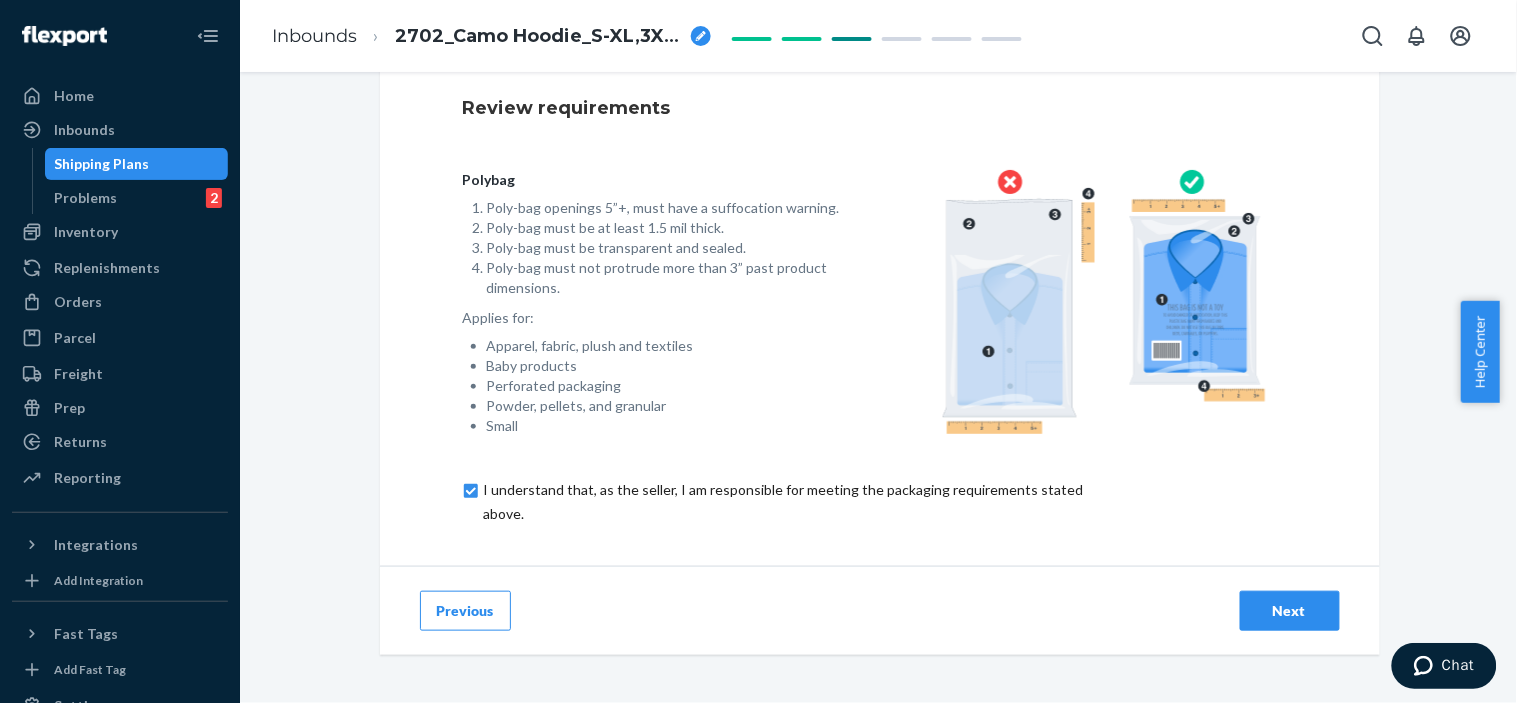 click on "Next" at bounding box center (1290, 611) 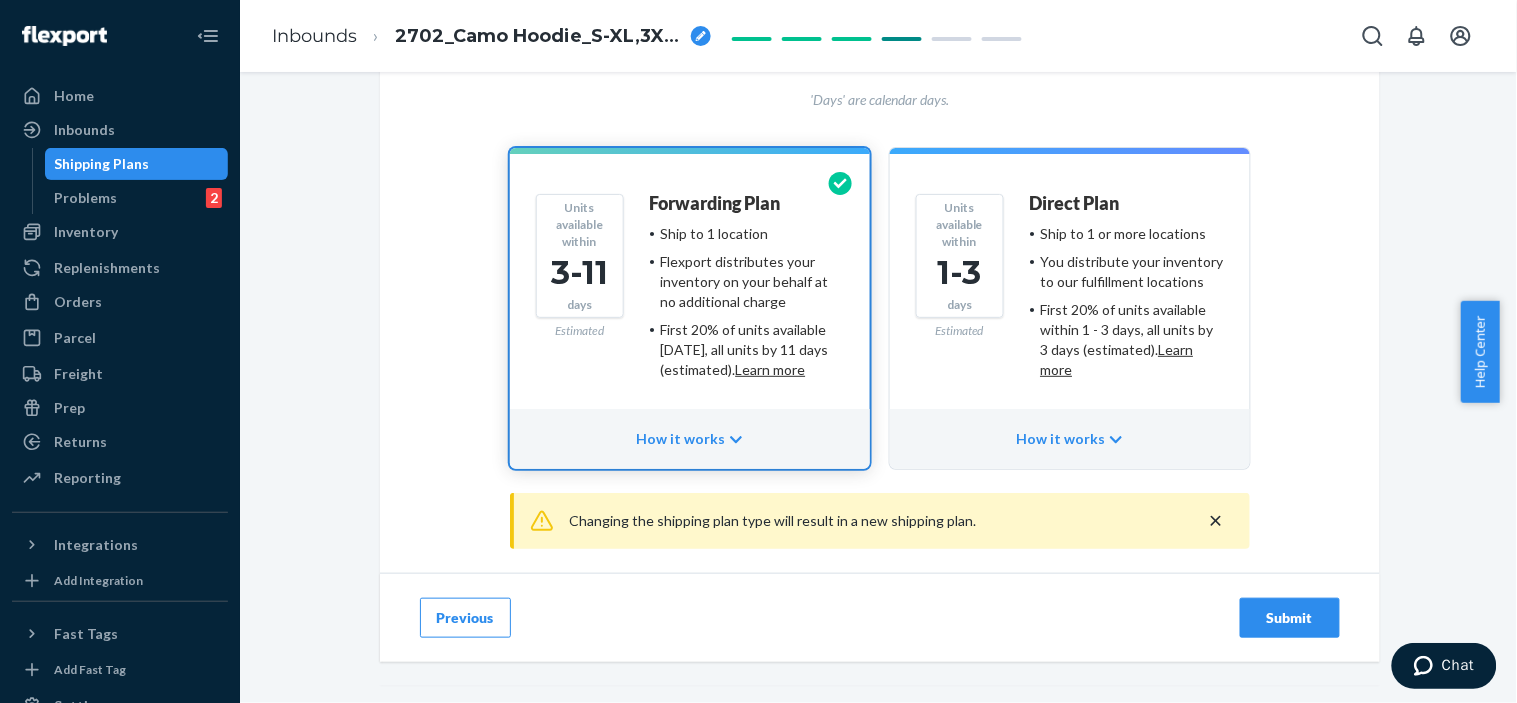 scroll, scrollTop: 0, scrollLeft: 0, axis: both 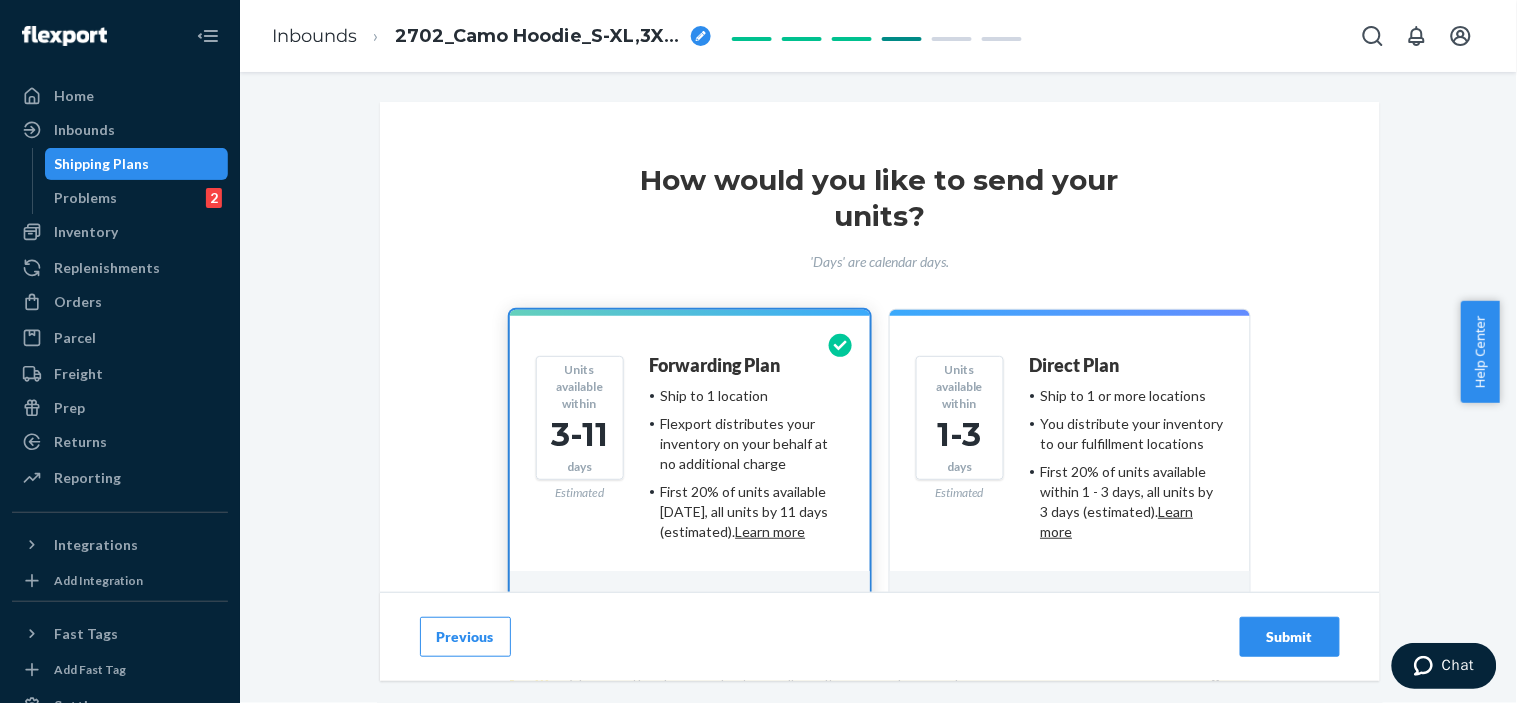 click on "Submit" at bounding box center [1290, 637] 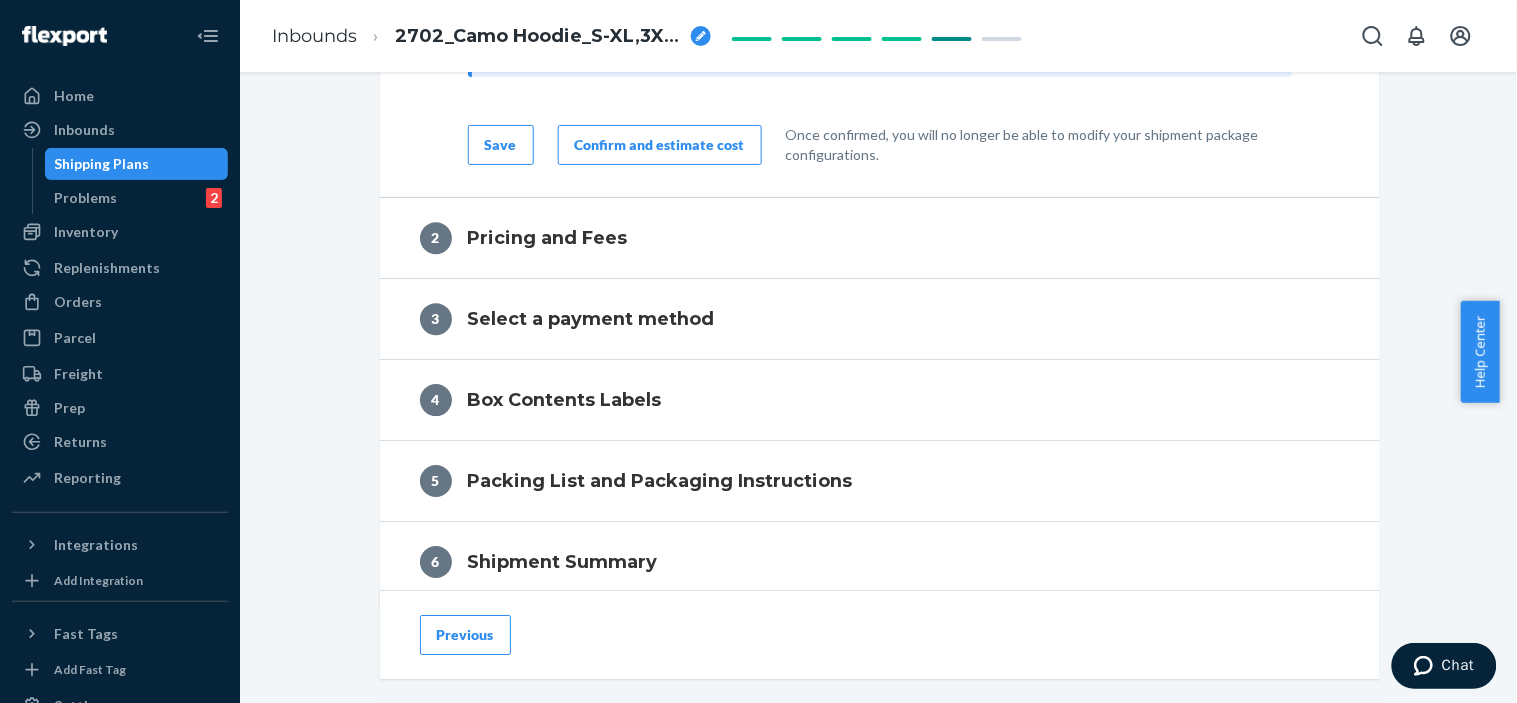 scroll, scrollTop: 3173, scrollLeft: 0, axis: vertical 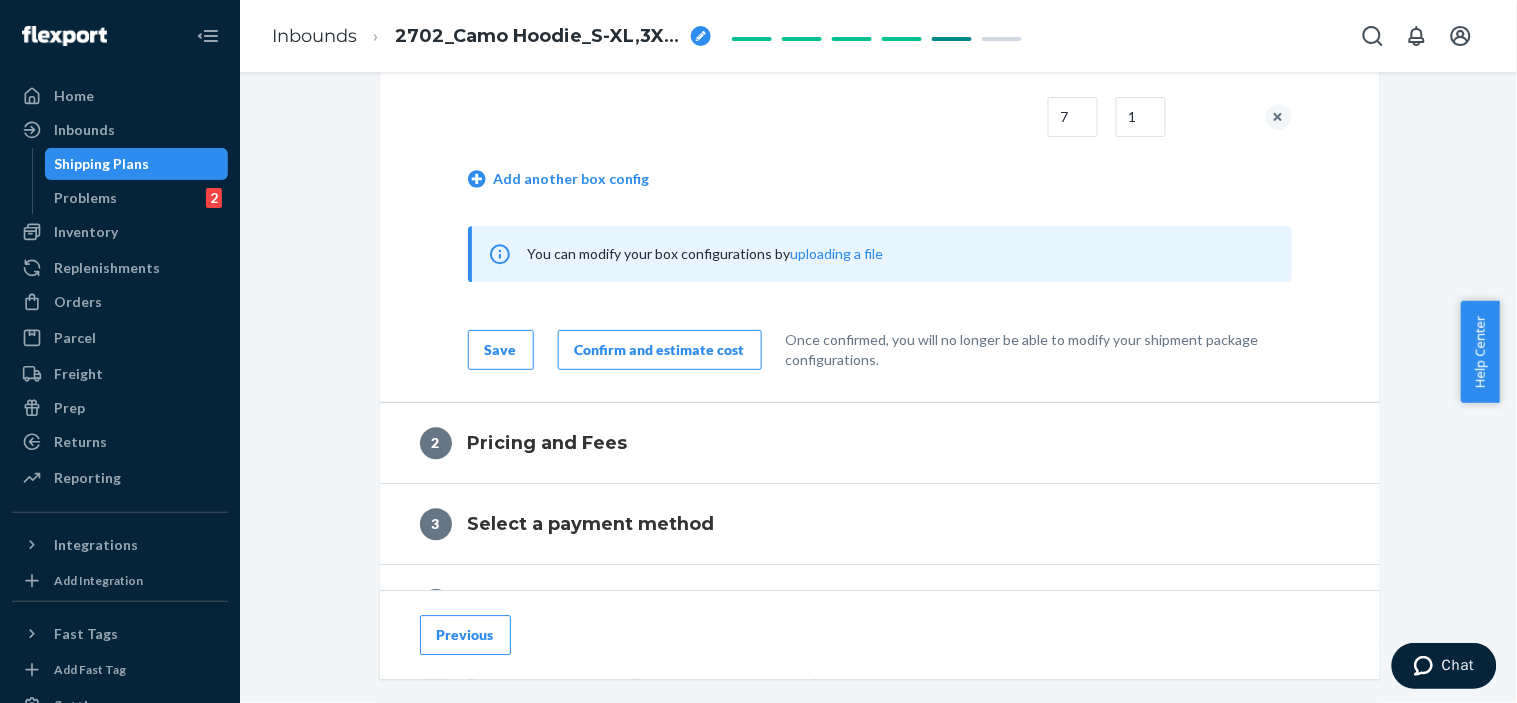 click on "Confirm and estimate cost" at bounding box center [660, 350] 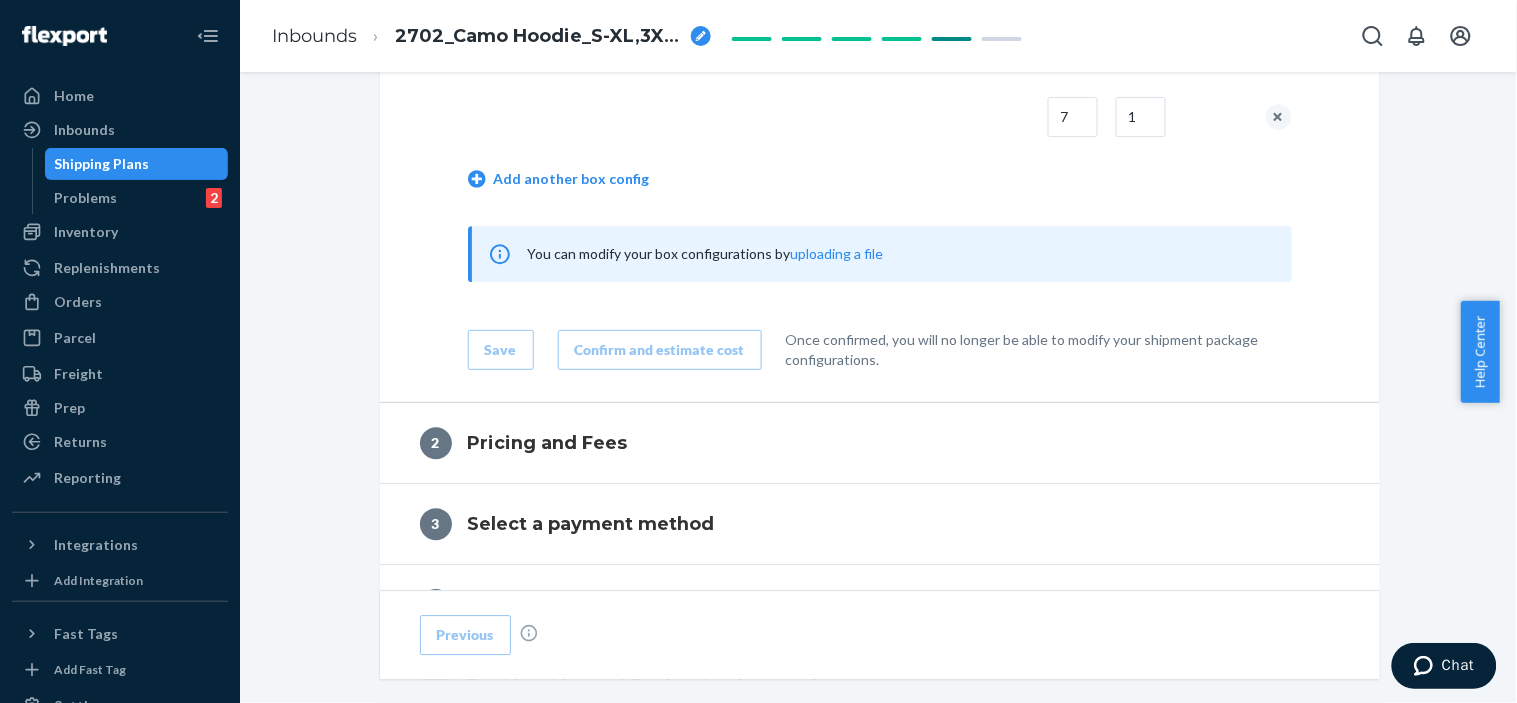 scroll, scrollTop: 1218, scrollLeft: 0, axis: vertical 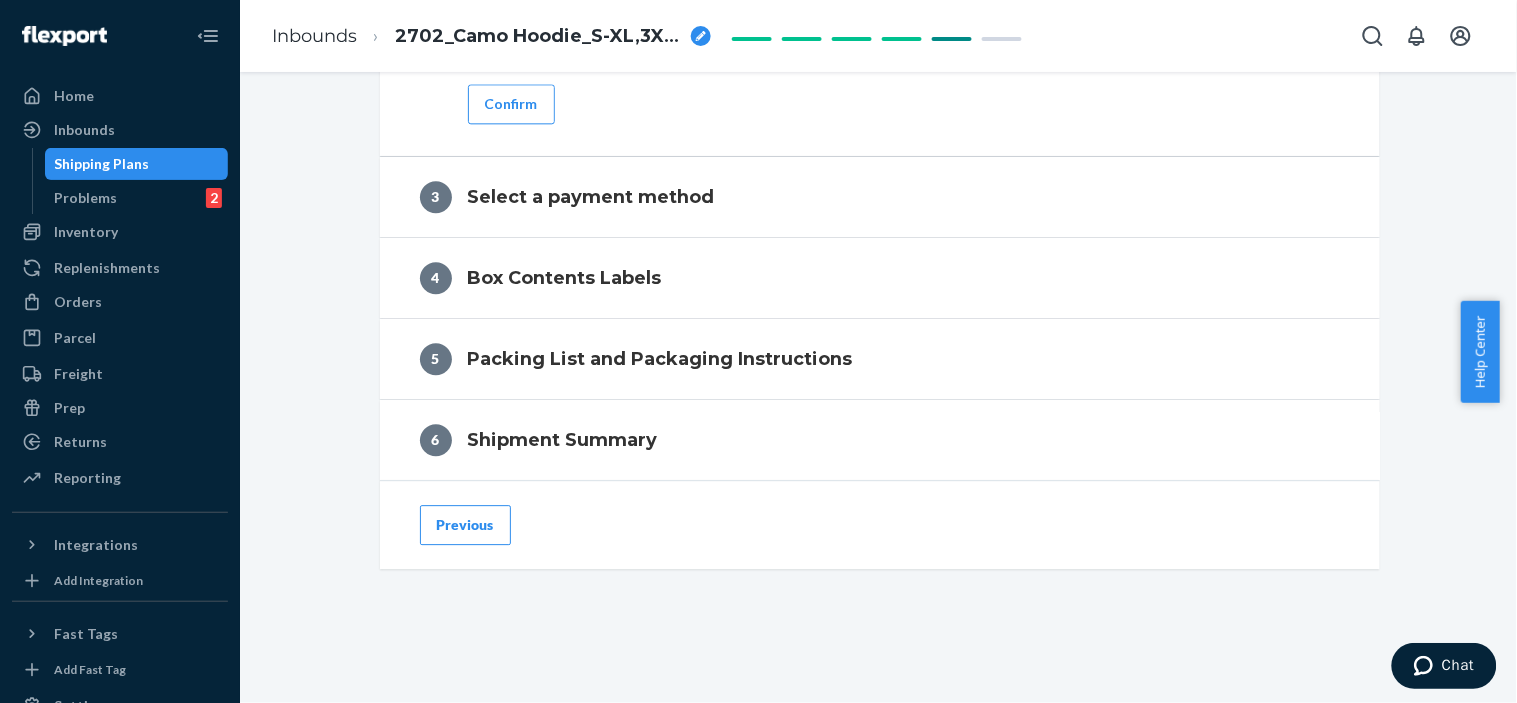 click on "Shipment In draft Shipment details Contains 12  SKUs  and 2702  Units Ship from ab cd
[STREET_ADDRESS][PERSON_NAME] Ship to Attn: Crossdock Flexport [STREET_ADDRESS] Choose your shipping method Small parcel delivery (SPD) Individual boxes Freight (LTL/FTL) Over 250 lbs on pallets Choose your carrier Flexport Partner Recommended Hassle free, transparent tracking Your carrier Use your own transportation 1 Shipment Packages and Boxes 2 Pricing and Fees 0 Forwarding costs Quantity Unit cost   Amount Forwarding fee 2,702 units $0.30/unit $810.60 100% forwarding fee discount -$810.60 Total forwarding costs $0.00 Estimated total $0.00 Confirm 3 Select a payment method 4 Box Contents Labels 5 Packing List and Packaging Instructions 6 Shipment Summary Previous" at bounding box center [878, -207] 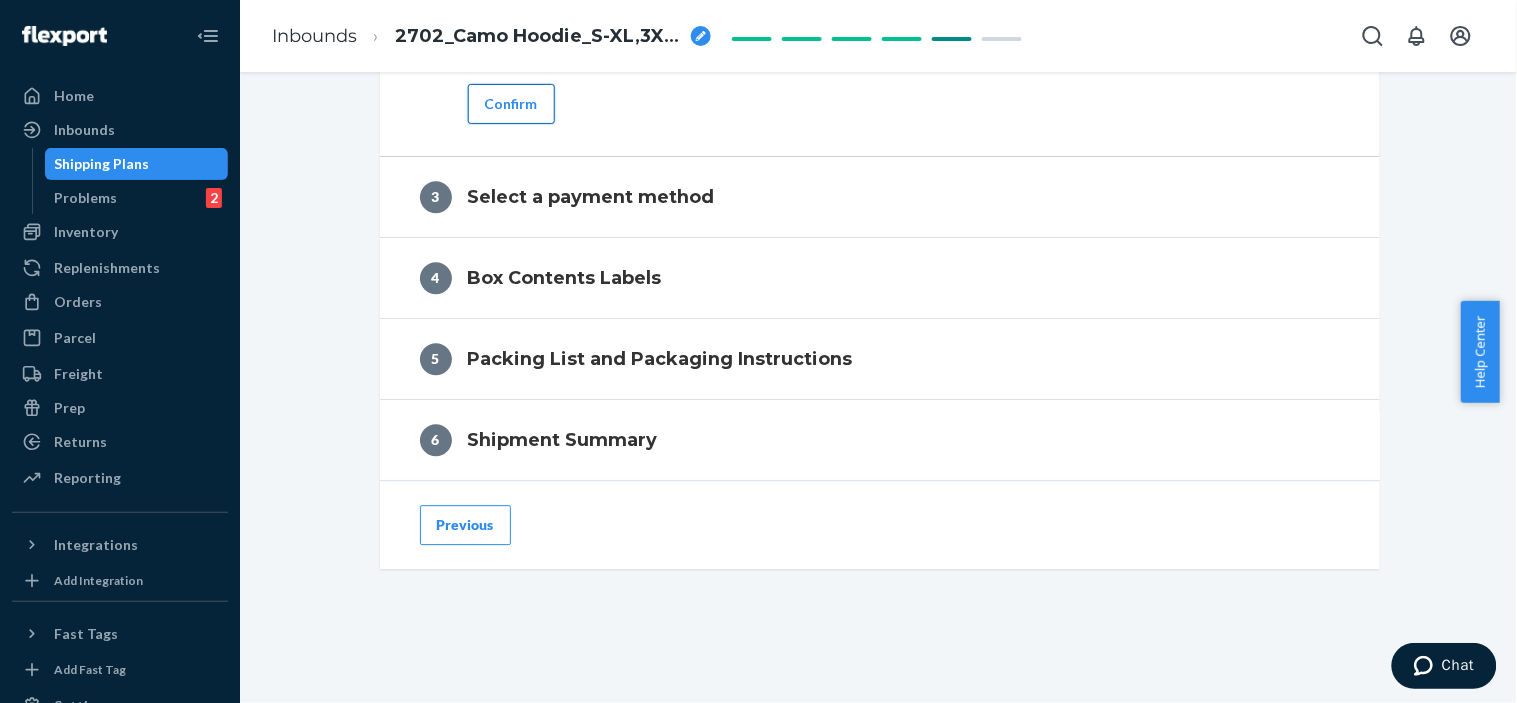 click on "Confirm" at bounding box center [511, 104] 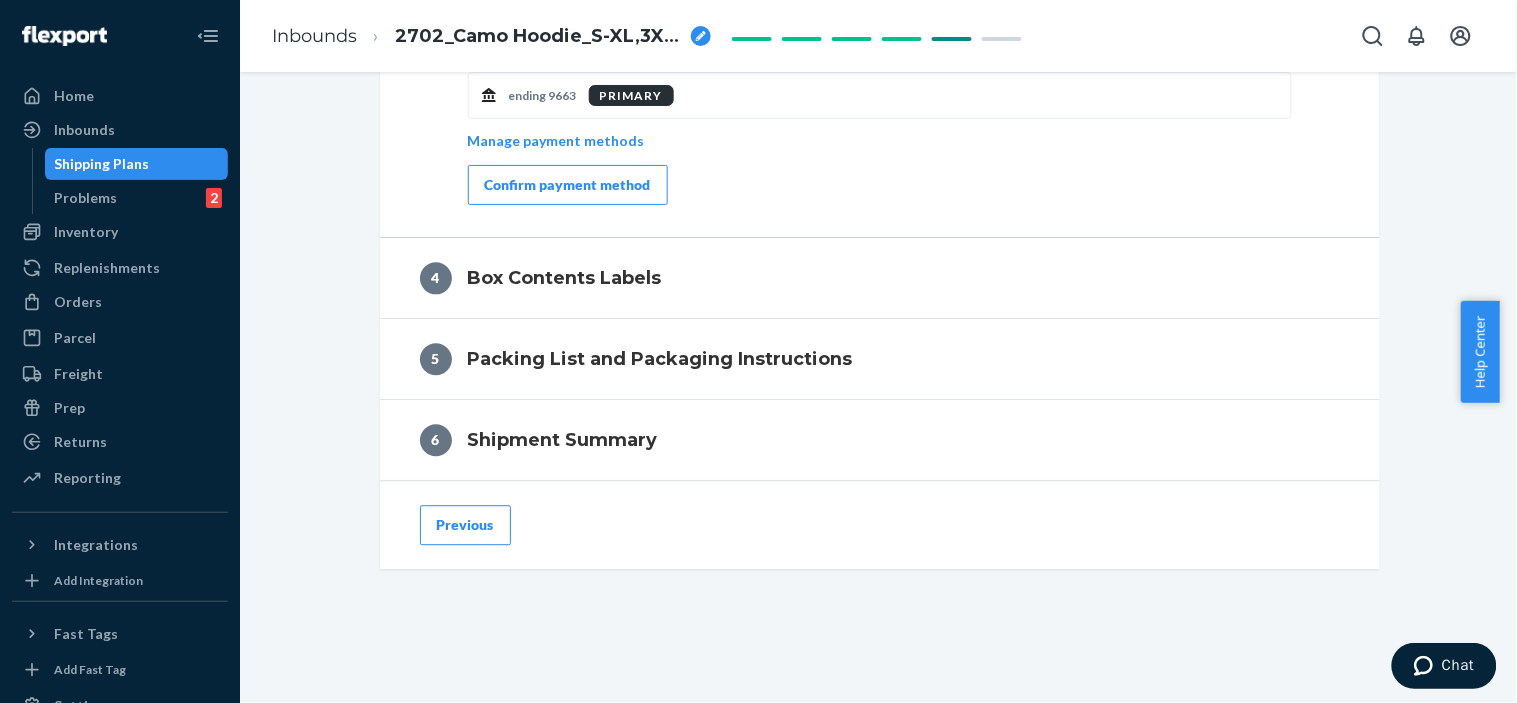 scroll, scrollTop: 1075, scrollLeft: 0, axis: vertical 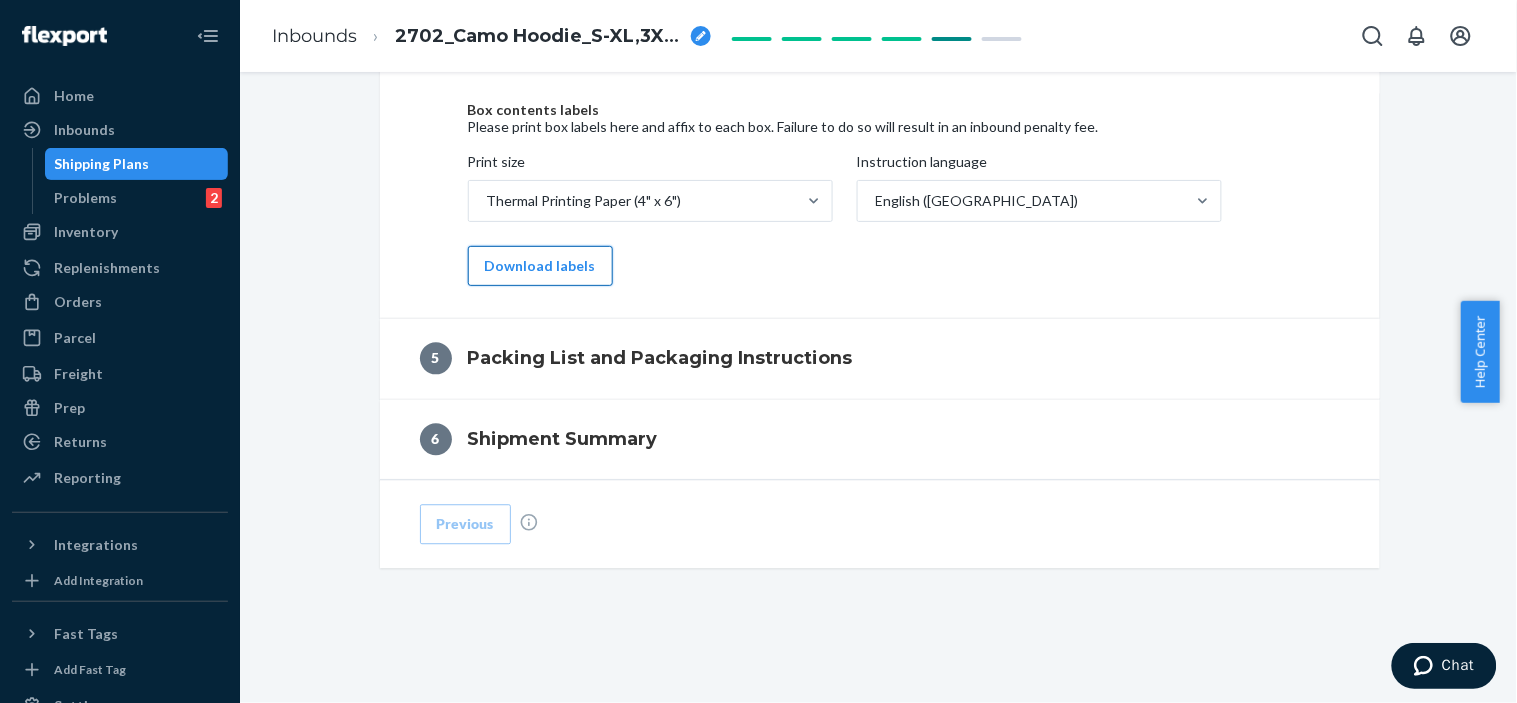 click on "Download labels" at bounding box center [540, 266] 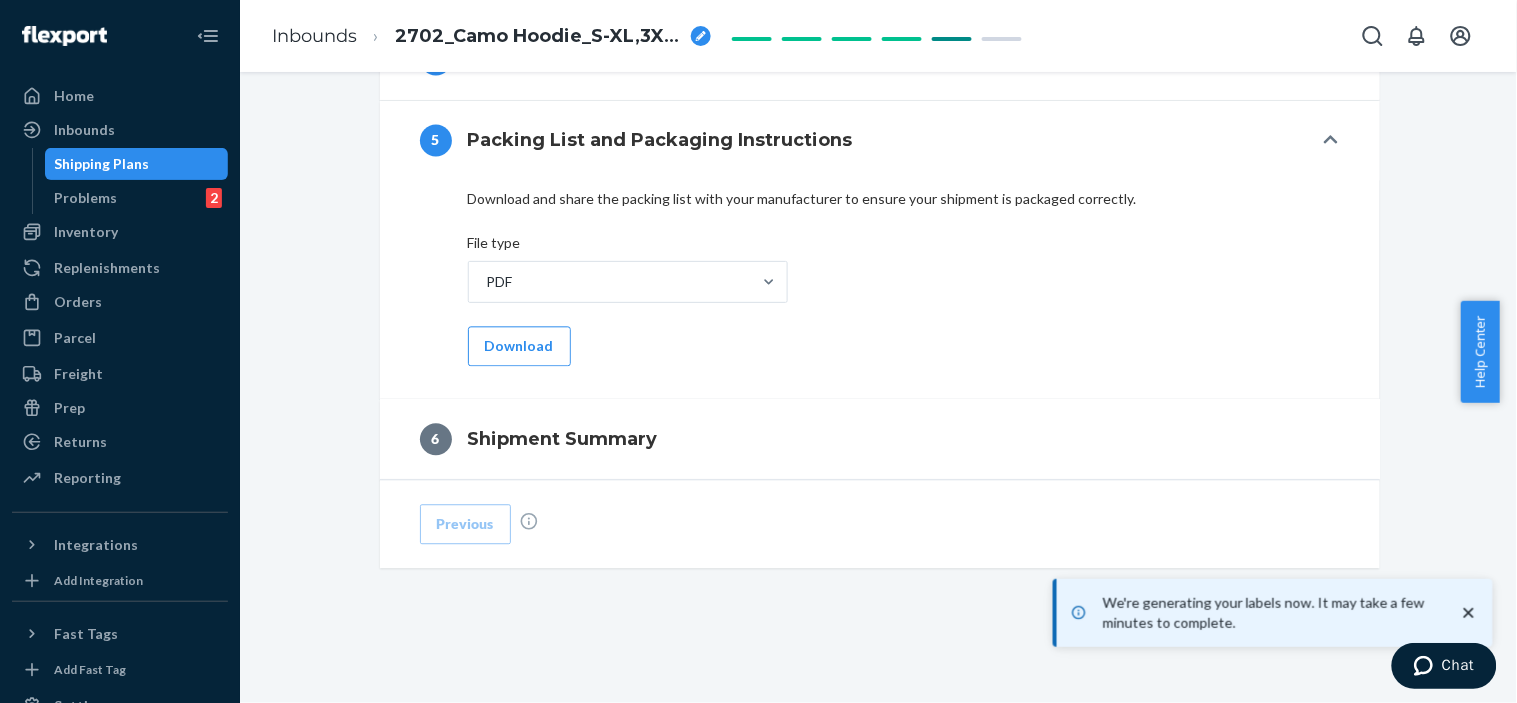 scroll, scrollTop: 1033, scrollLeft: 0, axis: vertical 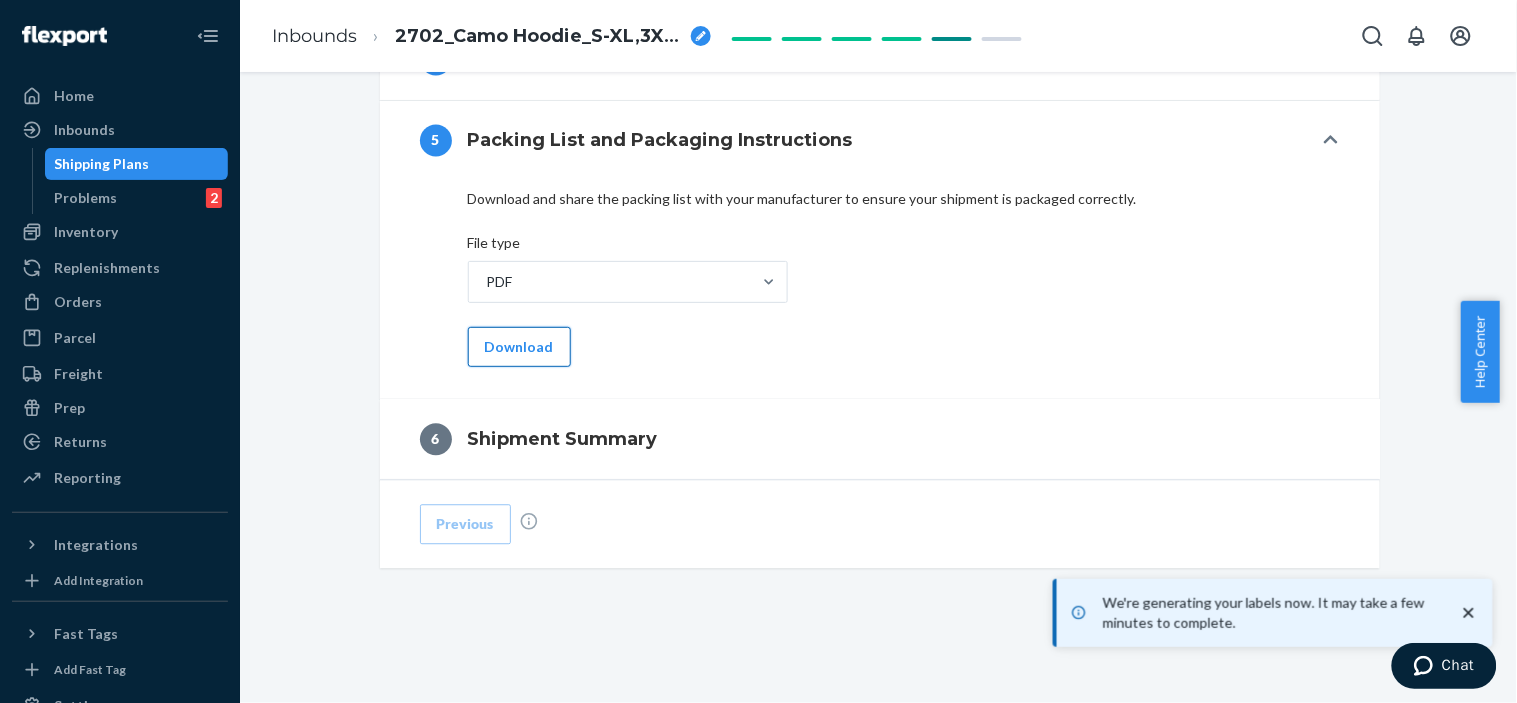 click on "Download" at bounding box center (519, 347) 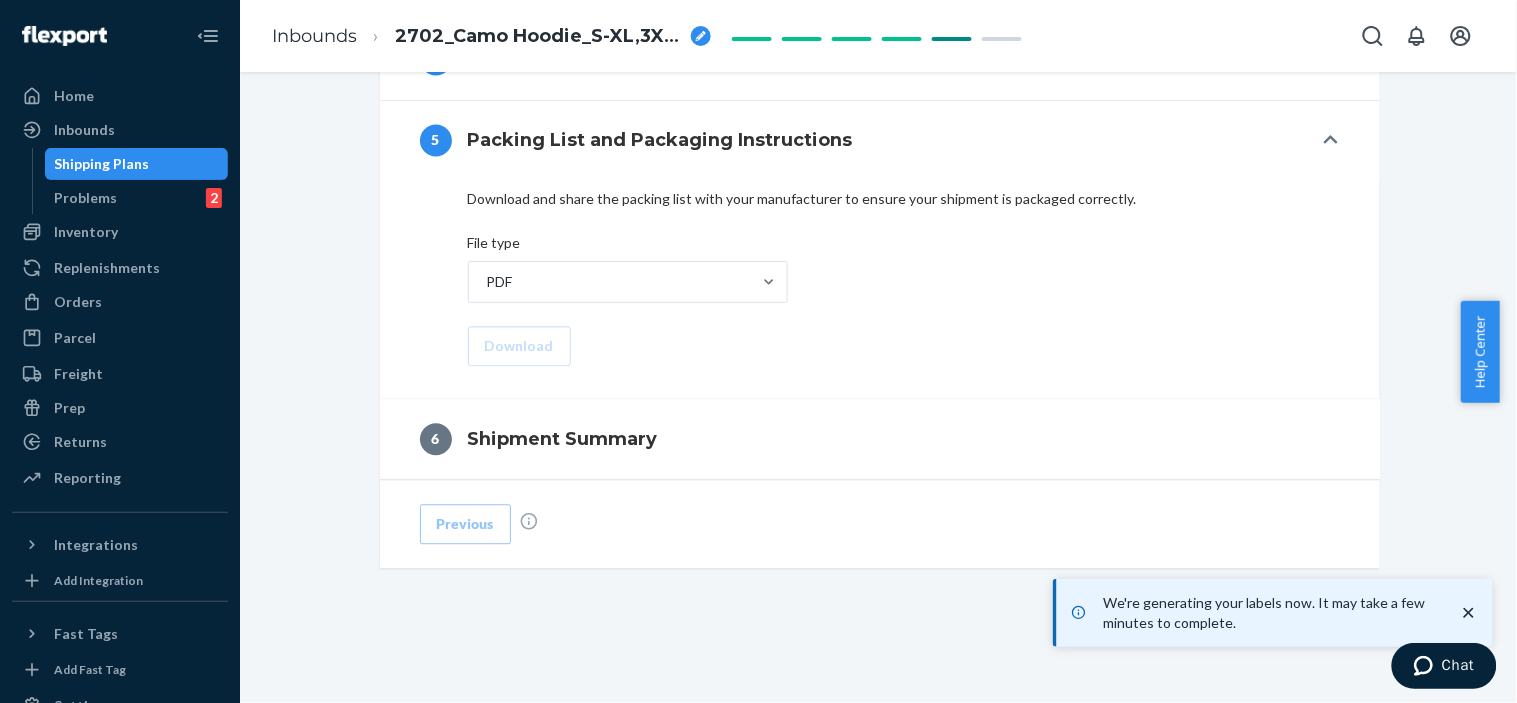 scroll, scrollTop: 958, scrollLeft: 0, axis: vertical 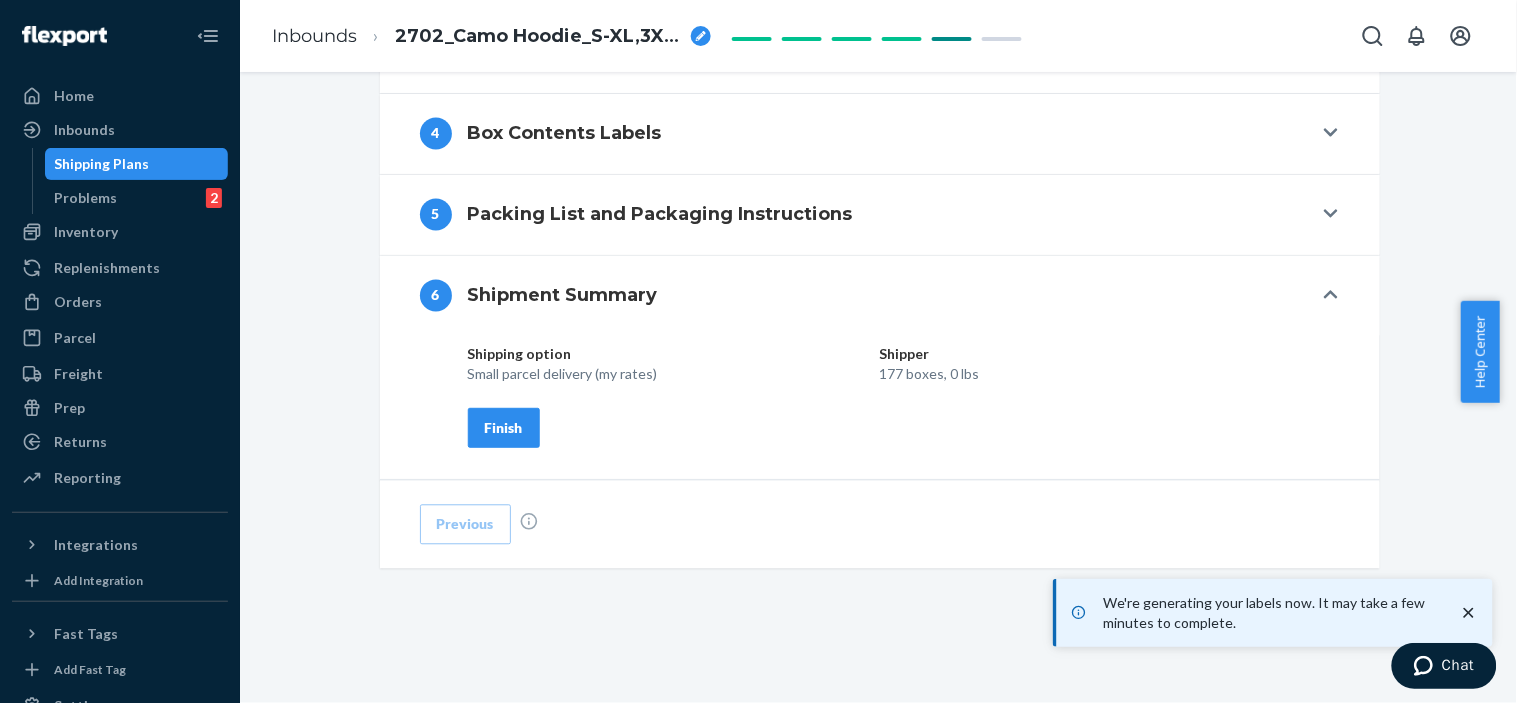 click on "Finish" at bounding box center [504, 428] 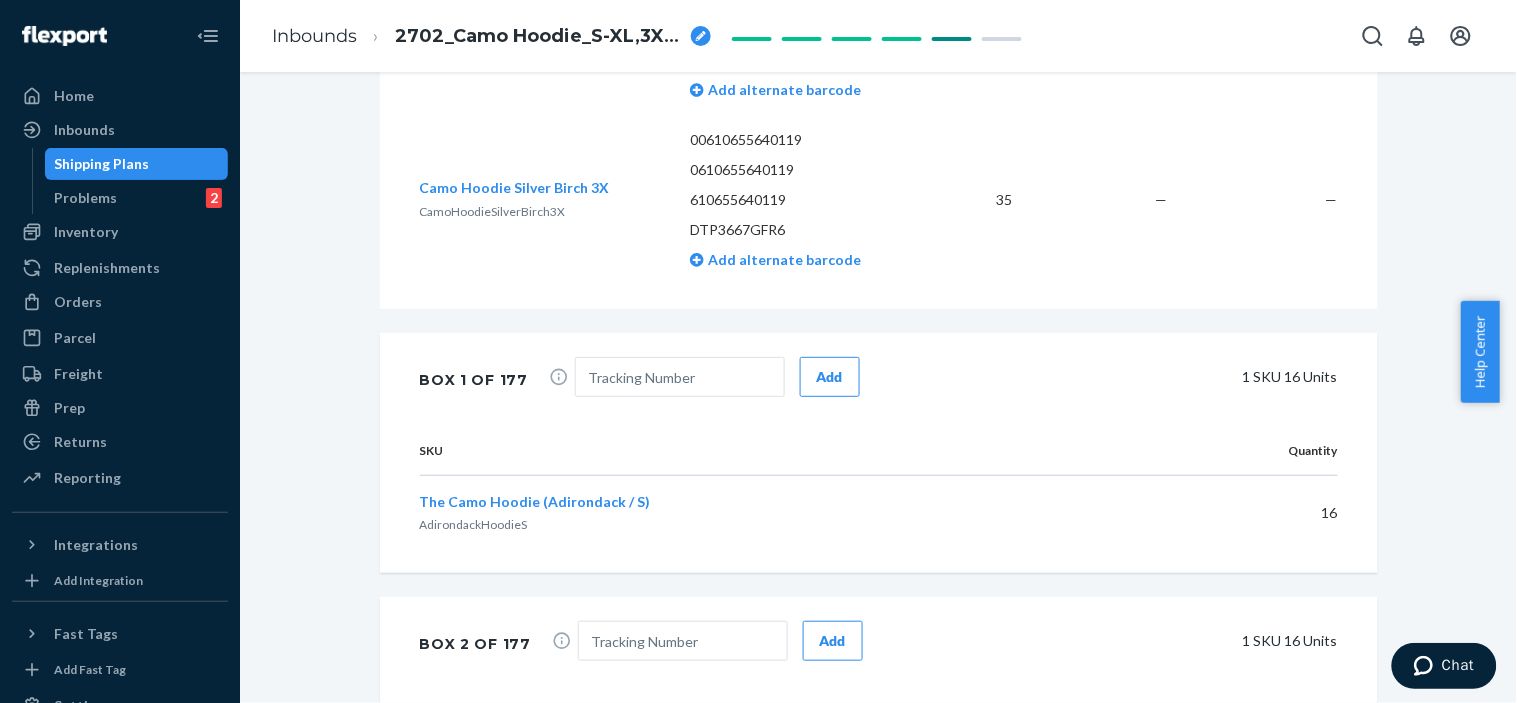 scroll, scrollTop: 2625, scrollLeft: 0, axis: vertical 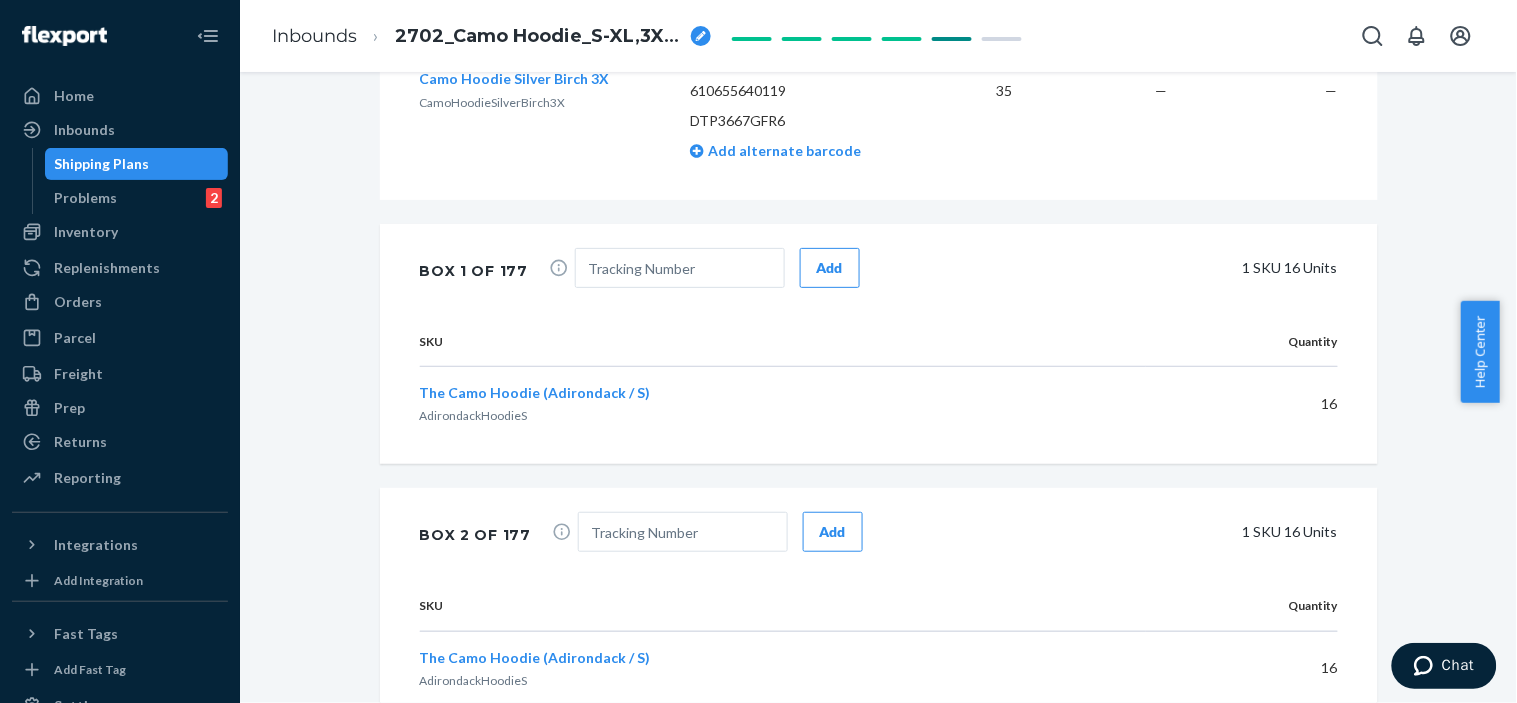 click on "Shipping Plans" at bounding box center (102, 164) 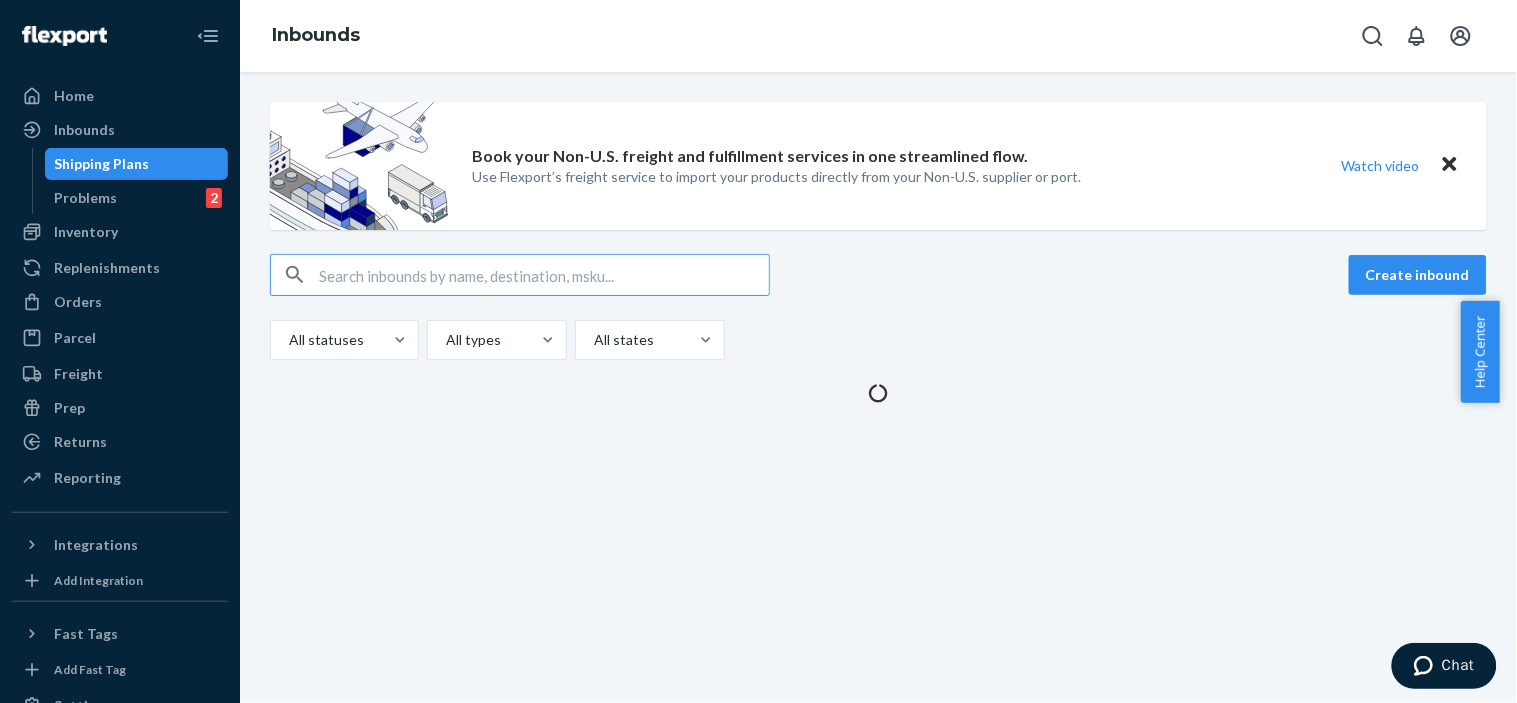 scroll, scrollTop: 0, scrollLeft: 0, axis: both 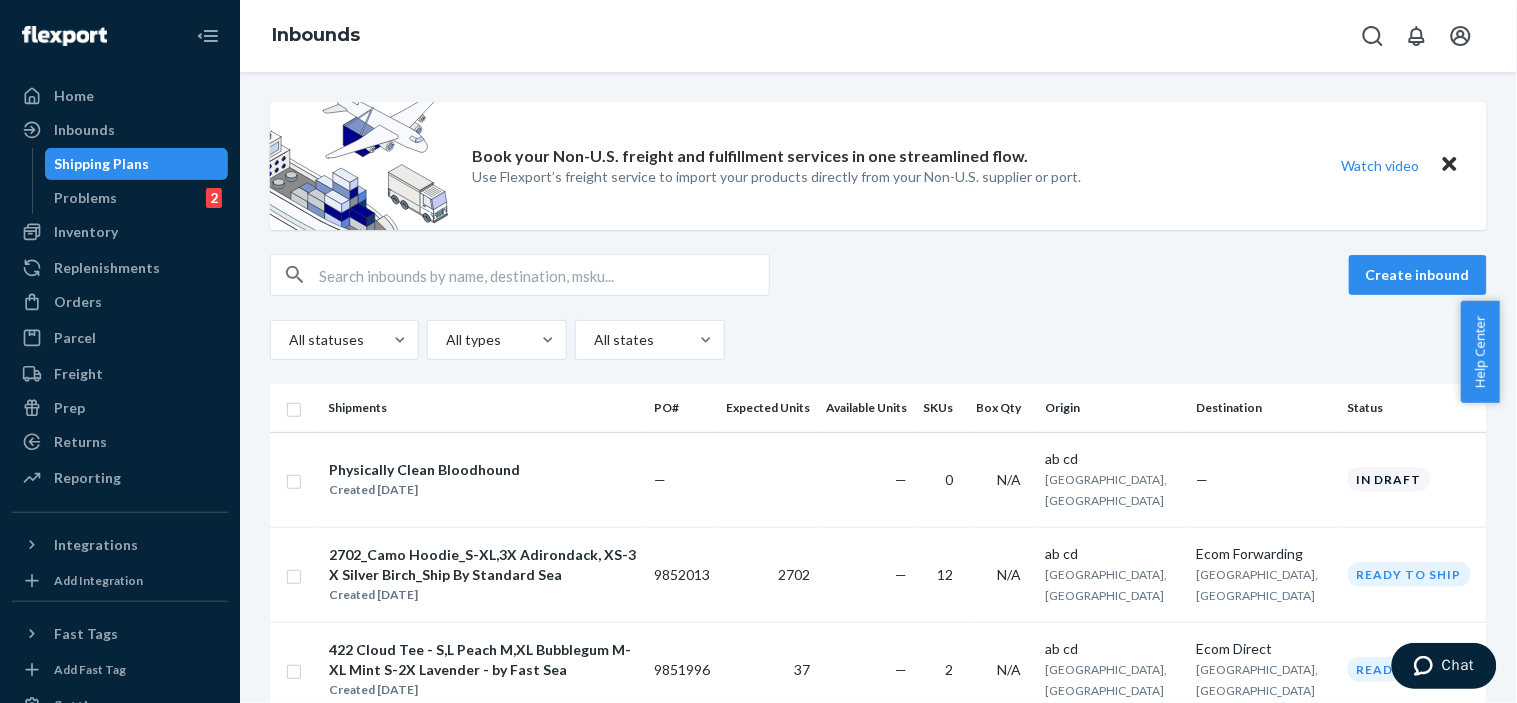 click on "All statuses All types All states" at bounding box center [878, 340] 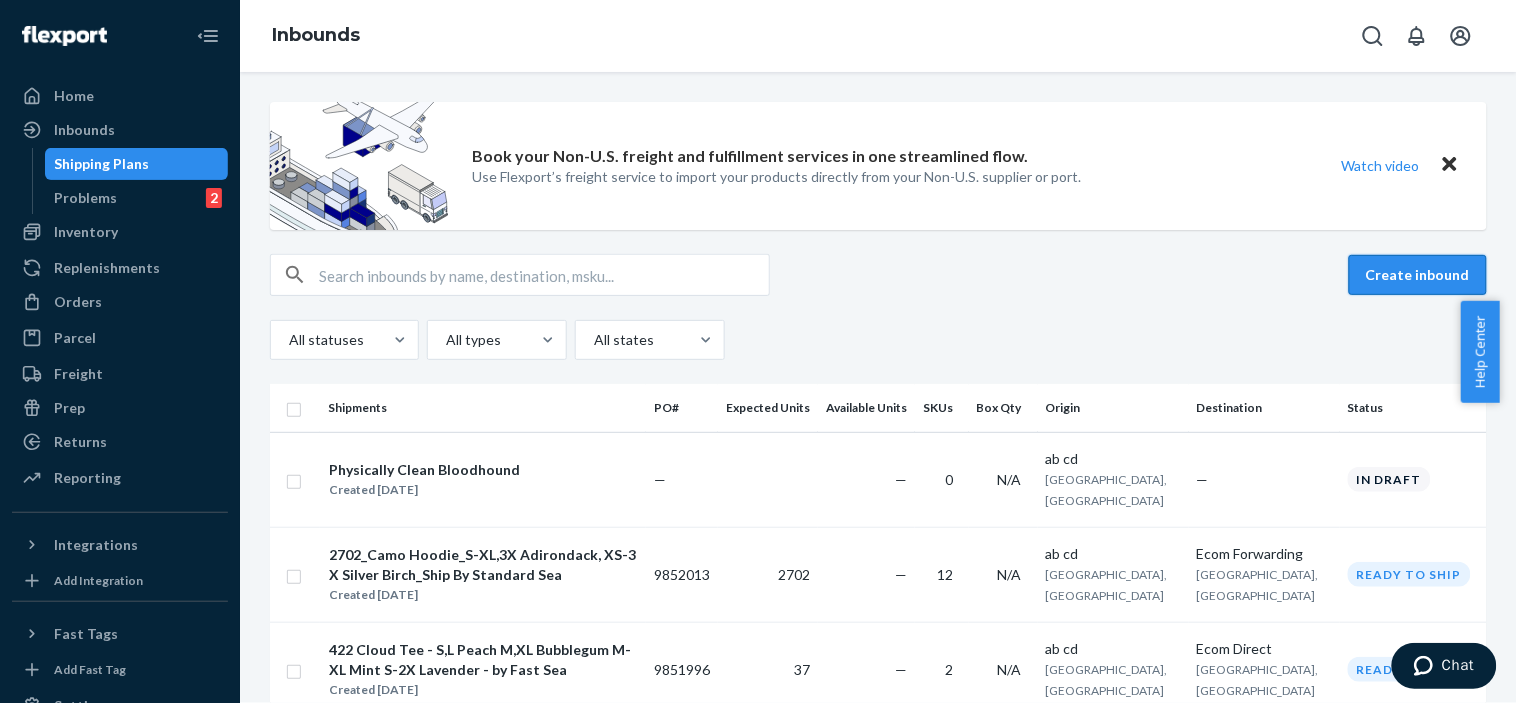 click on "Create inbound" at bounding box center (1418, 275) 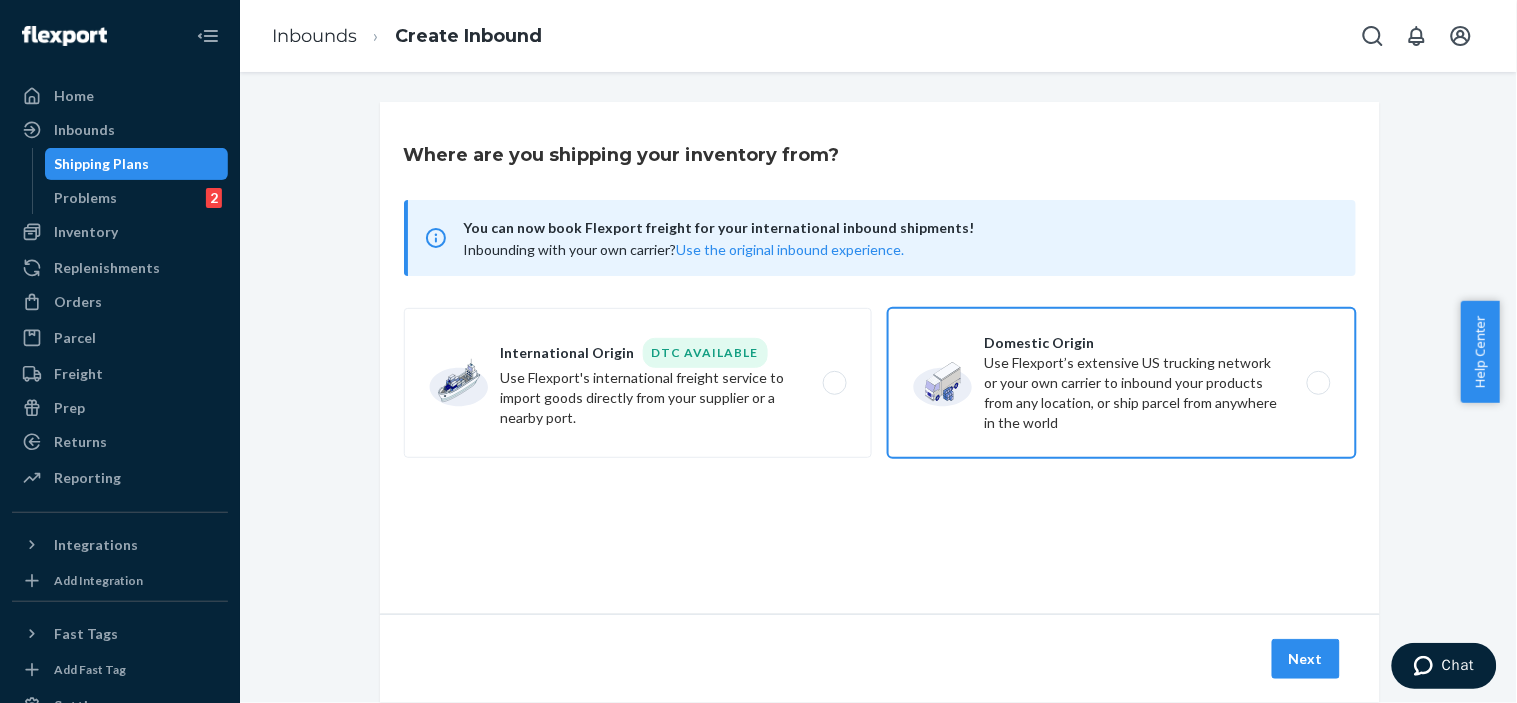 click on "Domestic Origin Use Flexport’s extensive US trucking network or your own carrier to inbound your products from any location, or ship parcel from anywhere in the world" at bounding box center [1122, 383] 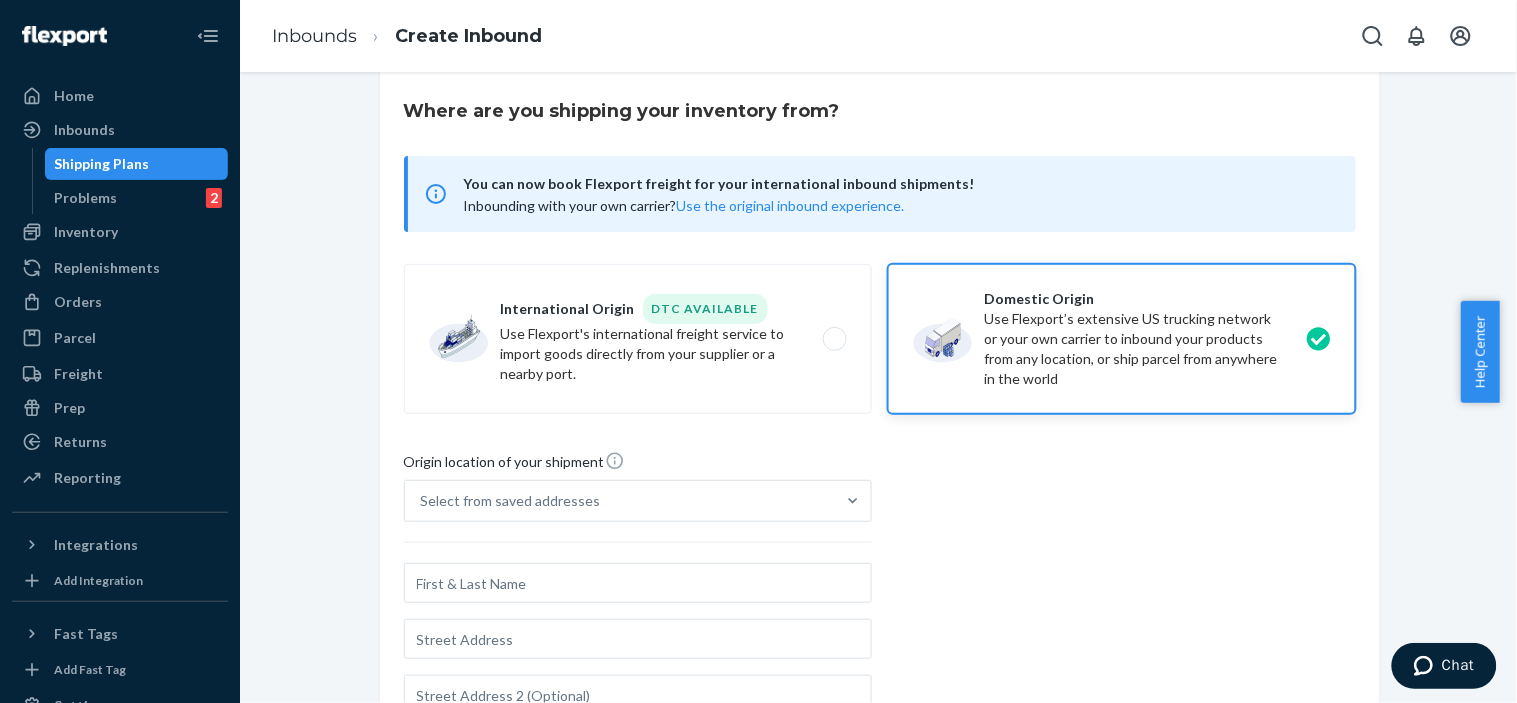 scroll, scrollTop: 222, scrollLeft: 0, axis: vertical 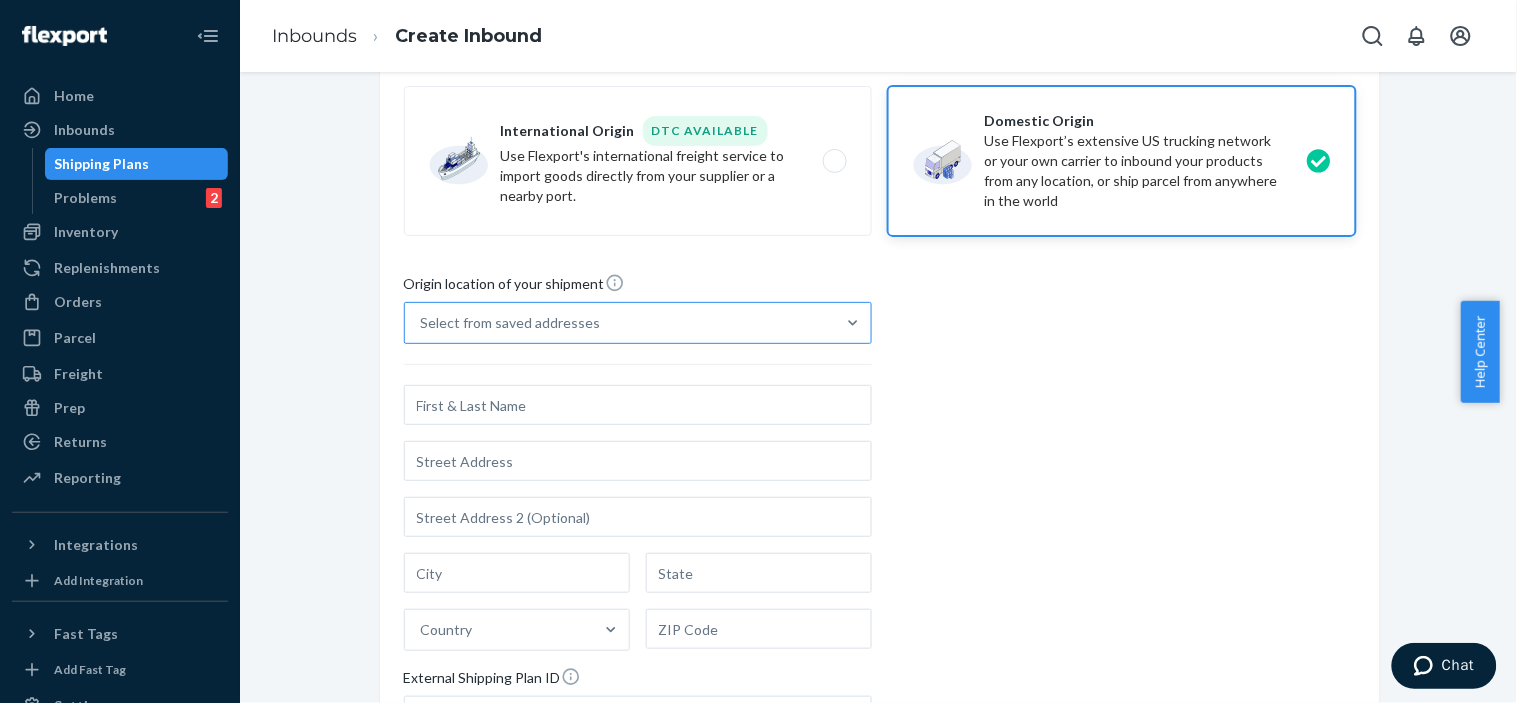 click on "Select from saved addresses" at bounding box center (620, 323) 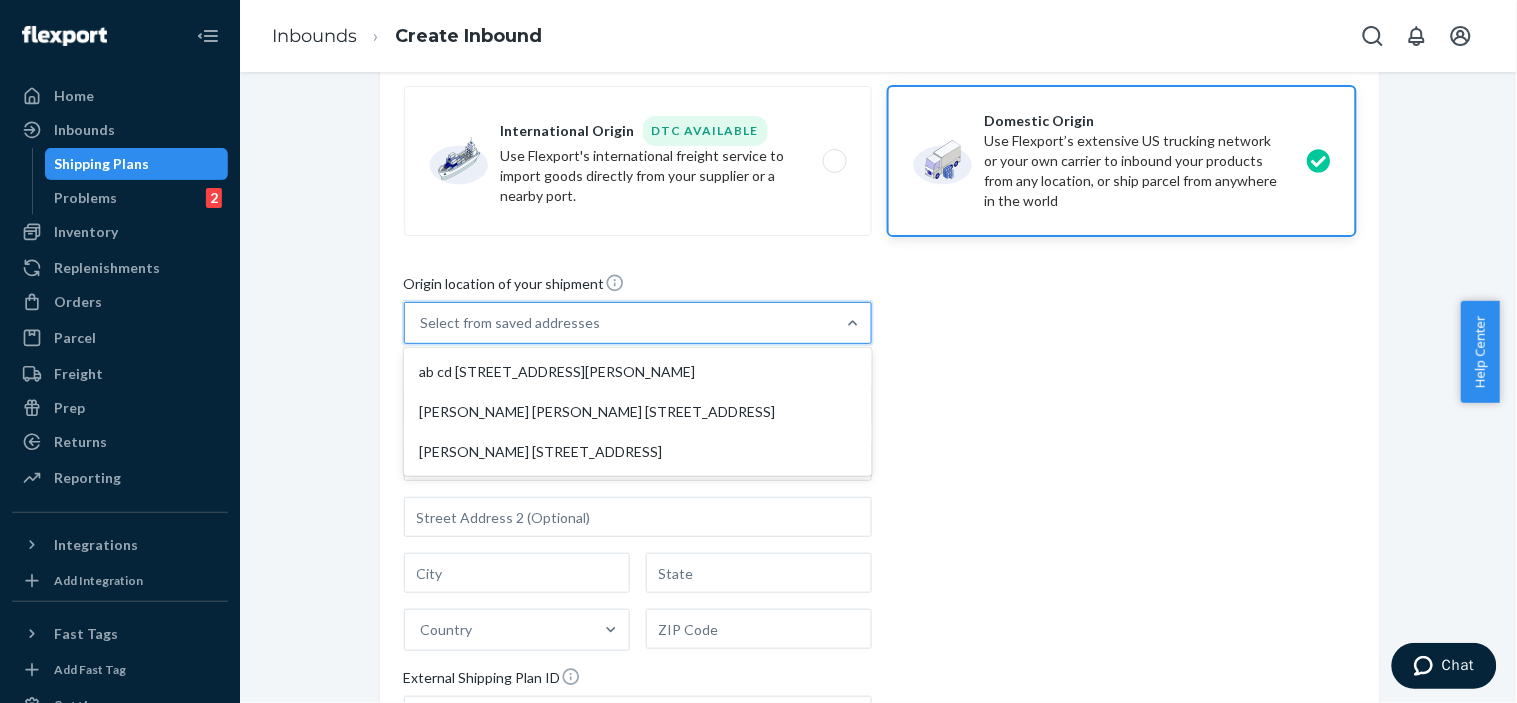 drag, startPoint x: 690, startPoint y: 357, endPoint x: 682, endPoint y: 365, distance: 11.313708 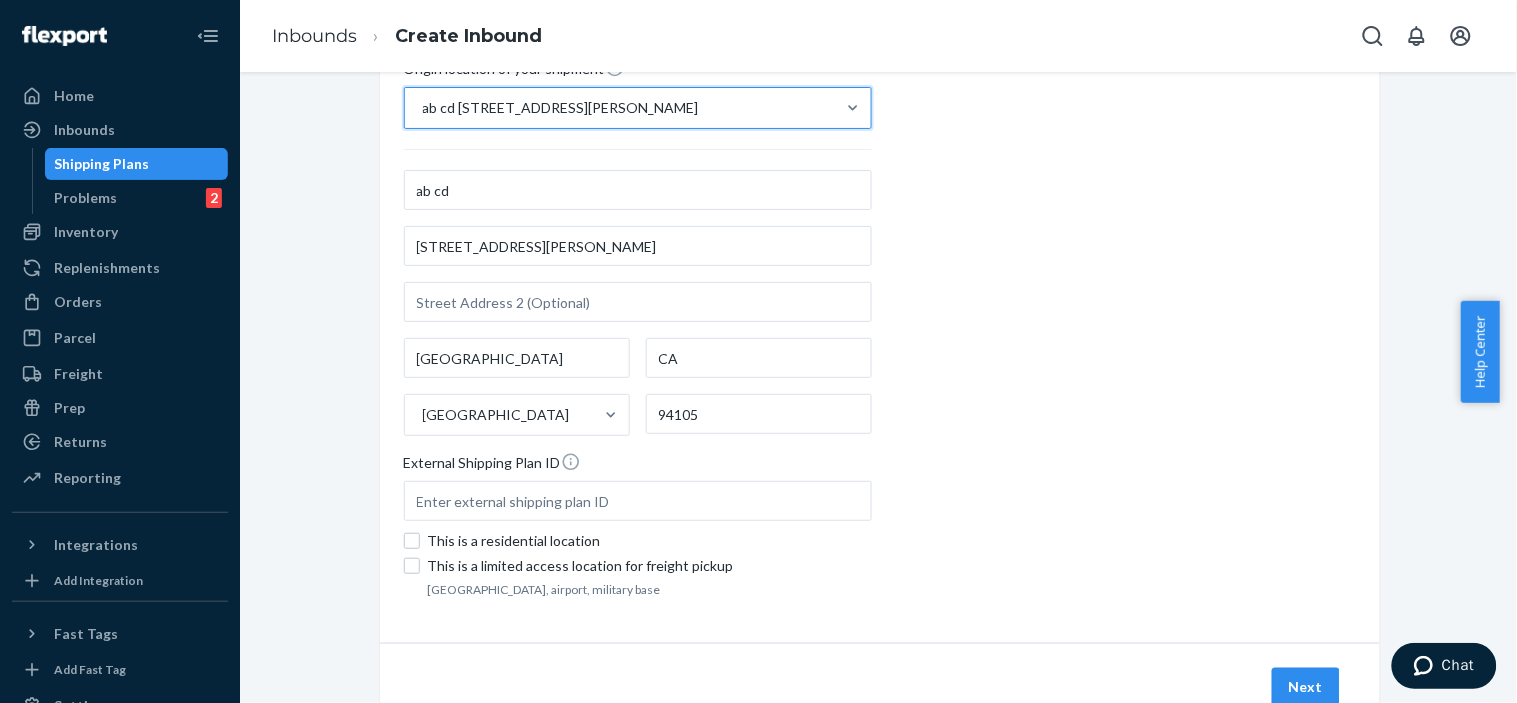 scroll, scrollTop: 467, scrollLeft: 0, axis: vertical 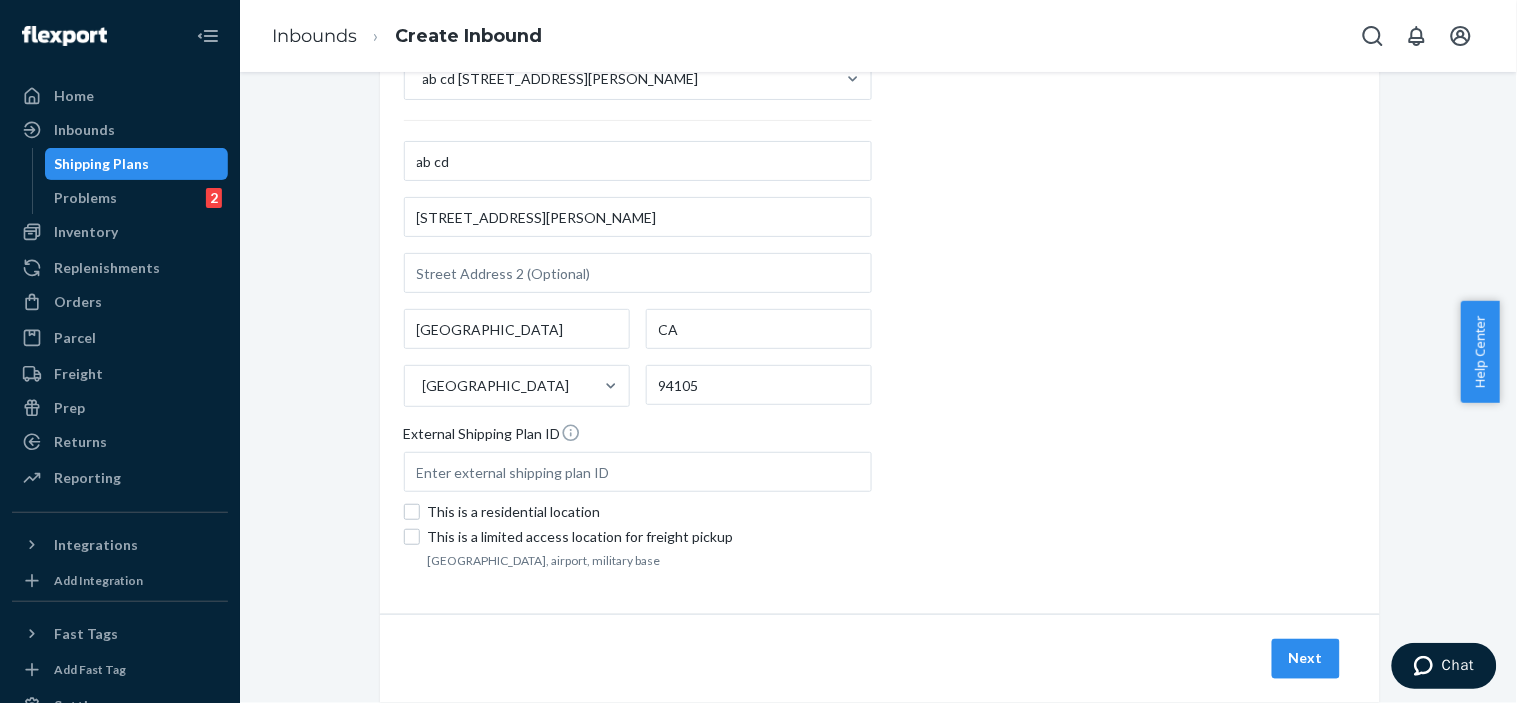 click on "Next" at bounding box center [880, 658] 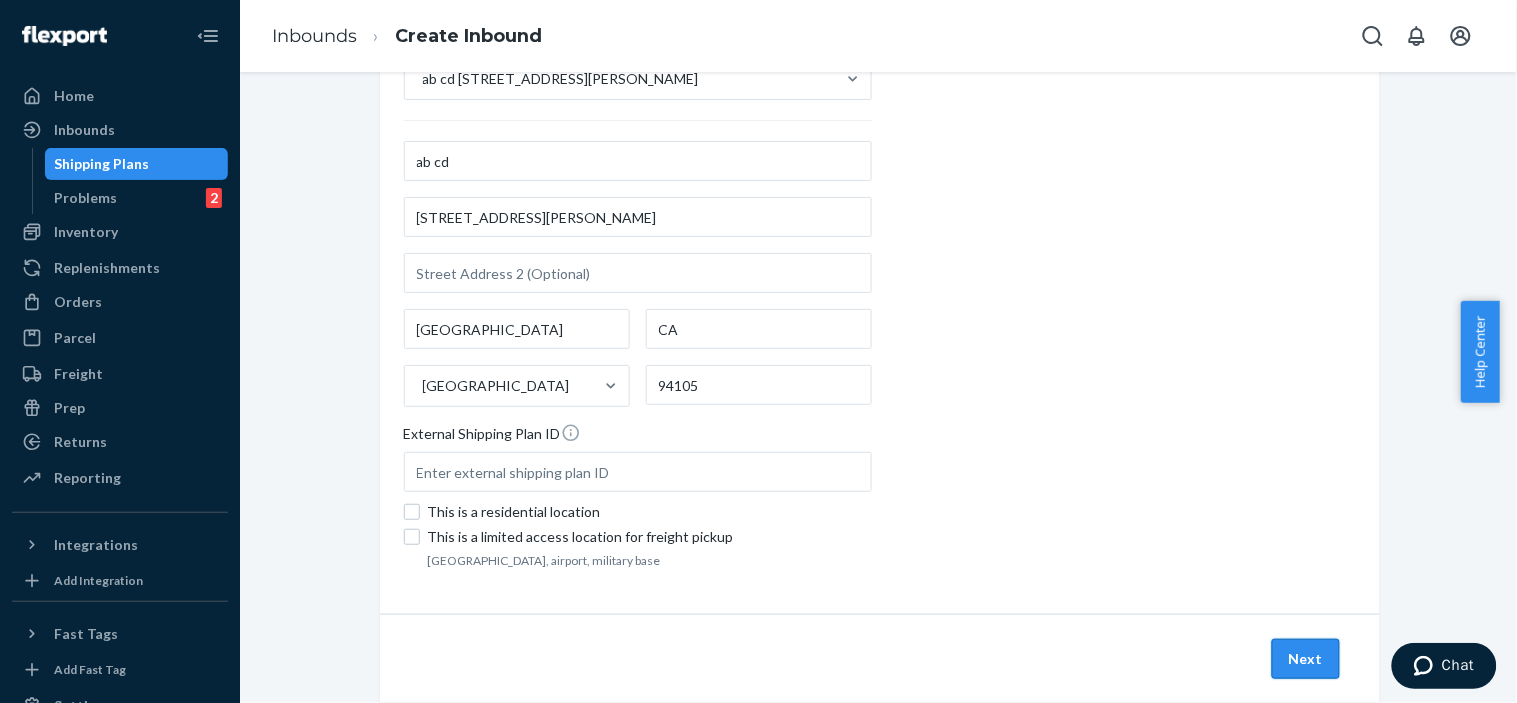 click on "Next" at bounding box center [1306, 659] 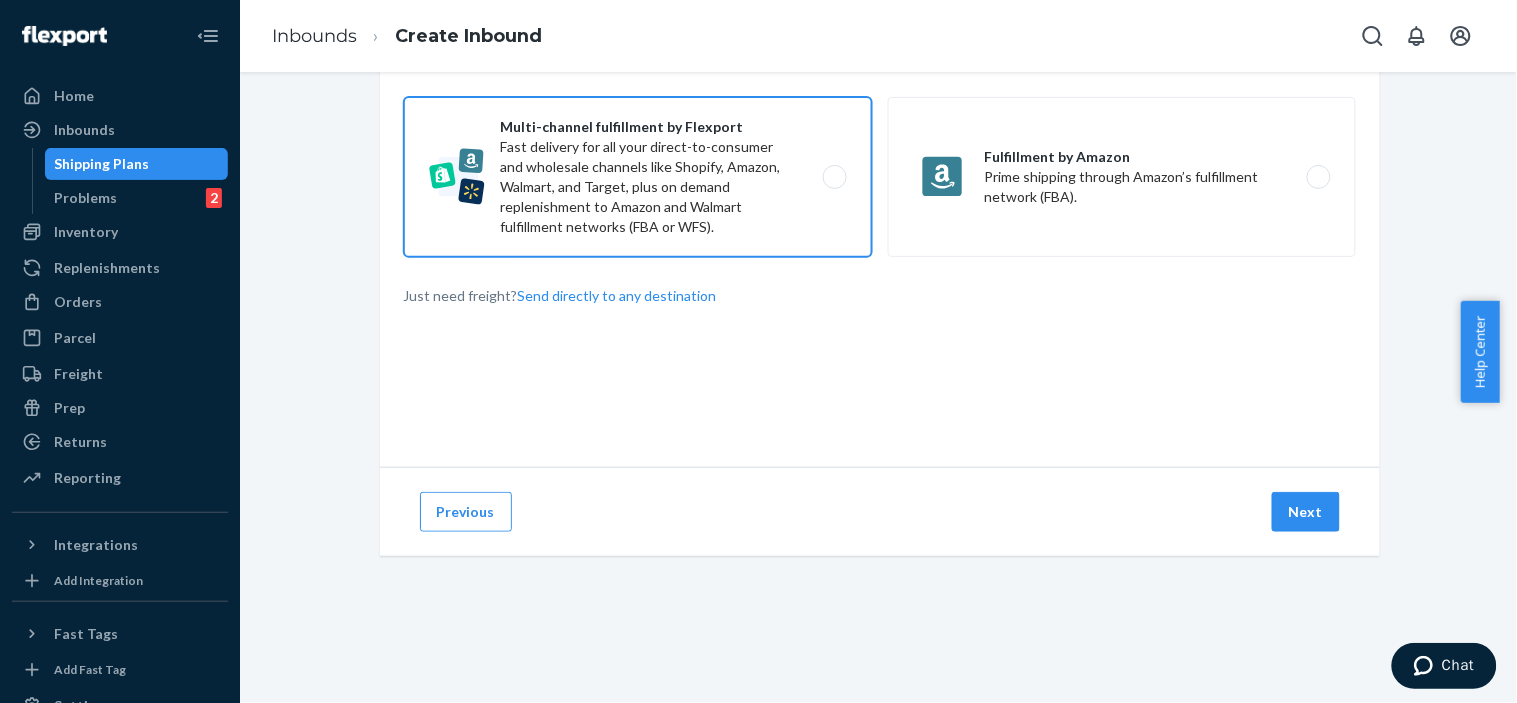 scroll, scrollTop: 0, scrollLeft: 0, axis: both 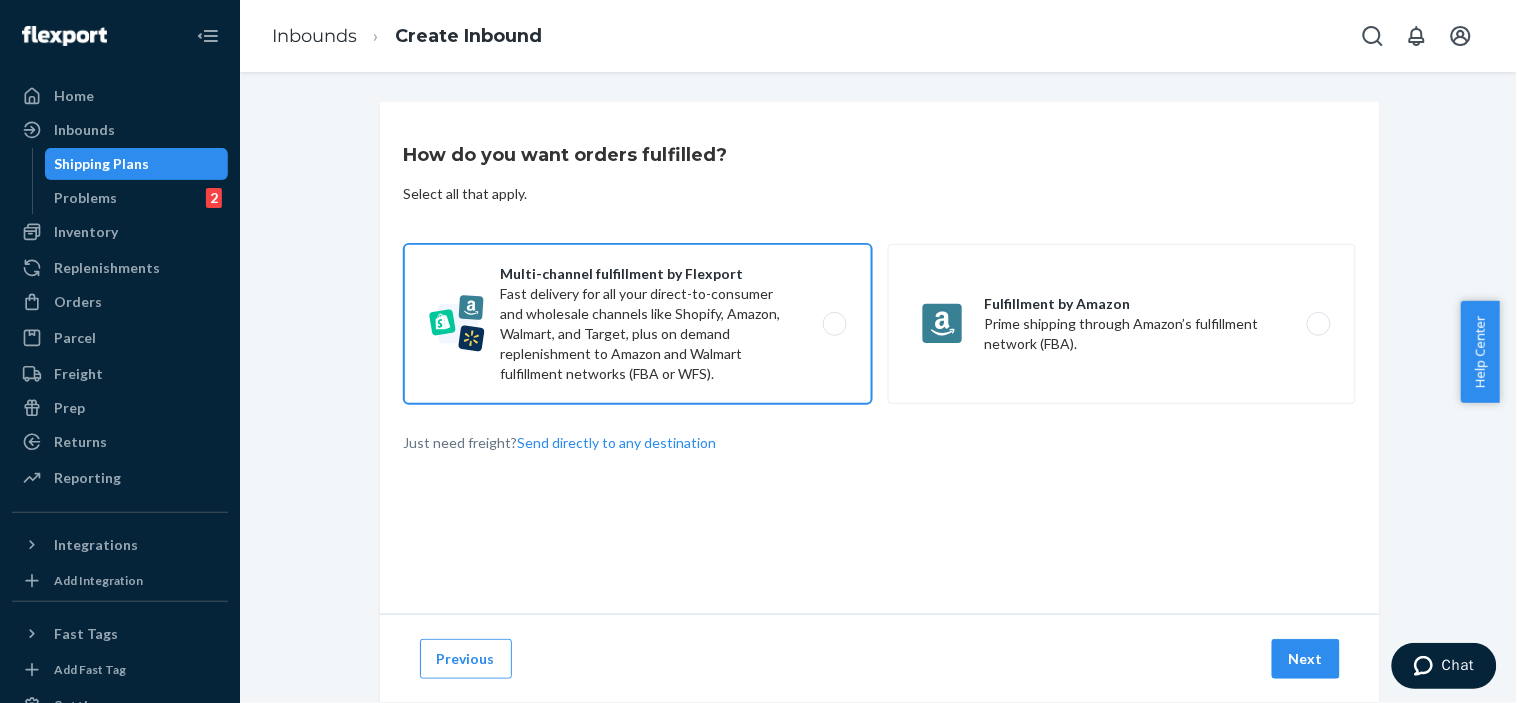 click on "Multi-channel fulfillment by Flexport Fast delivery for all your direct-to-consumer and wholesale channels like Shopify, Amazon, Walmart, and Target, plus on demand replenishment to Amazon and Walmart fulfillment networks (FBA or WFS)." at bounding box center [638, 324] 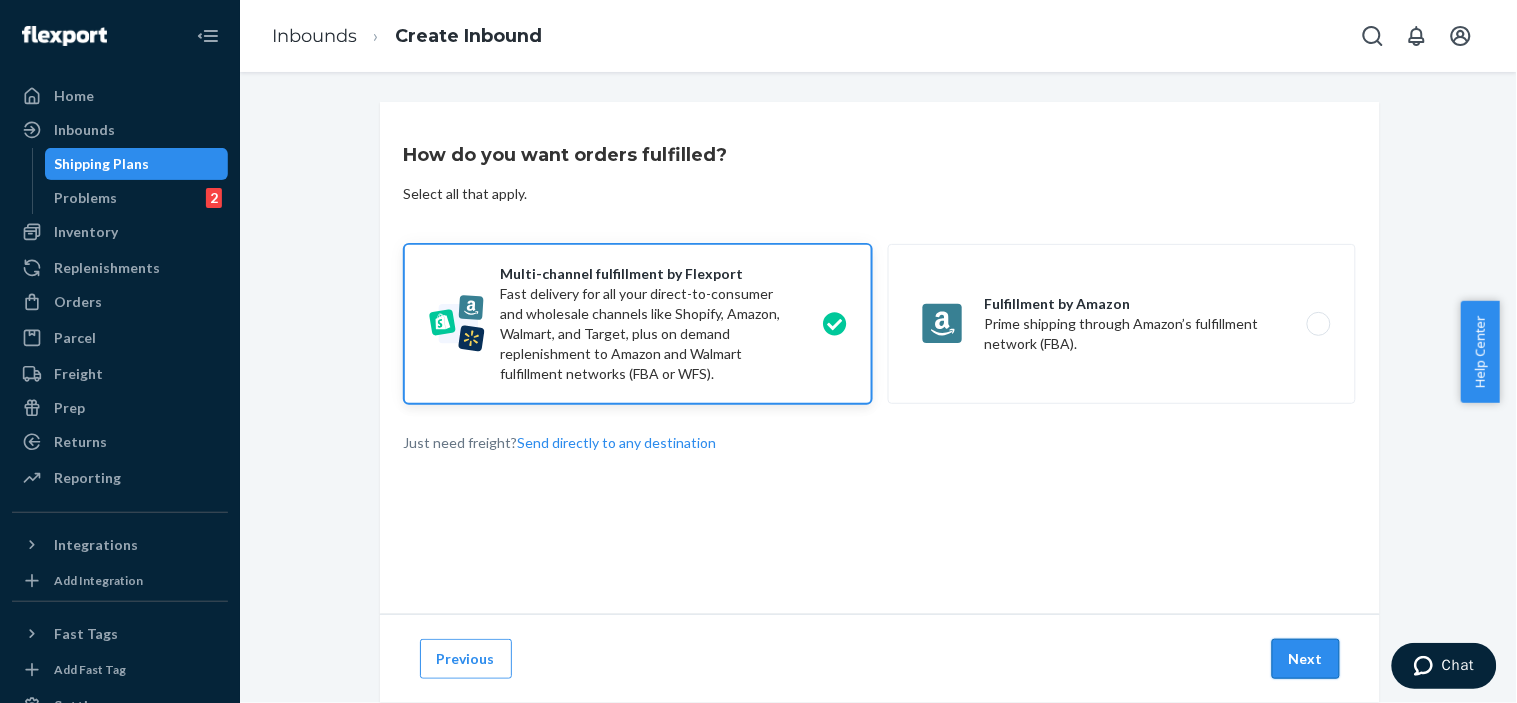 click on "Next" at bounding box center (1306, 659) 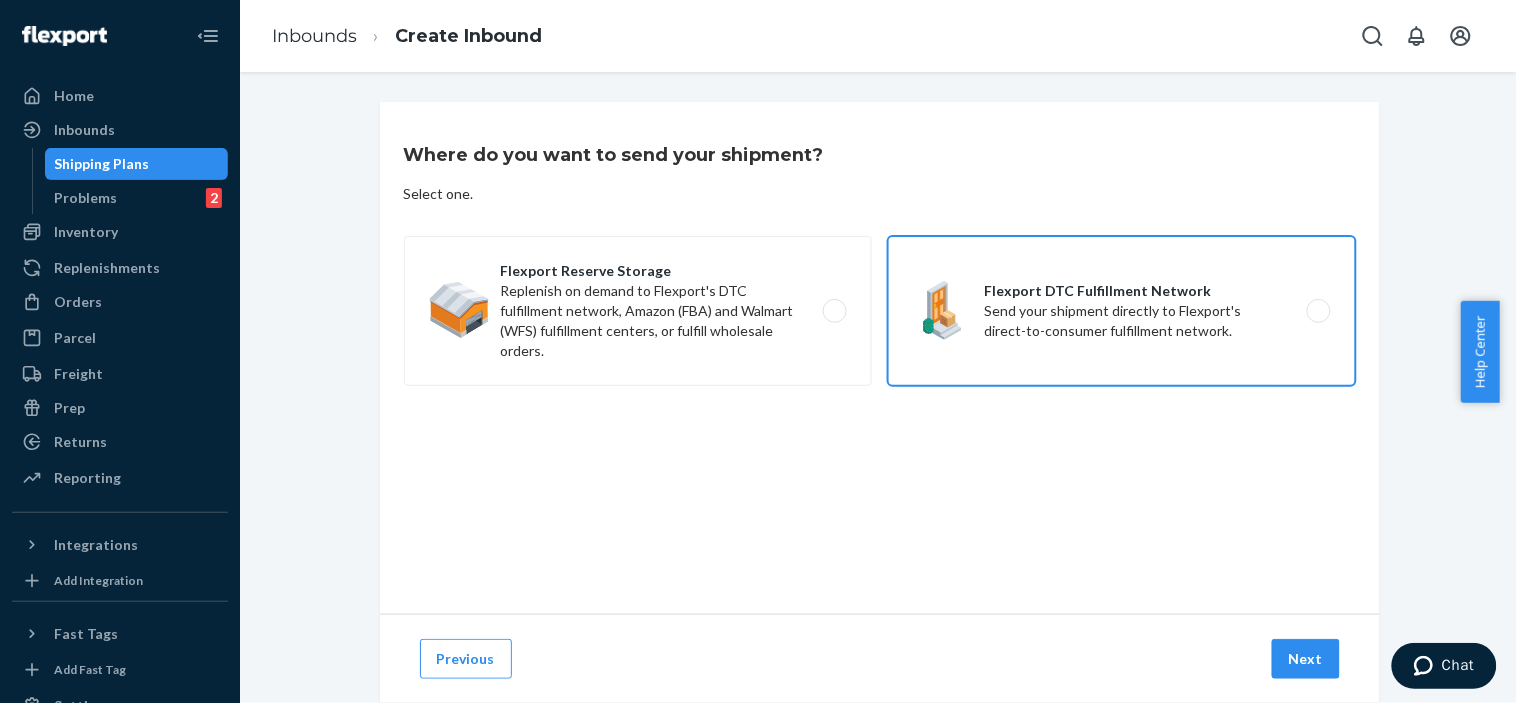 click on "Flexport DTC Fulfillment Network Send your shipment directly to Flexport's direct-to-consumer fulfillment network." at bounding box center [1122, 311] 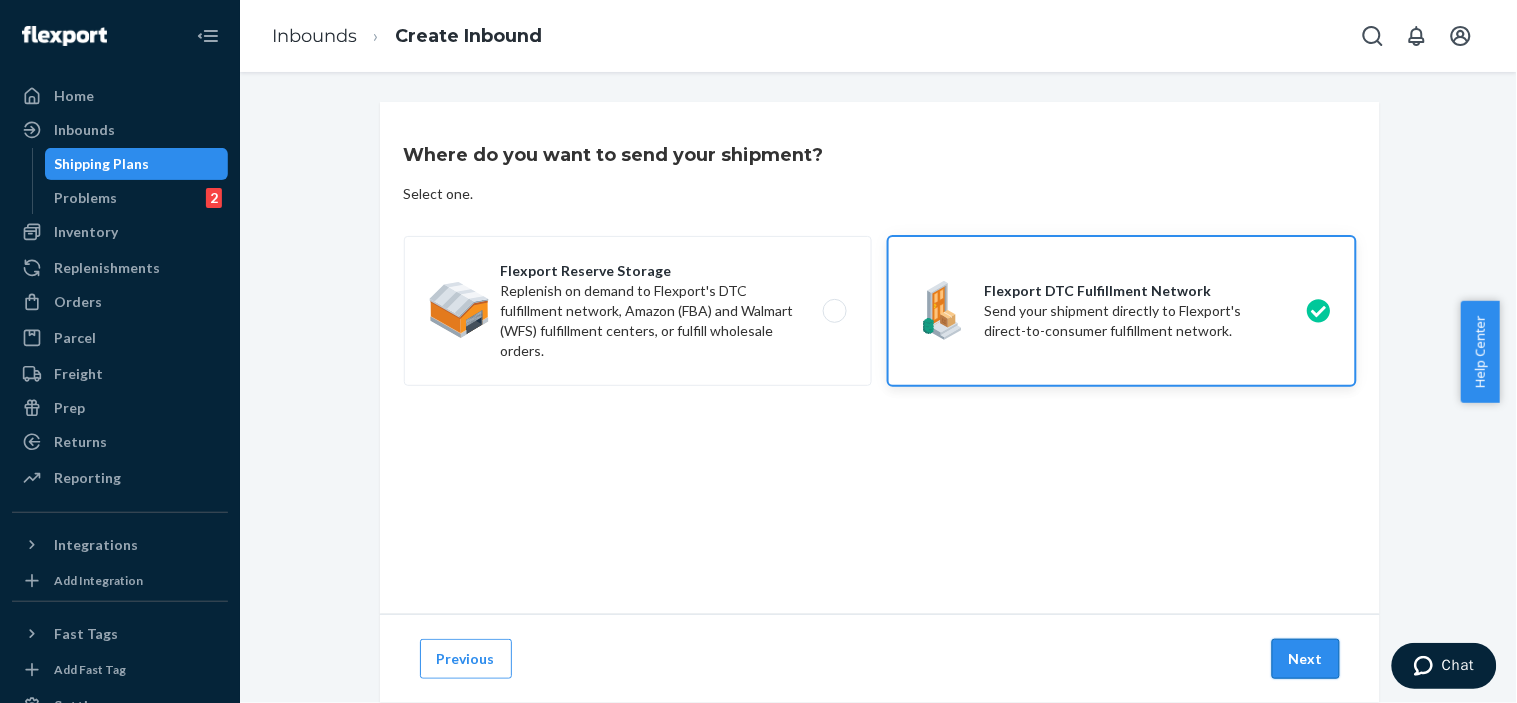 click on "Next" at bounding box center [1306, 659] 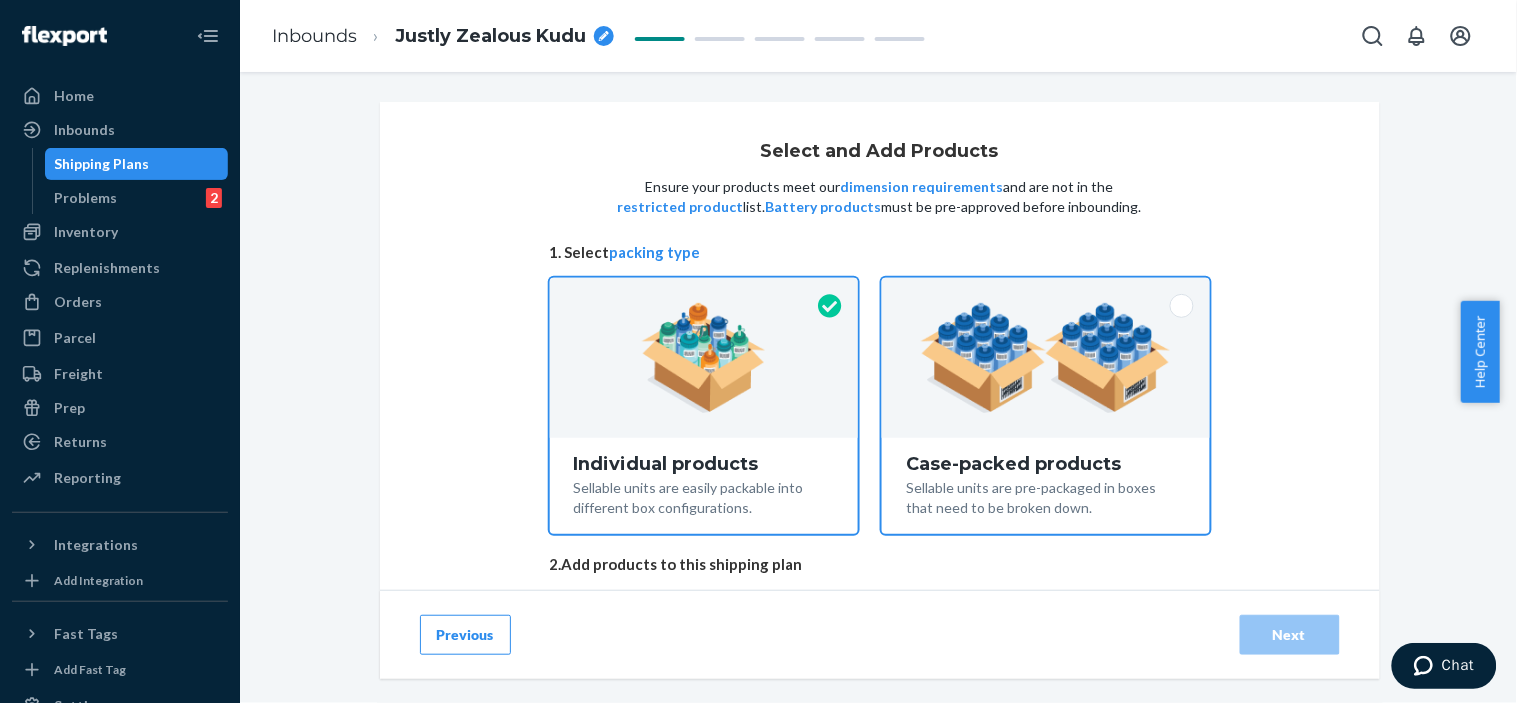click at bounding box center (1045, 358) 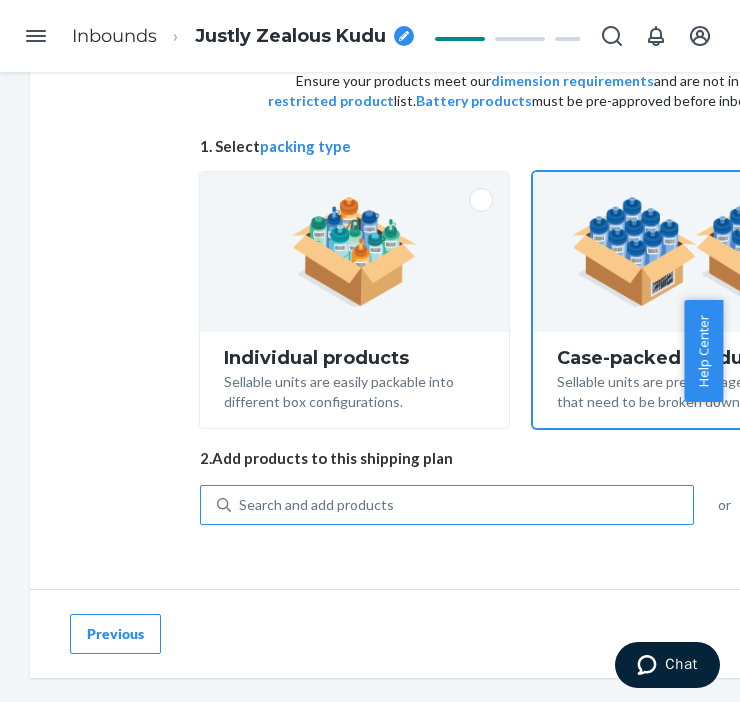 scroll, scrollTop: 122, scrollLeft: 0, axis: vertical 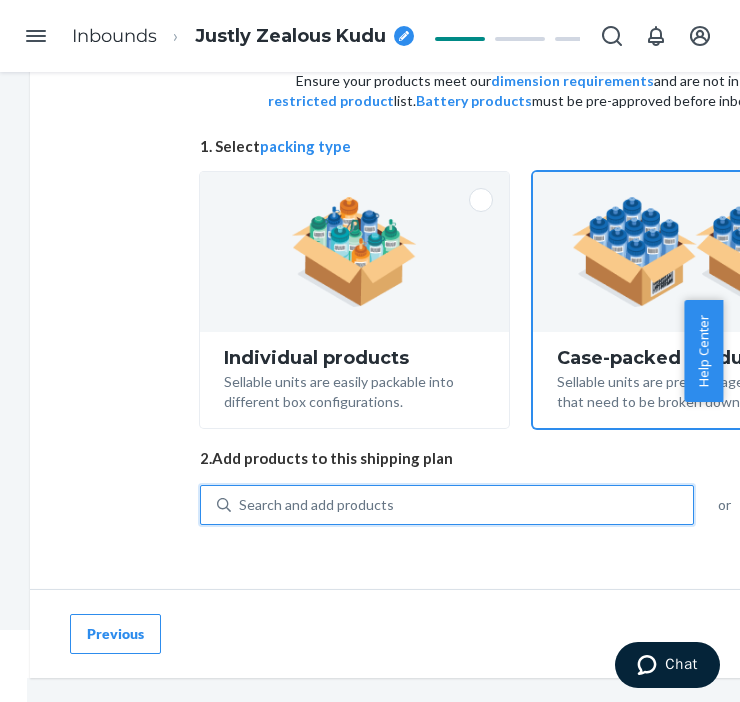click on "Search and add products" at bounding box center [316, 505] 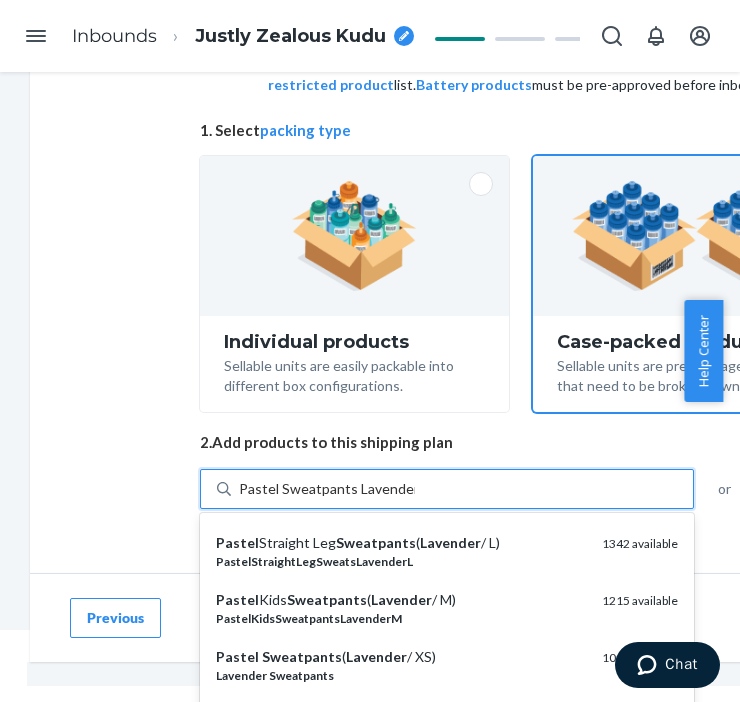 scroll, scrollTop: 333, scrollLeft: 0, axis: vertical 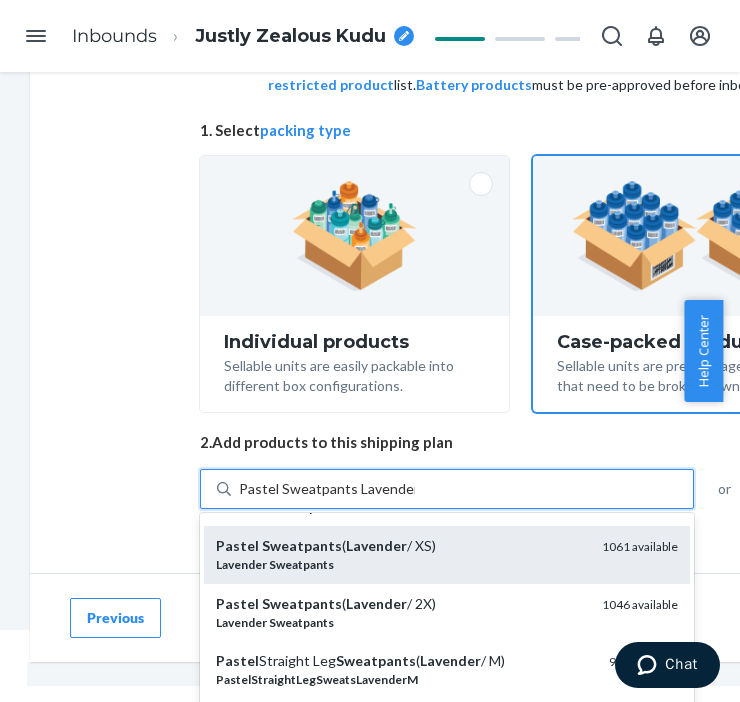 click on "Lavender   Sweatpants" at bounding box center (401, 564) 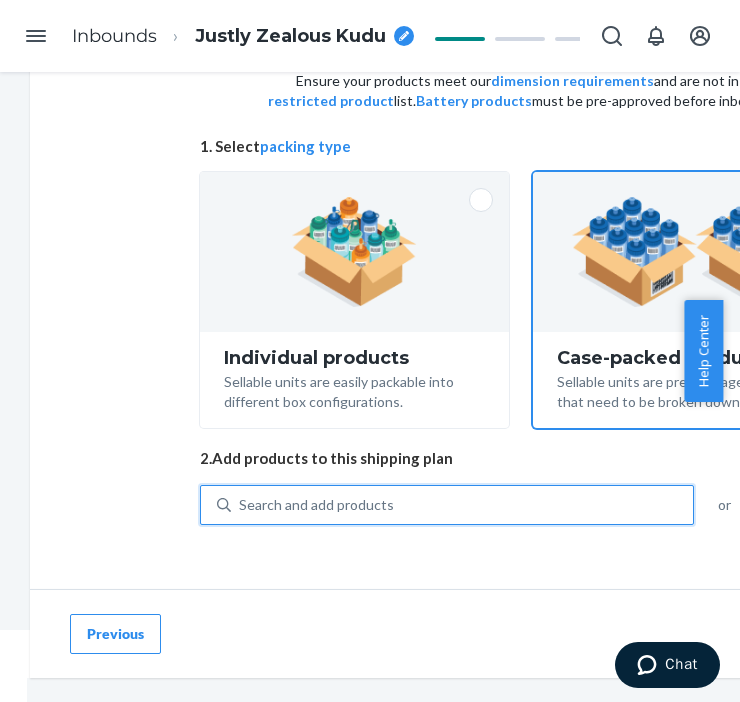 click on "Search and add products" at bounding box center [462, 505] 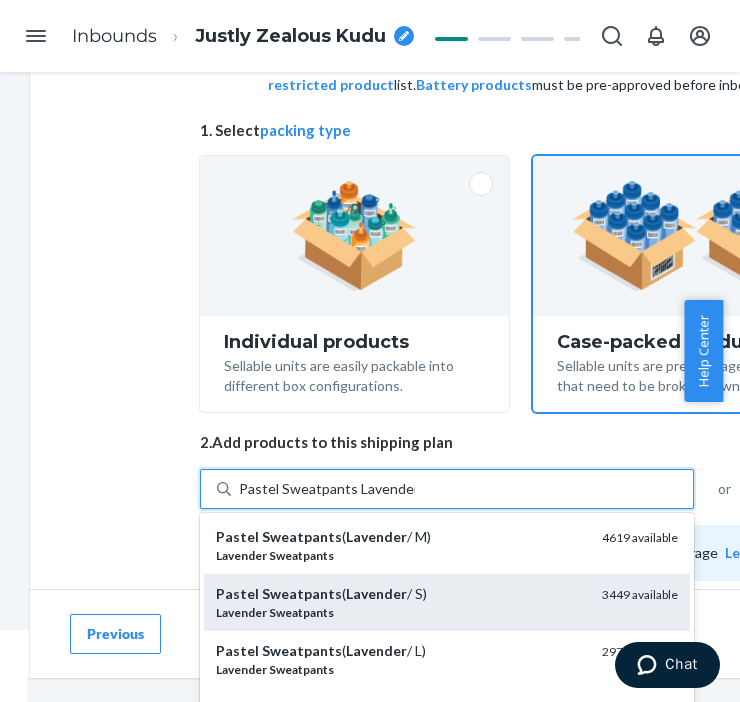 click on "Pastel   Sweatpants  ( Lavender  / S)" at bounding box center [401, 594] 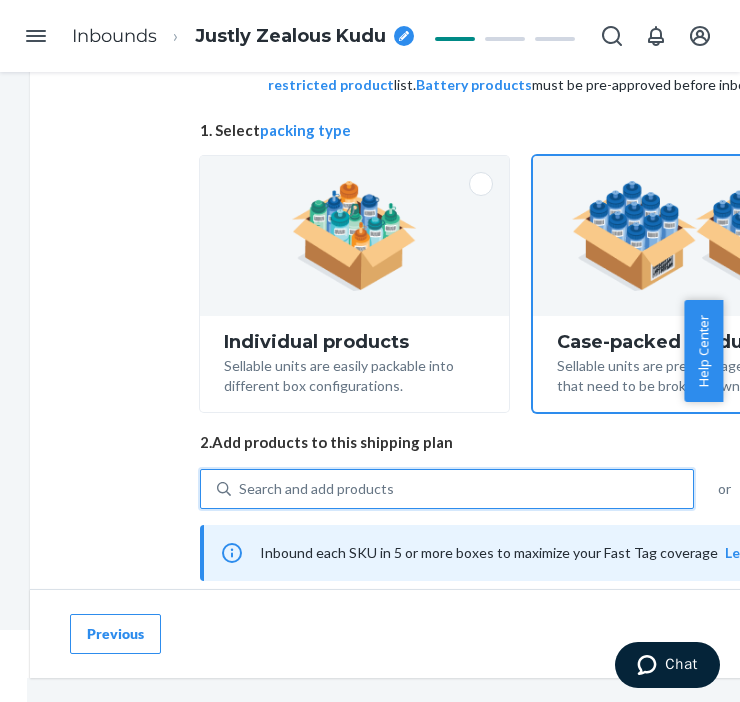 click on "Search and add products" at bounding box center (462, 489) 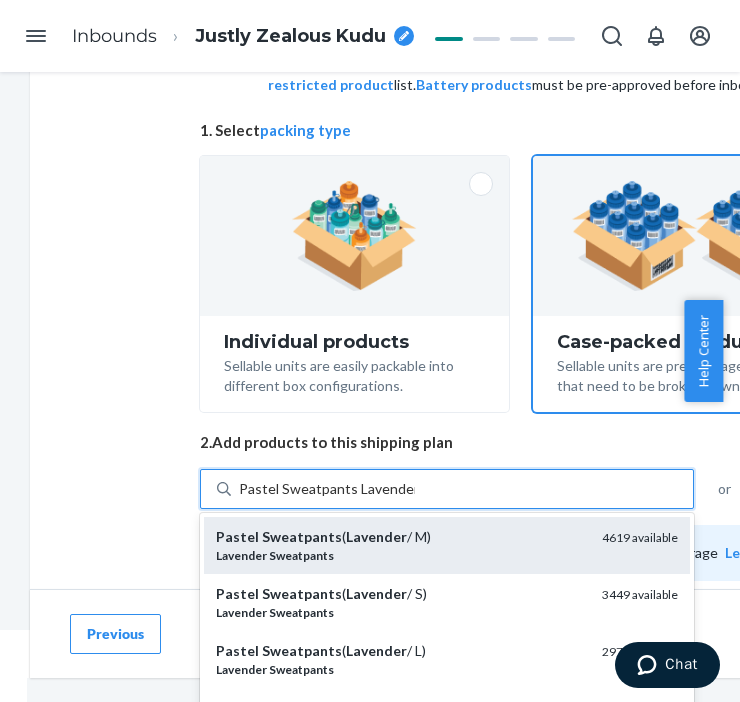 click on "Lavender   Sweatpants" at bounding box center (401, 555) 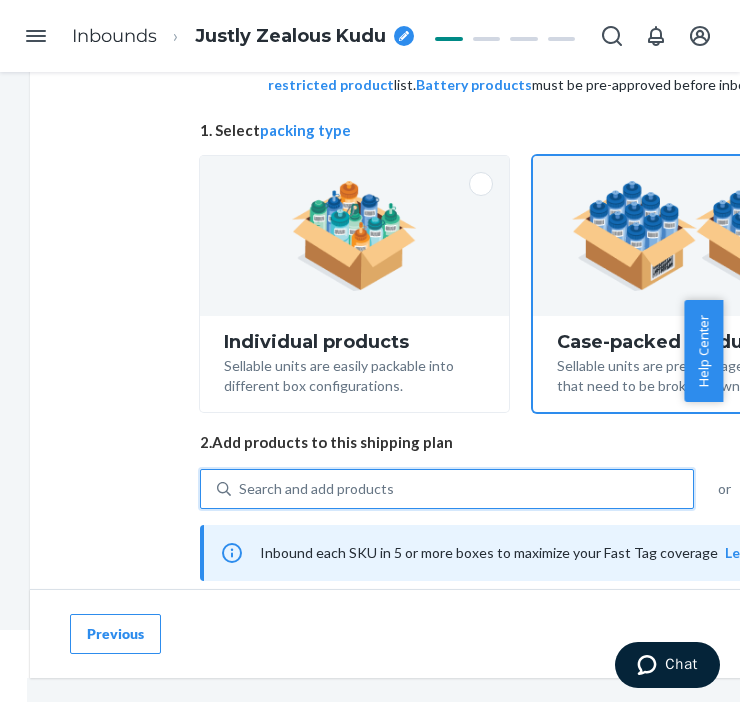 click on "Search and add products" at bounding box center (462, 489) 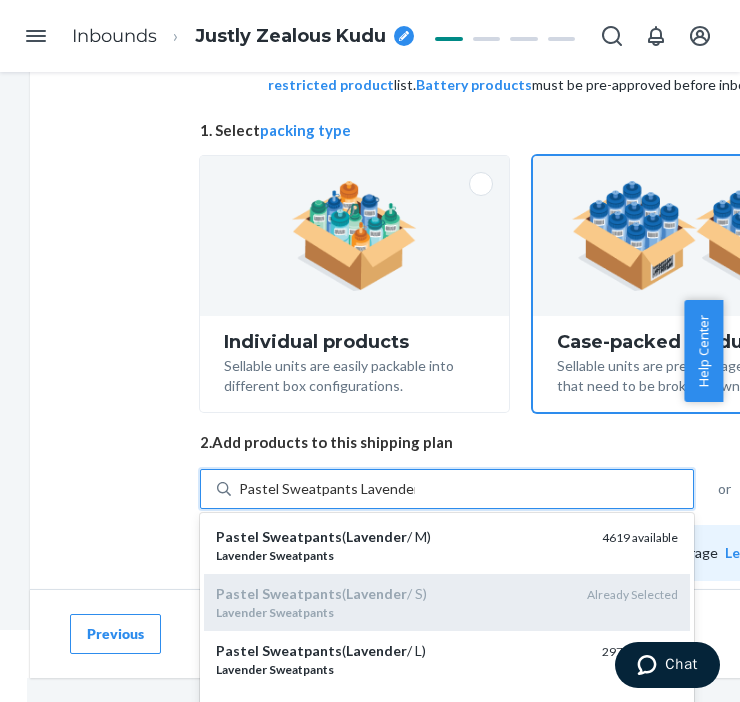 scroll, scrollTop: 111, scrollLeft: 0, axis: vertical 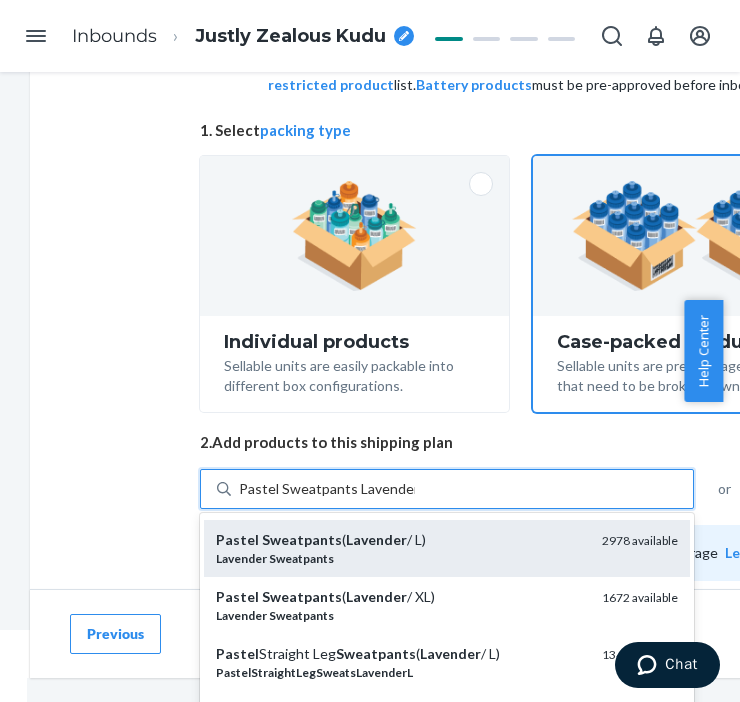 click on "Pastel   Sweatpants  ( Lavender  / L)" at bounding box center (401, 540) 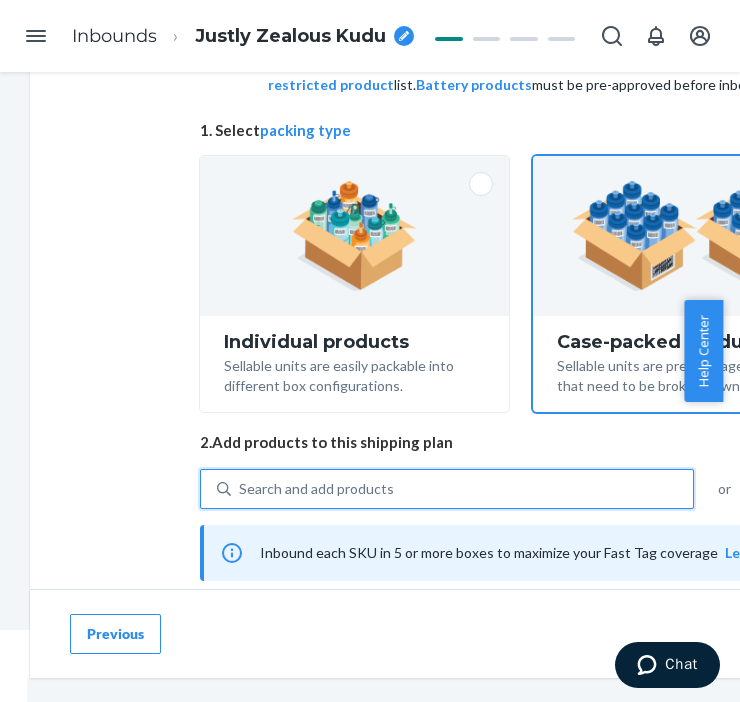 click on "Search and add products" at bounding box center (462, 489) 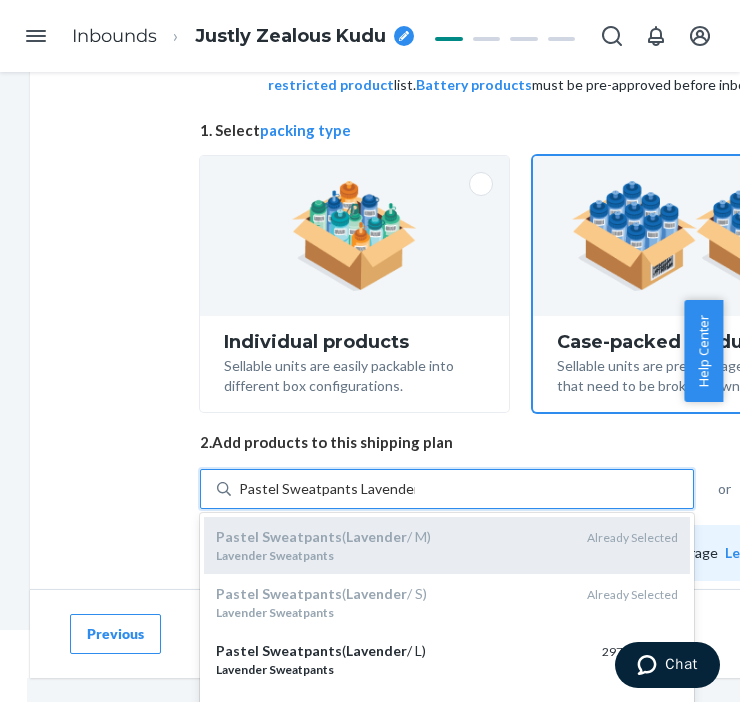 scroll, scrollTop: 111, scrollLeft: 0, axis: vertical 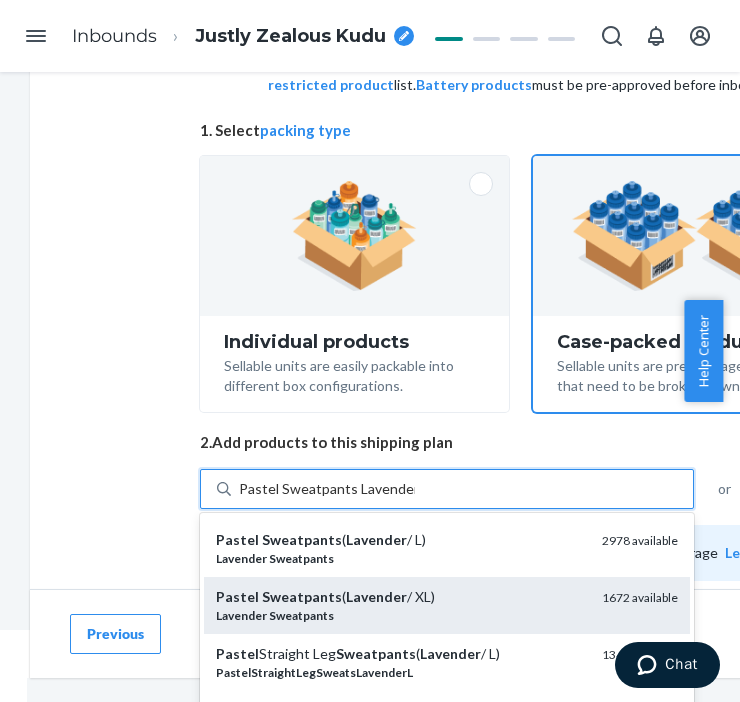 click on "Pastel   Sweatpants  ( Lavender  / XL)" at bounding box center [401, 597] 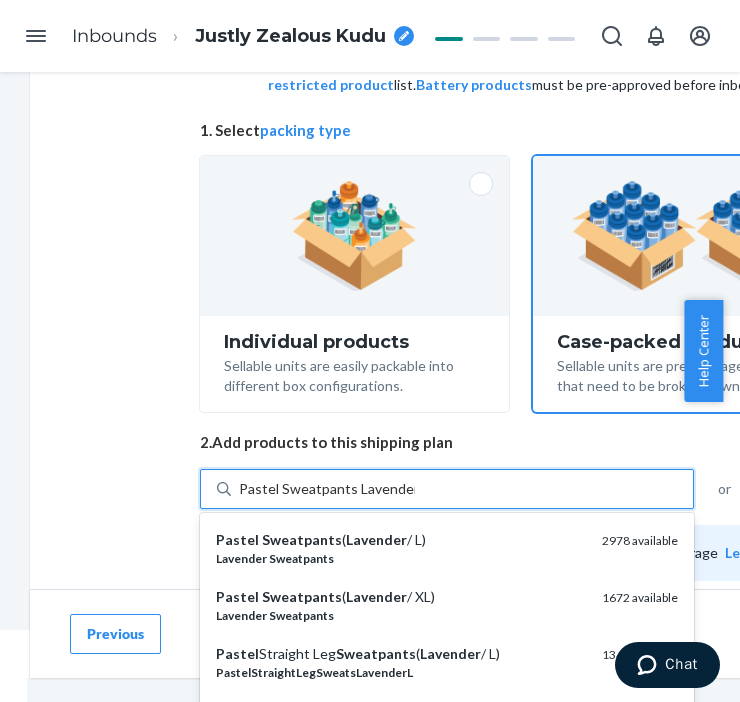 type 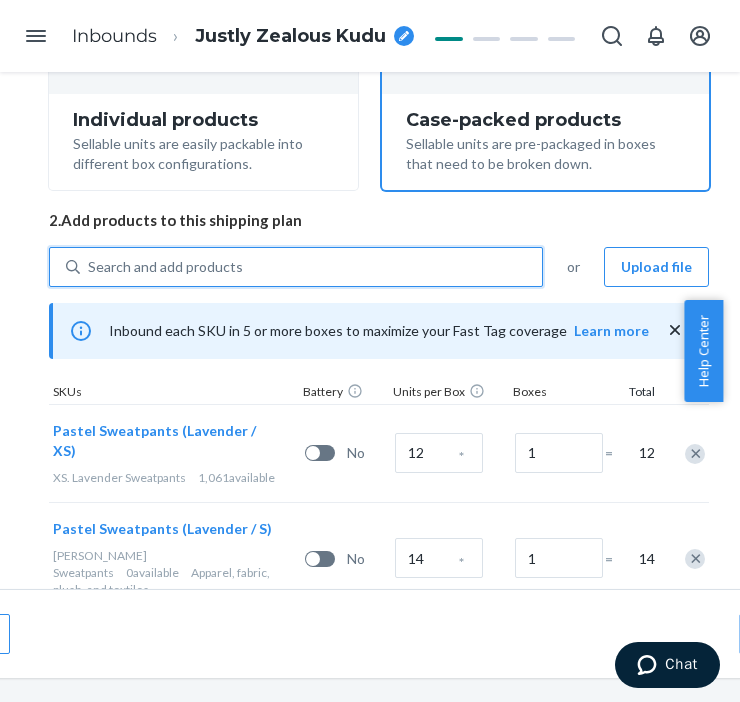 scroll, scrollTop: 344, scrollLeft: 153, axis: both 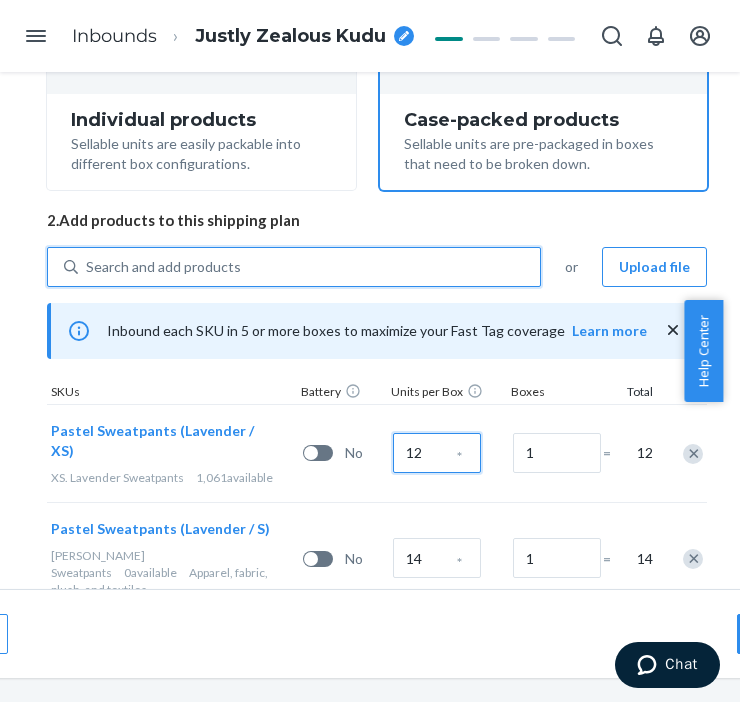 click on "12" at bounding box center [437, 453] 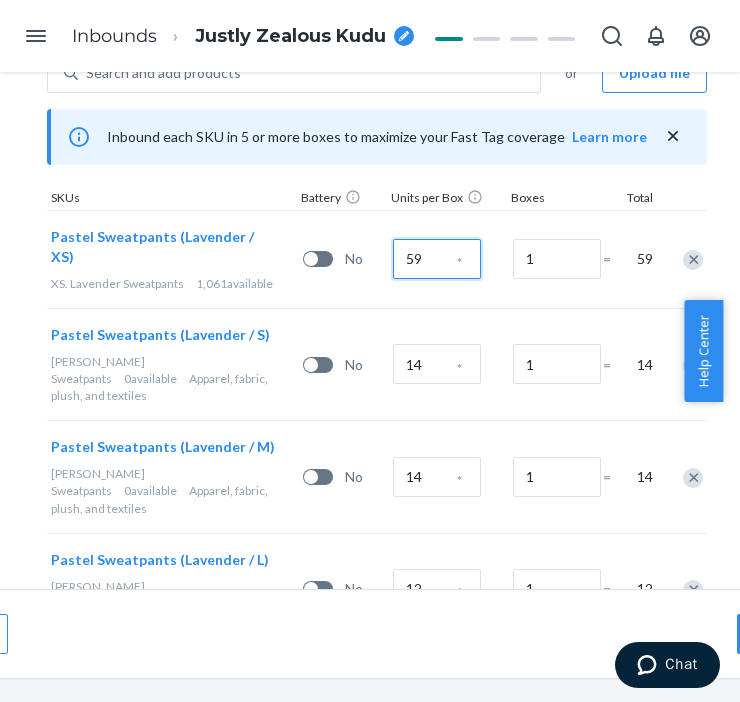 scroll, scrollTop: 566, scrollLeft: 153, axis: both 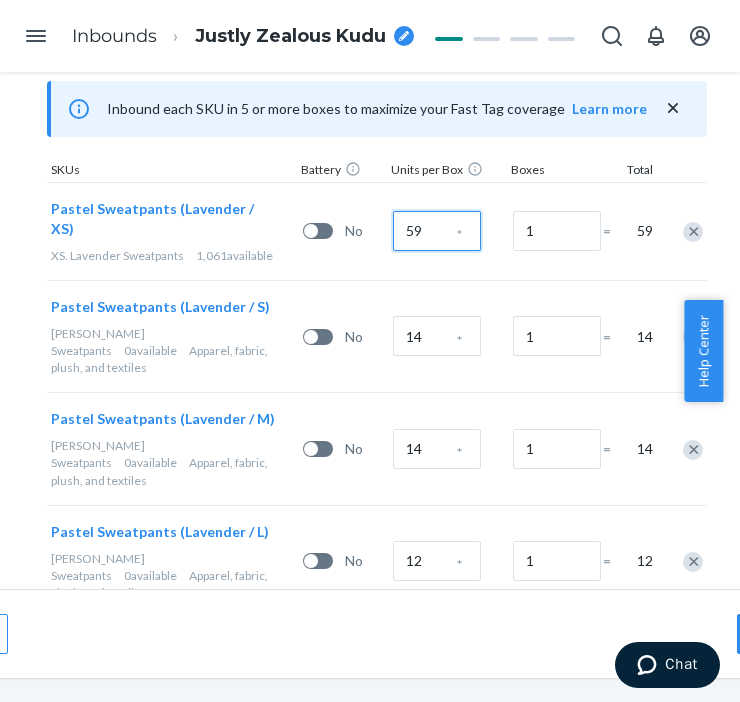 type on "59" 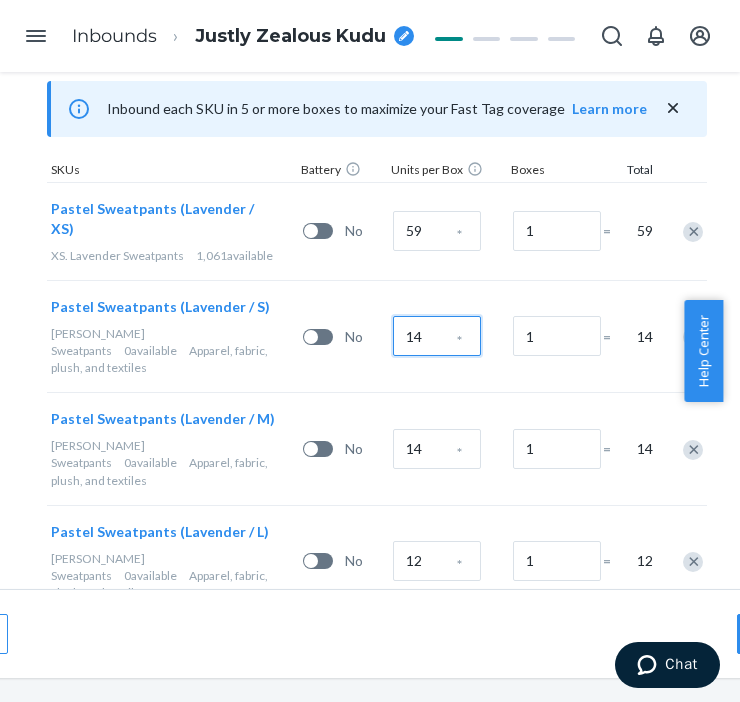 click on "14" at bounding box center [437, 336] 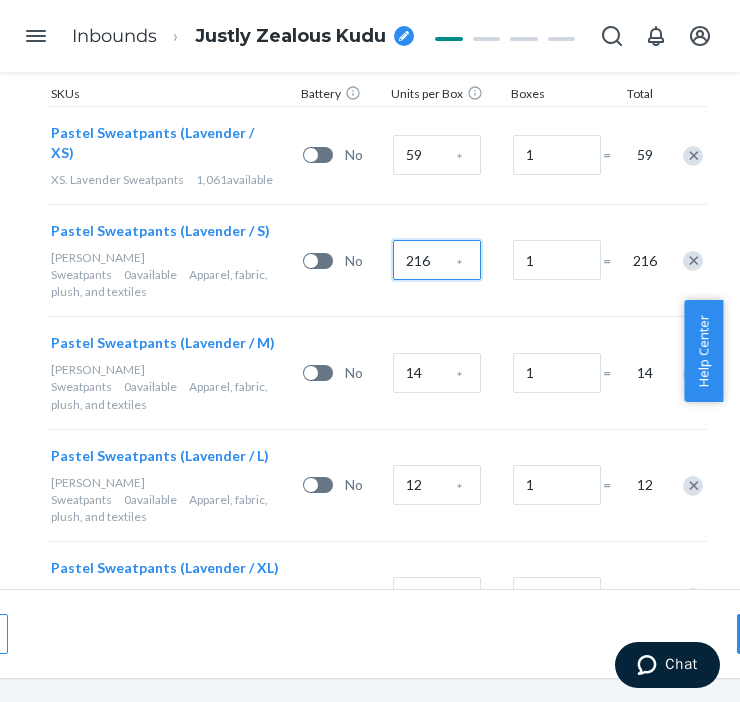 scroll, scrollTop: 677, scrollLeft: 153, axis: both 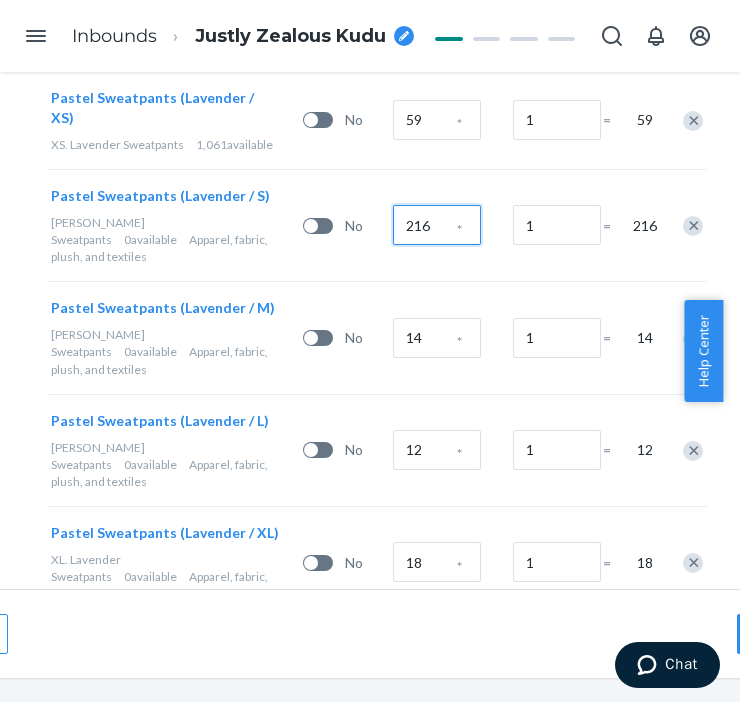 type on "216" 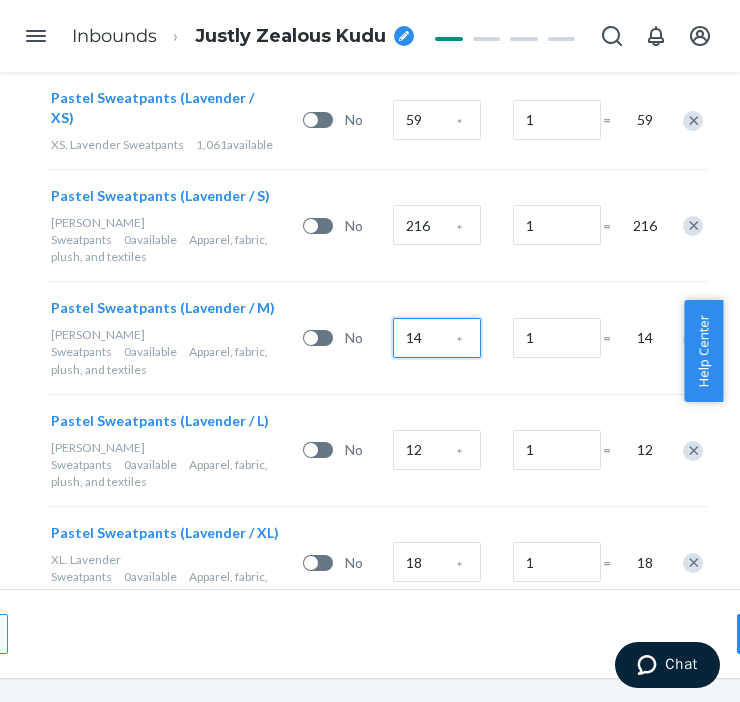 click on "14" at bounding box center [437, 338] 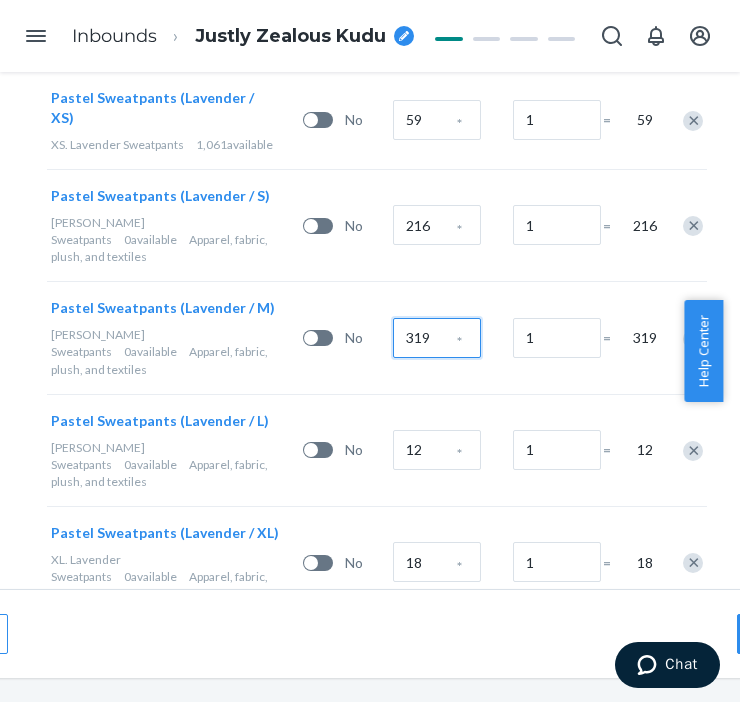 scroll, scrollTop: 678, scrollLeft: 153, axis: both 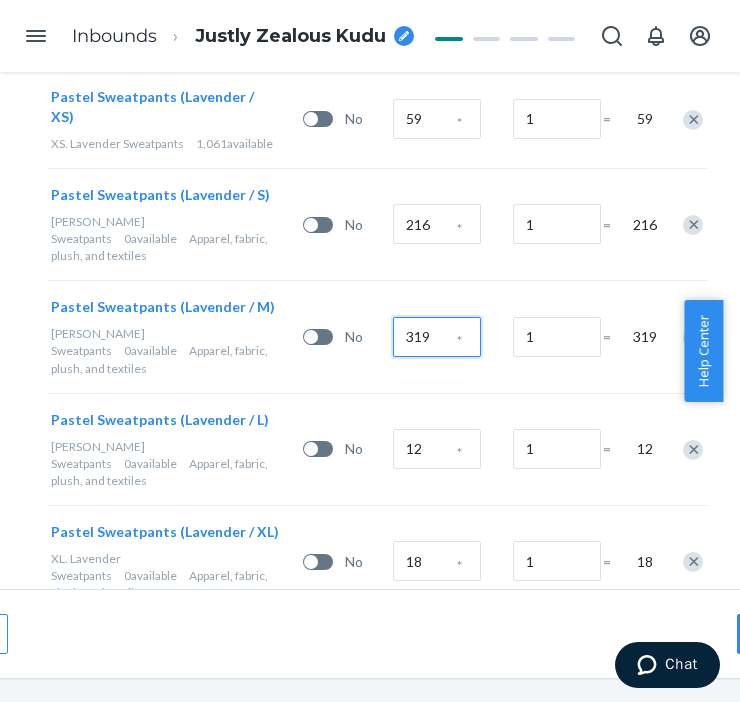 type on "319" 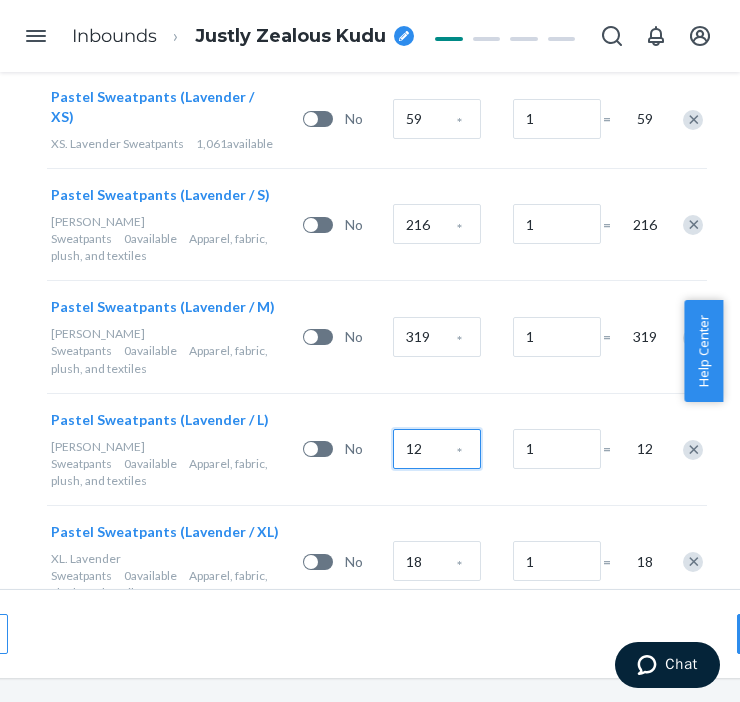 click on "12" at bounding box center (437, 449) 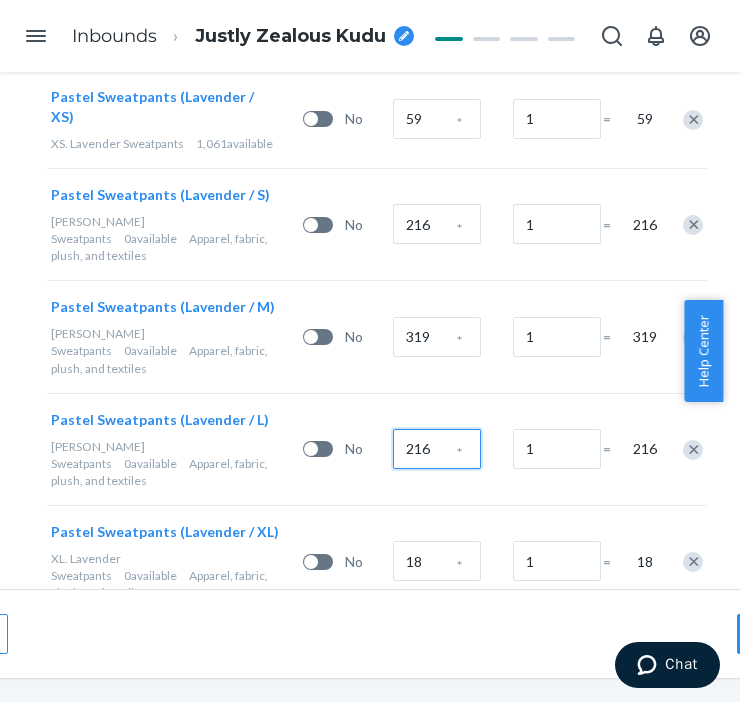 type on "216" 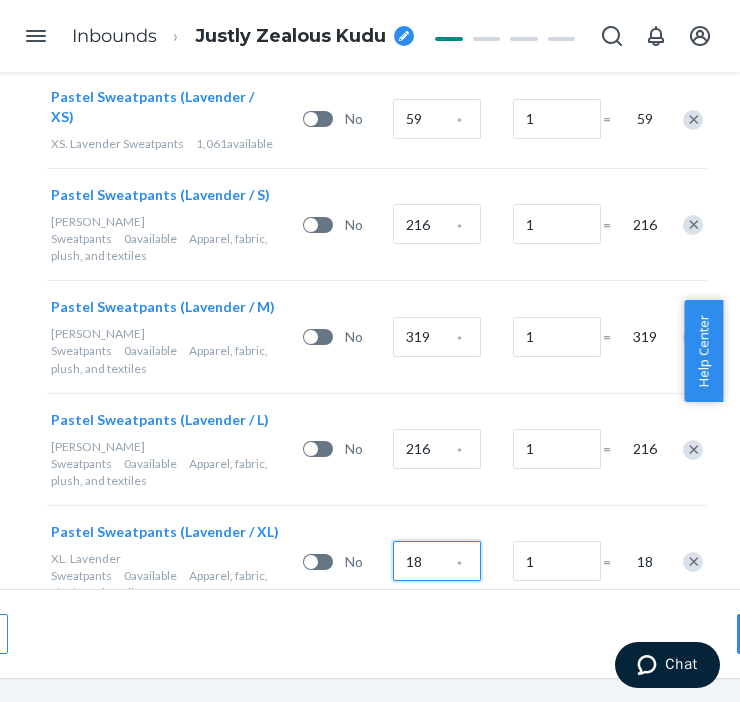 click on "18" at bounding box center (437, 561) 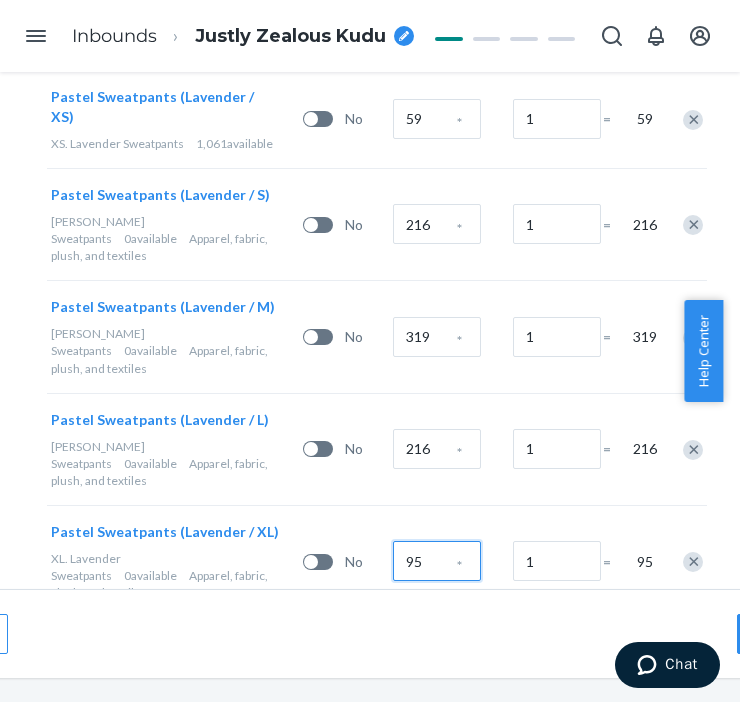 type on "95" 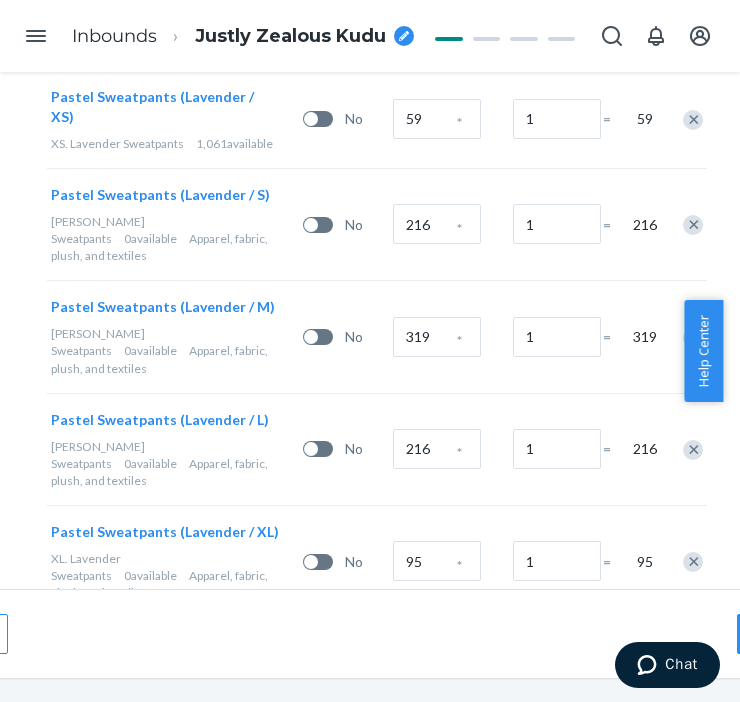 click on "Select and Add Products
Ensure your products meet our  dimension requirements  and are not in the  restricted product  list.
Battery products  must be pre-approved before inbounding.
1.   Select  packing type Individual products Sellable units are easily packable into different box configurations. Case-packed products Sellable units are pre-packaged in boxes that need to be broken down. 2.  Add products to this shipping plan Search and add products or Upload file Inbound each SKU in 5 or more boxes to maximize your Fast Tag coverage Learn more SKUs Battery Units per Box Boxes Total Pastel Sweatpants (Lavender / XS) XS. Lavender Sweatpants 1,061  available No 59 * 1 = 59 Pastel Sweatpants (Lavender / S) [PERSON_NAME] Sweatpants 0  available Apparel, fabric, plush, and textiles No 216 * 1 = 216 Pastel Sweatpants (Lavender / M) [PERSON_NAME] Sweatpants 0  available Apparel, fabric, plush, and textiles No 319 * 1 = 319 Pastel Sweatpants (Lavender / L) [PERSON_NAME] Sweatpants 0  available No 216 *" at bounding box center [377, 41] 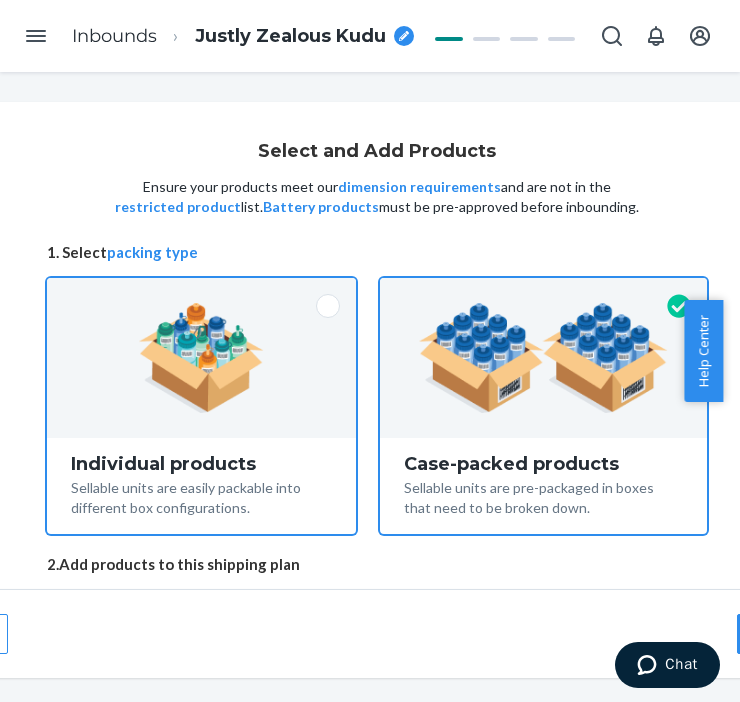 scroll, scrollTop: 222, scrollLeft: 153, axis: both 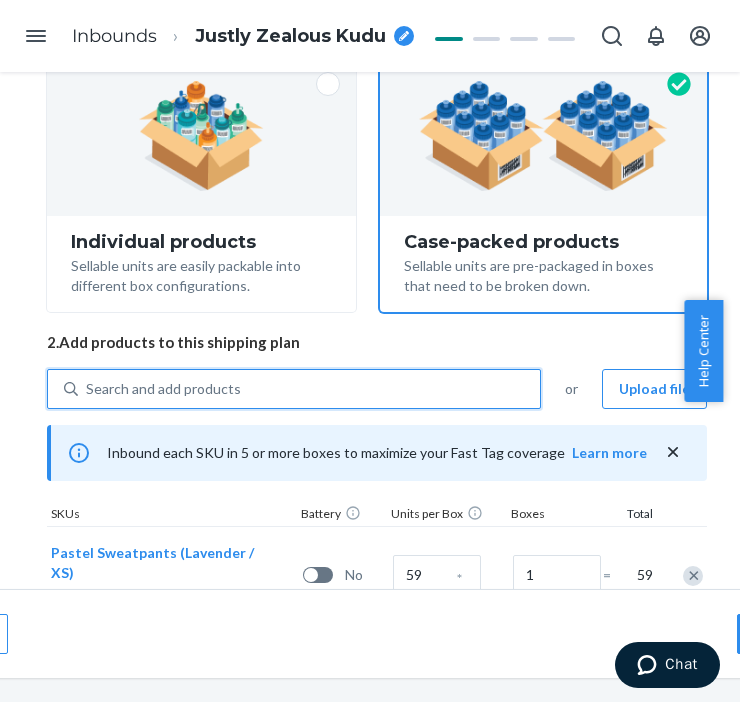 click on "Search and add products" at bounding box center [163, 389] 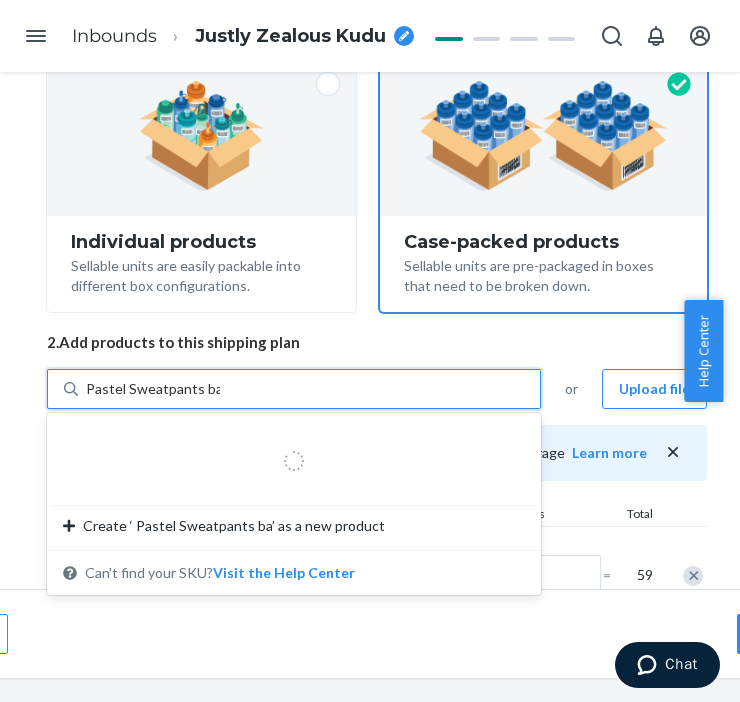 type on "Pastel Sweatpants baby" 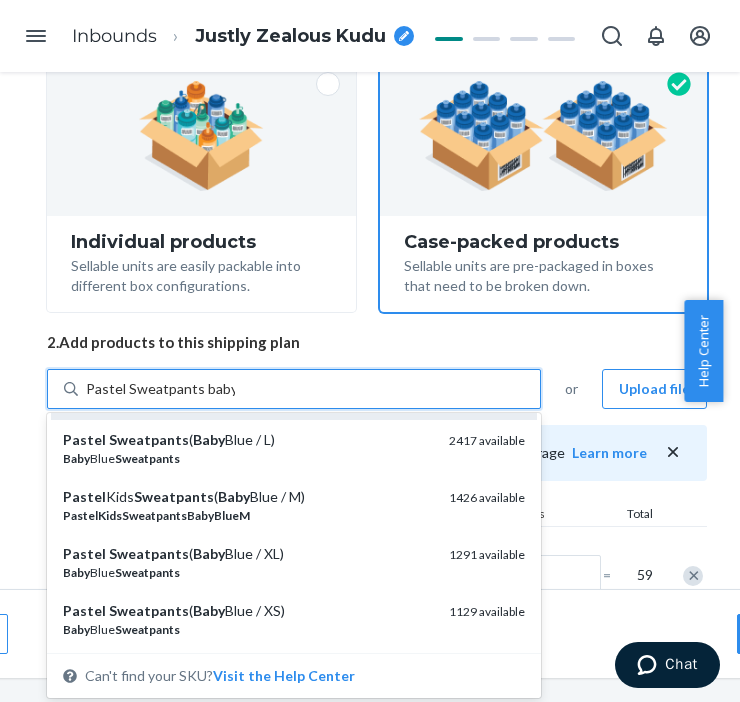 scroll, scrollTop: 222, scrollLeft: 0, axis: vertical 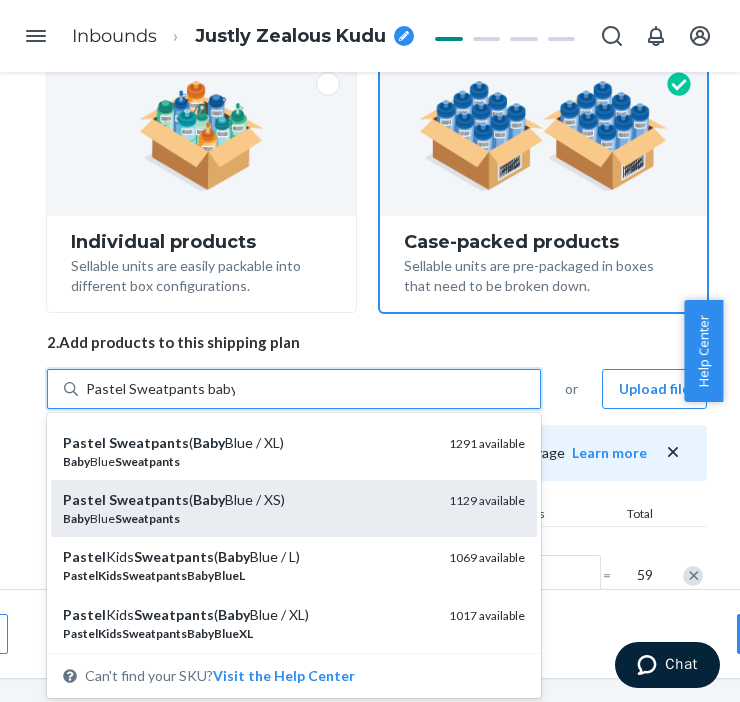 click on "Pastel   Sweatpants  ( Baby  Blue / XS)" at bounding box center (248, 500) 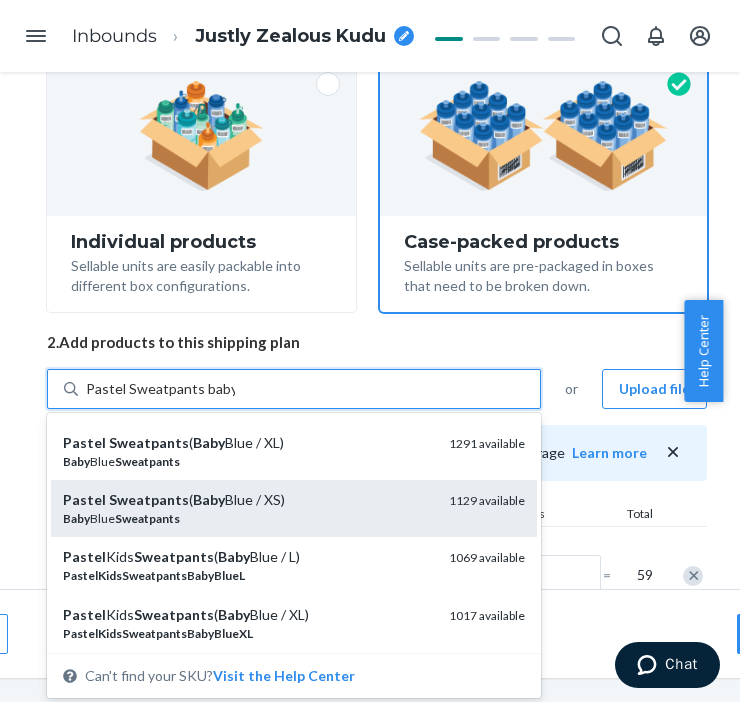 click on "Pastel Sweatpants baby" at bounding box center (160, 389) 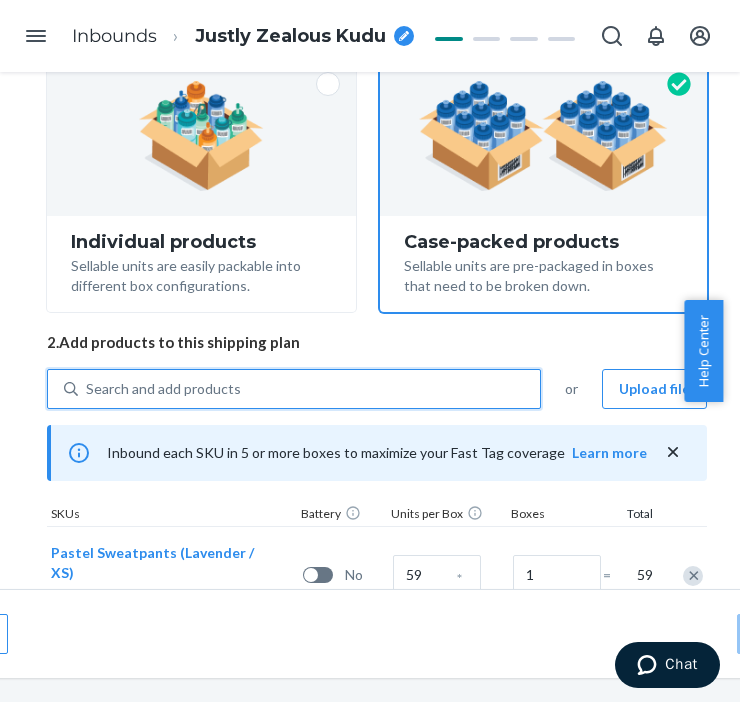 click on "Search and add products" at bounding box center (309, 389) 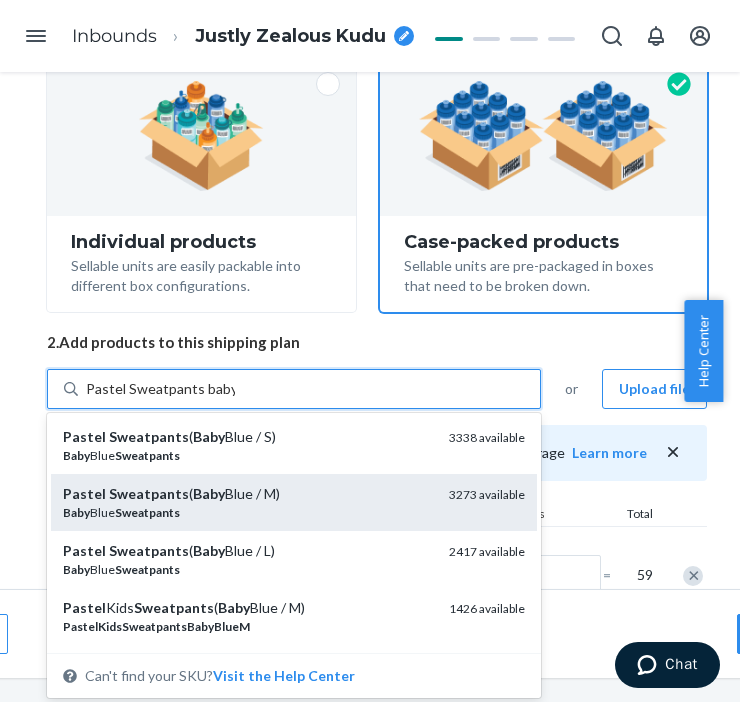 click on "Pastel   Sweatpants  ( Baby  Blue / M)" at bounding box center [248, 494] 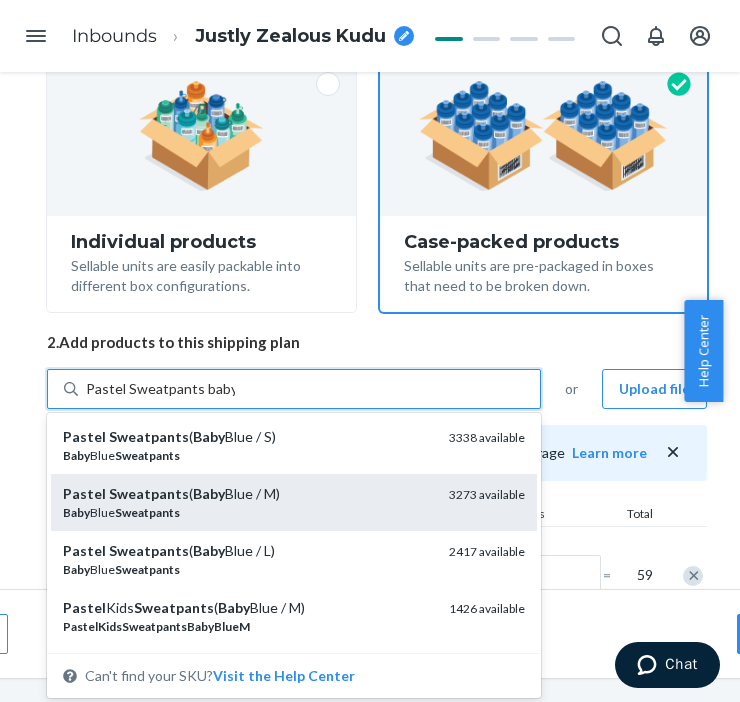 click on "Pastel Sweatpants baby" at bounding box center (160, 389) 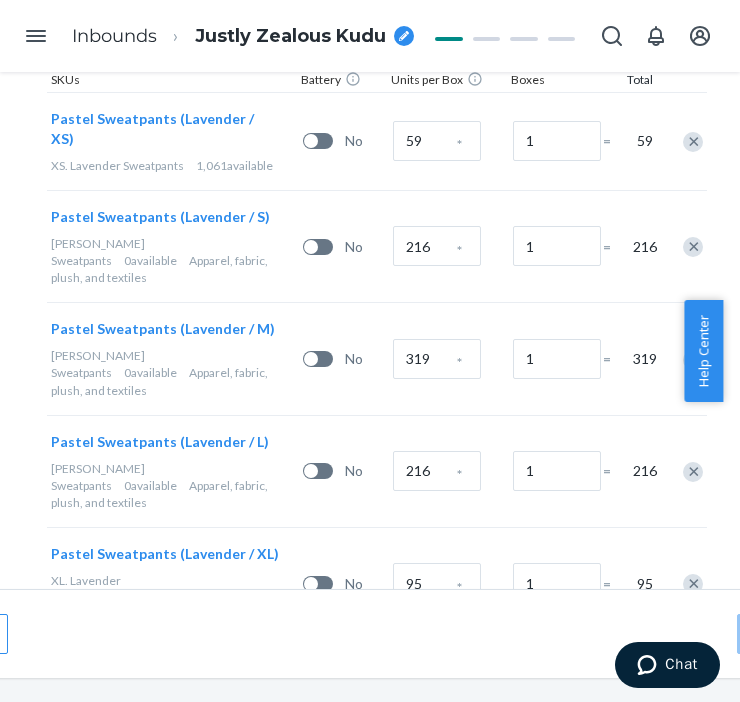 scroll, scrollTop: 855, scrollLeft: 153, axis: both 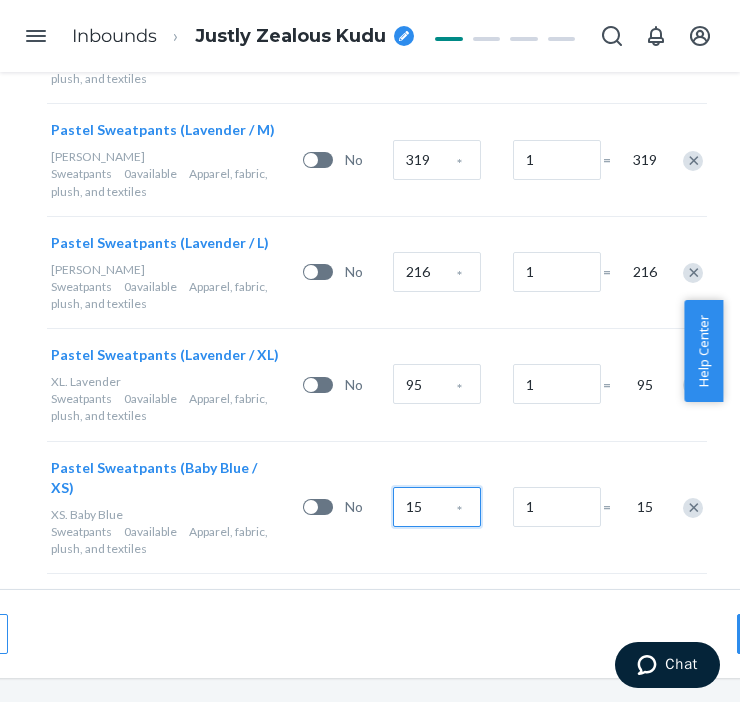 click on "15" at bounding box center (437, 507) 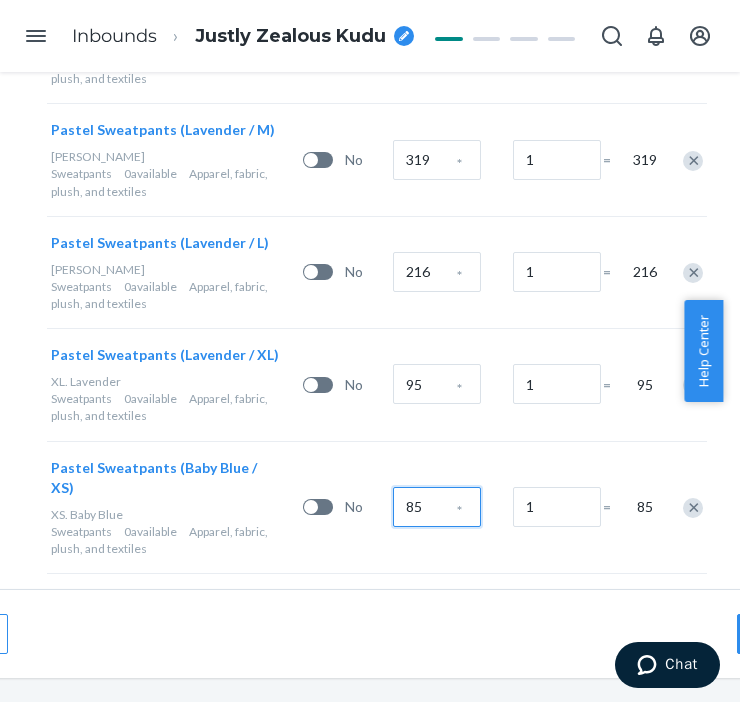 type on "85" 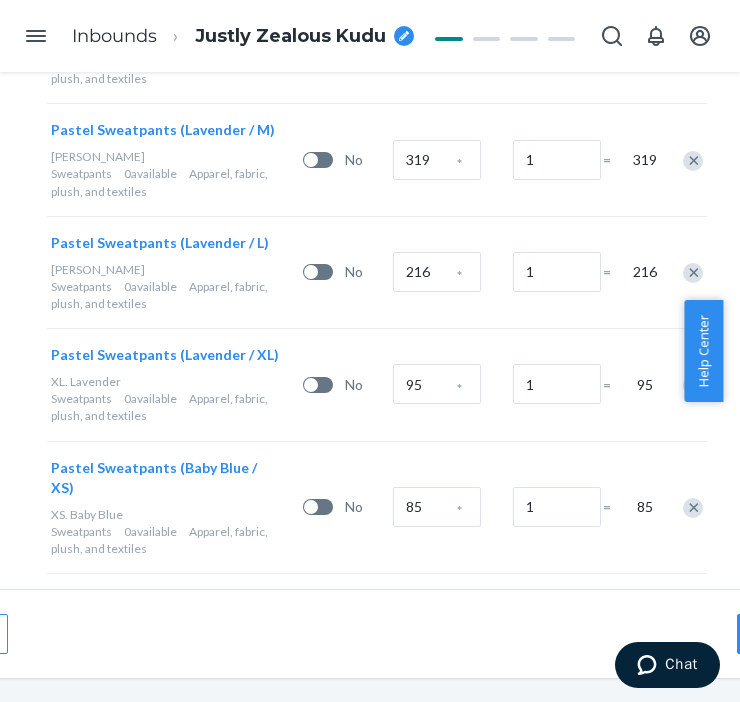 click on "3" at bounding box center (437, 629) 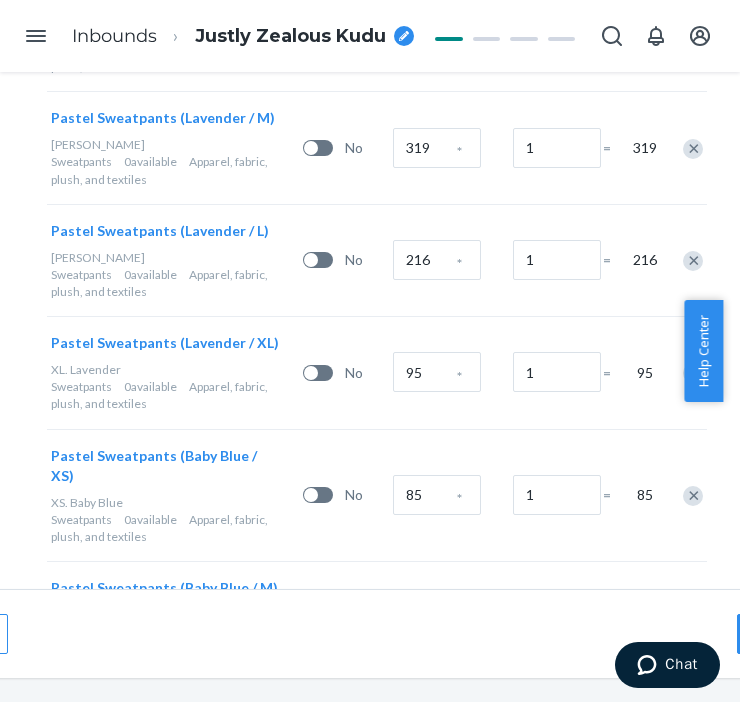scroll, scrollTop: 868, scrollLeft: 153, axis: both 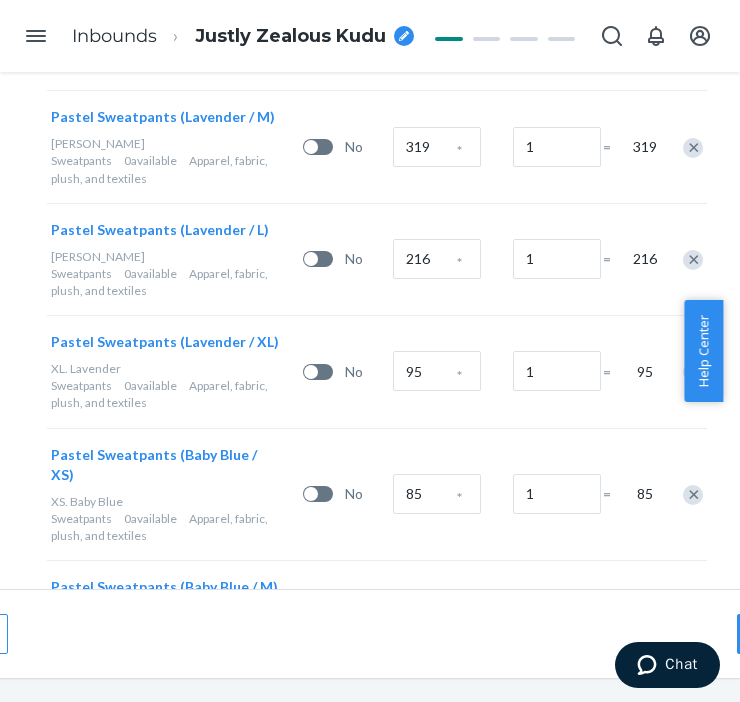 type on "188" 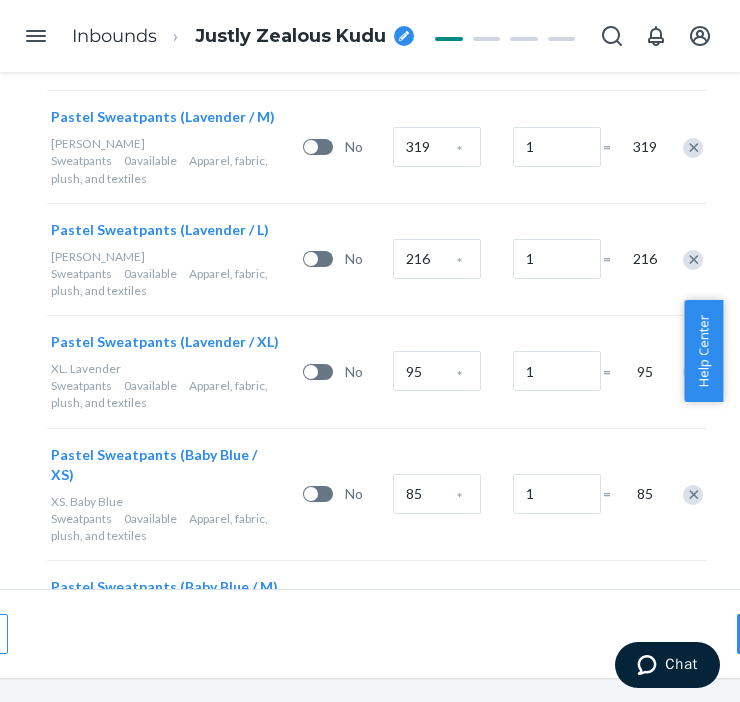 drag, startPoint x: 424, startPoint y: 554, endPoint x: 205, endPoint y: 491, distance: 227.88155 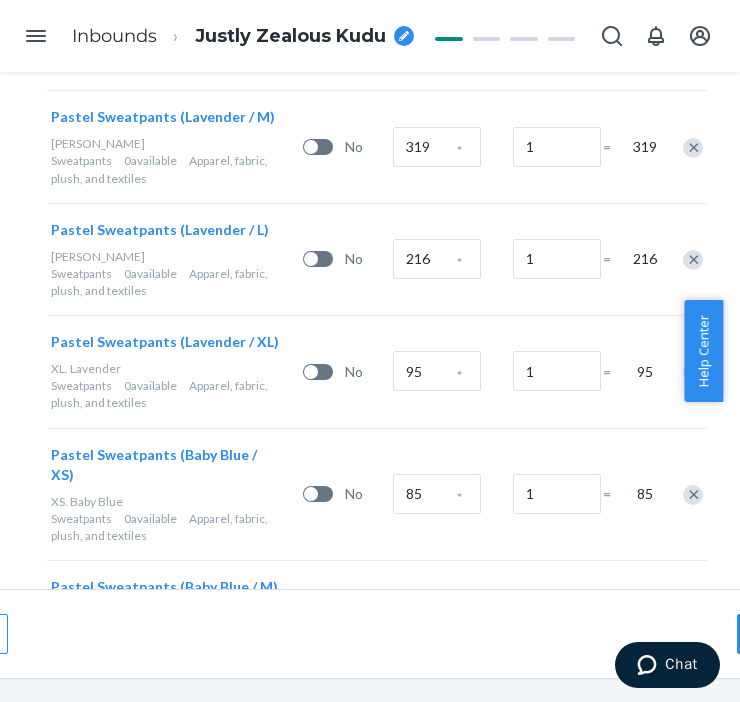click on "Select and Add Products
Ensure your products meet our  dimension requirements  and are not in the  restricted product  list.
Battery products  must be pre-approved before inbounding.
1.   Select  packing type Individual products Sellable units are easily packable into different box configurations. Case-packed products Sellable units are pre-packaged in boxes that need to be broken down. 2.  Add products to this shipping plan Search and add products or Upload file Inbound each SKU in 5 or more boxes to maximize your Fast Tag coverage Learn more SKUs Battery Units per Box Boxes Total Pastel Sweatpants (Lavender / XS) XS. Lavender Sweatpants 1,061  available No 59 * 1 = 59 Pastel Sweatpants (Lavender / S) [PERSON_NAME] Sweatpants 0  available Apparel, fabric, plush, and textiles No 216 * 1 = 216 Pastel Sweatpants (Lavender / M) [PERSON_NAME] Sweatpants 0  available Apparel, fabric, plush, and textiles No 319 * 1 = 319 Pastel Sweatpants (Lavender / L) [PERSON_NAME] Sweatpants 0  available No 216 *" at bounding box center (377, -27) 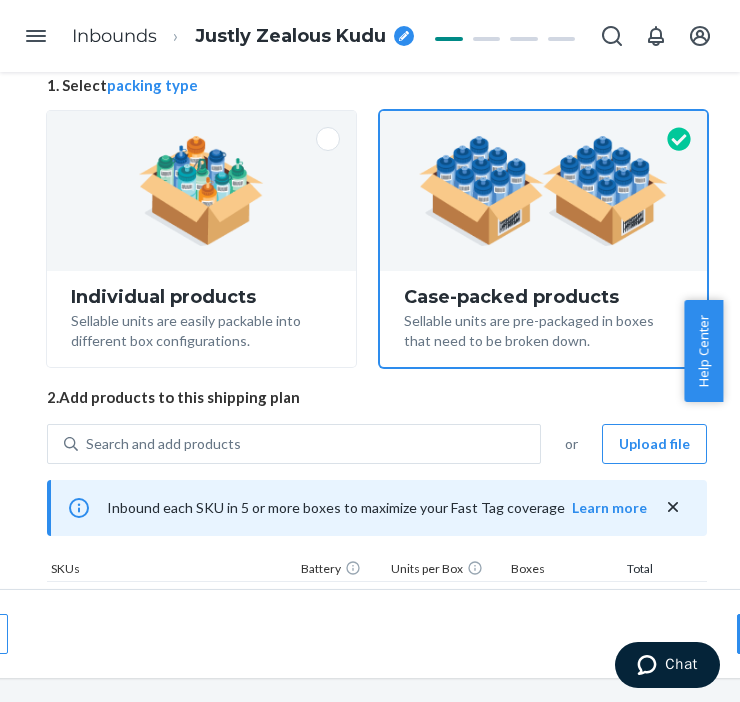 scroll, scrollTop: 333, scrollLeft: 153, axis: both 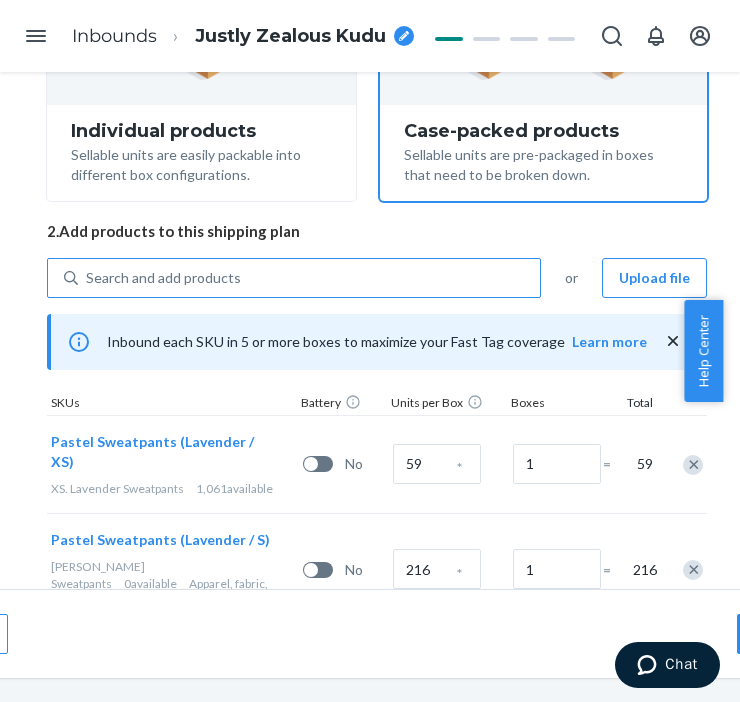 click on "Search and add products" at bounding box center [309, 278] 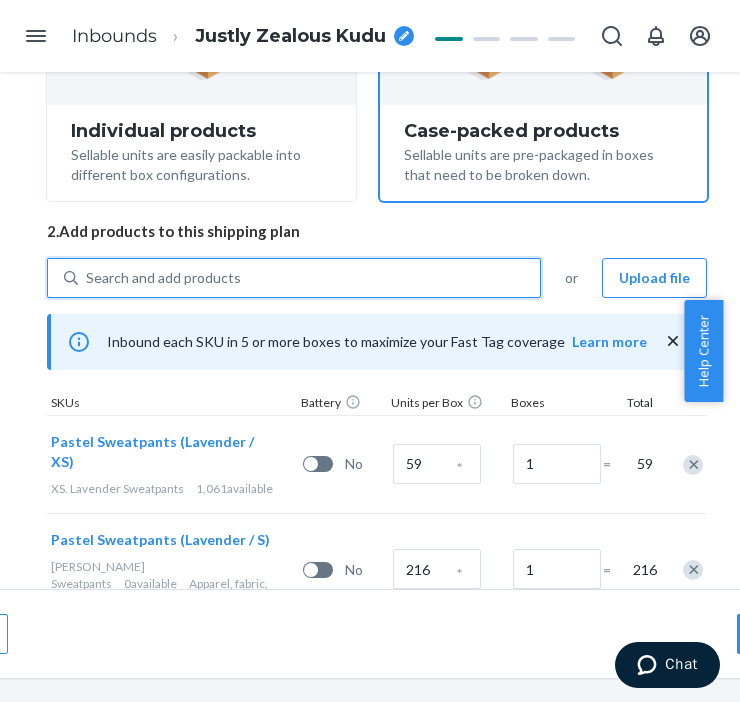 paste on "Pastel Sweatpants baby" 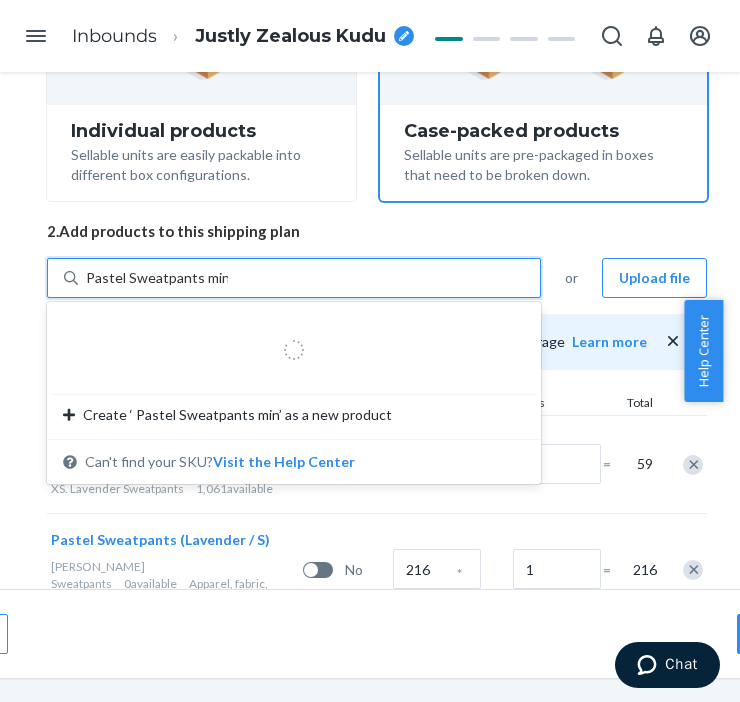 type on "Pastel Sweatpants mint" 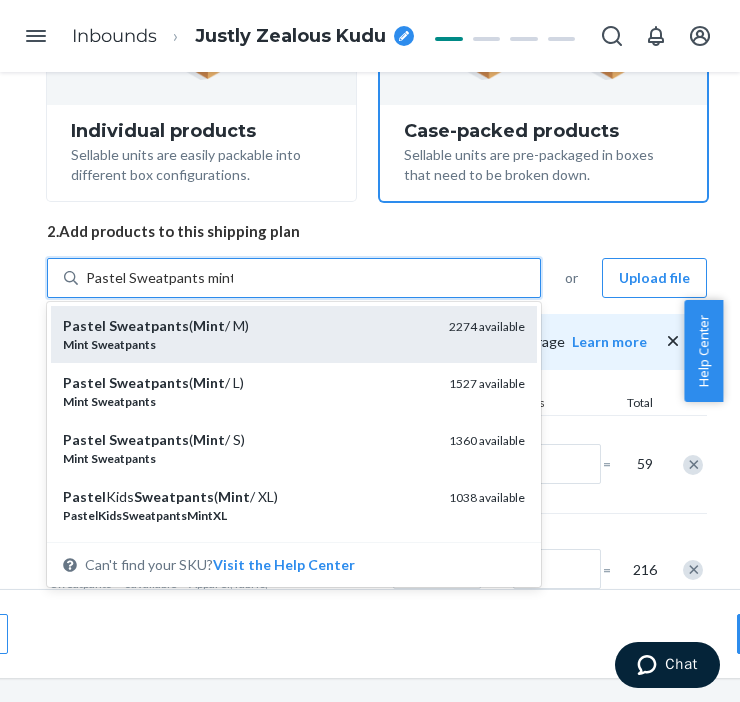 click on "Mint" at bounding box center (209, 325) 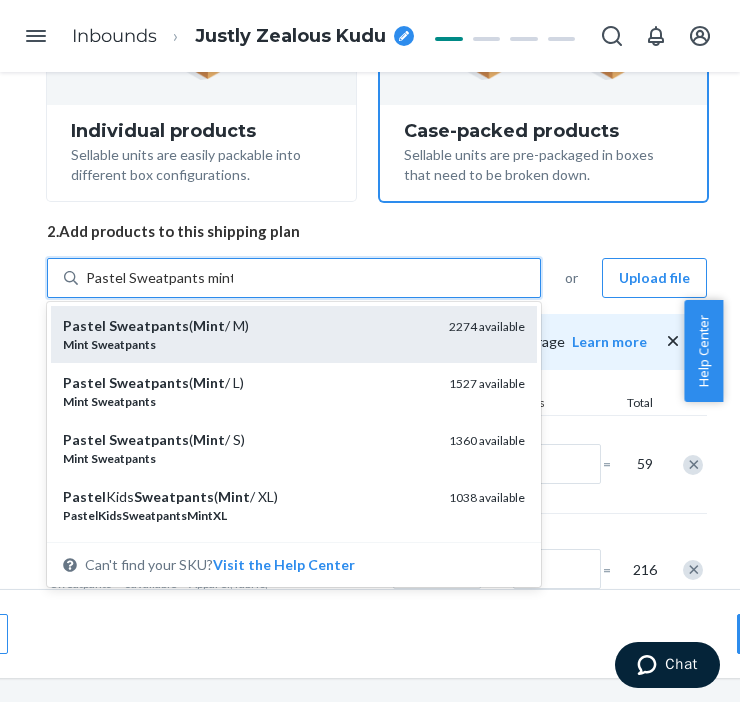 click on "Pastel Sweatpants mint" at bounding box center [159, 278] 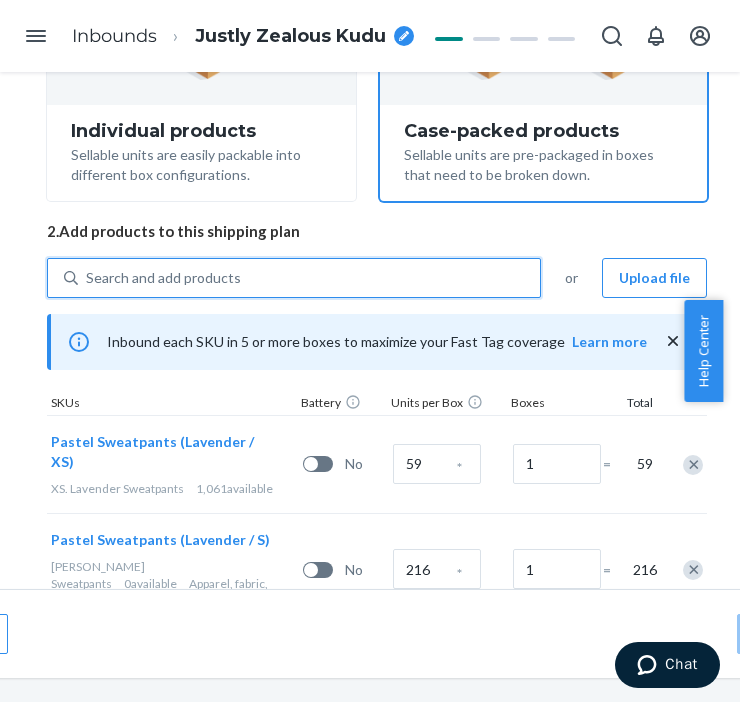 click on "Search and add products" at bounding box center (163, 278) 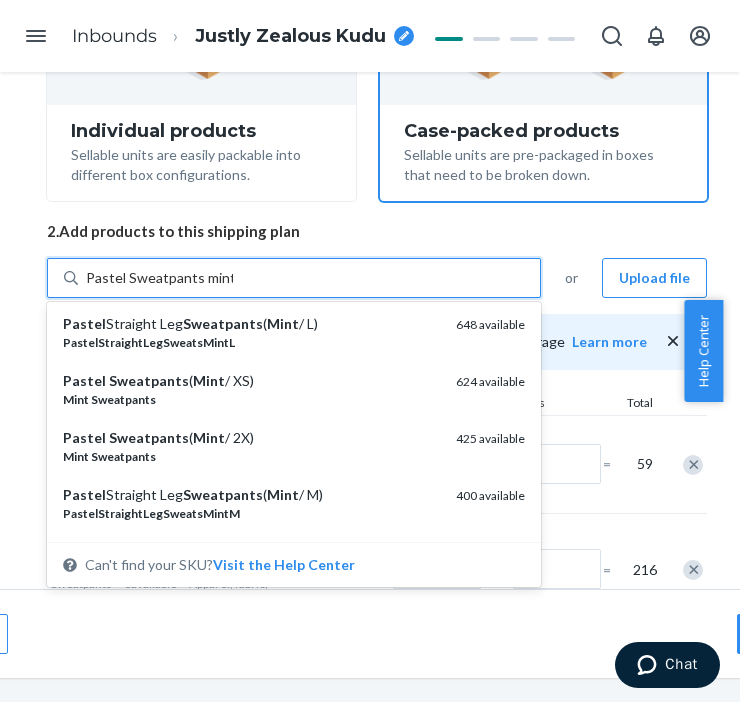 scroll, scrollTop: 555, scrollLeft: 0, axis: vertical 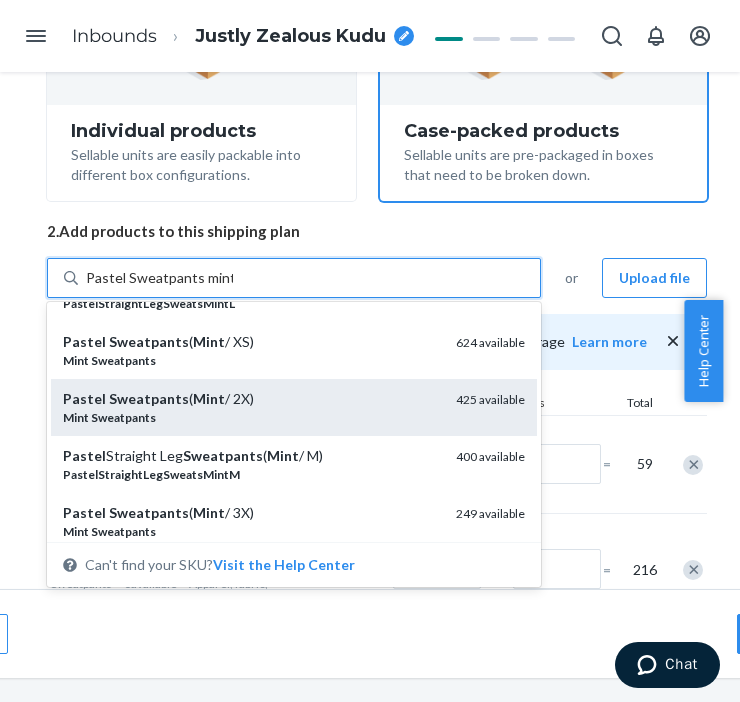click on "Pastel   Sweatpants  ( Mint  / 2X)" at bounding box center [251, 399] 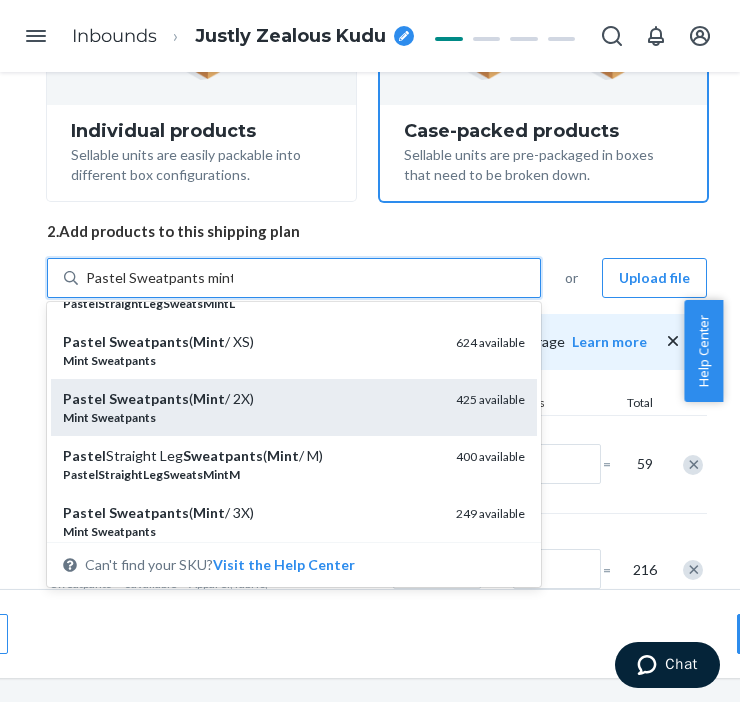 click on "Pastel Sweatpants mint" at bounding box center (159, 278) 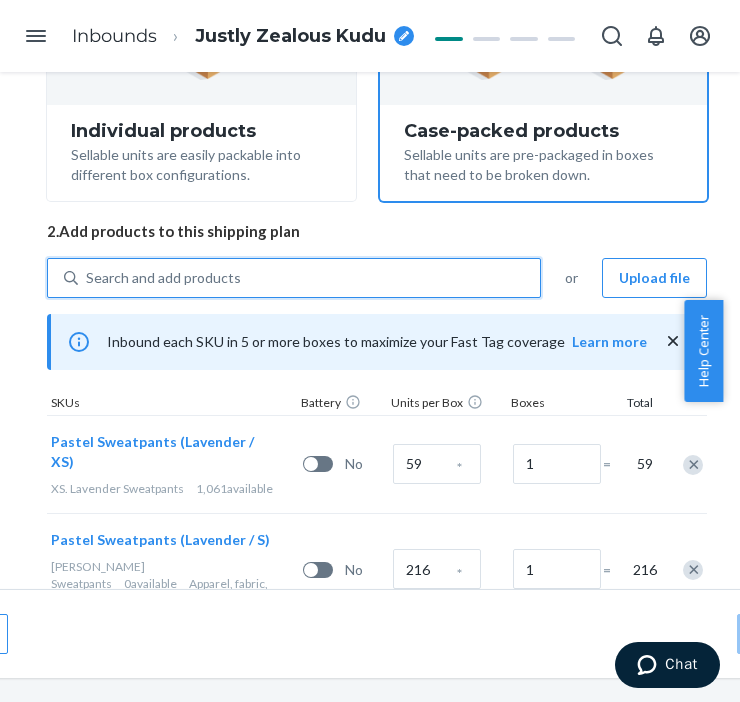 click on "Search and add products" at bounding box center (163, 278) 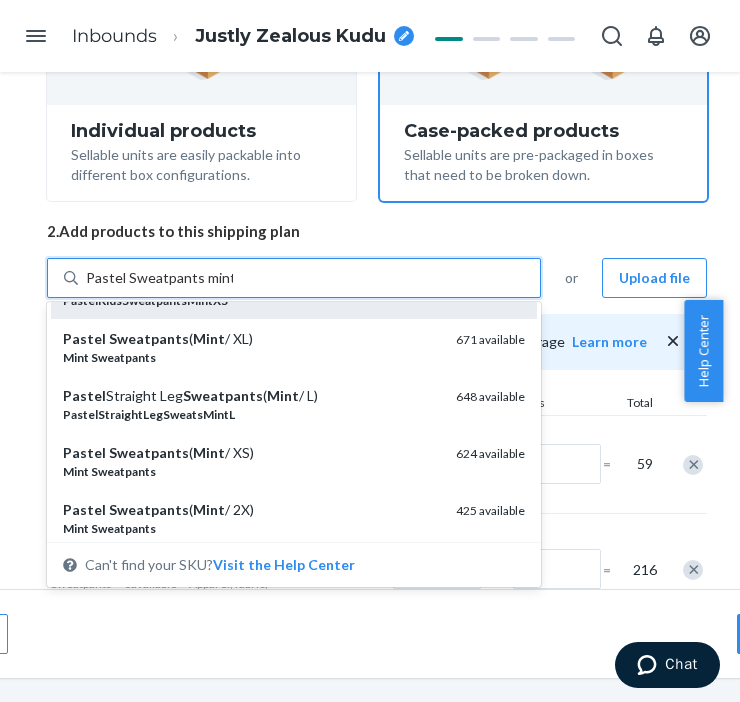 scroll, scrollTop: 666, scrollLeft: 0, axis: vertical 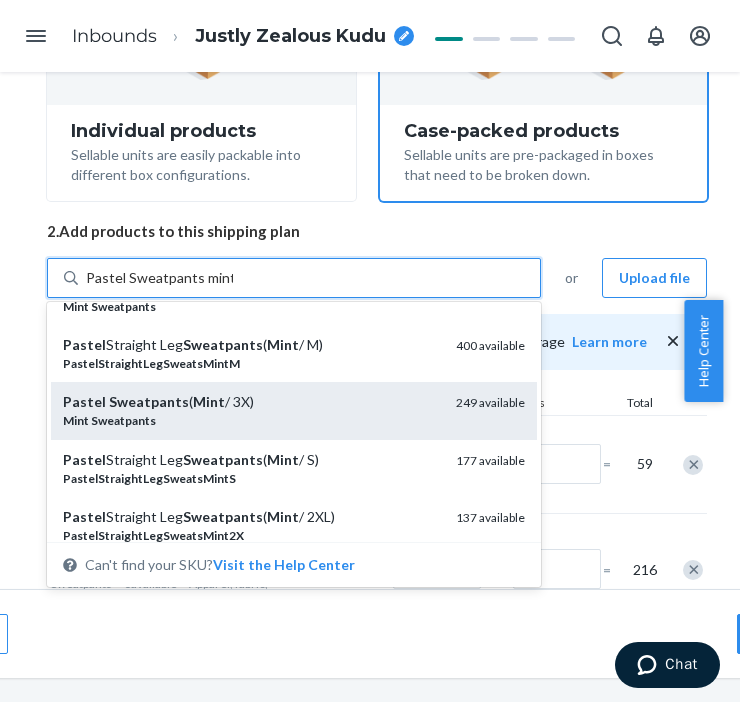 click on "Pastel   Sweatpants  ( Mint  / 3X)" at bounding box center [251, 402] 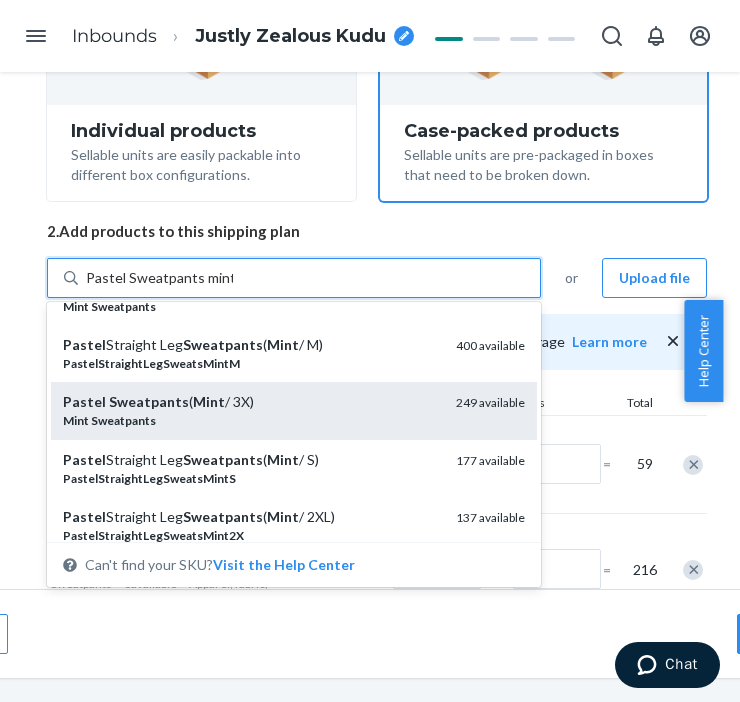 click on "Pastel Sweatpants mint" at bounding box center (159, 278) 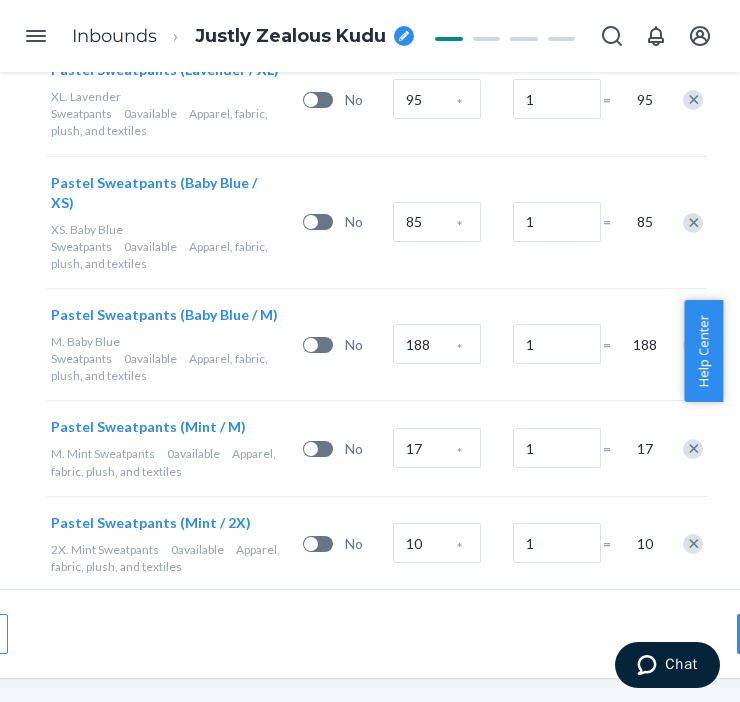 scroll, scrollTop: 1303, scrollLeft: 153, axis: both 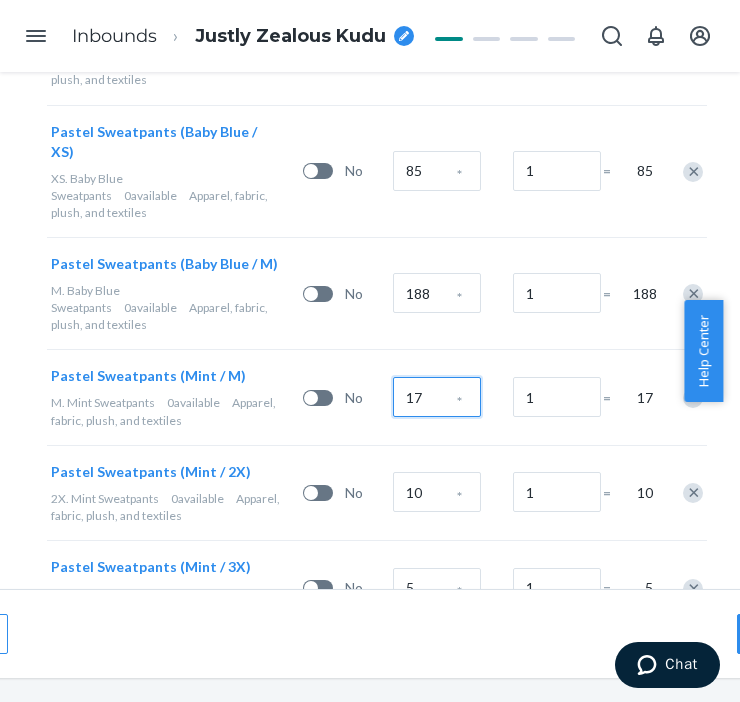 click on "17" at bounding box center (437, 397) 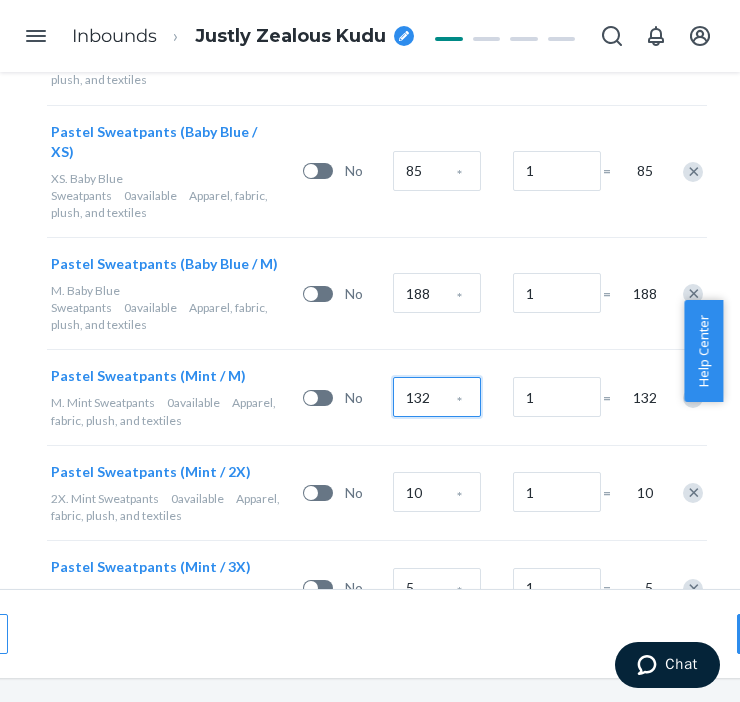 type on "132" 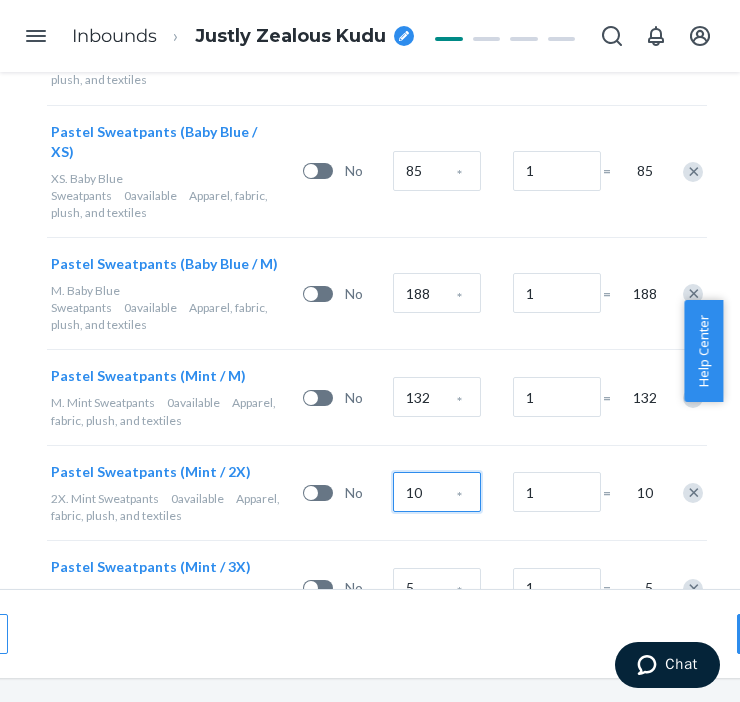 click on "10" at bounding box center (437, 492) 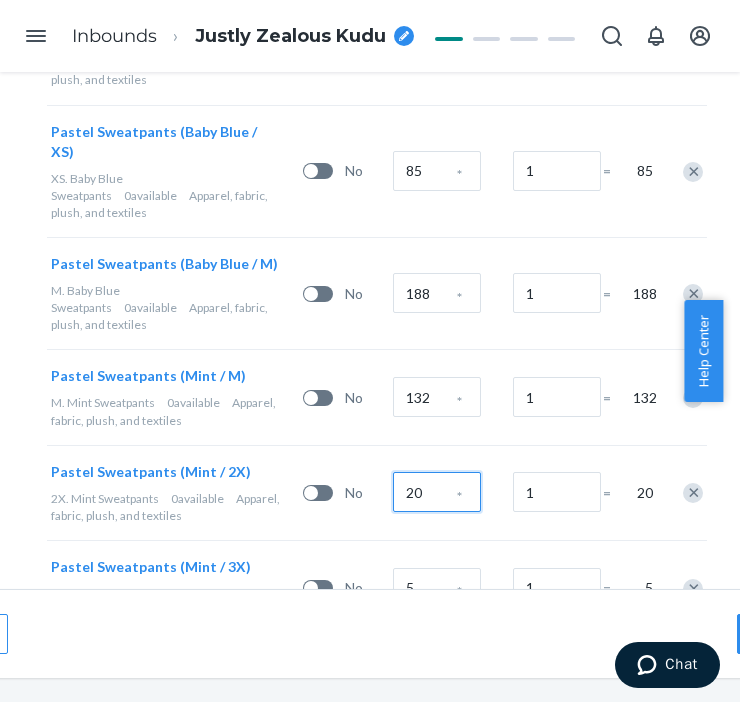 type on "20" 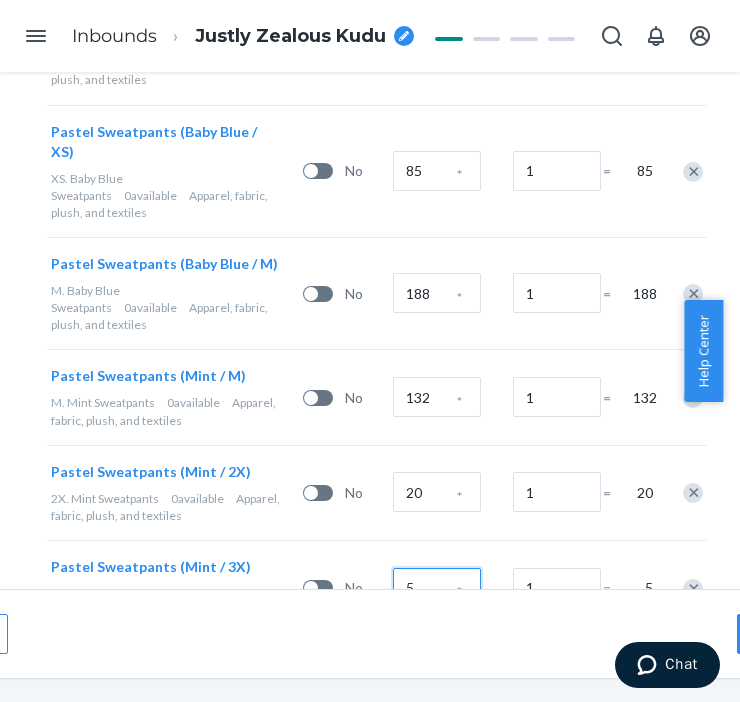 click on "5" at bounding box center (437, 588) 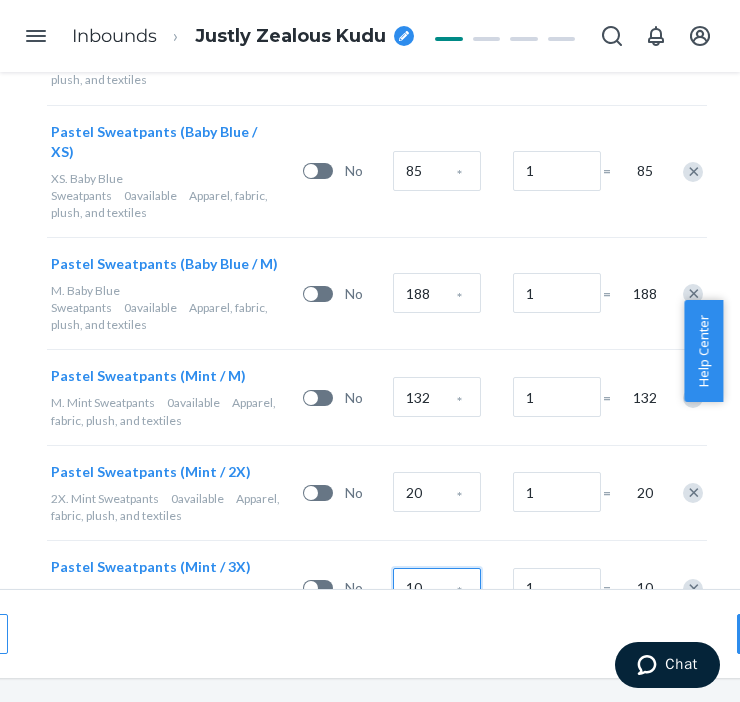 type on "10" 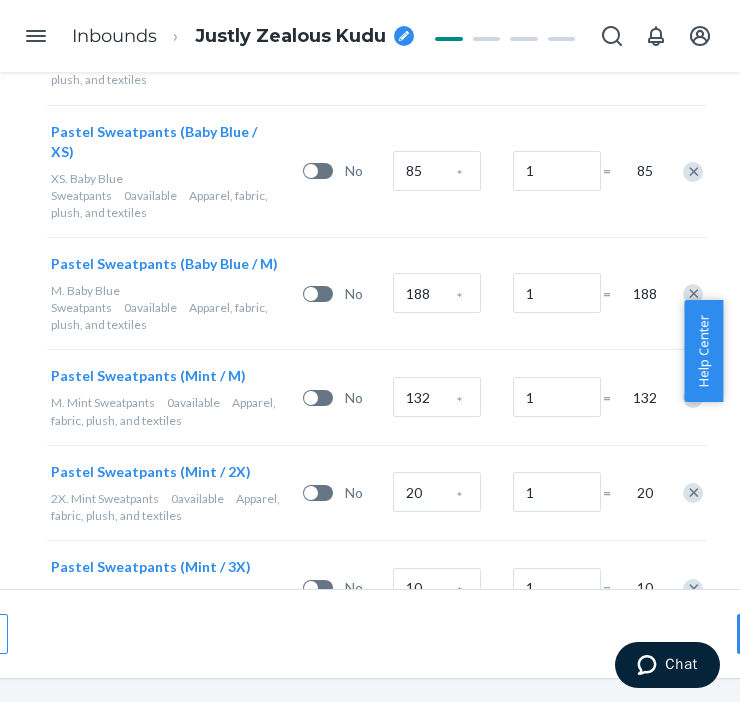 click on "Select and Add Products
Ensure your products meet our  dimension requirements  and are not in the  restricted product  list.
Battery products  must be pre-approved before inbounding.
1.   Select  packing type Individual products Sellable units are easily packable into different box configurations. Case-packed products Sellable units are pre-packaged in boxes that need to be broken down. 2.  Add products to this shipping plan Search and add products or Upload file Inbound each SKU in 5 or more boxes to maximize your Fast Tag coverage Learn more Consider sending to reserve storage To save on storage costs, enable smart replenishment to ecom, and more, select “reserve storage” in the previous step.  Learn more about reserve storage benefits SKUs Battery Units per Box Boxes Total Pastel Sweatpants (Lavender / XS) XS. Lavender Sweatpants 1,061  available No 59 * 1 = 59 Pastel Sweatpants (Lavender / S) [PERSON_NAME] Sweatpants 0  available Apparel, fabric, plush, and textiles No 216 * 1 = 216" at bounding box center [377, -245] 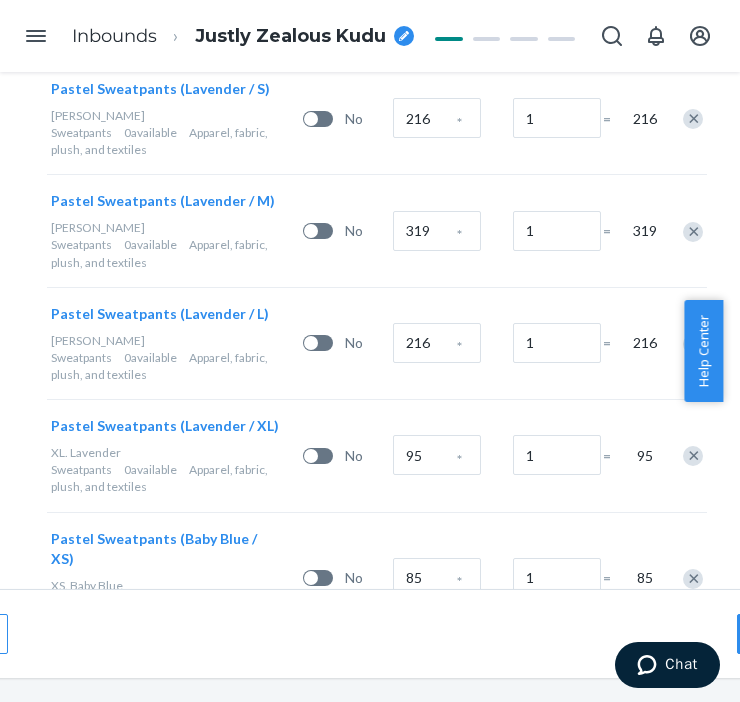 scroll, scrollTop: 636, scrollLeft: 153, axis: both 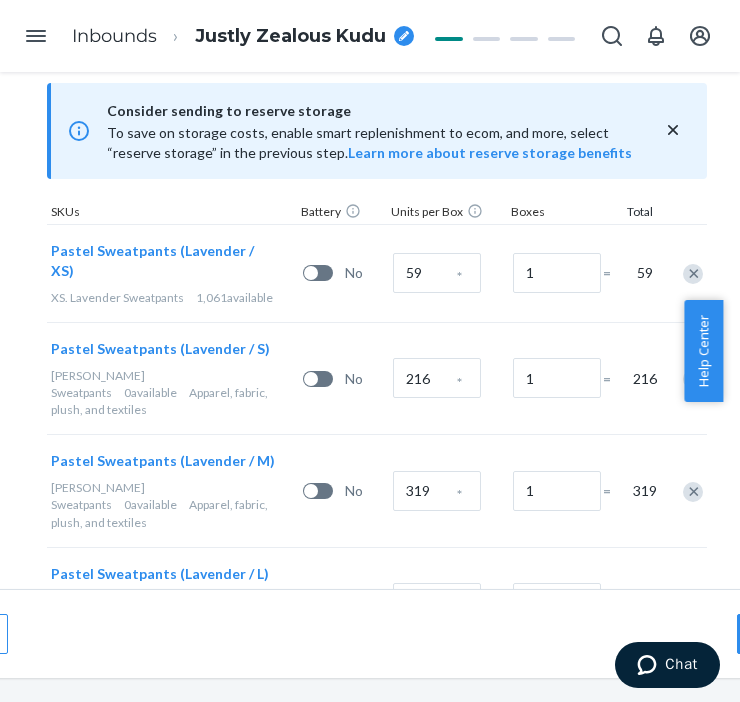 click on "Justly Zealous Kudu" at bounding box center [290, 37] 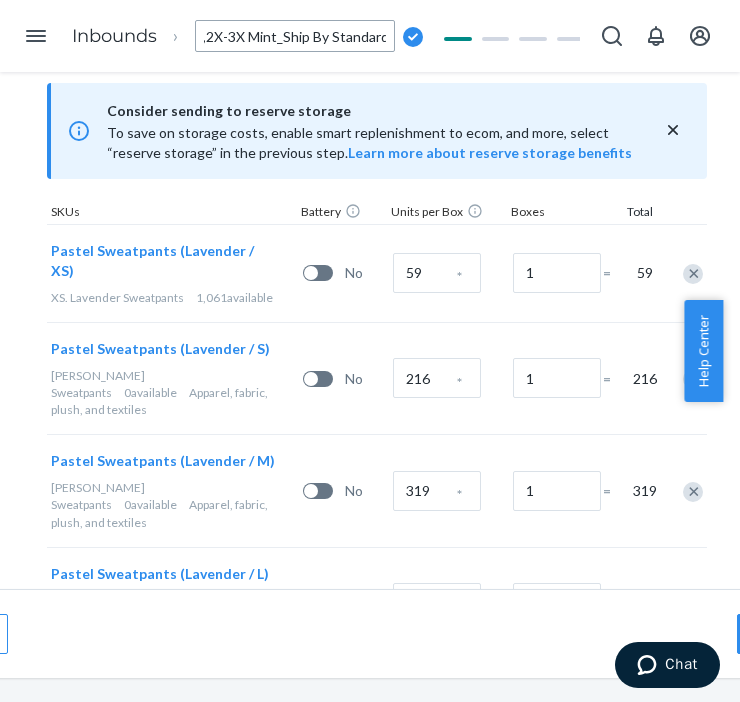 scroll, scrollTop: 0, scrollLeft: 397, axis: horizontal 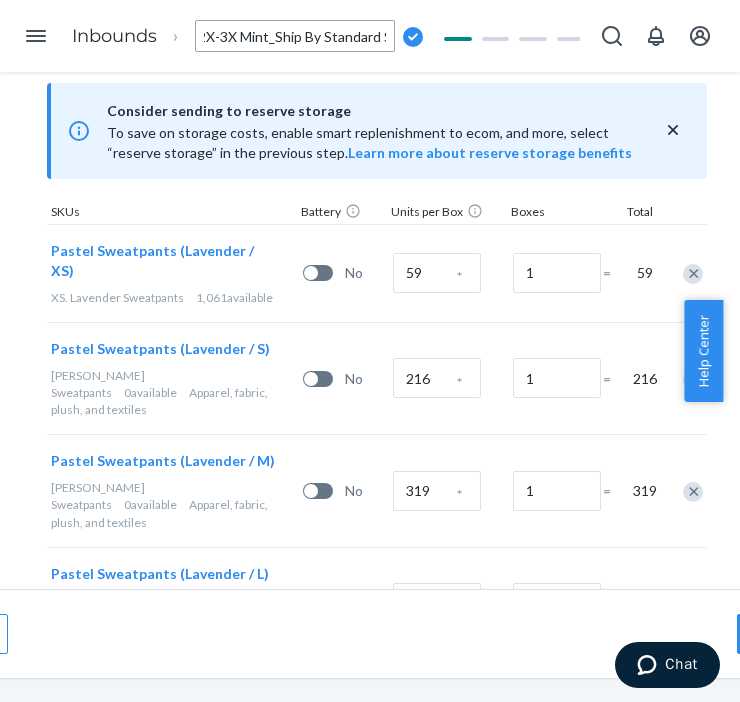 type on "1340_Pastel Sweatpants_XS-XL Lavender, XS,M Baby Blue, M,2X-3X Mint_Ship By Standard Sea" 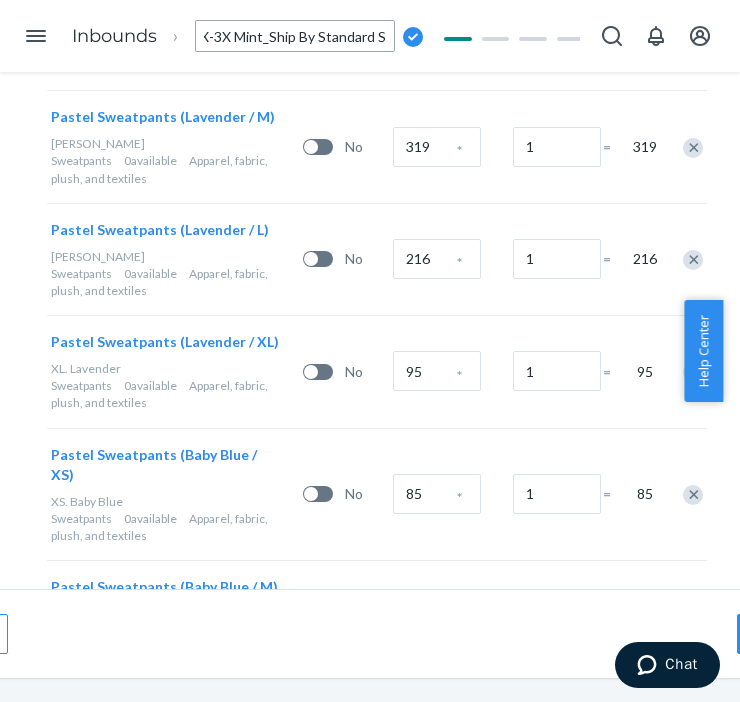 scroll, scrollTop: 1303, scrollLeft: 153, axis: both 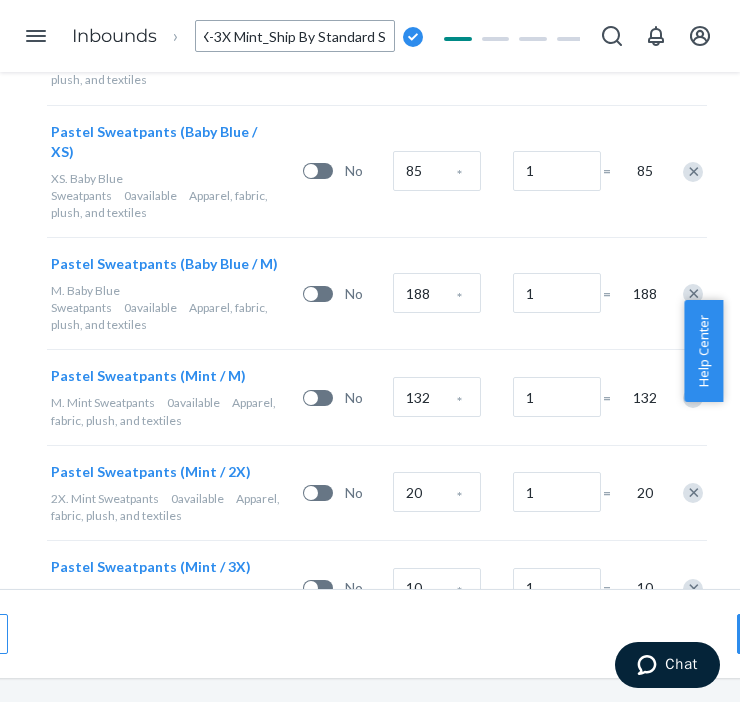 click on "Select and Add Products
Ensure your products meet our  dimension requirements  and are not in the  restricted product  list.
Battery products  must be pre-approved before inbounding.
1.   Select  packing type Individual products Sellable units are easily packable into different box configurations. Case-packed products Sellable units are pre-packaged in boxes that need to be broken down. 2.  Add products to this shipping plan Search and add products or Upload file Inbound each SKU in 5 or more boxes to maximize your Fast Tag coverage Learn more Consider sending to reserve storage To save on storage costs, enable smart replenishment to ecom, and more, select “reserve storage” in the previous step.  Learn more about reserve storage benefits SKUs Battery Units per Box Boxes Total Pastel Sweatpants (Lavender / XS) XS. Lavender Sweatpants 1,061  available No 59 * 1 = 59 Pastel Sweatpants (Lavender / S) [PERSON_NAME] Sweatpants 0  available Apparel, fabric, plush, and textiles No 216 * 1 = 216" at bounding box center (377, -245) 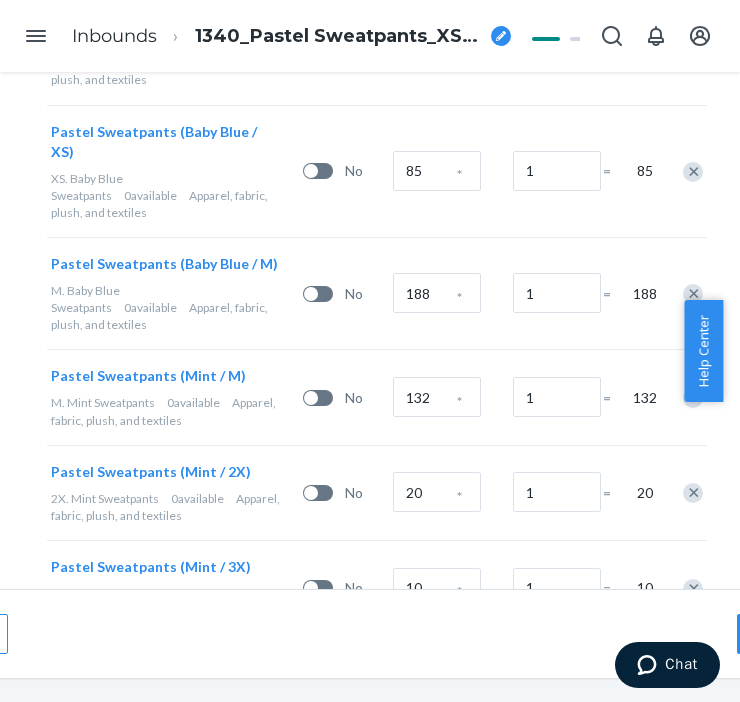 click on "Select and Add Products
Ensure your products meet our  dimension requirements  and are not in the  restricted product  list.
Battery products  must be pre-approved before inbounding.
1.   Select  packing type Individual products Sellable units are easily packable into different box configurations. Case-packed products Sellable units are pre-packaged in boxes that need to be broken down. 2.  Add products to this shipping plan Search and add products or Upload file Inbound each SKU in 5 or more boxes to maximize your Fast Tag coverage Learn more Consider sending to reserve storage To save on storage costs, enable smart replenishment to ecom, and more, select “reserve storage” in the previous step.  Learn more about reserve storage benefits SKUs Battery Units per Box Boxes Total Pastel Sweatpants (Lavender / XS) XS. Lavender Sweatpants 1,061  available No 59 * 1 = 59 Pastel Sweatpants (Lavender / S) [PERSON_NAME] Sweatpants 0  available Apparel, fabric, plush, and textiles No 216 * 1 = 216" at bounding box center [370, 387] 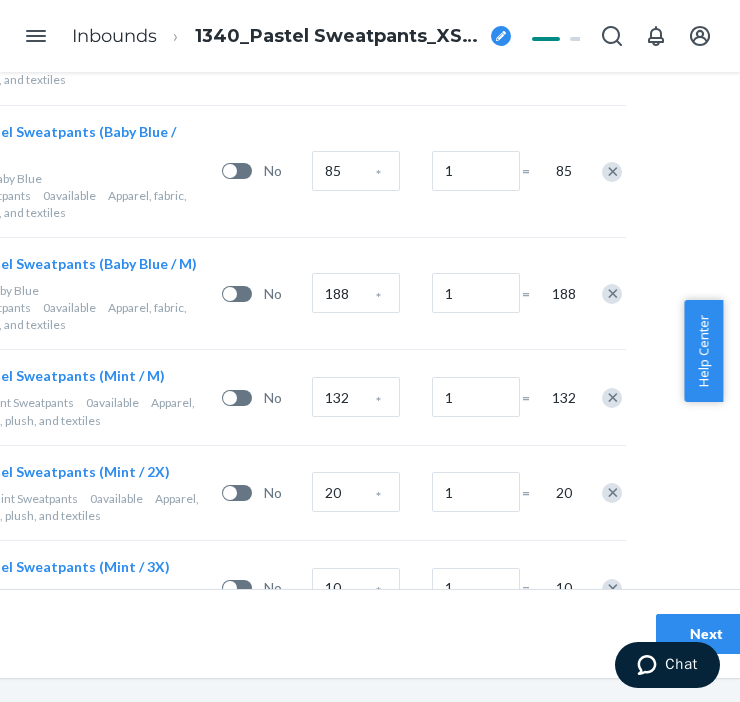scroll, scrollTop: 1303, scrollLeft: 310, axis: both 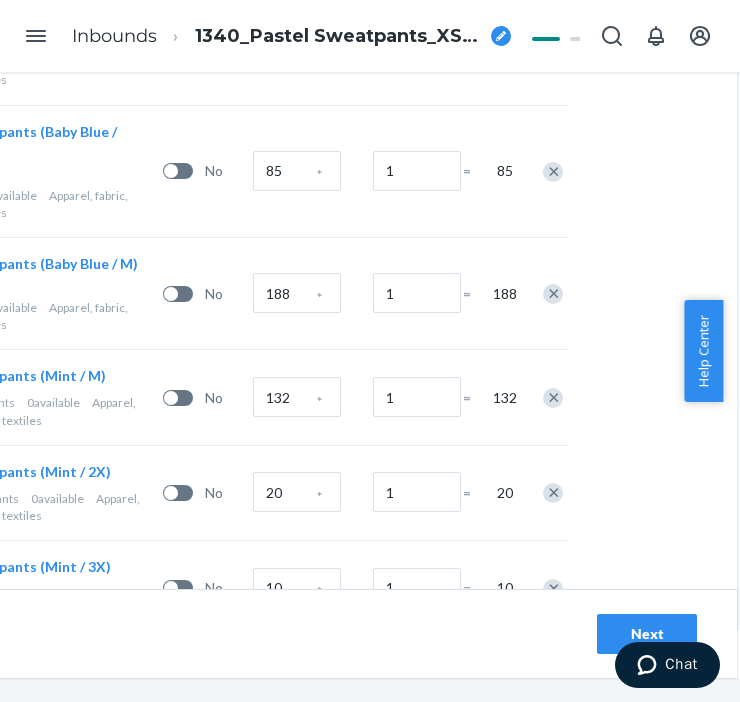 drag, startPoint x: 615, startPoint y: 614, endPoint x: 548, endPoint y: 618, distance: 67.11929 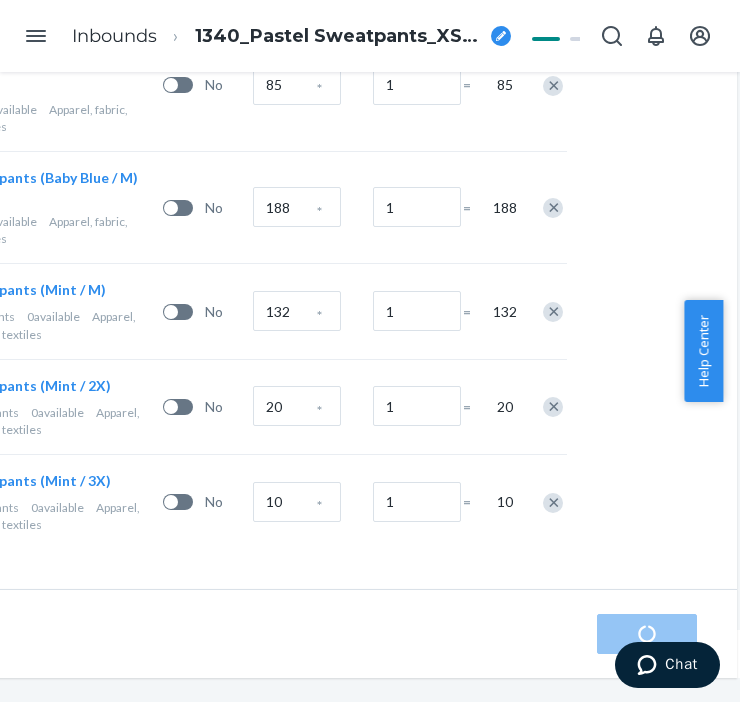scroll, scrollTop: 0, scrollLeft: 0, axis: both 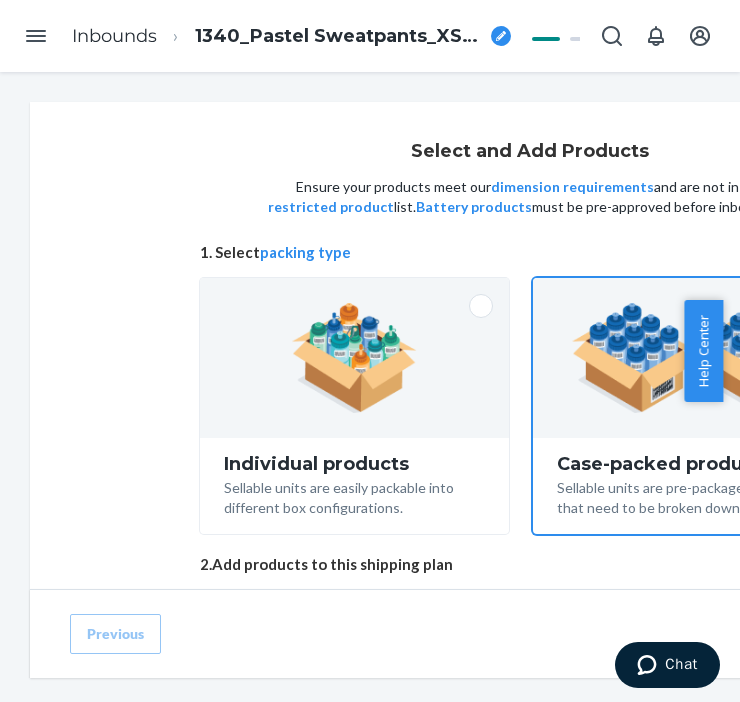 radio on "true" 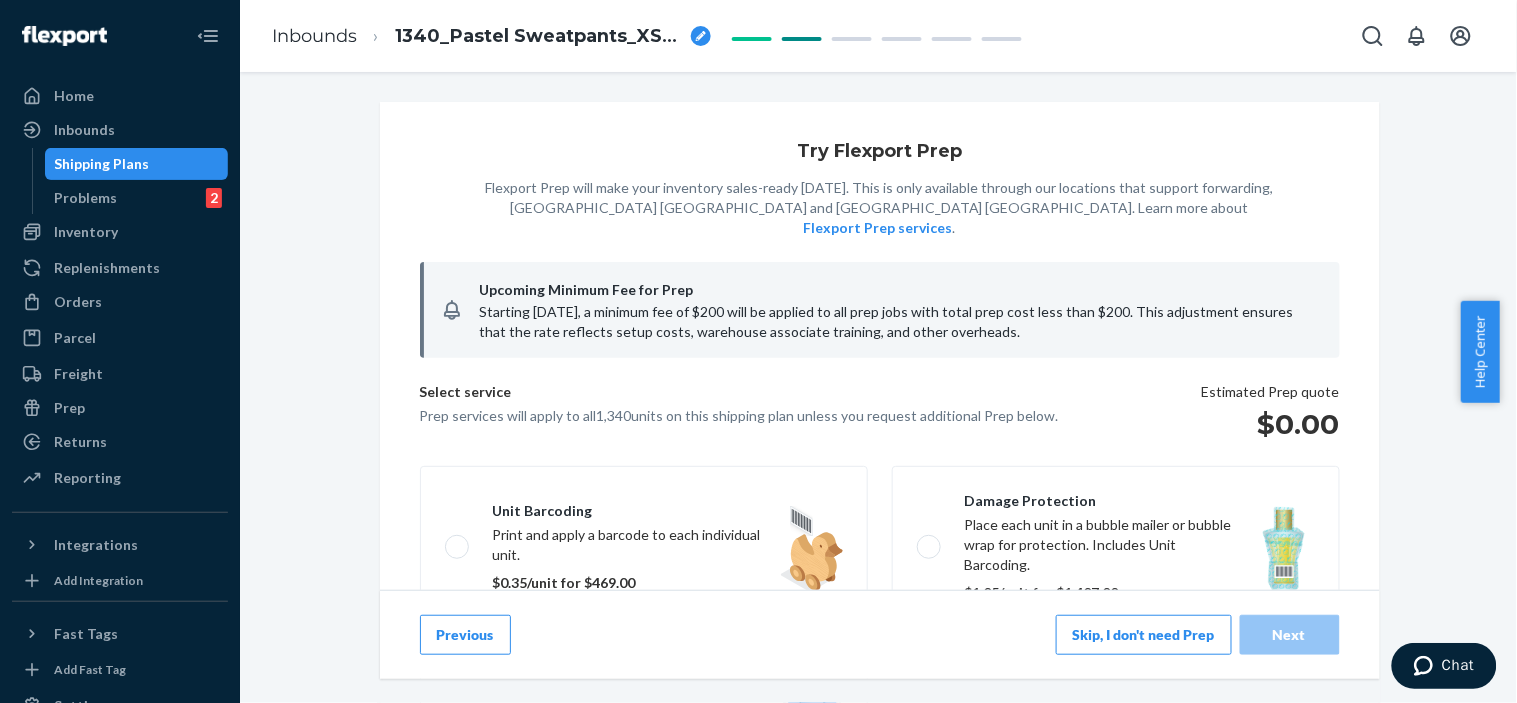 click on "Skip, I don't need Prep" at bounding box center (1144, 635) 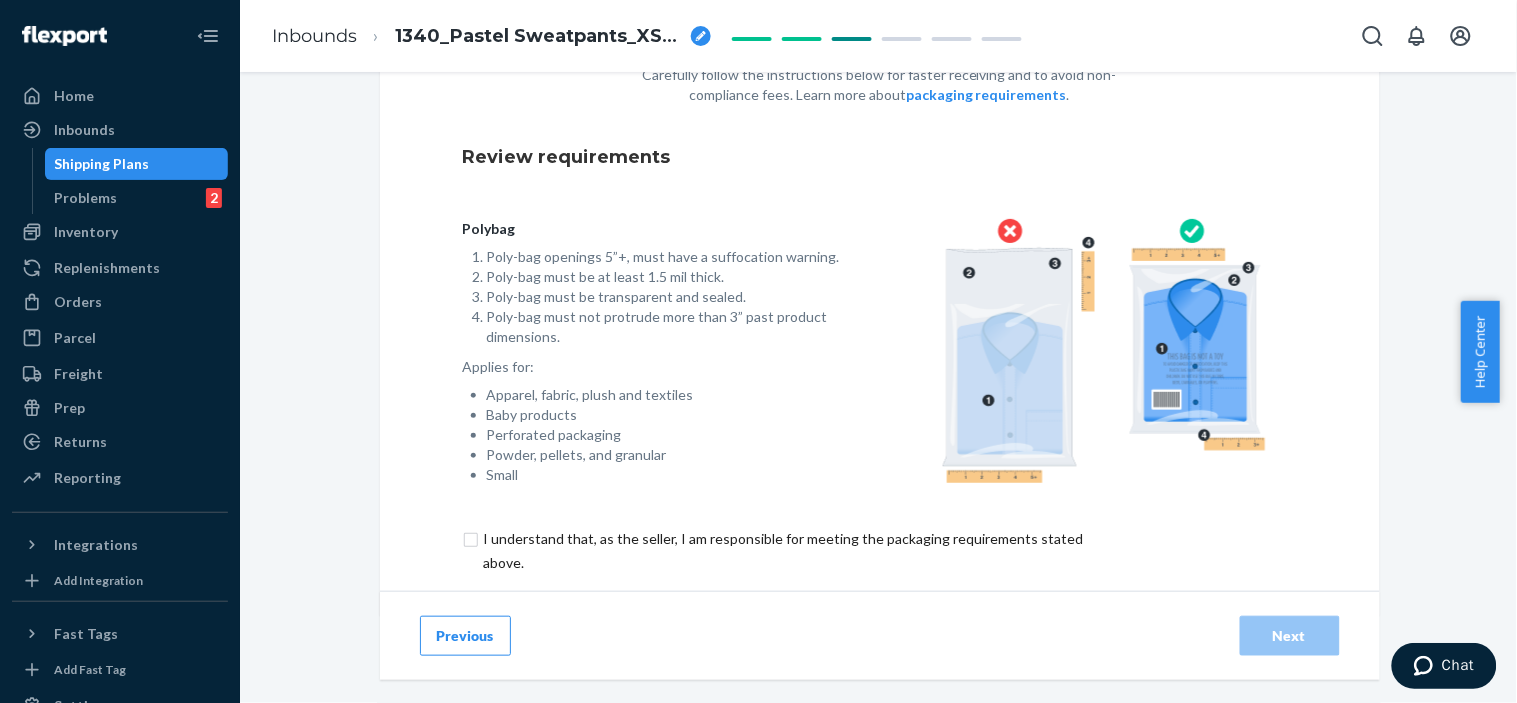 scroll, scrollTop: 162, scrollLeft: 0, axis: vertical 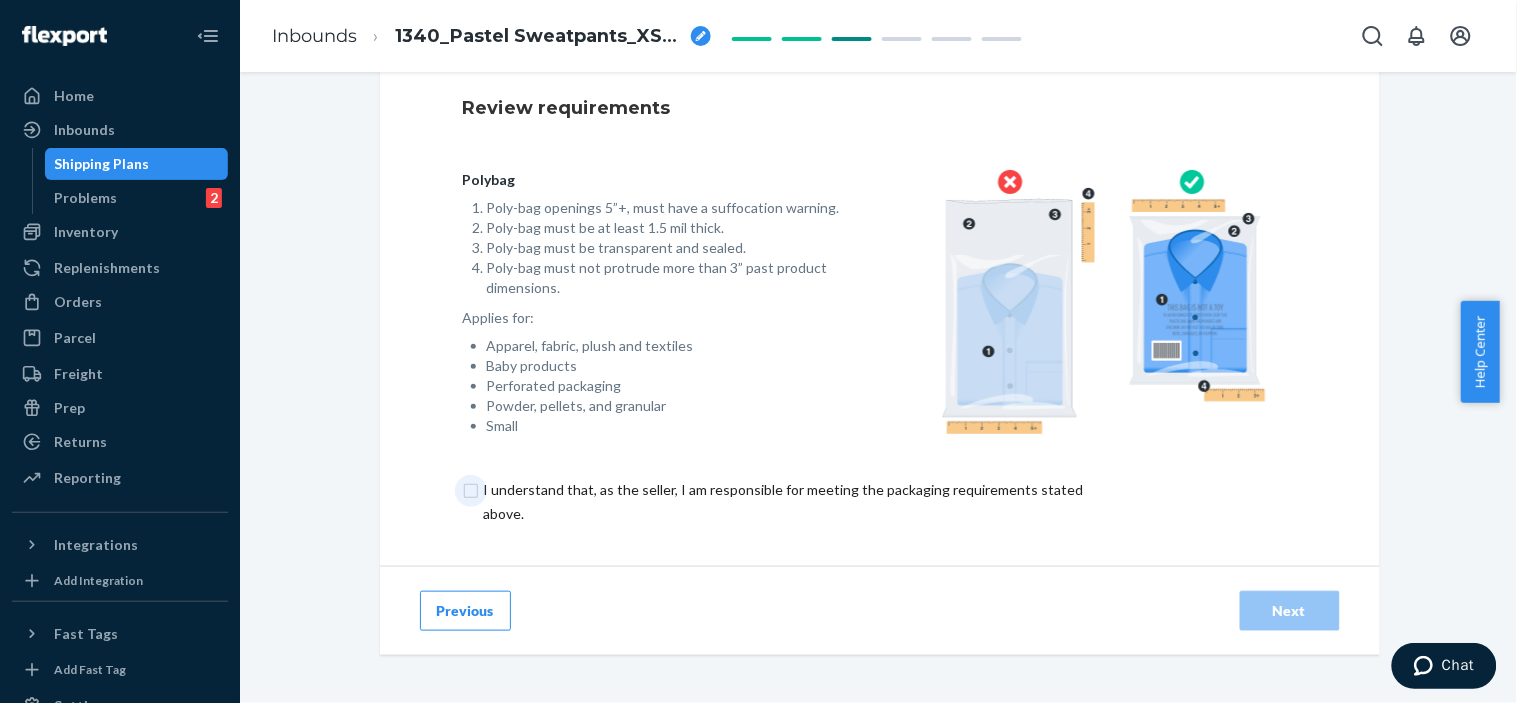 click at bounding box center (795, 502) 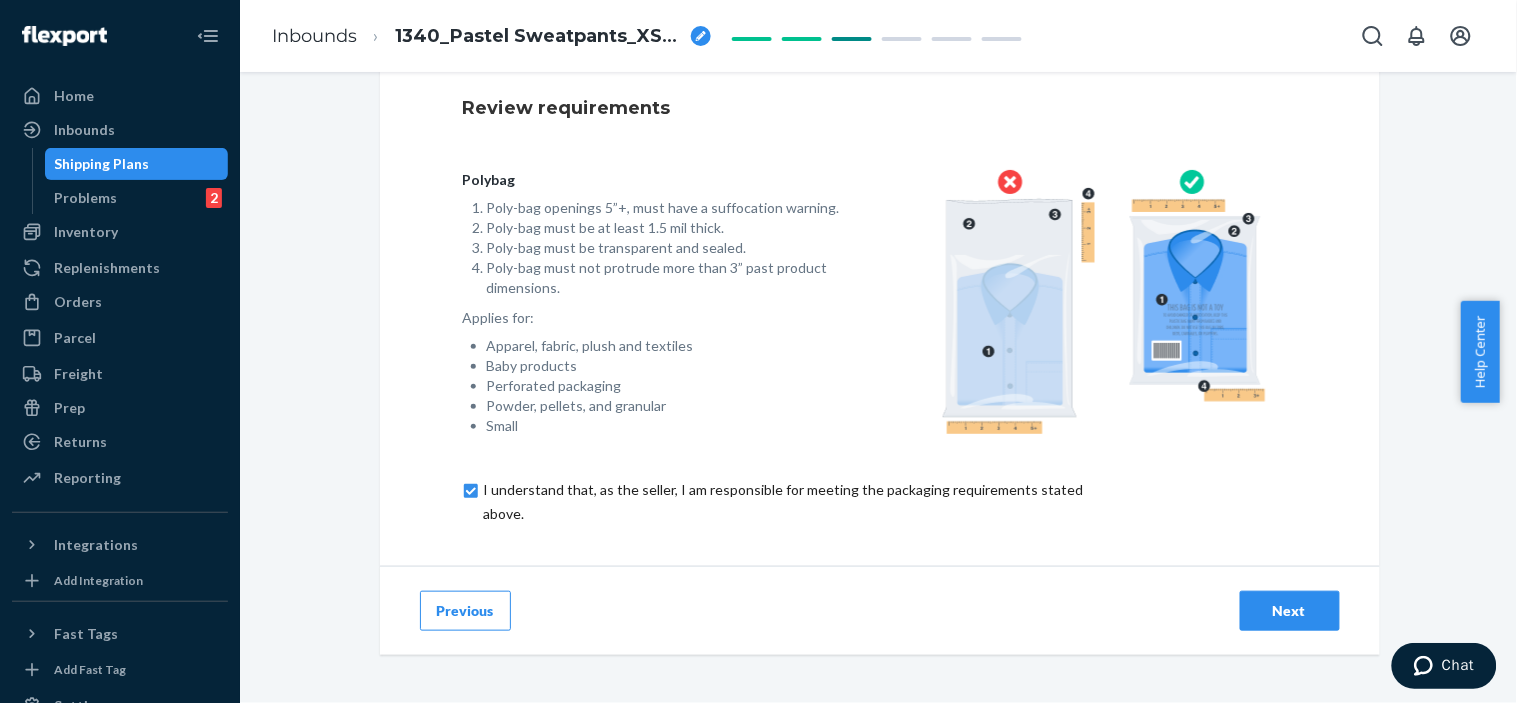 click on "Next" at bounding box center (1290, 611) 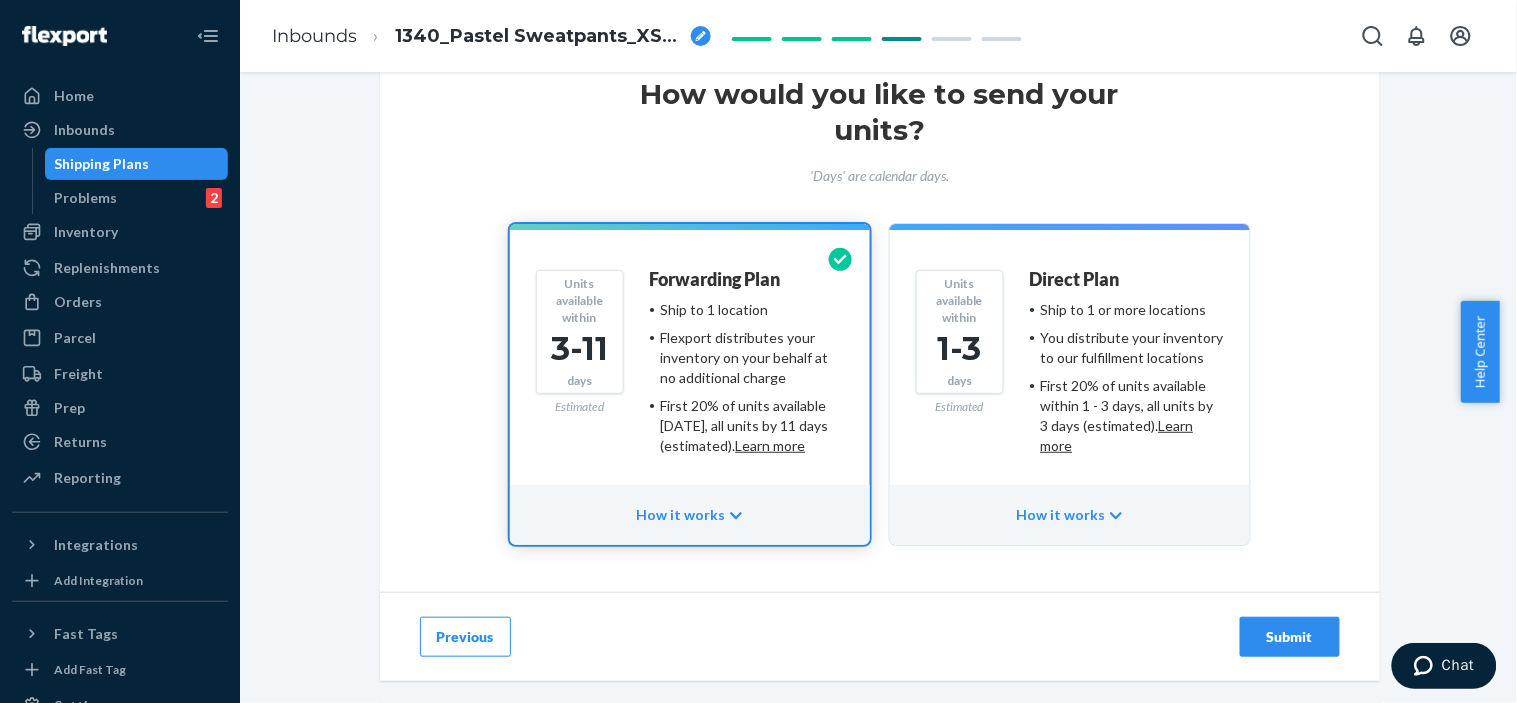 scroll, scrollTop: 151, scrollLeft: 0, axis: vertical 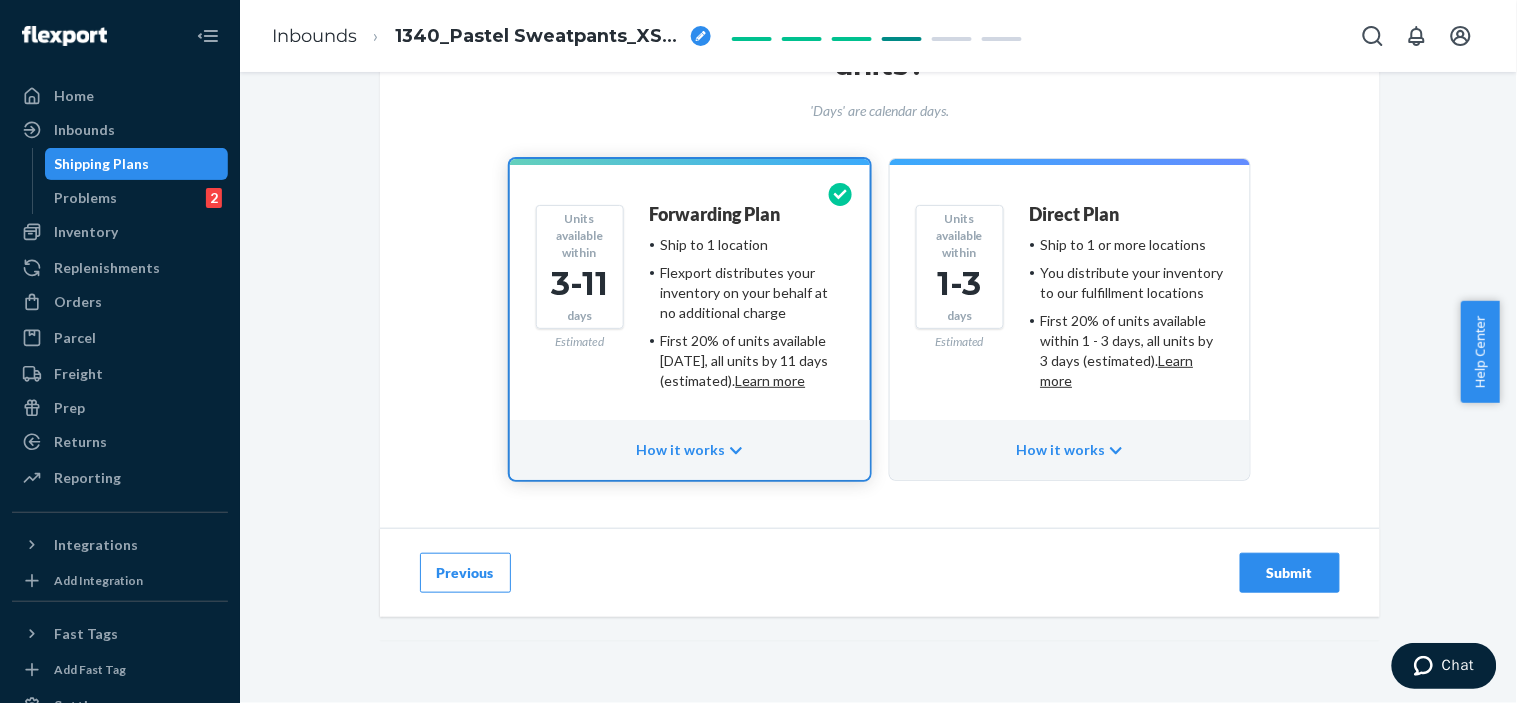 click on "Submit" at bounding box center (1290, 573) 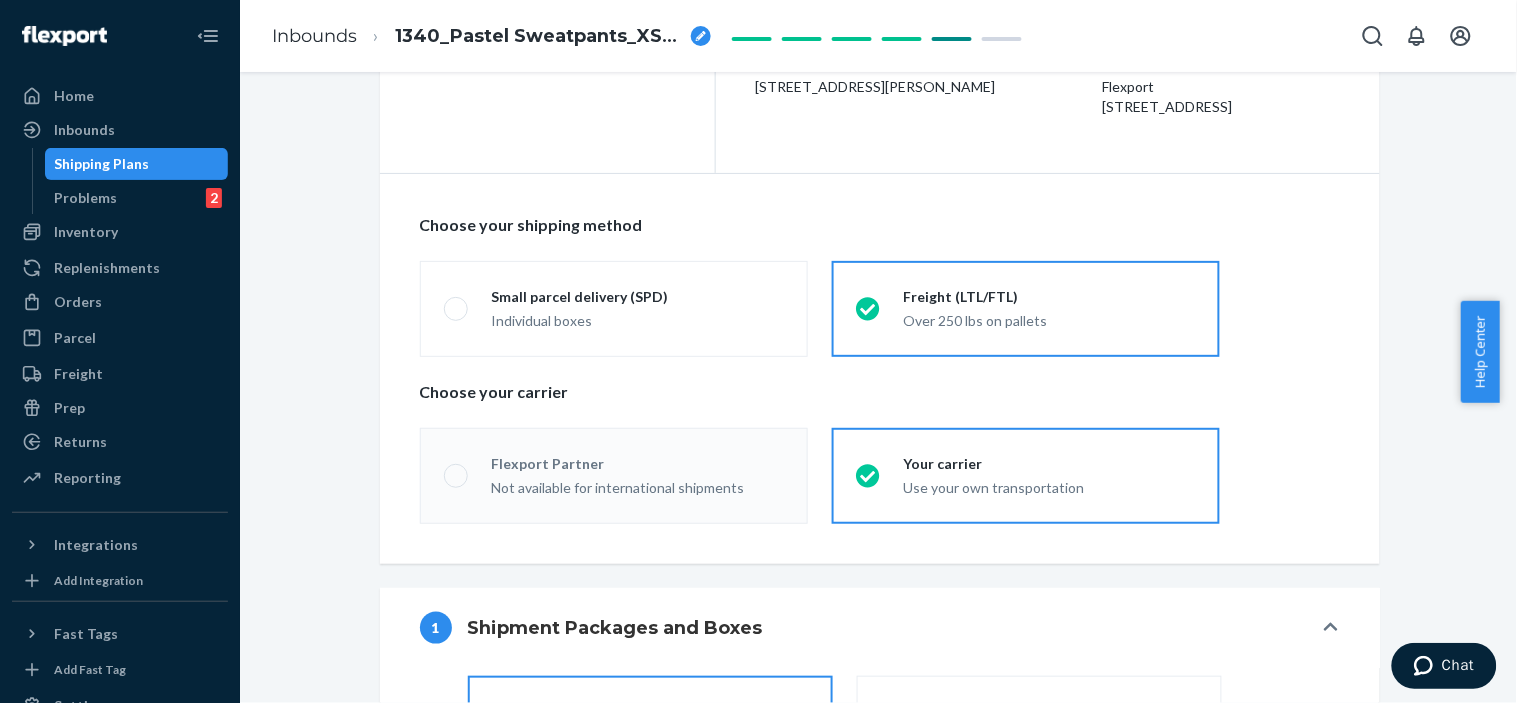 scroll, scrollTop: 222, scrollLeft: 0, axis: vertical 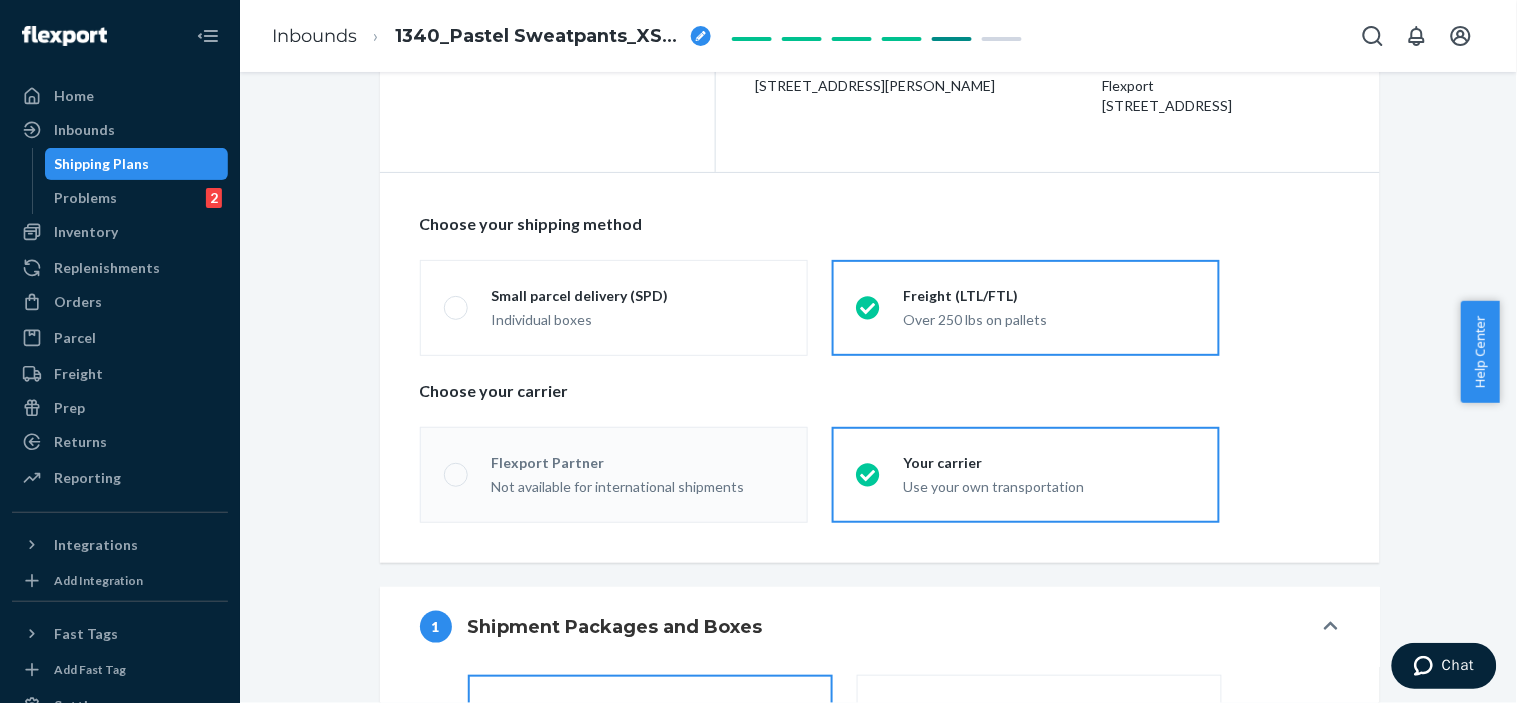 radio on "true" 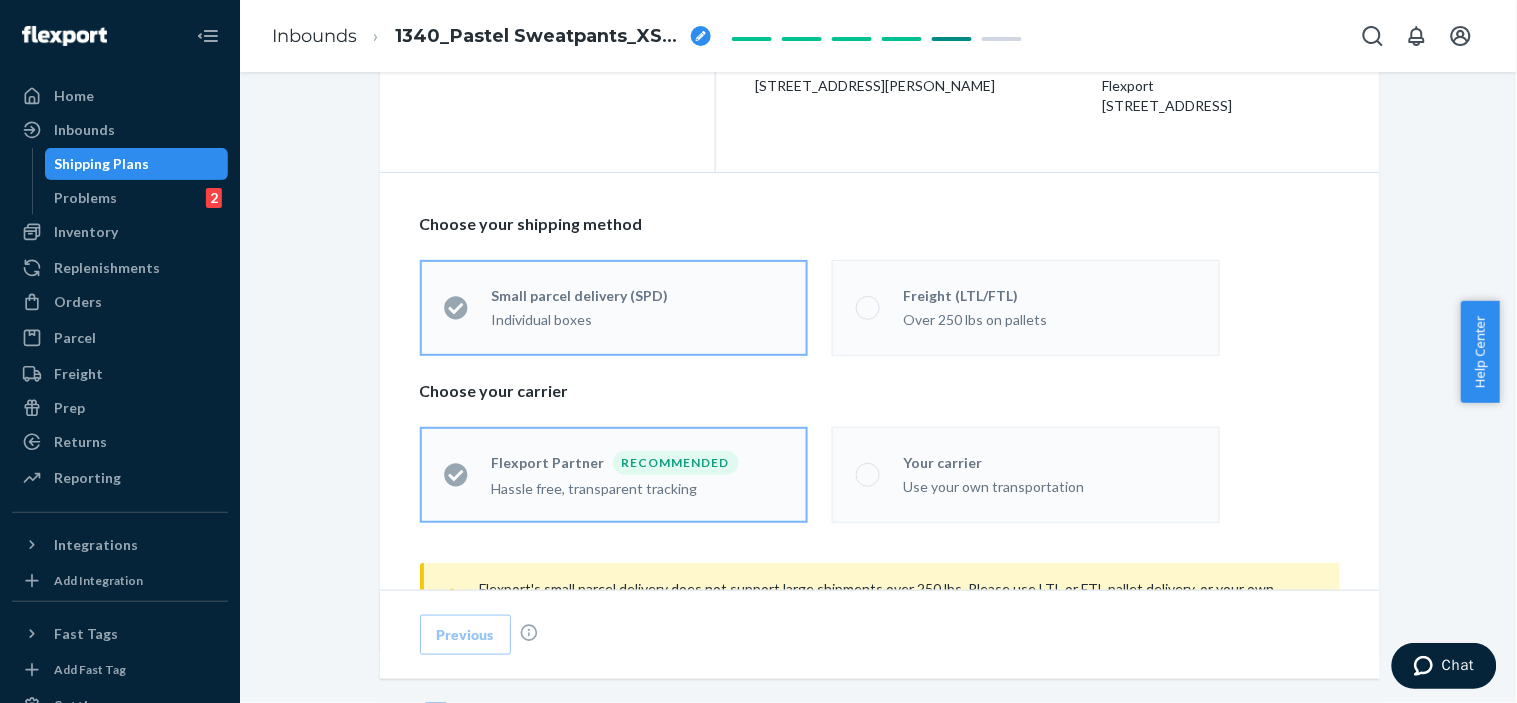 click on "Individual boxes" at bounding box center (638, 320) 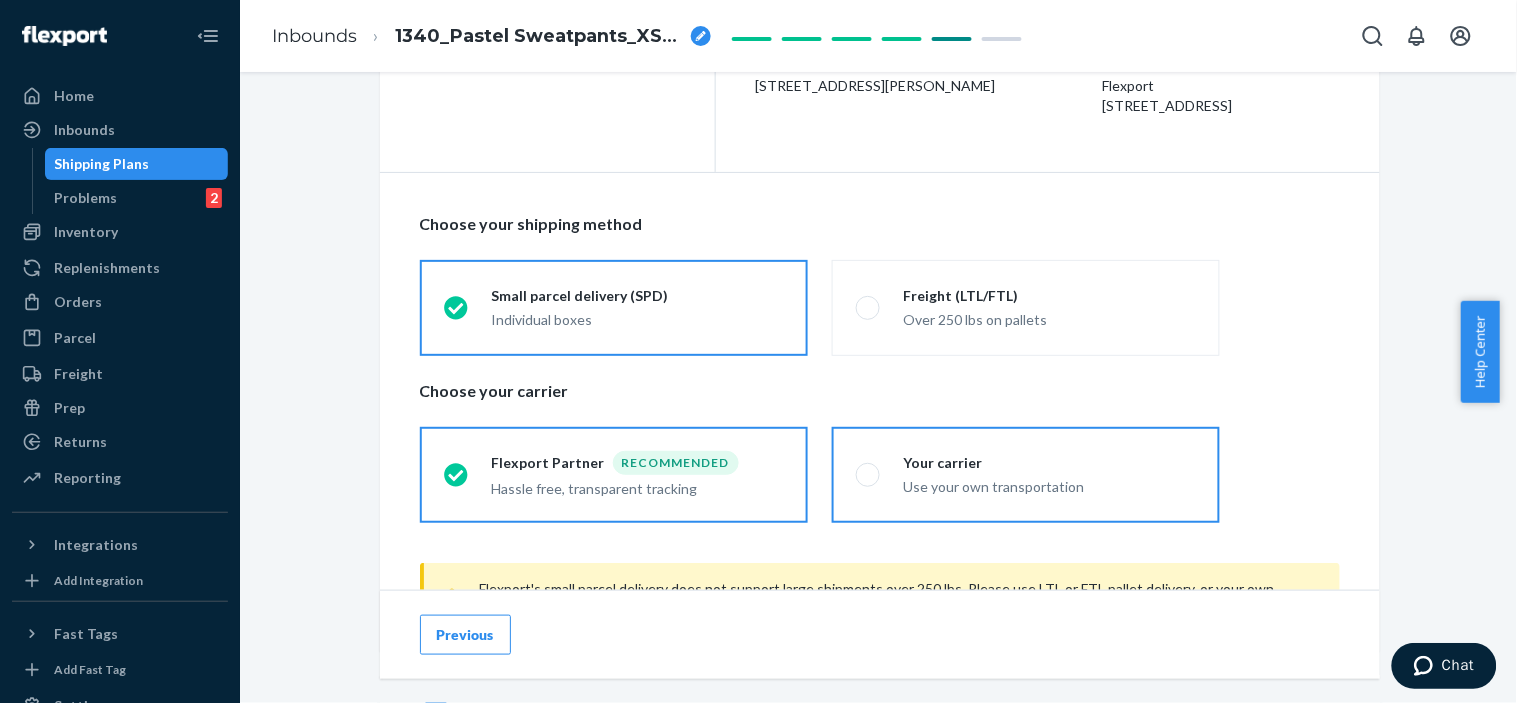 click on "Your carrier Use your own transportation" at bounding box center (1026, 475) 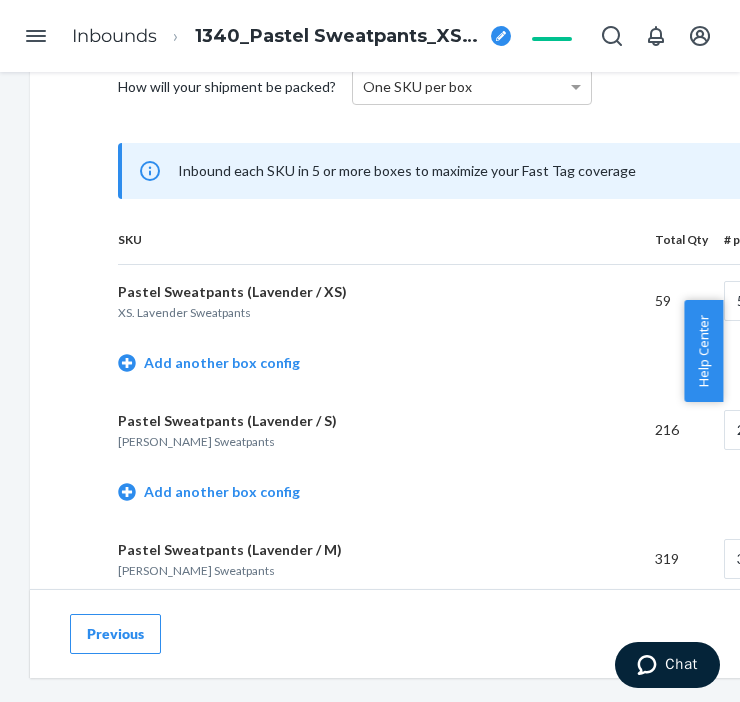 scroll, scrollTop: 888, scrollLeft: 0, axis: vertical 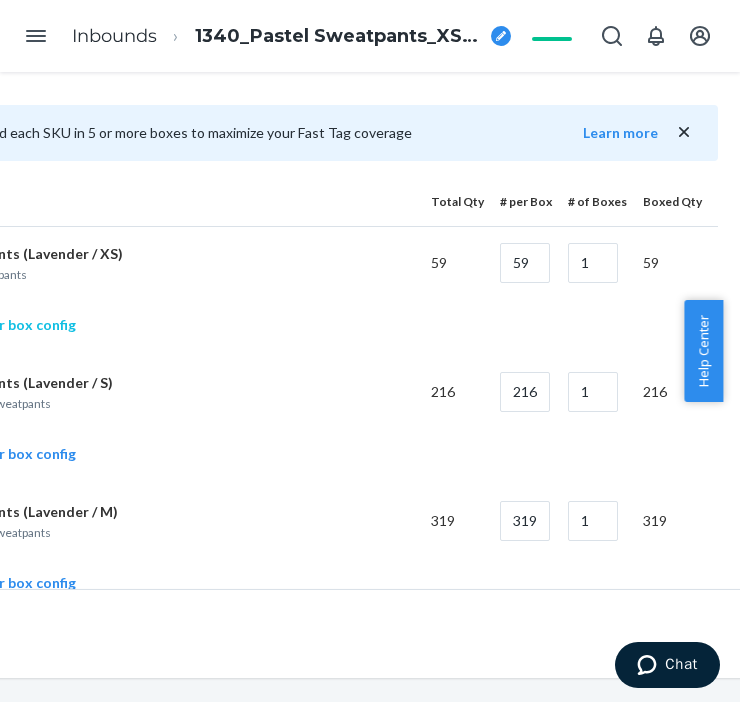 click on "Add another box config" at bounding box center [-15, 325] 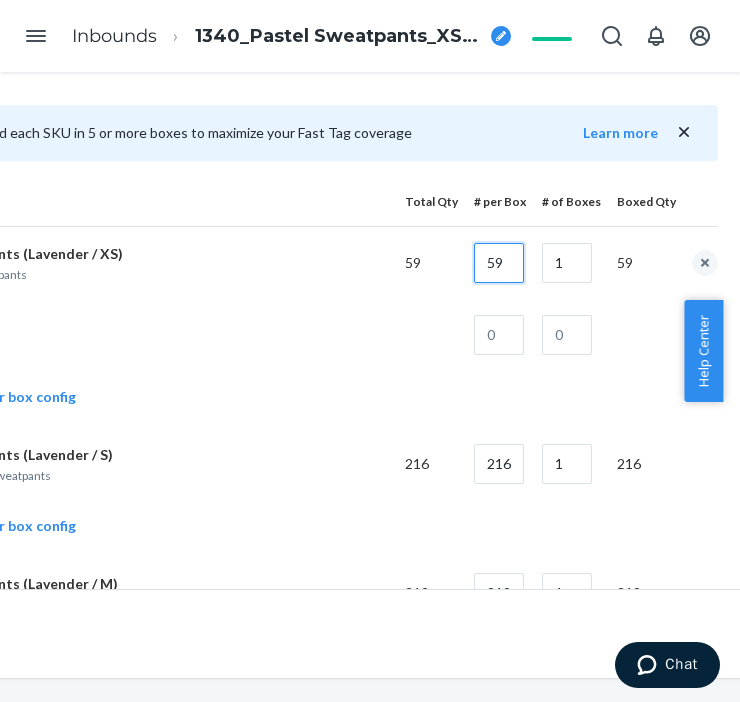 click on "59" at bounding box center (499, 263) 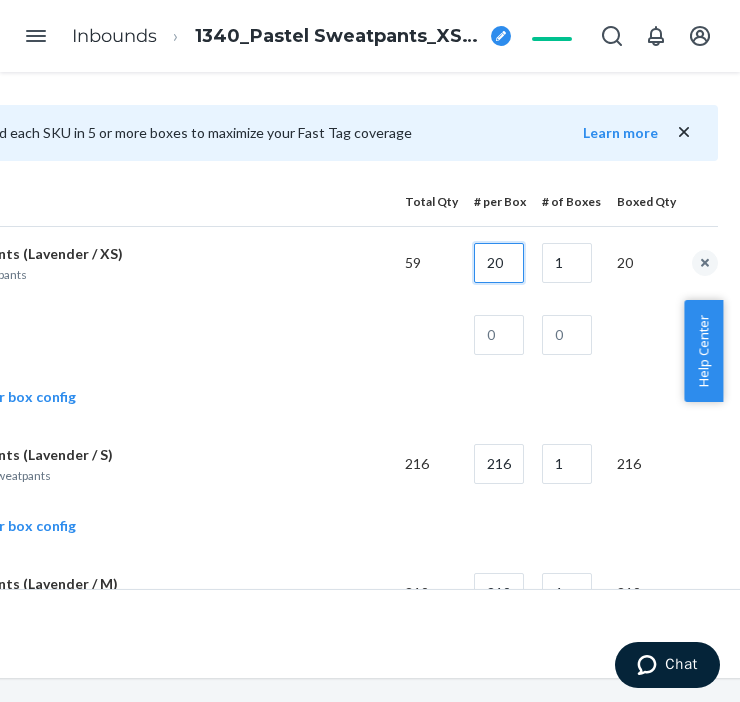 type on "20" 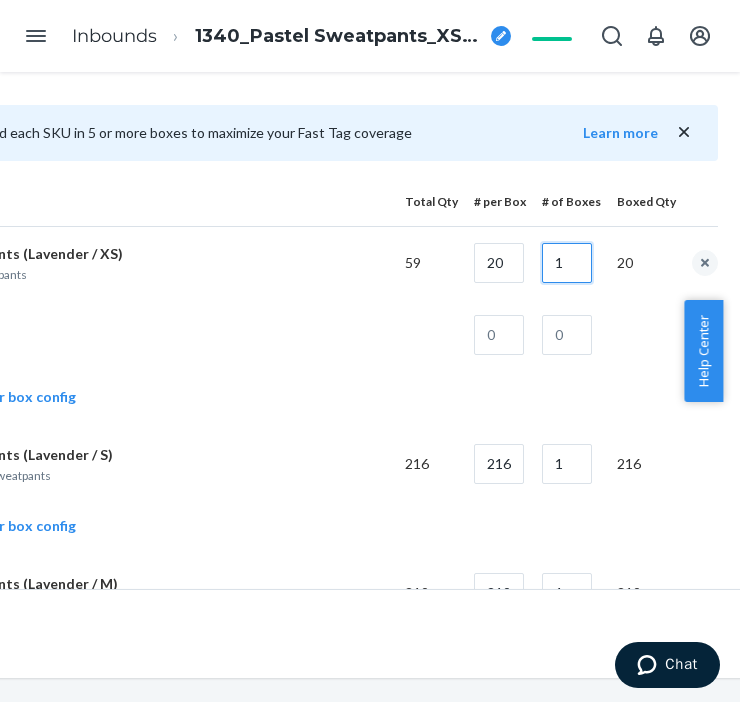 click on "1" at bounding box center (567, 263) 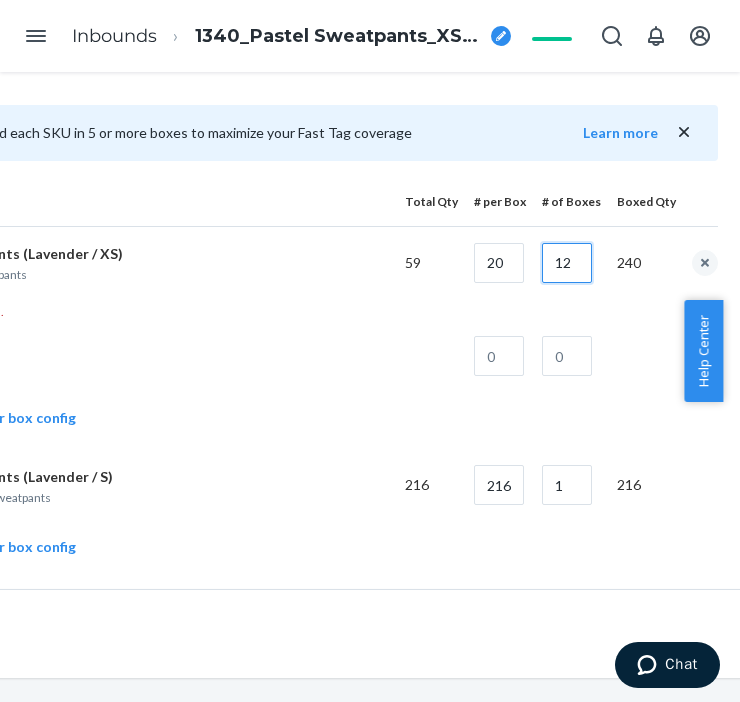 click on "12" at bounding box center (567, 263) 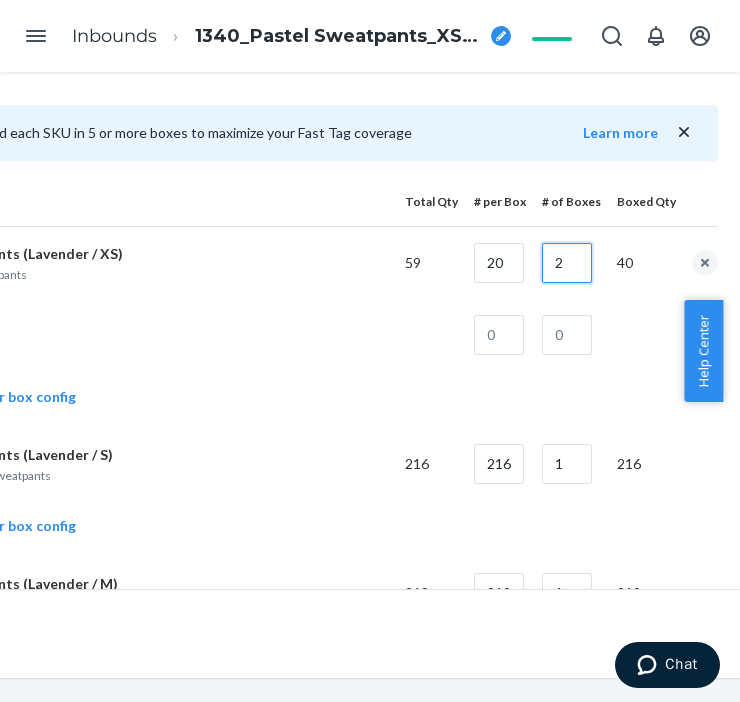 type on "2" 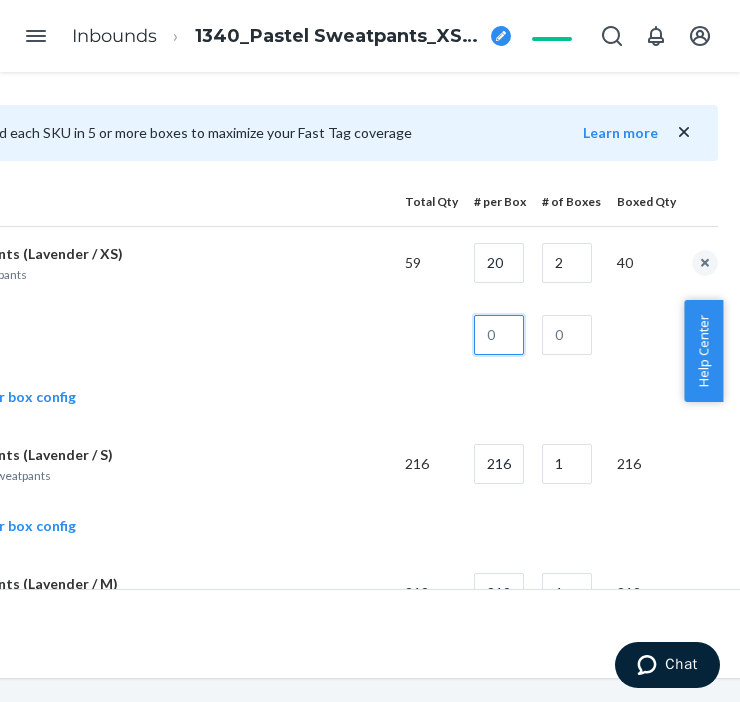 click at bounding box center (499, 335) 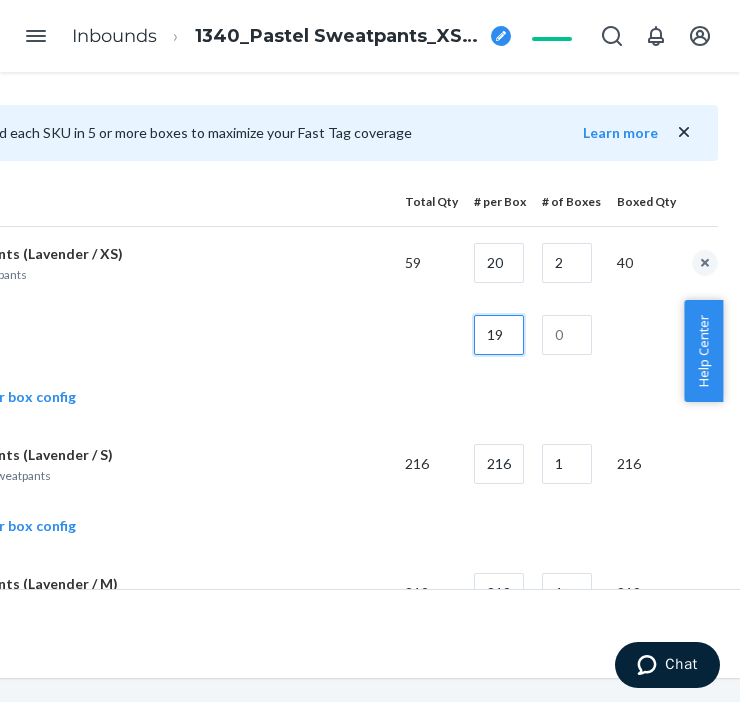 type on "19" 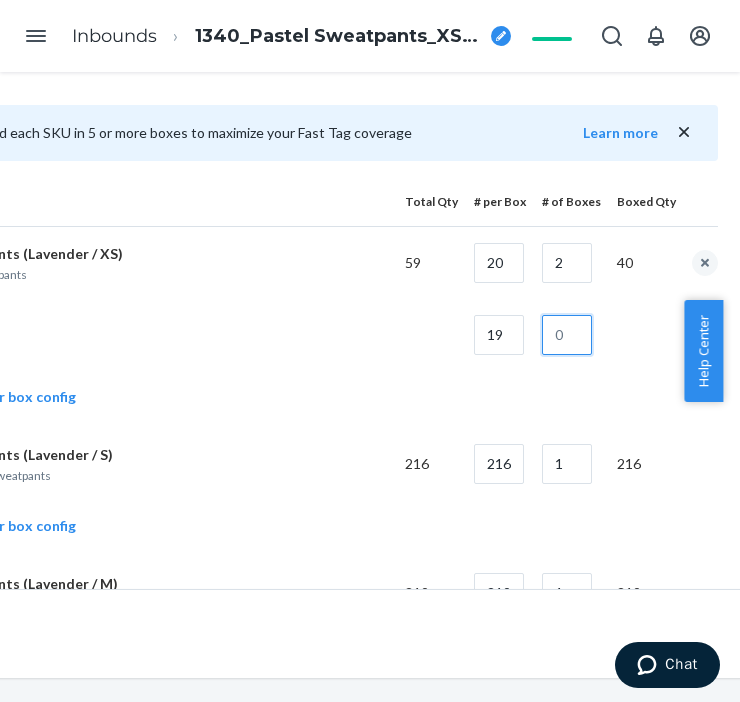 click at bounding box center (567, 335) 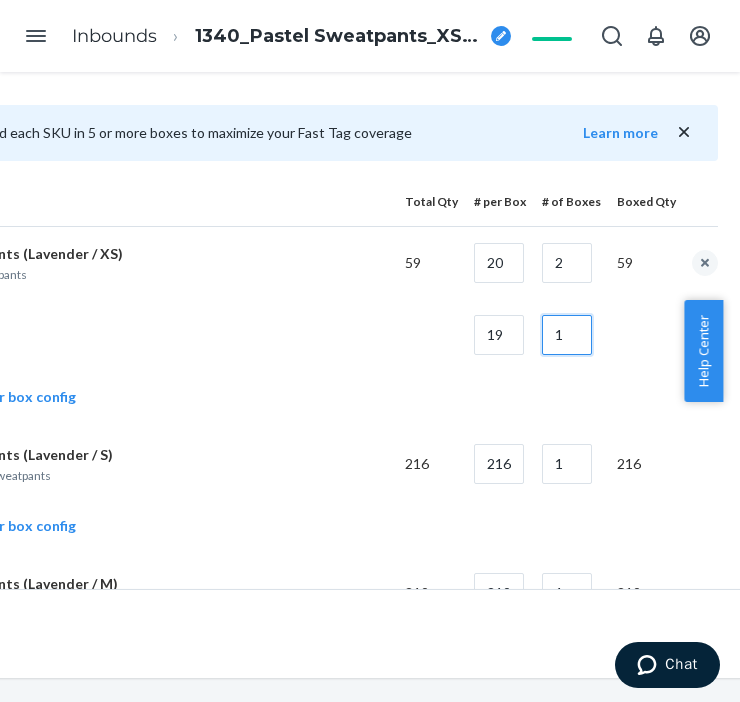 type on "1" 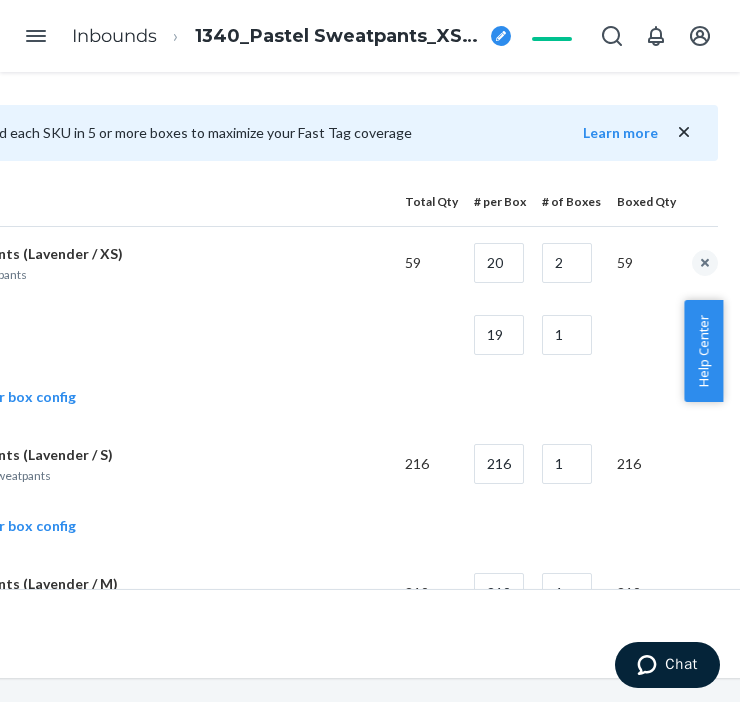 click on "Add another box config" at bounding box center [306, 399] 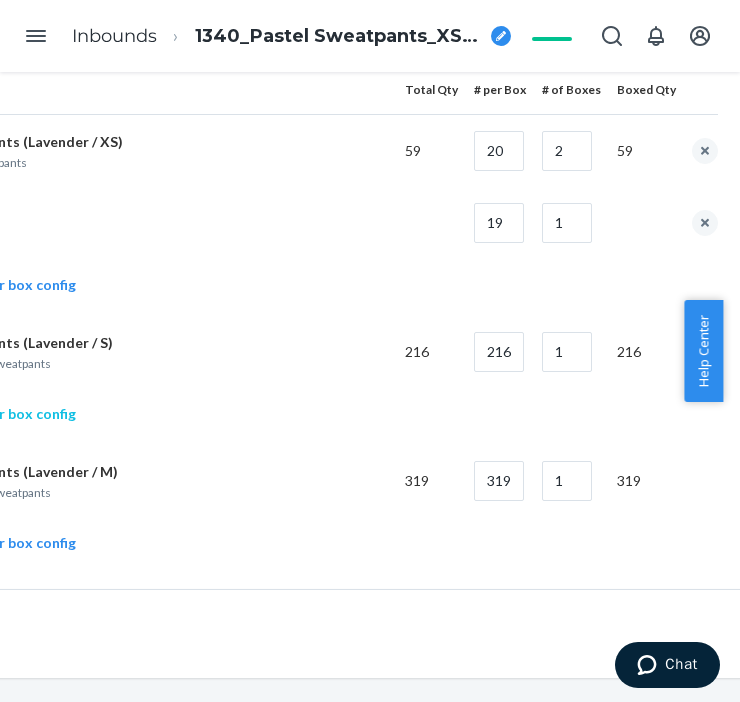 click on "Add another box config" at bounding box center [-15, 414] 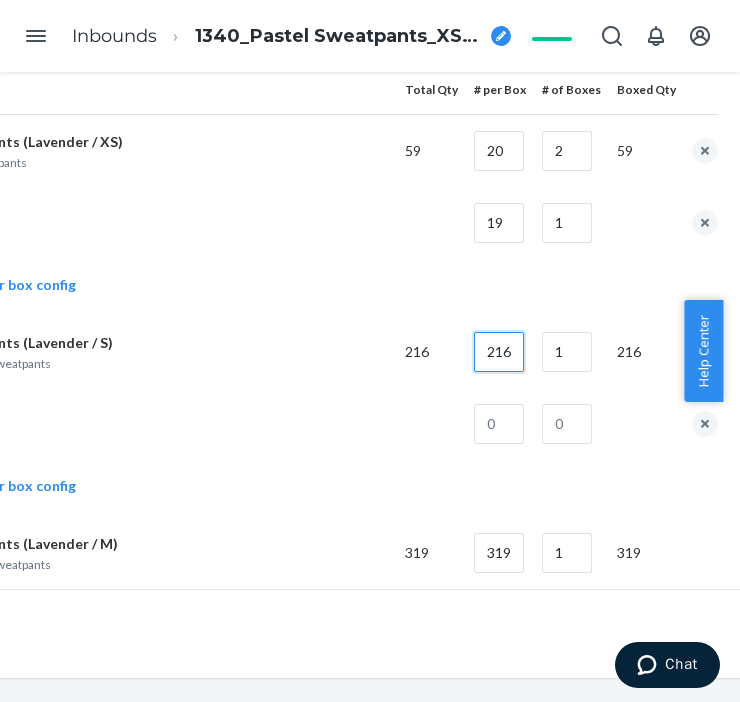 click on "216" at bounding box center (499, 352) 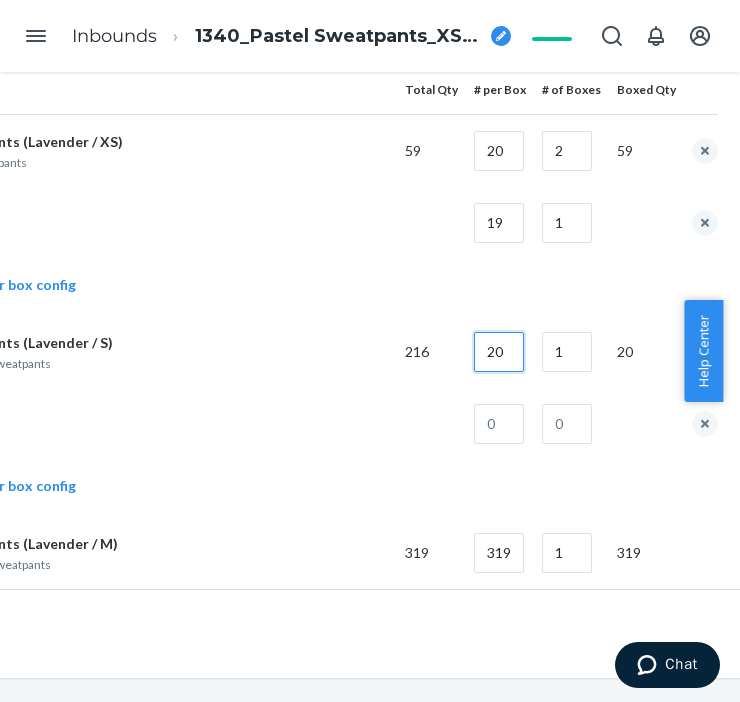 type on "20" 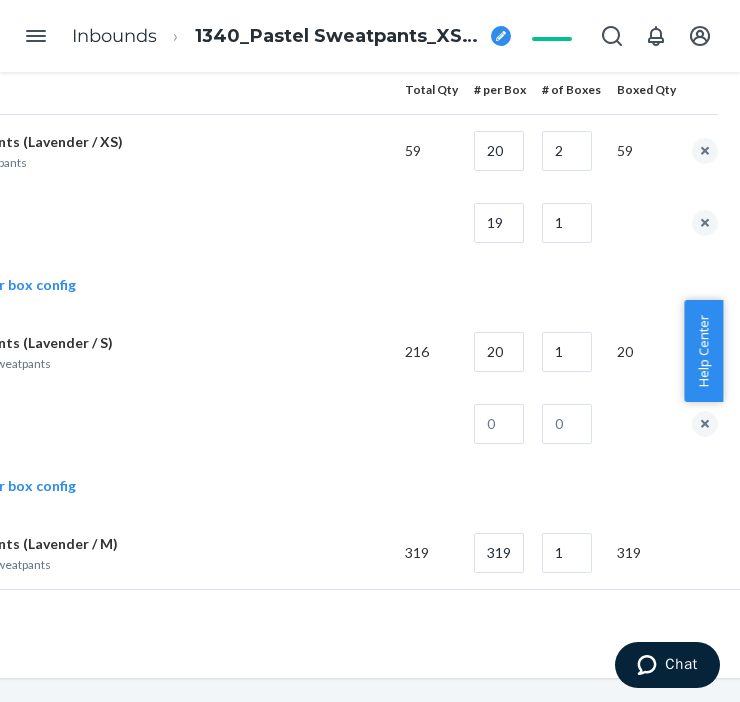 click on "20" at bounding box center (638, 352) 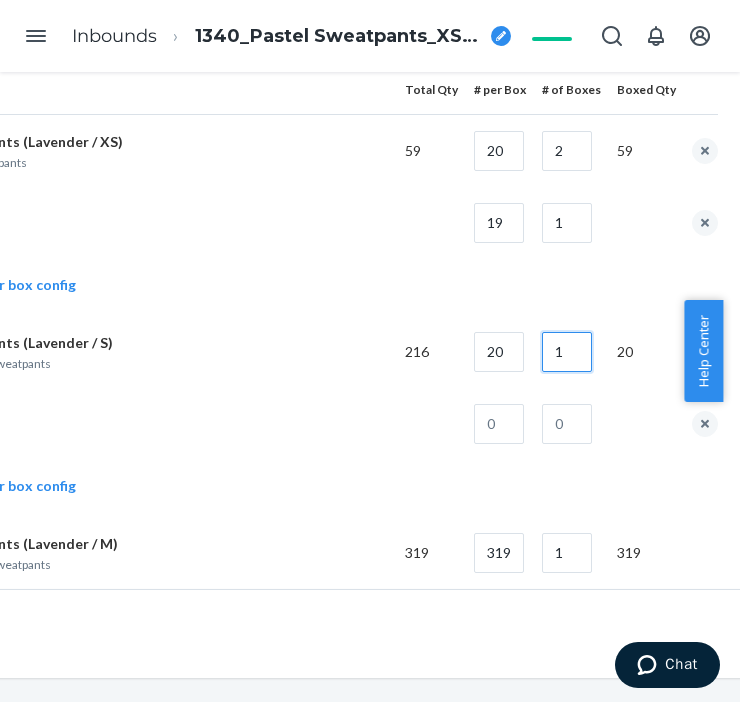 click on "1" at bounding box center (567, 352) 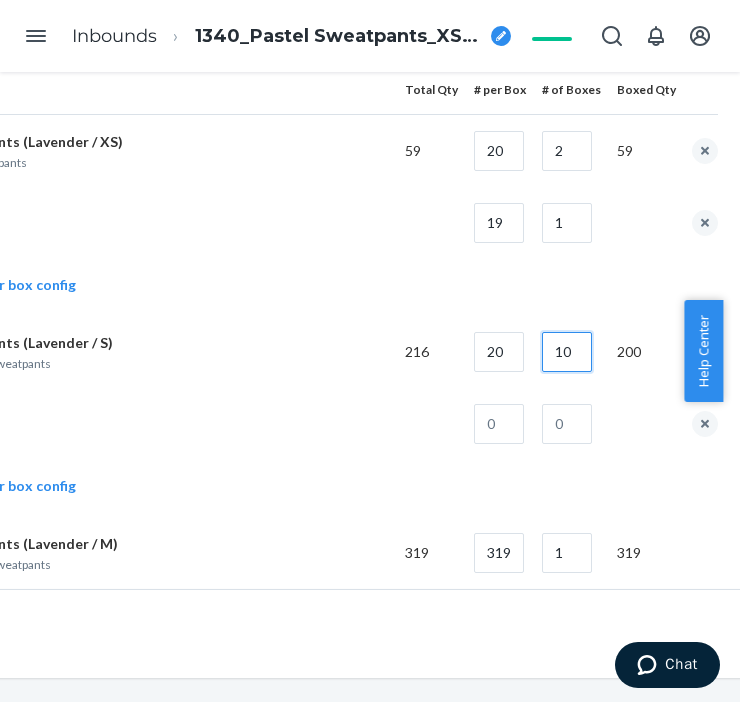 type on "10" 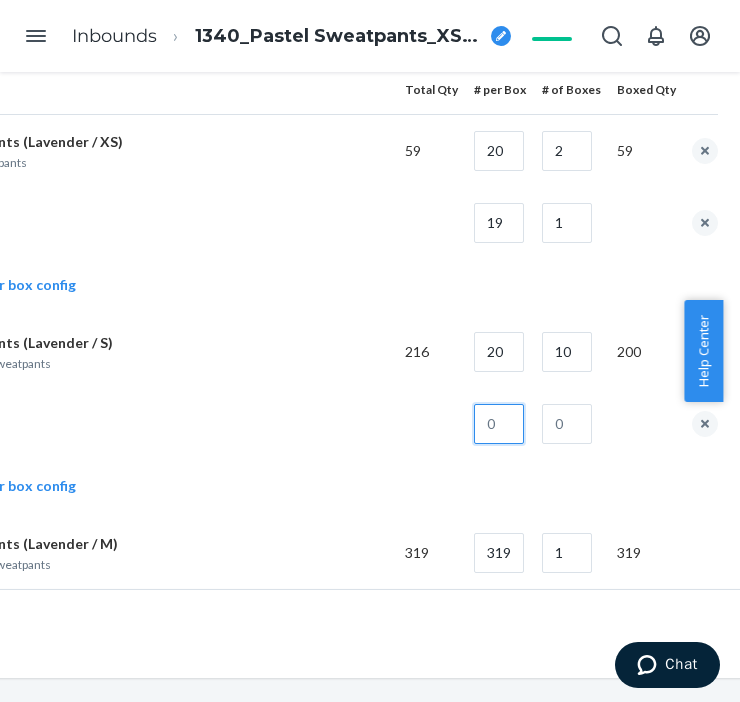click at bounding box center (499, 424) 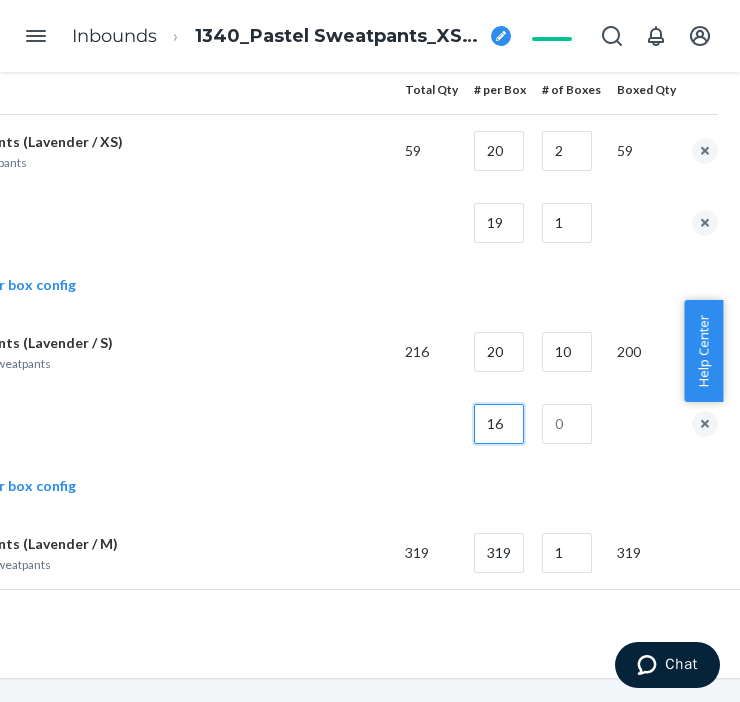 type on "16" 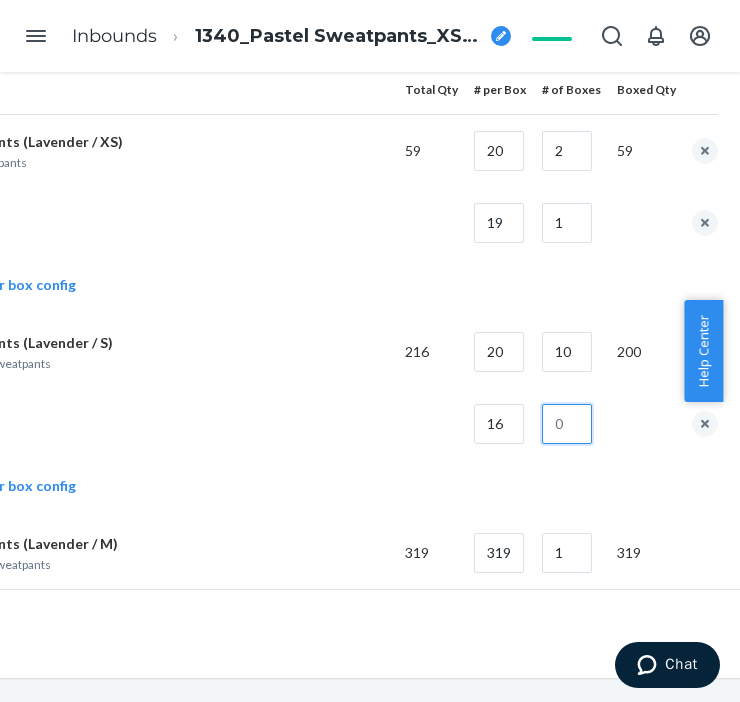click at bounding box center [567, 424] 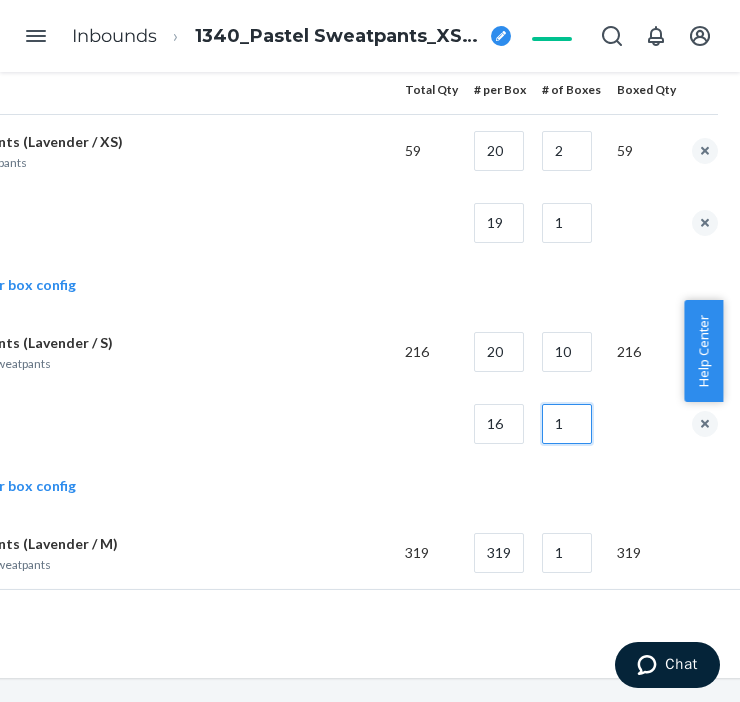 type on "1" 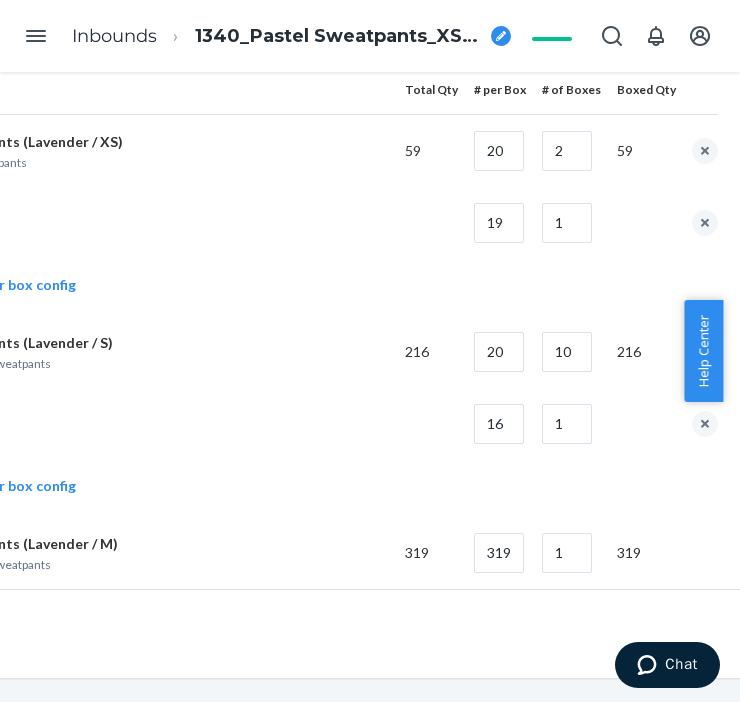 click at bounding box center [141, 424] 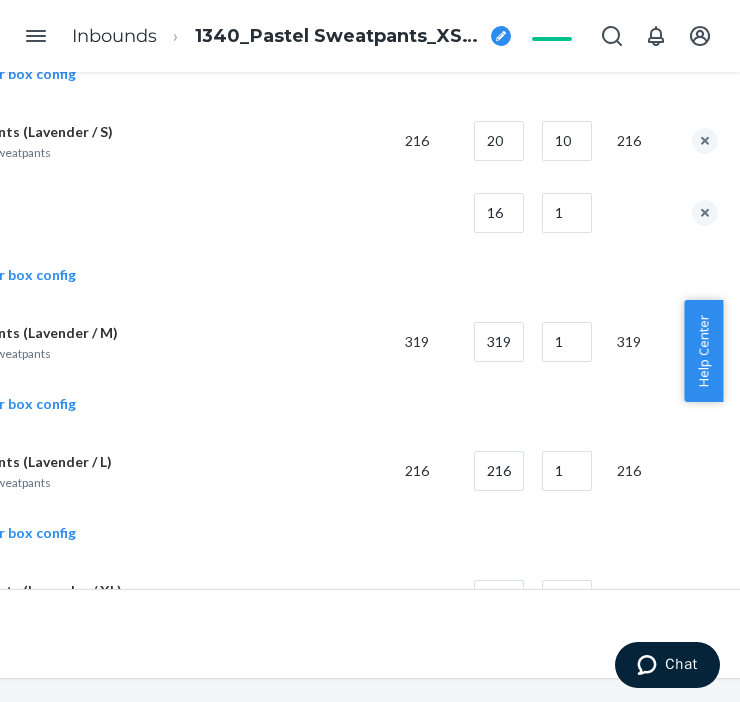 scroll, scrollTop: 1222, scrollLeft: 224, axis: both 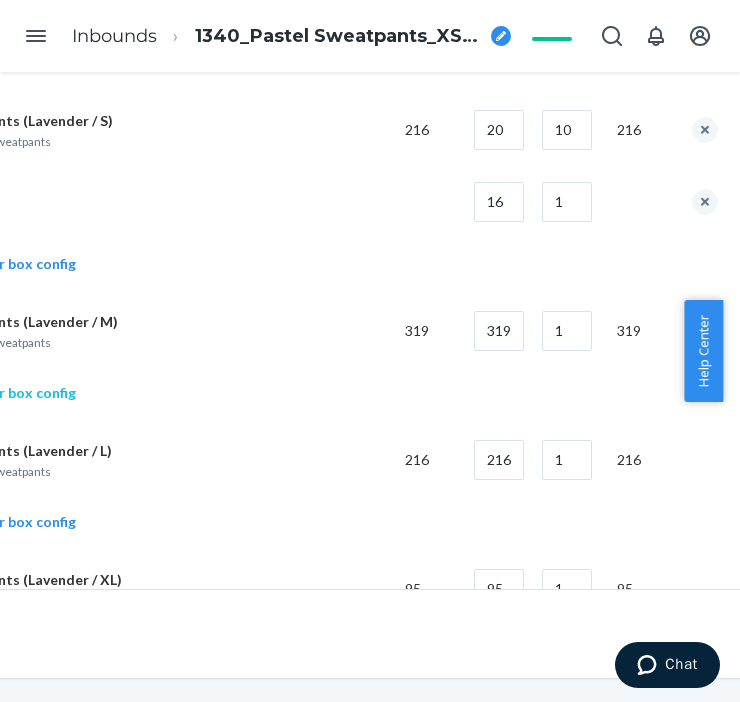 click on "Add another box config" at bounding box center [-15, 393] 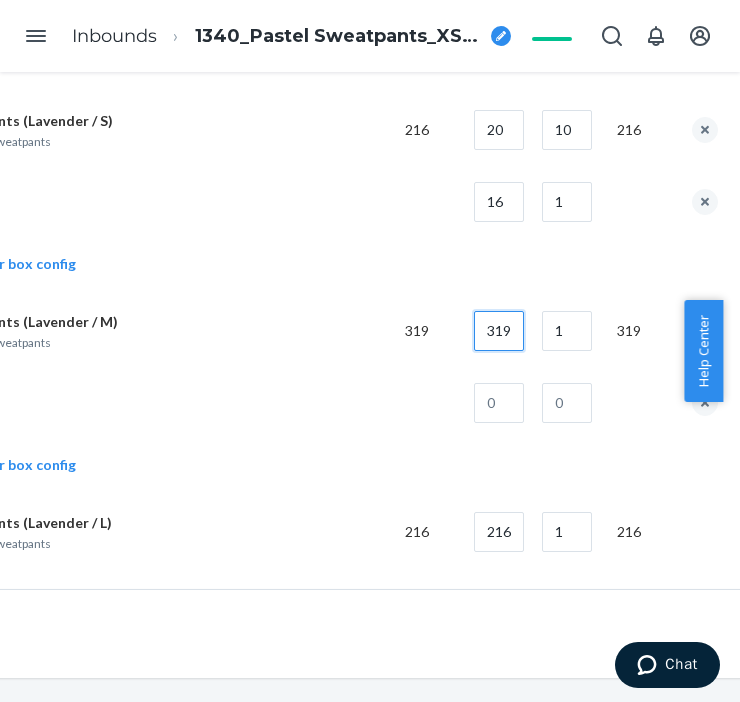 click on "319" at bounding box center (499, 331) 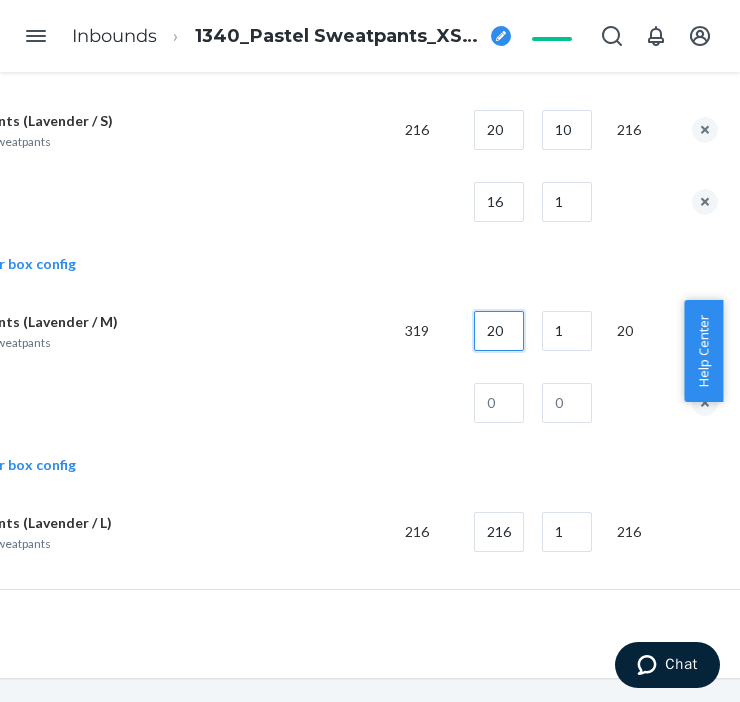 type on "20" 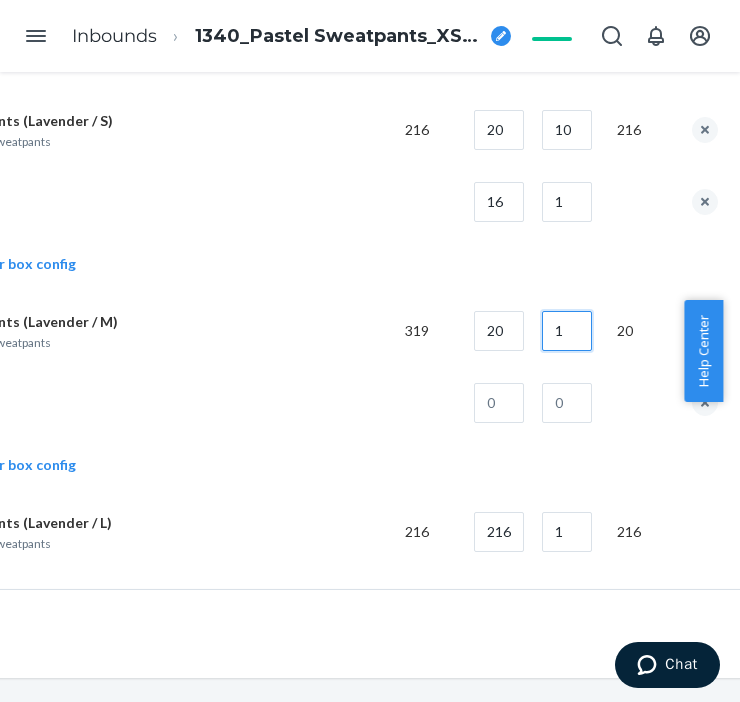 drag, startPoint x: 561, startPoint y: 347, endPoint x: 575, endPoint y: 337, distance: 17.20465 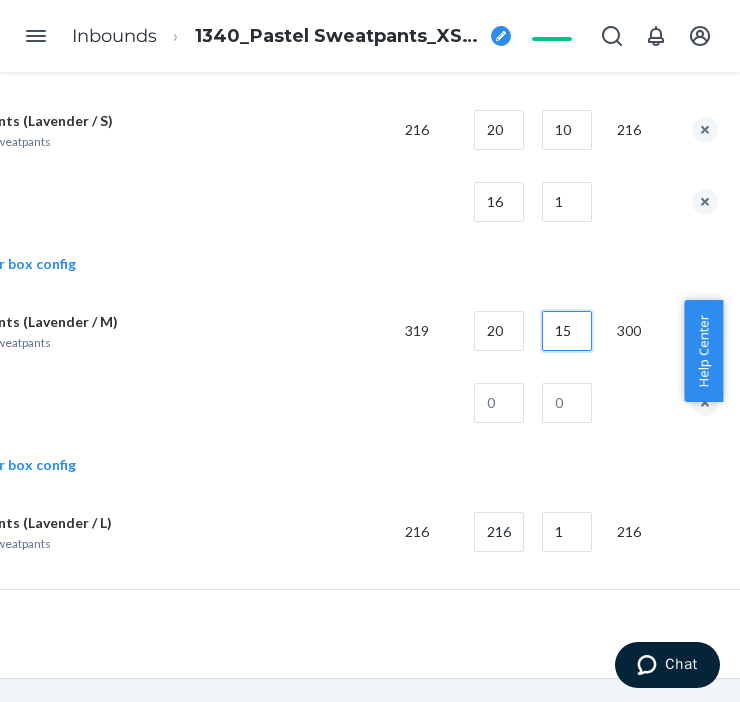 type on "15" 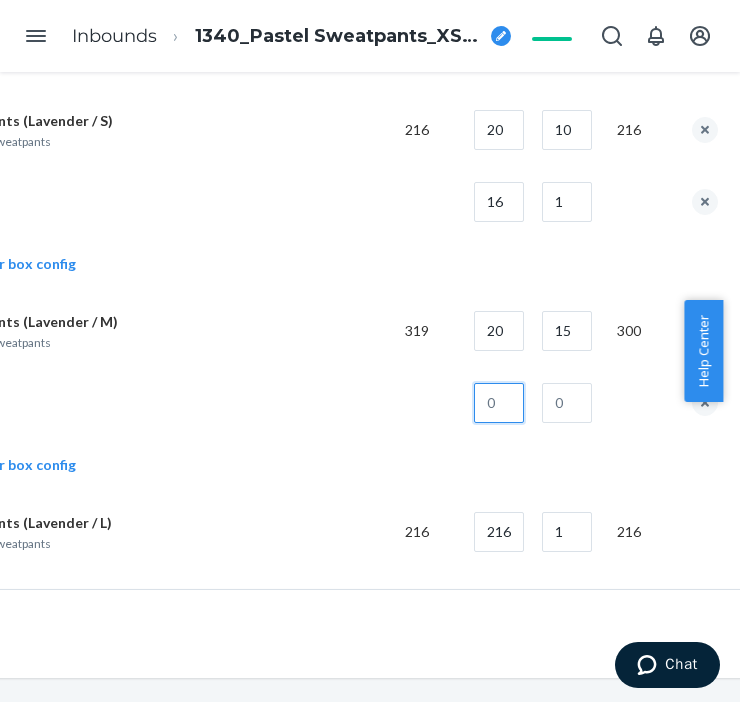 click at bounding box center [499, 403] 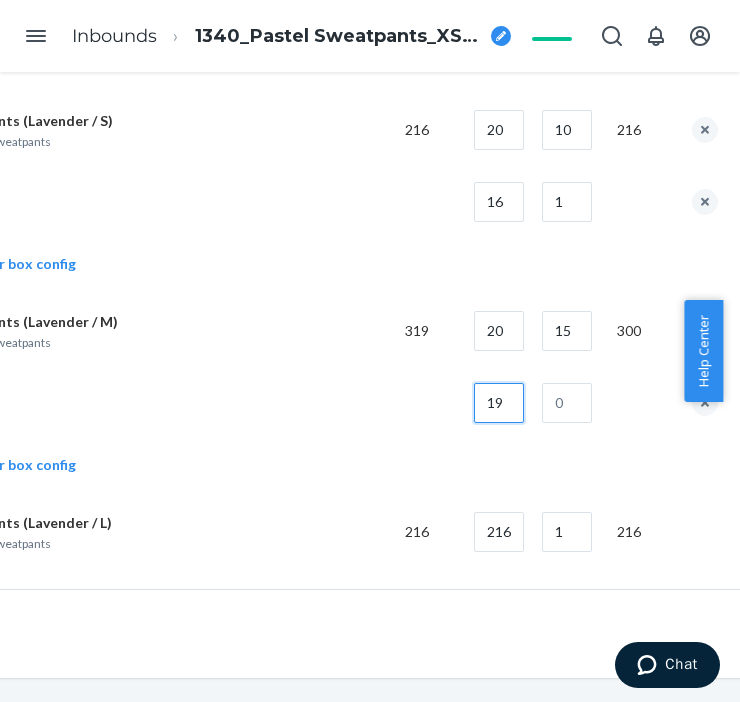 type on "19" 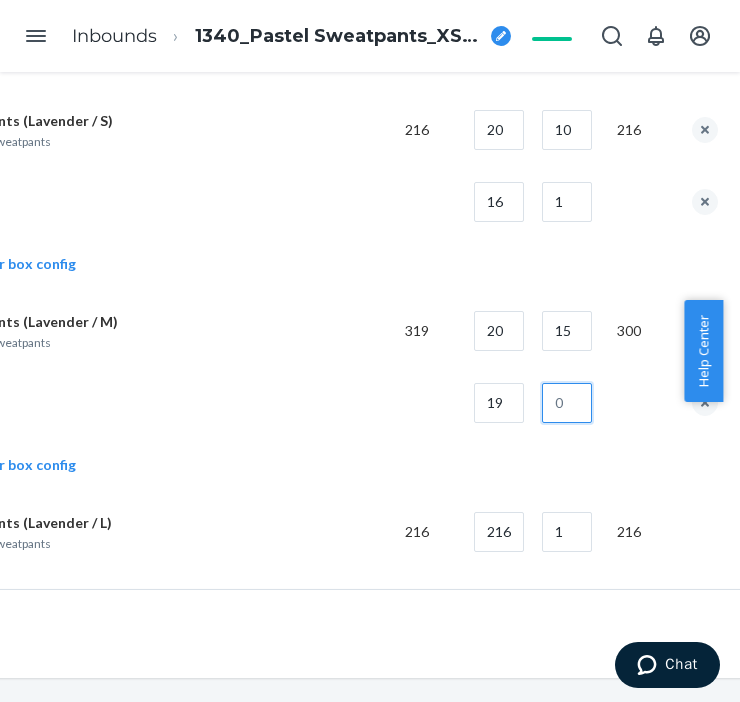 click at bounding box center (567, 403) 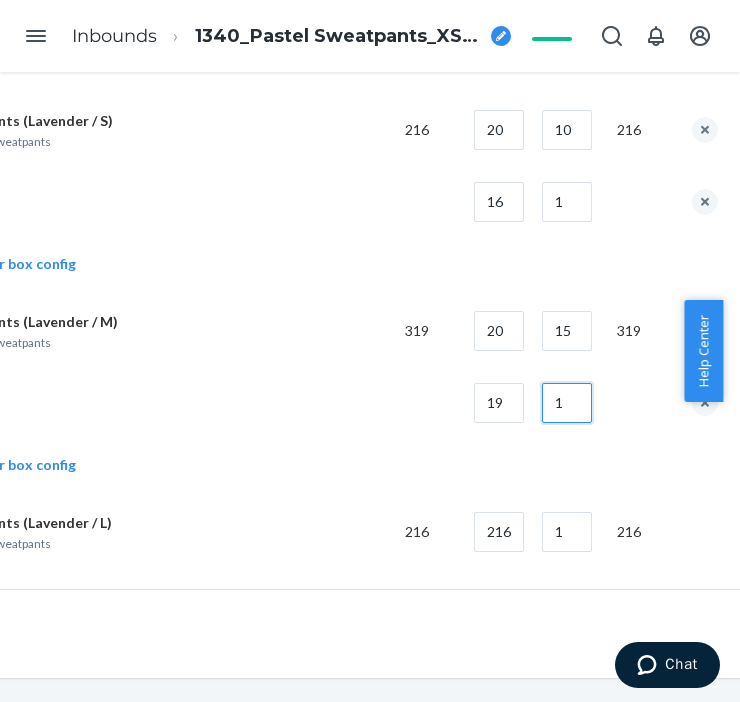 type on "1" 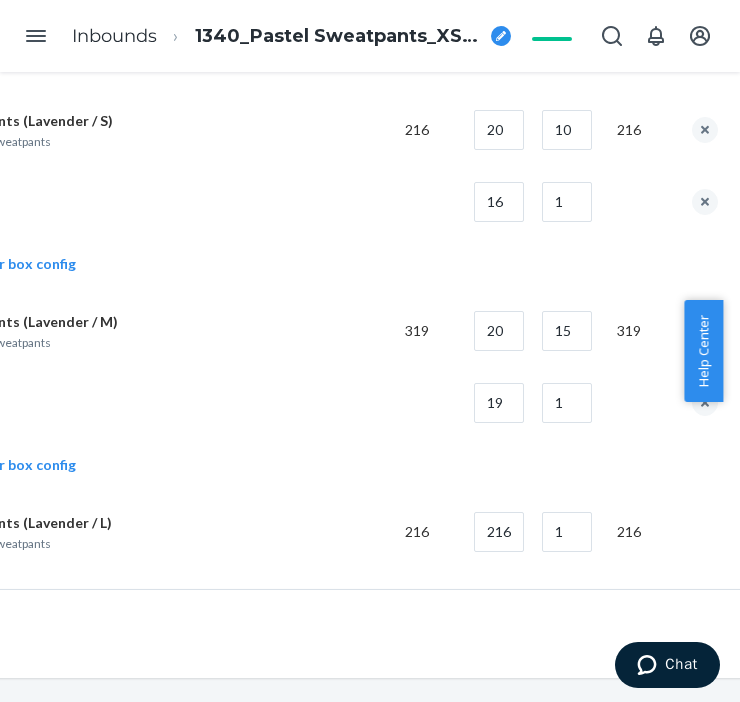 click at bounding box center [141, 403] 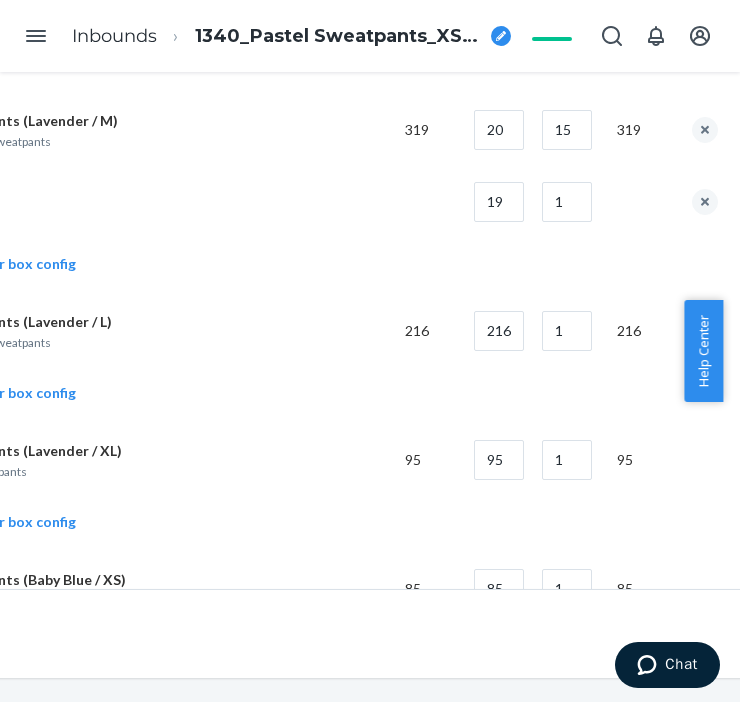 scroll, scrollTop: 1444, scrollLeft: 224, axis: both 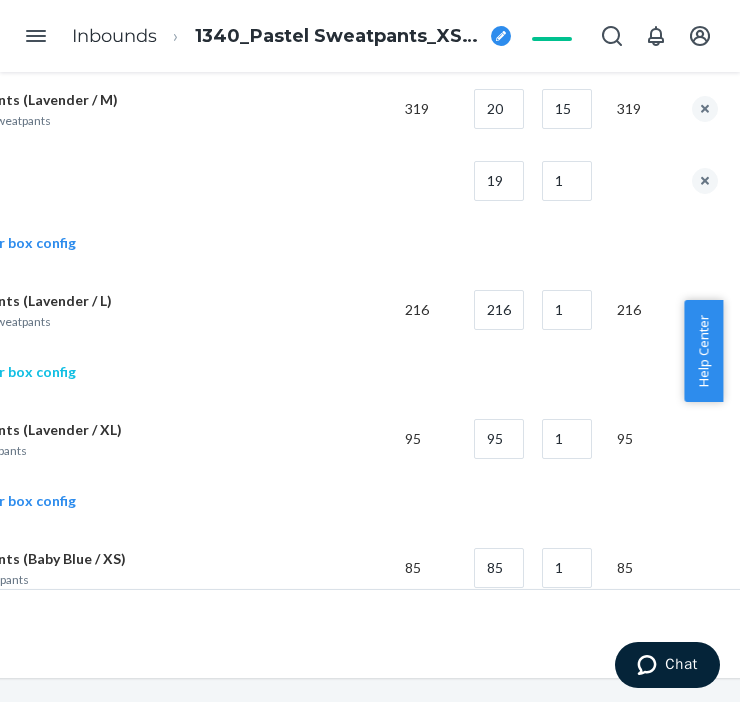 click on "Add another box config" at bounding box center (-15, 372) 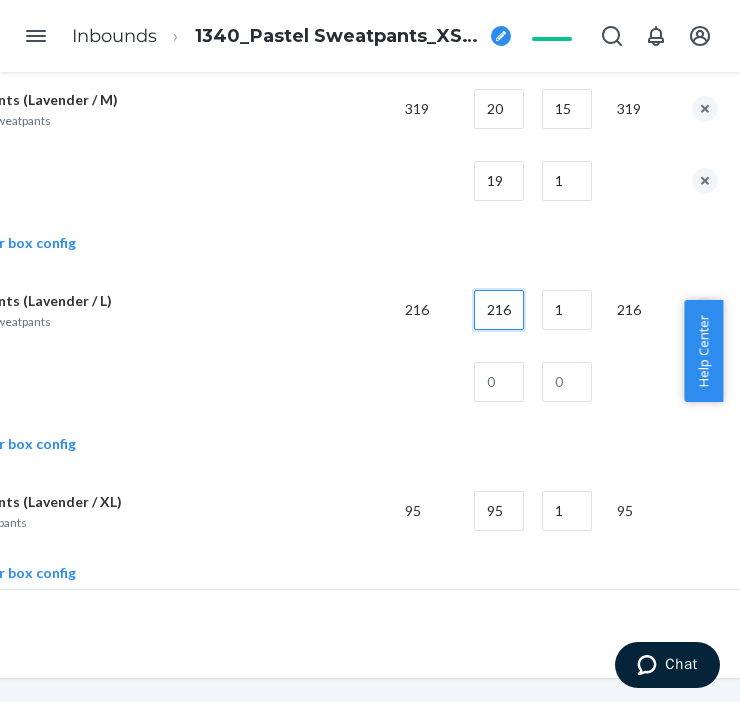 click on "216" at bounding box center (499, 310) 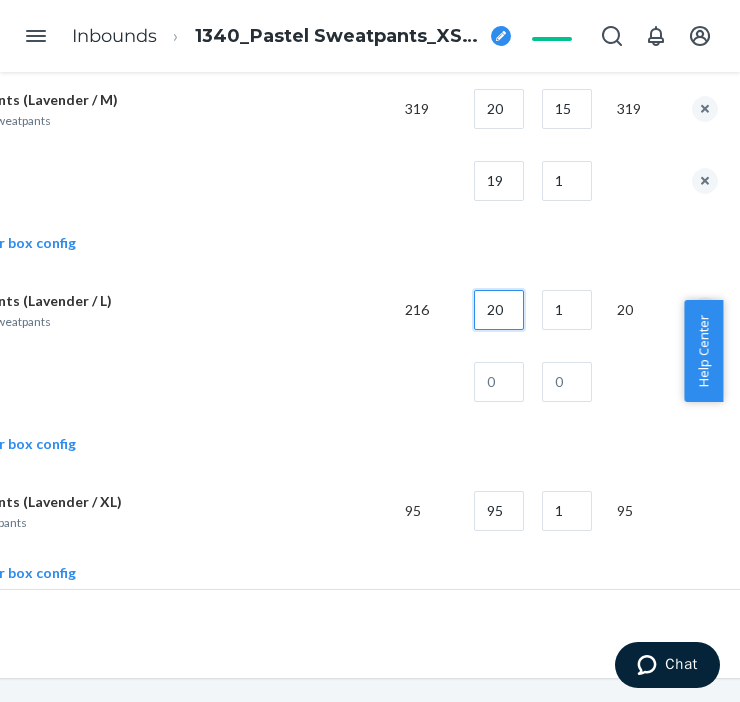 type on "20" 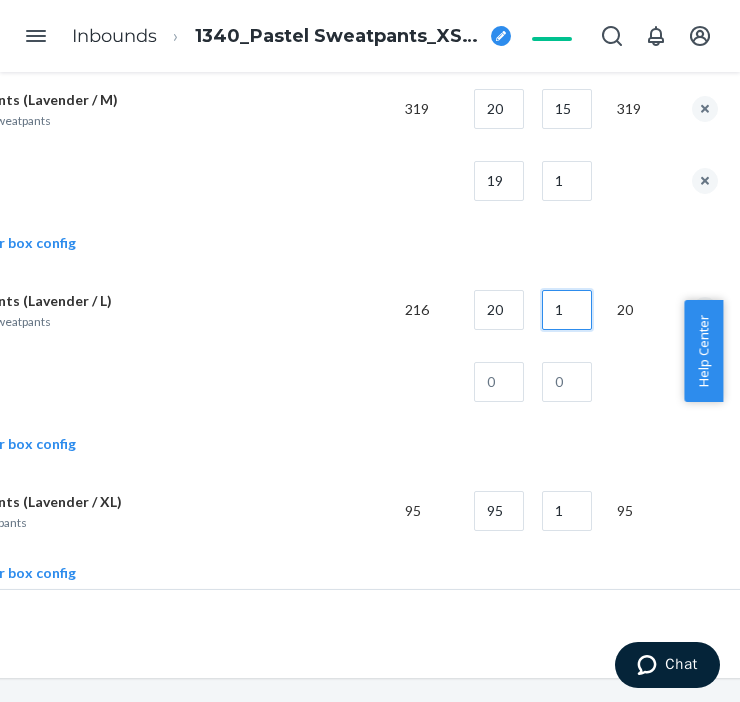 drag, startPoint x: 576, startPoint y: 328, endPoint x: 552, endPoint y: 322, distance: 24.738634 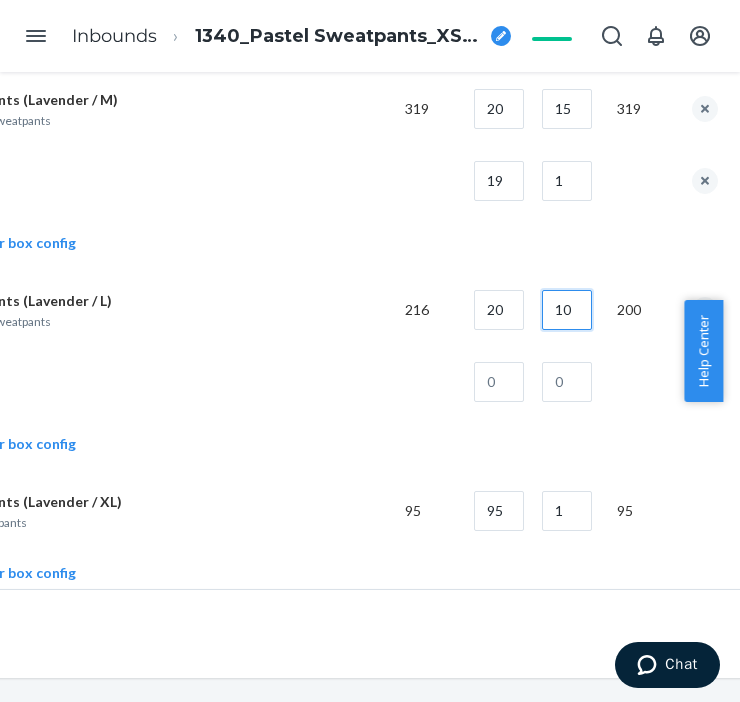 type on "10" 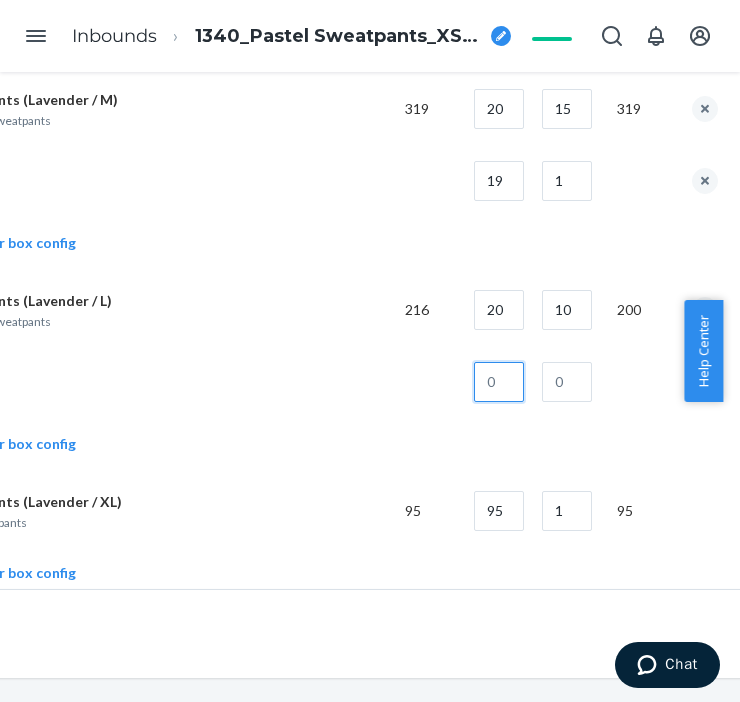 click at bounding box center (499, 382) 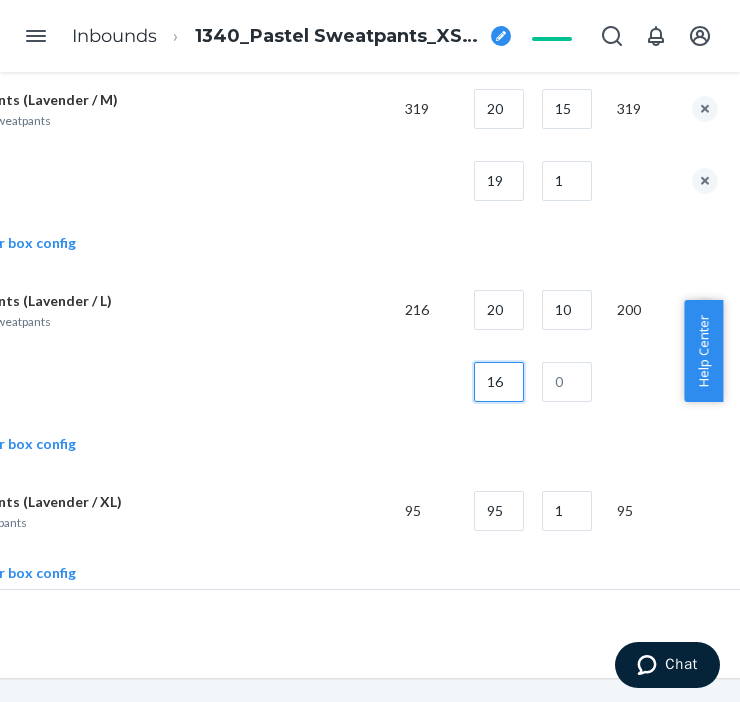 type on "16" 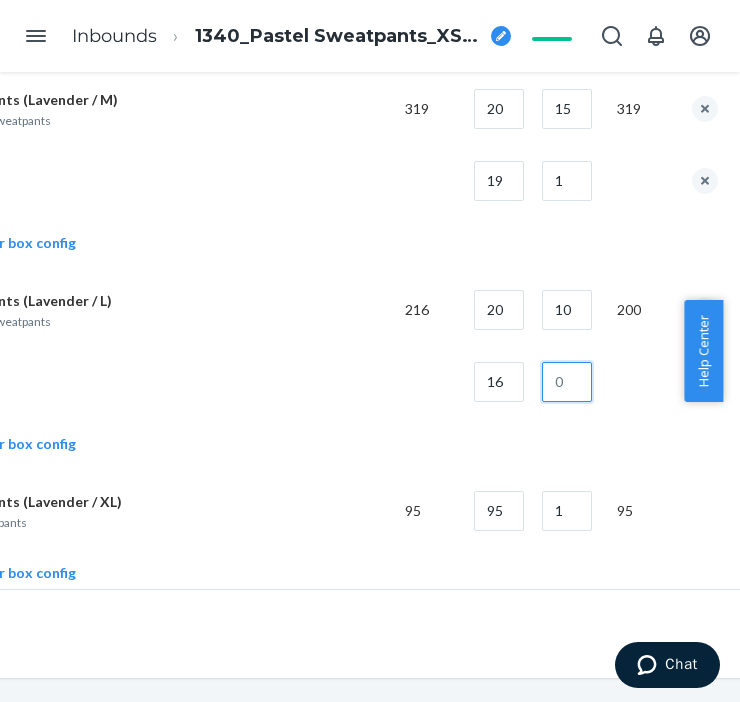 click at bounding box center [567, 382] 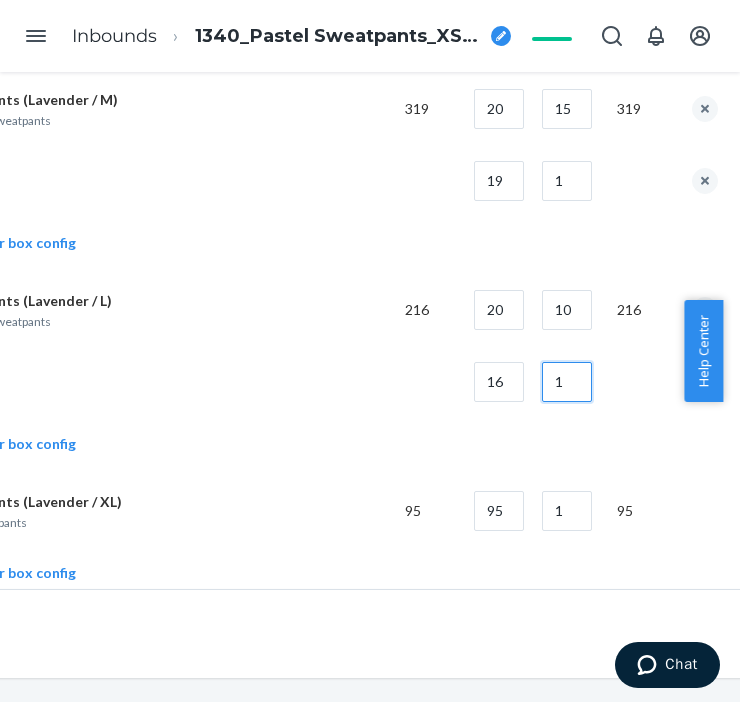 type on "1" 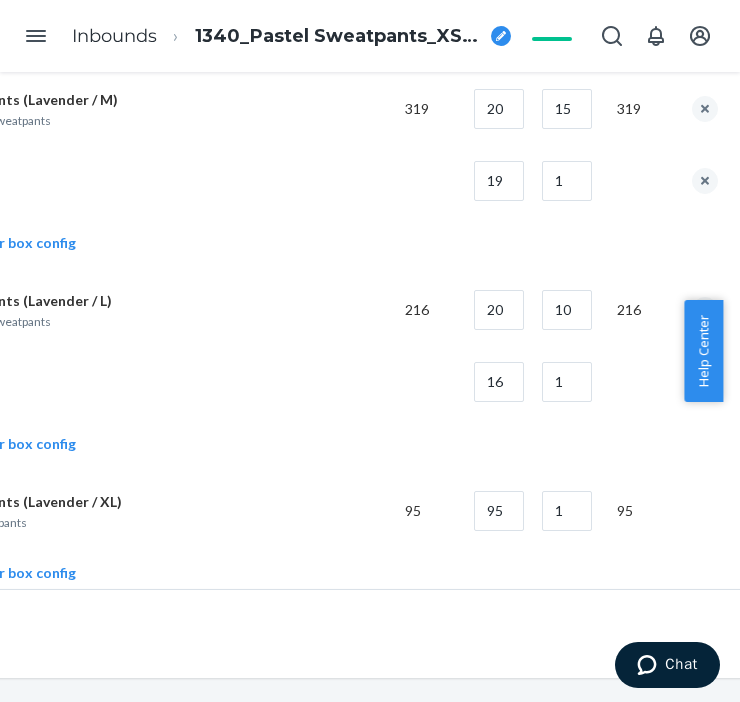 click at bounding box center (141, 382) 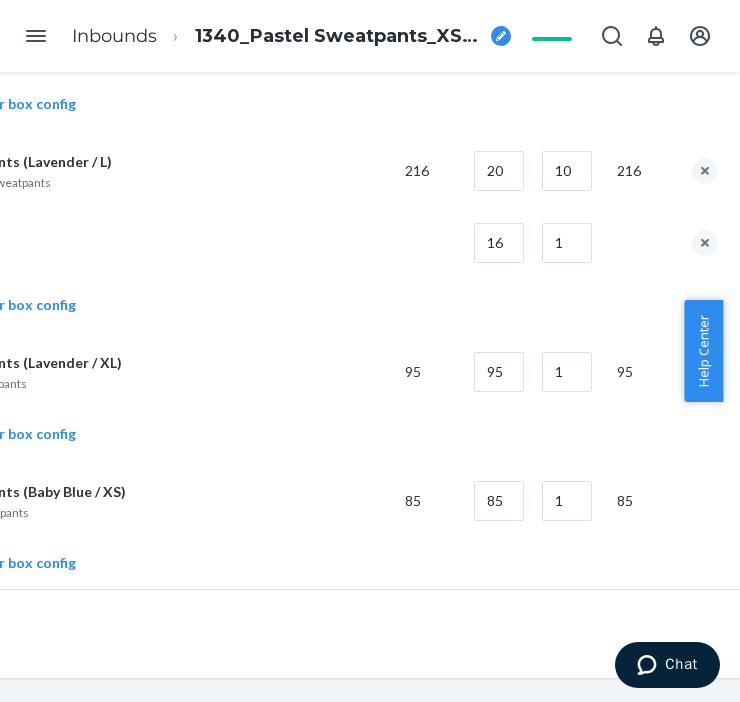 scroll, scrollTop: 1666, scrollLeft: 224, axis: both 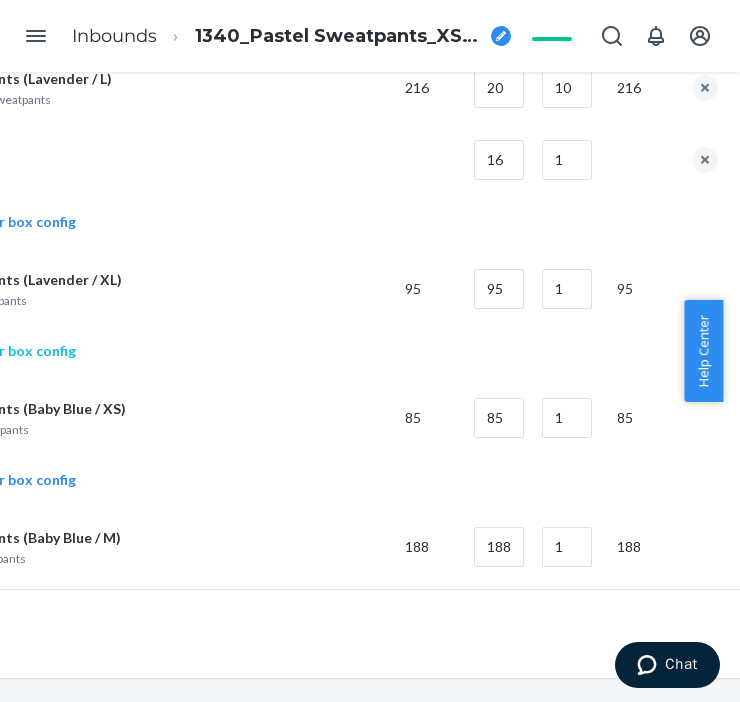 click on "Add another box config" at bounding box center [-15, 351] 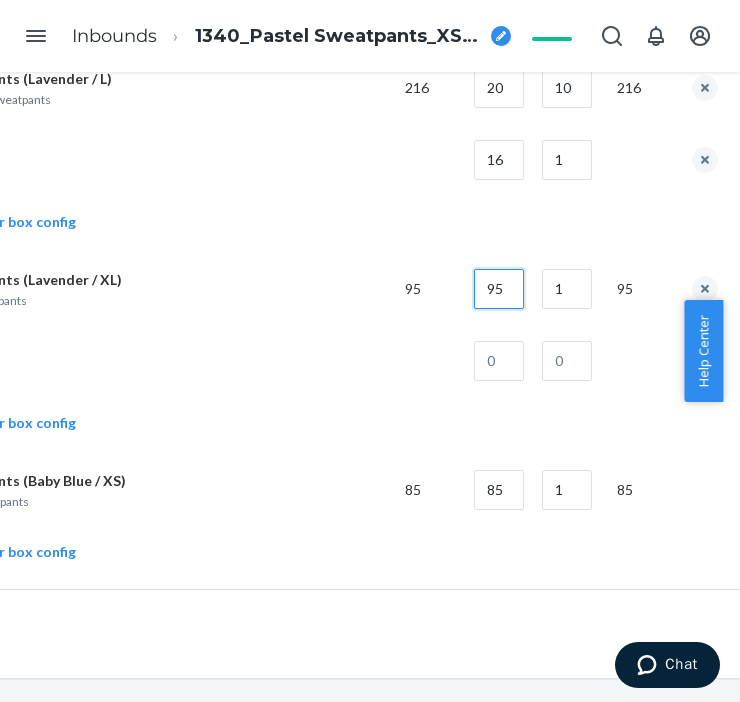 click on "95" at bounding box center [499, 289] 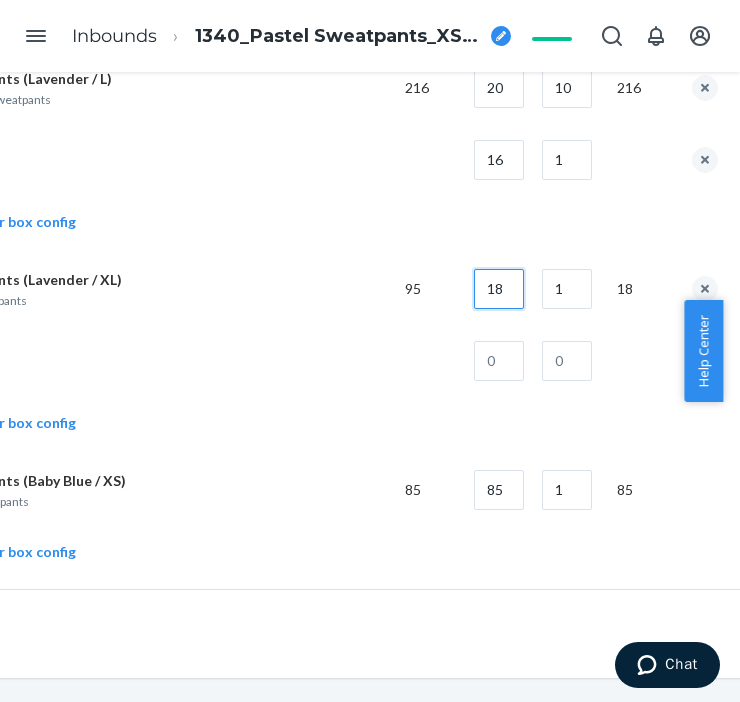 type on "18" 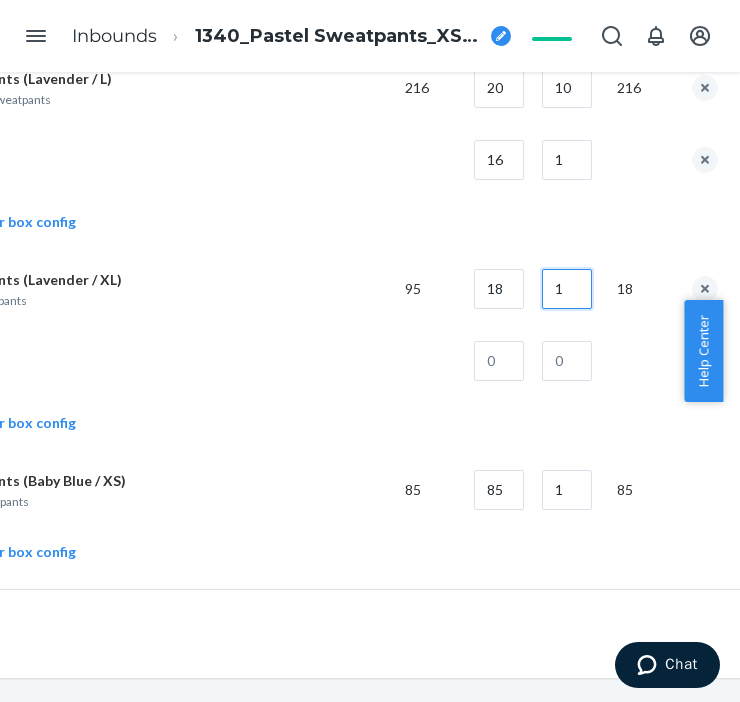 click on "1" at bounding box center [567, 289] 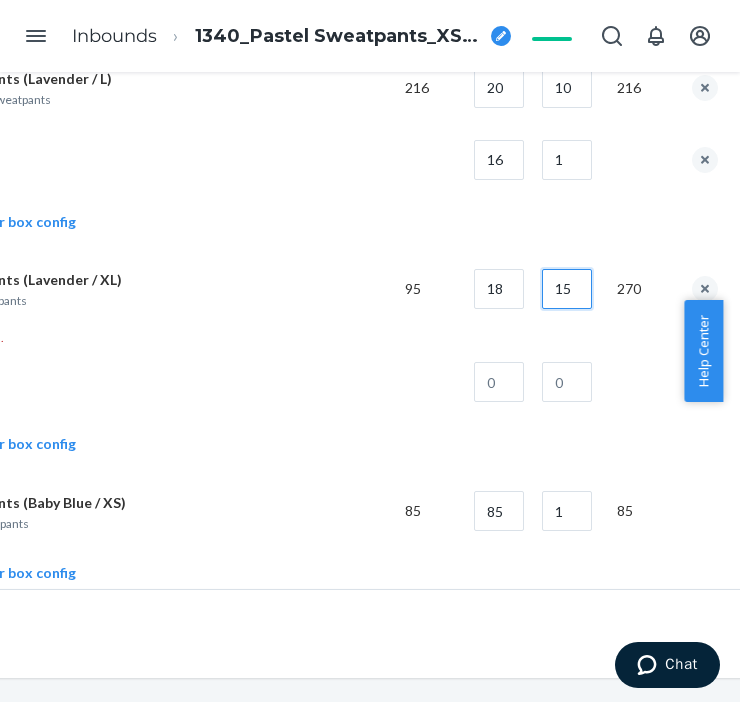 click on "15" at bounding box center (567, 289) 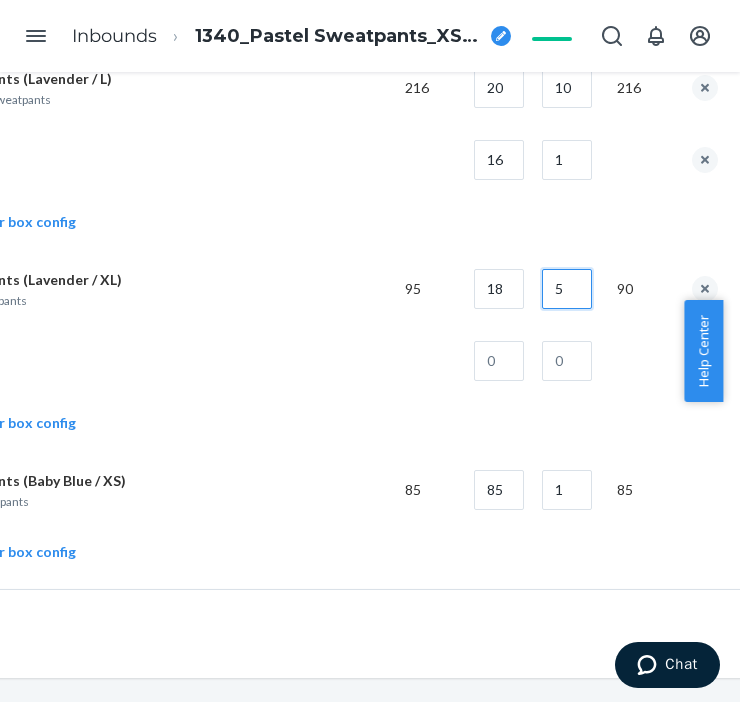 type on "5" 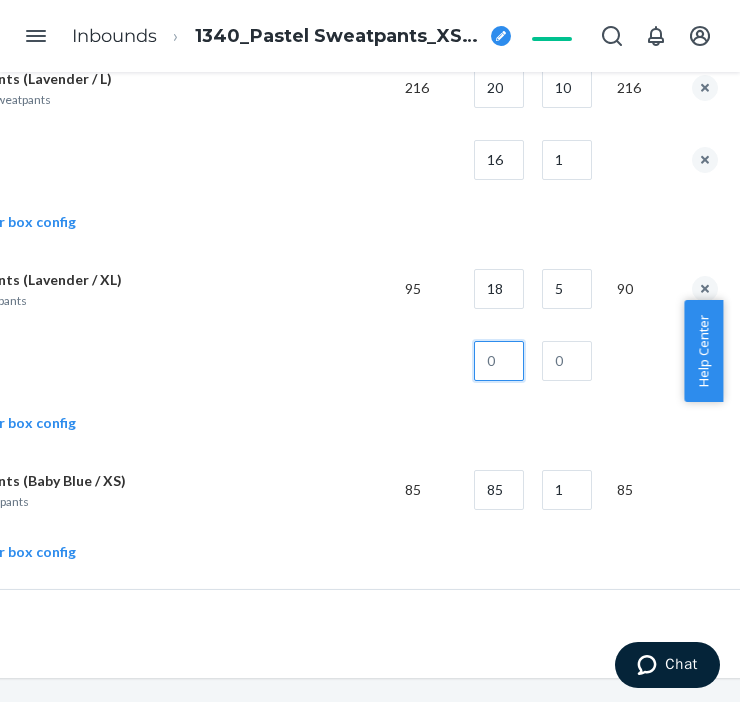 click at bounding box center [499, 361] 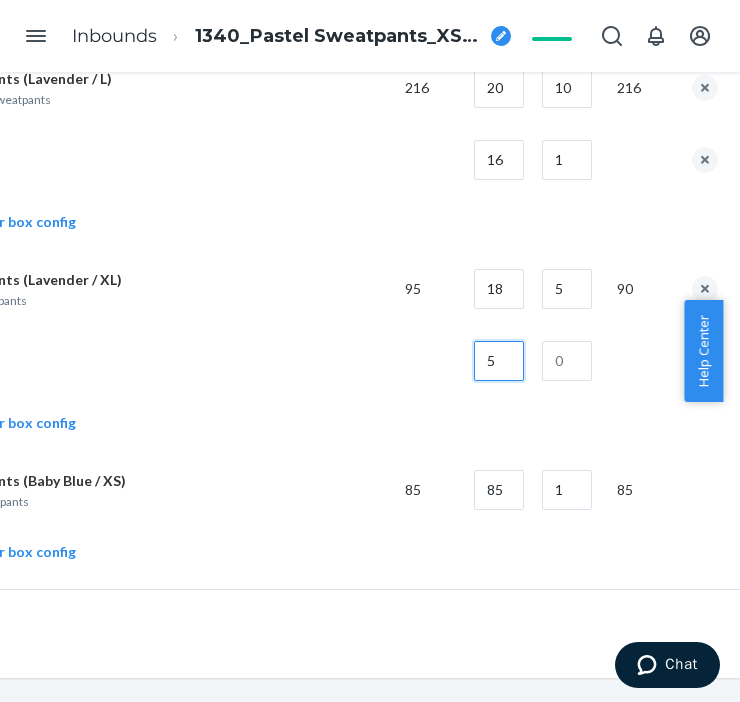 type on "5" 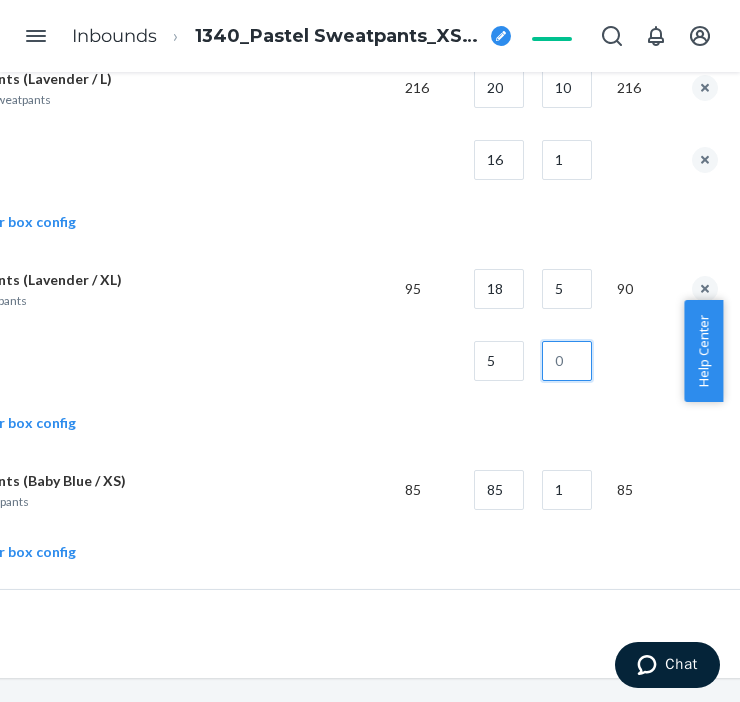 click at bounding box center (567, 361) 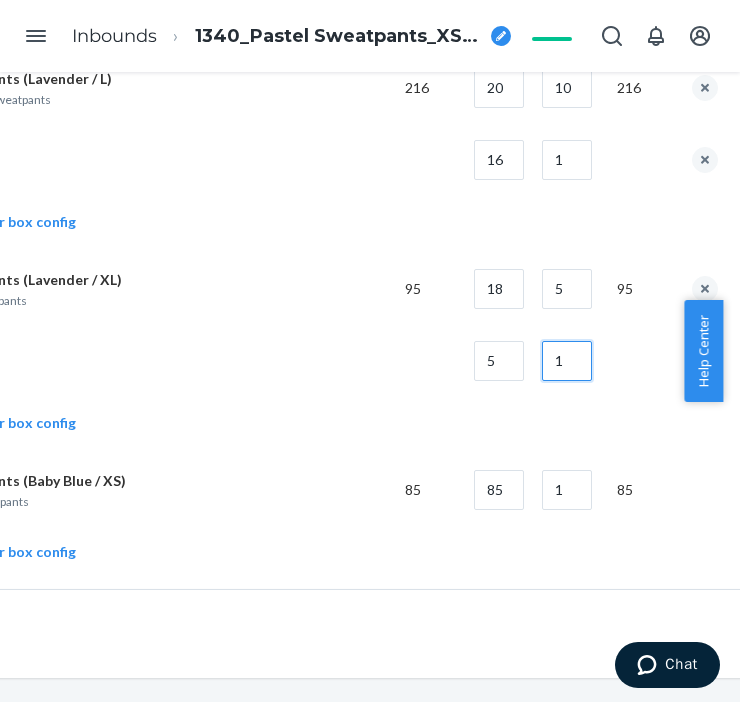 type on "1" 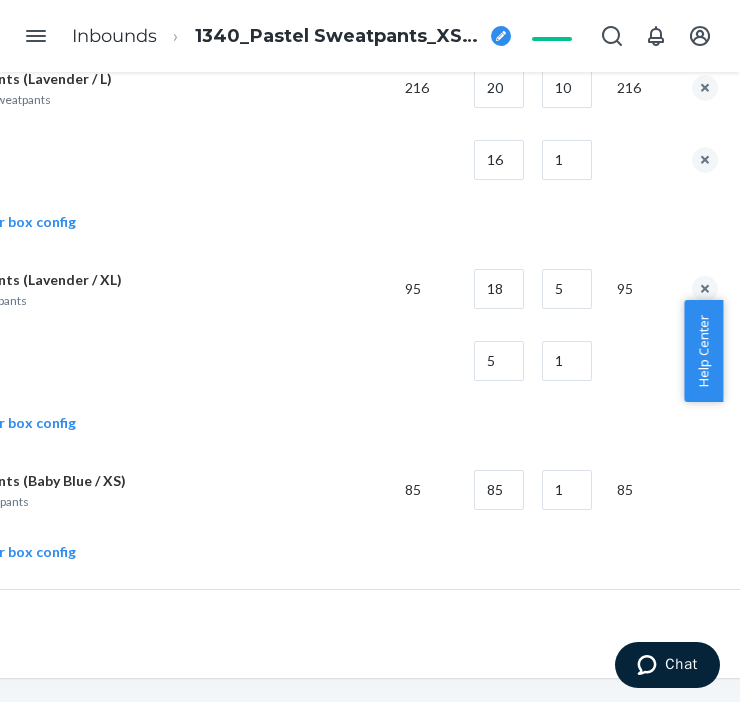drag, startPoint x: 396, startPoint y: 380, endPoint x: 4, endPoint y: 444, distance: 397.19012 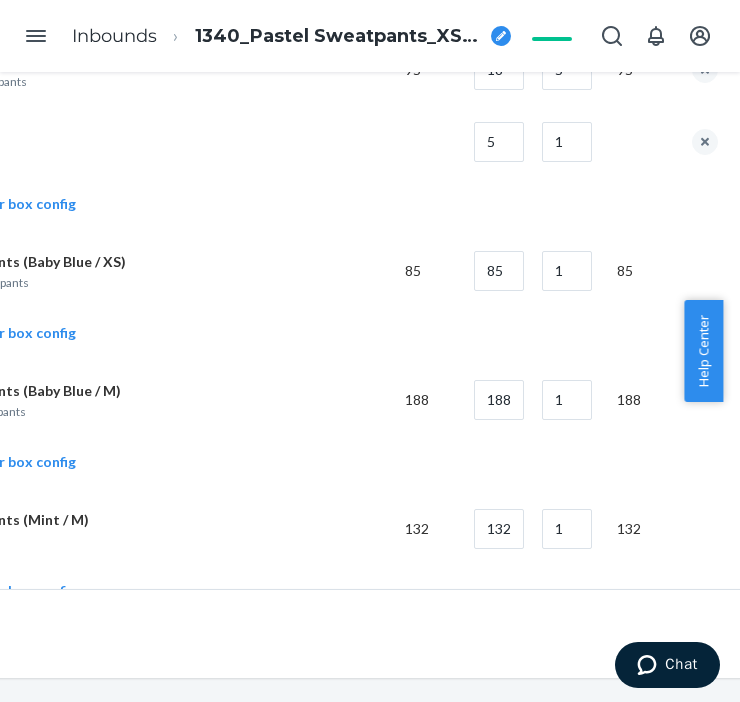 scroll, scrollTop: 1888, scrollLeft: 224, axis: both 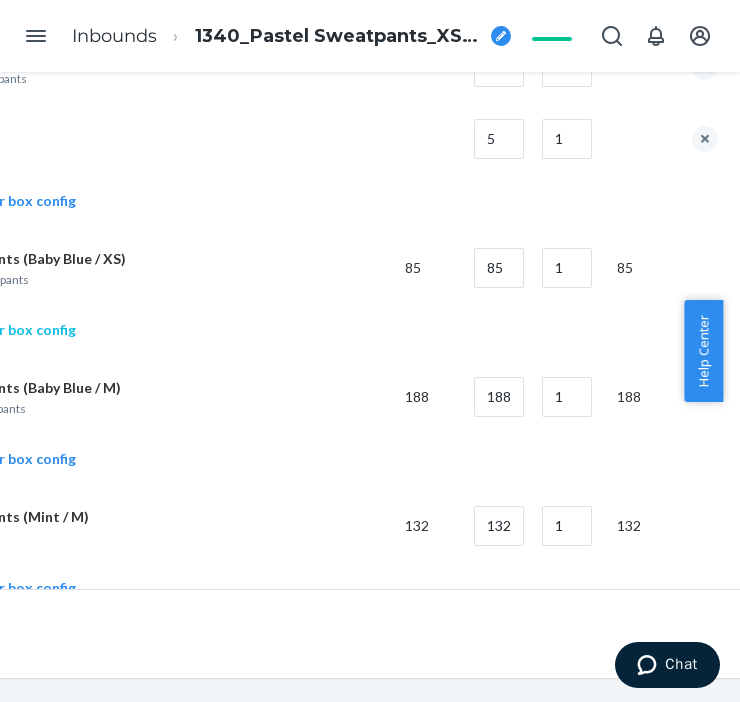 click on "Add another box config" at bounding box center (-15, 330) 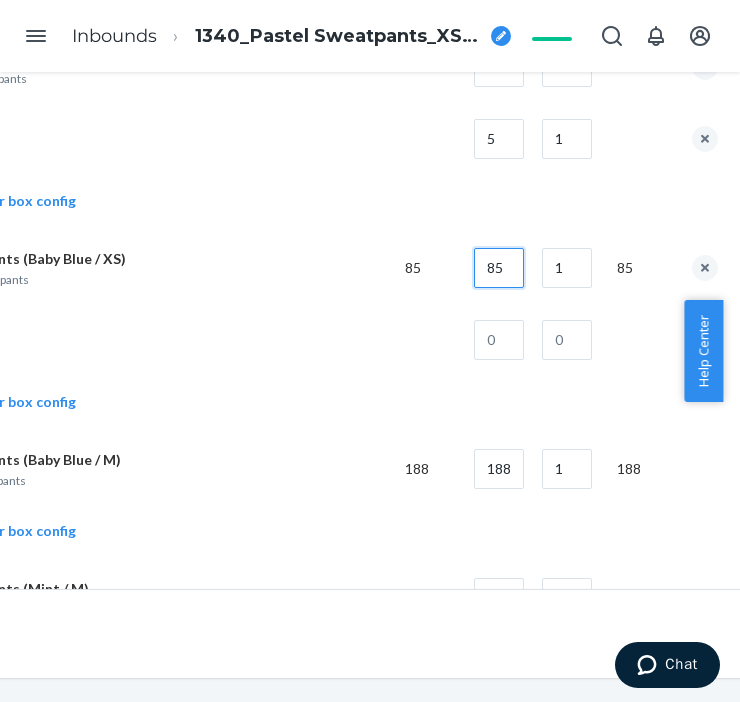 click on "85" at bounding box center (499, 268) 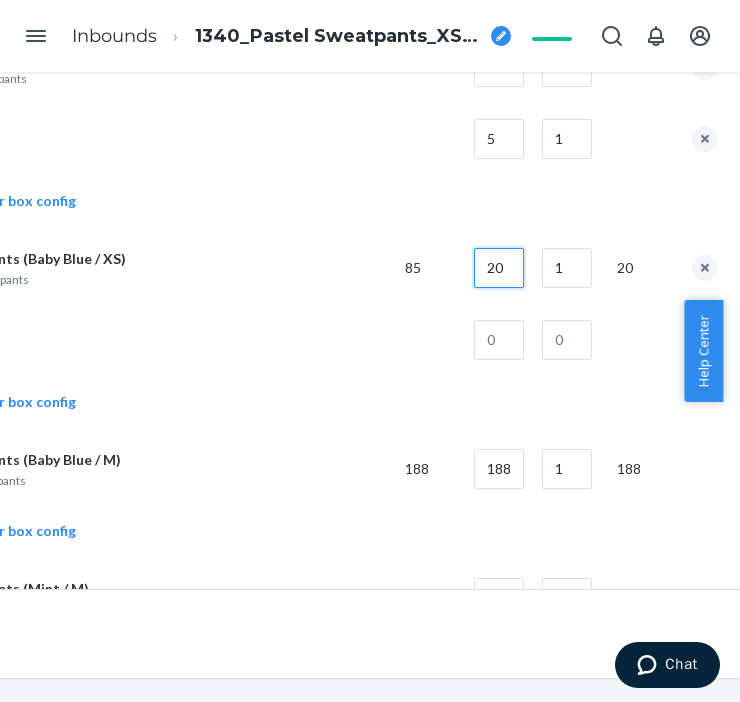 type on "20" 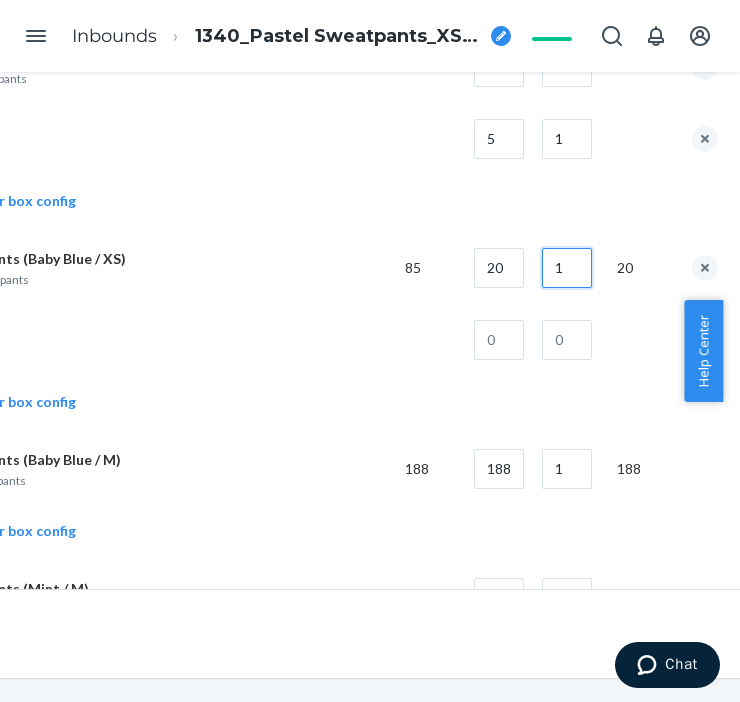 click on "1" at bounding box center (567, 268) 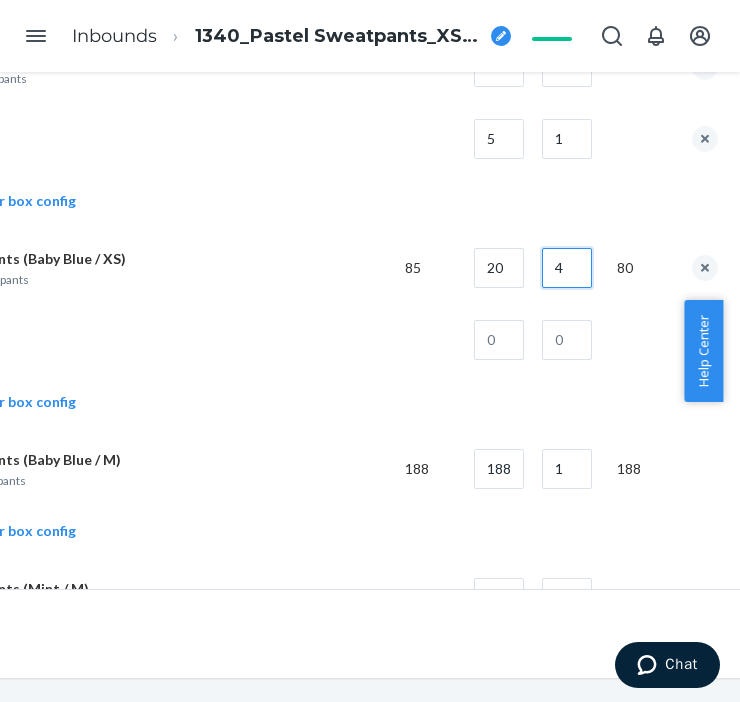 type on "4" 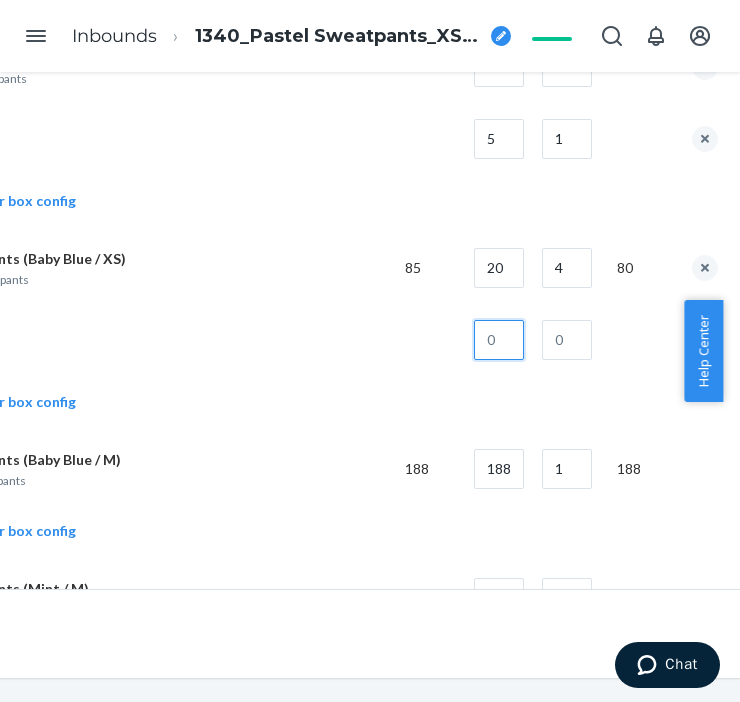 click at bounding box center [499, 340] 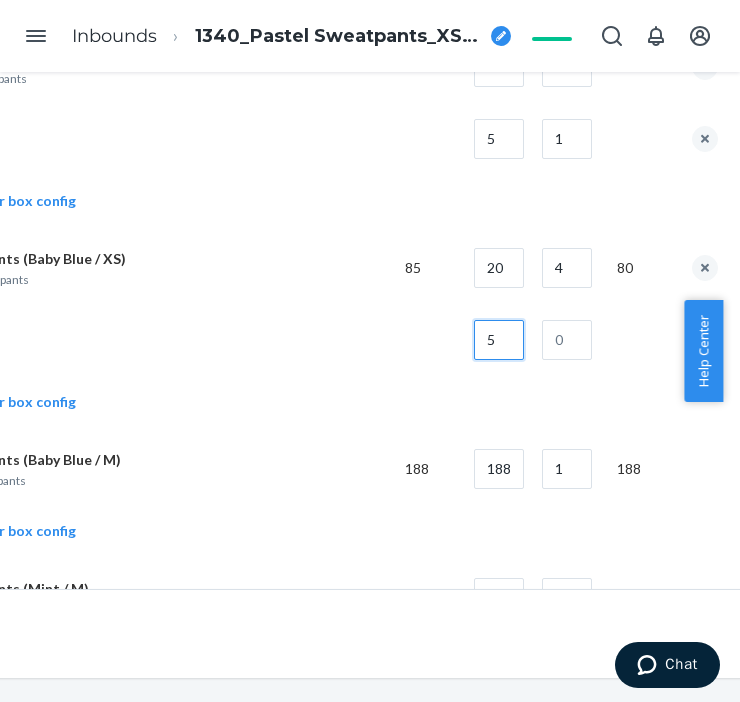 type on "5" 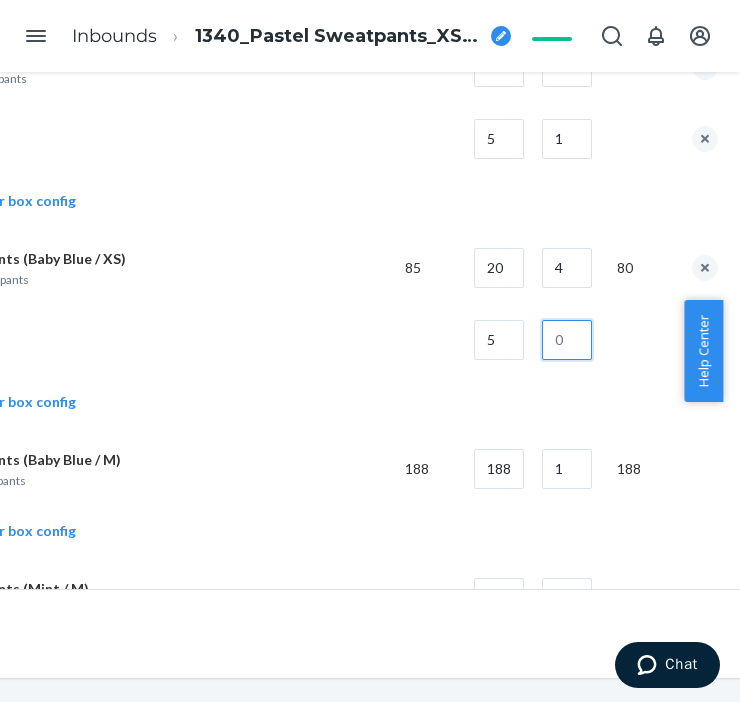 click at bounding box center (567, 340) 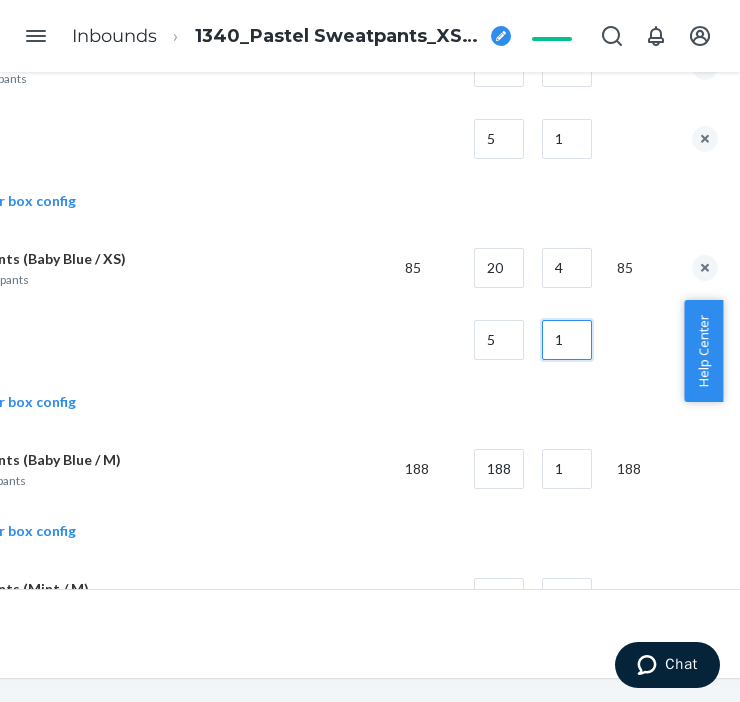 type on "1" 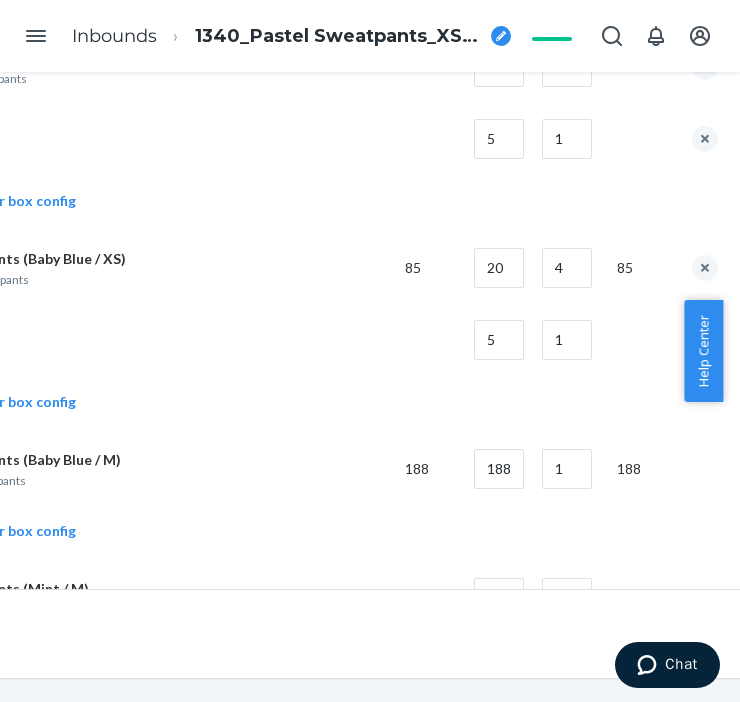 click at bounding box center [141, 340] 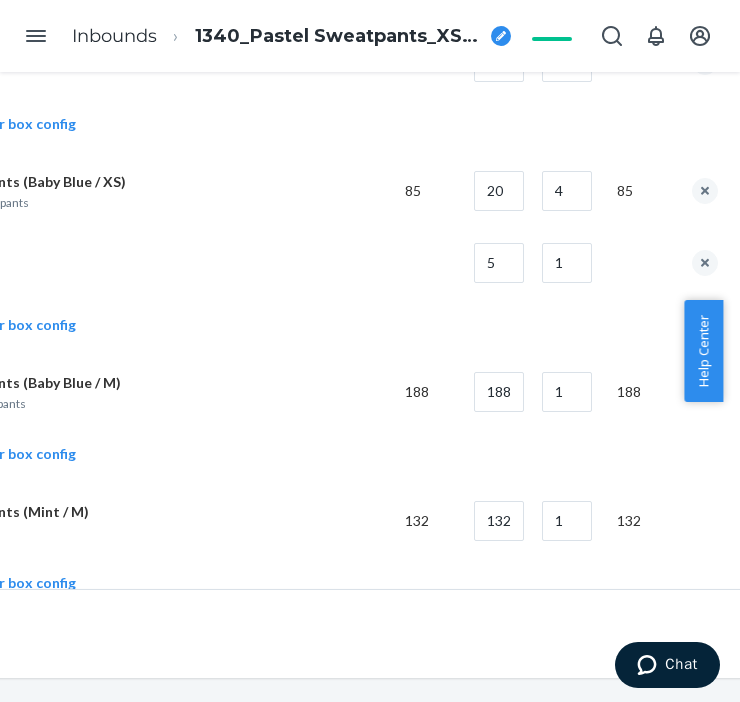 scroll, scrollTop: 2000, scrollLeft: 224, axis: both 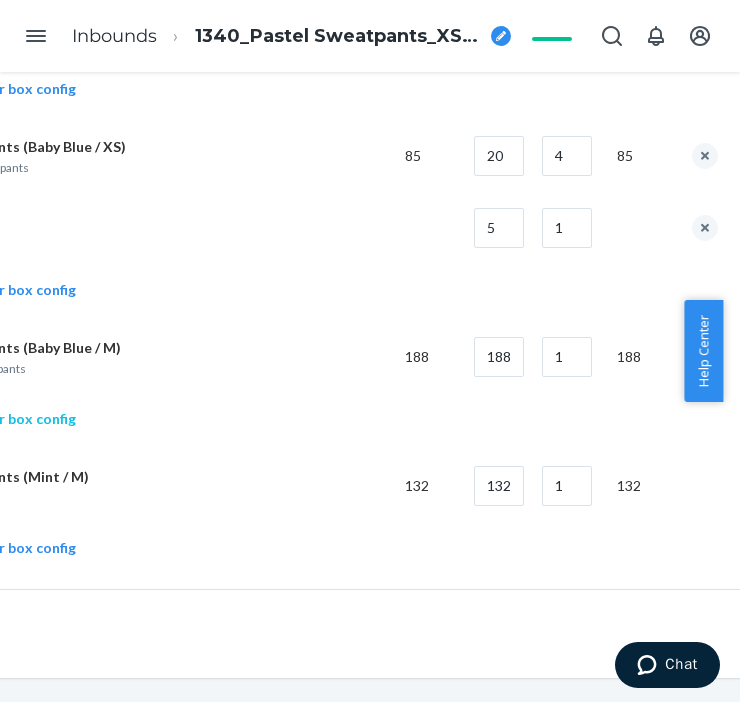 click on "Add another box config" at bounding box center (-15, 419) 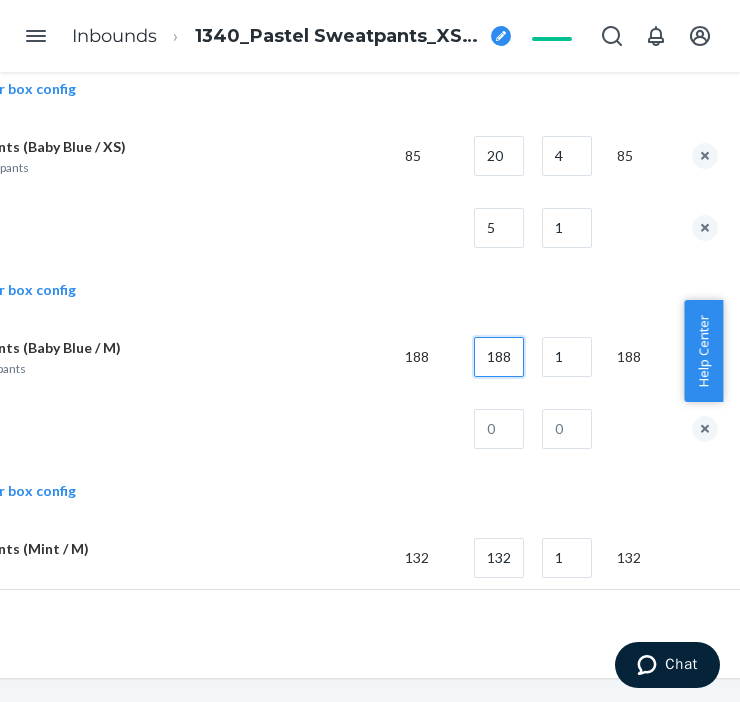 click on "188" at bounding box center (499, 357) 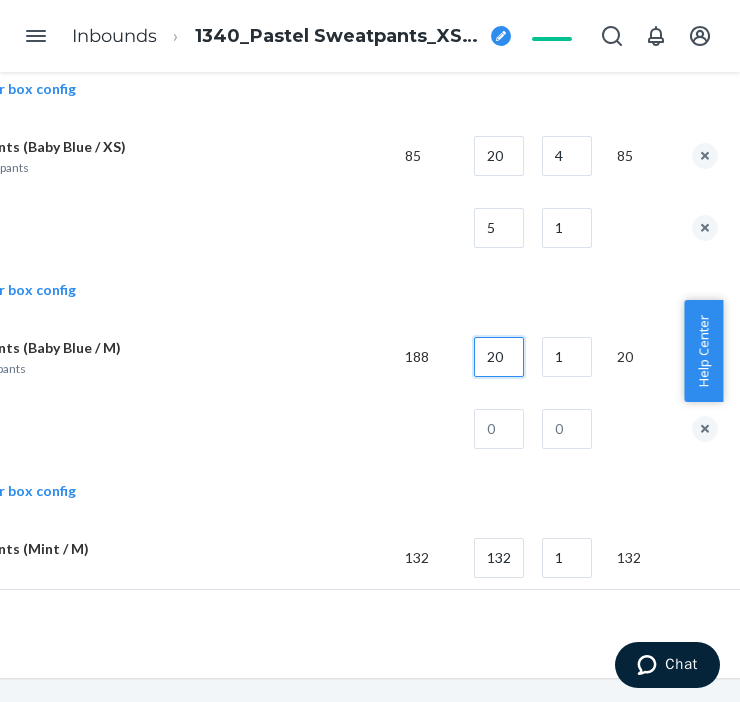 type on "20" 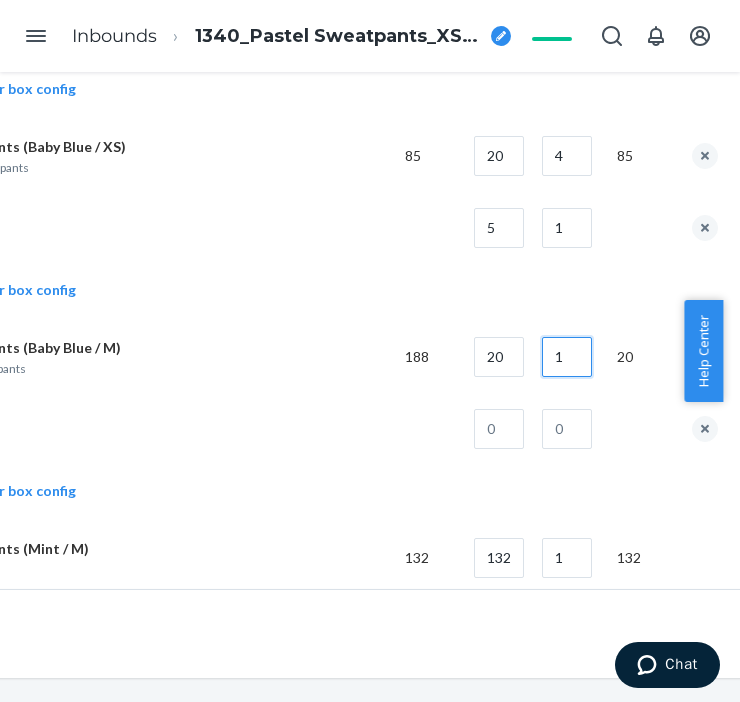 click on "1" at bounding box center (567, 357) 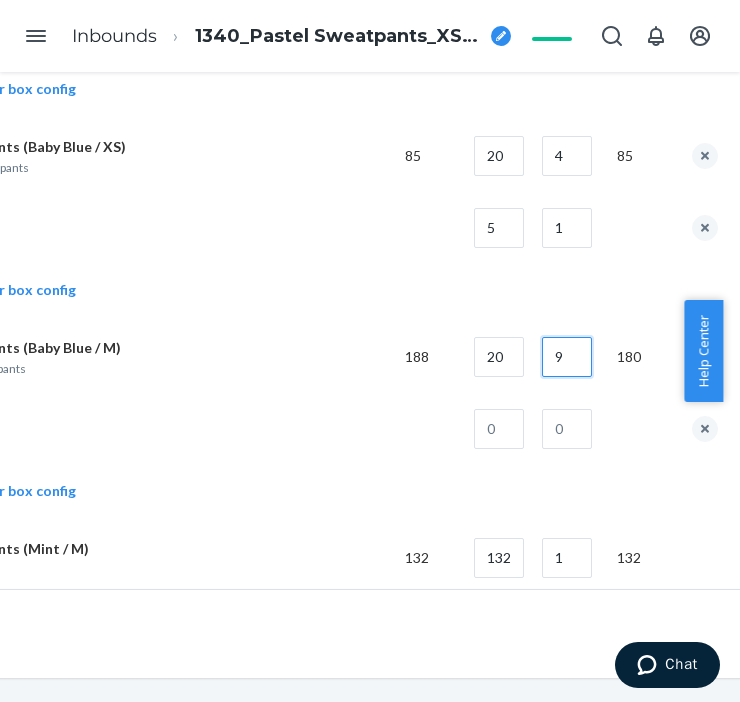 type on "9" 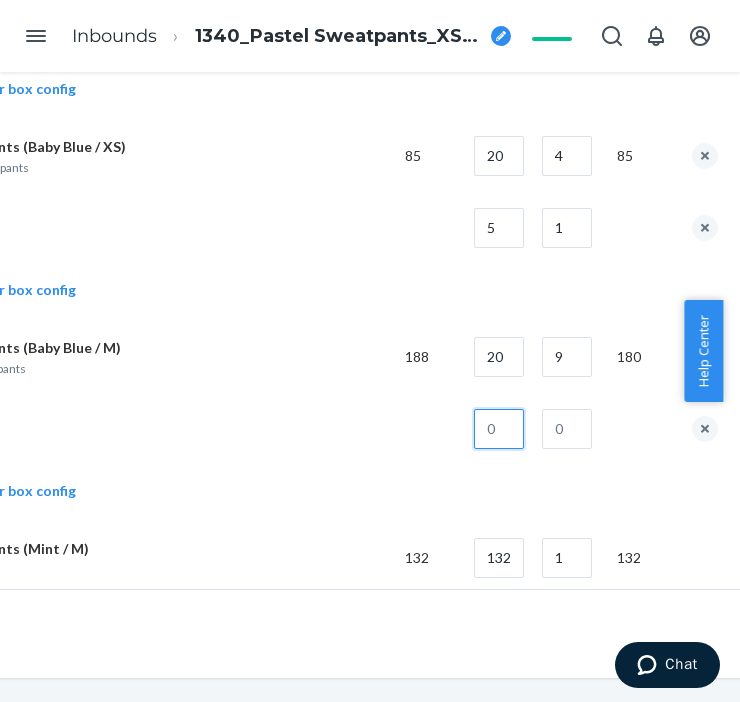 click at bounding box center [499, 429] 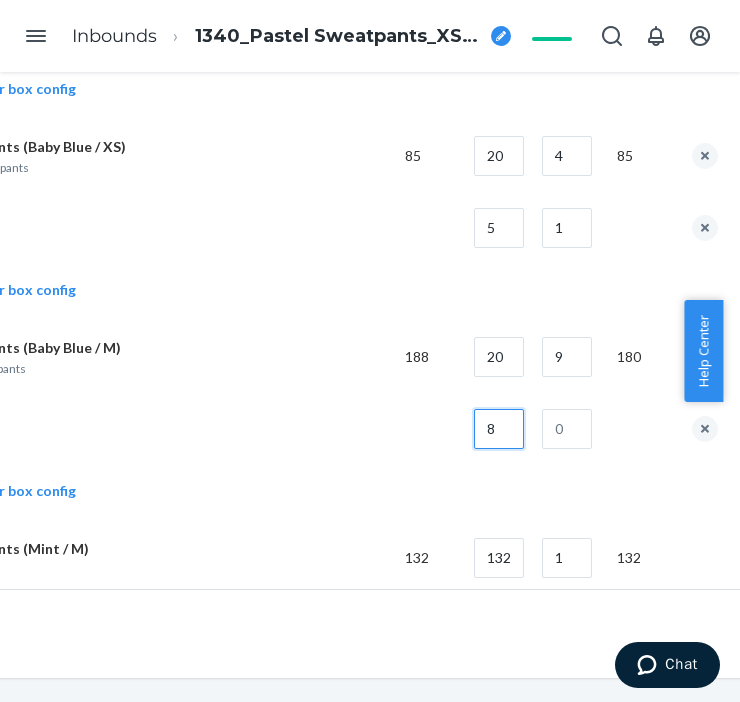 type on "8" 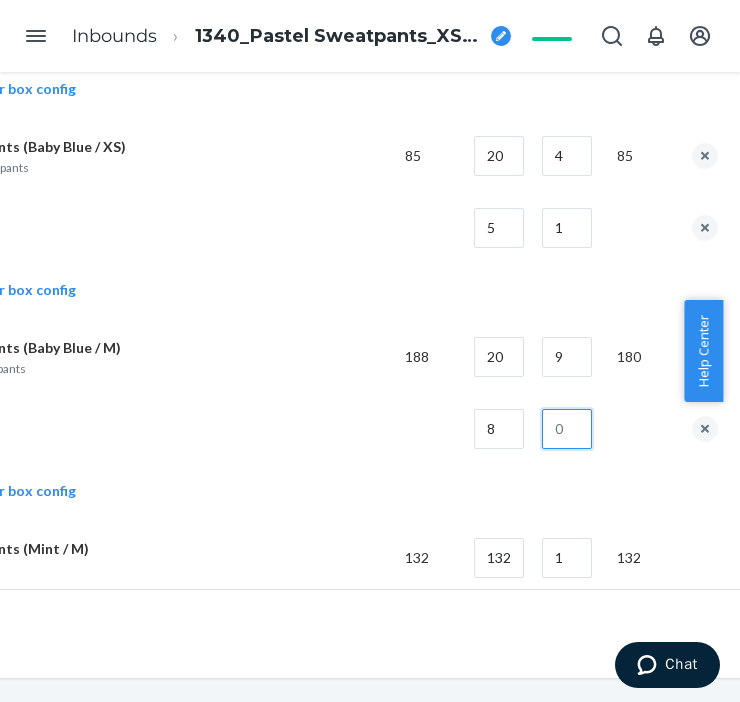 click at bounding box center [567, 429] 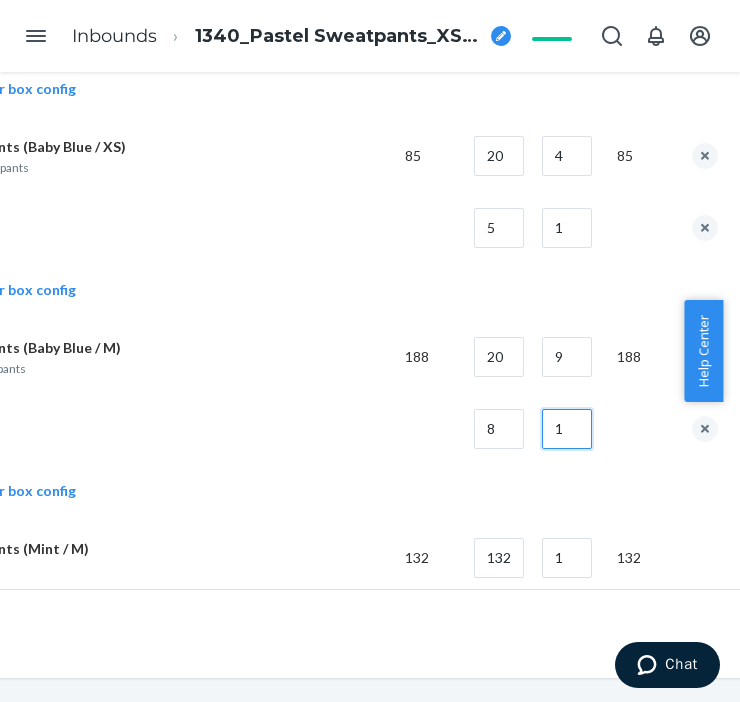 type on "1" 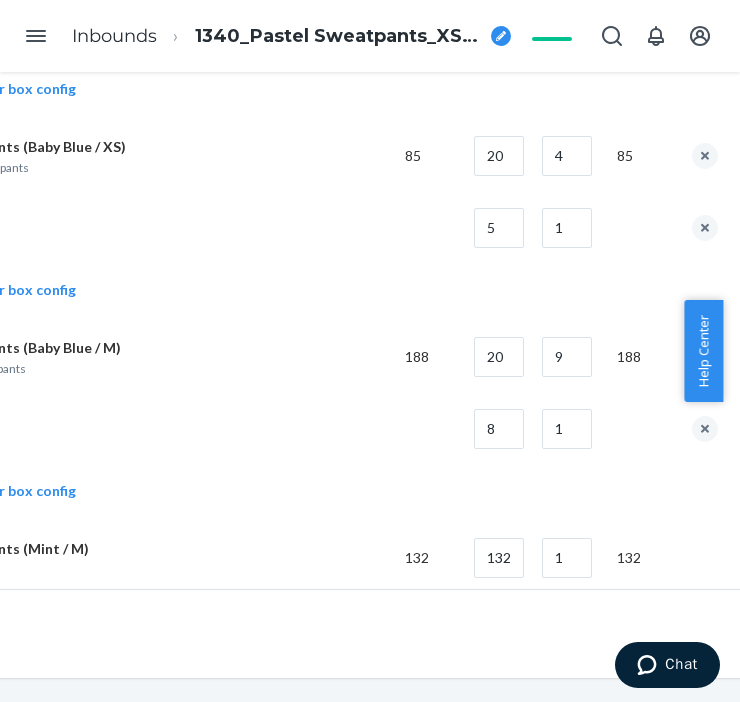 click at bounding box center [141, 429] 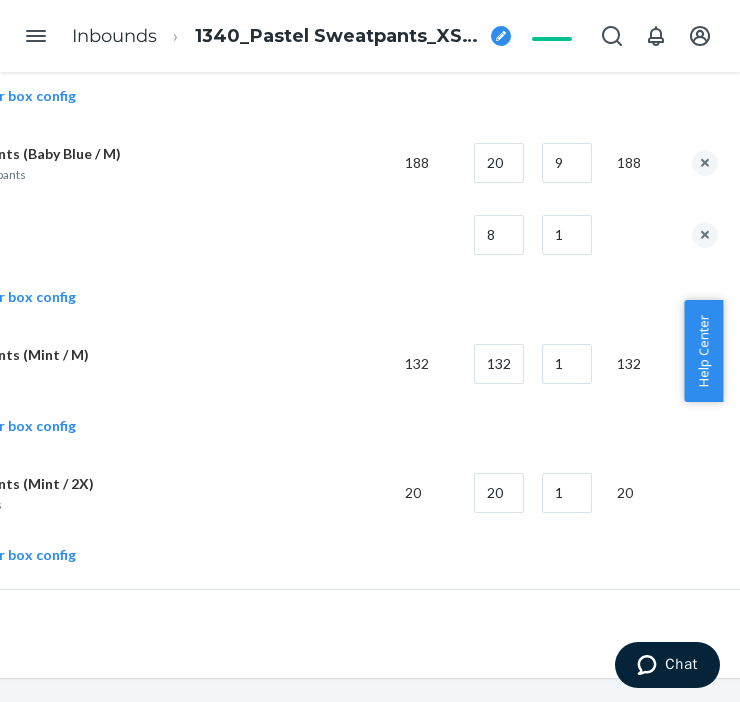scroll, scrollTop: 2222, scrollLeft: 224, axis: both 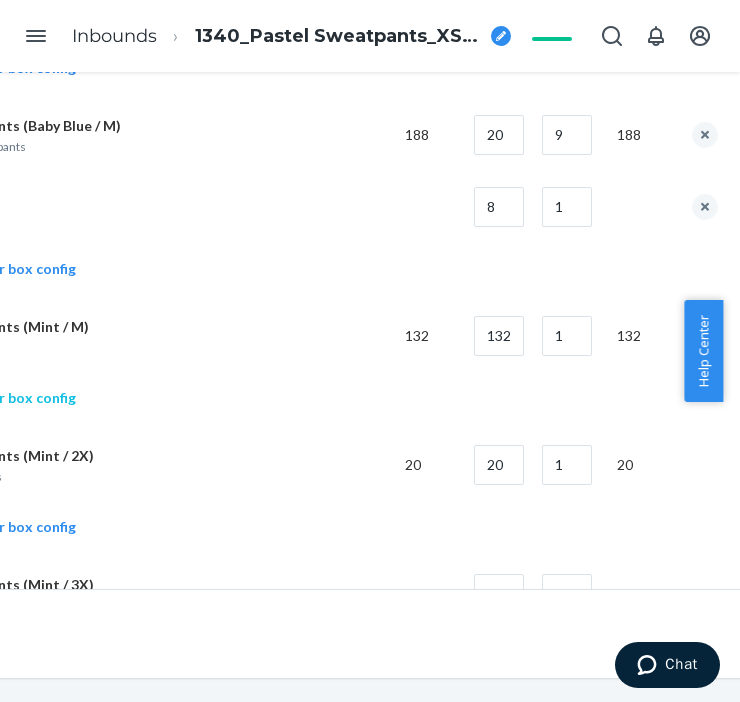 click on "Add another box config" at bounding box center [-15, 398] 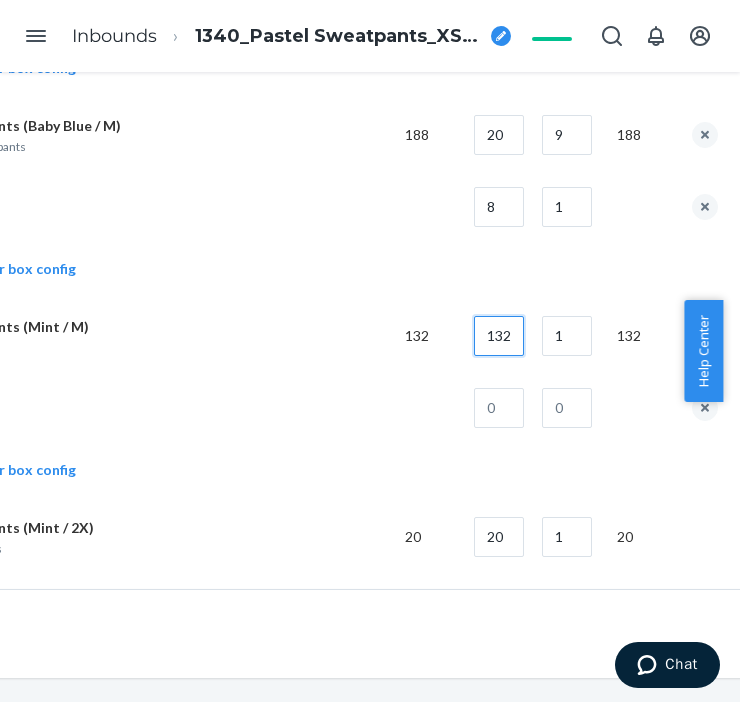 click on "132" at bounding box center (499, 336) 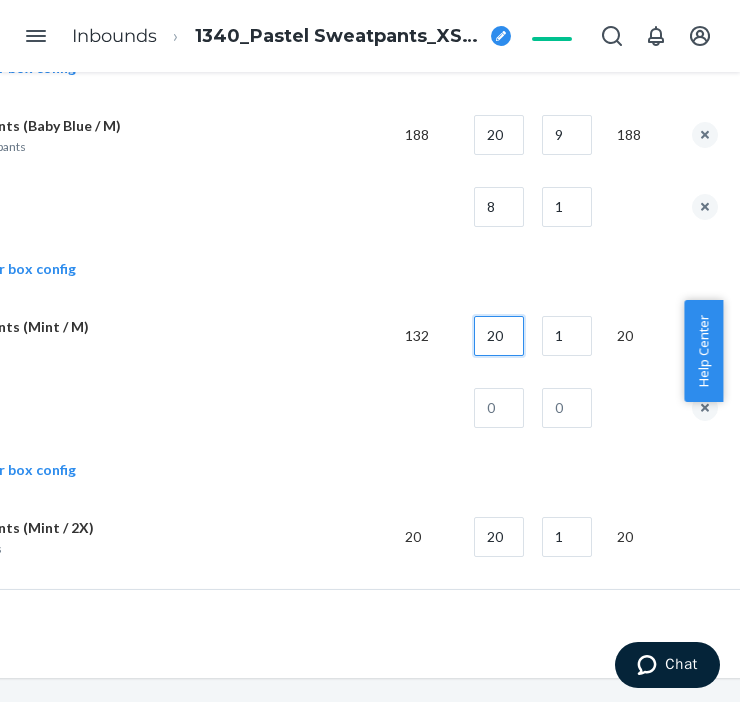 type on "20" 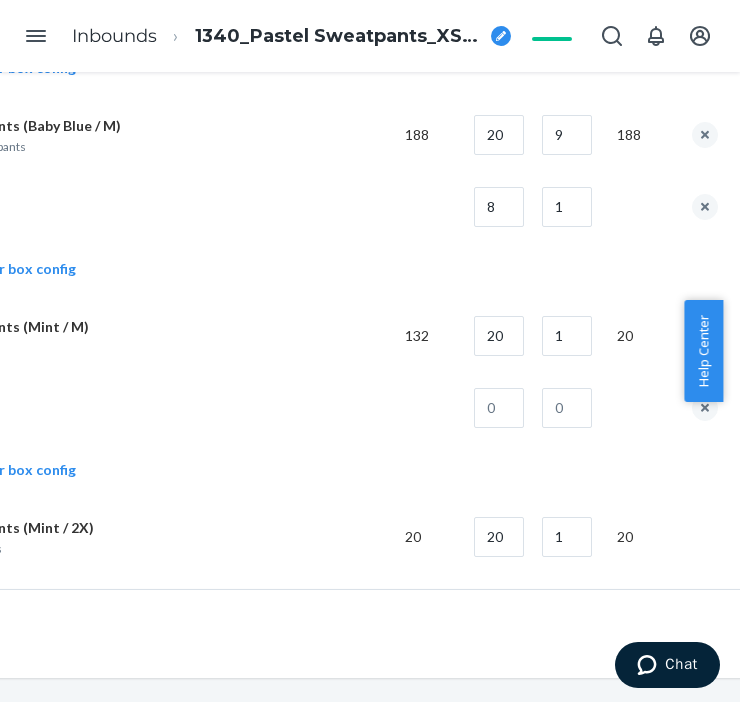 click on "1" at bounding box center [563, 336] 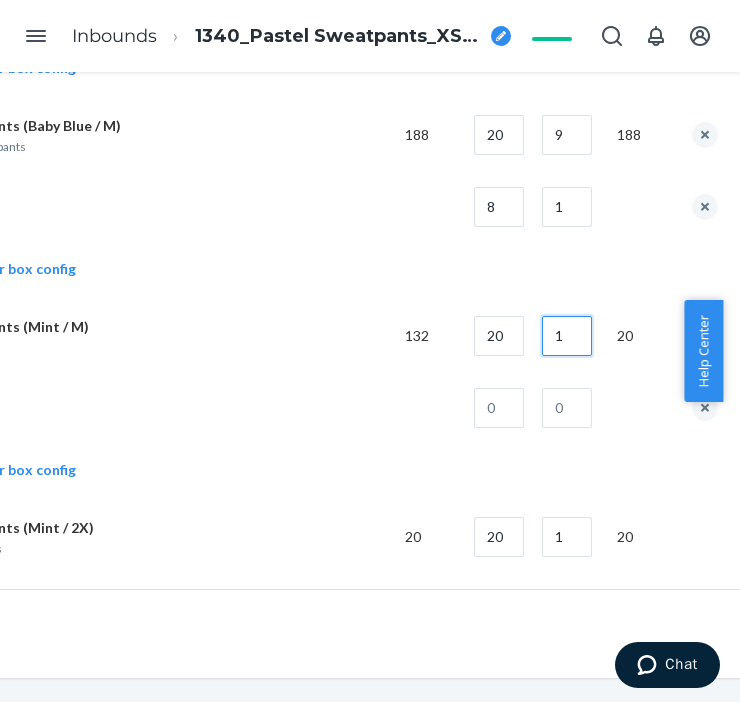 click on "1" at bounding box center [567, 336] 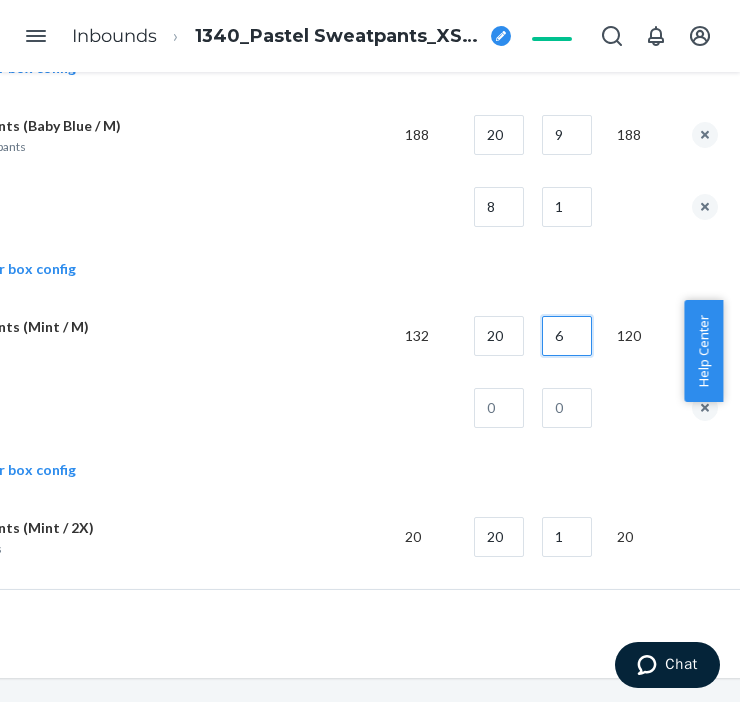type on "6" 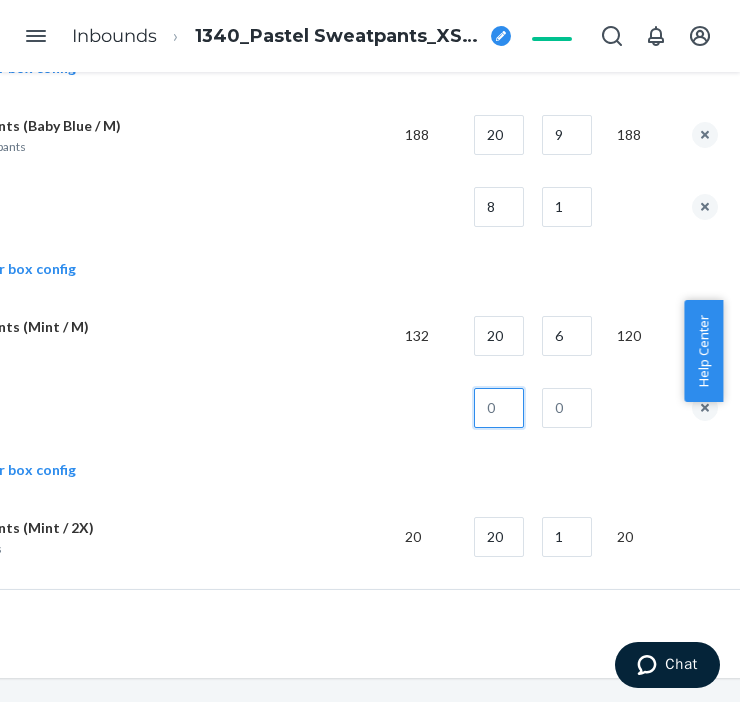click at bounding box center [499, 408] 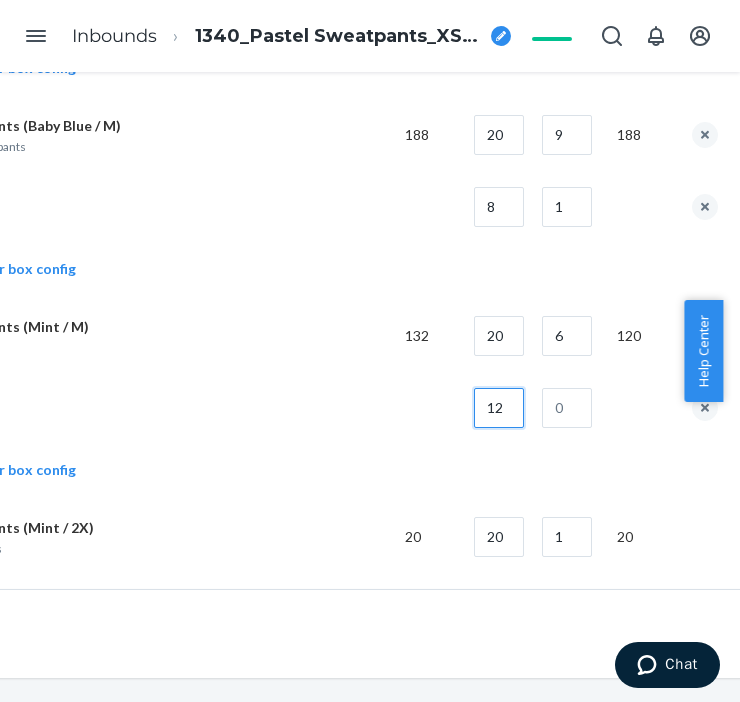 type on "12" 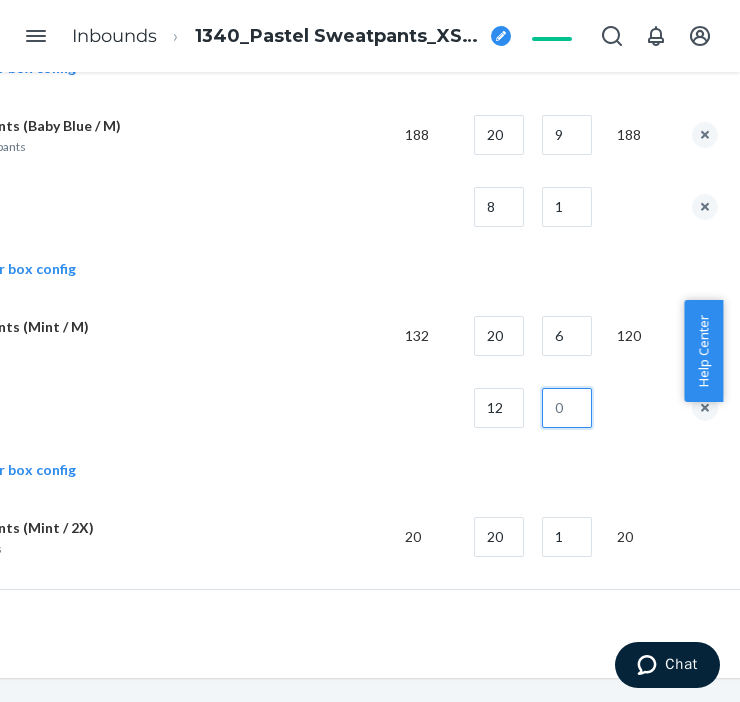 click at bounding box center [567, 408] 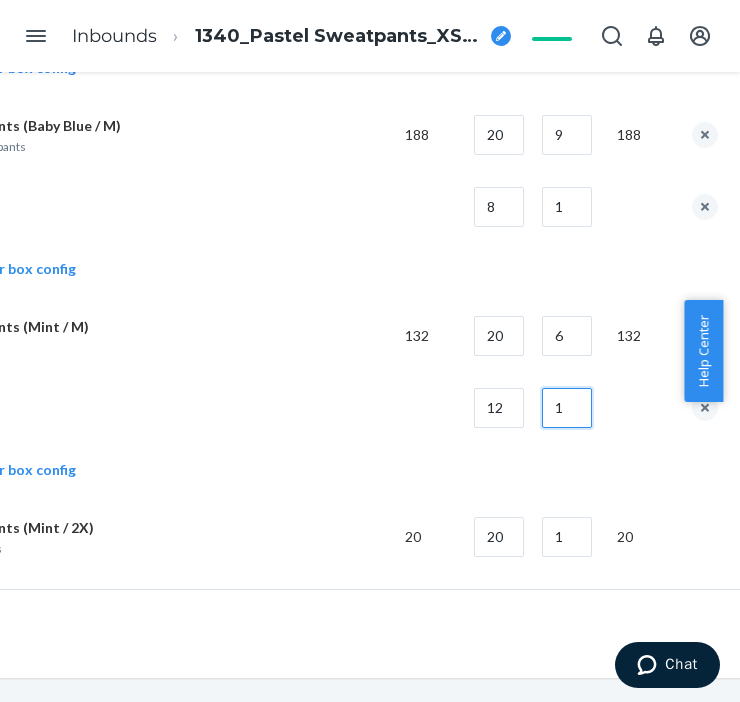 type on "1" 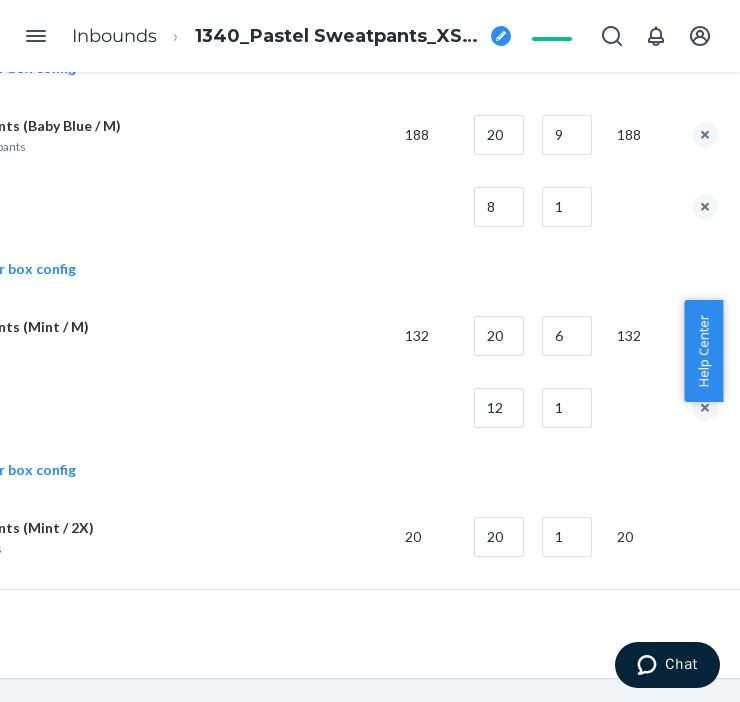 click at bounding box center (141, 408) 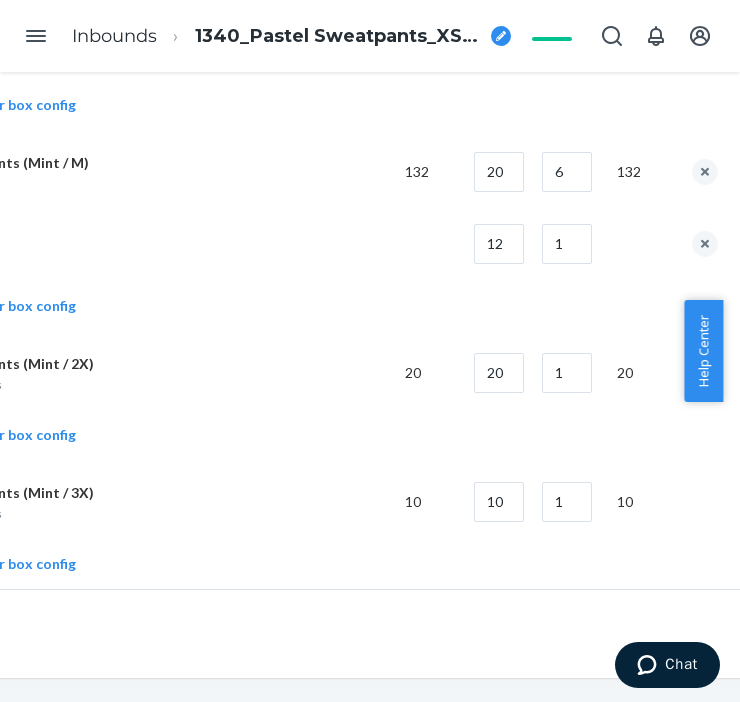scroll, scrollTop: 2444, scrollLeft: 224, axis: both 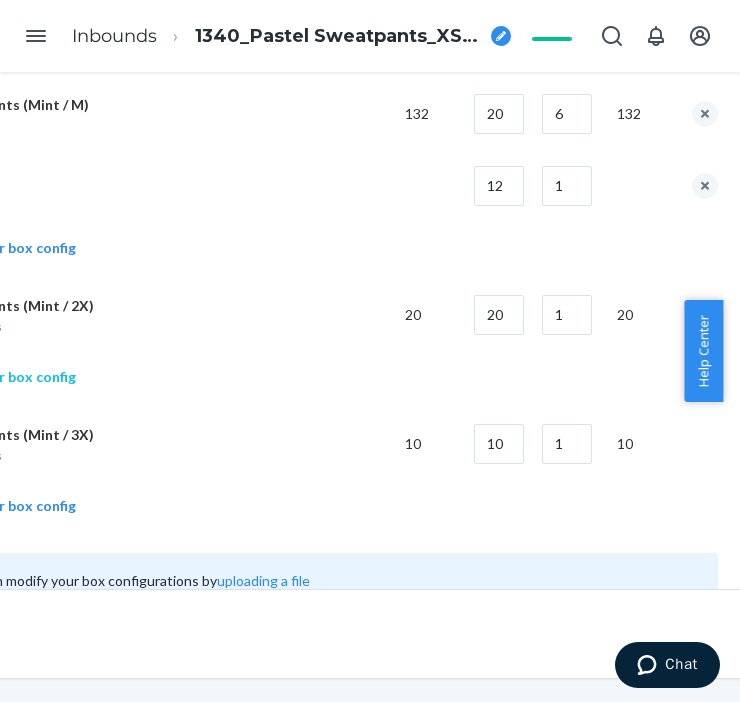 click on "Add another box config" at bounding box center [-15, 377] 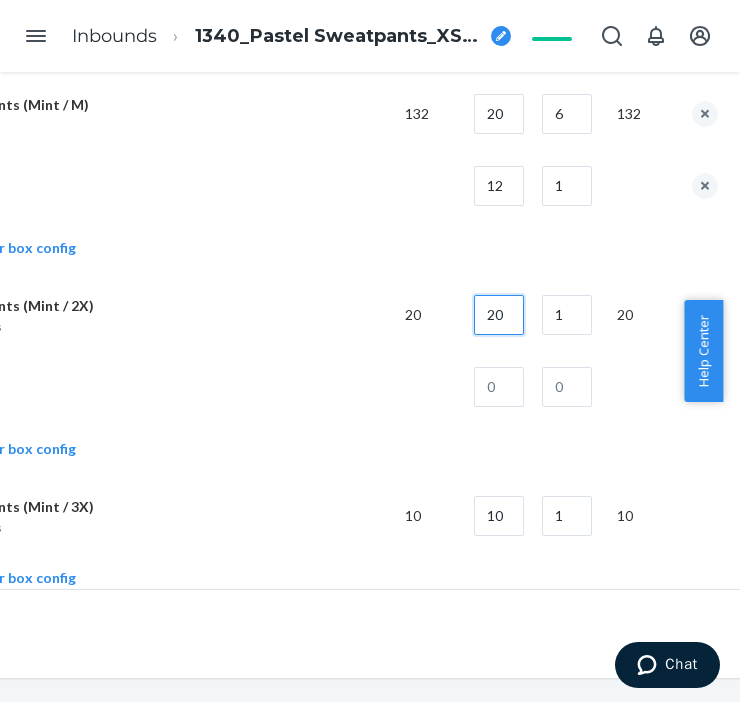 click on "20" at bounding box center [499, 315] 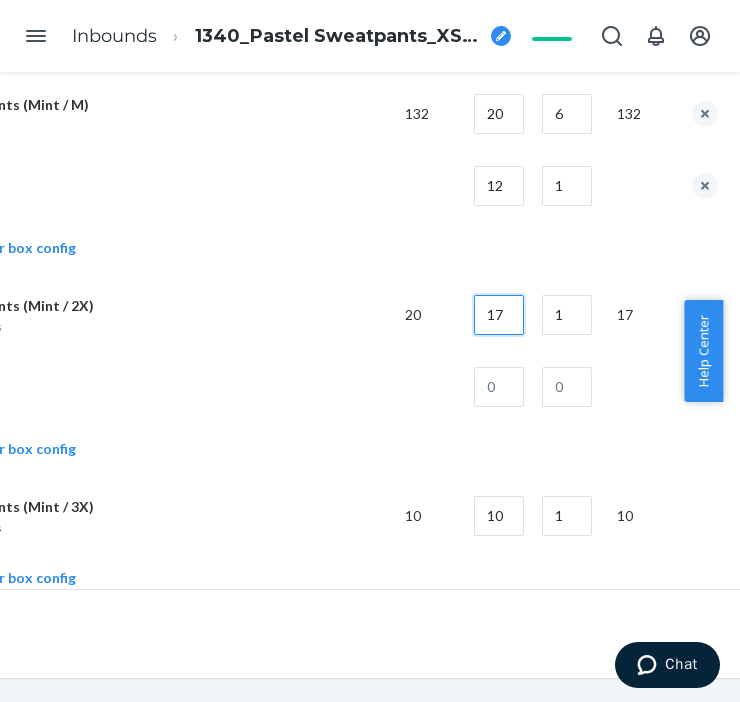 type on "17" 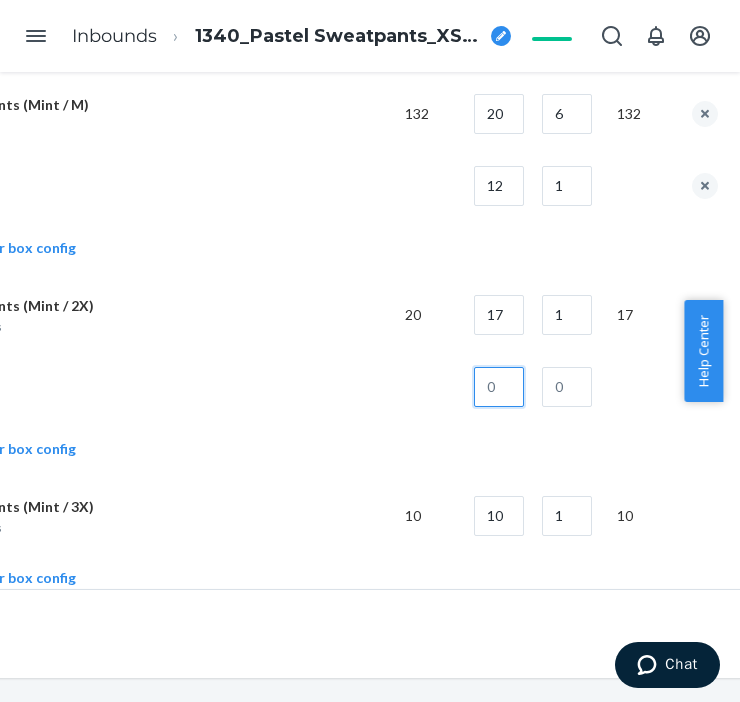 click at bounding box center [499, 387] 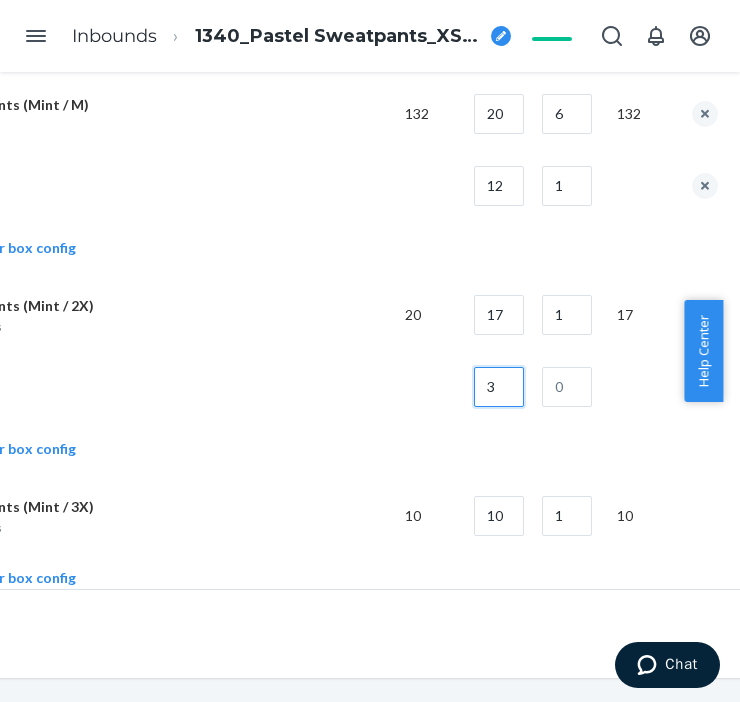 type on "3" 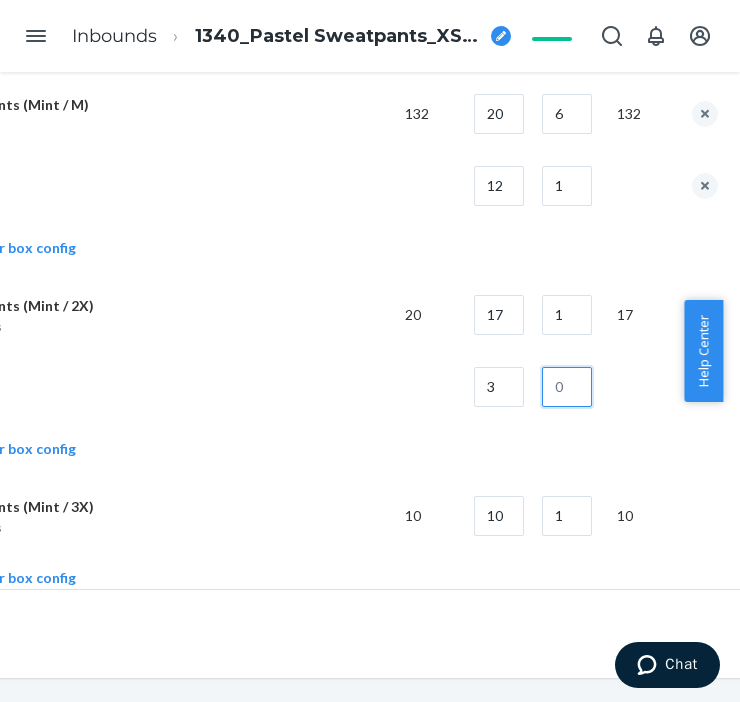 click at bounding box center (567, 387) 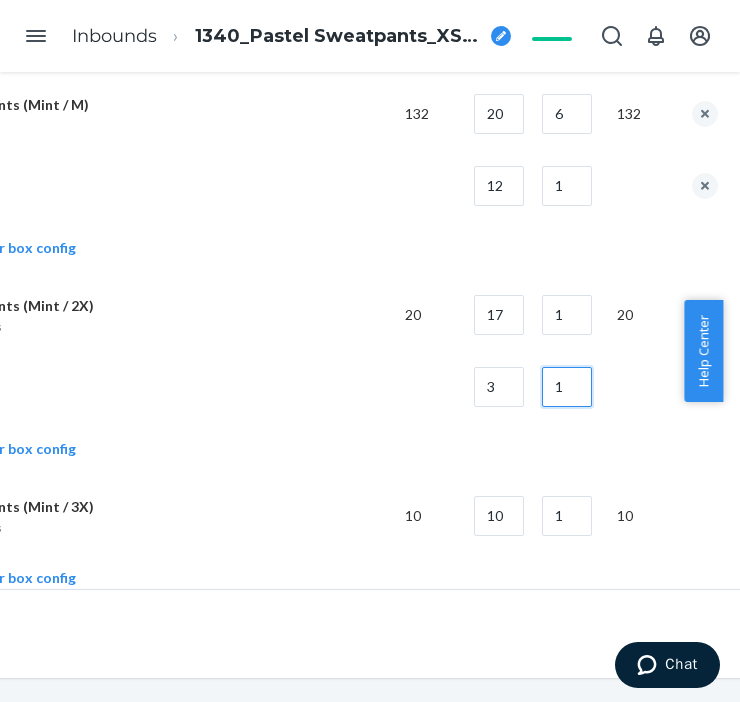 type on "1" 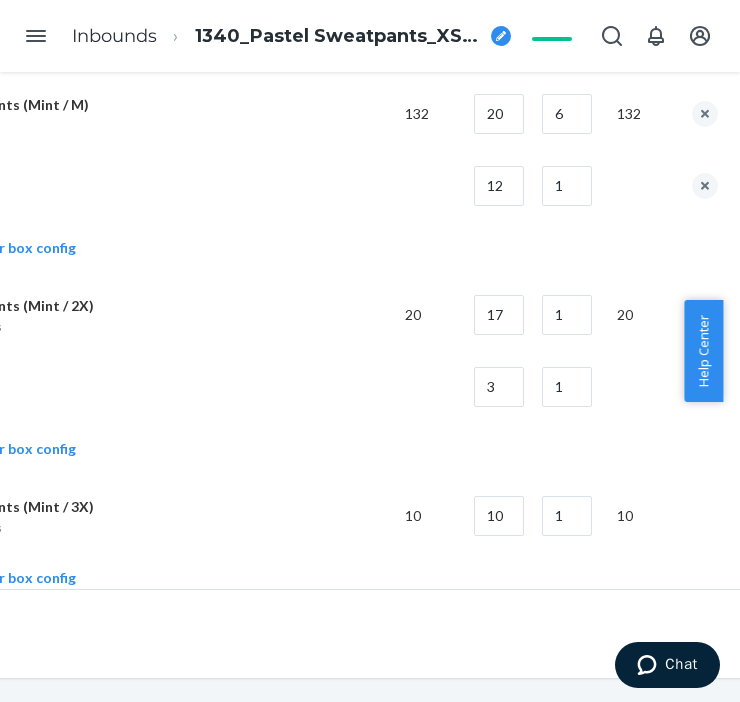click at bounding box center [141, 387] 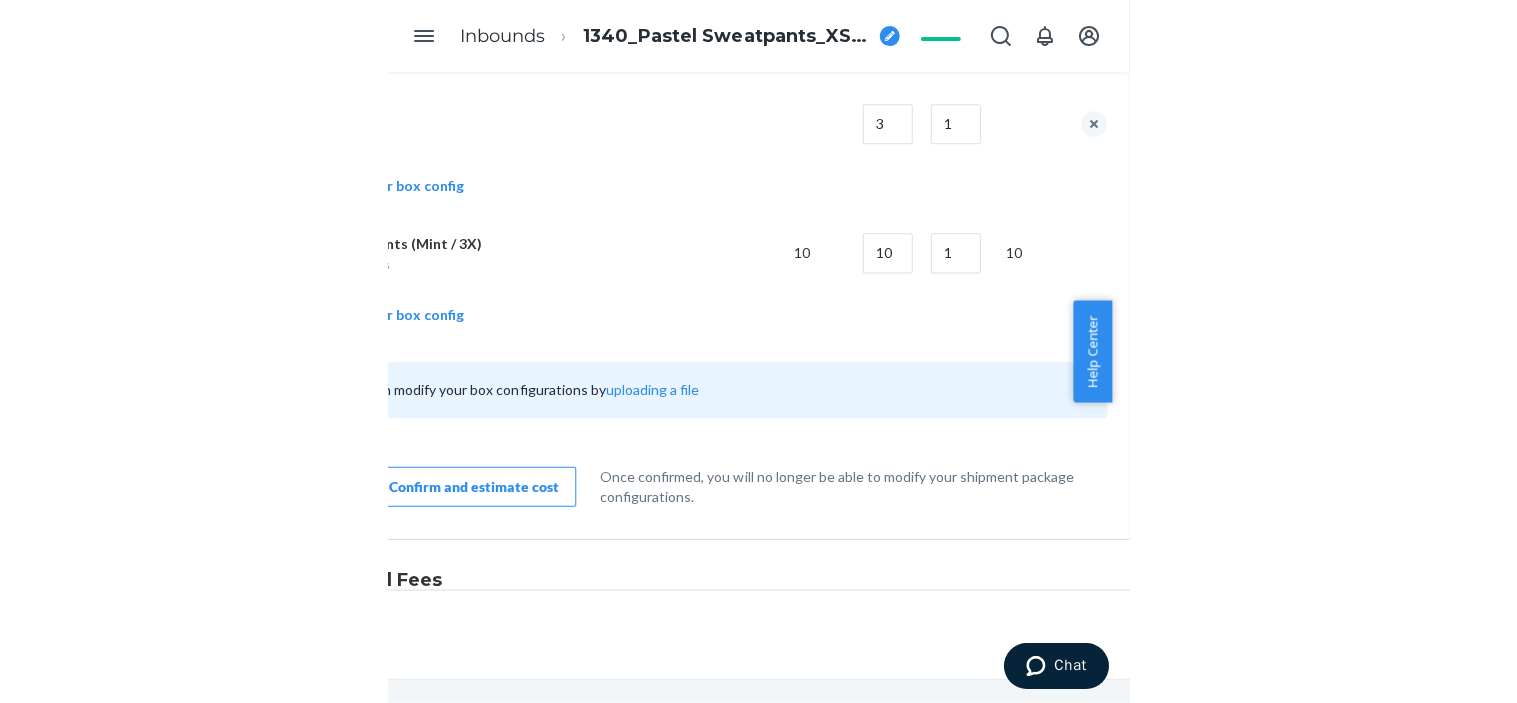 scroll, scrollTop: 2777, scrollLeft: 224, axis: both 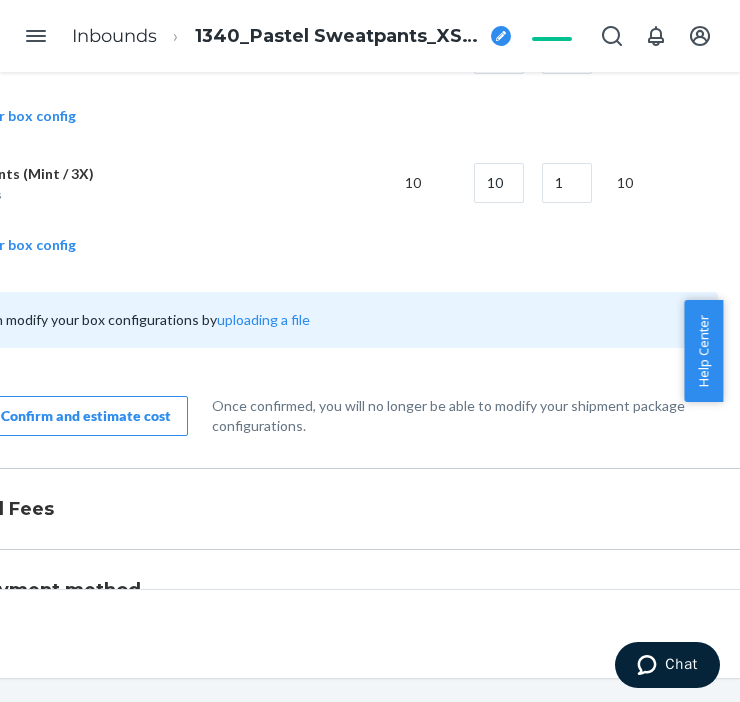 click on "Confirm and estimate cost" at bounding box center (86, 416) 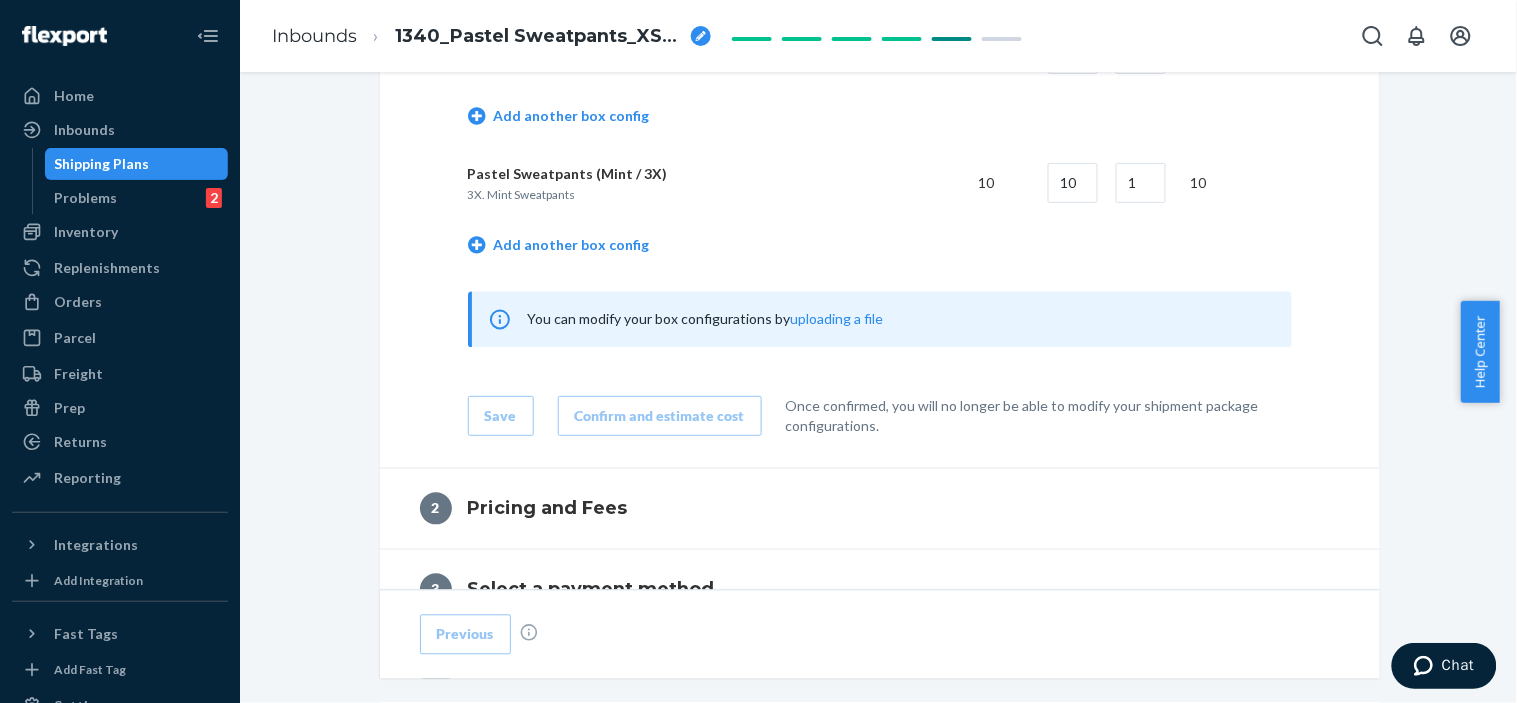 scroll, scrollTop: 1218, scrollLeft: 0, axis: vertical 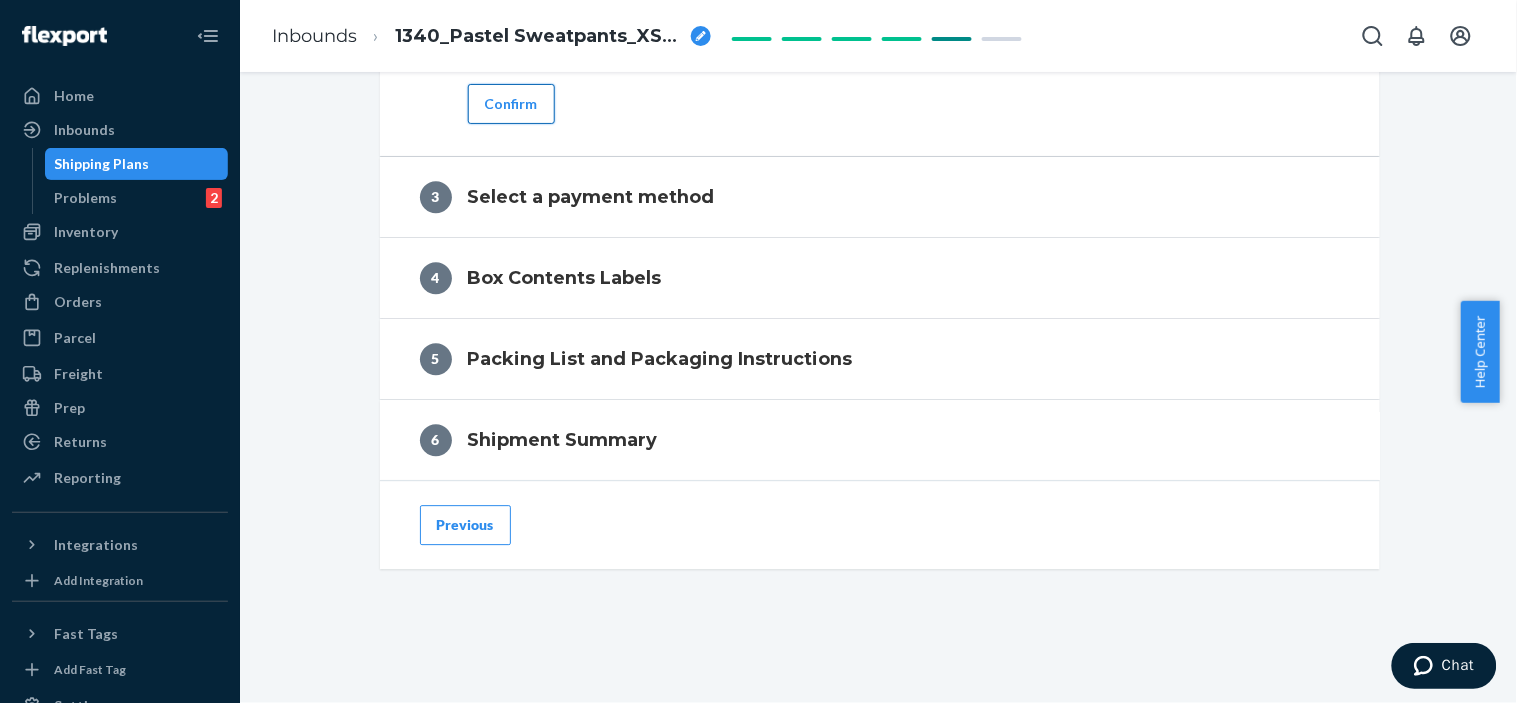 click on "Confirm" at bounding box center [511, 104] 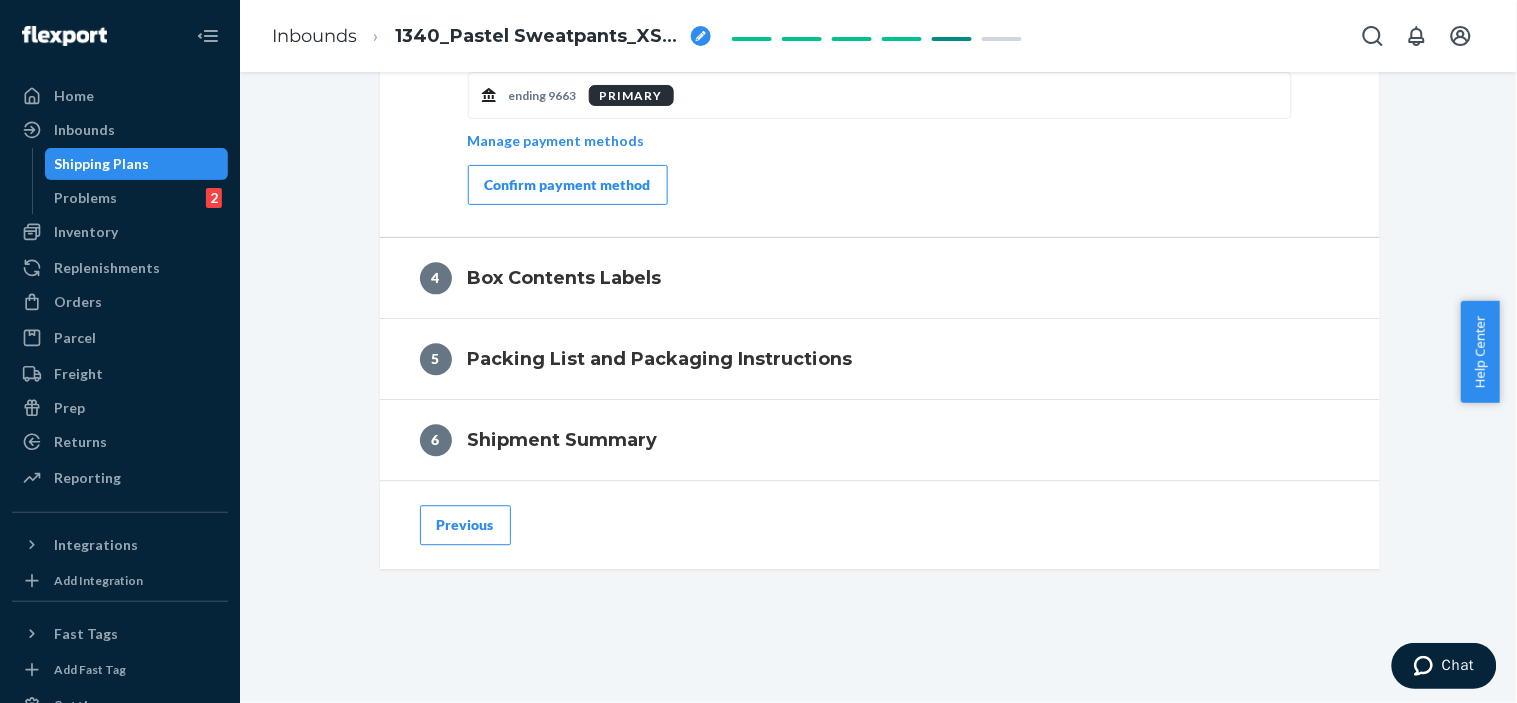 scroll, scrollTop: 1075, scrollLeft: 0, axis: vertical 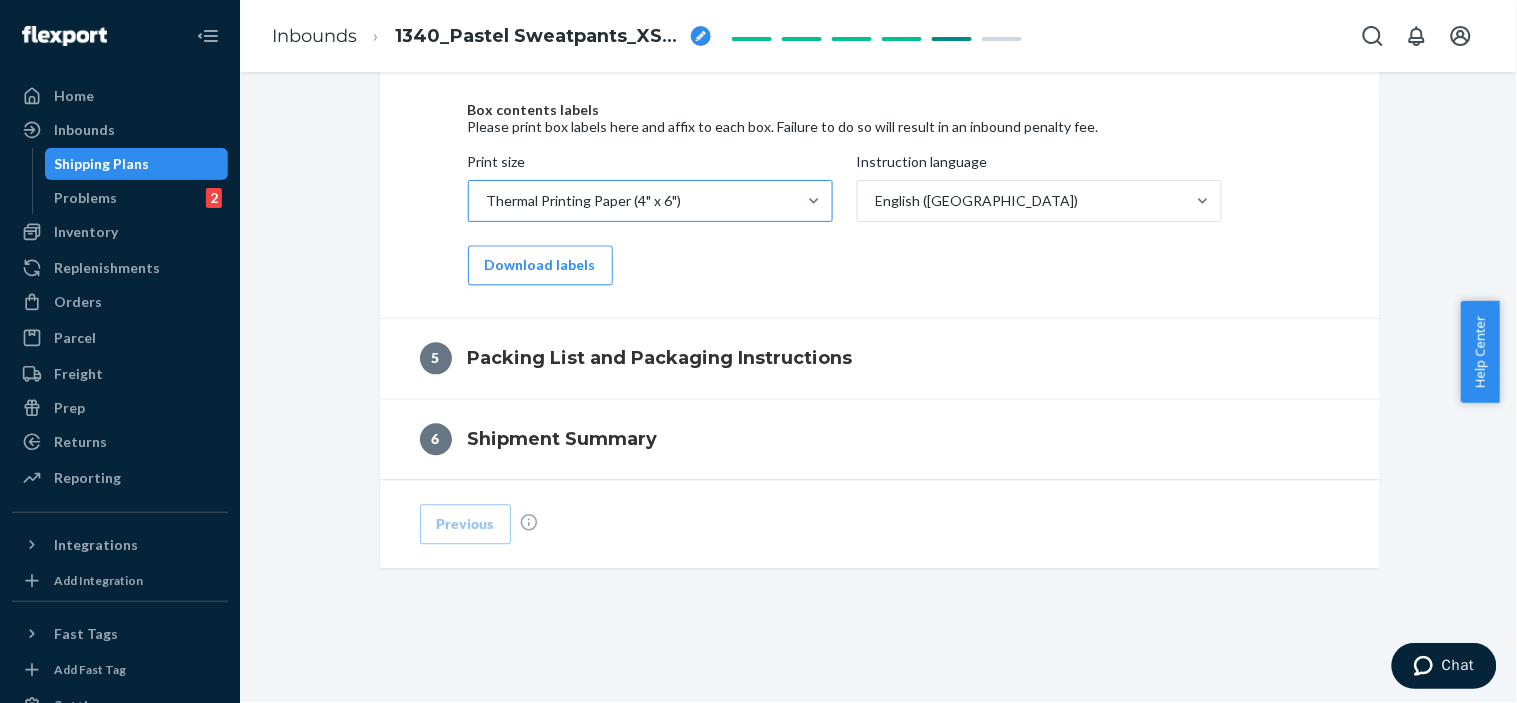 click on "Thermal Printing Paper (4" x 6")" at bounding box center (584, 201) 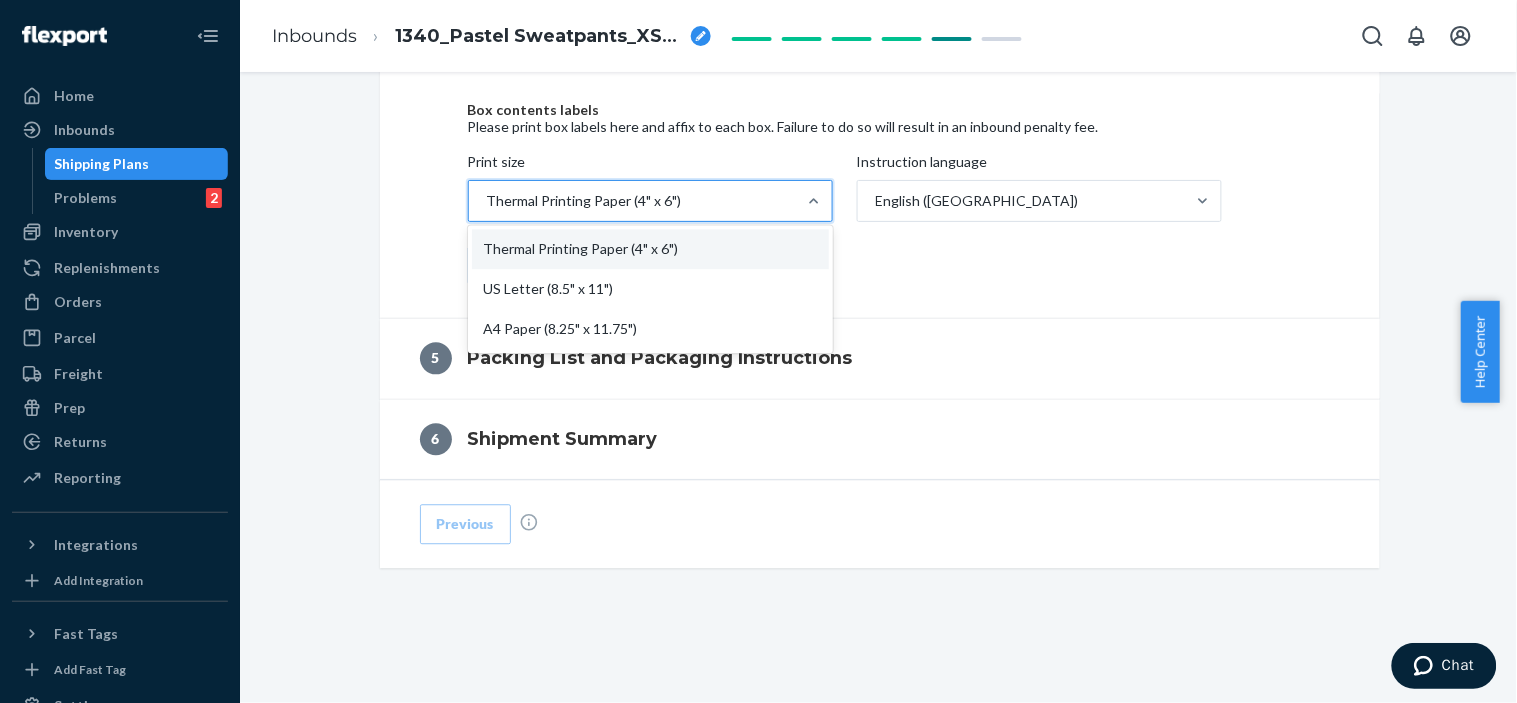 click on "Shipment In draft Shipment details Contains 10  SKUs  and 1340  Units Ship from ab cd
[STREET_ADDRESS][PERSON_NAME] Ship to Attn: Crossdock Flexport [STREET_ADDRESS] Choose your shipping method Small parcel delivery (SPD) Individual boxes Freight (LTL/FTL) Over 250 lbs on pallets Choose your carrier Flexport Partner Recommended Hassle free, transparent tracking Your carrier Use your own transportation 1 Shipment Packages and Boxes 2 Pricing and Fees 3 Select a payment method 4 Box Contents Labels Box contents labels Please print box labels here and affix to each box. Failure to do so will result in an inbound penalty fee. Print size      option Thermal Printing Paper (4" x 6") focused, 1 of 3. 3 results available. Use Up and Down to choose options, press Enter to select the currently focused option, press Escape to exit the menu, press Tab to select the option and exit the menu. Thermal Printing Paper (4" x 6") Thermal Printing Paper (4" x 6") US Letter (8.5" x 11") 5 6" at bounding box center [878, -117] 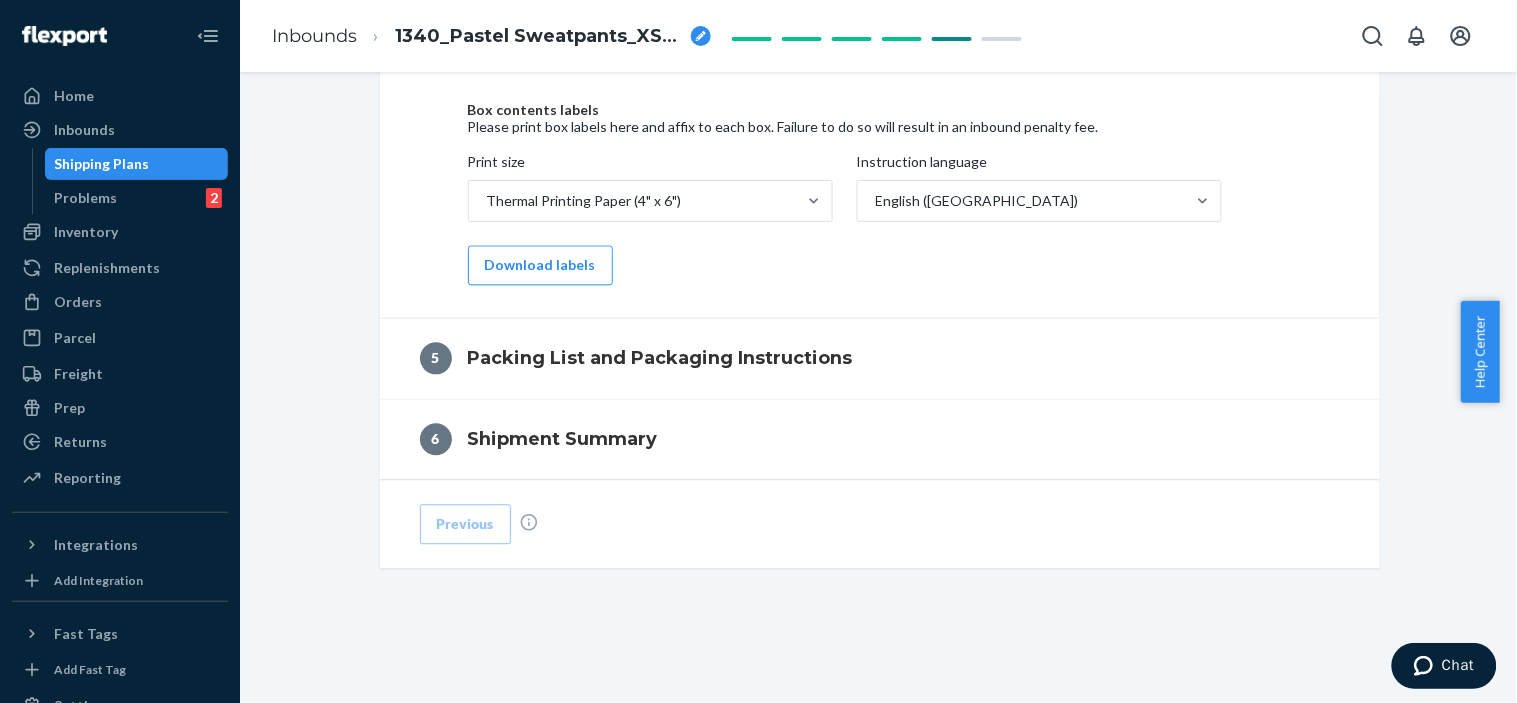 click on "Box contents labels Please print box labels here and affix to each box. Failure to do so will result in an inbound penalty fee. Print size Thermal Printing Paper (4" x 6") Instruction language English ([GEOGRAPHIC_DATA]) Download labels" at bounding box center [880, 194] 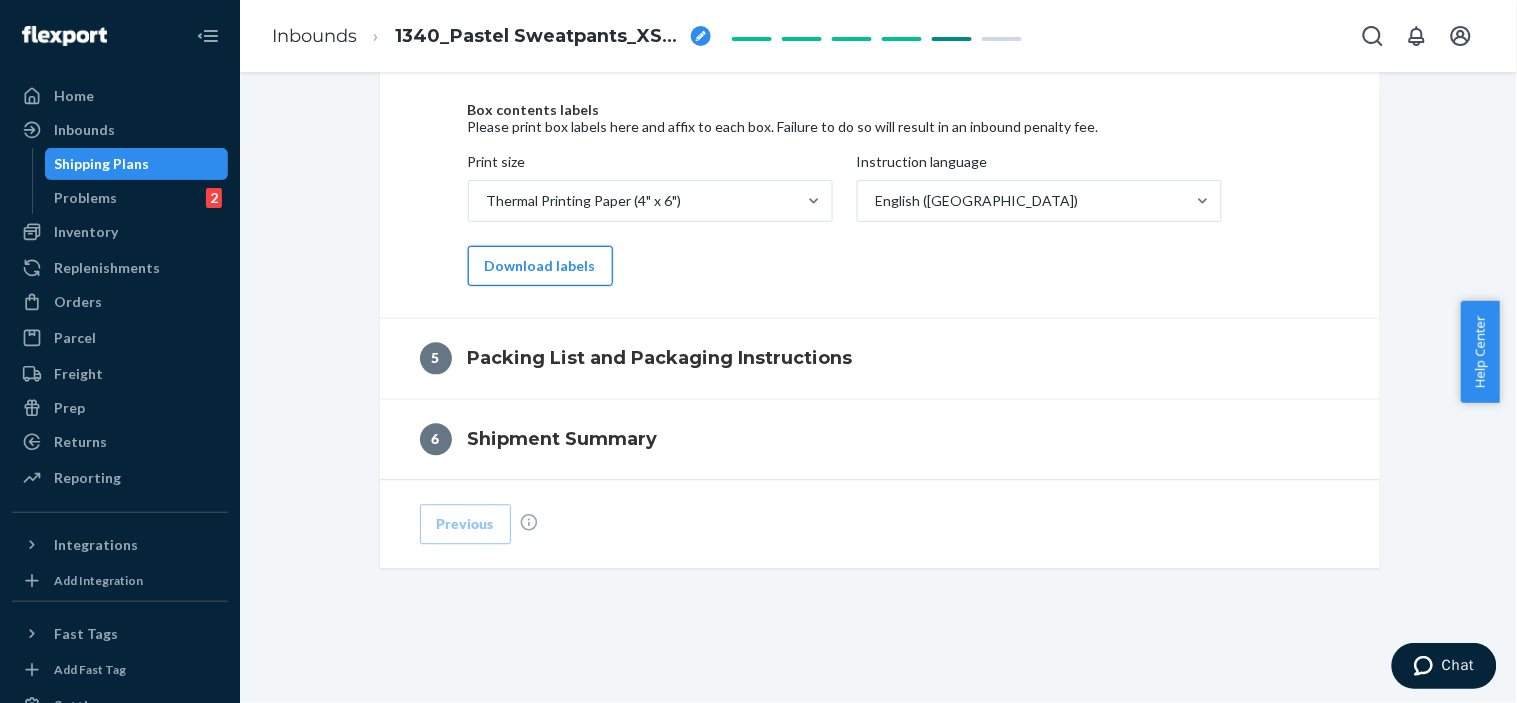 click on "Download labels" at bounding box center [540, 266] 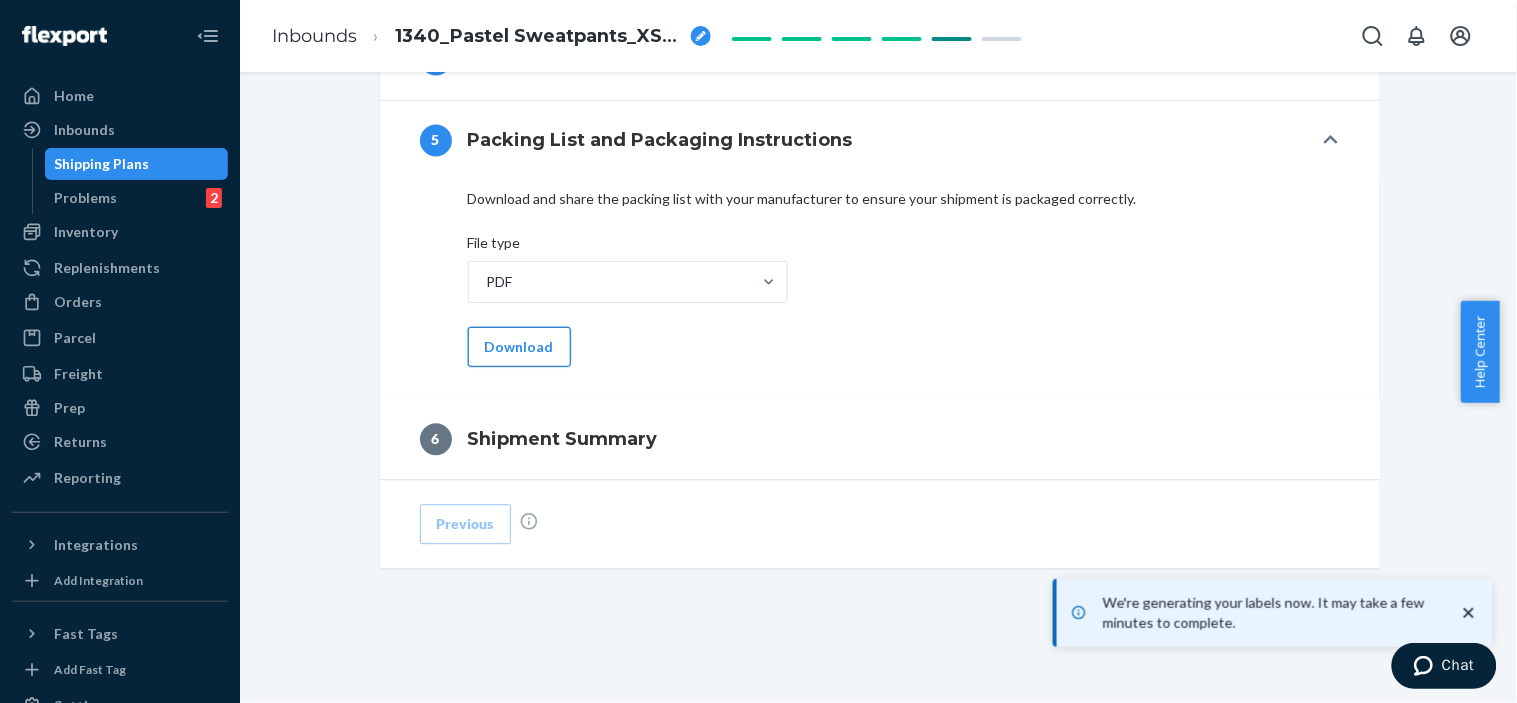 scroll, scrollTop: 1033, scrollLeft: 0, axis: vertical 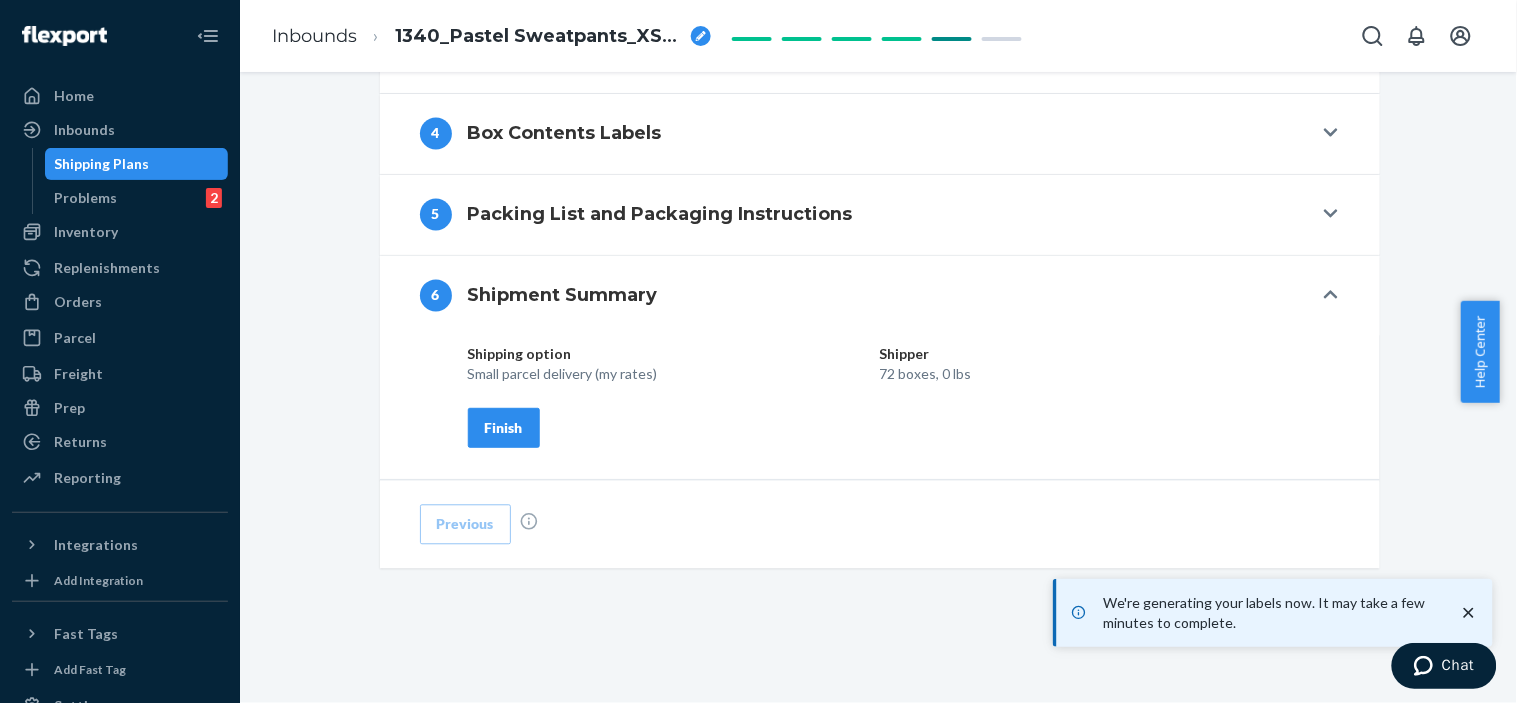 click on "Finish" at bounding box center [504, 428] 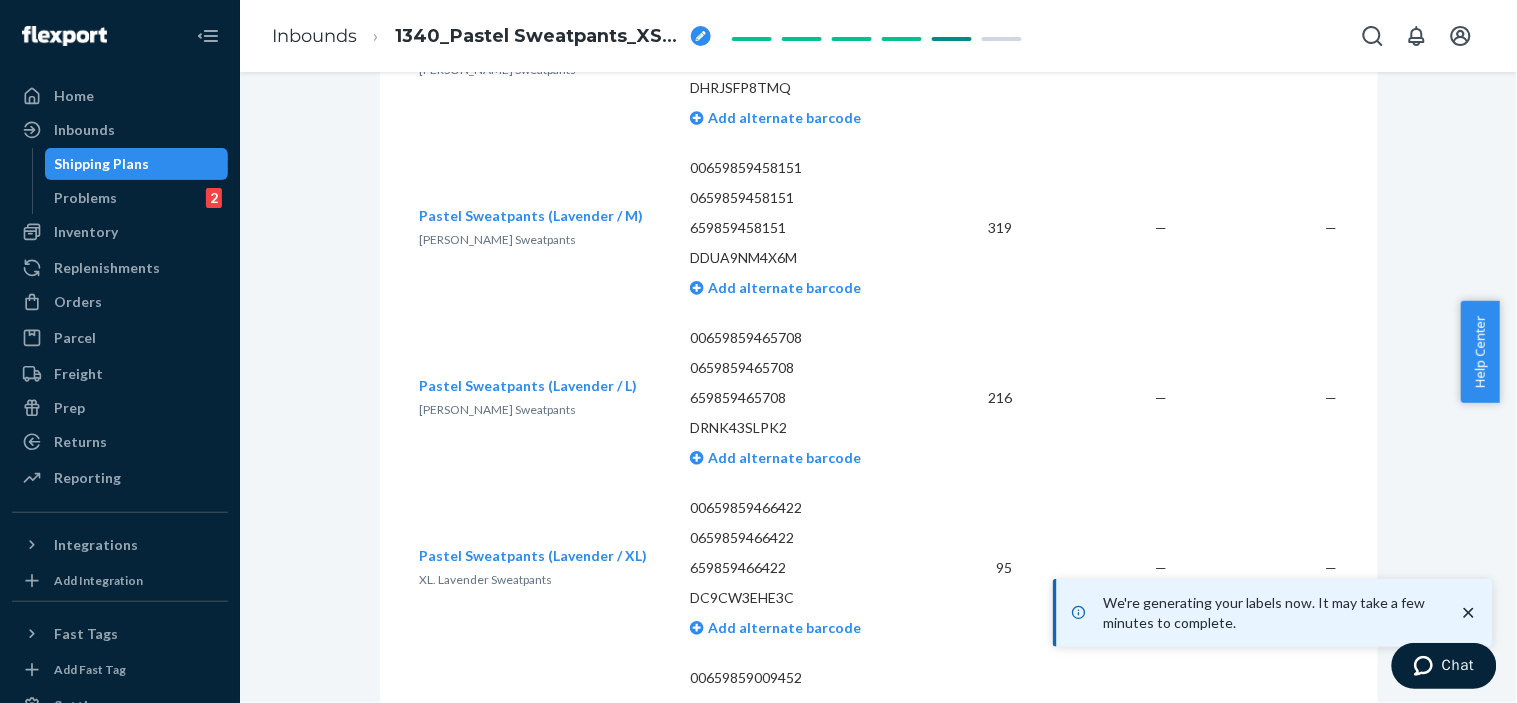click on "Shipping Plans" at bounding box center (137, 164) 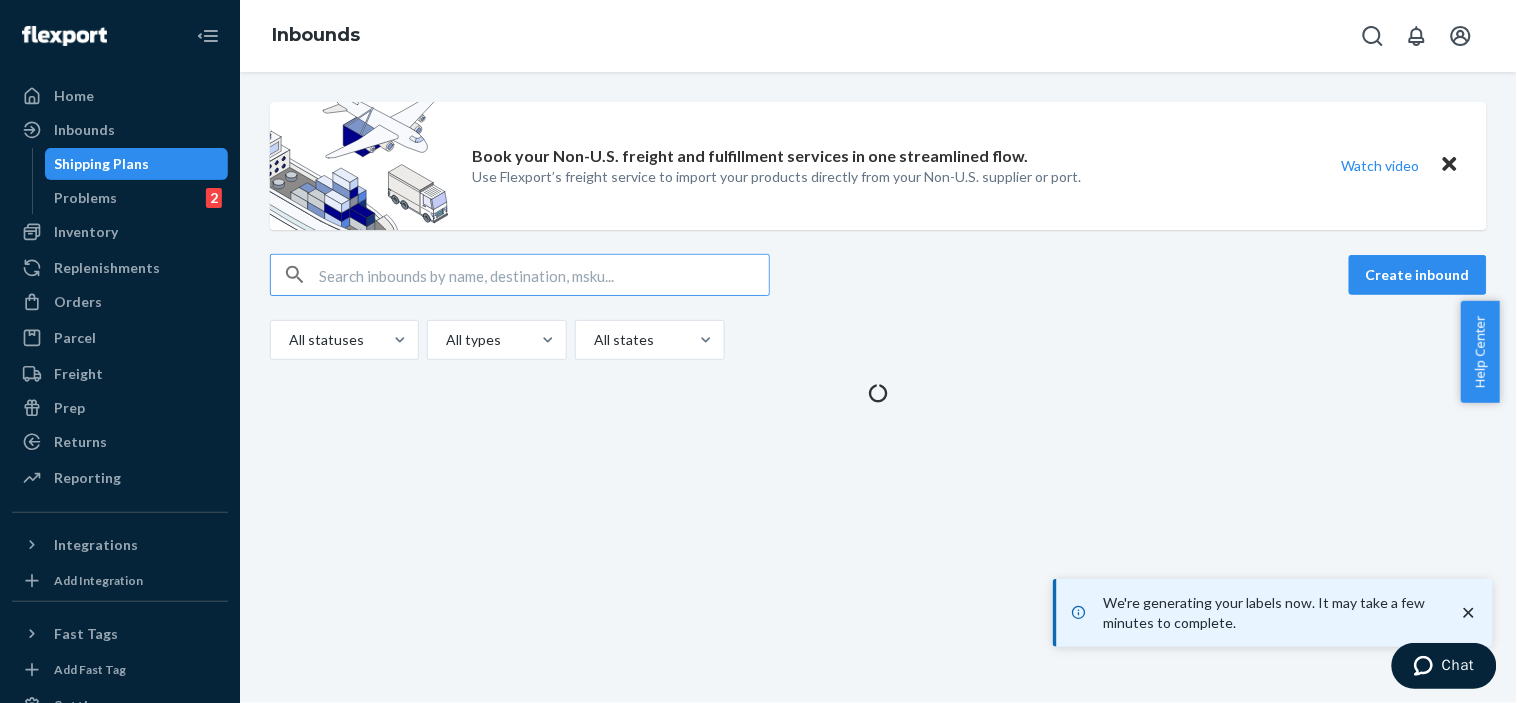 scroll, scrollTop: 0, scrollLeft: 0, axis: both 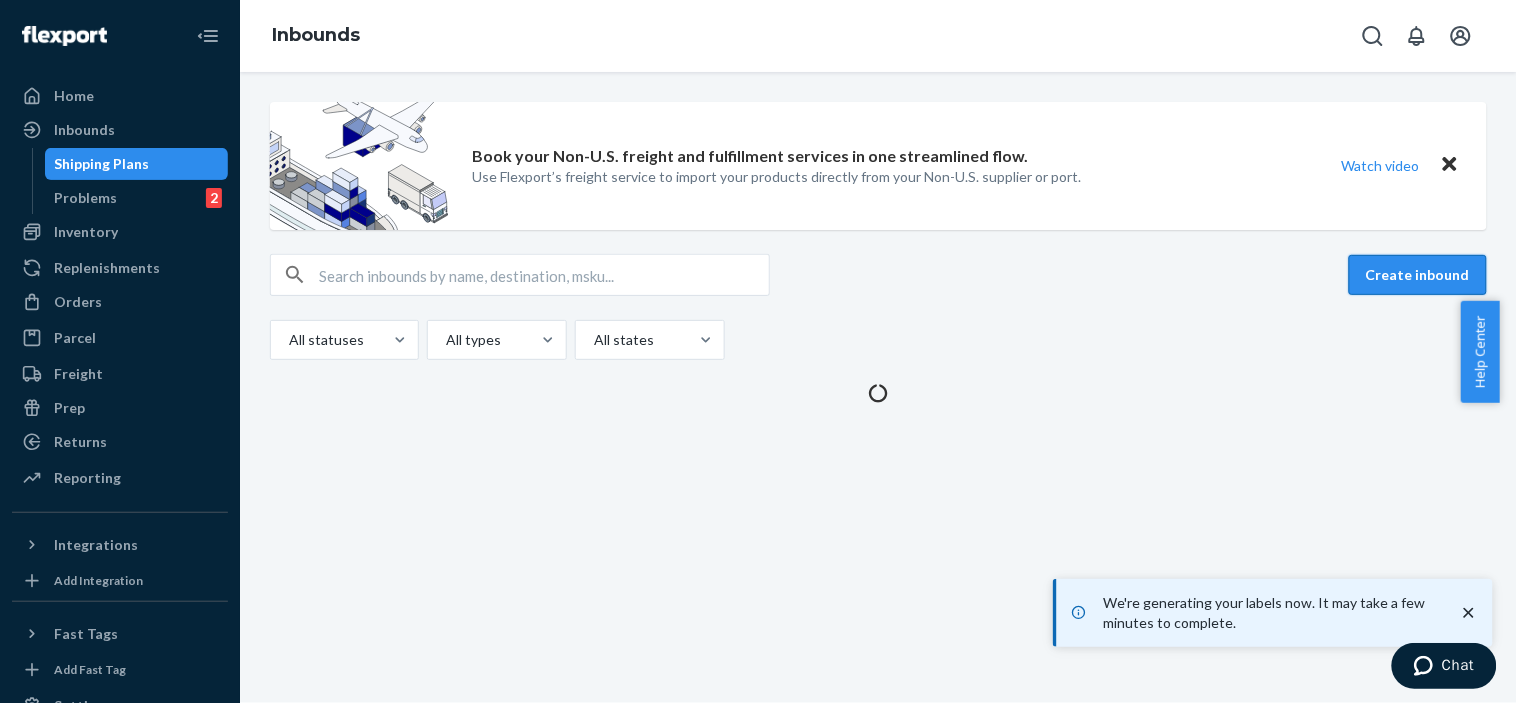 click on "Create inbound" at bounding box center [1418, 275] 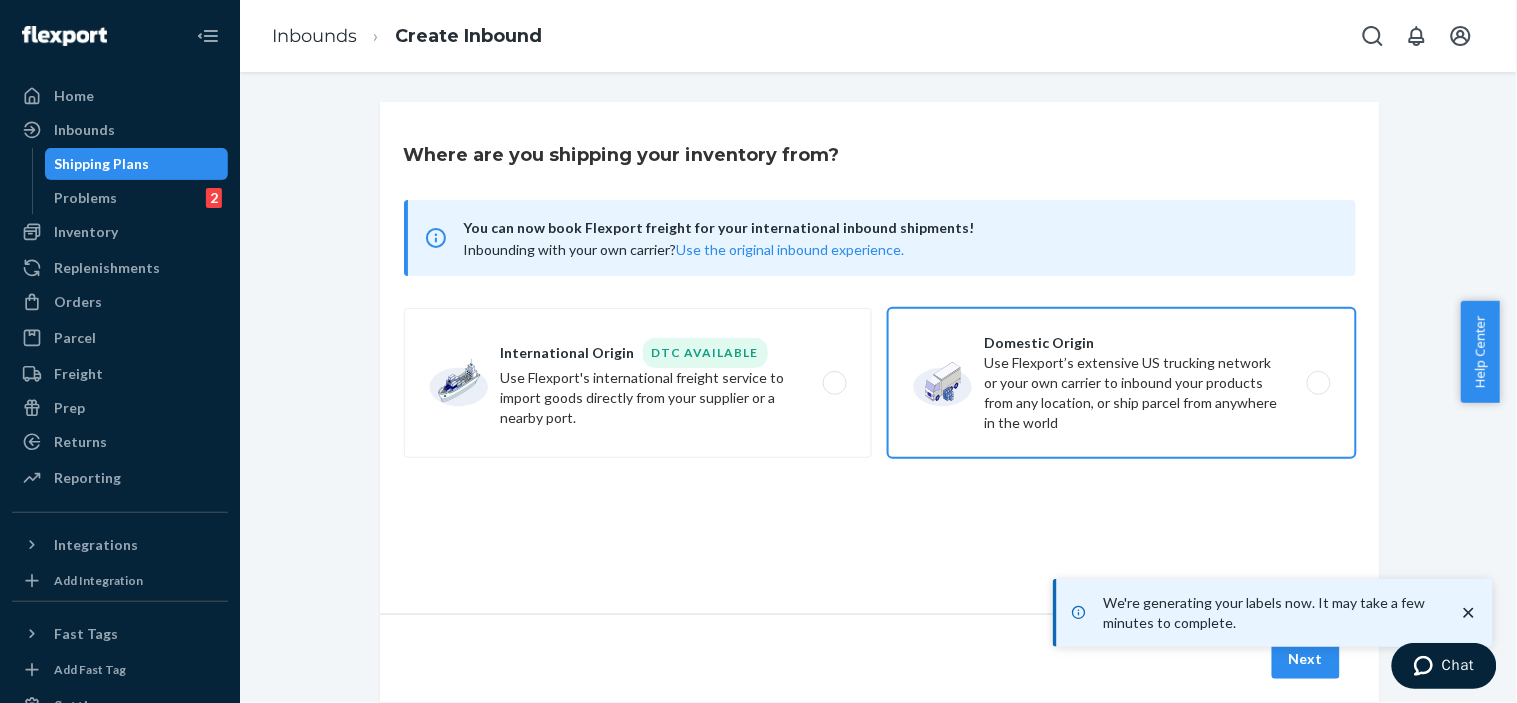 click on "Domestic Origin Use Flexport’s extensive US trucking network or your own carrier to inbound your products from any location, or ship parcel from anywhere in the world" at bounding box center (1122, 383) 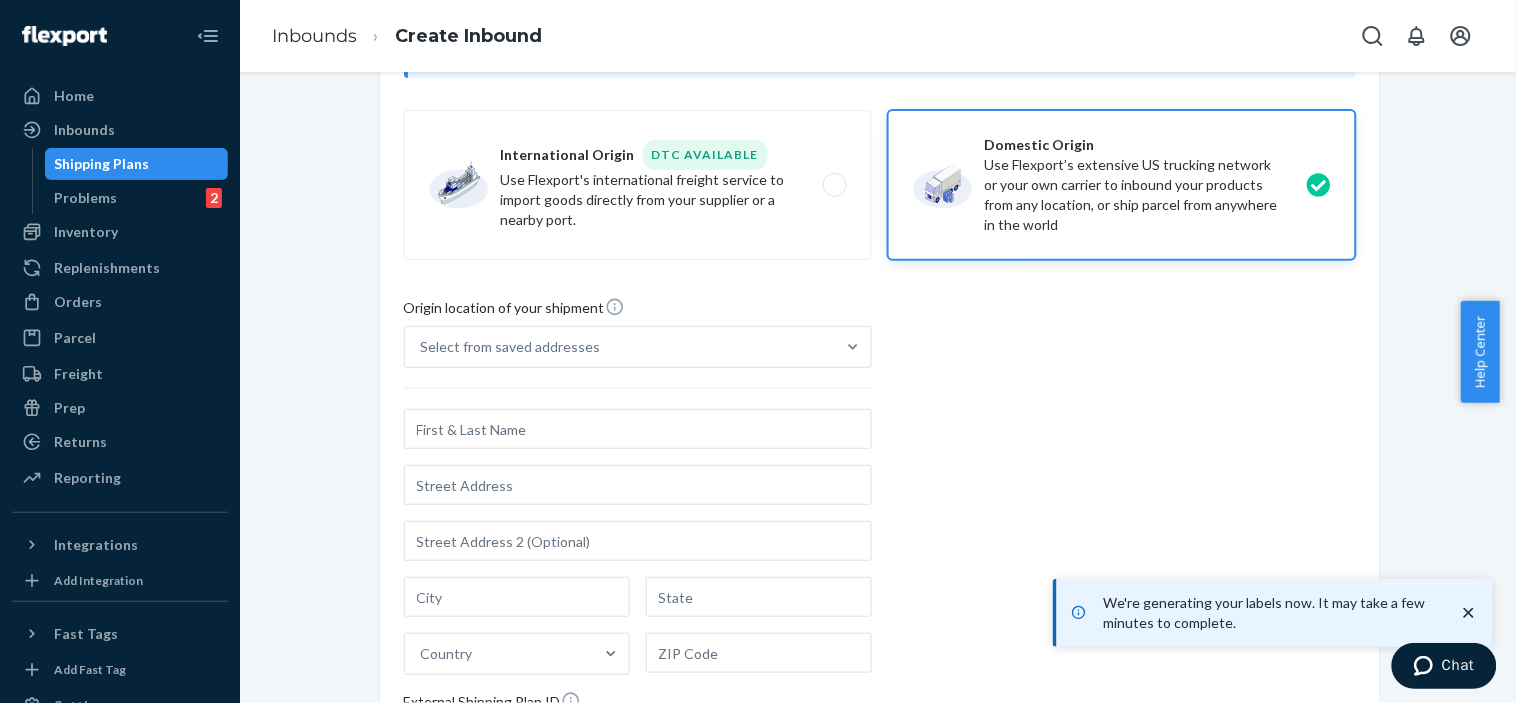 scroll, scrollTop: 222, scrollLeft: 0, axis: vertical 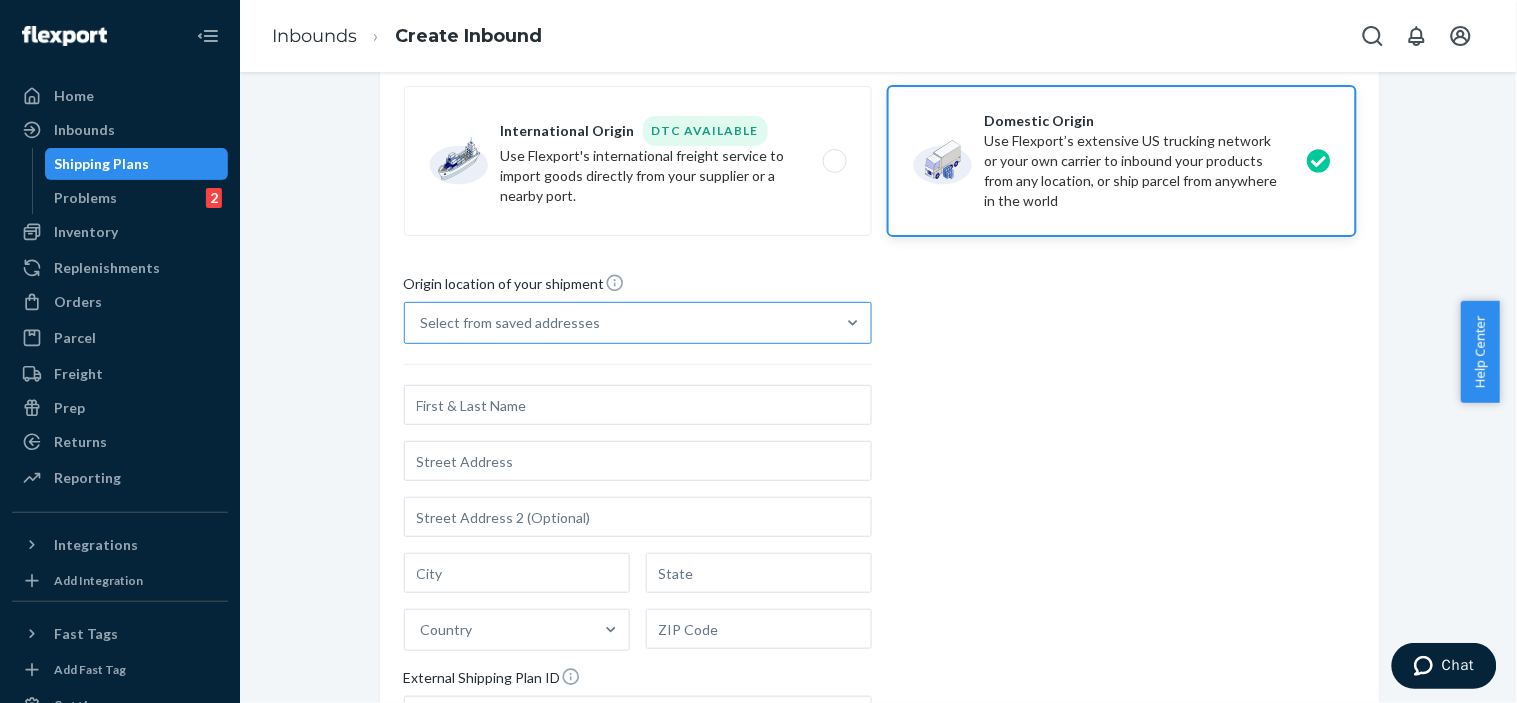 click on "Select from saved addresses" at bounding box center [620, 323] 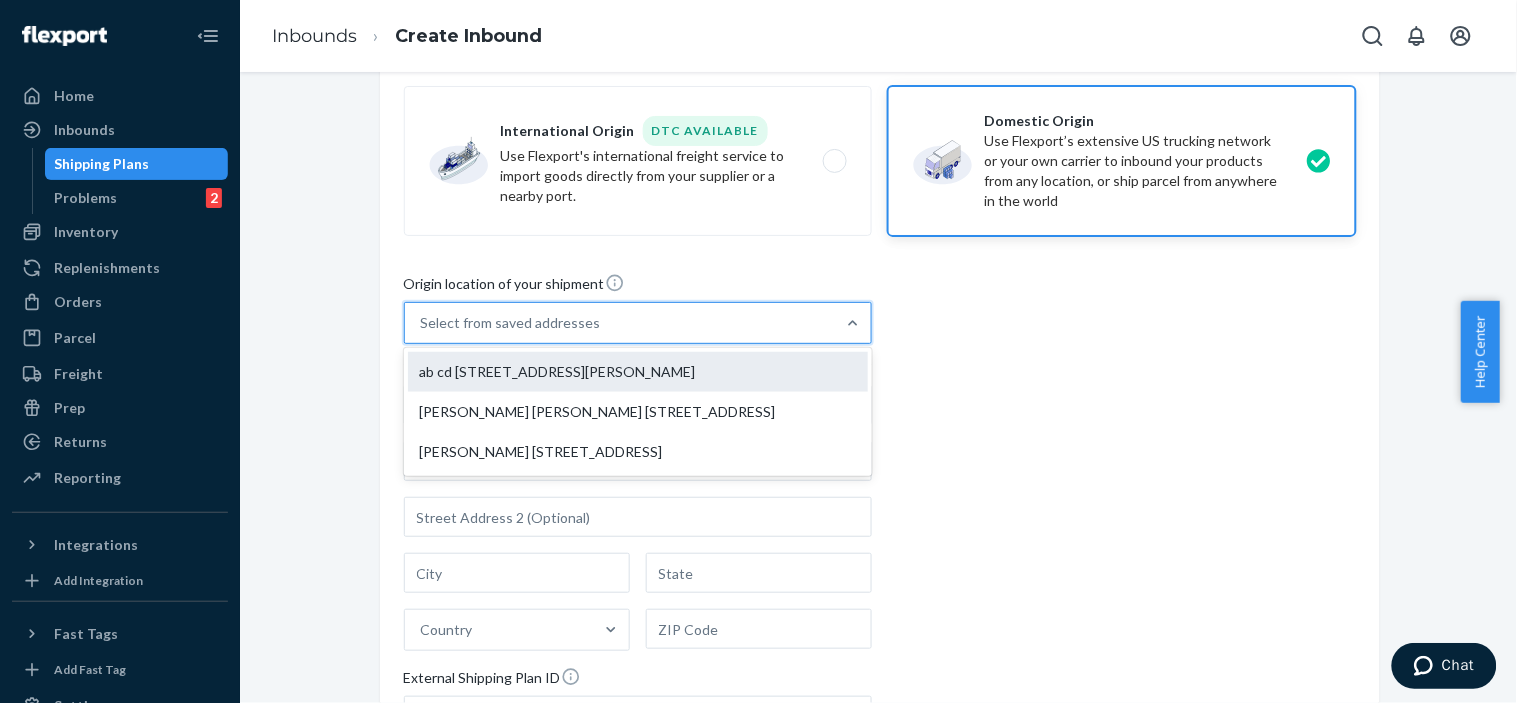 click on "ab cd
[STREET_ADDRESS][PERSON_NAME]" at bounding box center [638, 372] 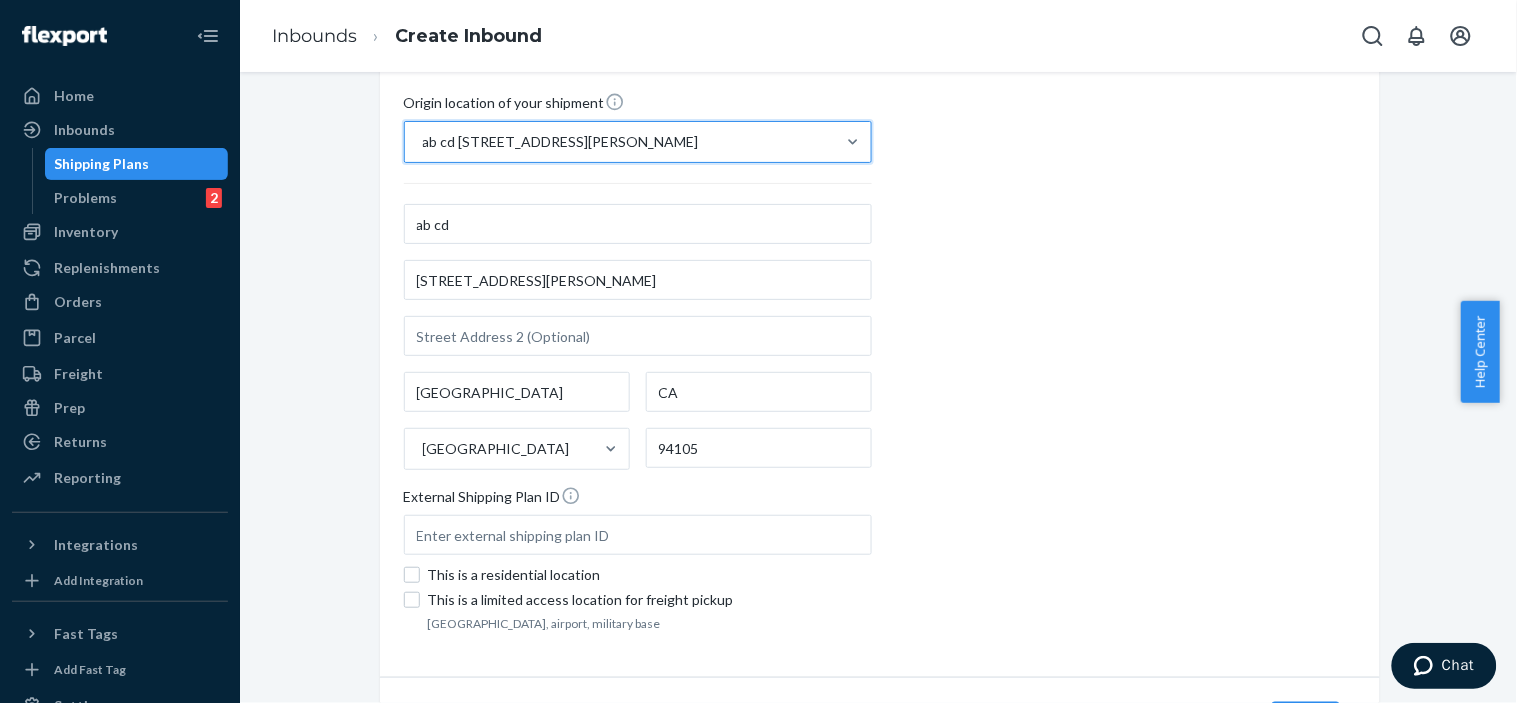 scroll, scrollTop: 467, scrollLeft: 0, axis: vertical 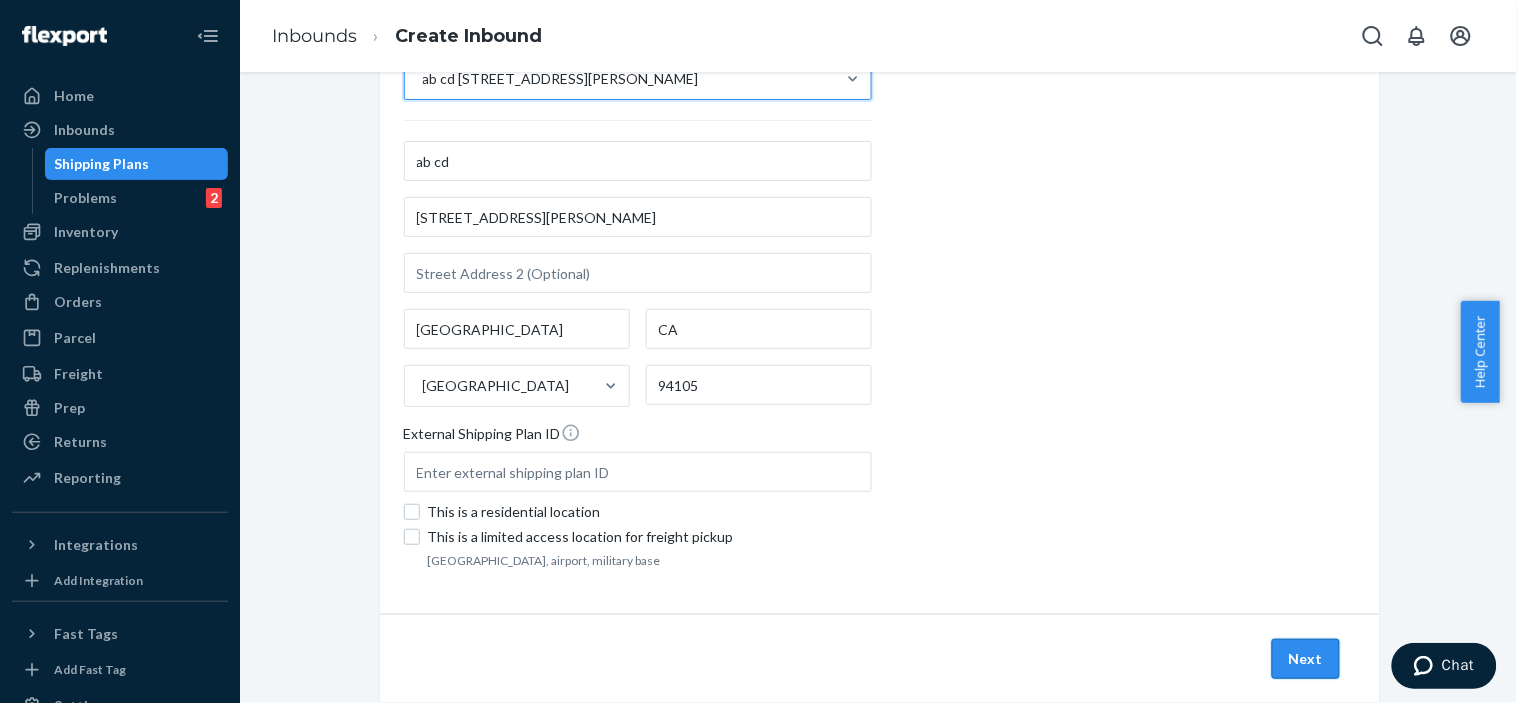 click on "Next" at bounding box center [1306, 659] 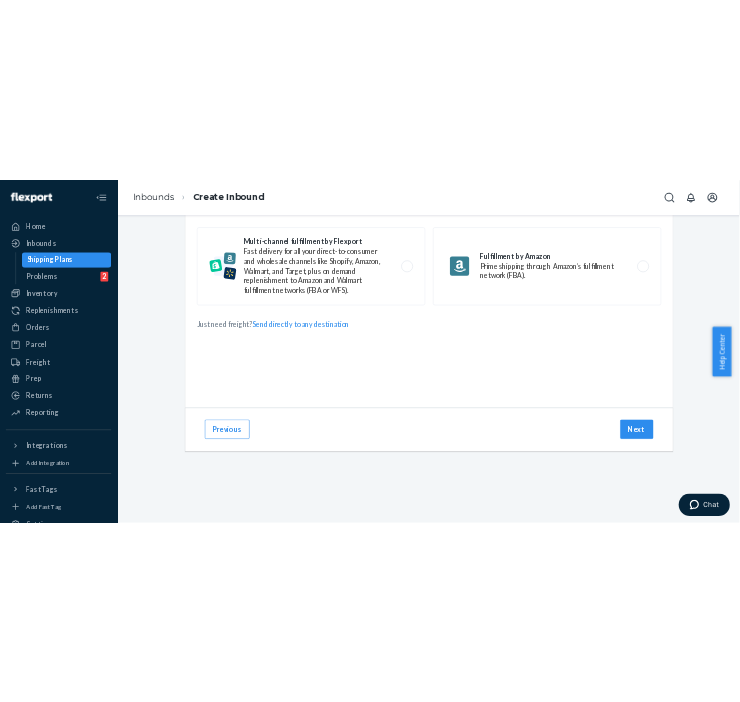 scroll, scrollTop: 0, scrollLeft: 0, axis: both 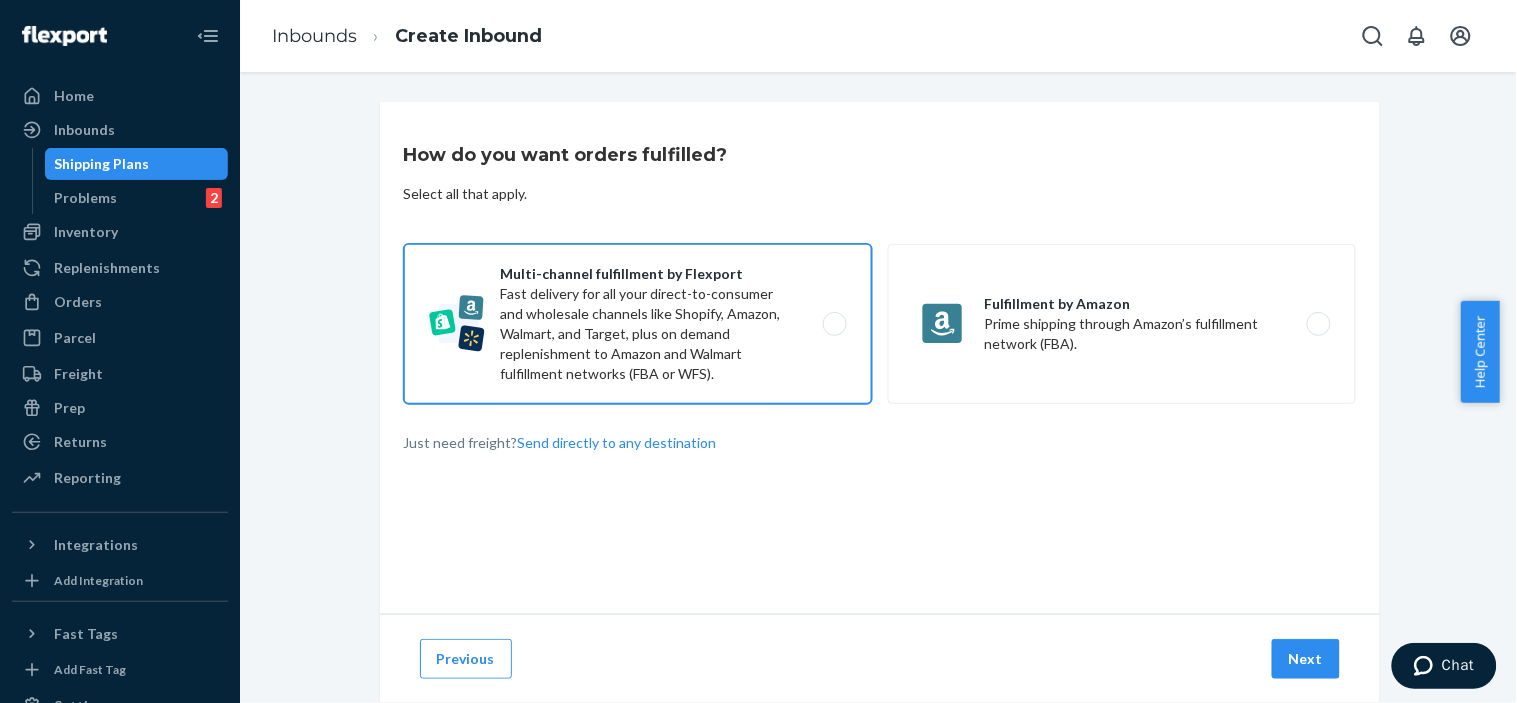 click on "Multi-channel fulfillment by Flexport Fast delivery for all your direct-to-consumer and wholesale channels like Shopify, Amazon, Walmart, and Target, plus on demand replenishment to Amazon and Walmart fulfillment networks (FBA or WFS)." at bounding box center [638, 324] 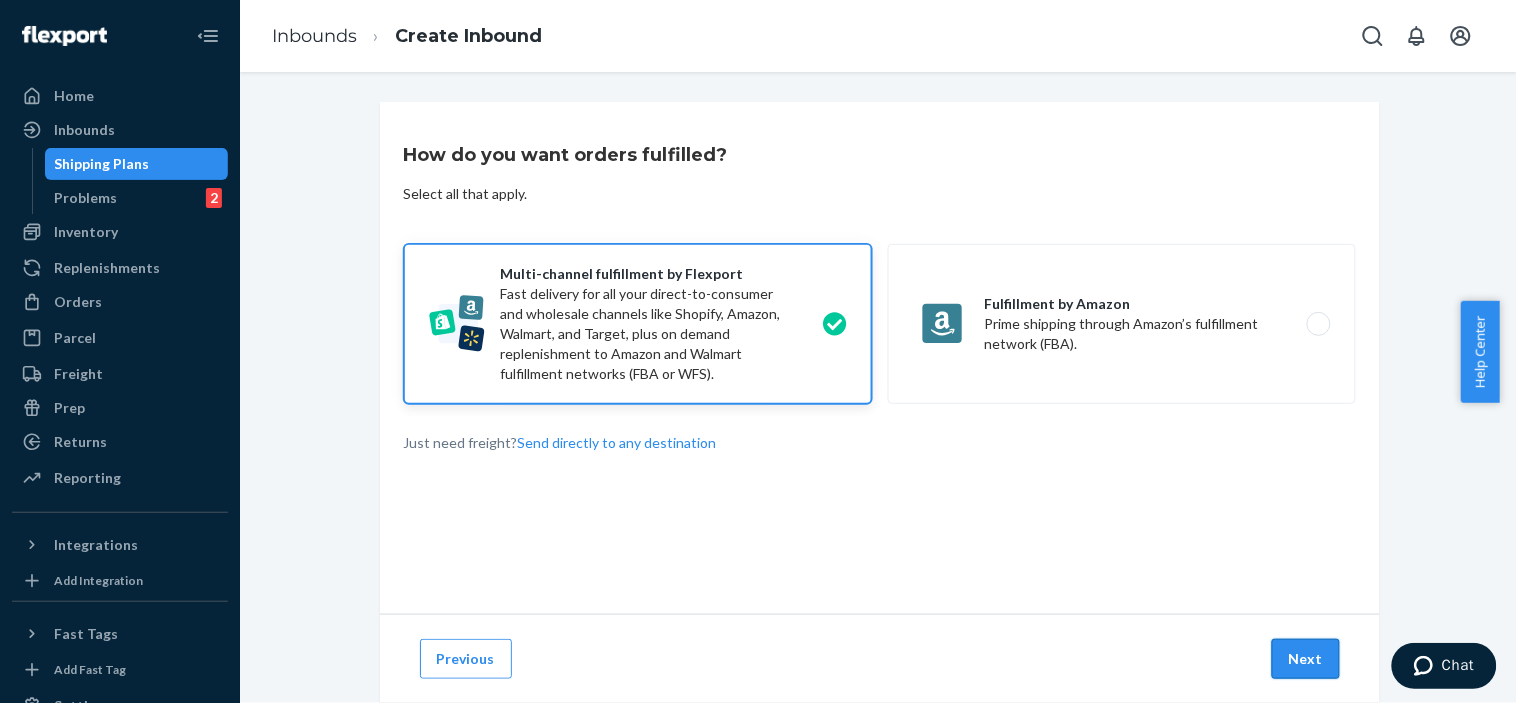 click on "Next" at bounding box center (1306, 659) 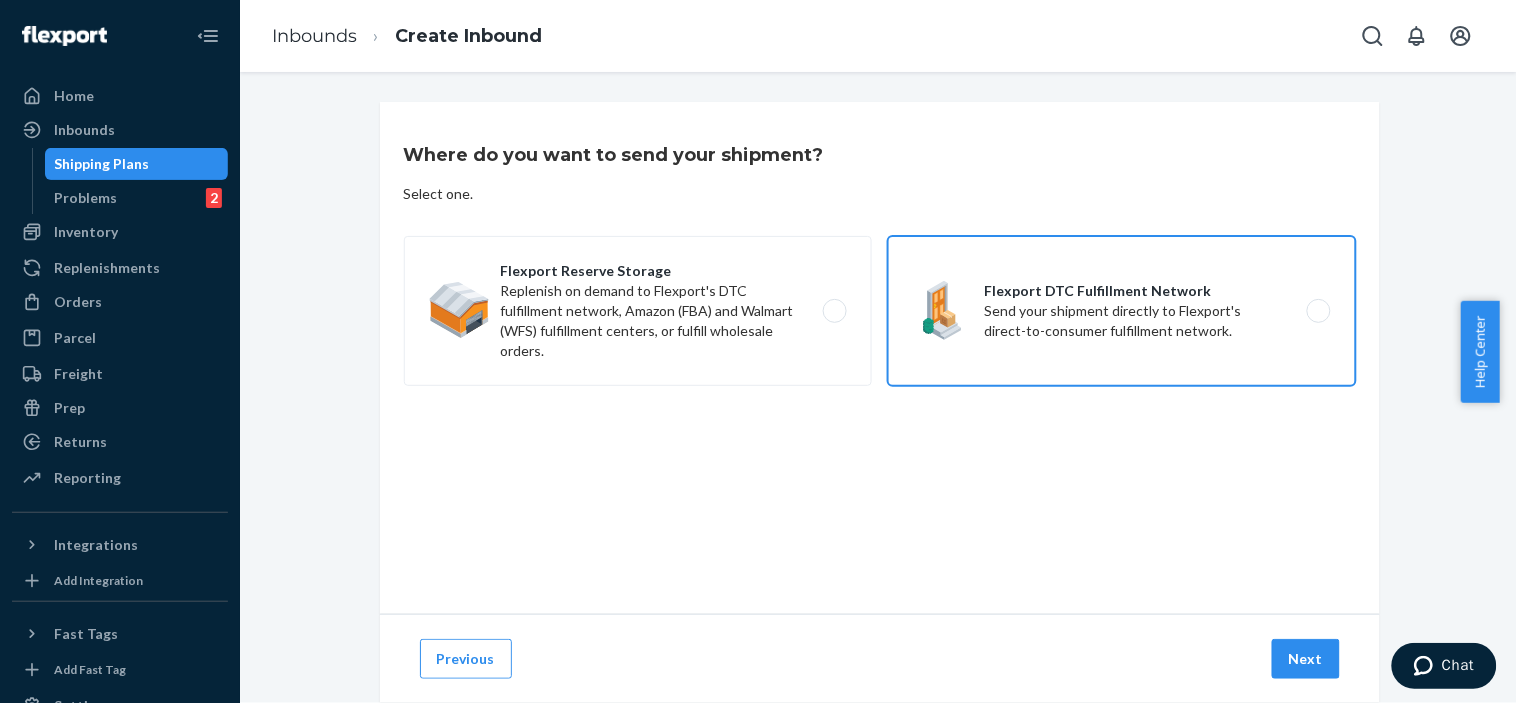 click on "Flexport DTC Fulfillment Network Send your shipment directly to Flexport's direct-to-consumer fulfillment network." at bounding box center [1122, 311] 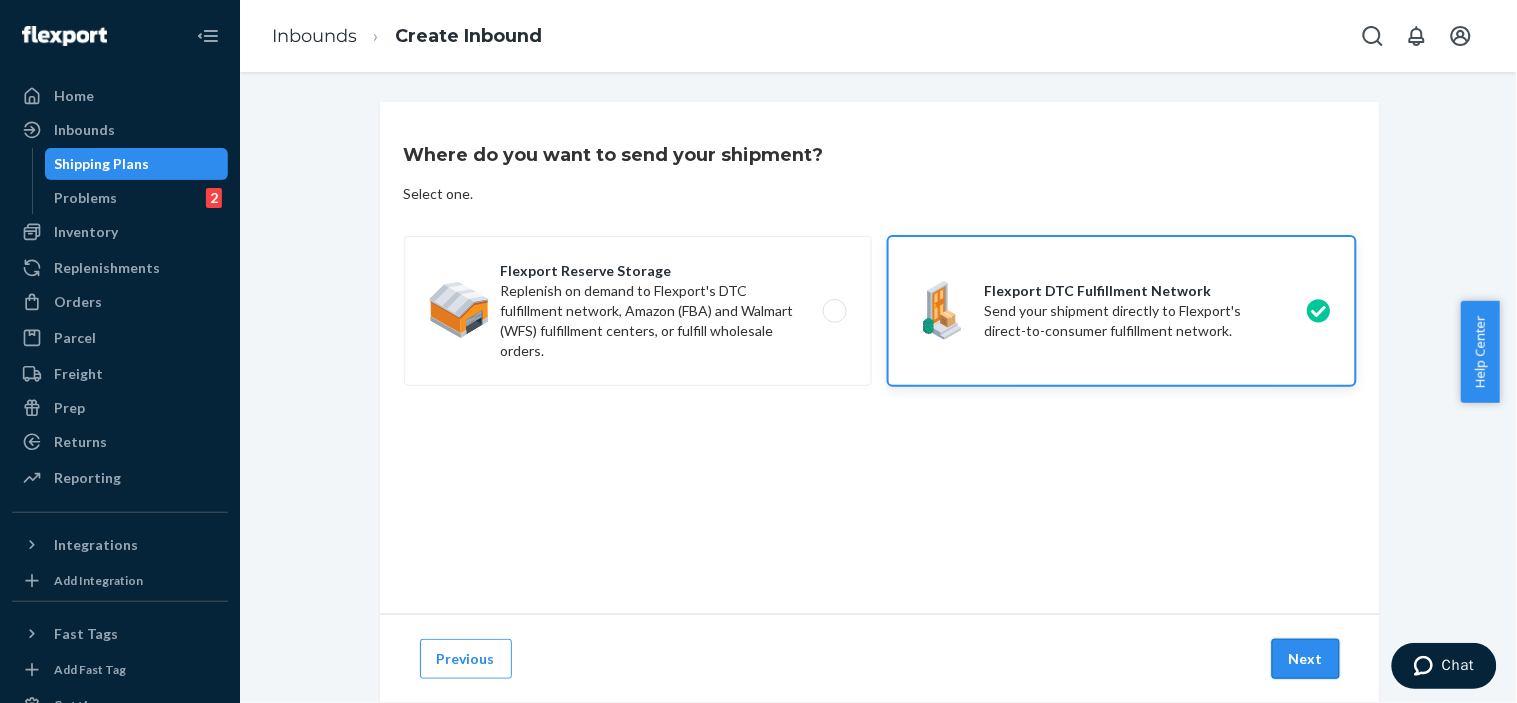 click on "Next" at bounding box center [1306, 659] 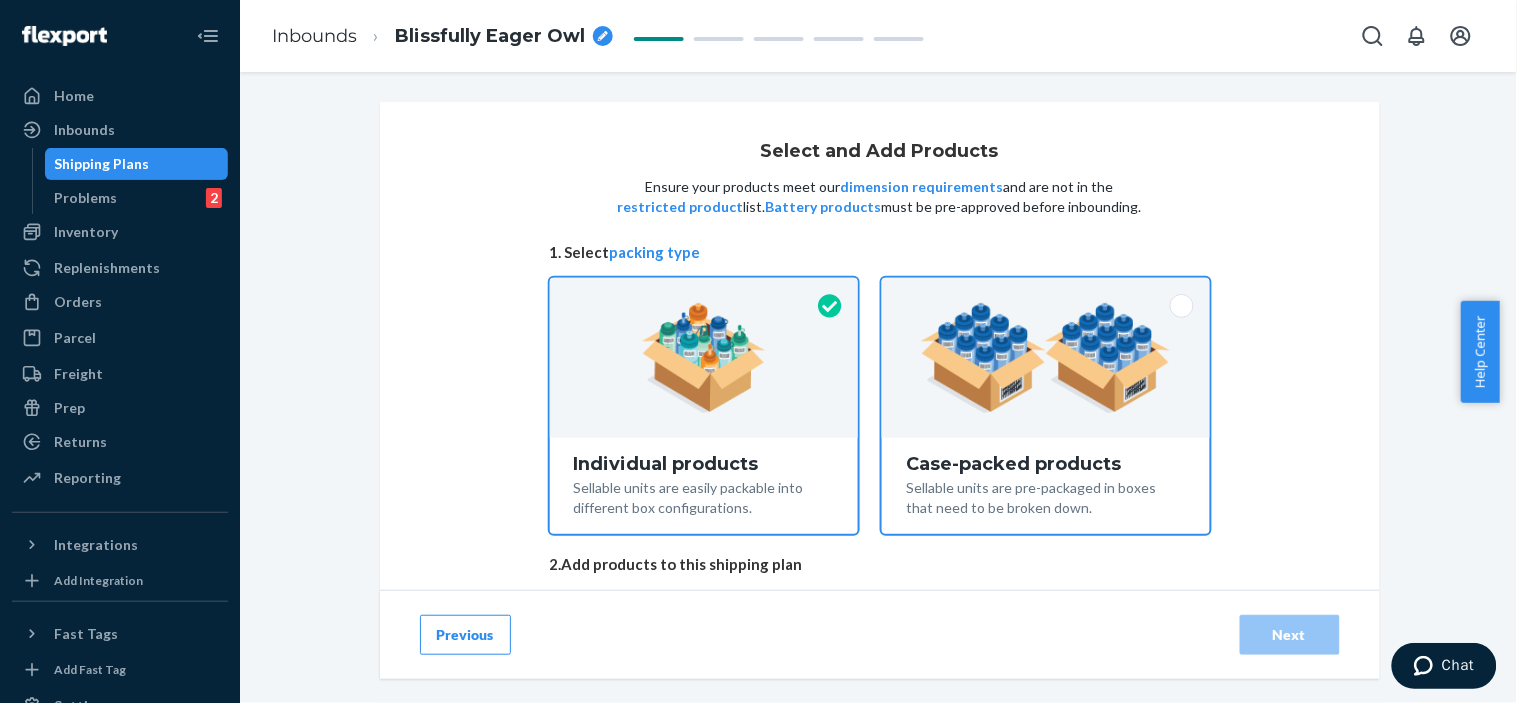 click at bounding box center (1045, 358) 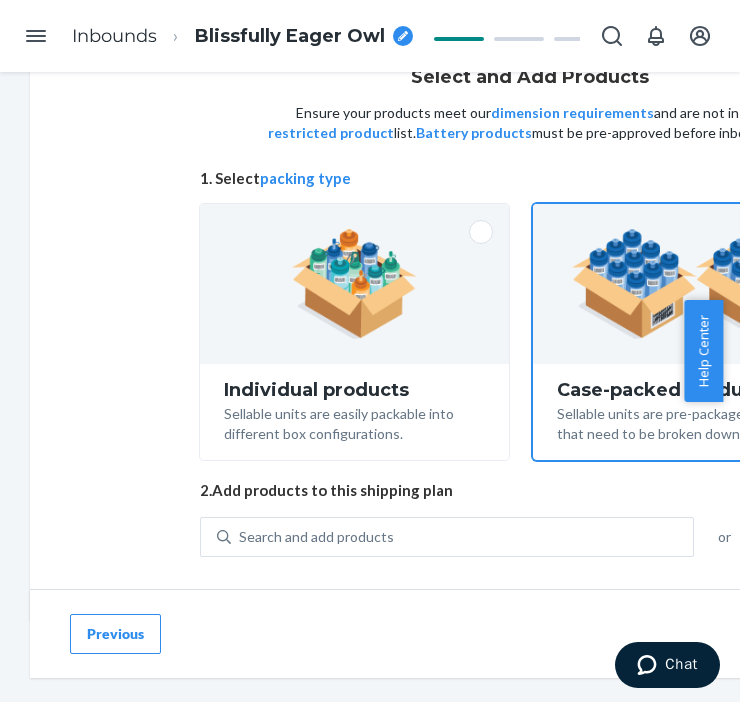 scroll, scrollTop: 122, scrollLeft: 0, axis: vertical 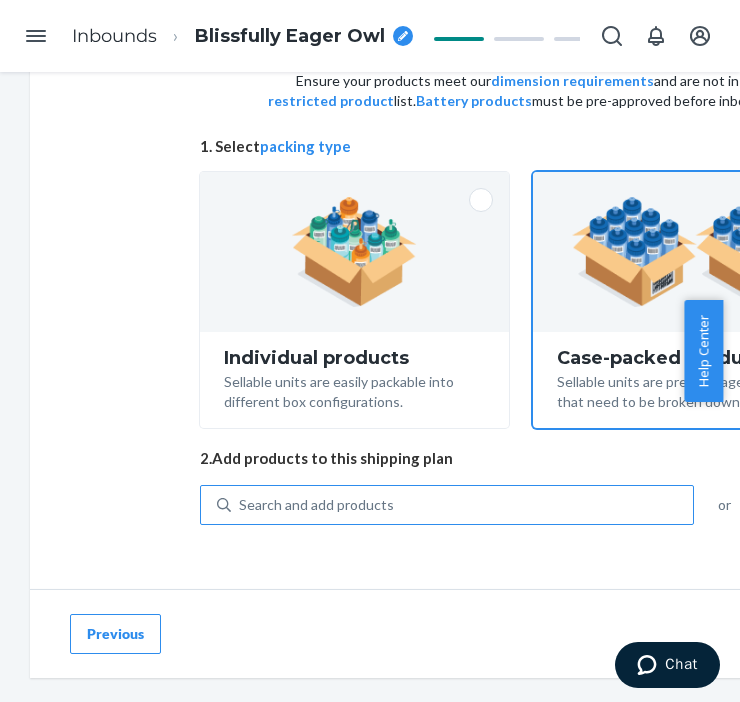 drag, startPoint x: 340, startPoint y: 460, endPoint x: 302, endPoint y: 507, distance: 60.440052 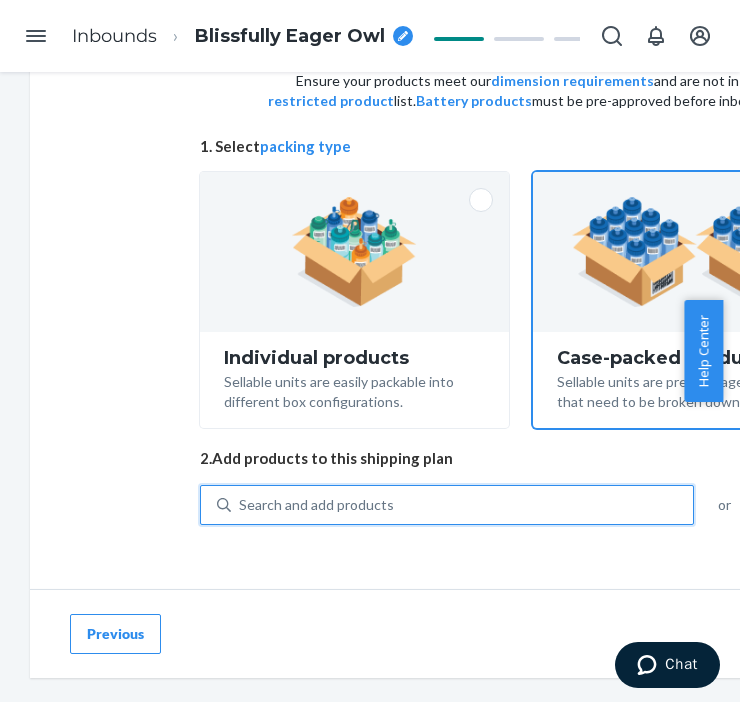 paste on "Pastel Sweatpants Honeydew" 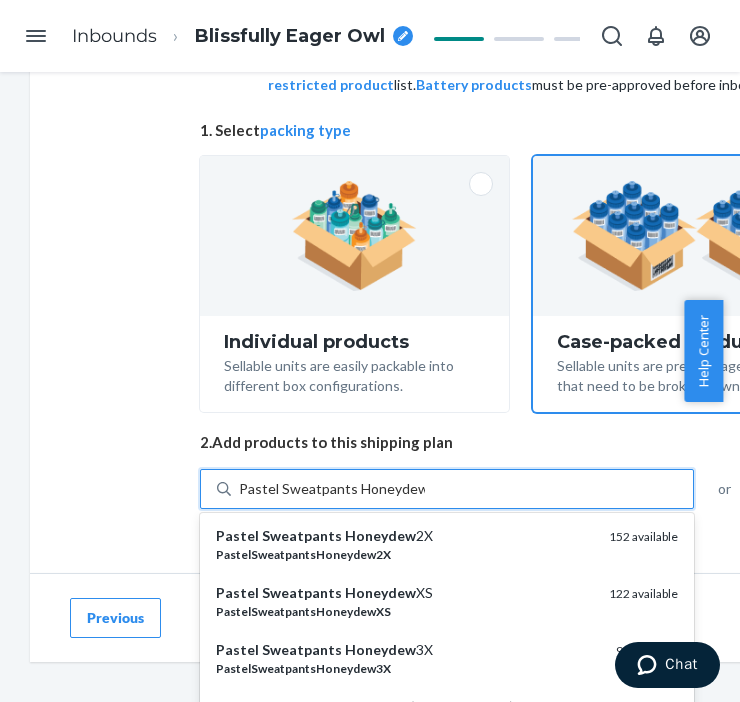 scroll, scrollTop: 555, scrollLeft: 0, axis: vertical 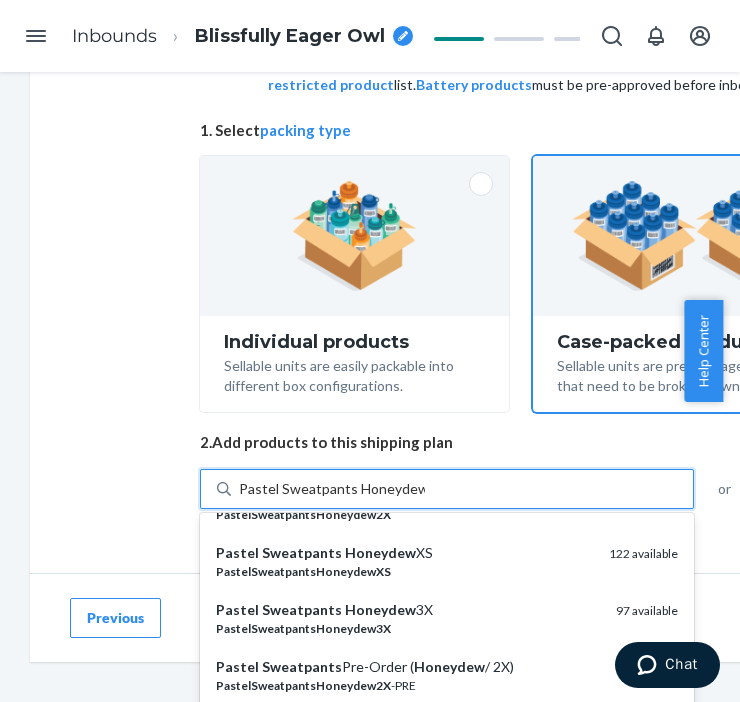 click on "PastelSweatpantsHoneydewXS" at bounding box center (404, 571) 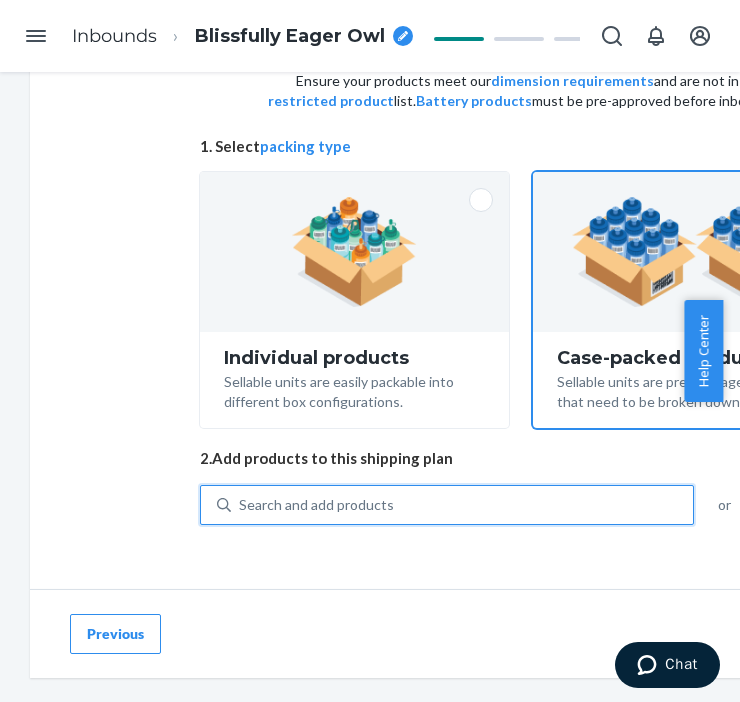click on "Search and add products" at bounding box center (462, 505) 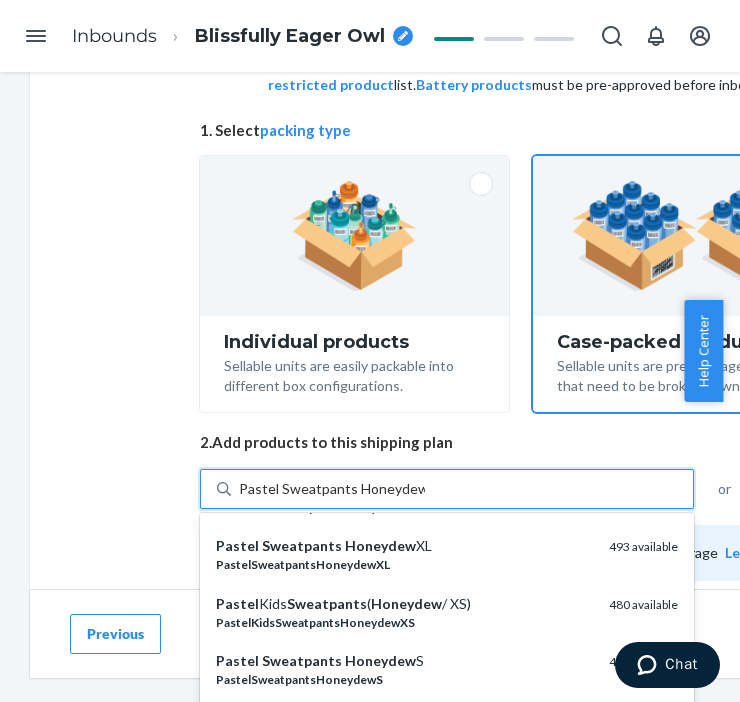 scroll, scrollTop: 444, scrollLeft: 0, axis: vertical 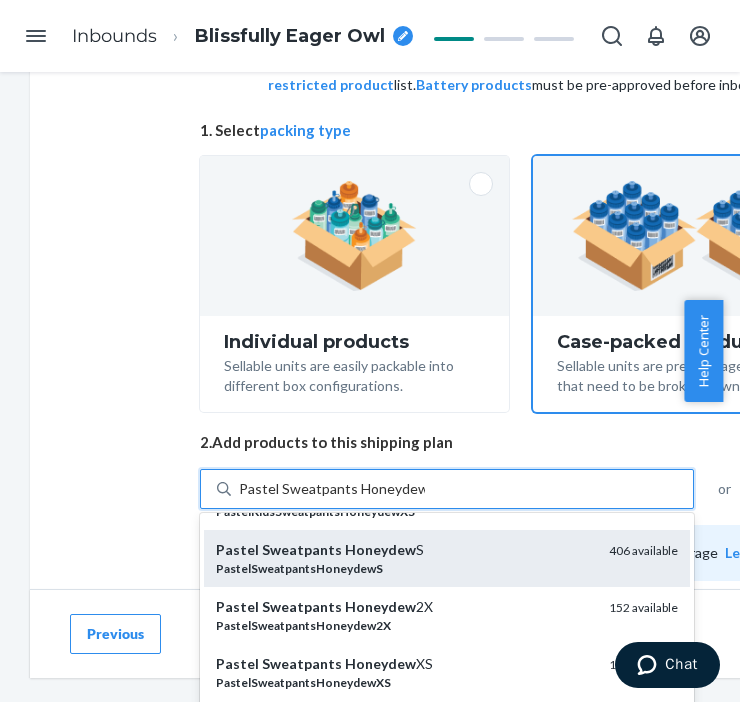 click on "PastelSweatpantsHoneydewS" at bounding box center [404, 568] 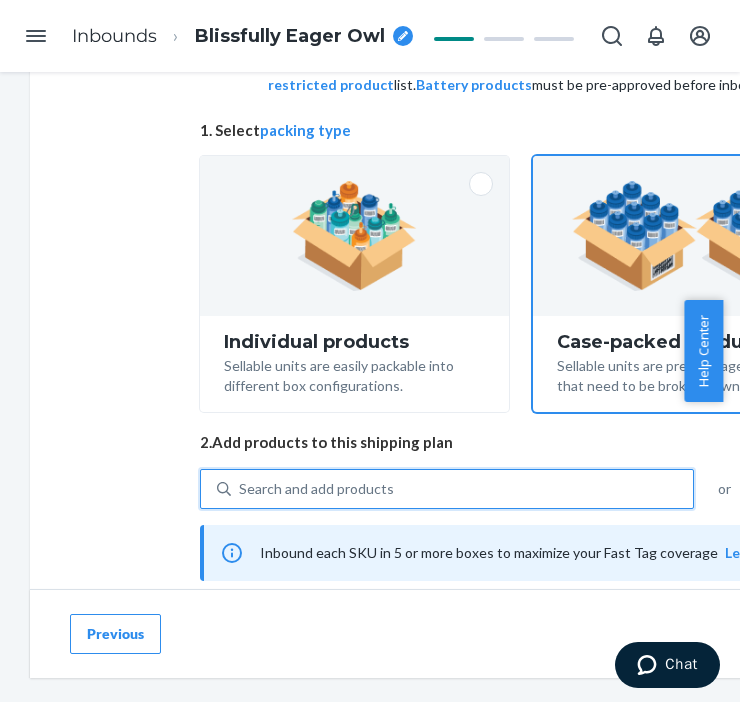 click on "Search and add products" at bounding box center [462, 489] 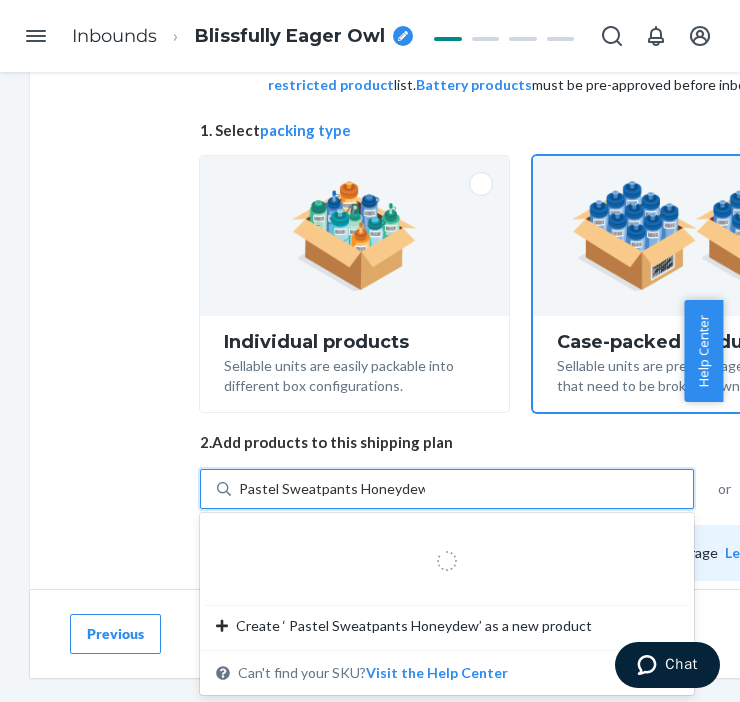 type on "Pastel Sweatpants Honeydew" 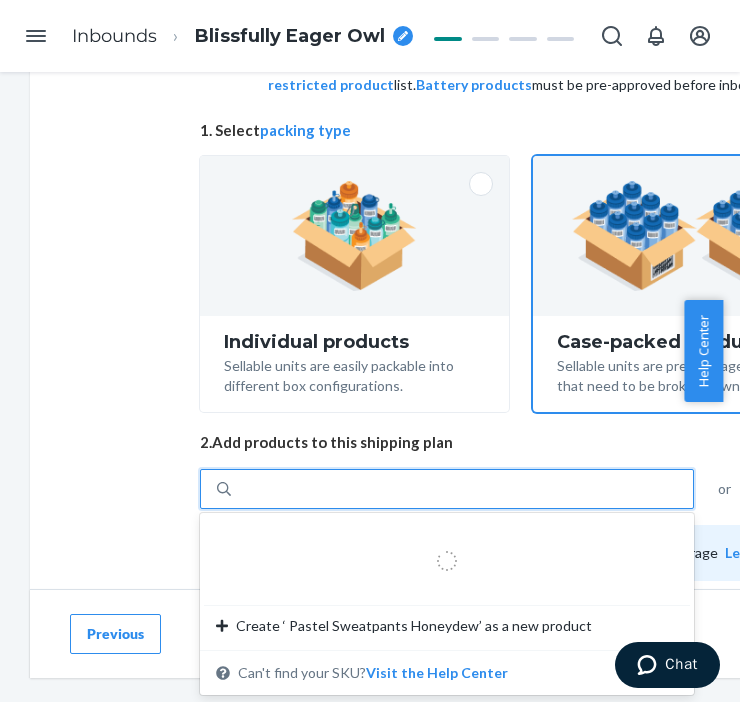 click on "Select and Add Products
Ensure your products meet our  dimension requirements  and are not in the  restricted product  list.
Battery products  must be pre-approved before inbounding.
1.   Select  packing type Individual products Sellable units are easily packable into different box configurations. Case-packed products Sellable units are pre-packaged in boxes that need to be broken down. 2.  Add products to this shipping plan       0 results available for search term  Pastel Sweatpants Honeydew. Use Up and Down to choose options, press Enter to select the currently focused option, press Escape to exit the menu, press Tab to select the option and exit the menu.  Pastel Sweatpants Honeydew Create ‘ Pastel Sweatpants Honeydew’ as a new product Can't find your SKU?  Visit the Help Center or Upload file Inbound each SKU in 5 or more boxes to maximize your Fast Tag coverage Learn more SKUs Battery Units per Box Boxes Total Pastel Sweatpants Honeydew XS PastelSweatpantsHoneydewXS 0 No 18 *" at bounding box center (530, 411) 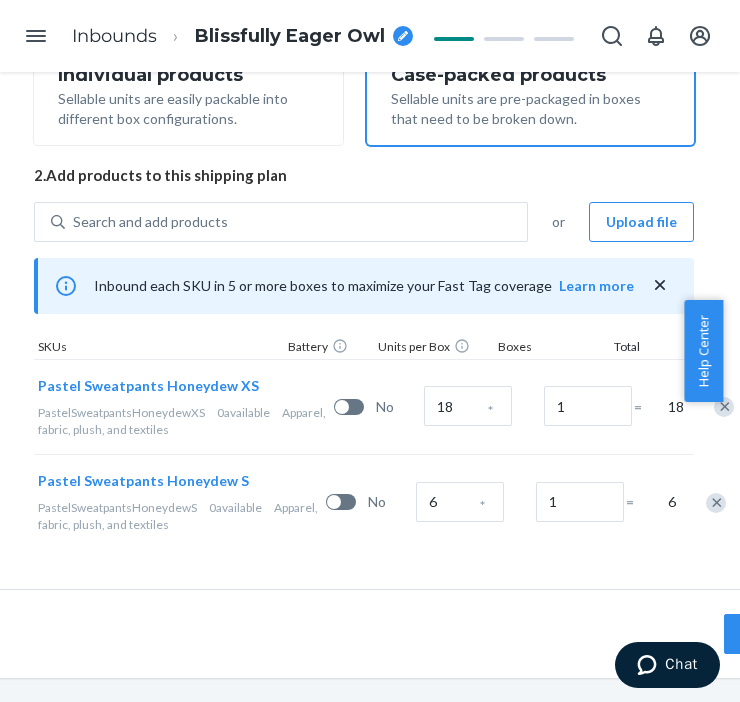 scroll, scrollTop: 405, scrollLeft: 170, axis: both 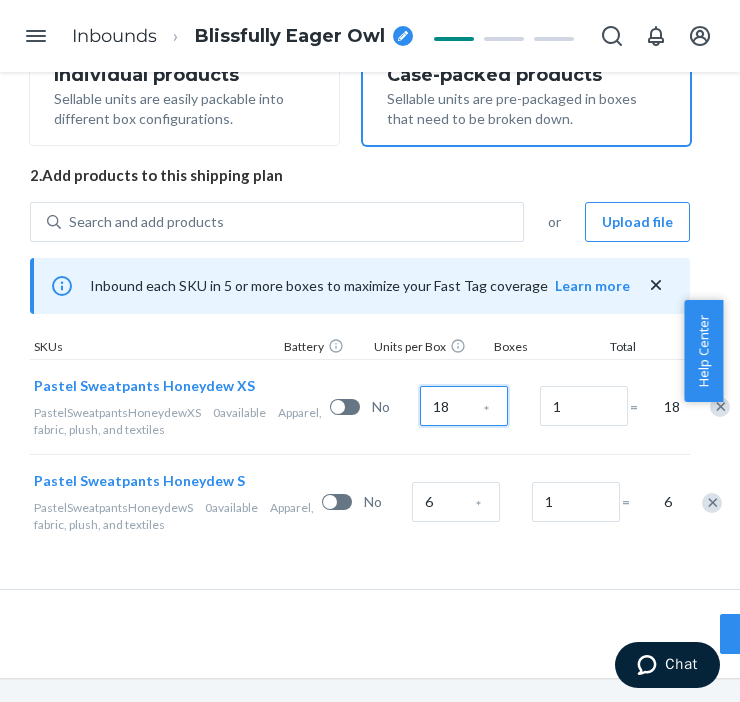 click on "18" at bounding box center [464, 406] 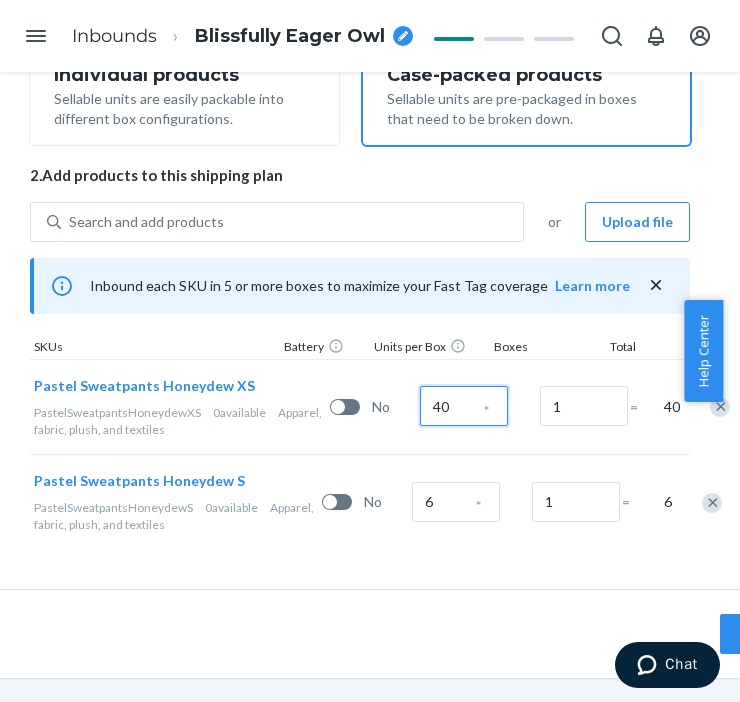 type on "40" 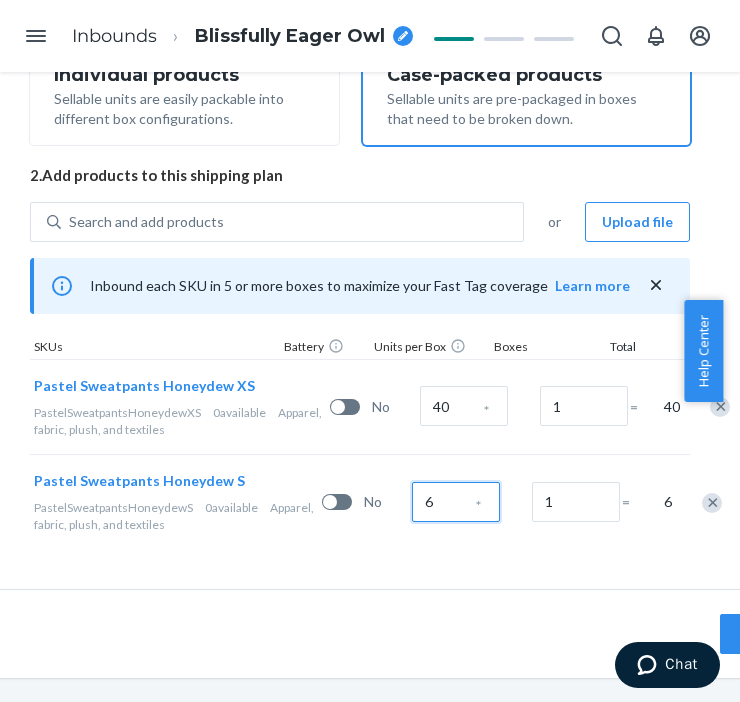 click on "6" at bounding box center [456, 502] 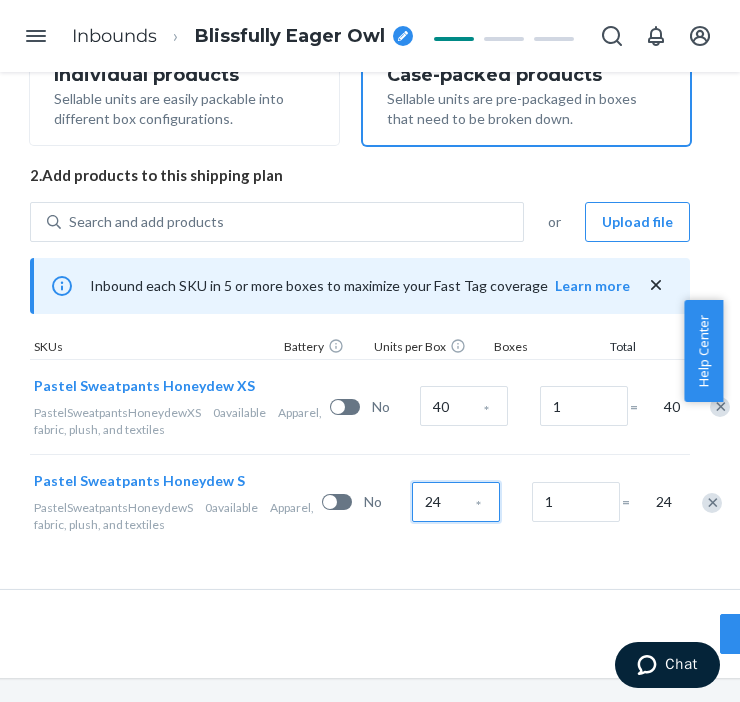 scroll, scrollTop: 72, scrollLeft: 0, axis: vertical 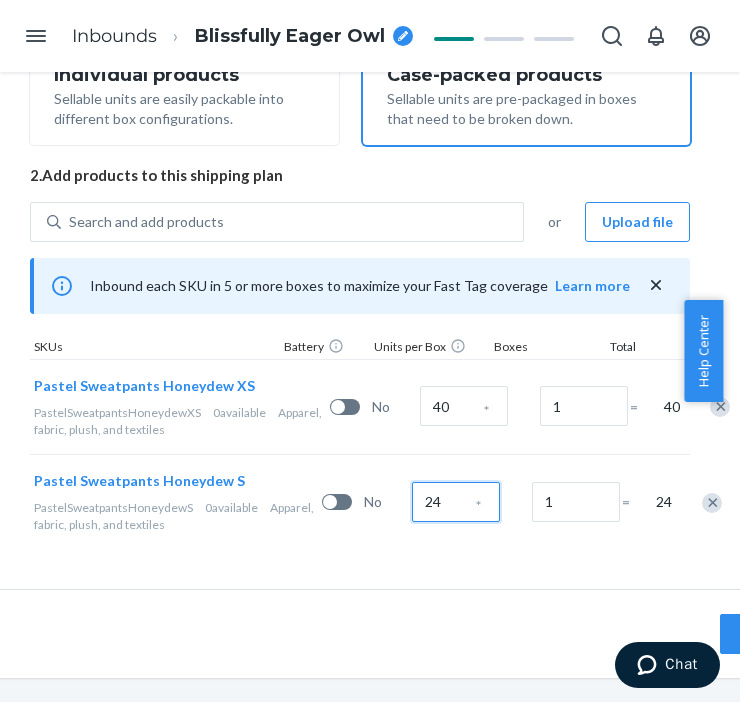 type on "24" 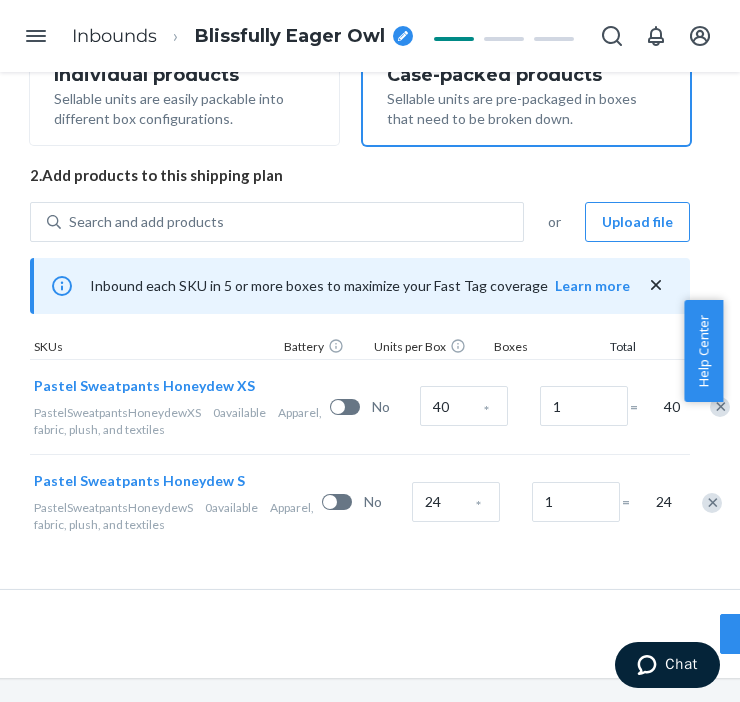 click on "24 *" at bounding box center (468, 502) 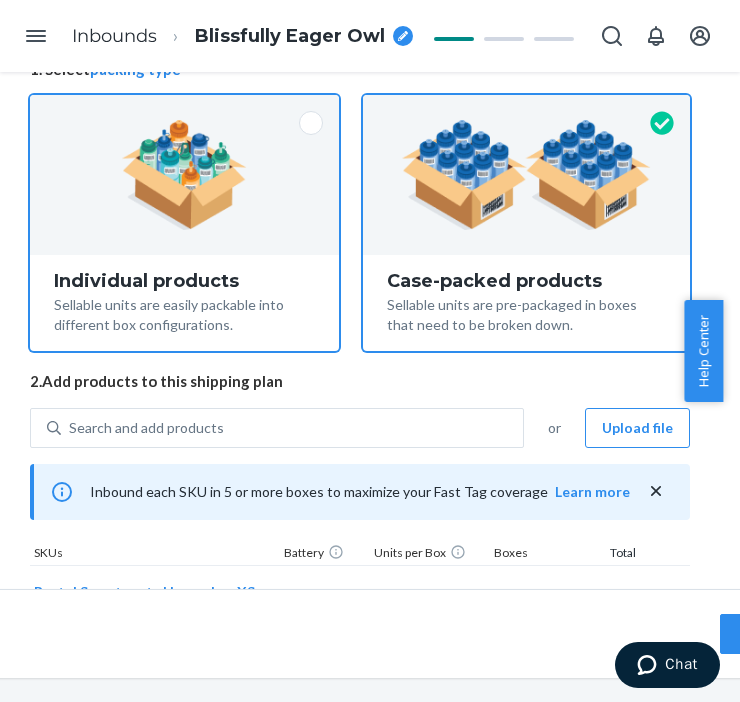 scroll, scrollTop: 405, scrollLeft: 170, axis: both 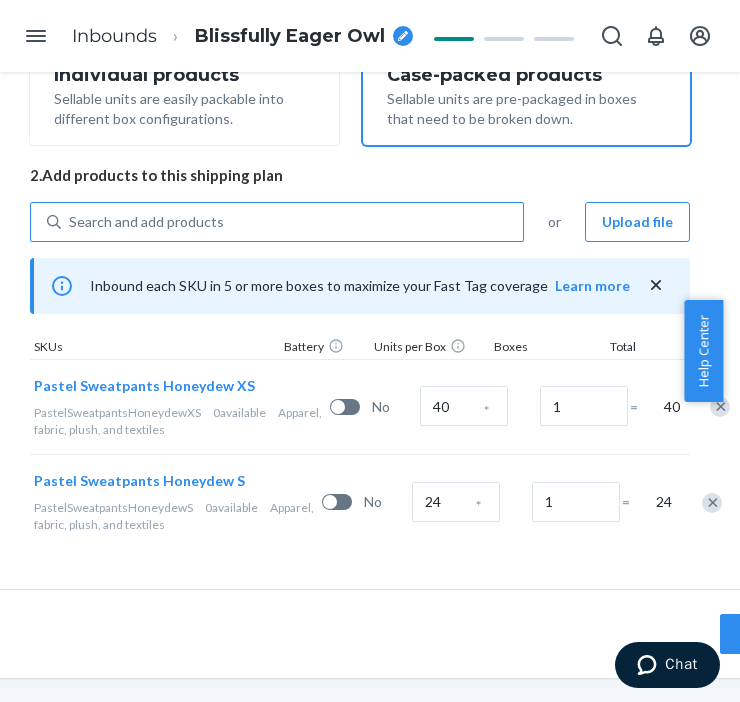 click on "Search and add products" at bounding box center (146, 222) 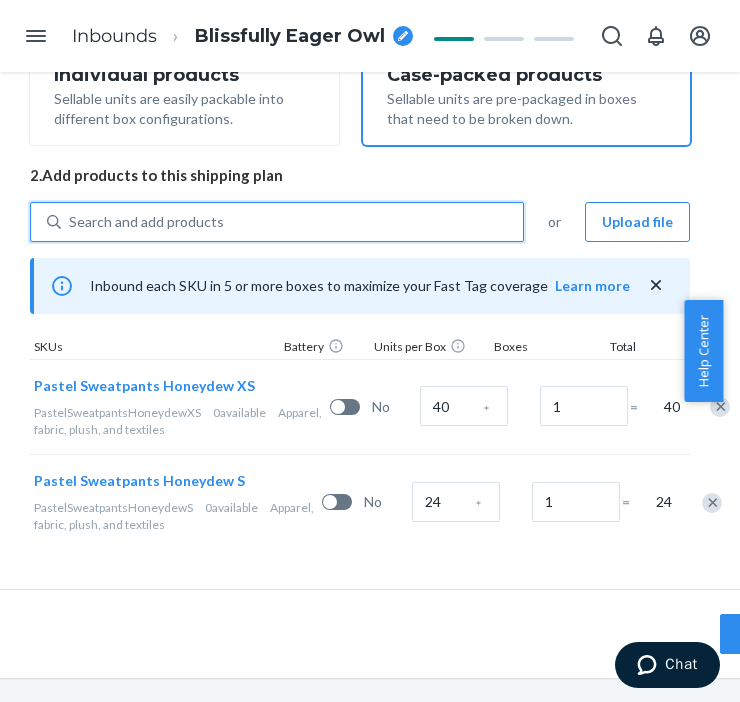 paste on "Pastel Sweatpants Honeydew" 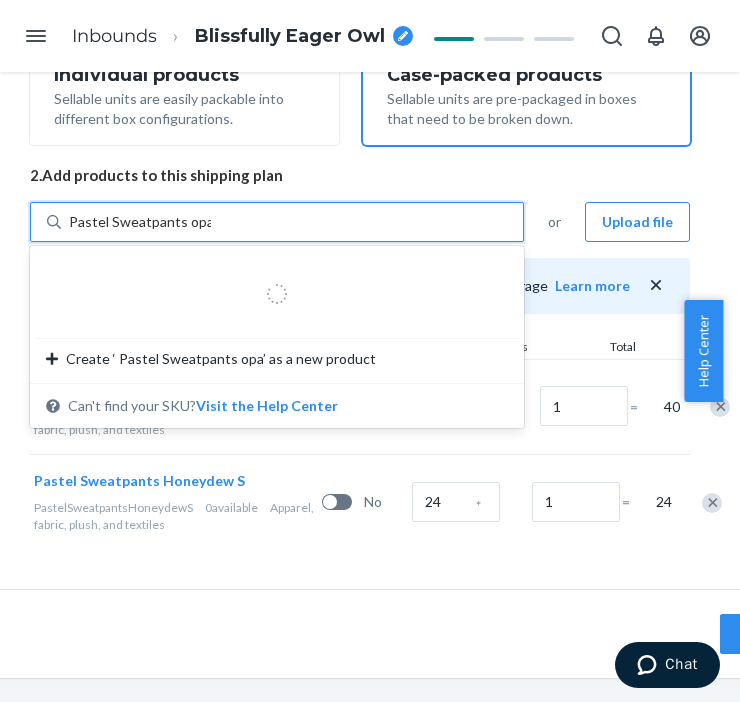 type on "Pastel Sweatpants opal" 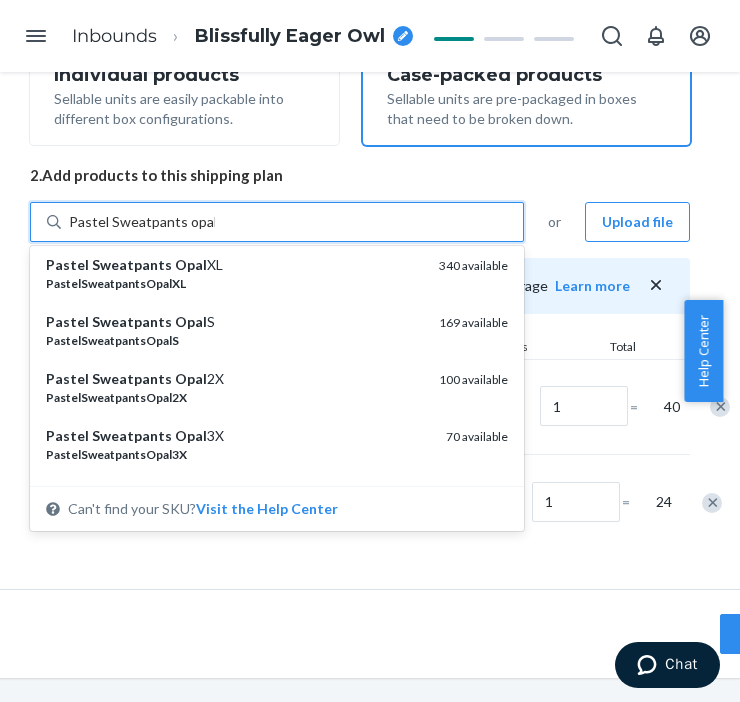 scroll, scrollTop: 444, scrollLeft: 0, axis: vertical 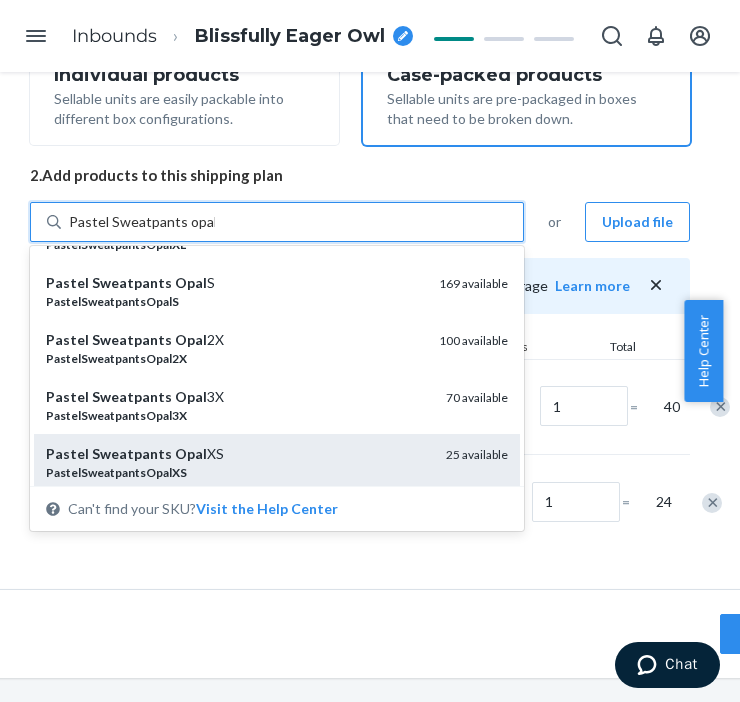 click on "Pastel   Sweatpants   Opal  XS" at bounding box center (238, 454) 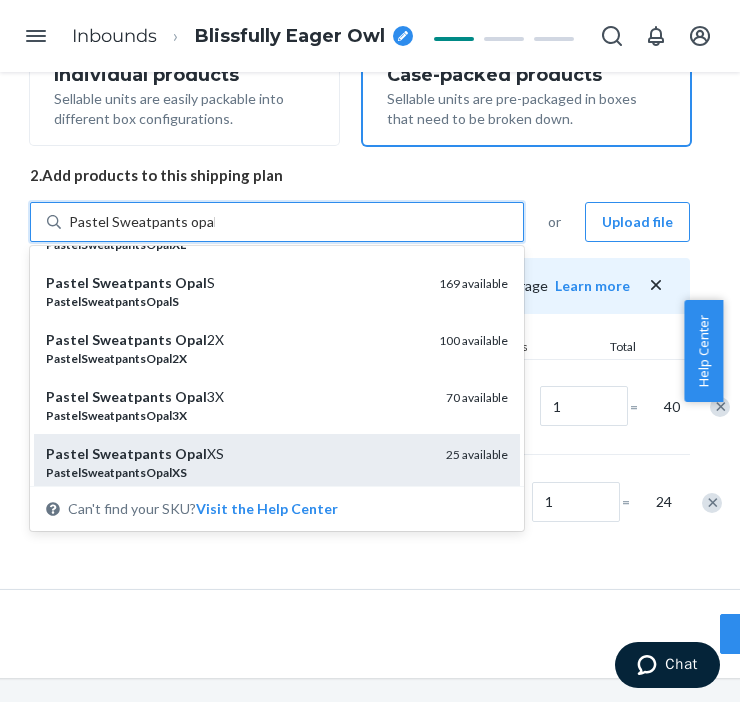 click on "Pastel Sweatpants opal" at bounding box center (142, 222) 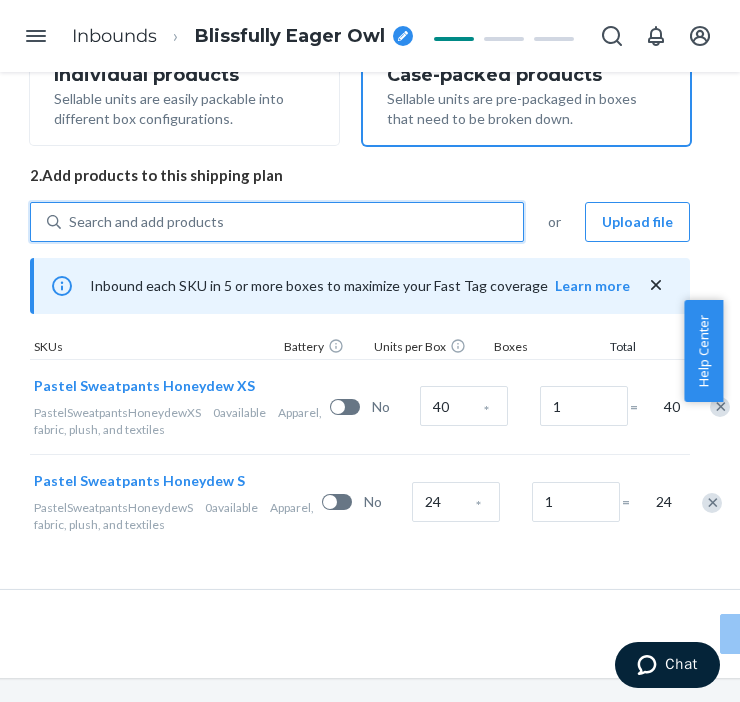 click on "Search and add products" at bounding box center (292, 222) 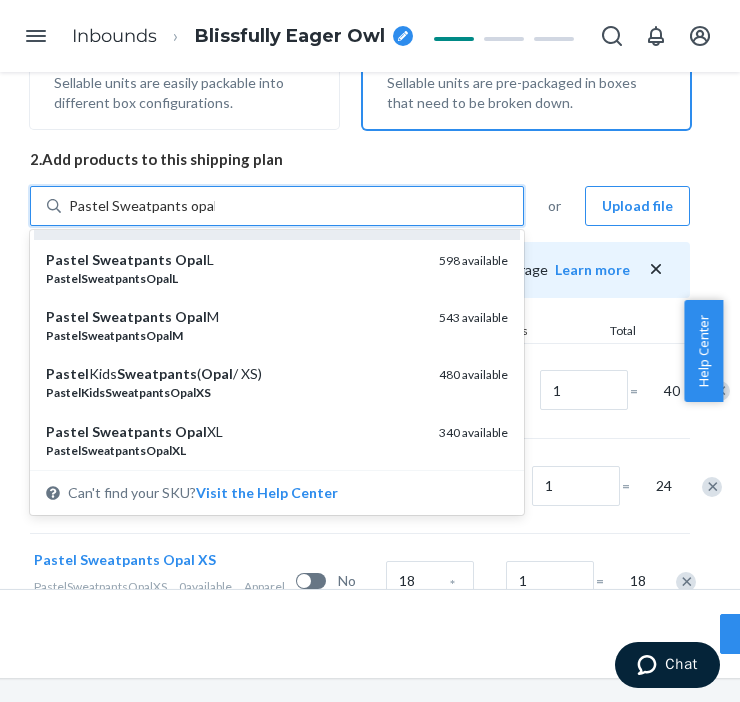 scroll, scrollTop: 333, scrollLeft: 0, axis: vertical 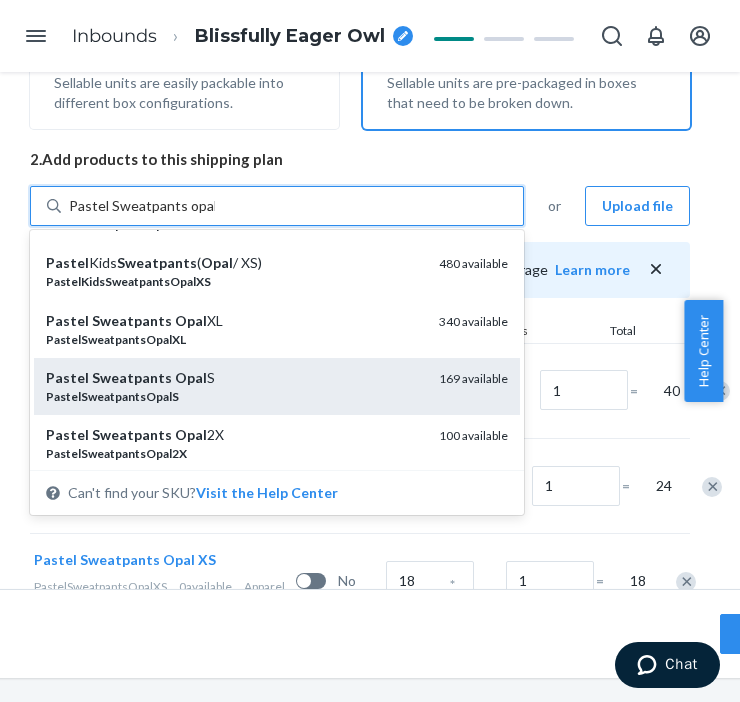 click on "PastelSweatpantsOpalS" at bounding box center [234, 396] 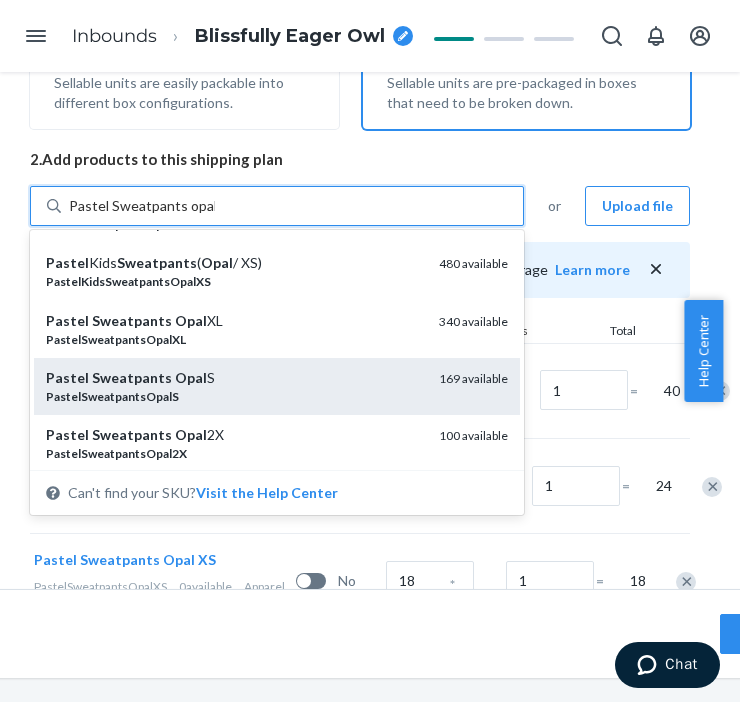 click on "Pastel Sweatpants opal" at bounding box center [142, 206] 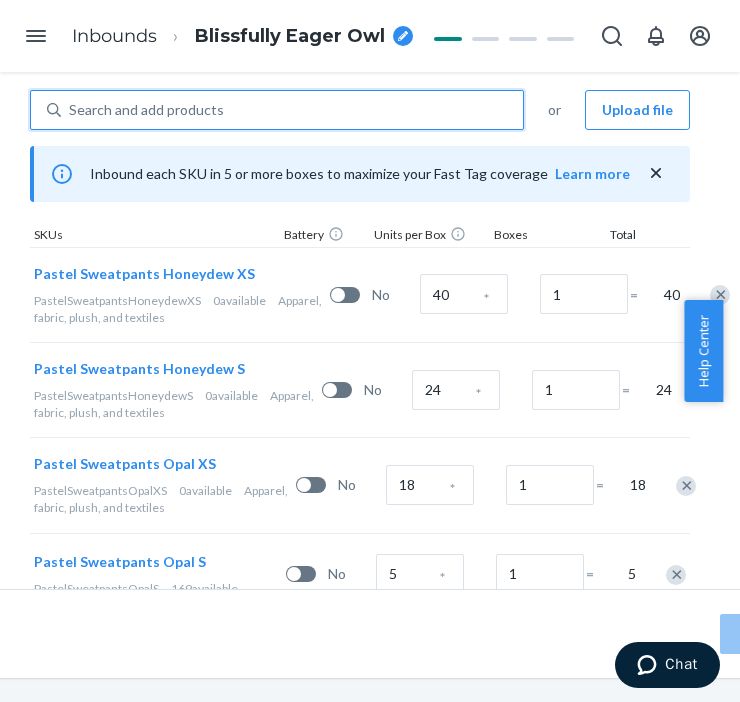 scroll, scrollTop: 583, scrollLeft: 170, axis: both 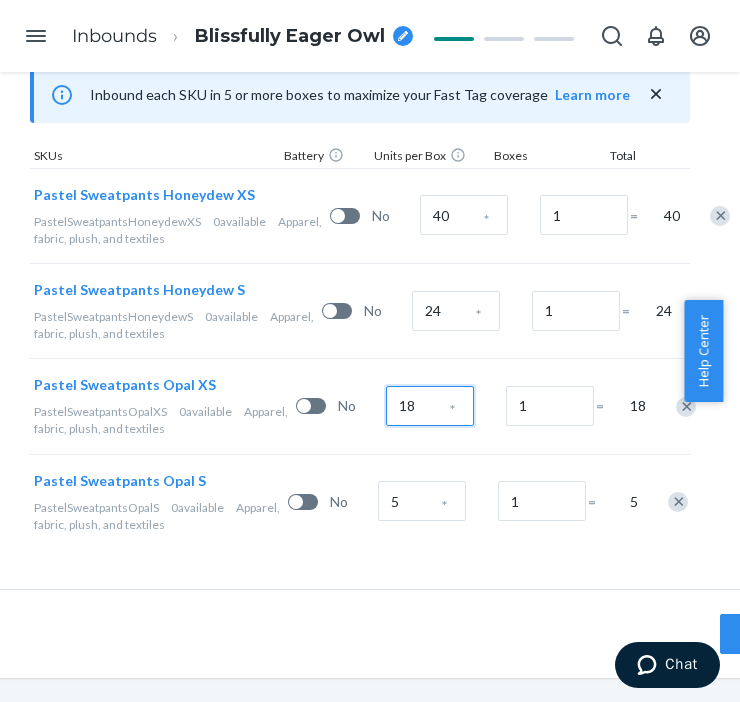 click on "18" at bounding box center (430, 406) 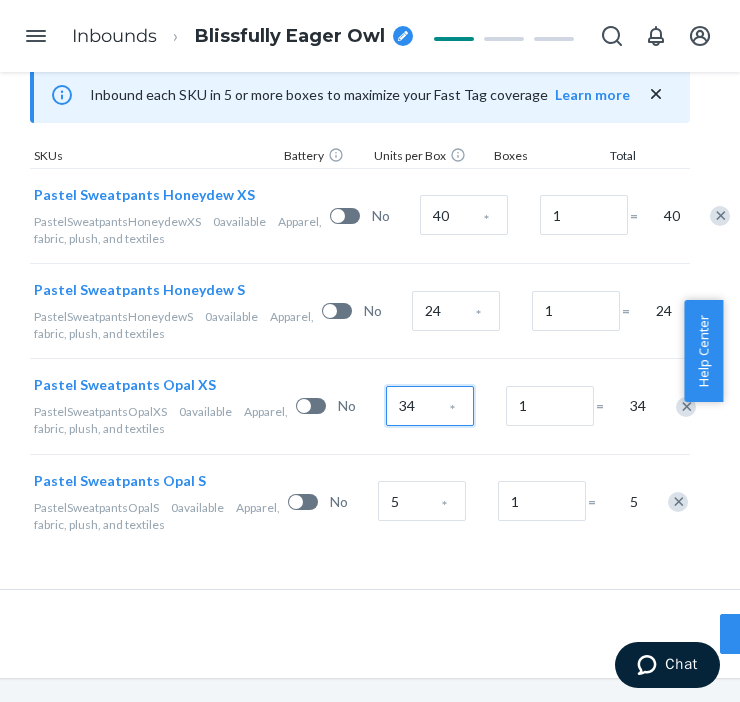 scroll, scrollTop: 596, scrollLeft: 170, axis: both 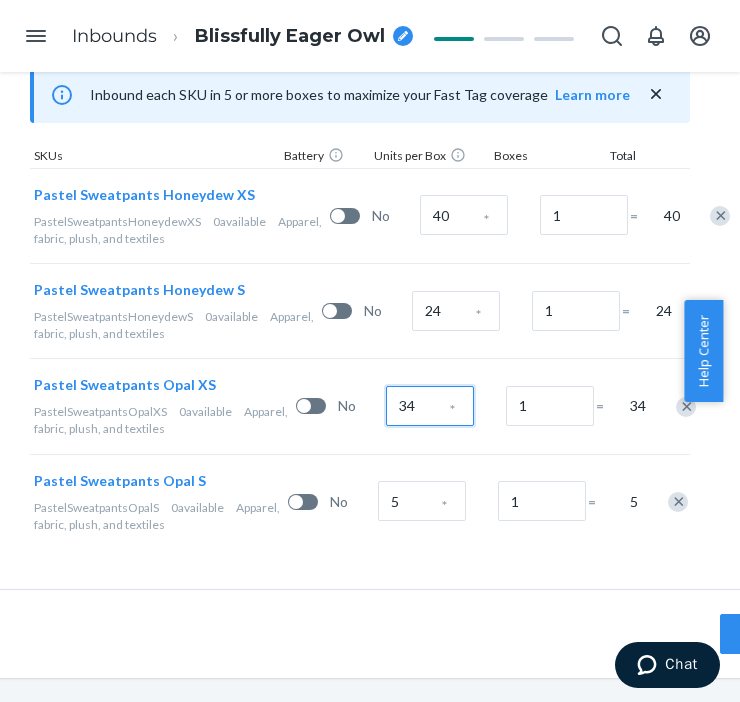 type on "34" 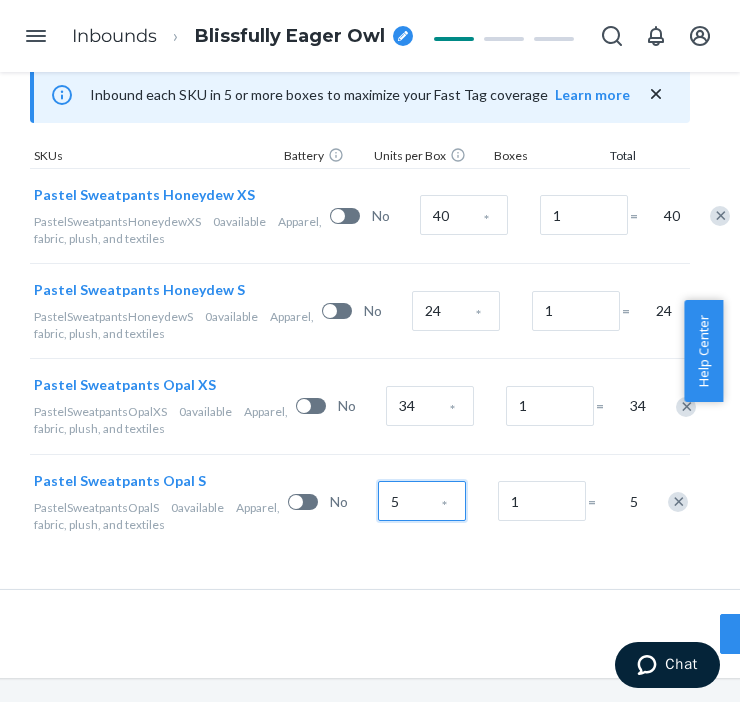 click on "5" at bounding box center (422, 501) 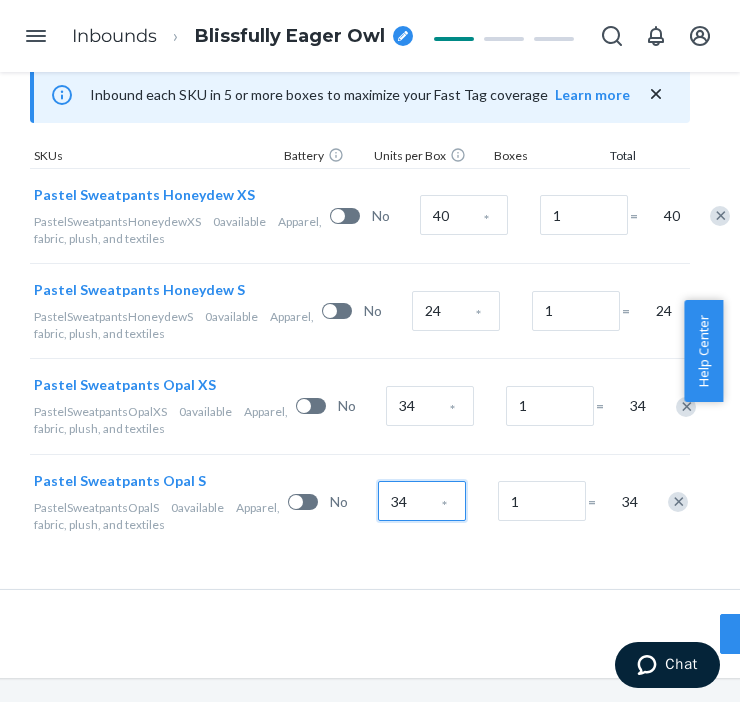 type on "34" 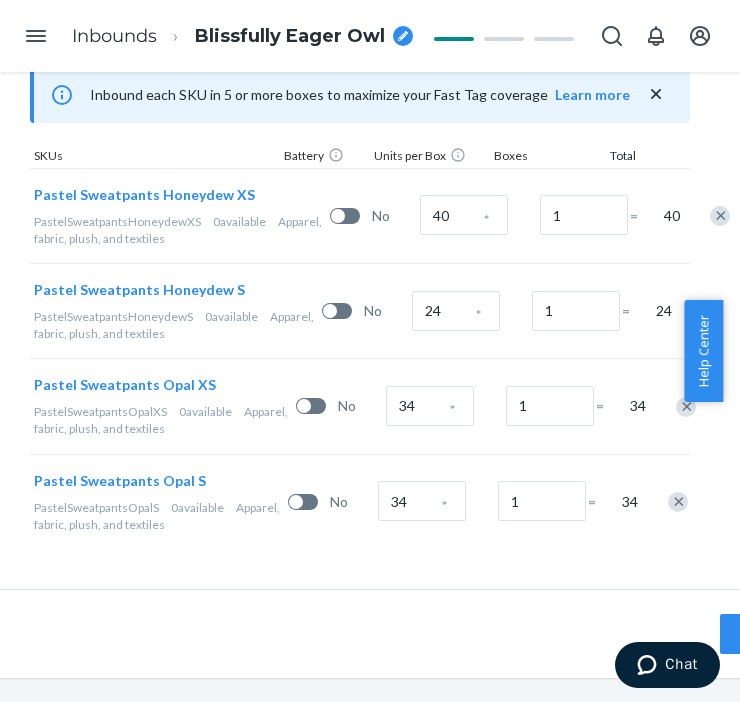 click on "Select and Add Products
Ensure your products meet our  dimension requirements  and are not in the  restricted product  list.
Battery products  must be pre-approved before inbounding.
1.   Select  packing type Individual products Sellable units are easily packable into different box configurations. Case-packed products Sellable units are pre-packaged in boxes that need to be broken down. 2.  Add products to this shipping plan Search and add products or Upload file Inbound each SKU in 5 or more boxes to maximize your Fast Tag coverage Learn more SKUs Battery Units per Box Boxes Total Pastel Sweatpants Honeydew XS PastelSweatpantsHoneydewXS 0  available Apparel, fabric, plush, and textiles No 40 * 1 = 40 Pastel Sweatpants Honeydew S PastelSweatpantsHoneydewS 0  available Apparel, fabric, plush, and textiles No 24 * 1 = 24 Pastel Sweatpants Opal XS PastelSweatpantsOpalXS 0  available Apparel, fabric, plush, and textiles No 34 * 1 = 34 Pastel Sweatpants Opal S PastelSweatpantsOpalS 0 No 34 * 1" at bounding box center (360, 55) 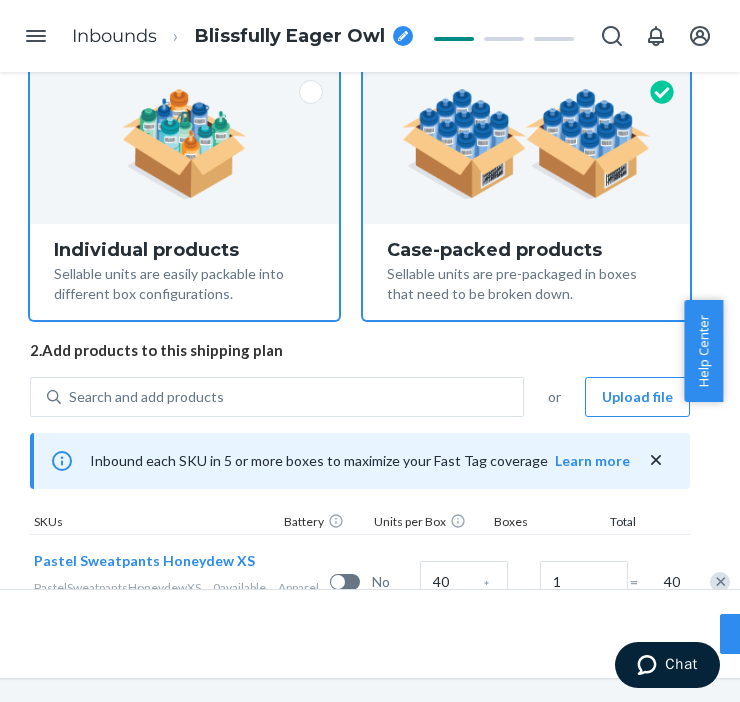 scroll, scrollTop: 0, scrollLeft: 170, axis: horizontal 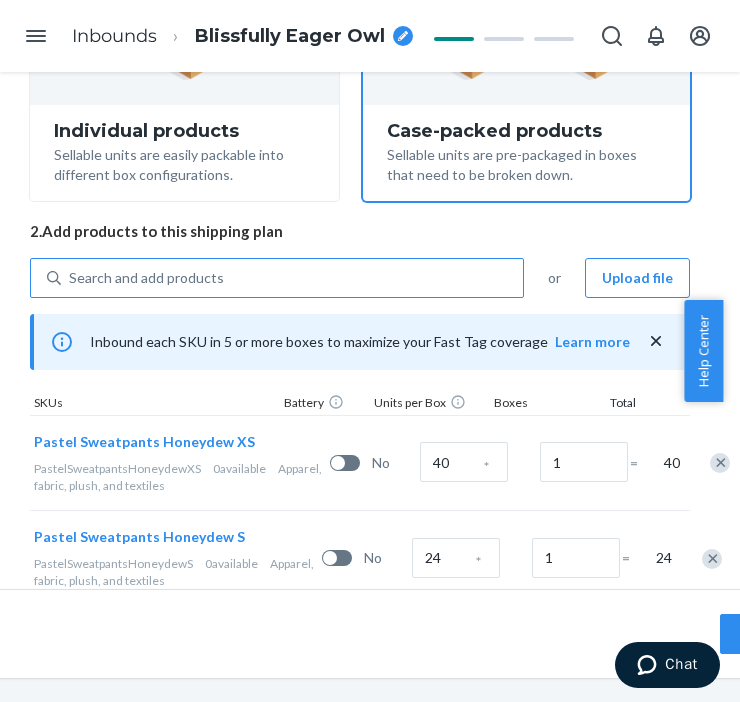 click on "Search and add products" at bounding box center (146, 278) 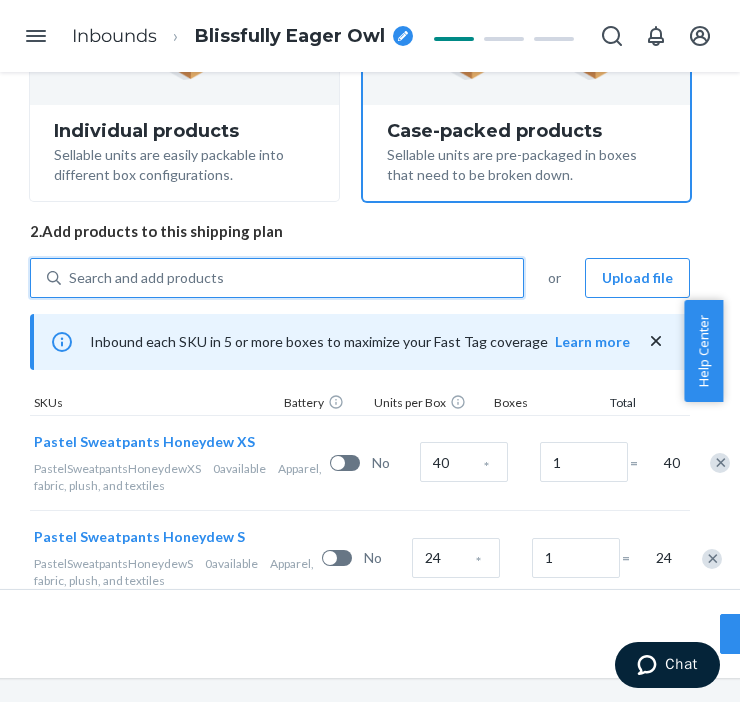 paste on "Pastel Sweatpants opal" 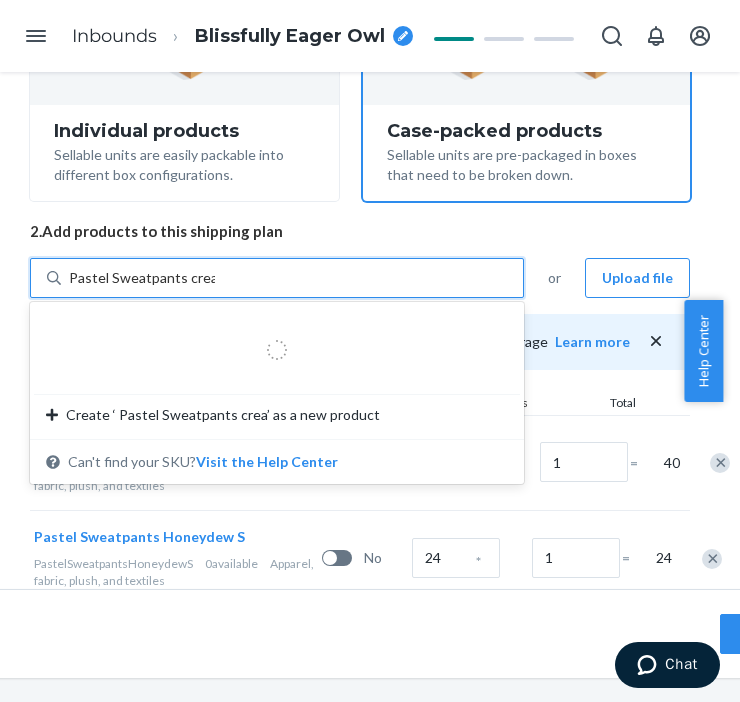type on "Pastel Sweatpants cream" 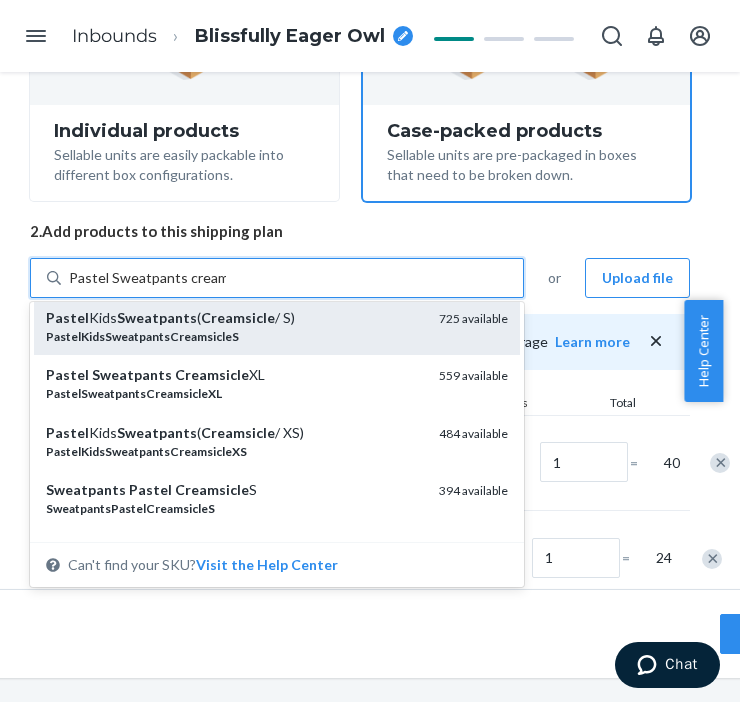 scroll, scrollTop: 333, scrollLeft: 0, axis: vertical 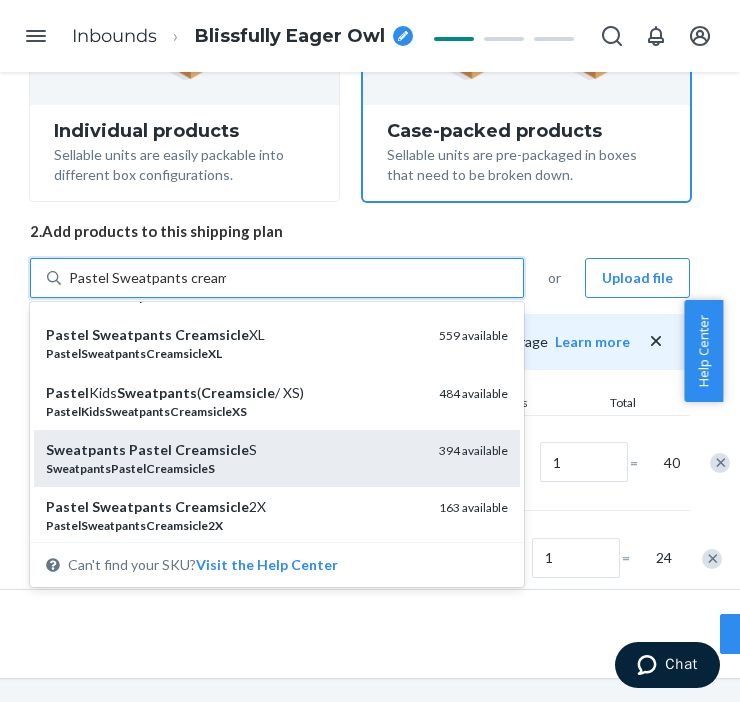 click on "SweatpantsPastelCreamsicleS" at bounding box center [234, 468] 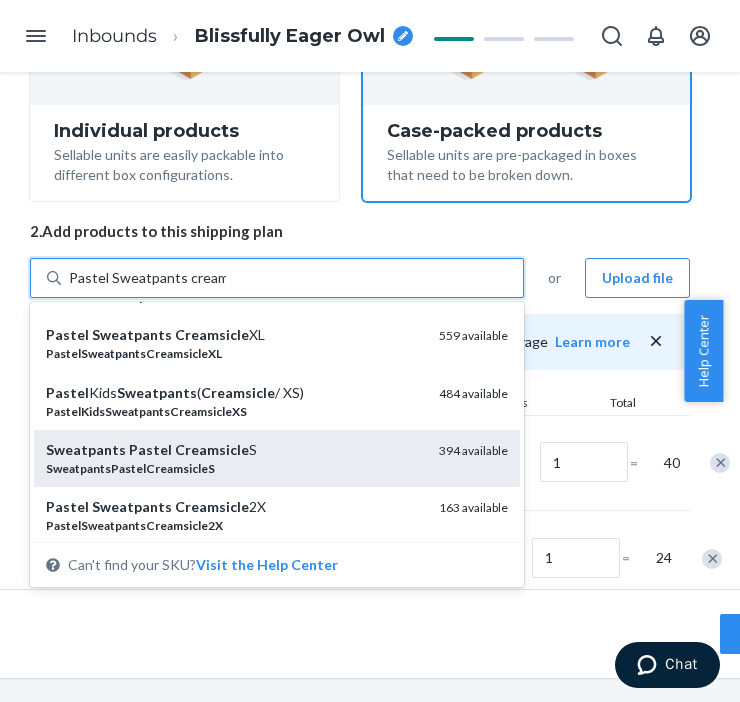 click on "Pastel Sweatpants cream" at bounding box center (147, 278) 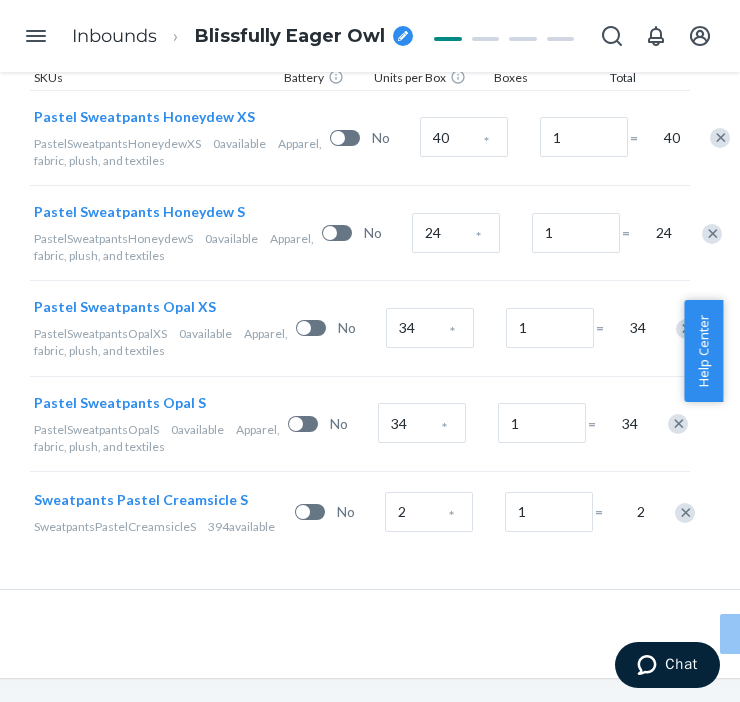 scroll, scrollTop: 692, scrollLeft: 170, axis: both 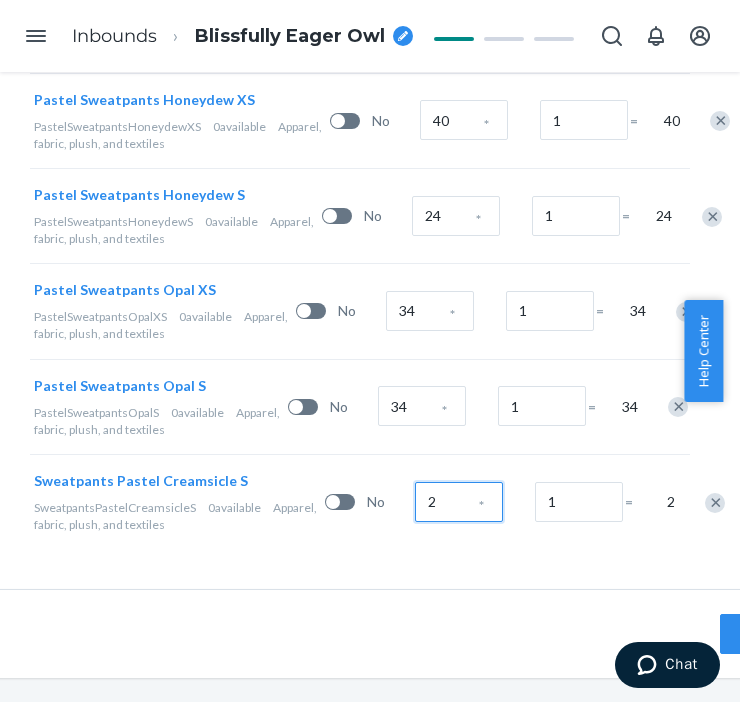 click on "2" at bounding box center [459, 502] 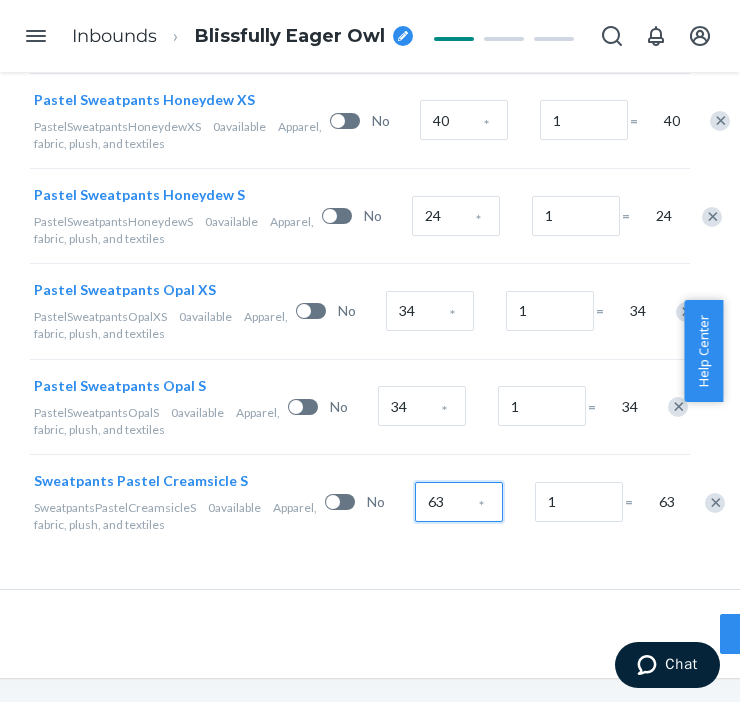 type on "63" 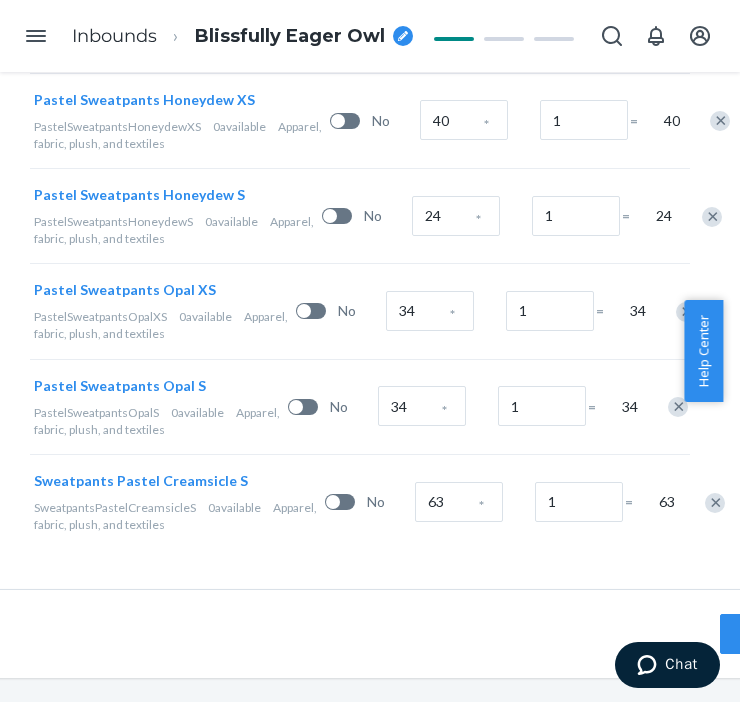 click on "Select and Add Products
Ensure your products meet our  dimension requirements  and are not in the  restricted product  list.
Battery products  must be pre-approved before inbounding.
1.   Select  packing type Individual products Sellable units are easily packable into different box configurations. Case-packed products Sellable units are pre-packaged in boxes that need to be broken down. 2.  Add products to this shipping plan Search and add products or Upload file Inbound each SKU in 5 or more boxes to maximize your Fast Tag coverage Learn more SKUs Battery Units per Box Boxes Total Pastel Sweatpants Honeydew XS PastelSweatpantsHoneydewXS 0  available Apparel, fabric, plush, and textiles No 40 * 1 = 40 Pastel Sweatpants Honeydew S PastelSweatpantsHoneydewS 0  available Apparel, fabric, plush, and textiles No 24 * 1 = 24 Pastel Sweatpants Opal XS PastelSweatpantsOpalXS 0  available Apparel, fabric, plush, and textiles No 34 * 1 = 34 Pastel Sweatpants Opal S PastelSweatpantsOpalS 0 No 34 * 1" at bounding box center [360, 8] 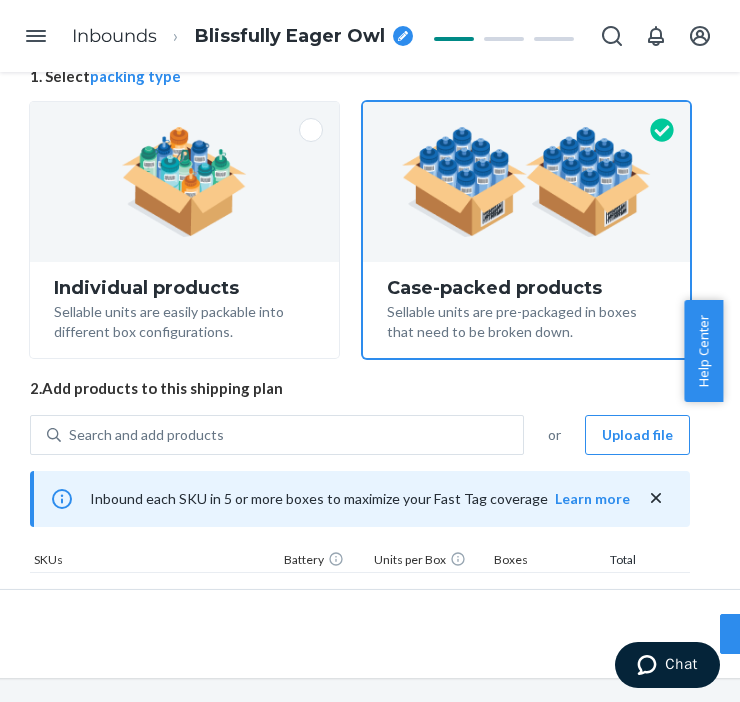 scroll, scrollTop: 333, scrollLeft: 170, axis: both 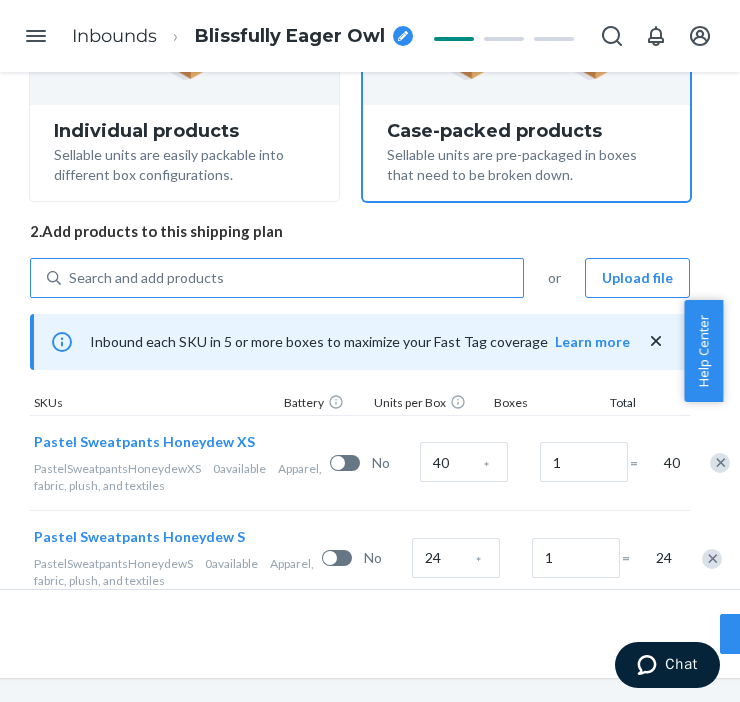 click on "Select and Add Products
Ensure your products meet our  dimension requirements  and are not in the  restricted product  list.
Battery products  must be pre-approved before inbounding.
1.   Select  packing type Individual products Sellable units are easily packable into different box configurations. Case-packed products Sellable units are pre-packaged in boxes that need to be broken down. 2.  Add products to this shipping plan Search and add products or Upload file Inbound each SKU in 5 or more boxes to maximize your Fast Tag coverage Learn more SKUs Battery Units per Box Boxes Total Pastel Sweatpants Honeydew XS PastelSweatpantsHoneydewXS 0  available Apparel, fabric, plush, and textiles No 40 * 1 = 40 Pastel Sweatpants Honeydew S PastelSweatpantsHoneydewS 0  available Apparel, fabric, plush, and textiles No 24 * 1 = 24 Pastel Sweatpants Opal XS PastelSweatpantsOpalXS 0  available Apparel, fabric, plush, and textiles No 34 * 1 = 34 Pastel Sweatpants Opal S PastelSweatpantsOpalS 0 No 34 * 1" at bounding box center [360, 350] 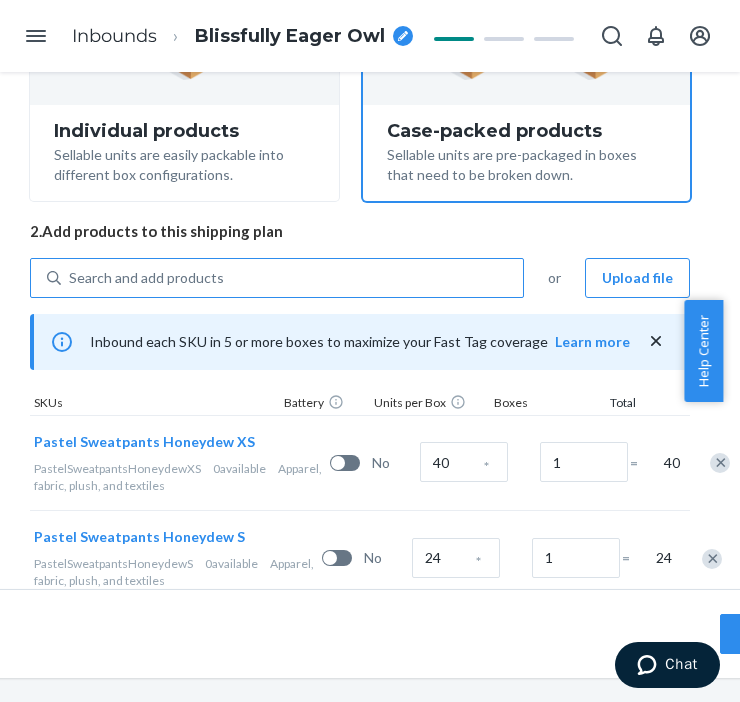 click on "Search and add products" at bounding box center [292, 278] 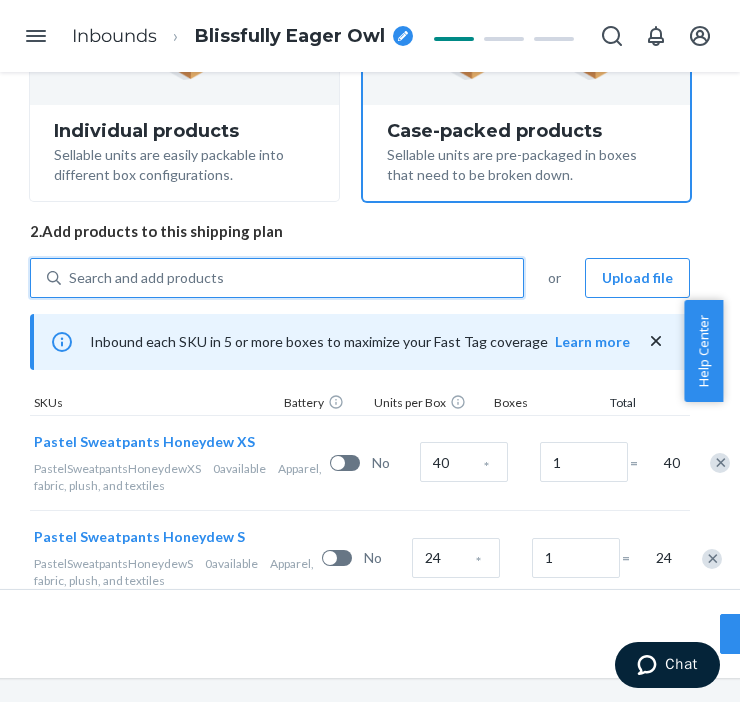 paste on "Pastel Sweatpants cream" 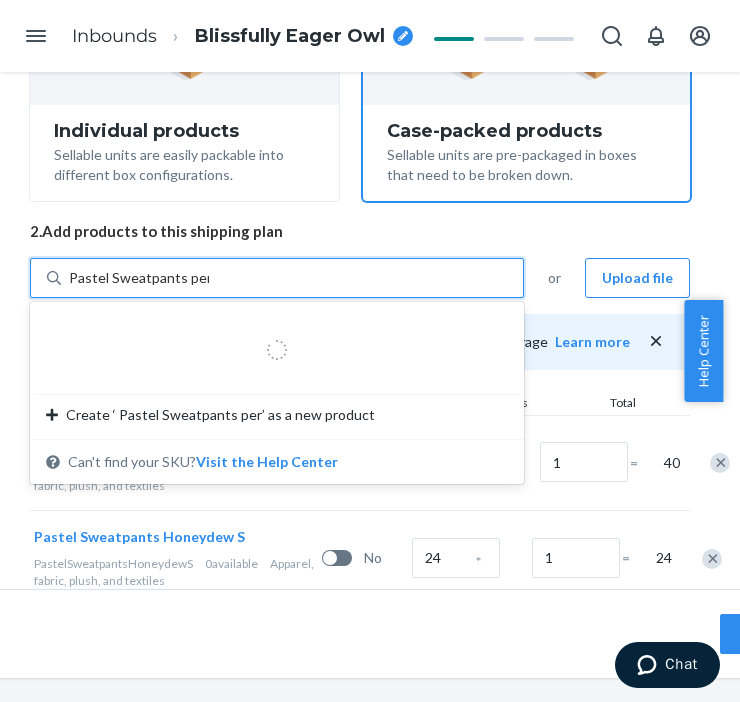 type on "Pastel Sweatpants periw" 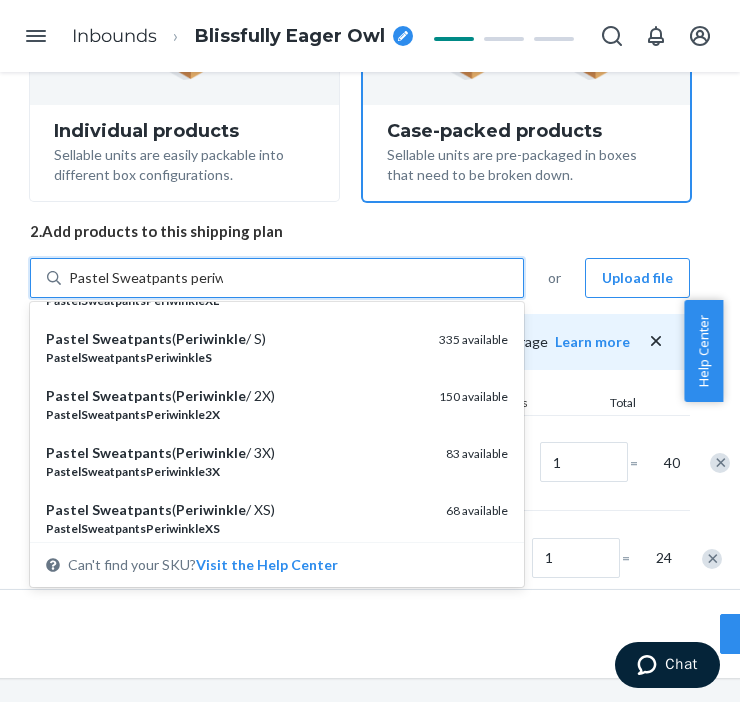 scroll, scrollTop: 555, scrollLeft: 0, axis: vertical 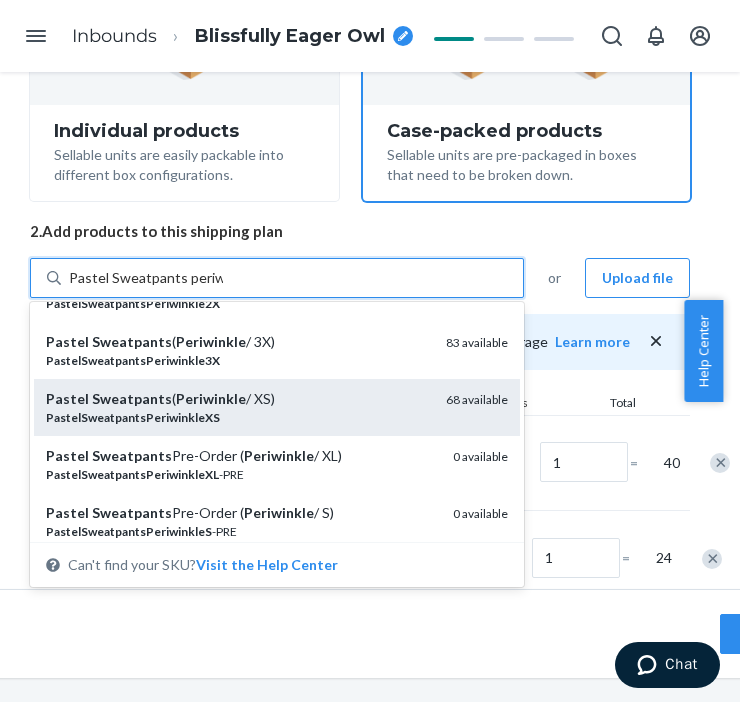 click on "PastelSweatpantsPeriwinkleXS" at bounding box center [133, 417] 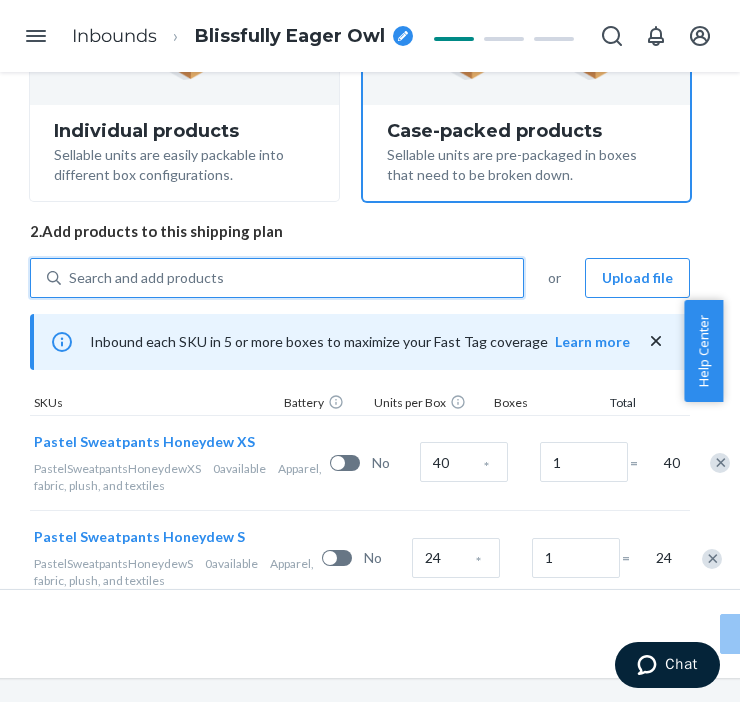 drag, startPoint x: 217, startPoint y: 312, endPoint x: 234, endPoint y: 284, distance: 32.75668 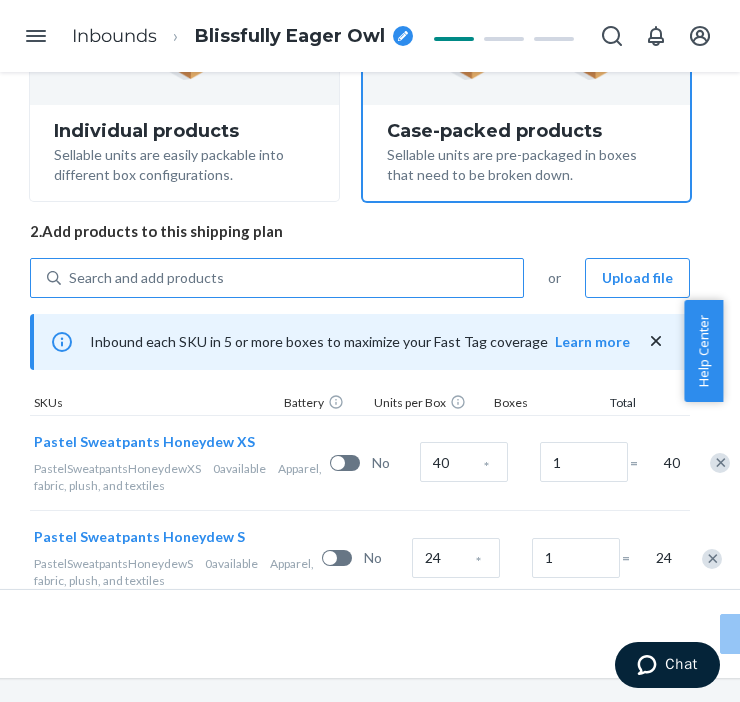 click on "Search and add products" at bounding box center [292, 278] 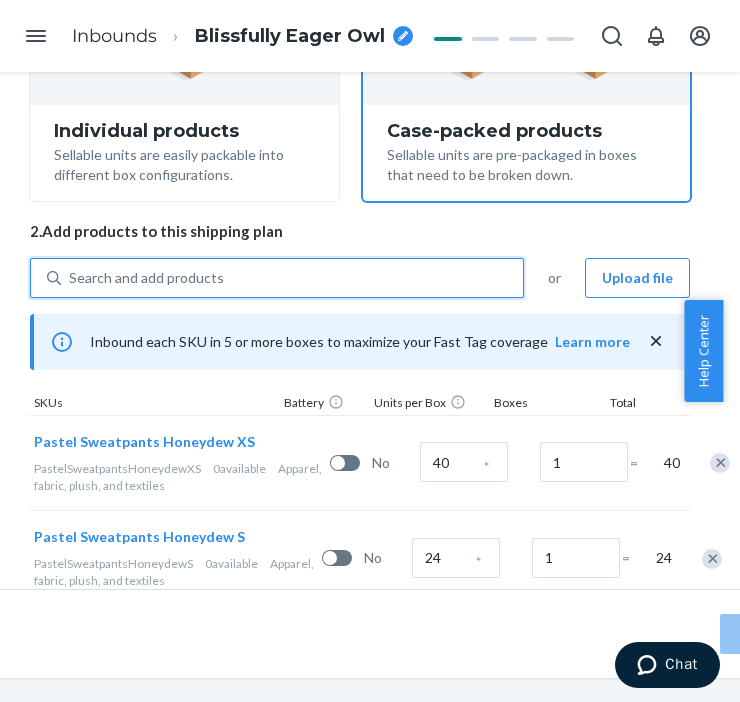 paste on "Pastel Sweatpants periw" 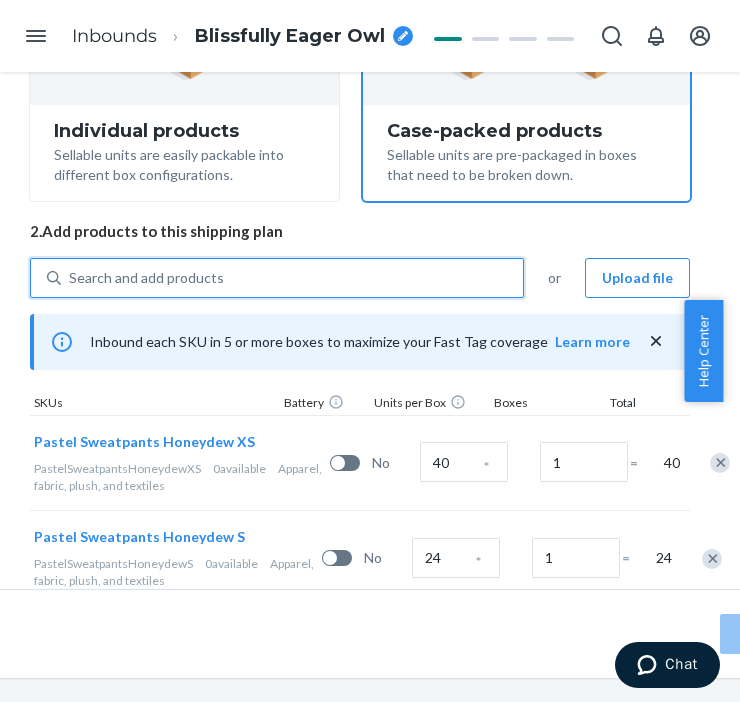 type on "Pastel Sweatpants periw" 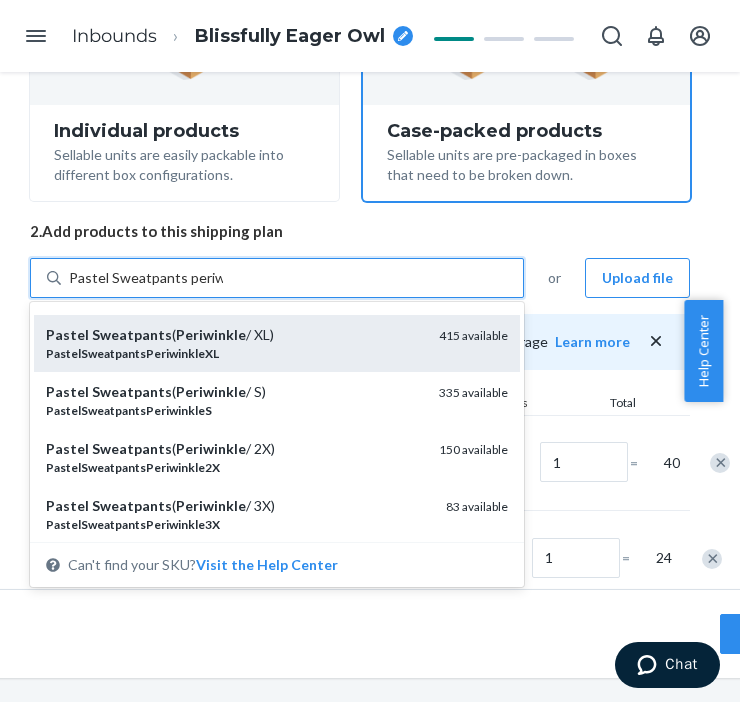 scroll, scrollTop: 444, scrollLeft: 0, axis: vertical 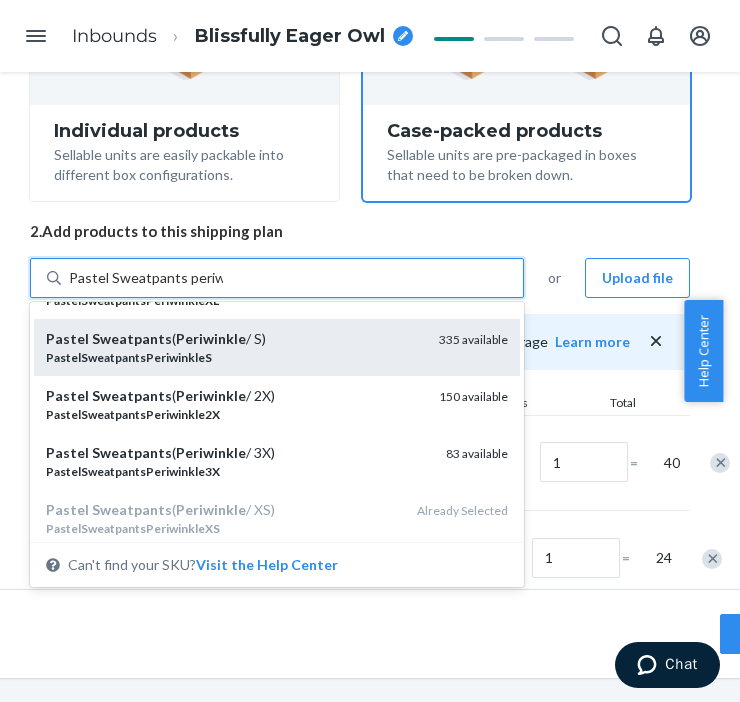 click on "PastelSweatpantsPeriwinkleS" at bounding box center [234, 357] 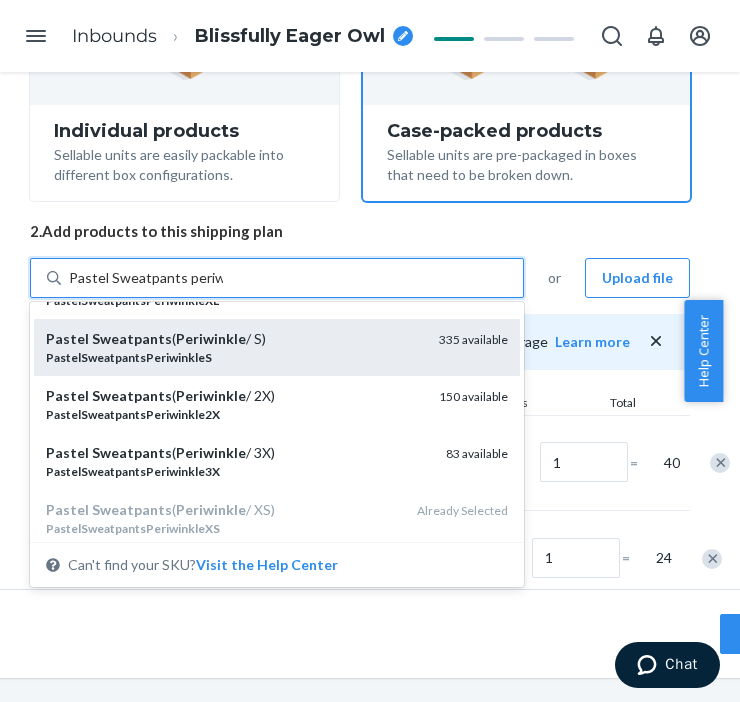 click on "Pastel Sweatpants periw" at bounding box center (146, 278) 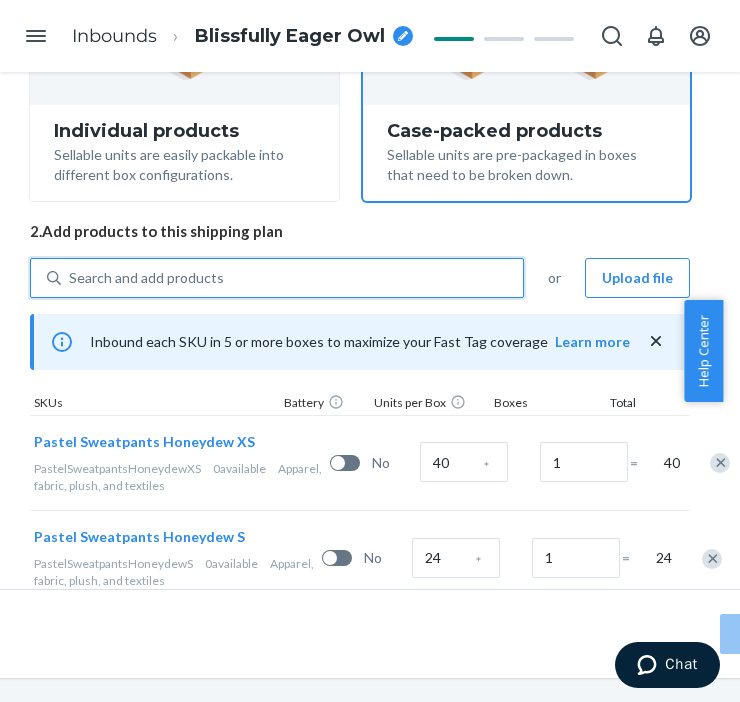 click on "Search and add products" at bounding box center (292, 278) 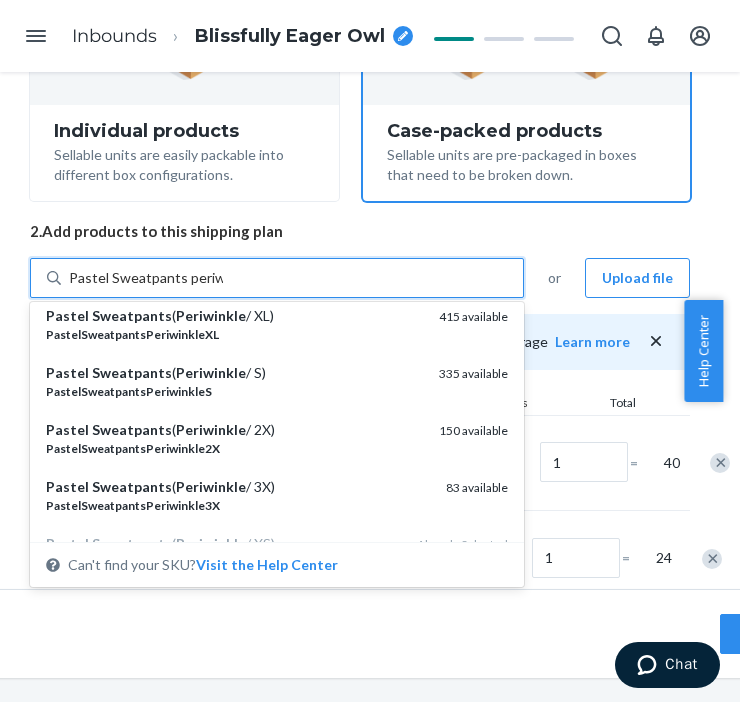 scroll, scrollTop: 444, scrollLeft: 0, axis: vertical 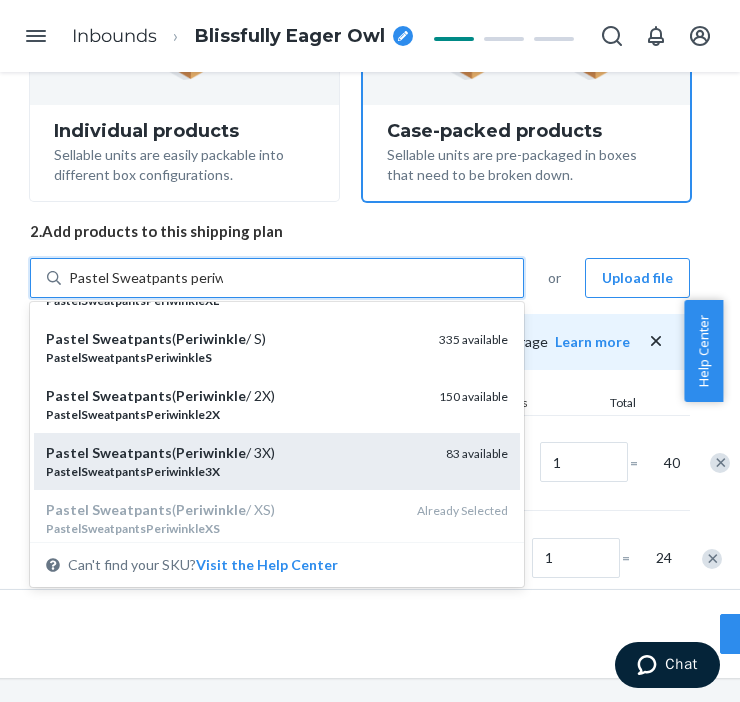 click on "Pastel   Sweatpants  ( Periwinkle  / 3X)" at bounding box center (238, 453) 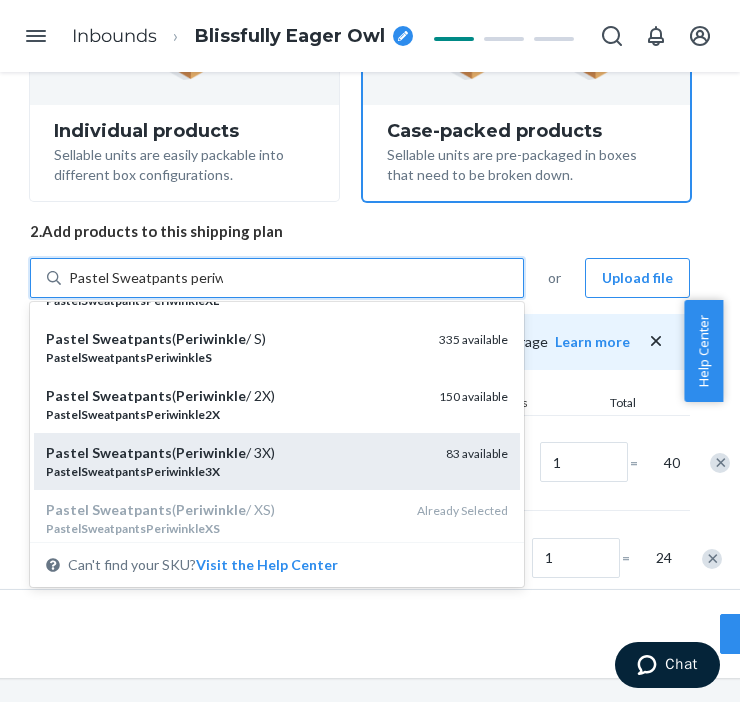 click on "Pastel Sweatpants periw" at bounding box center (146, 278) 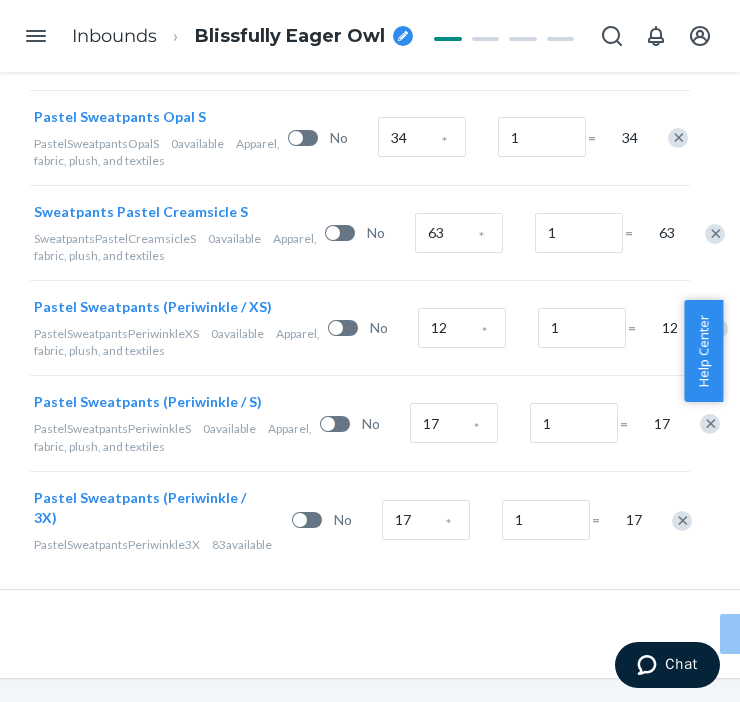 scroll, scrollTop: 977, scrollLeft: 170, axis: both 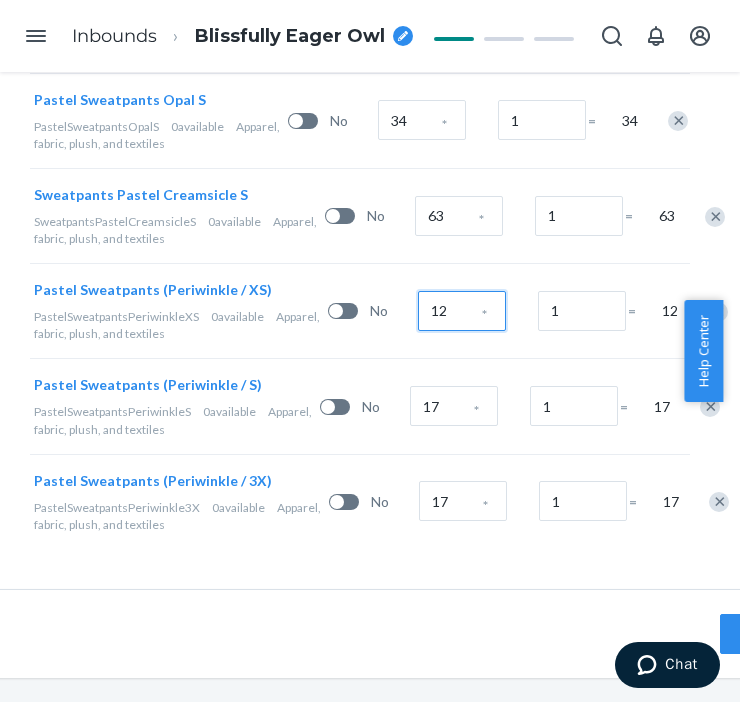 click on "12" at bounding box center (462, 311) 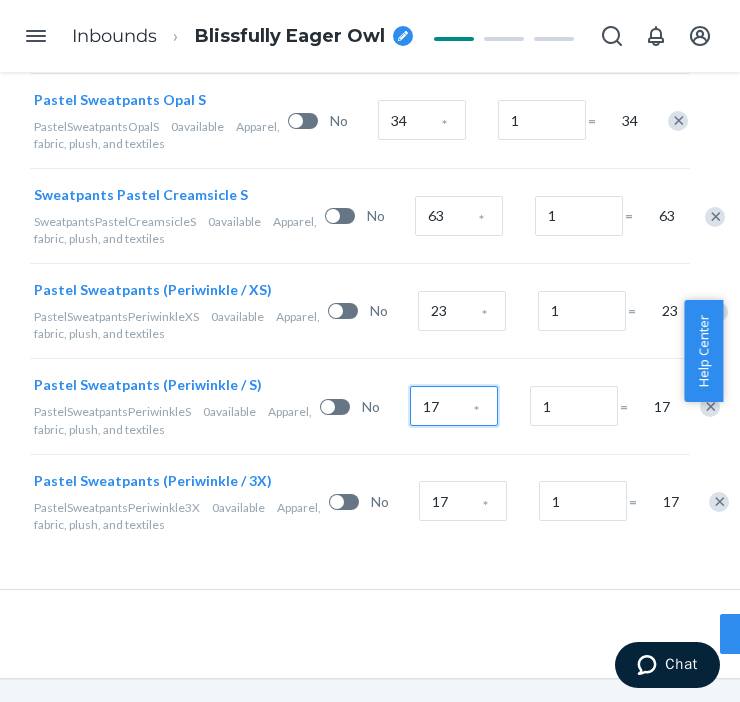click on "17" at bounding box center [454, 406] 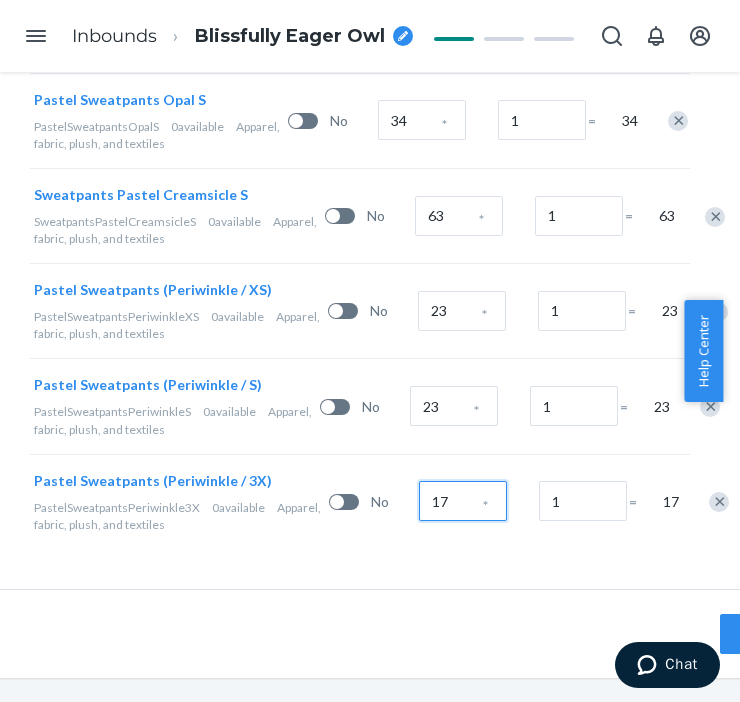 click on "17" at bounding box center [463, 501] 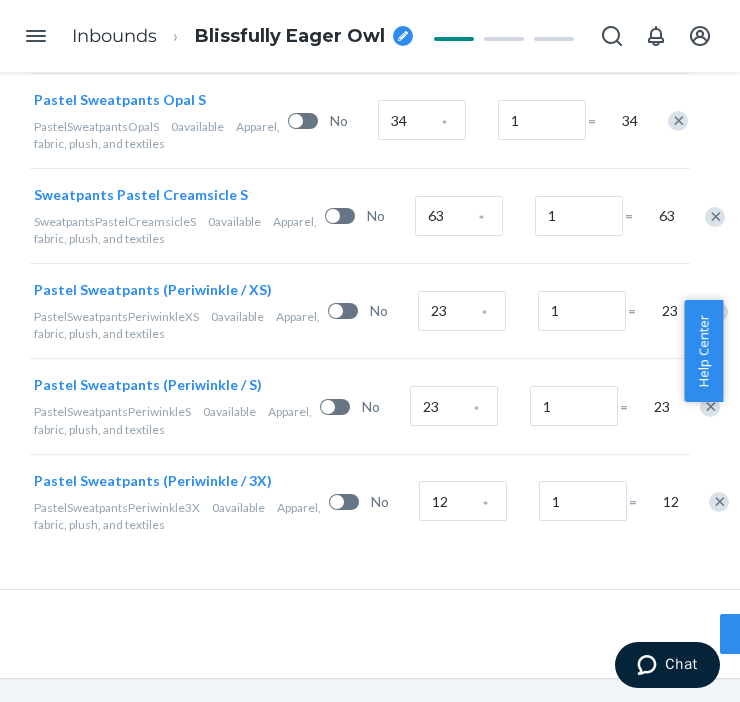 click on "Pastel Sweatpants (Periwinkle / 3X) PastelSweatpantsPeriwinkle3X 0  available Apparel, fabric, plush, and textiles No 12 * 1 = 12" at bounding box center [360, 501] 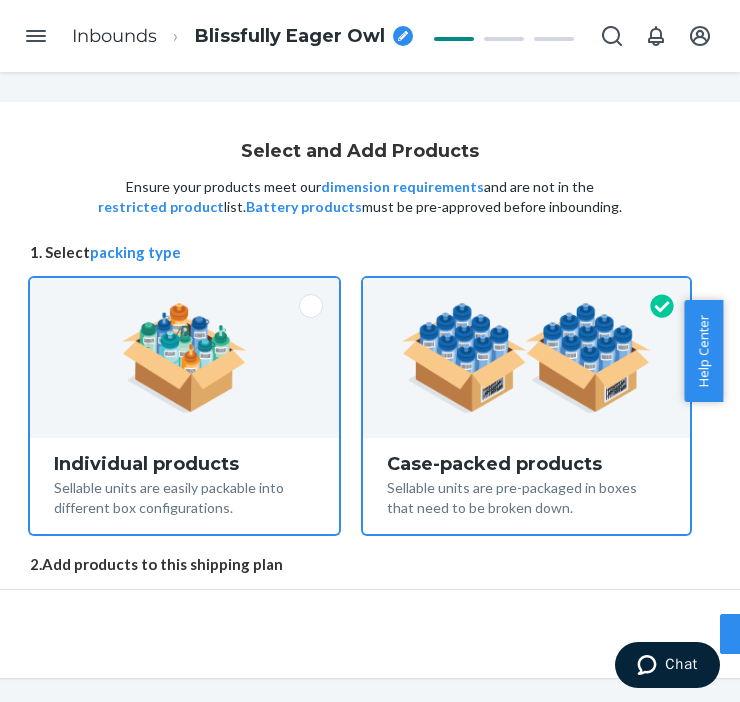 scroll, scrollTop: 333, scrollLeft: 170, axis: both 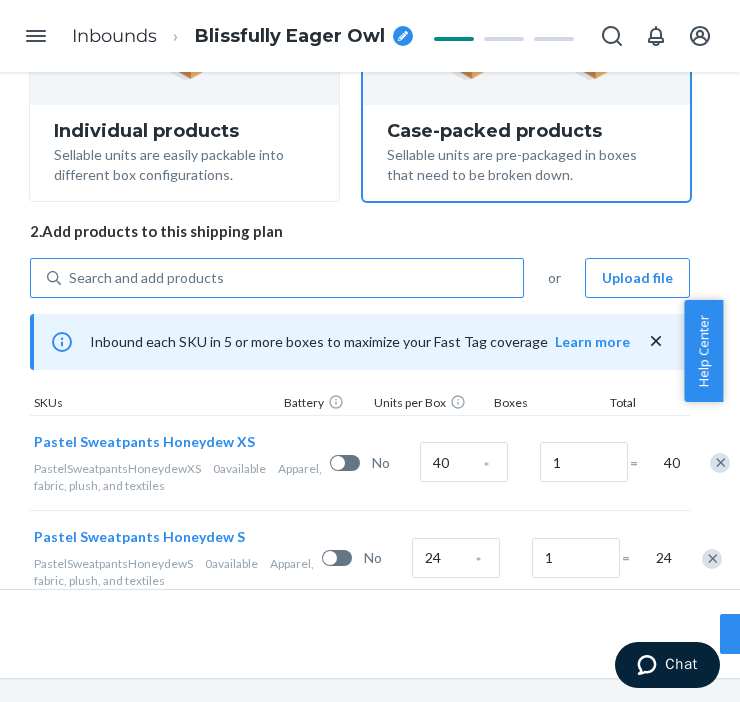 click on "Search and add products" at bounding box center (277, 278) 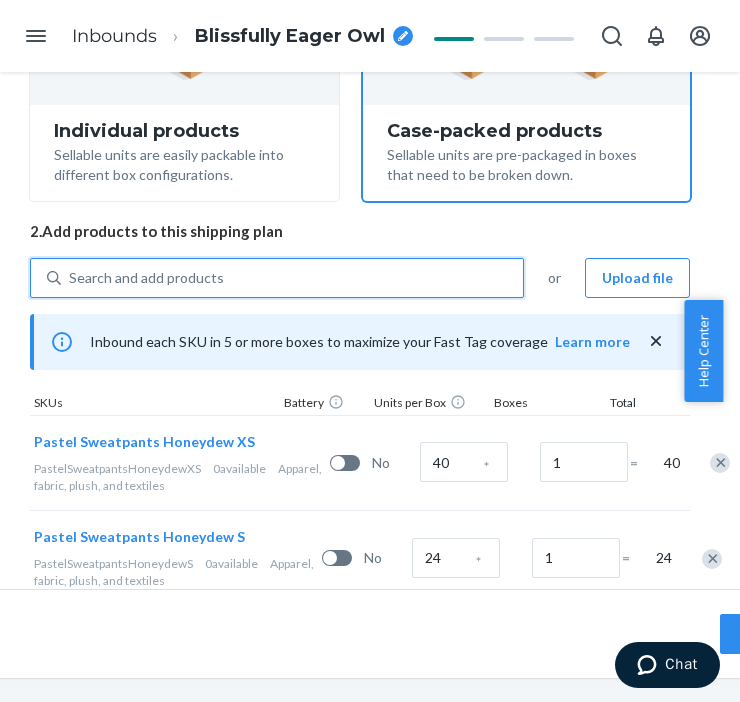 paste on "Pastel Sweatpants periw" 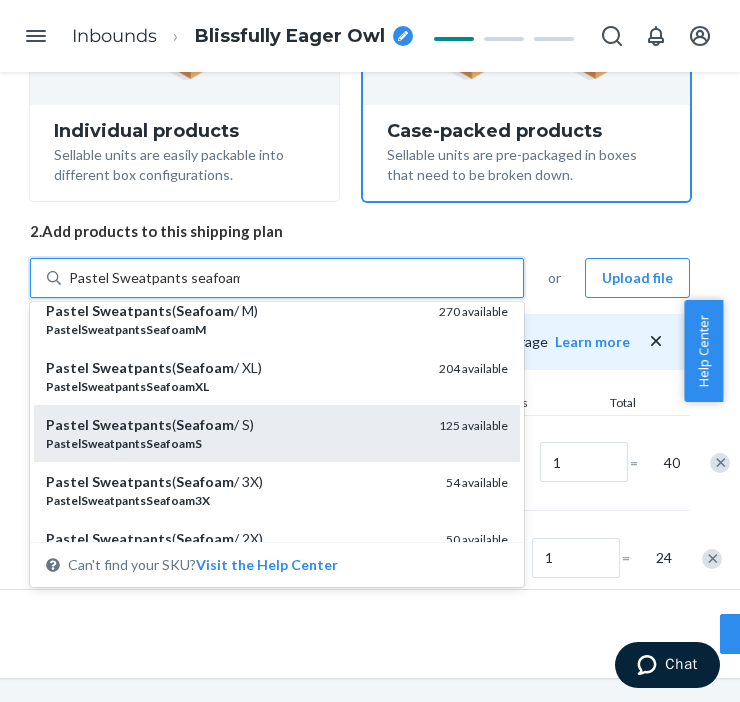 scroll, scrollTop: 111, scrollLeft: 0, axis: vertical 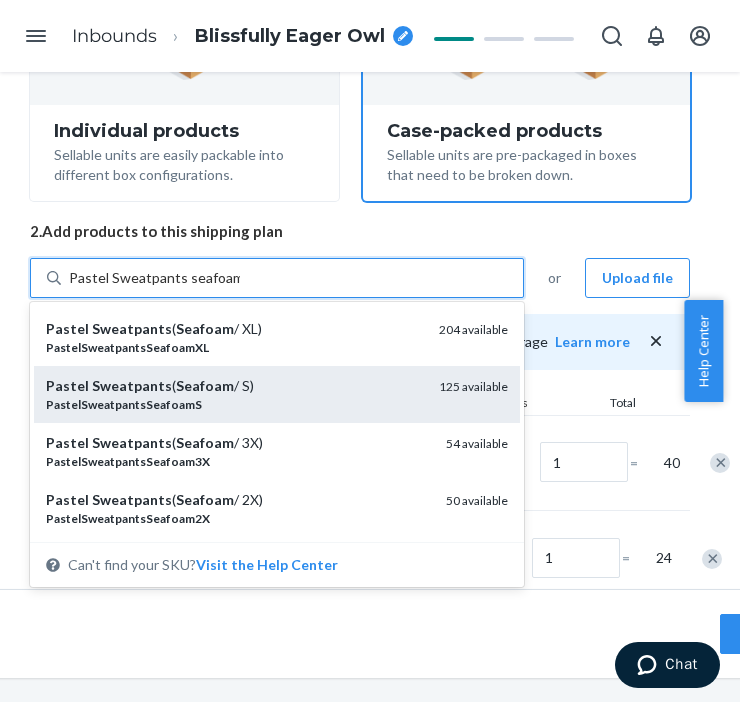 click on "PastelSweatpantsSeafoamS" at bounding box center [234, 404] 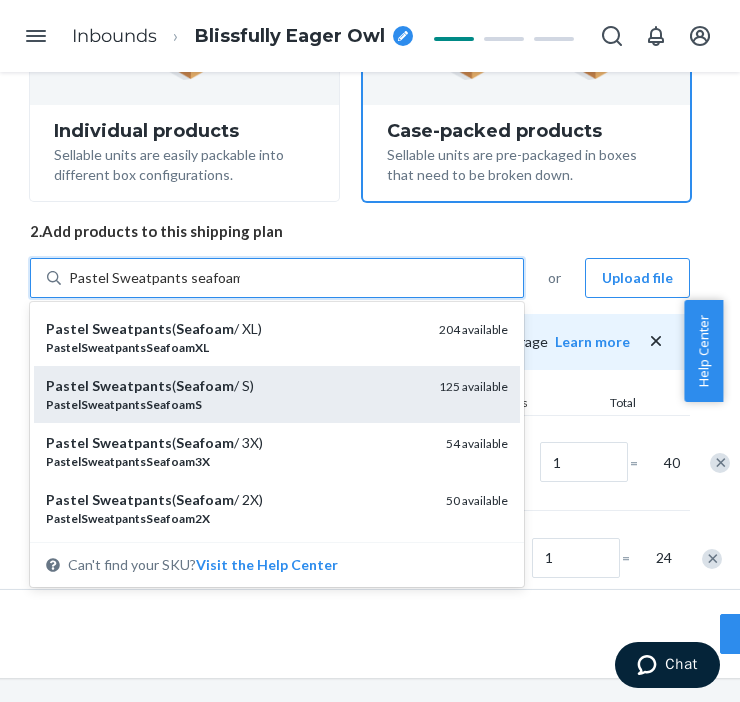 click on "Pastel Sweatpants seafoam" at bounding box center [154, 278] 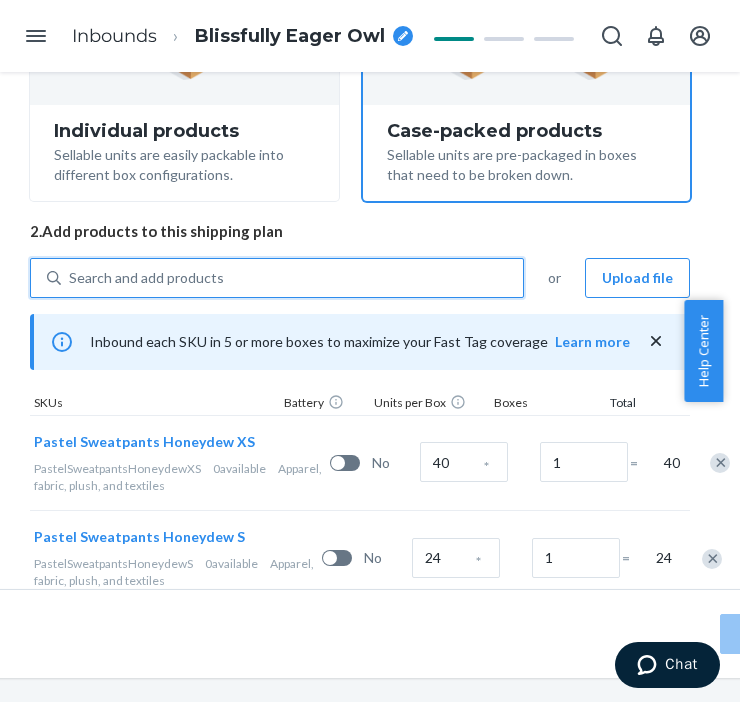 click on "Search and add products" at bounding box center [146, 278] 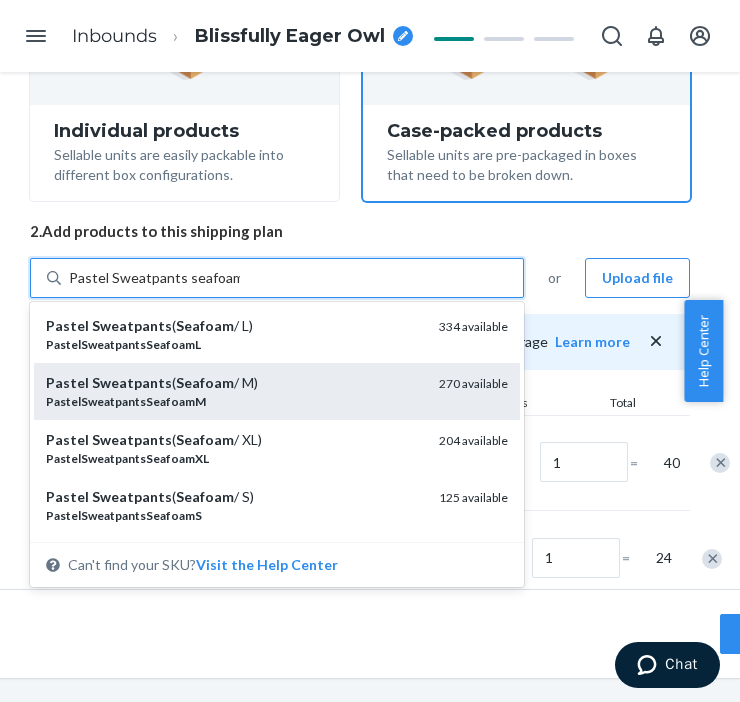 click on "PastelSweatpantsSeafoamM" at bounding box center (234, 401) 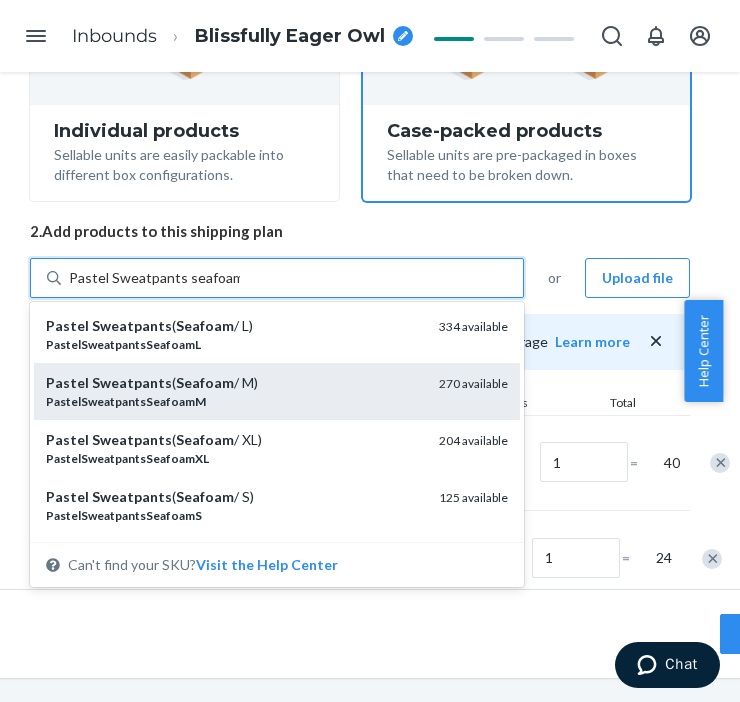 click on "Pastel Sweatpants seafoam" at bounding box center [154, 278] 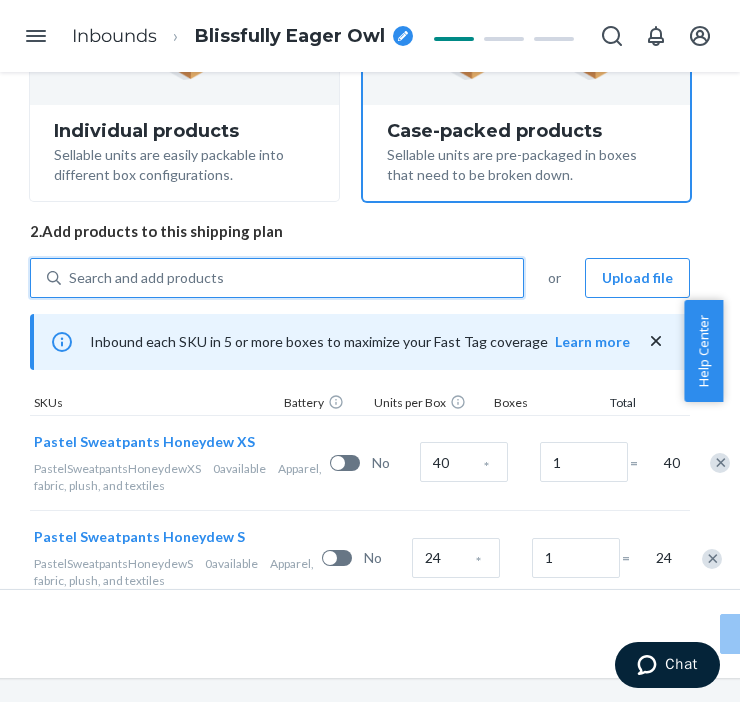 click on "Search and add products" at bounding box center [292, 278] 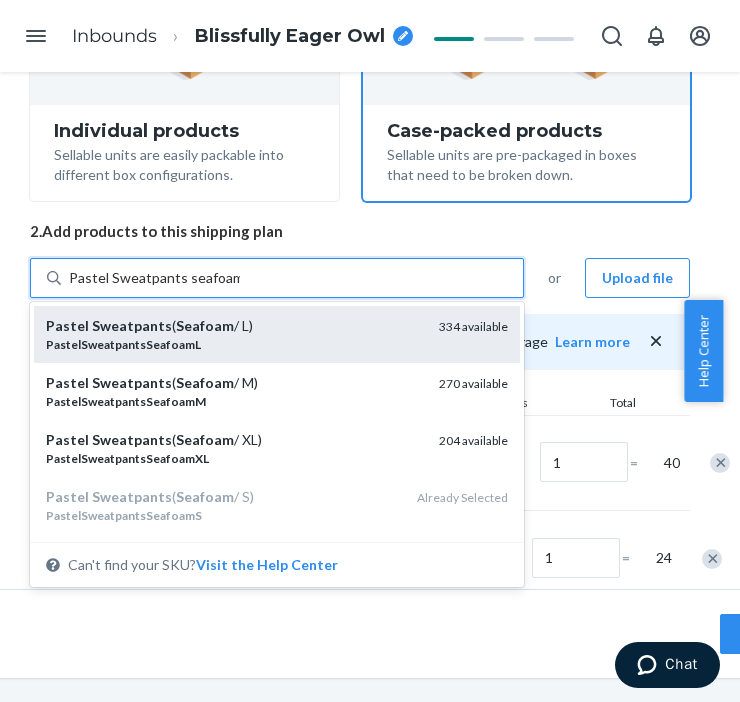 click on "PastelSweatpantsSeafoamL" at bounding box center [234, 344] 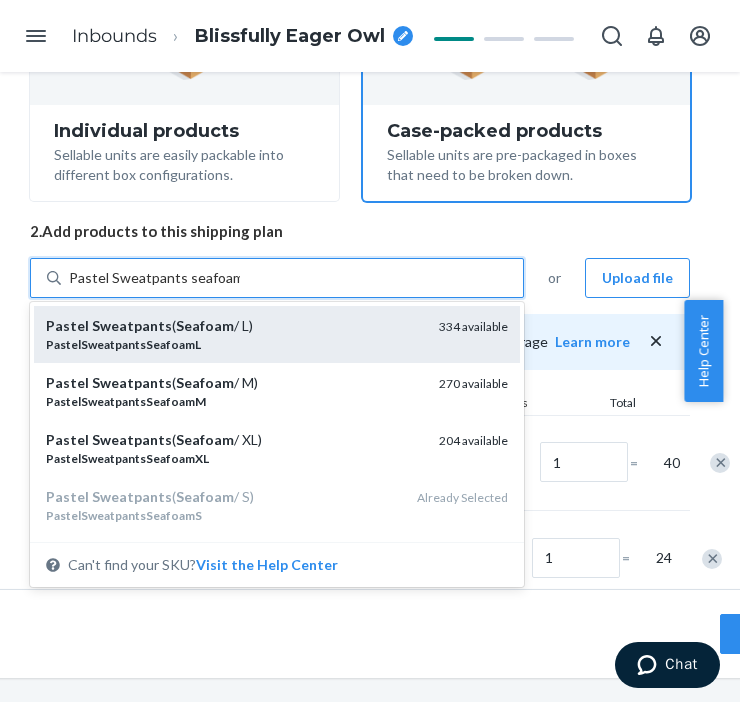 click on "Pastel Sweatpants seafoam" at bounding box center [154, 278] 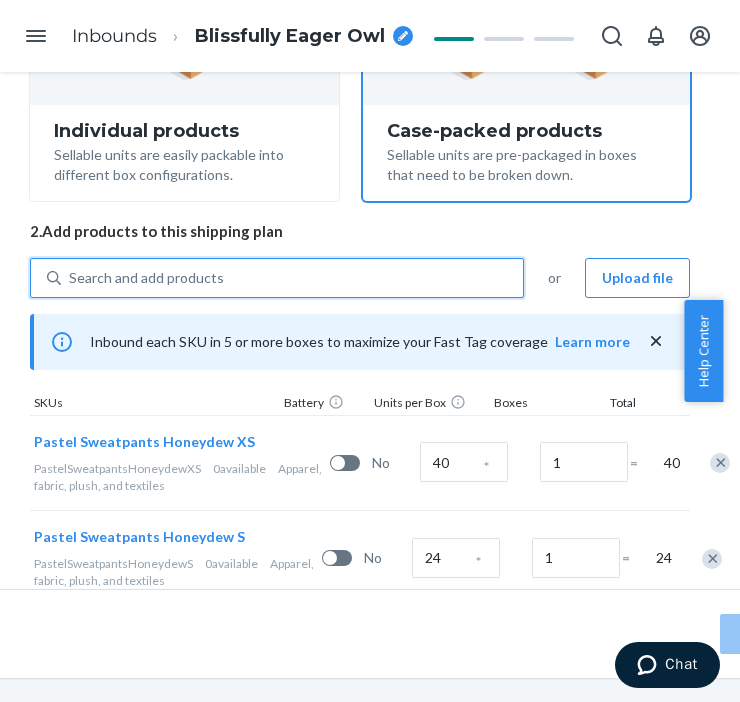 click on "Search and add products" at bounding box center [292, 278] 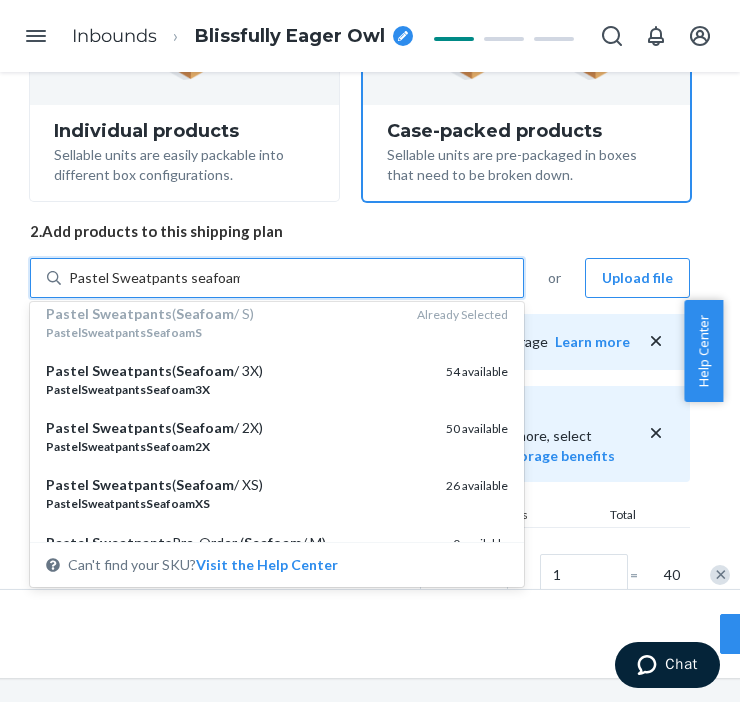 scroll, scrollTop: 222, scrollLeft: 0, axis: vertical 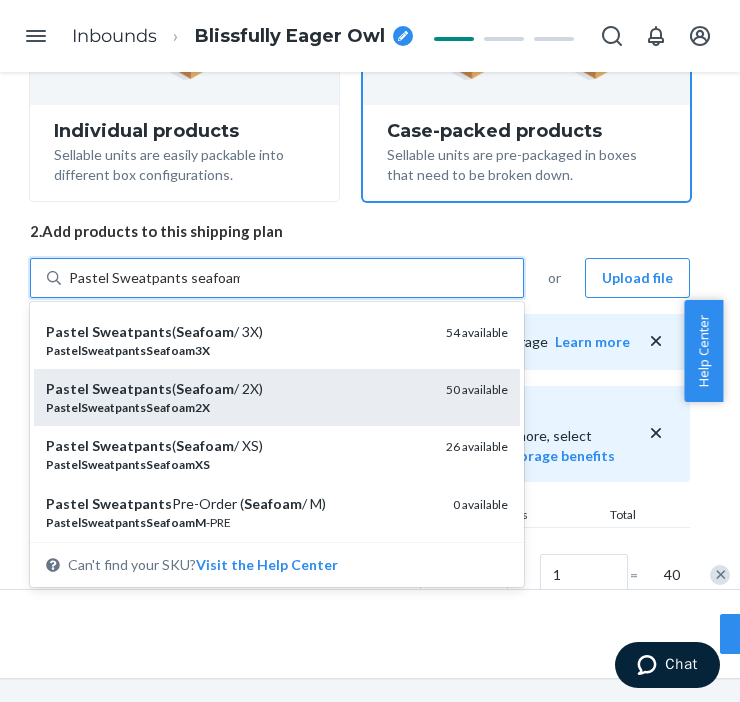 click on "Pastel   Sweatpants  ( Seafoam  / 2X)" at bounding box center [238, 389] 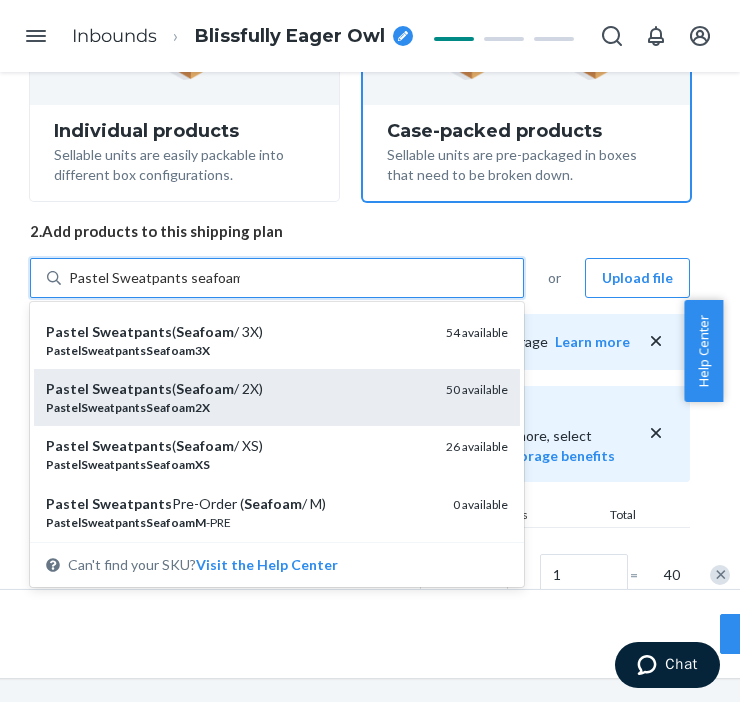 click on "Pastel Sweatpants seafoam" at bounding box center [154, 278] 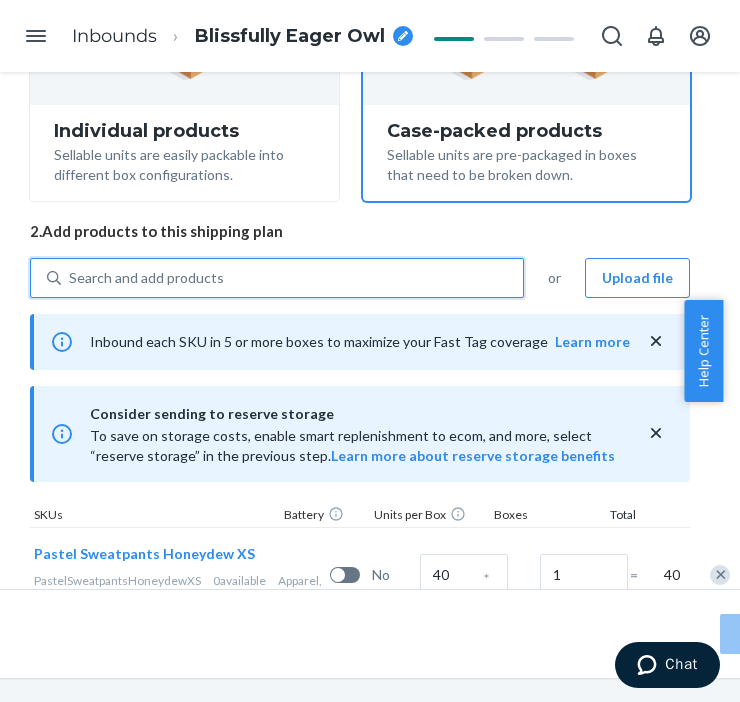 click on "Search and add products" at bounding box center (292, 278) 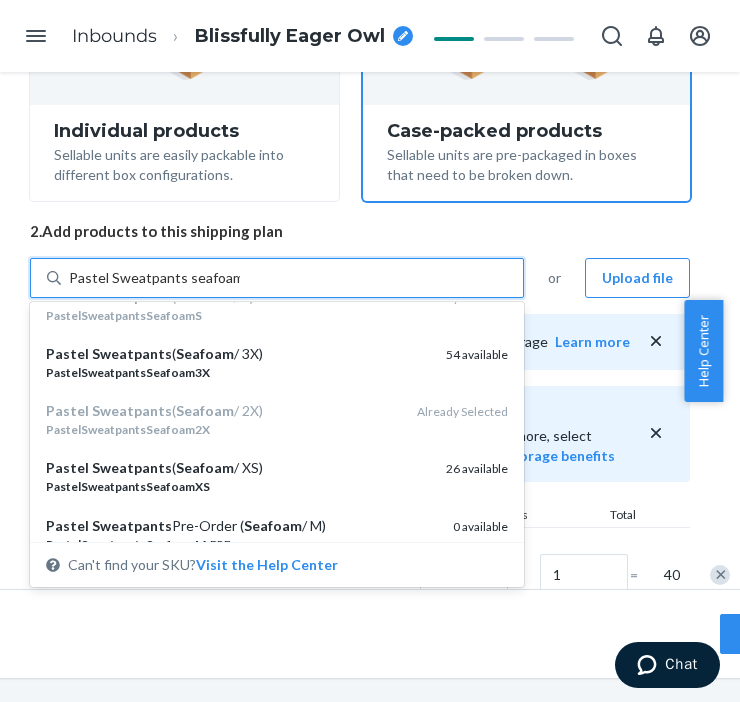 scroll, scrollTop: 222, scrollLeft: 0, axis: vertical 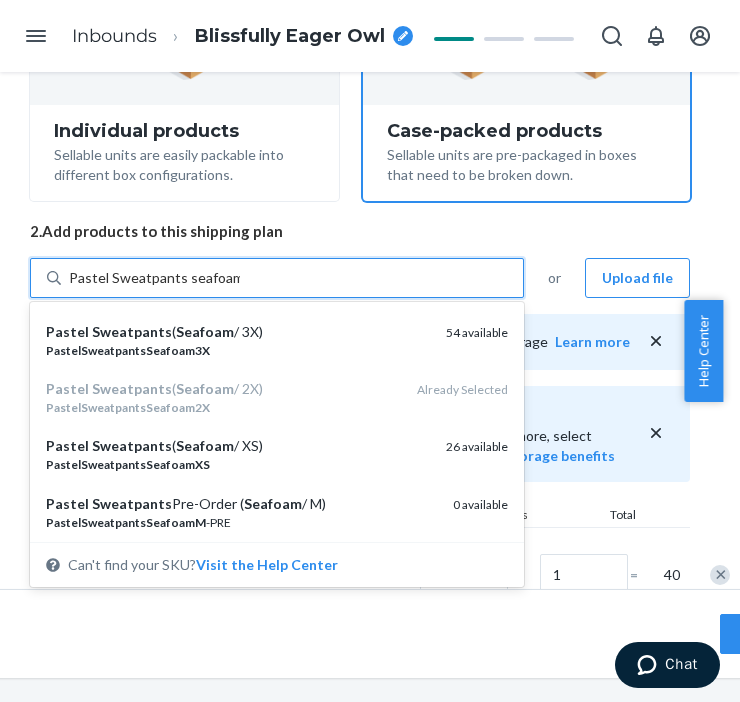 click on "PastelSweatpantsSeafoam3X" at bounding box center (238, 350) 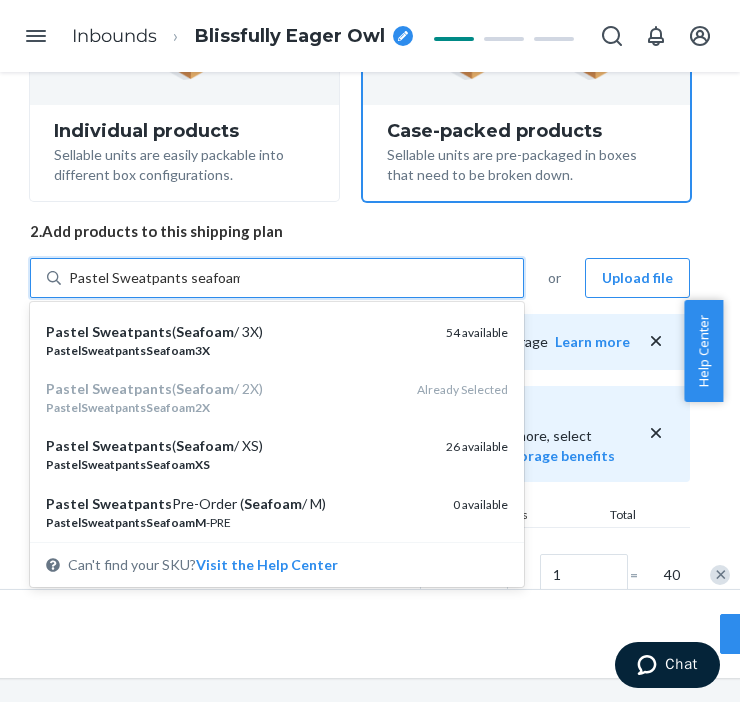 click on "Pastel Sweatpants seafoam" at bounding box center [154, 278] 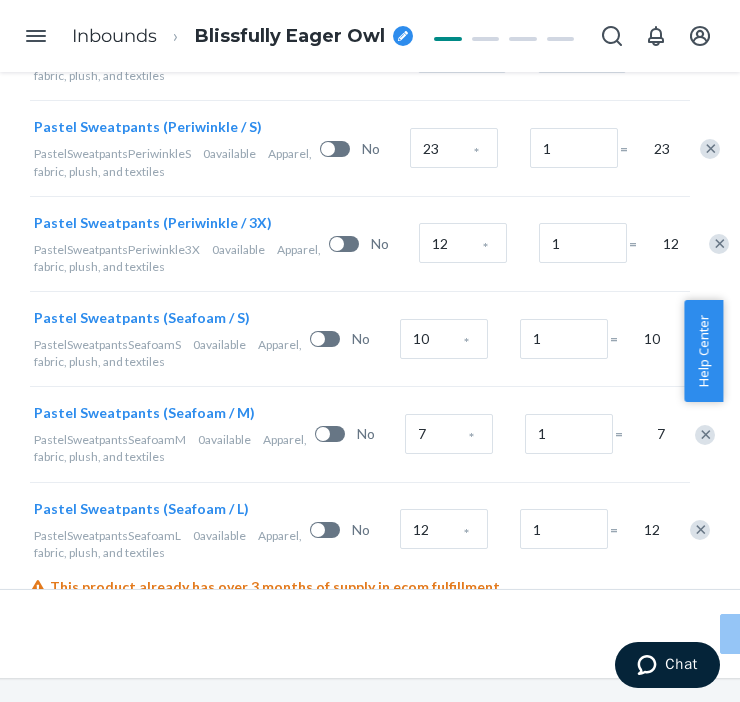 scroll, scrollTop: 1321, scrollLeft: 170, axis: both 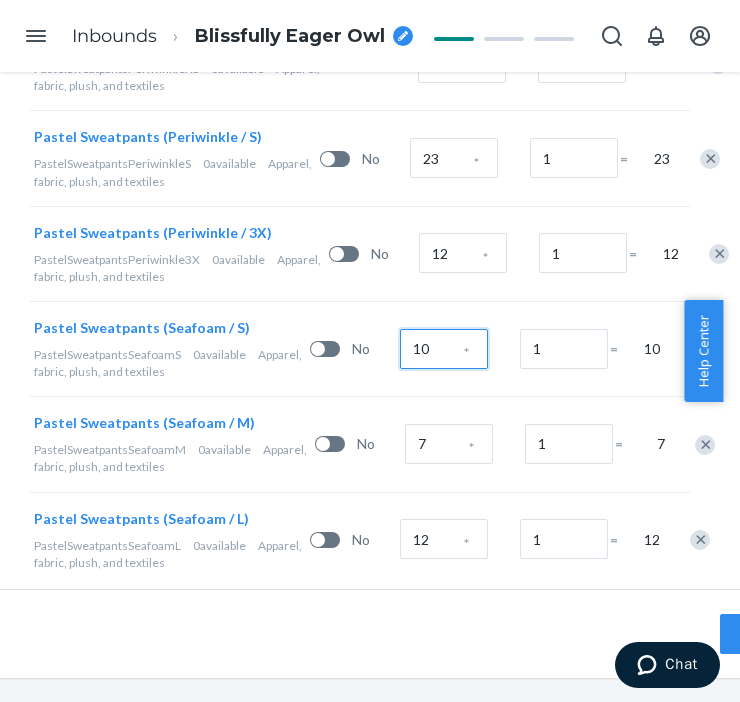 click on "10" at bounding box center (444, 349) 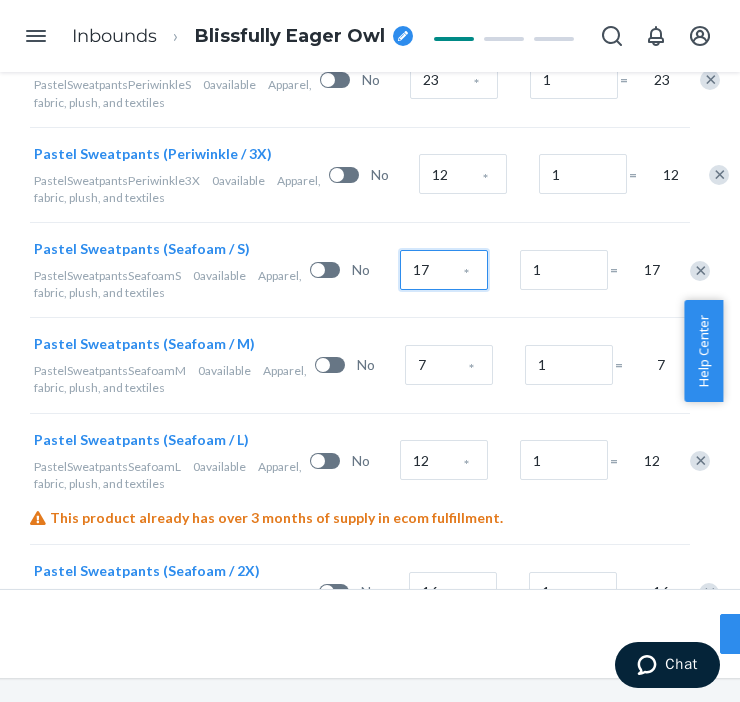 scroll, scrollTop: 1432, scrollLeft: 170, axis: both 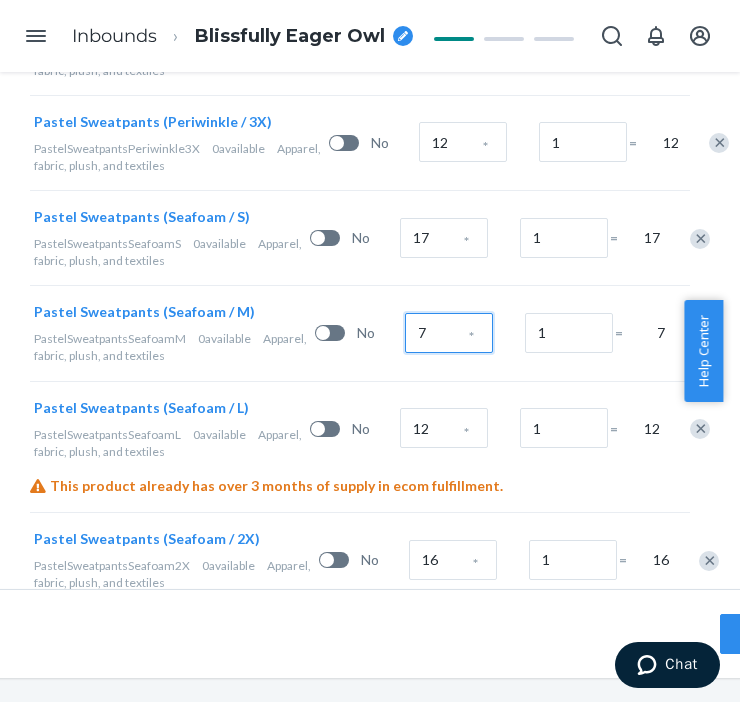 click on "7" at bounding box center (449, 333) 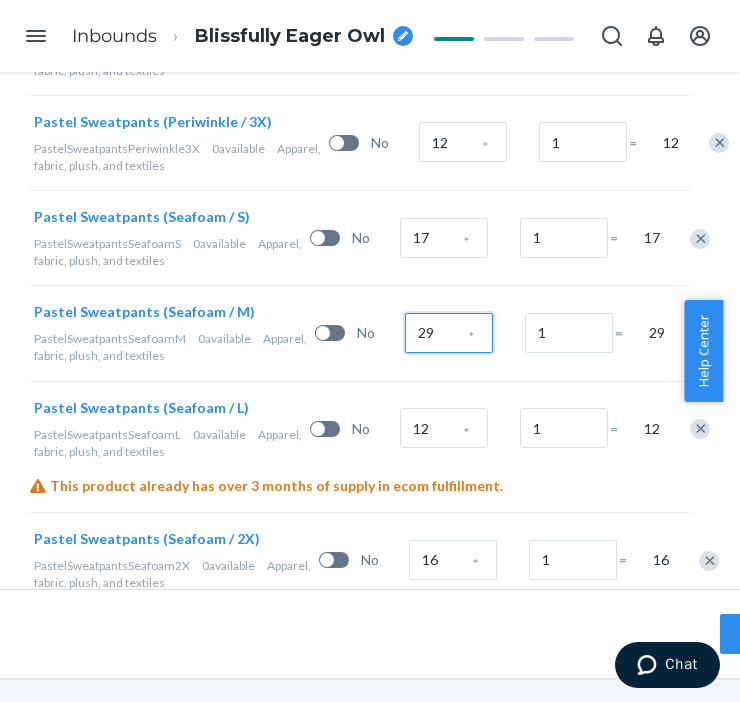 scroll, scrollTop: 1543, scrollLeft: 170, axis: both 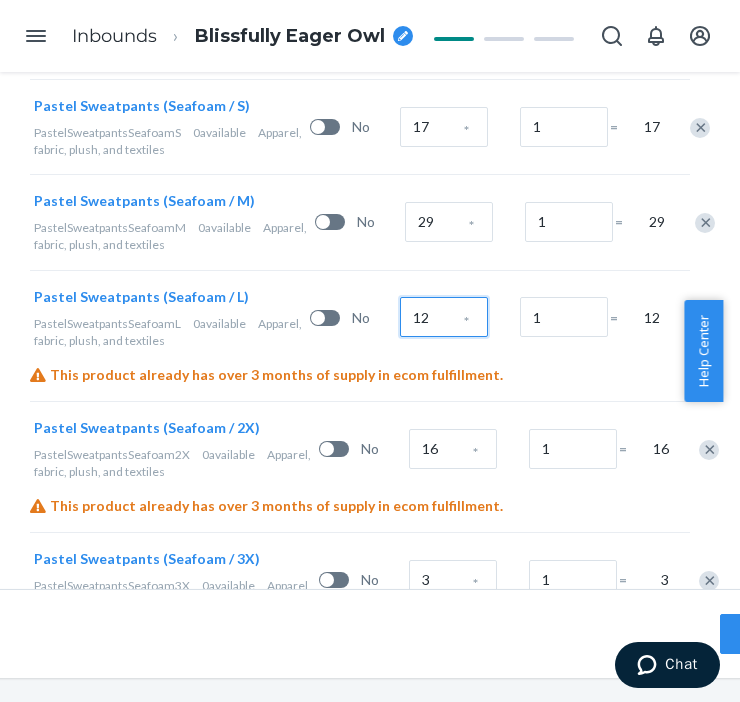 click on "12" at bounding box center (444, 317) 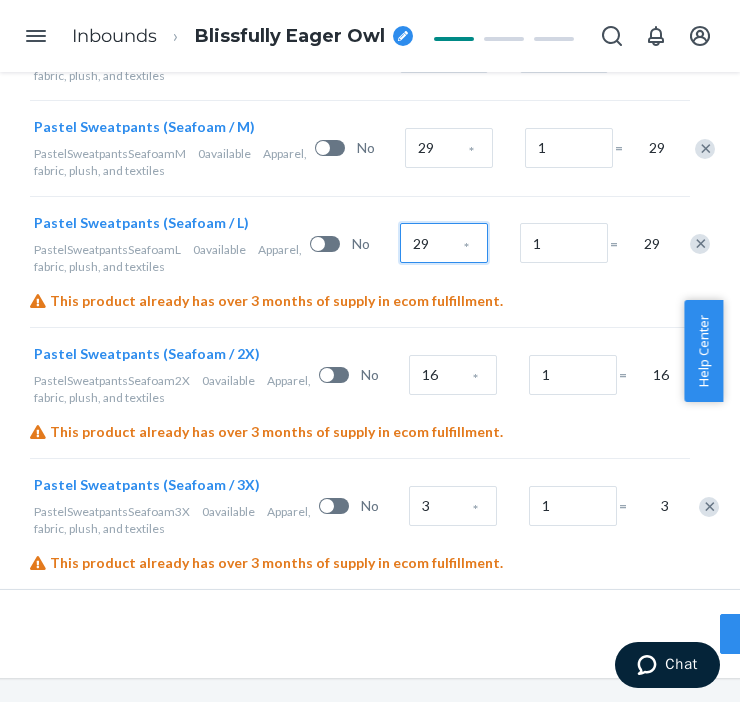 scroll, scrollTop: 1674, scrollLeft: 170, axis: both 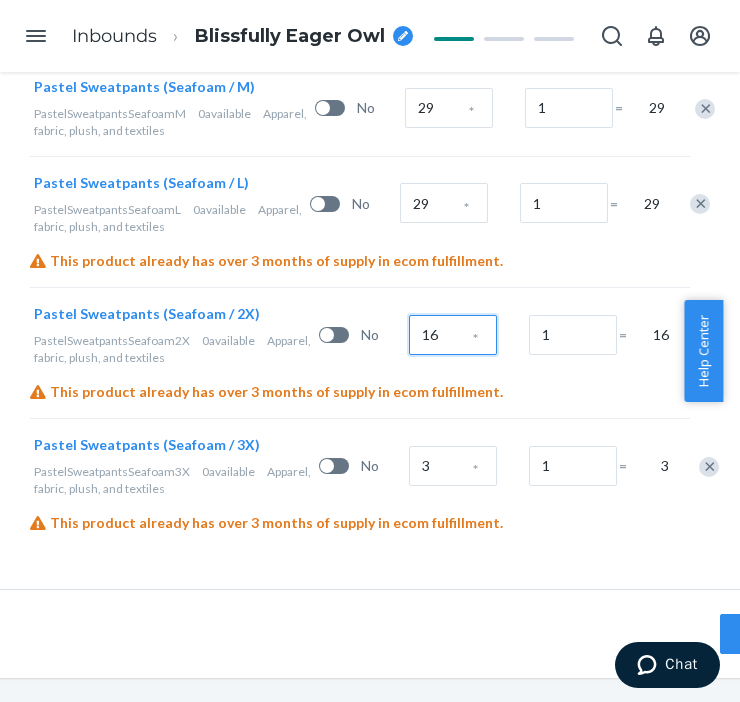 click on "16" at bounding box center (453, 335) 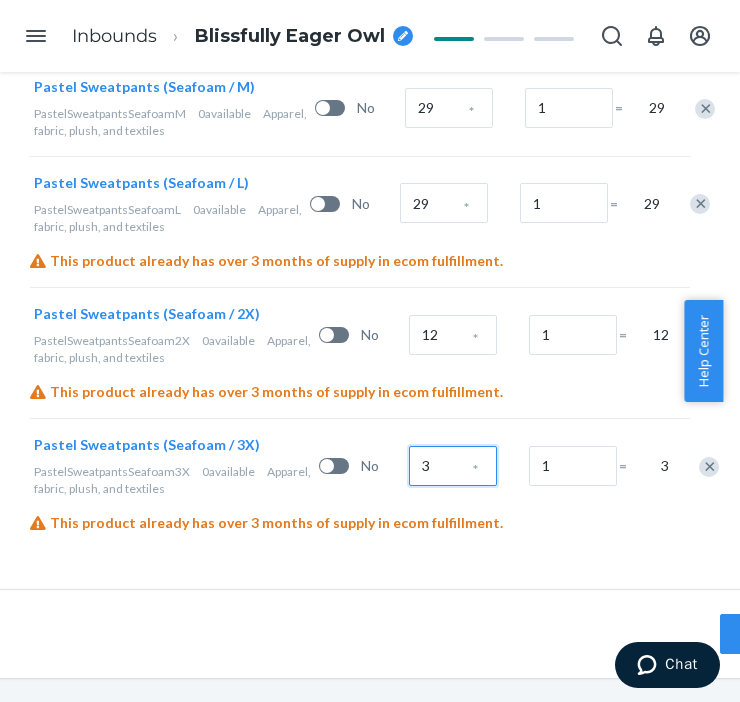 click on "3" at bounding box center [453, 466] 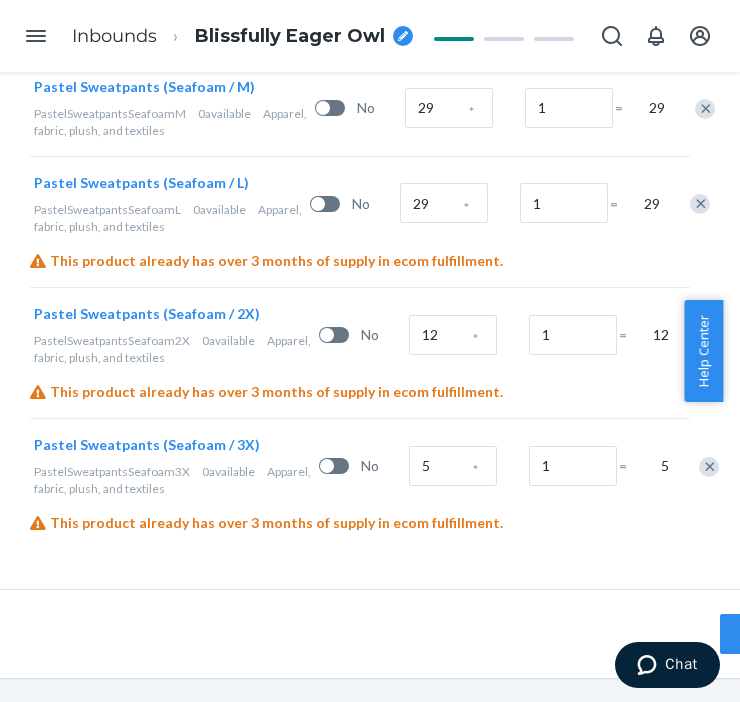 click on "Search and add products or Upload file Inbound each SKU in 5 or more boxes to maximize your Fast Tag coverage Learn more Consider sending to reserve storage To save on storage costs, enable smart replenishment to ecom, and more, select “reserve storage” in the previous step.  Learn more about reserve storage benefits SKUs Battery Units per Box Boxes Total Pastel Sweatpants Honeydew XS PastelSweatpantsHoneydewXS 0  available Apparel, fabric, plush, and textiles No 40 * 1 = 40 Pastel Sweatpants Honeydew S PastelSweatpantsHoneydewS 0  available Apparel, fabric, plush, and textiles No 24 * 1 = 24 Pastel Sweatpants Opal XS PastelSweatpantsOpalXS 0  available Apparel, fabric, plush, and textiles No 34 * 1 = 34 Pastel Sweatpants Opal S PastelSweatpantsOpalS 0  available Apparel, fabric, plush, and textiles No 34 * 1 = 34 Sweatpants Pastel Creamsicle S SweatpantsPastelCreamsicleS 0  available Apparel, fabric, plush, and textiles No 63 * 1 = 63 Pastel Sweatpants (Periwinkle / XS) PastelSweatpantsPeriwinkleXS 0 No" at bounding box center [360, -258] 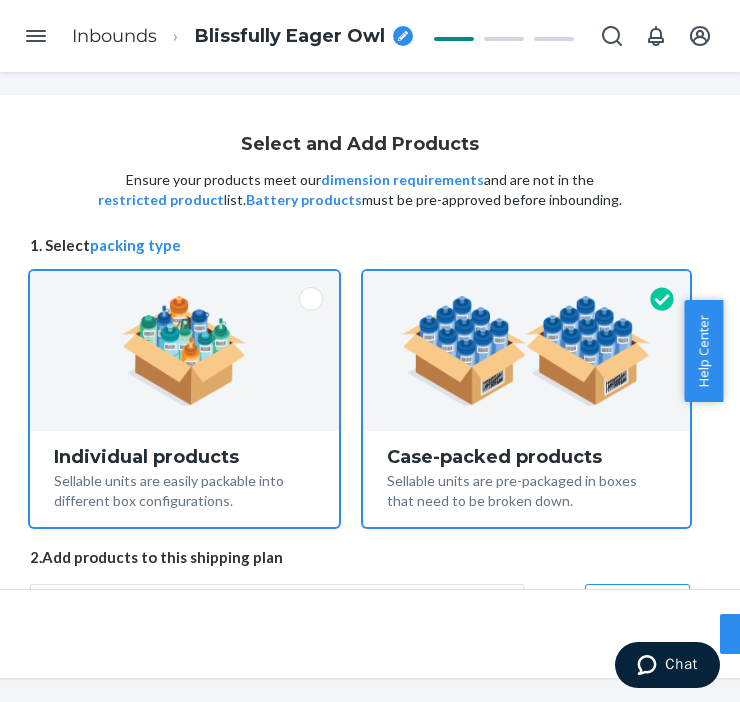 scroll, scrollTop: 230, scrollLeft: 170, axis: both 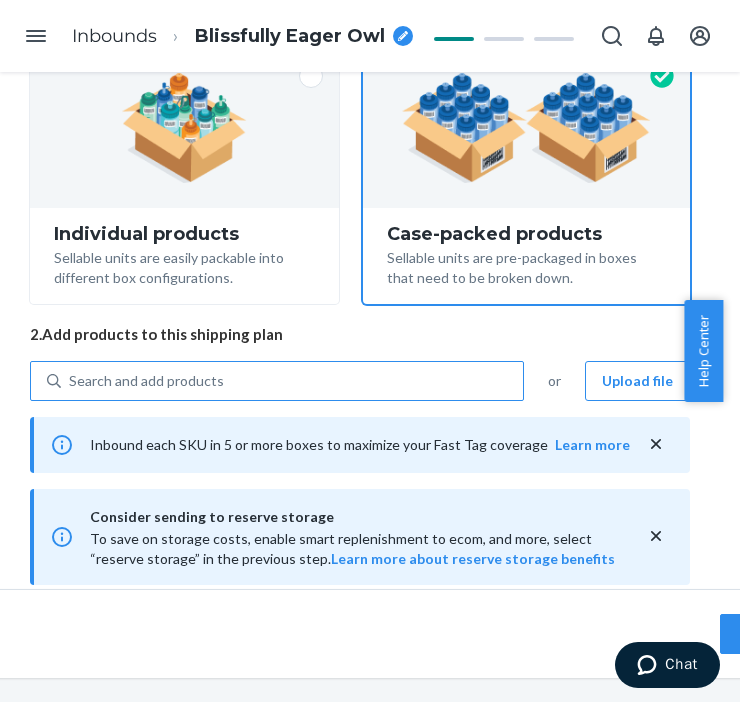 click on "Search and add products" at bounding box center [292, 381] 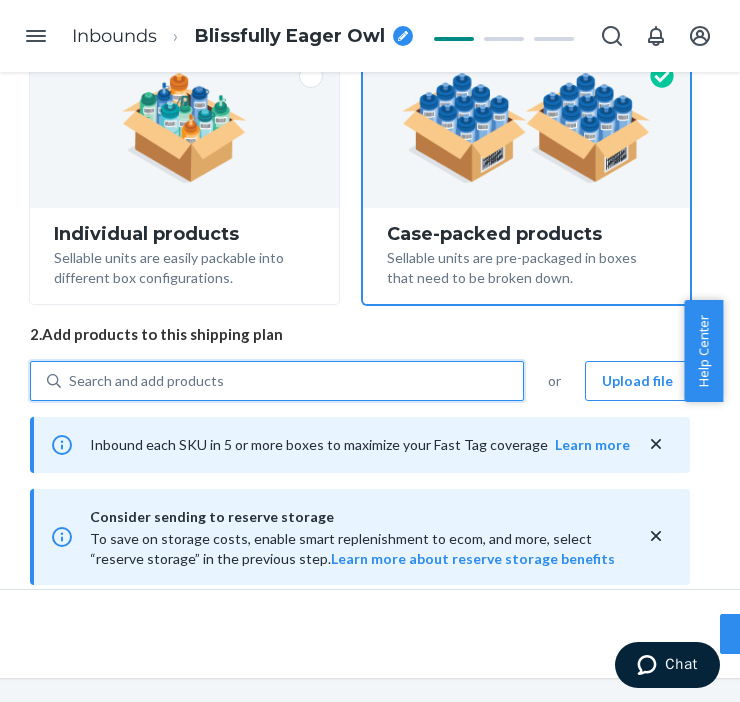 paste on "Pastel Sweatpants seafoam" 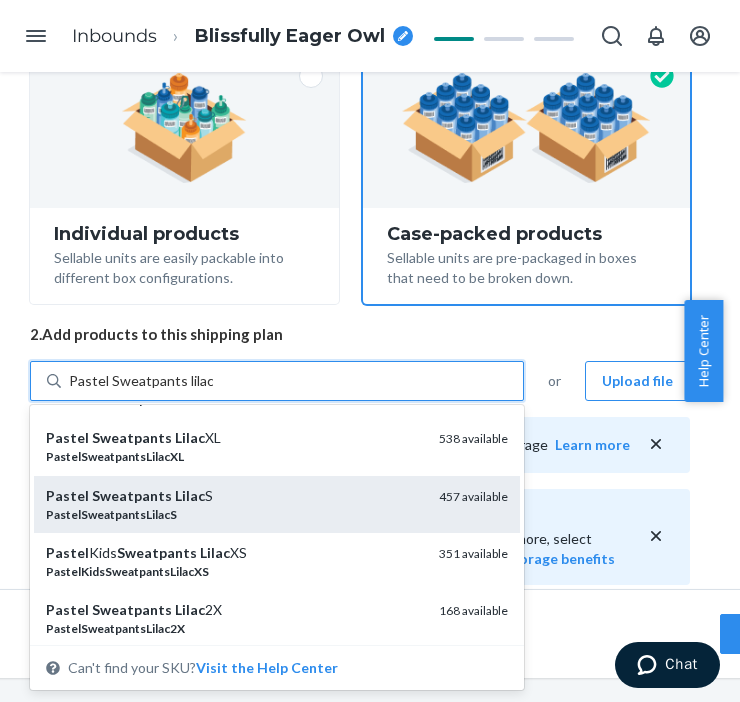 scroll, scrollTop: 444, scrollLeft: 0, axis: vertical 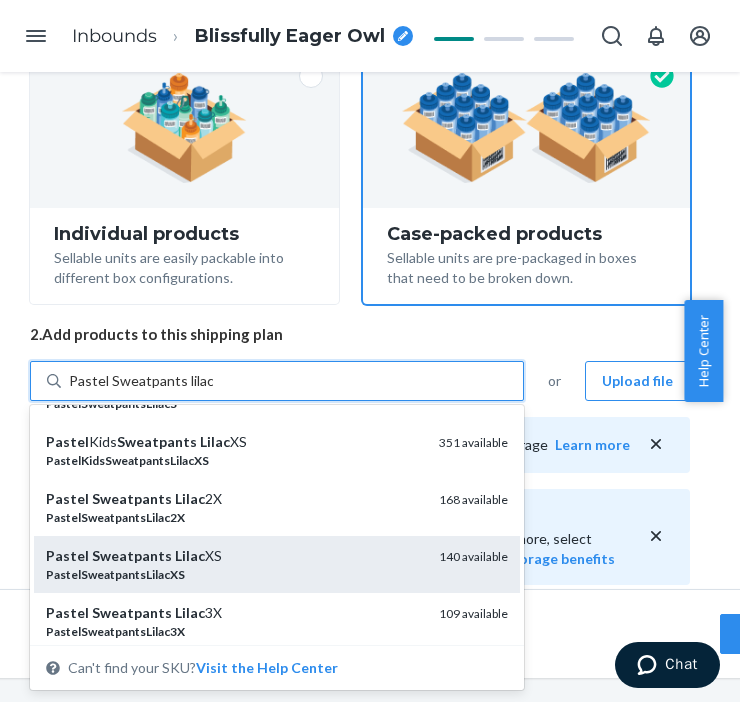 click on "Pastel   Sweatpants   Lilac  XS" at bounding box center (234, 556) 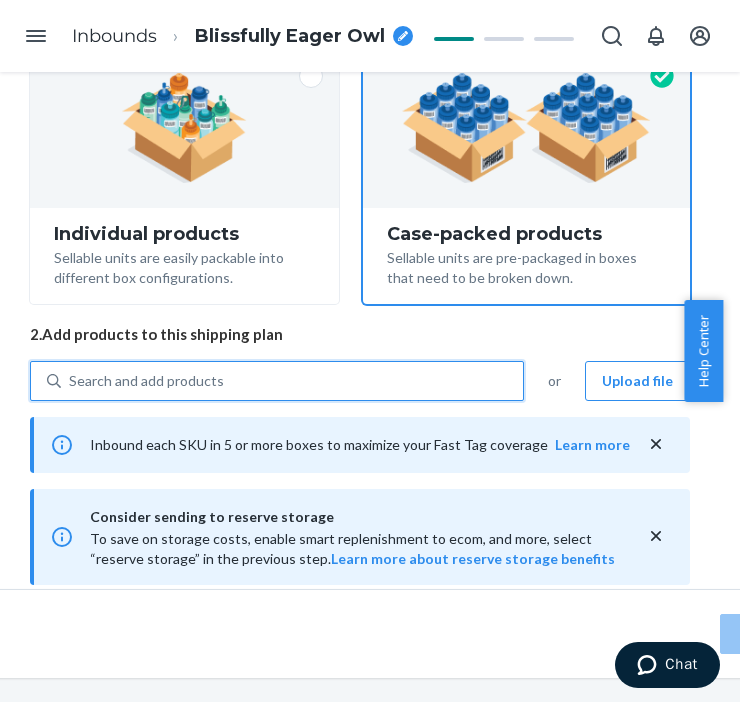 click on "Search and add products" at bounding box center (292, 381) 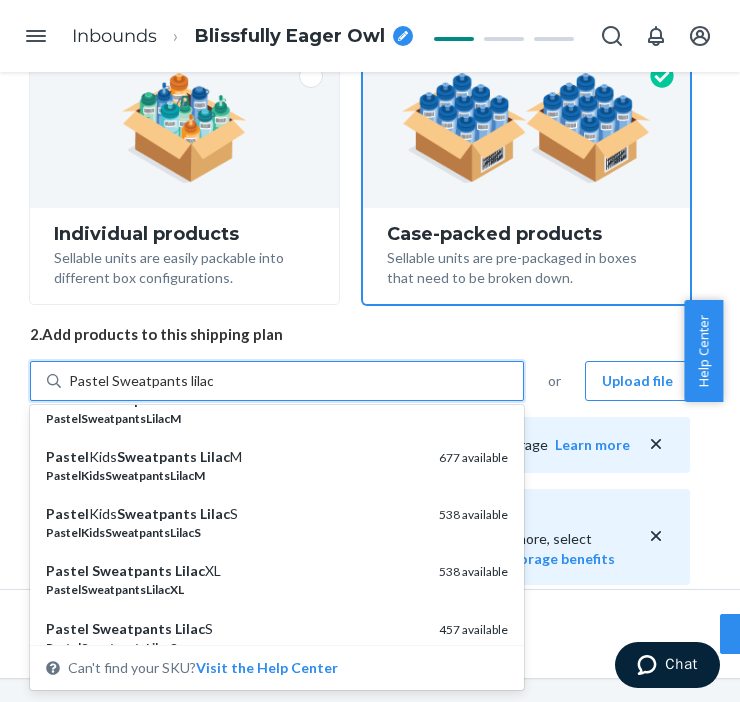 scroll, scrollTop: 222, scrollLeft: 0, axis: vertical 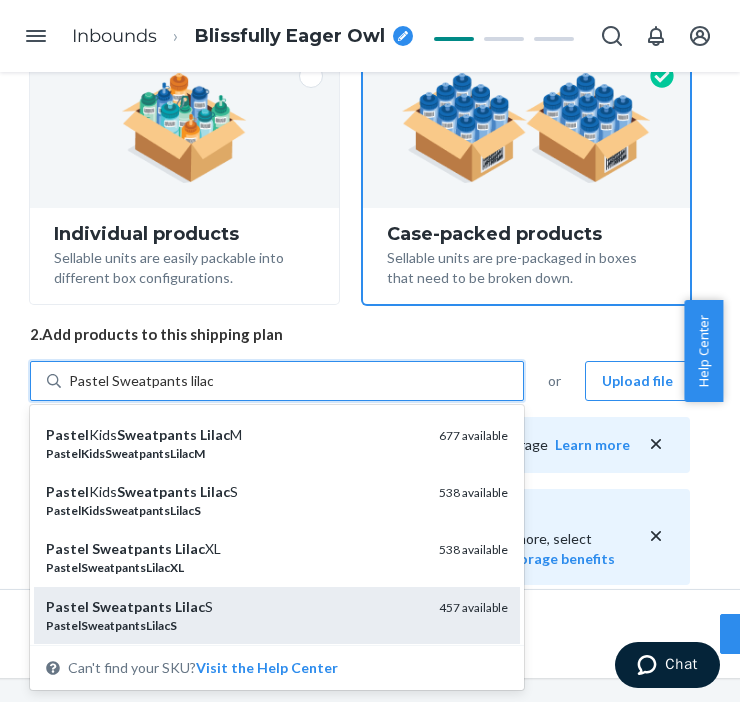 click on "Lilac" at bounding box center [190, 606] 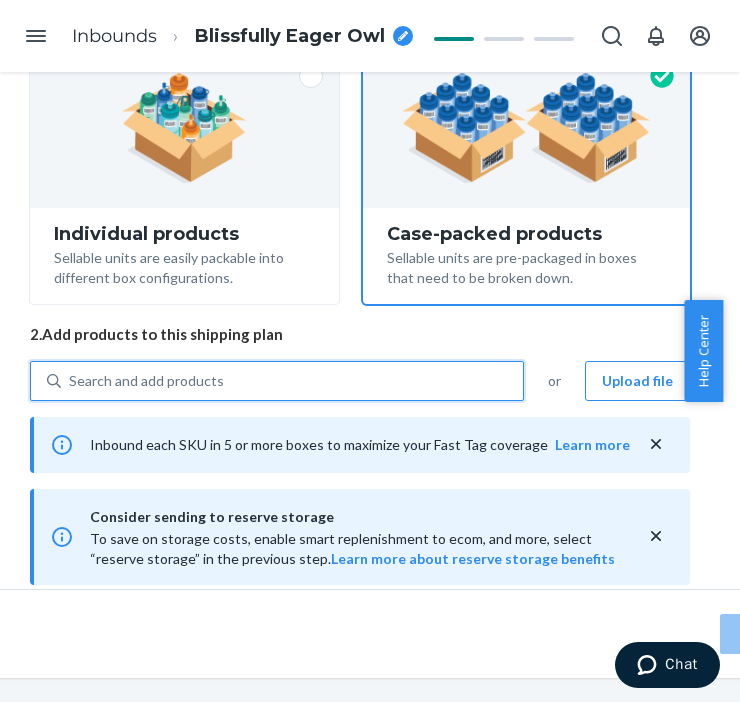 click on "0 results available. Select is focused ,type to refine list, press Down to open the menu,  Search and add products or Upload file Inbound each SKU in 5 or more boxes to maximize your Fast Tag coverage Learn more Consider sending to reserve storage To save on storage costs, enable smart replenishment to ecom, and more, select “reserve storage” in the previous step.  Learn more about reserve storage benefits SKUs Battery Units per Box Boxes Total Pastel Sweatpants Honeydew XS PastelSweatpantsHoneydewXS 0  available Apparel, fabric, plush, and textiles No 40 * 1 = 40 Pastel Sweatpants Honeydew S PastelSweatpantsHoneydewS 0  available Apparel, fabric, plush, and textiles No 24 * 1 = 24 Pastel Sweatpants Opal XS PastelSweatpantsOpalXS 0  available Apparel, fabric, plush, and textiles No 34 * 1 = 34 Pastel Sweatpants Opal S PastelSweatpantsOpalS 0  available Apparel, fabric, plush, and textiles No 34 * 1 = 34 Sweatpants Pastel Creamsicle S SweatpantsPastelCreamsicleS 0  available No 63 * 1 = 63 0 No 23" at bounding box center (360, 1216) 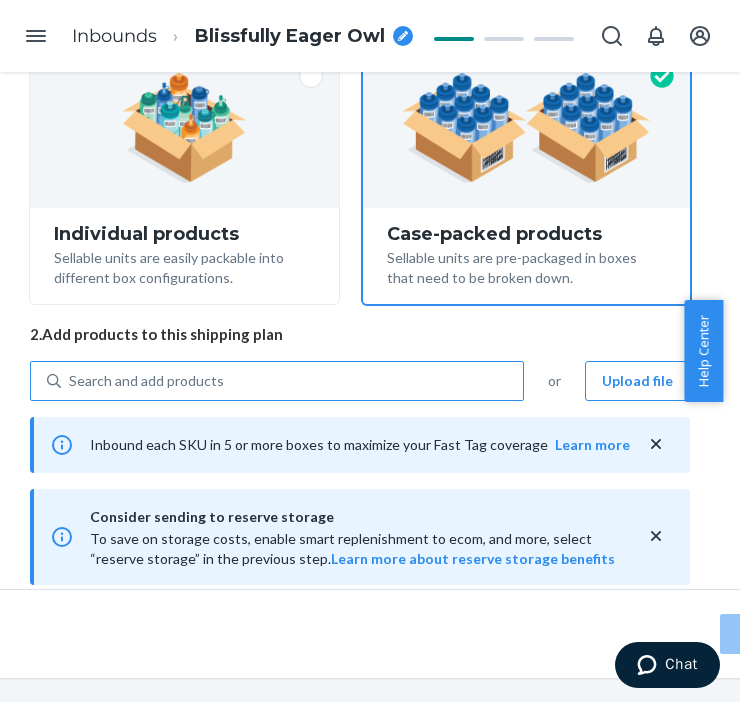 click on "Search and add products" at bounding box center [292, 381] 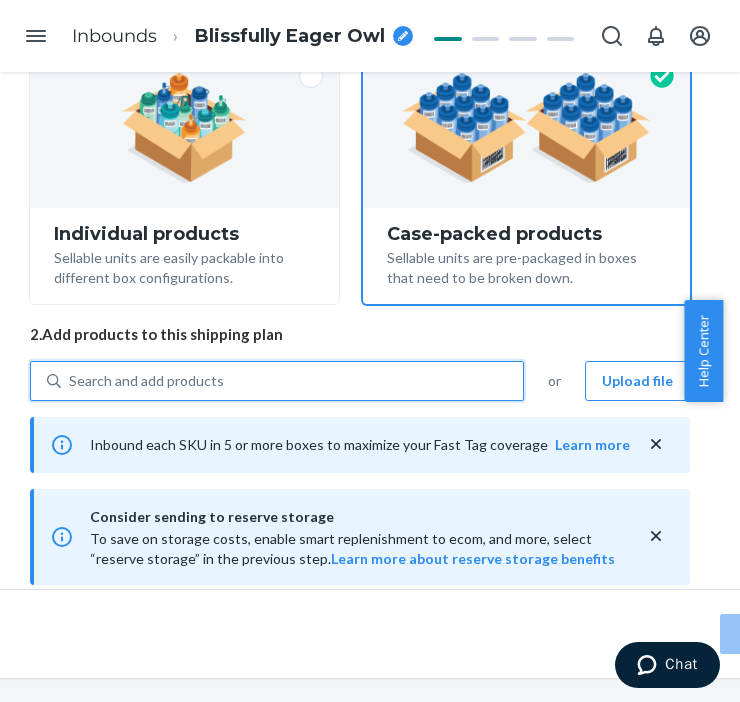 paste on "Pastel Sweatpants lilac" 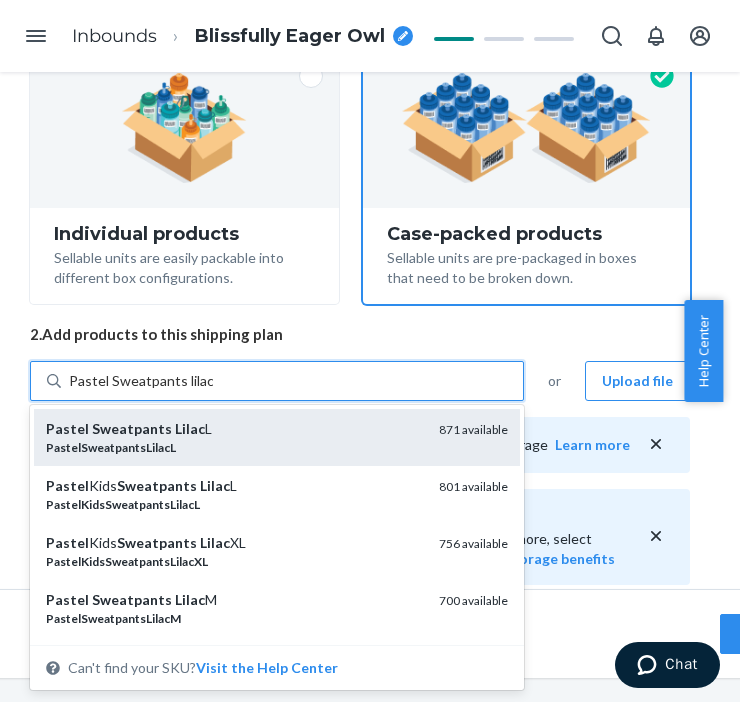 click on "PastelSweatpantsLilacL" at bounding box center [234, 447] 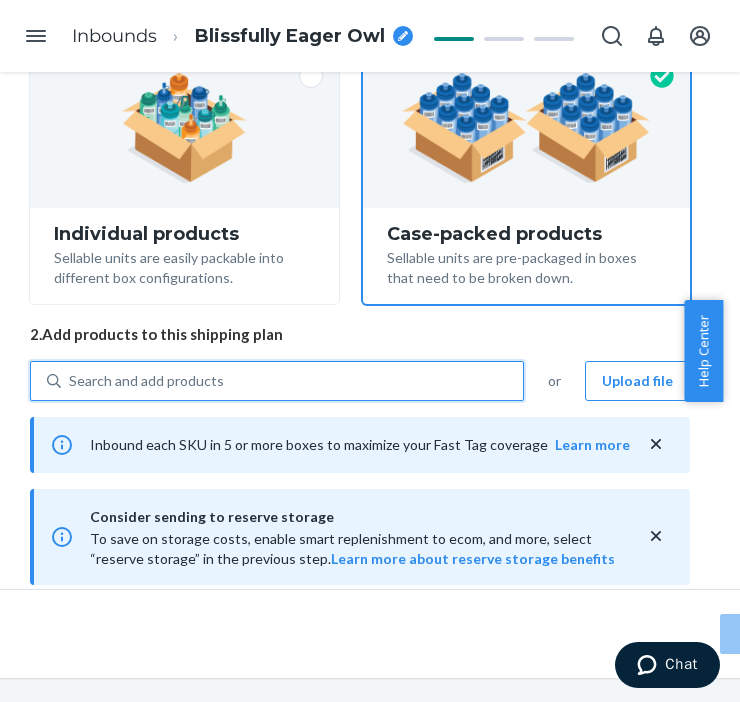 click on "Search and add products" at bounding box center [146, 381] 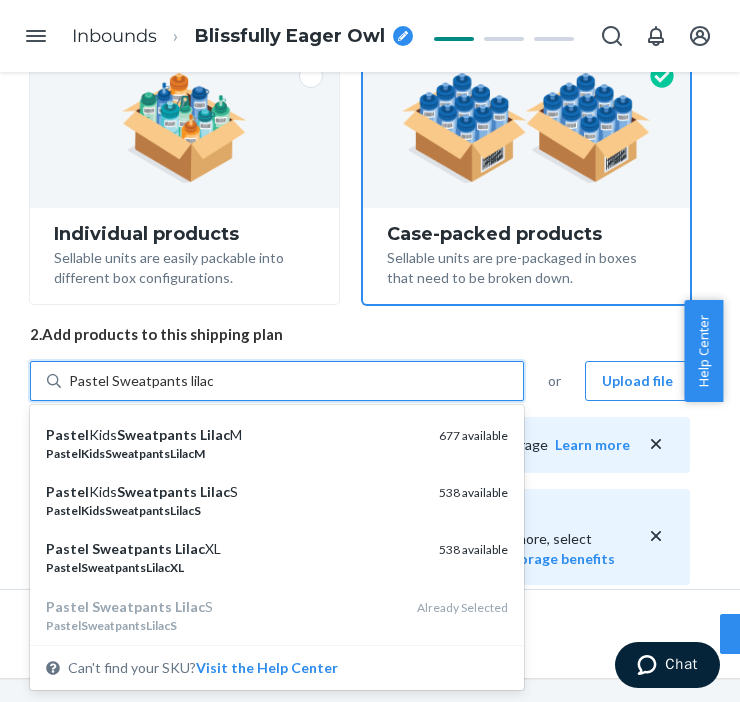 scroll, scrollTop: 333, scrollLeft: 0, axis: vertical 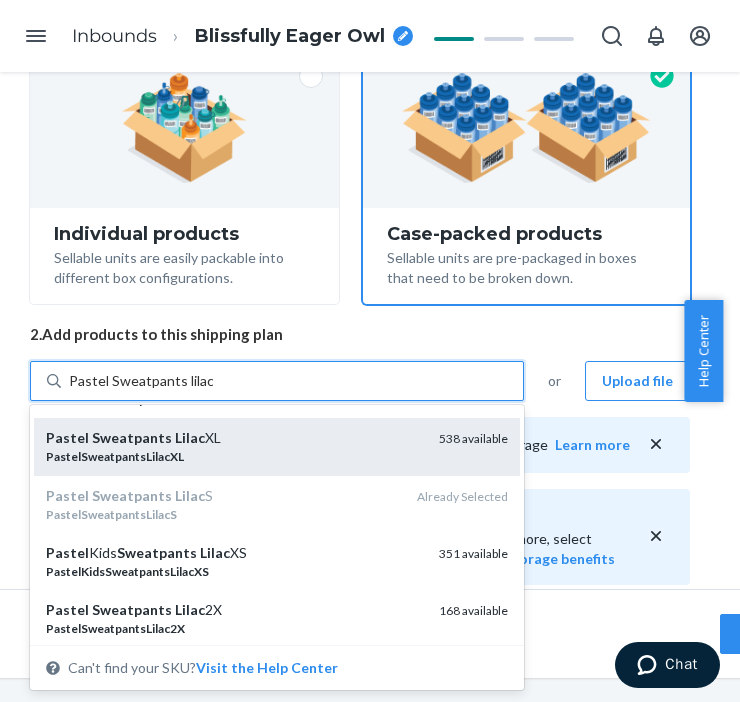 click on "PastelSweatpantsLilacXL" at bounding box center (234, 456) 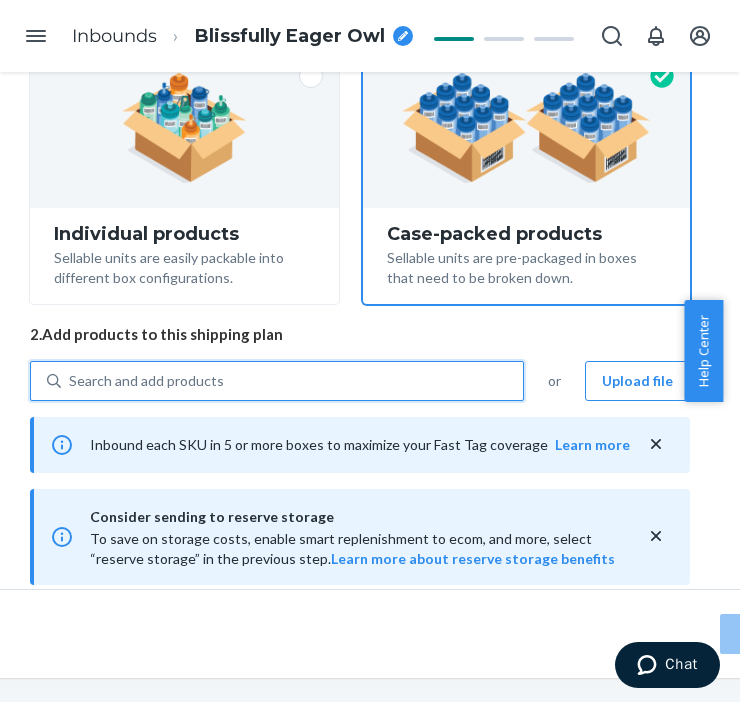 click on "Search and add products" at bounding box center (292, 381) 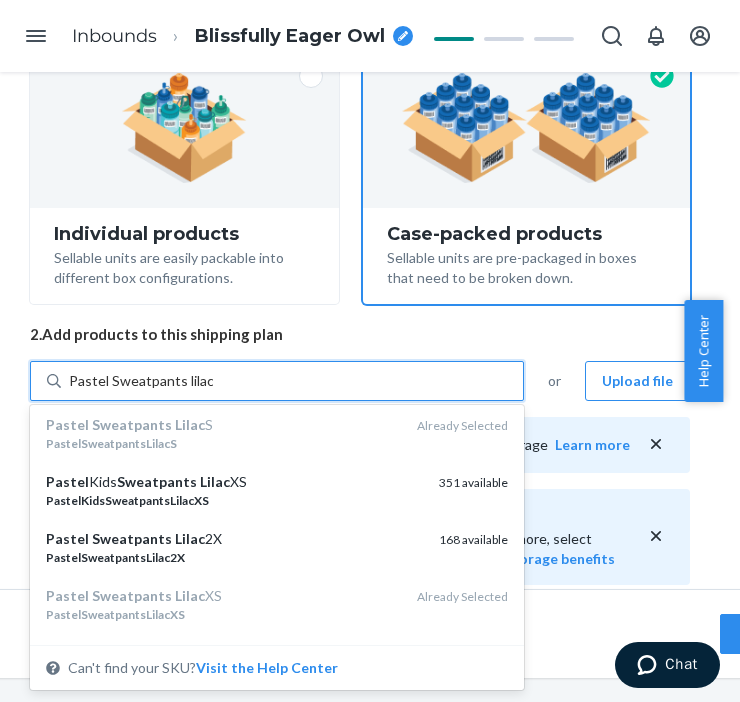 scroll, scrollTop: 444, scrollLeft: 0, axis: vertical 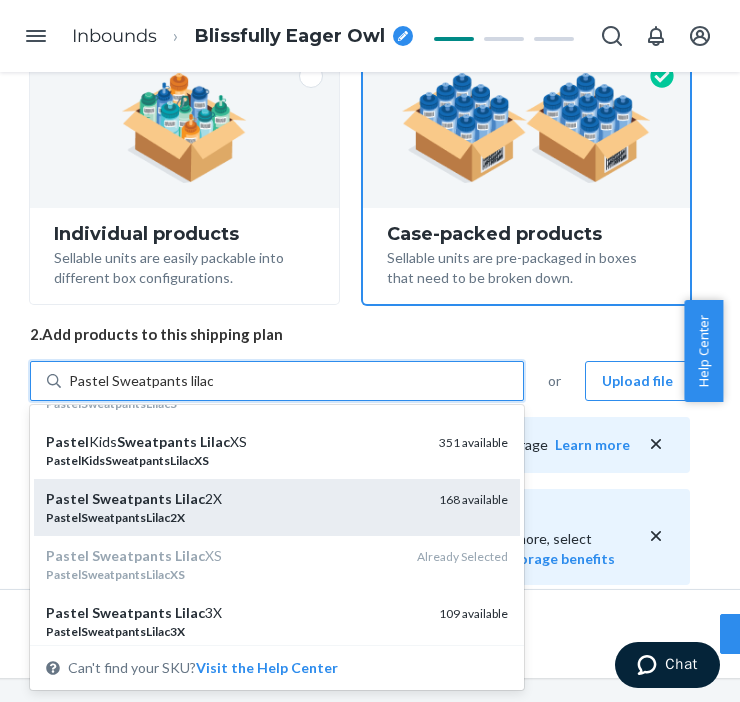 click on "Lilac" at bounding box center [190, 498] 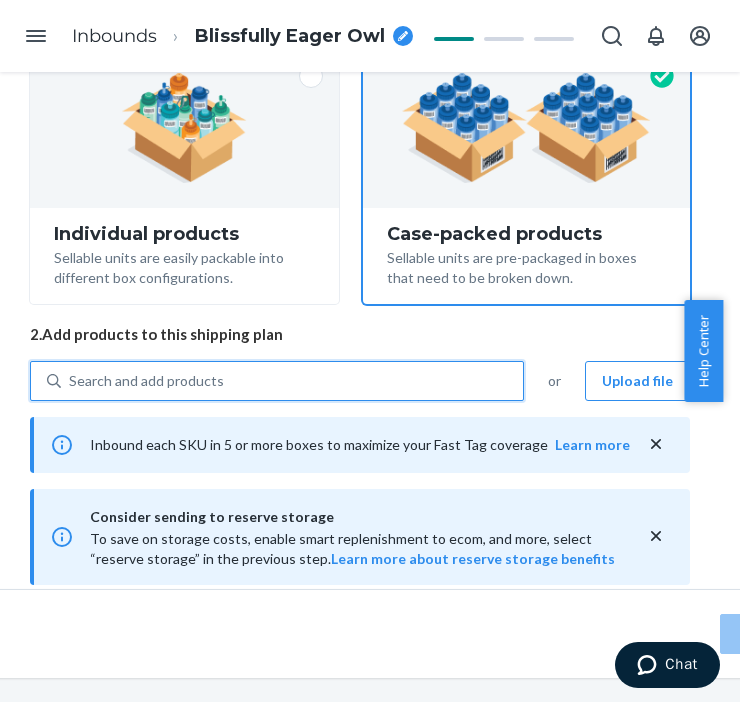 click on "Search and add products" at bounding box center (292, 381) 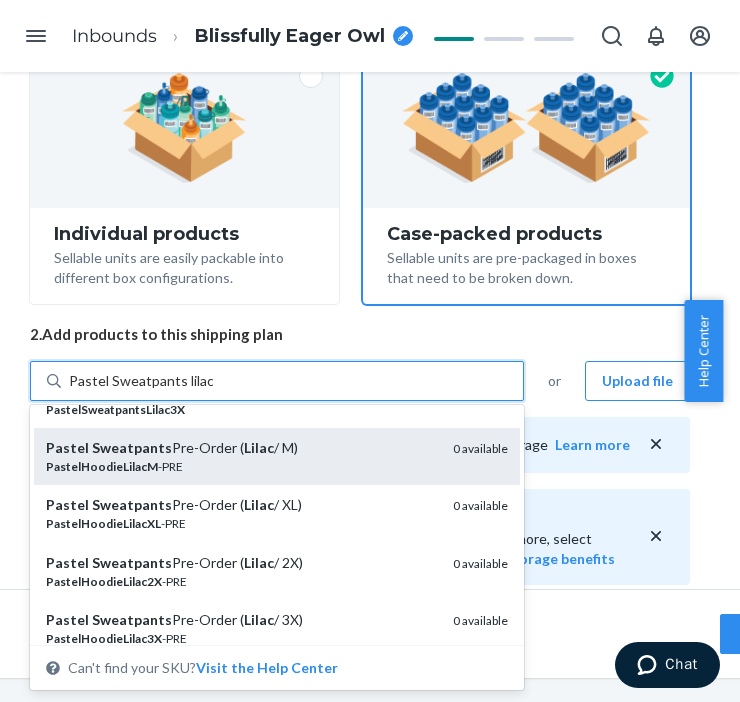 scroll, scrollTop: 555, scrollLeft: 0, axis: vertical 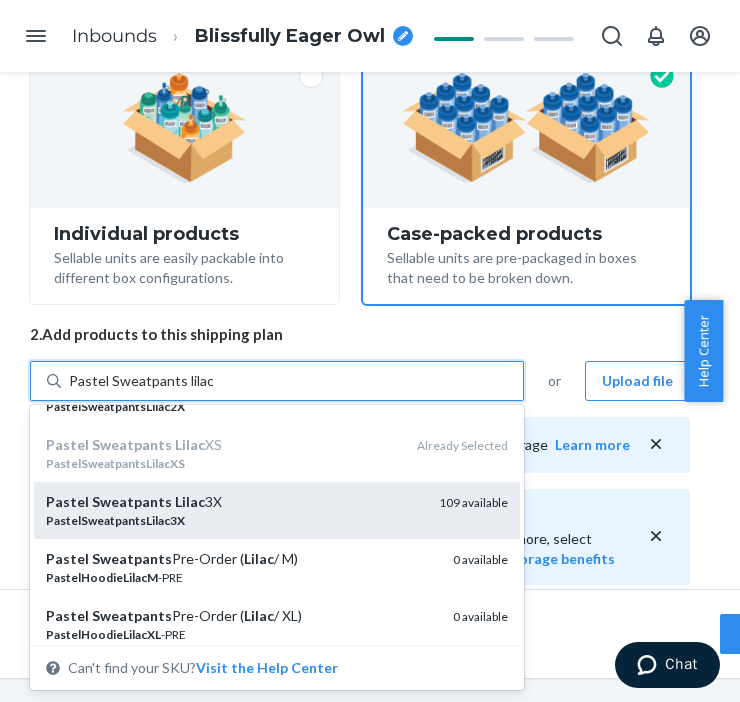 click on "Pastel   Sweatpants   Lilac  3X" at bounding box center (234, 502) 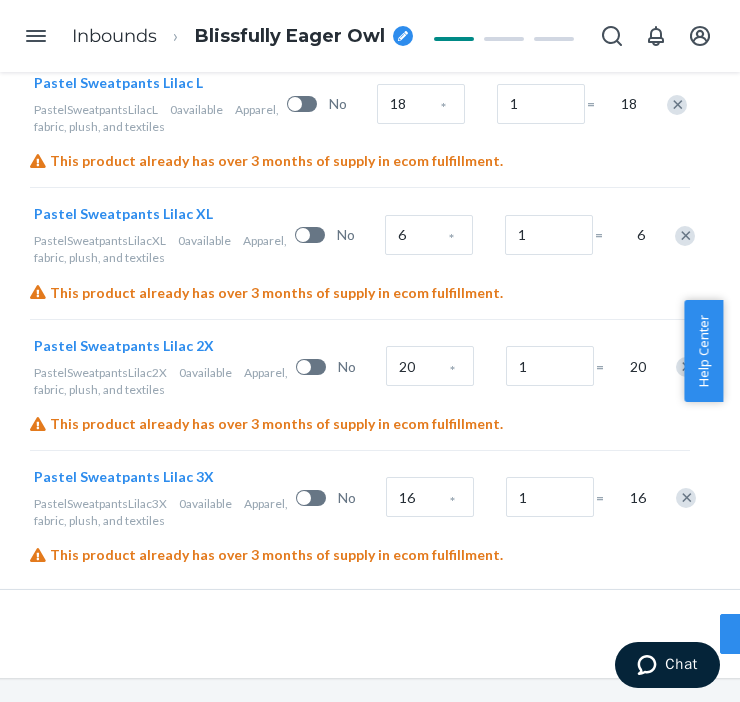 scroll, scrollTop: 2007, scrollLeft: 170, axis: both 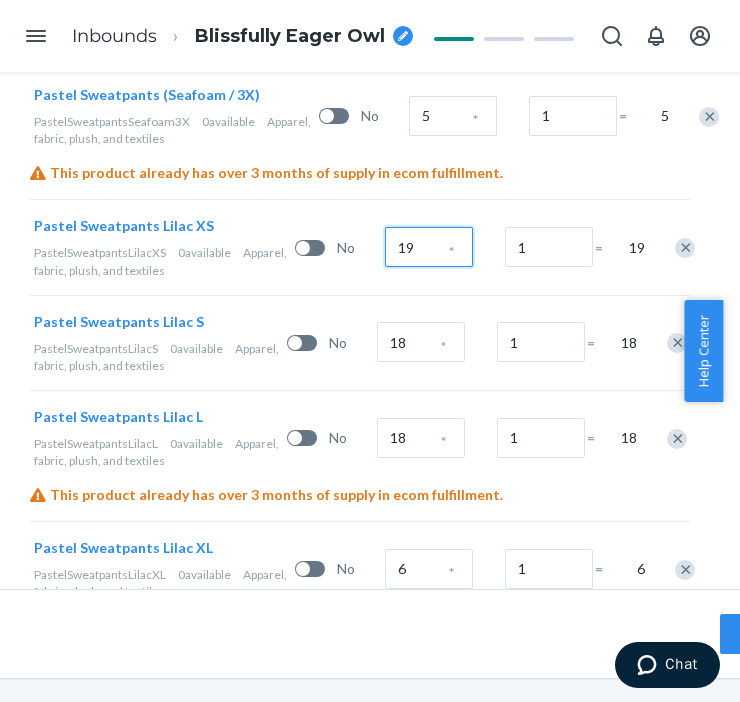 click on "19" at bounding box center [429, 247] 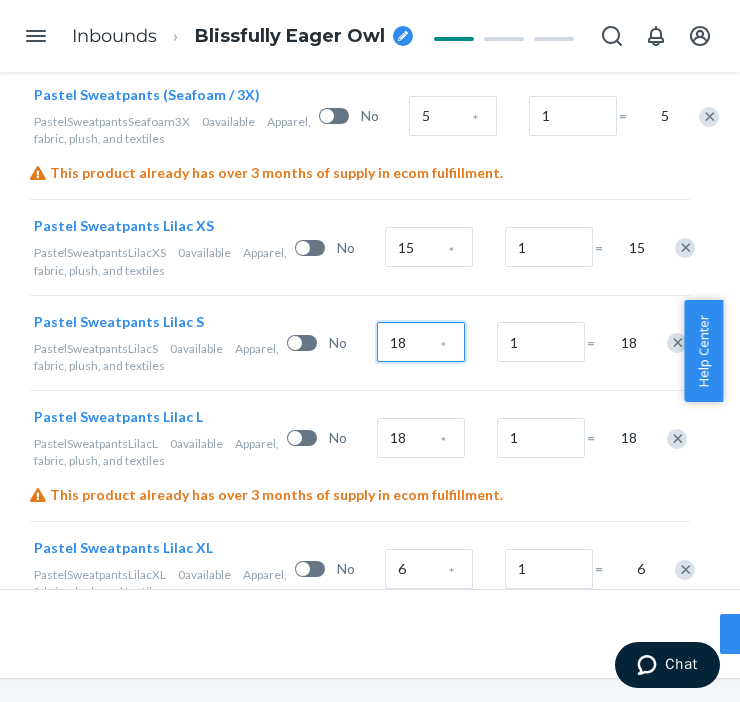 click on "18" at bounding box center (421, 342) 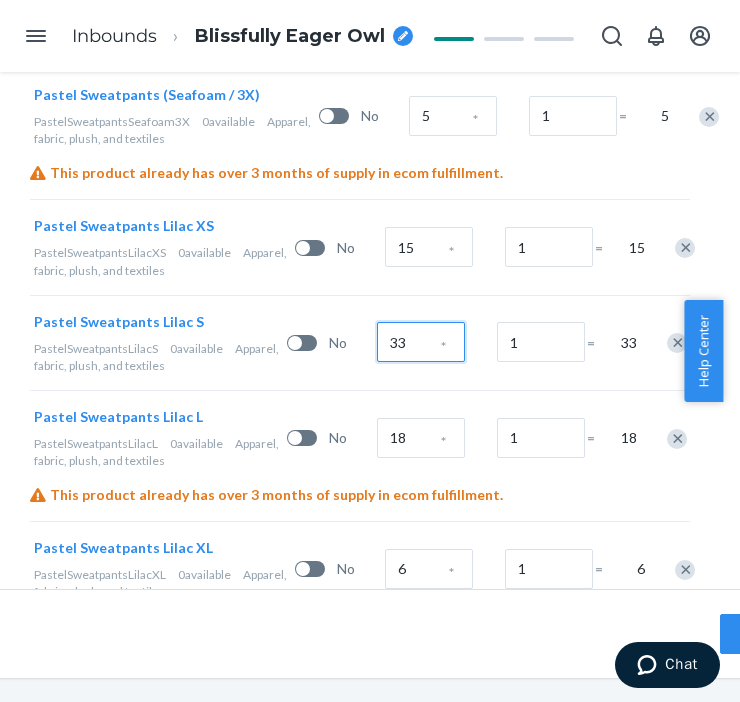 scroll, scrollTop: 2118, scrollLeft: 170, axis: both 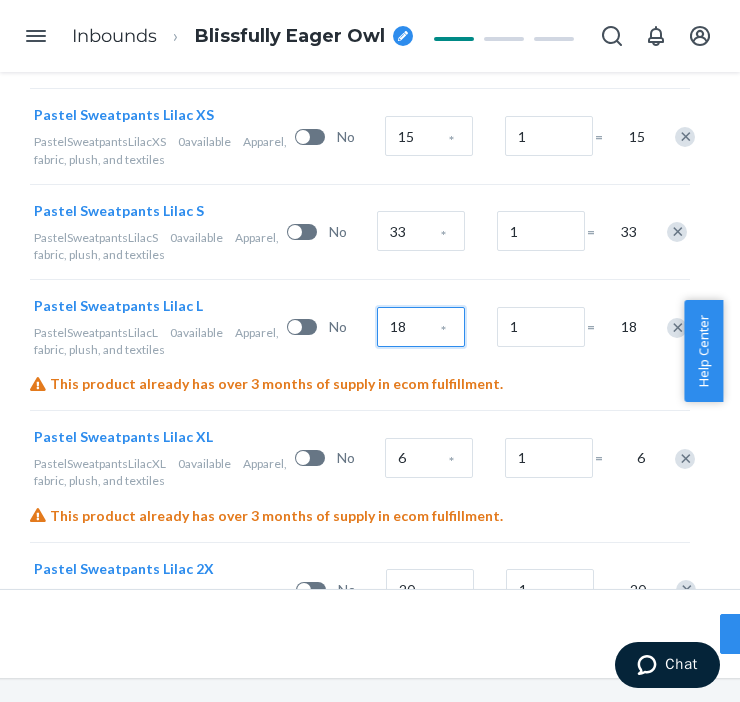 click on "18" at bounding box center (421, 327) 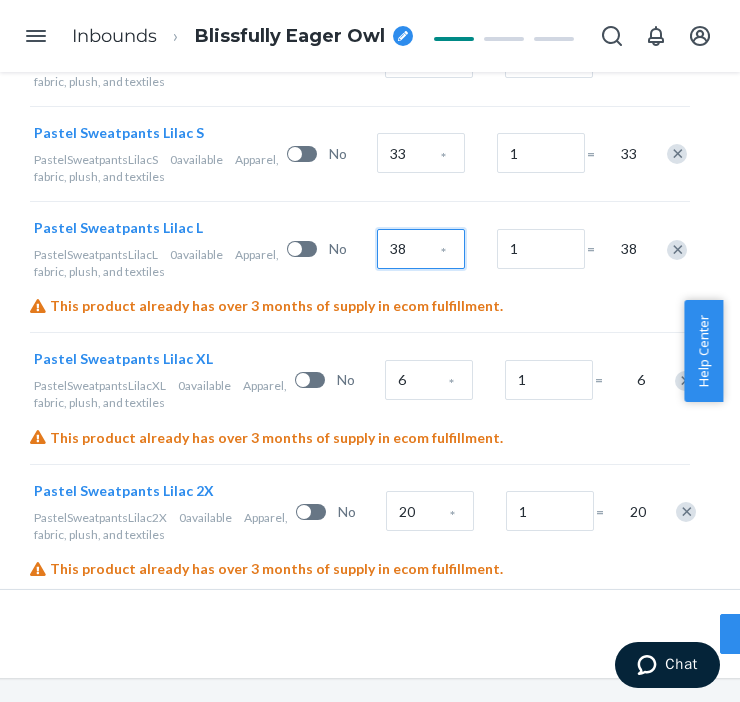 scroll, scrollTop: 2230, scrollLeft: 170, axis: both 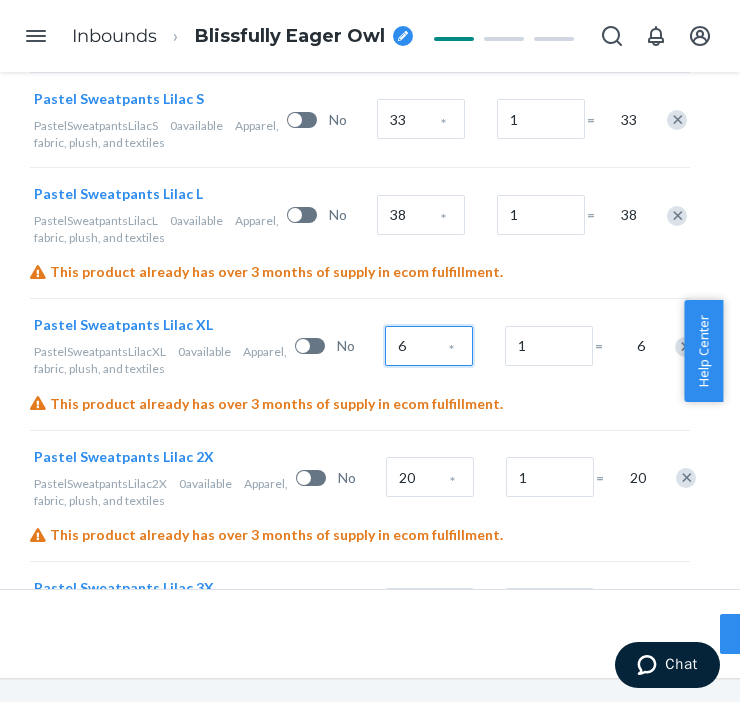 click on "6" at bounding box center (429, 346) 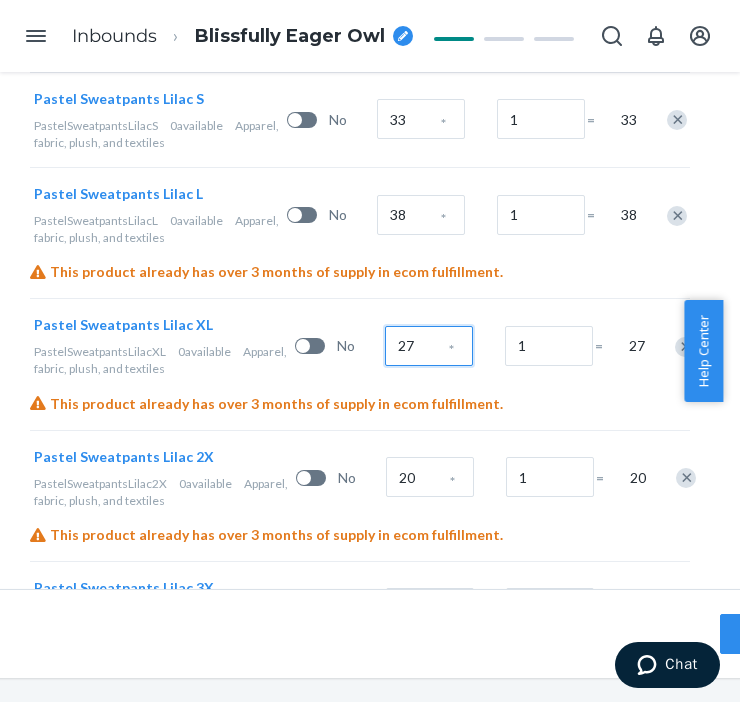 scroll, scrollTop: 2341, scrollLeft: 170, axis: both 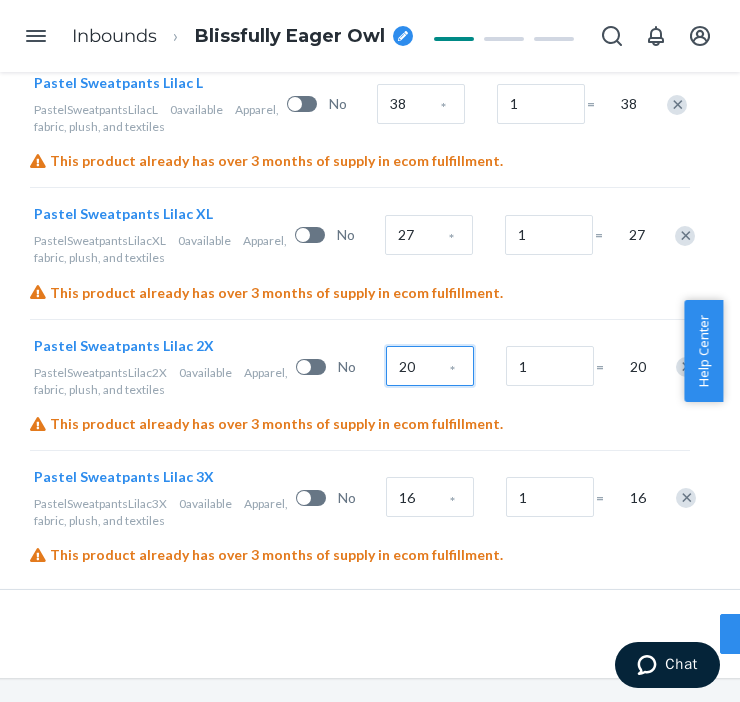 click on "20" at bounding box center (430, 366) 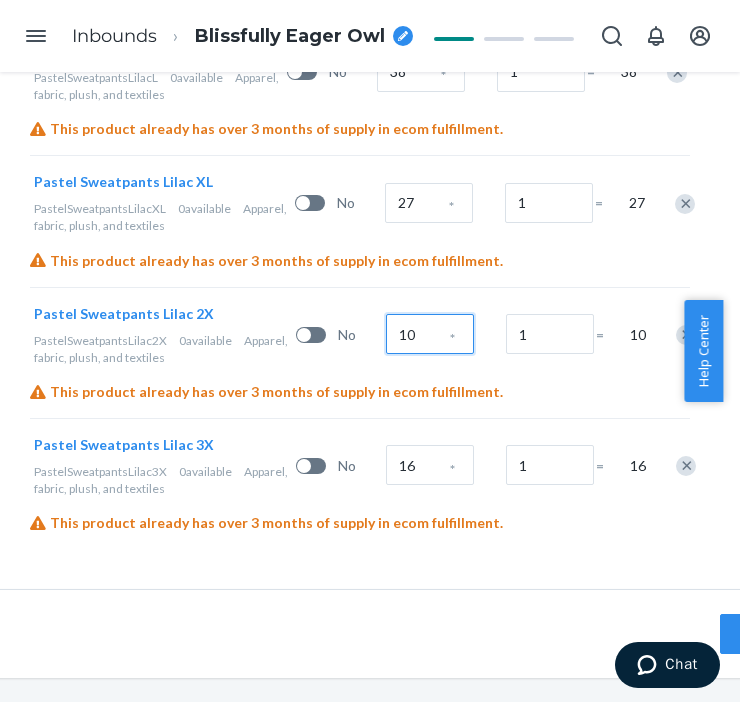 scroll, scrollTop: 2390, scrollLeft: 170, axis: both 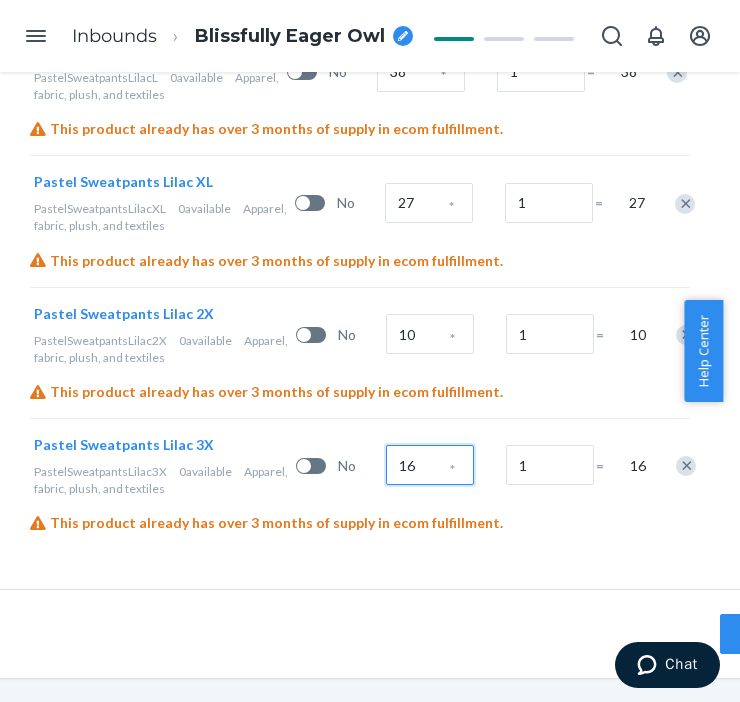click on "16" at bounding box center [430, 465] 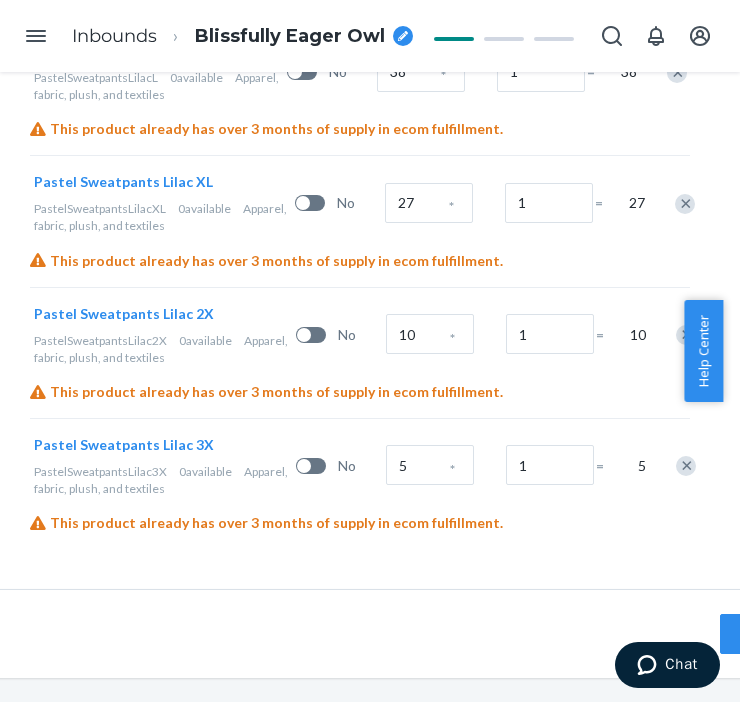 click on "Search and add products or Upload file Inbound each SKU in 5 or more boxes to maximize your Fast Tag coverage Learn more Consider sending to reserve storage To save on storage costs, enable smart replenishment to ecom, and more, select “reserve storage” in the previous step.  Learn more about reserve storage benefits SKUs Battery Units per Box Boxes Total Pastel Sweatpants Honeydew XS PastelSweatpantsHoneydewXS 0  available Apparel, fabric, plush, and textiles No 40 * 1 = 40 Pastel Sweatpants Honeydew S PastelSweatpantsHoneydewS 0  available Apparel, fabric, plush, and textiles No 24 * 1 = 24 Pastel Sweatpants Opal XS PastelSweatpantsOpalXS 0  available Apparel, fabric, plush, and textiles No 34 * 1 = 34 Pastel Sweatpants Opal S PastelSweatpantsOpalS 0  available Apparel, fabric, plush, and textiles No 34 * 1 = 34 Sweatpants Pastel Creamsicle S SweatpantsPastelCreamsicleS 0  available Apparel, fabric, plush, and textiles No 63 * 1 = 63 Pastel Sweatpants (Periwinkle / XS) PastelSweatpantsPeriwinkleXS 0 No" at bounding box center (360, -617) 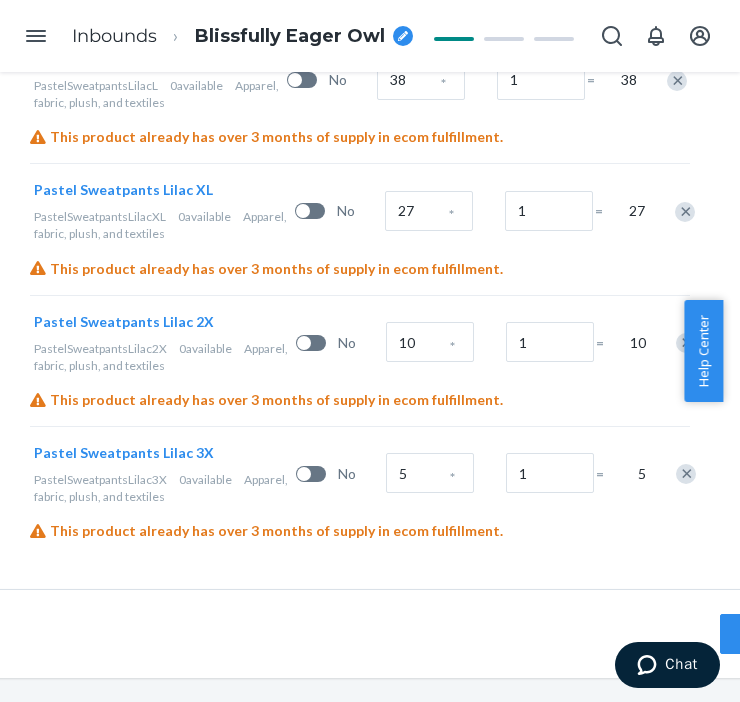 scroll, scrollTop: 2390, scrollLeft: 170, axis: both 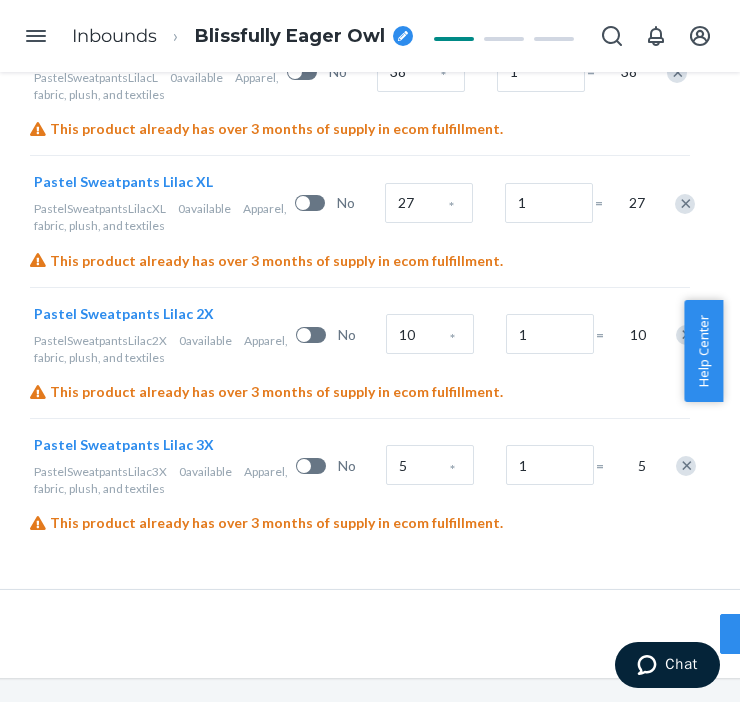 click on "Blissfully Eager Owl" at bounding box center [290, 37] 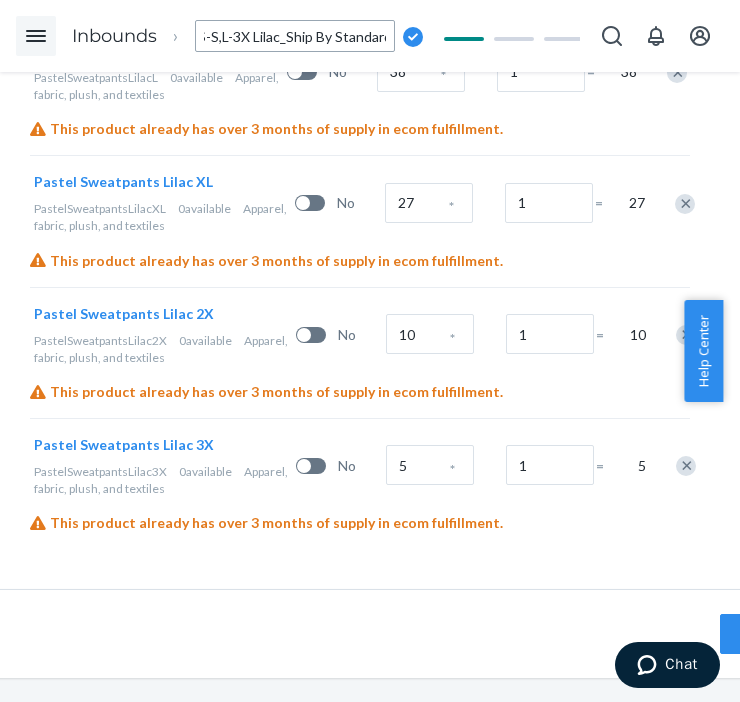 scroll, scrollTop: 0, scrollLeft: 687, axis: horizontal 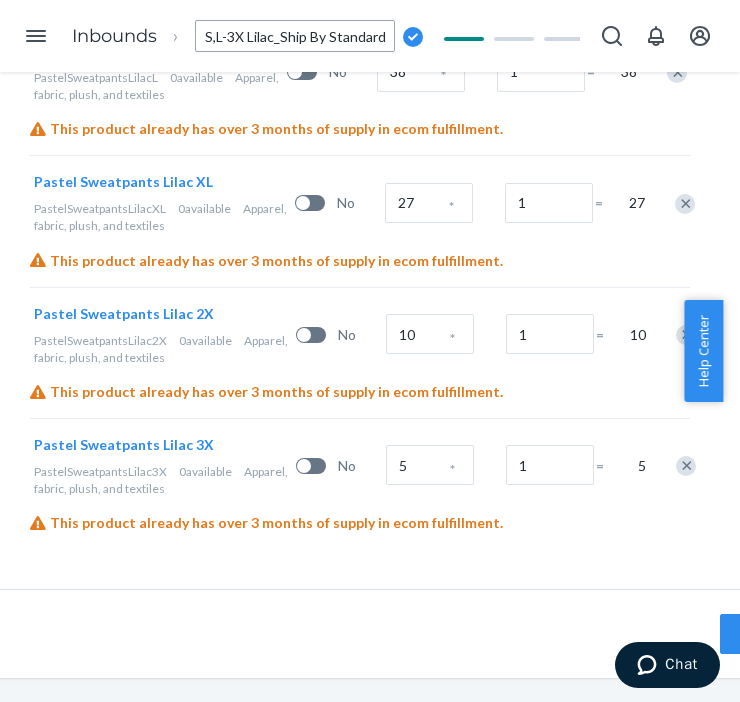 click on "Pastel Sweatpants Lilac L PastelSweatpantsLilacL 0  available Apparel, fabric, plush, and textiles No 38 * 1 = 38" at bounding box center [360, 71] 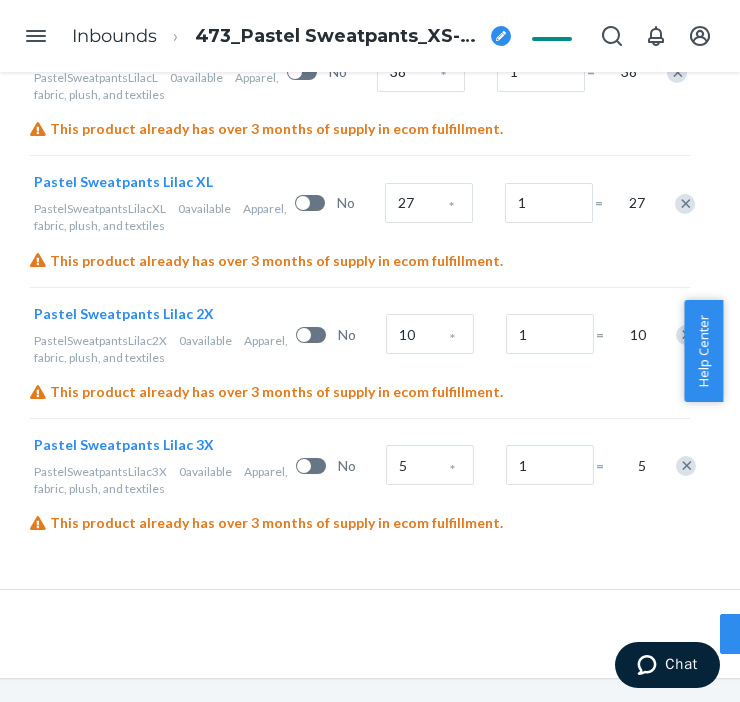 scroll, scrollTop: 2390, scrollLeft: 310, axis: both 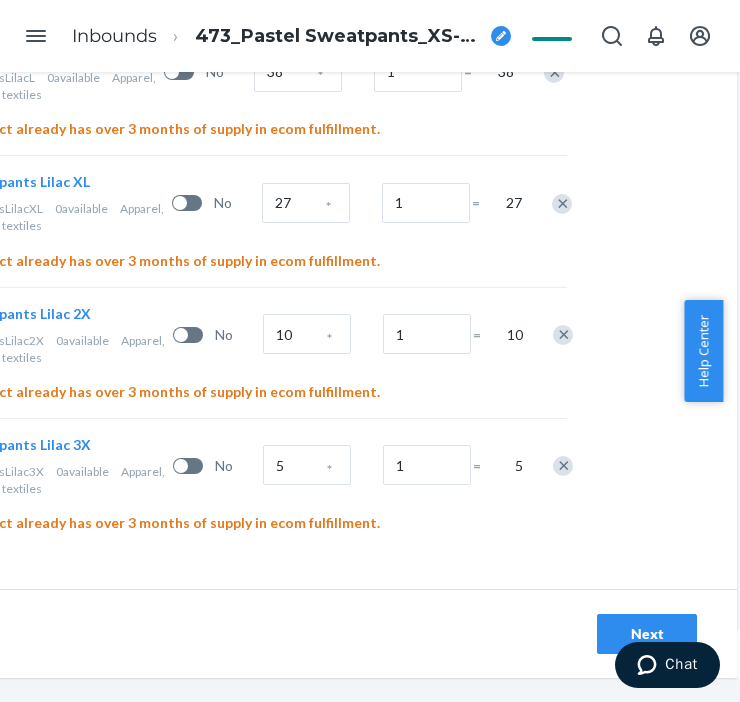 click on "Next" at bounding box center (647, 634) 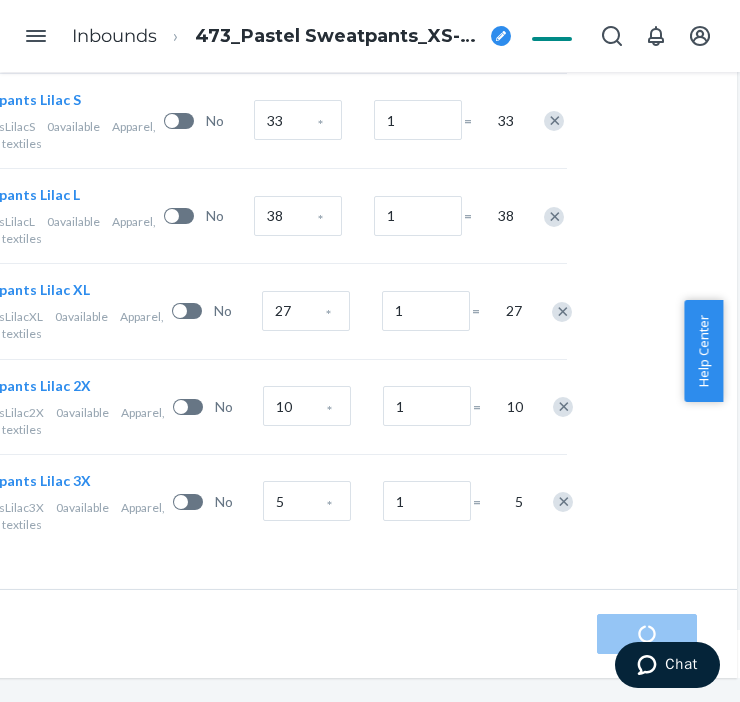 scroll, scrollTop: 0, scrollLeft: 0, axis: both 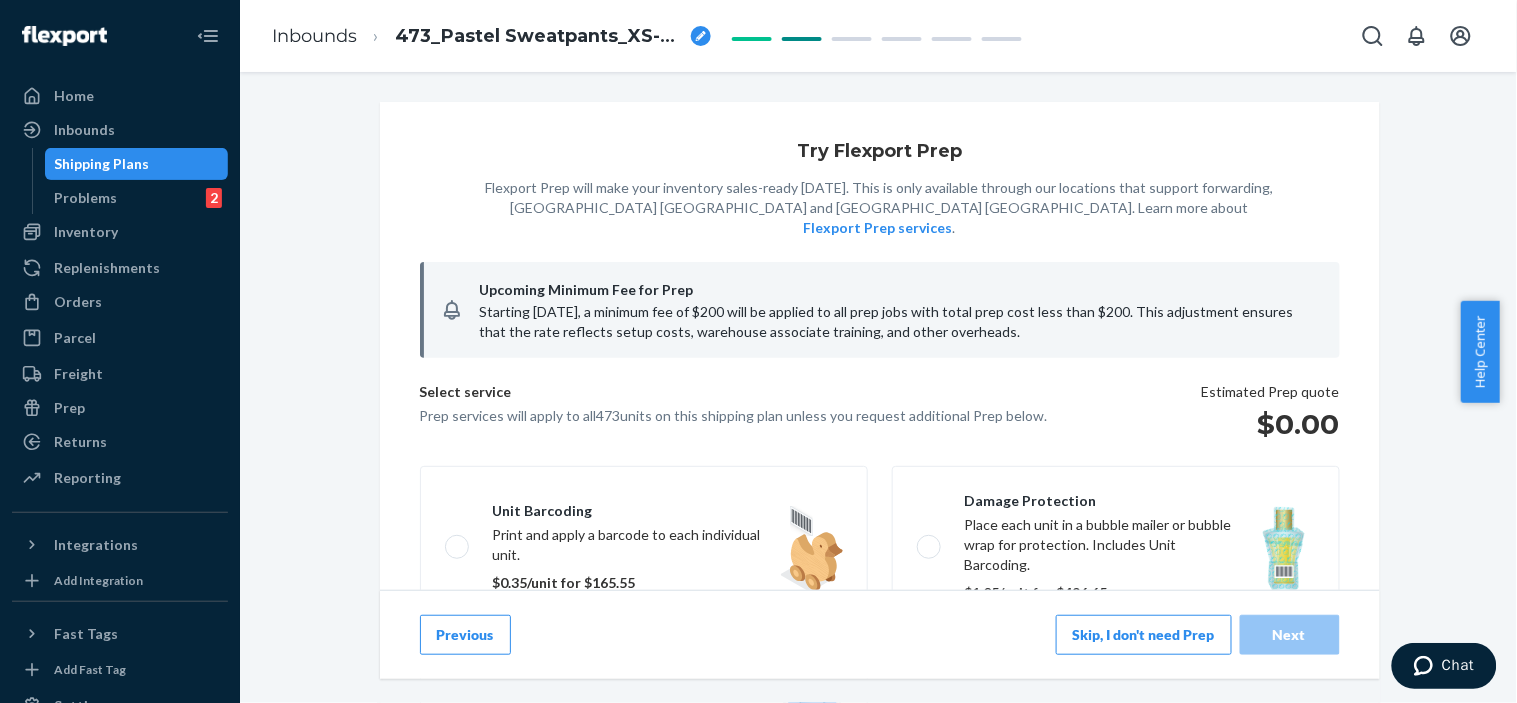 click on "Skip, I don't need Prep" at bounding box center [1144, 635] 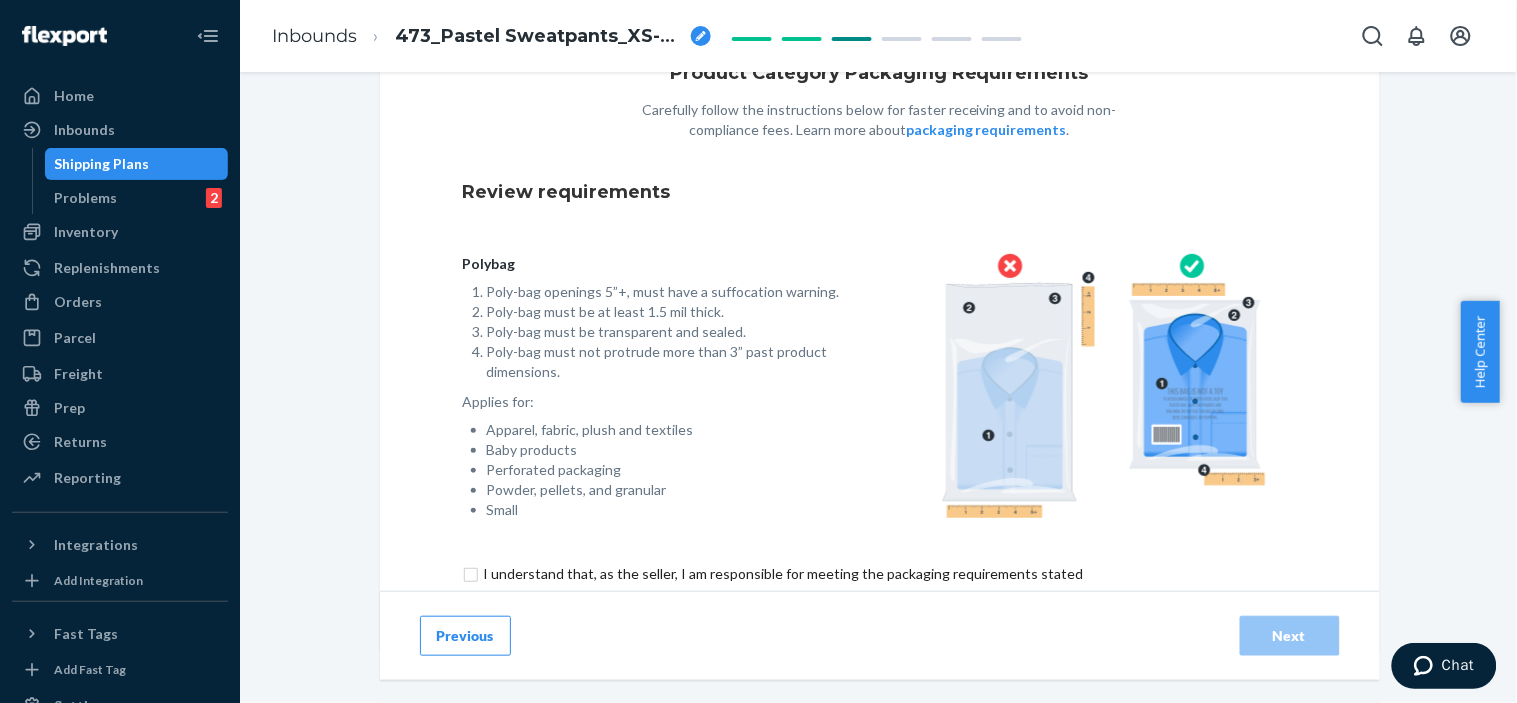 scroll, scrollTop: 162, scrollLeft: 0, axis: vertical 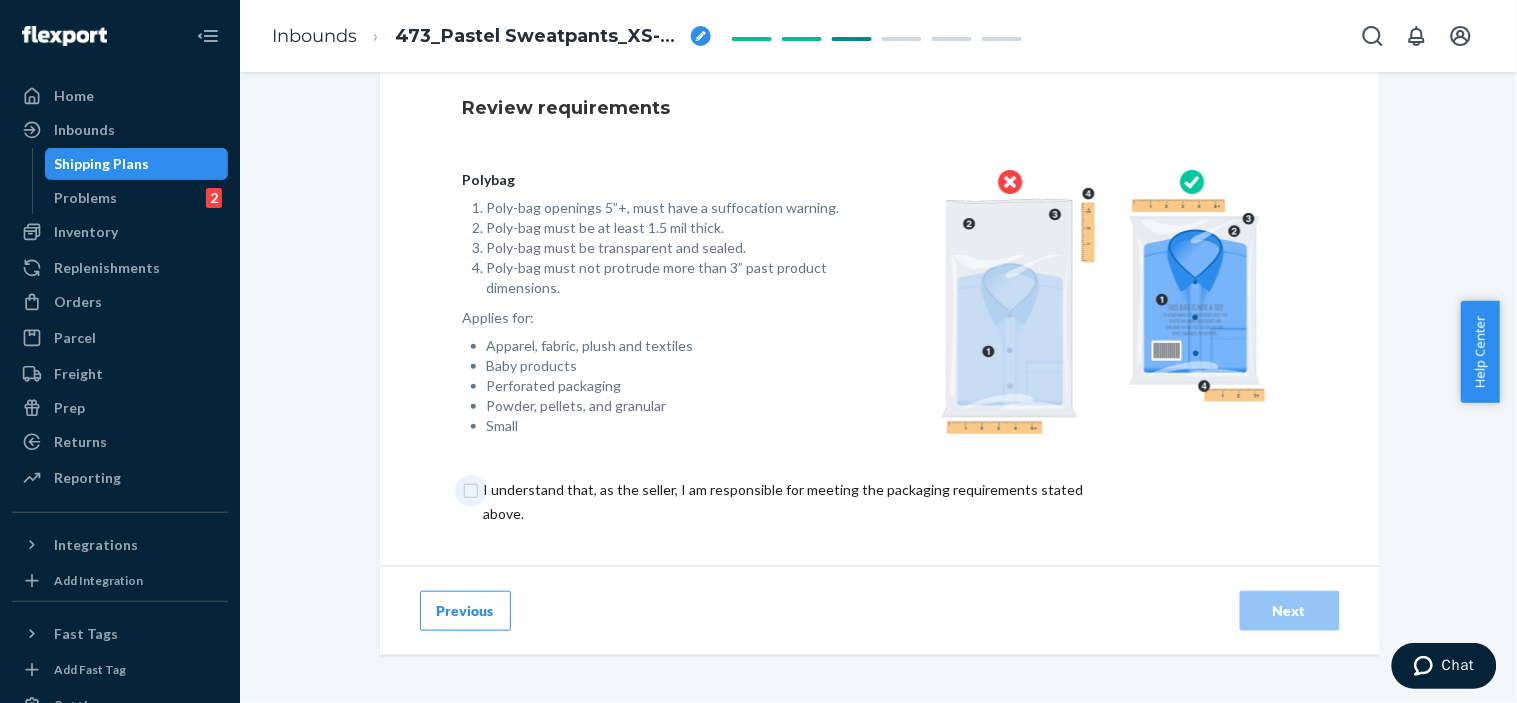 click at bounding box center (795, 502) 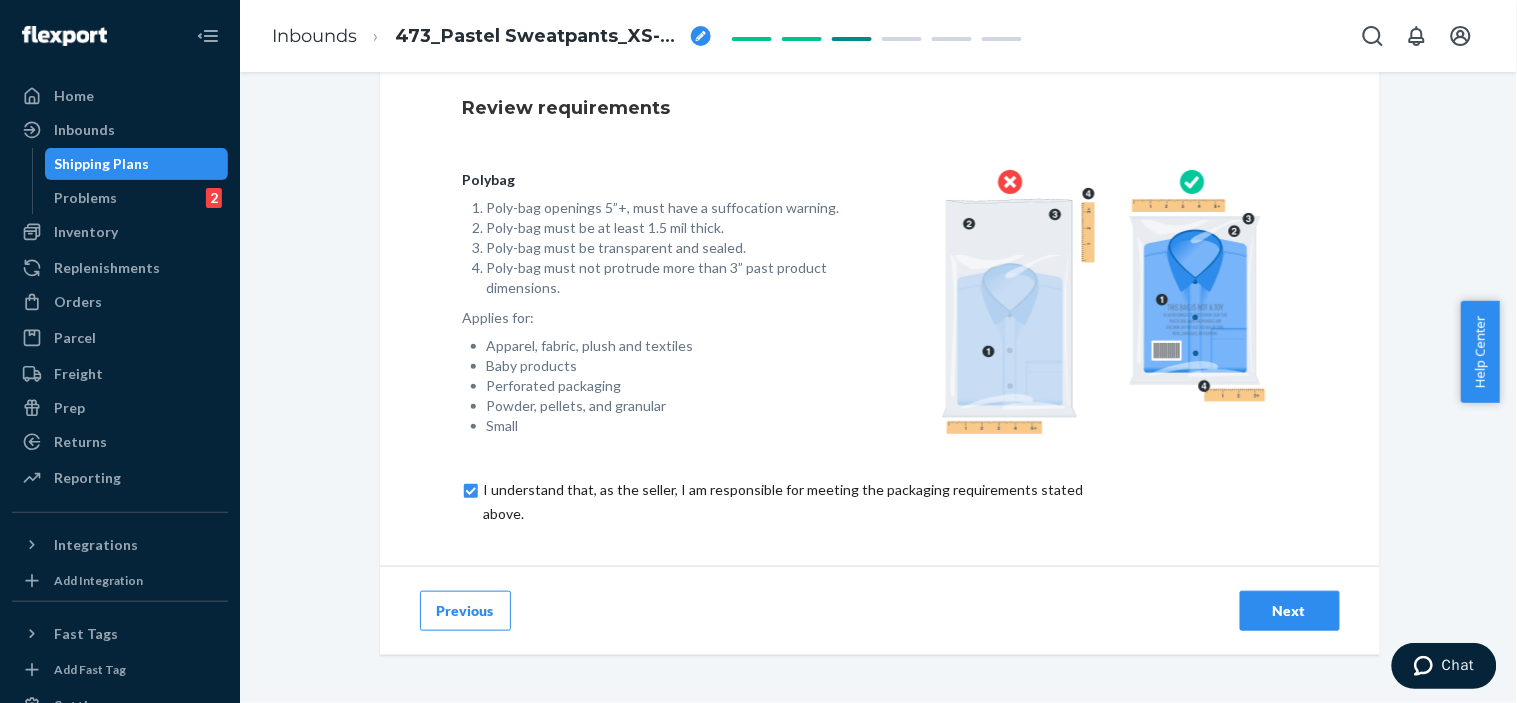 drag, startPoint x: 1223, startPoint y: 600, endPoint x: 1250, endPoint y: 605, distance: 27.45906 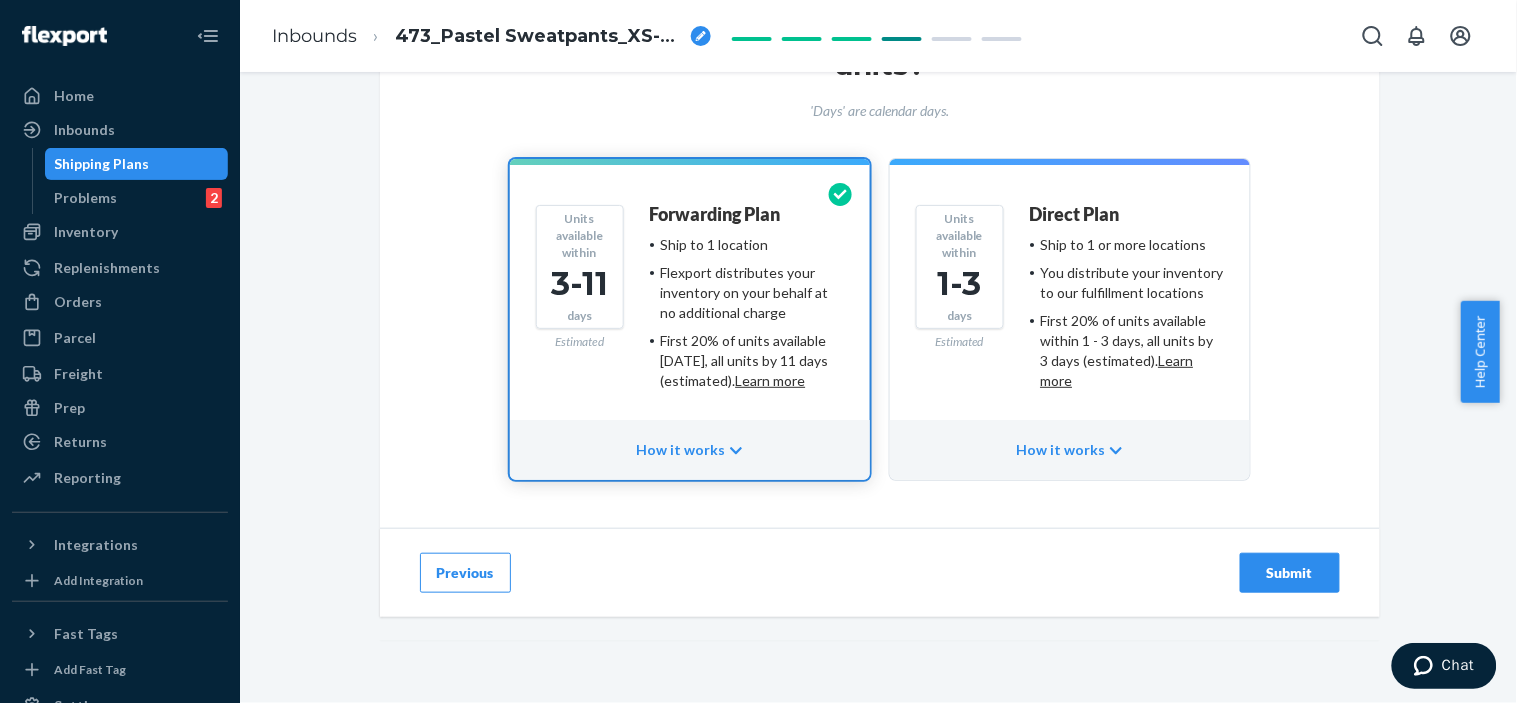 scroll, scrollTop: 0, scrollLeft: 0, axis: both 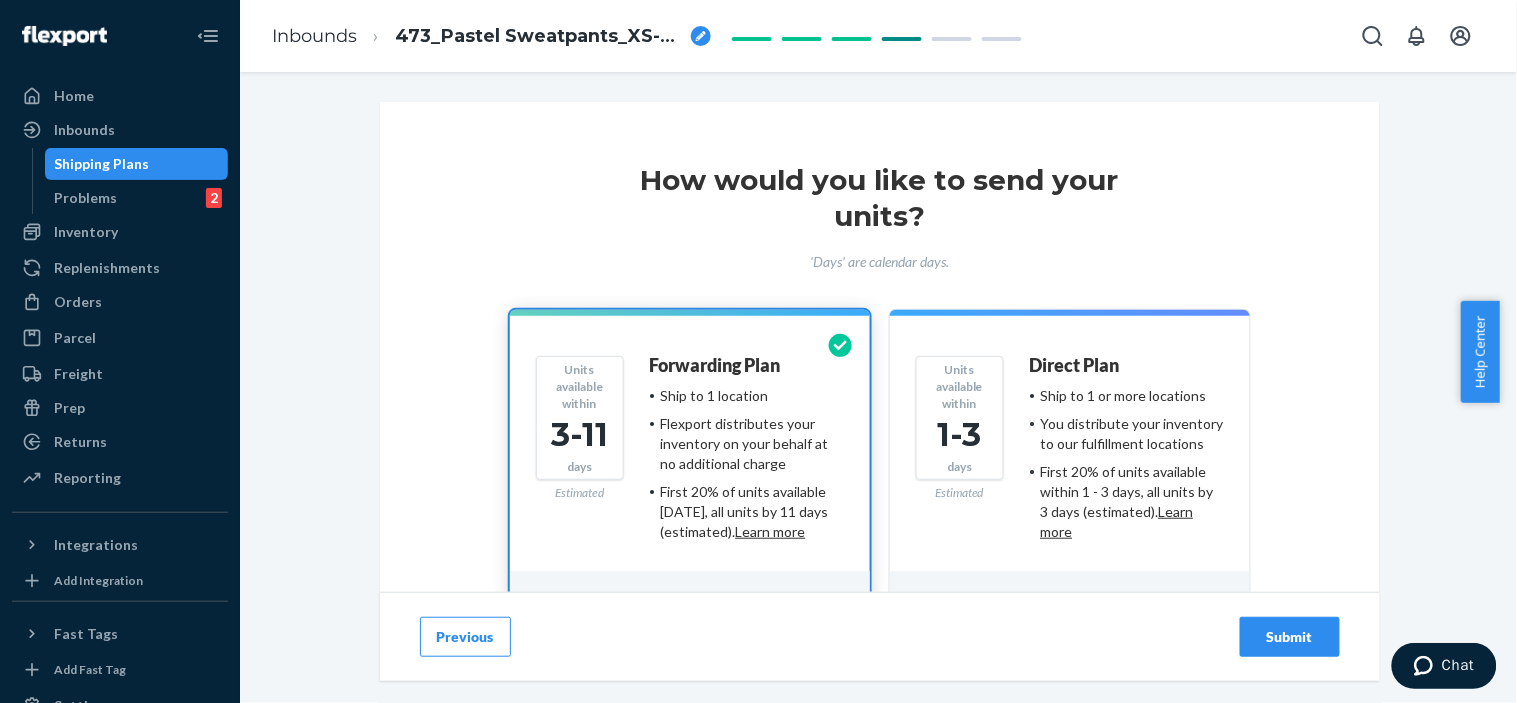 click on "Submit" at bounding box center [1290, 637] 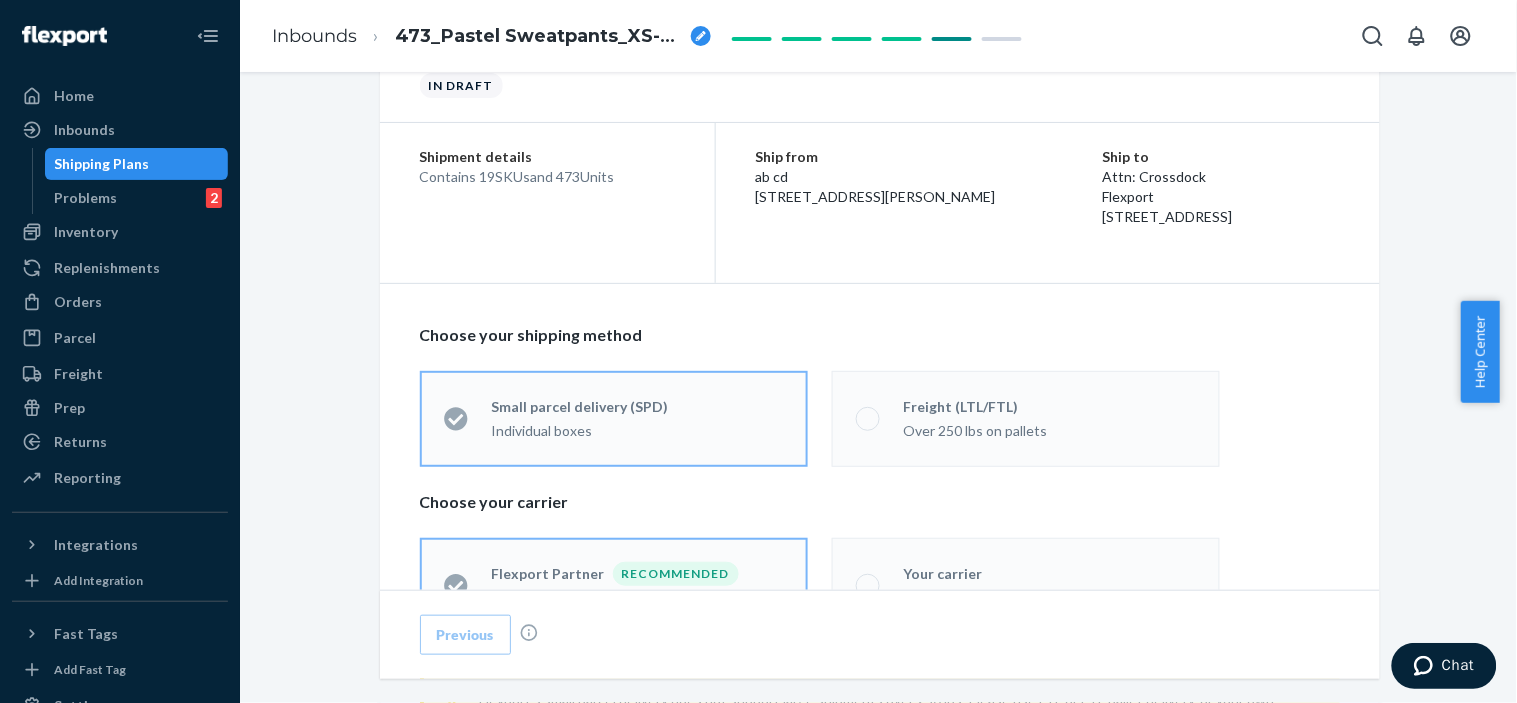 scroll, scrollTop: 222, scrollLeft: 0, axis: vertical 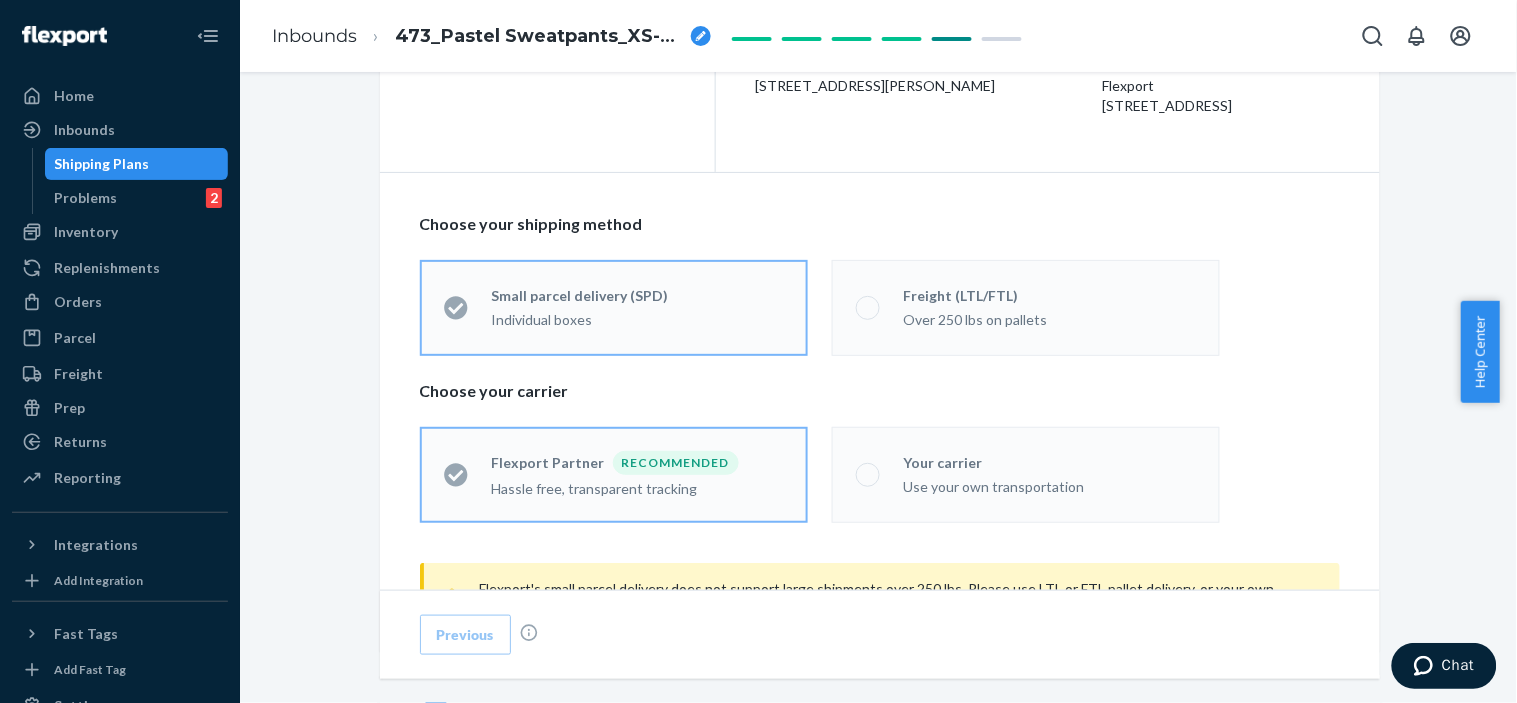 click on "Flexport Partner Recommended Hassle free, transparent tracking Your carrier Use your own transportation" at bounding box center (880, 475) 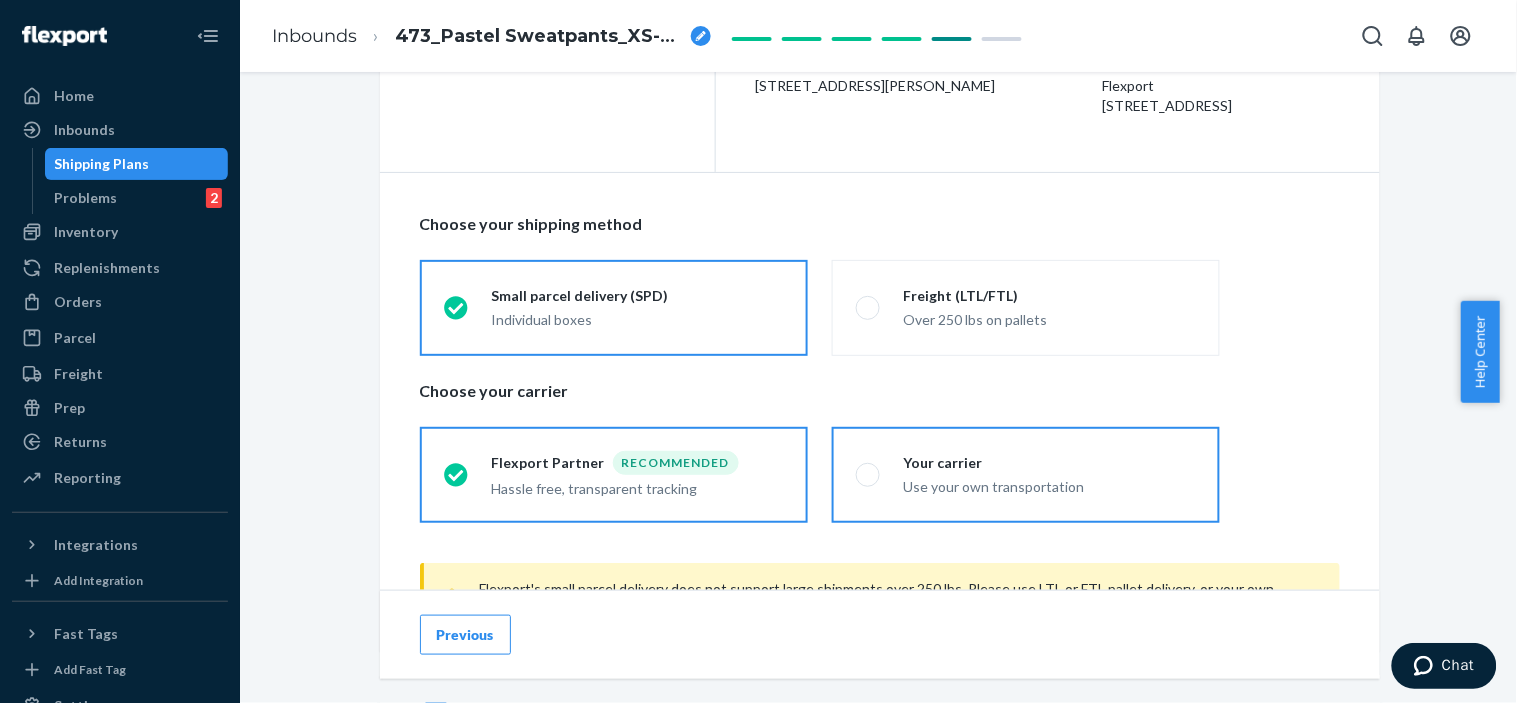 click on "Your carrier Use your own transportation" at bounding box center [1038, 475] 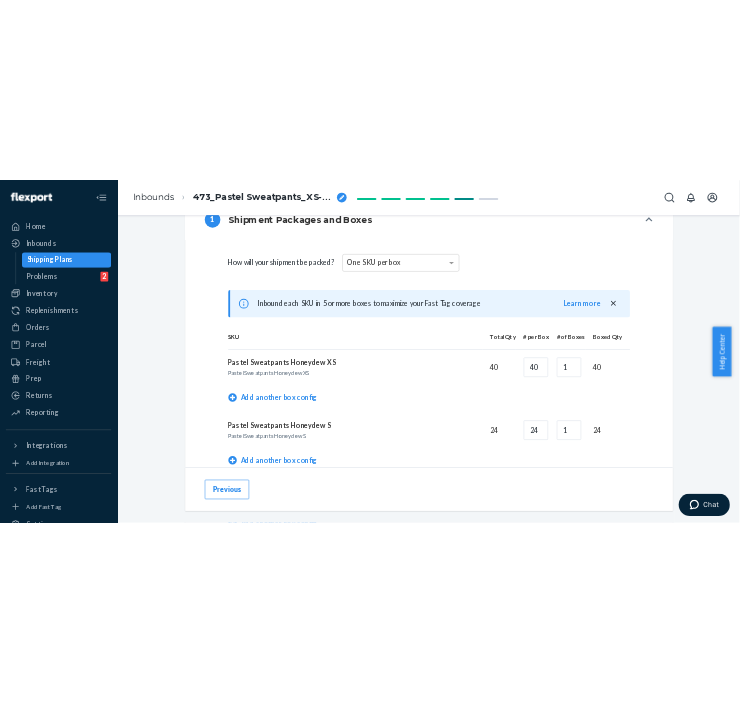 scroll, scrollTop: 777, scrollLeft: 0, axis: vertical 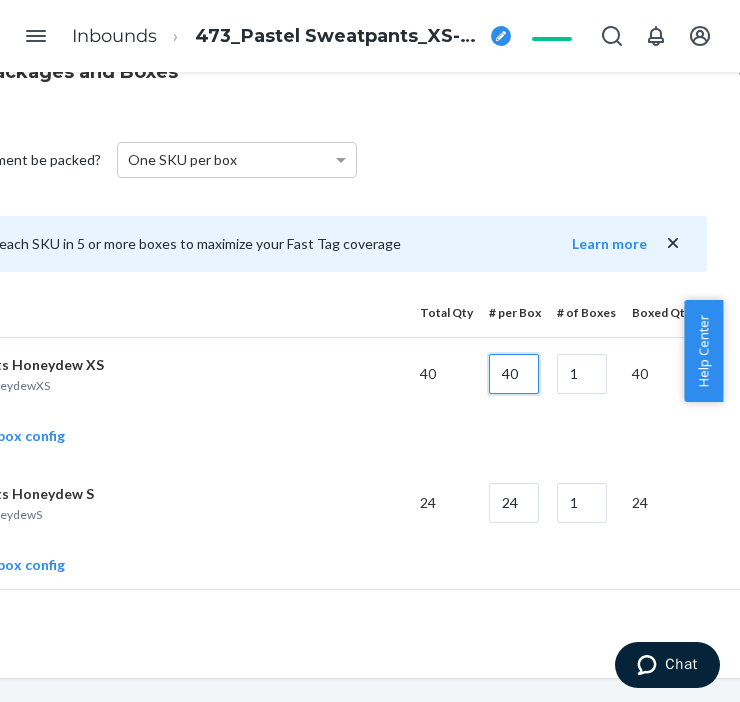 click on "40" at bounding box center [514, 374] 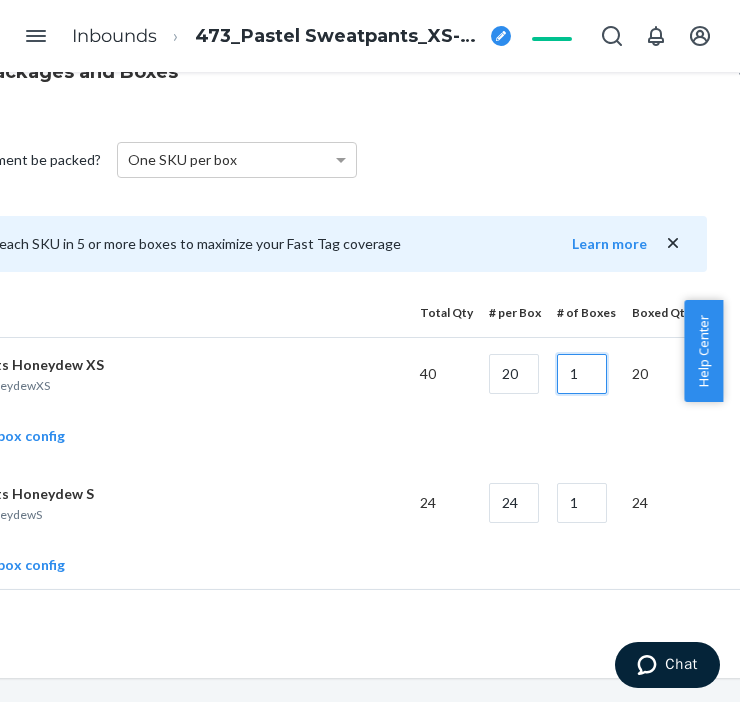 click on "1" at bounding box center (582, 374) 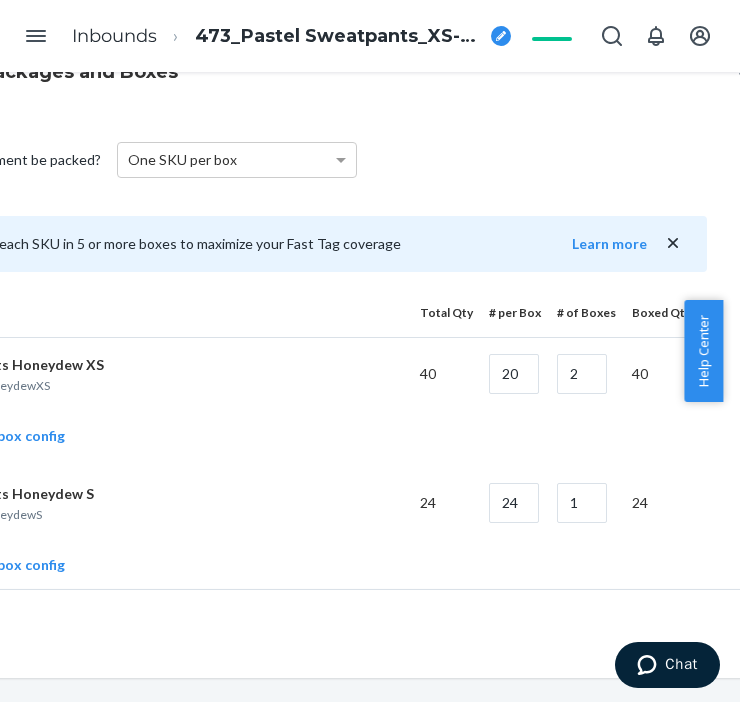 click on "PastelSweatpantsHoneydewXS" at bounding box center [143, 385] 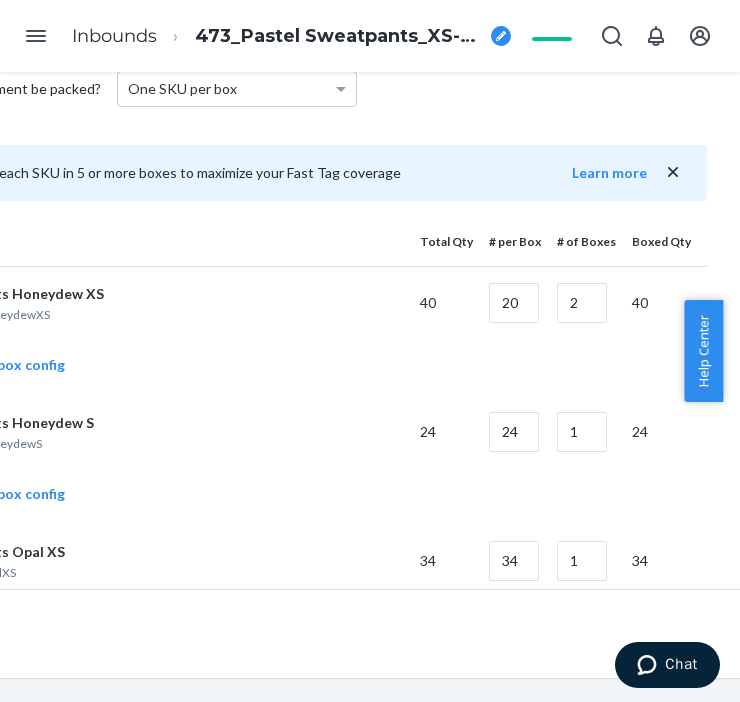 scroll, scrollTop: 888, scrollLeft: 235, axis: both 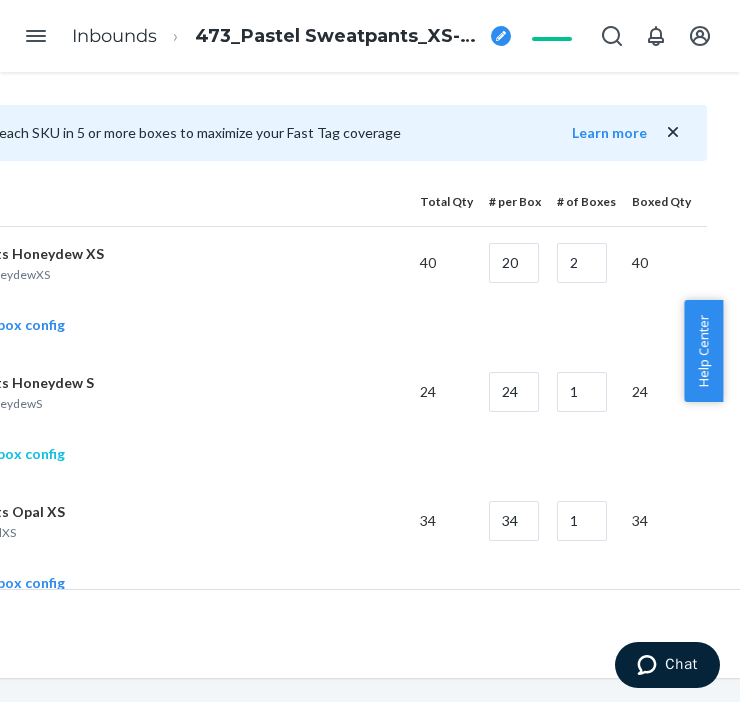 click on "Add another box config" at bounding box center [-26, 454] 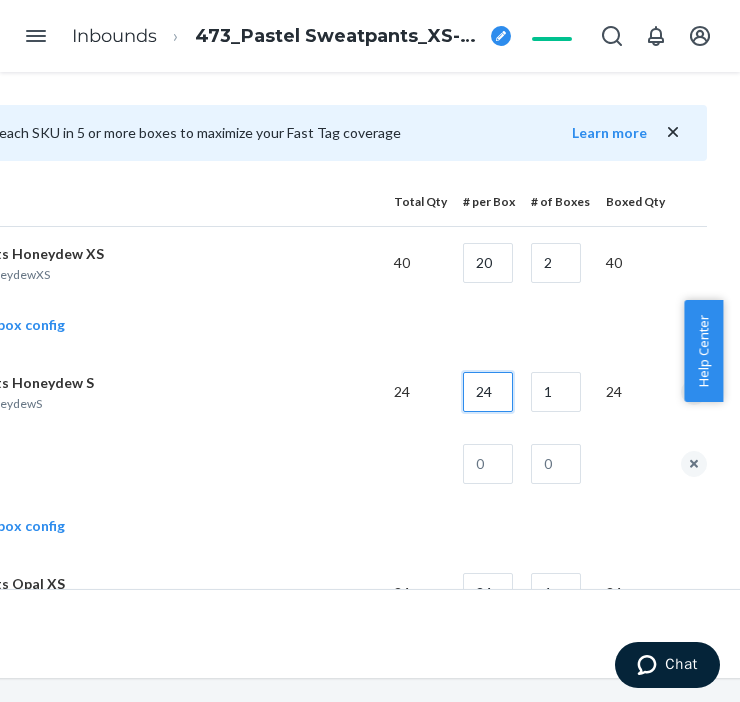 click on "24" at bounding box center (488, 392) 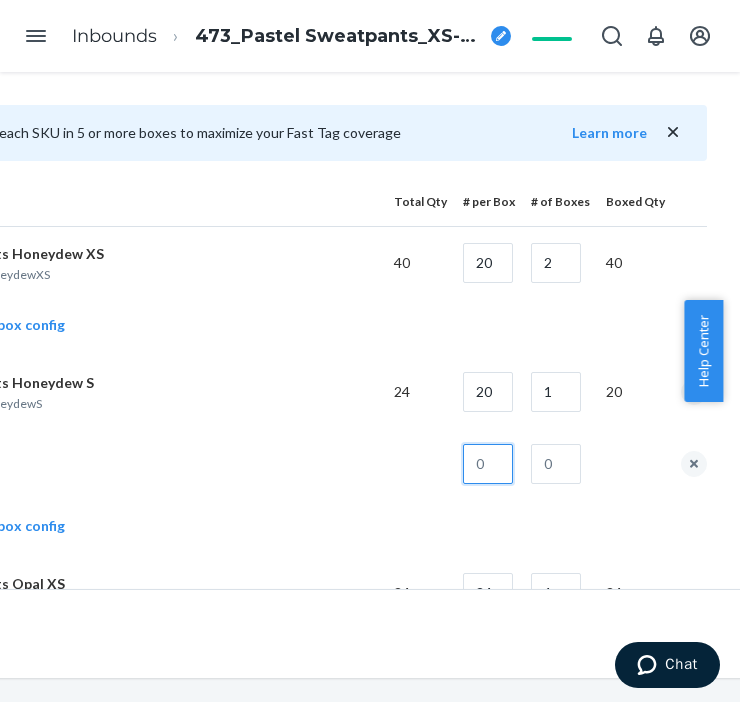 click at bounding box center (488, 464) 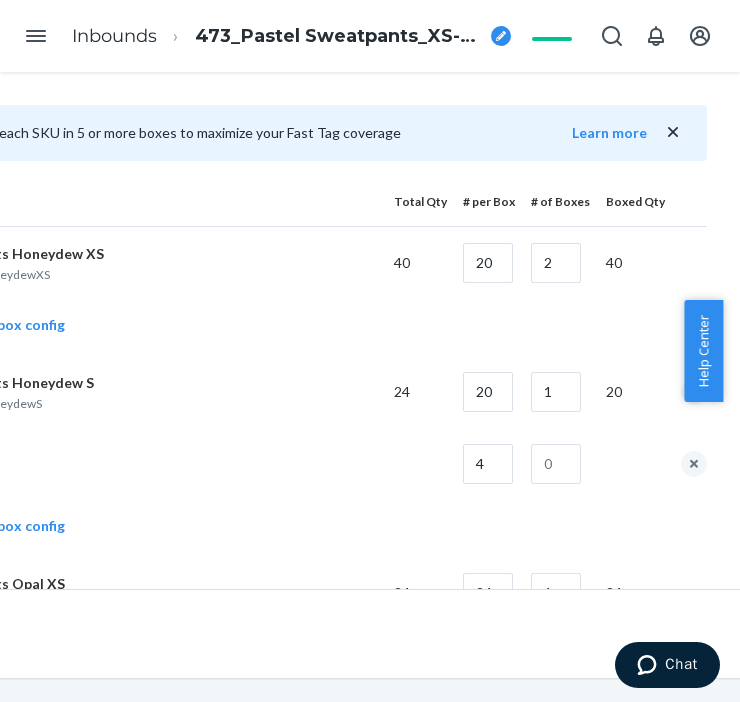click at bounding box center (552, 464) 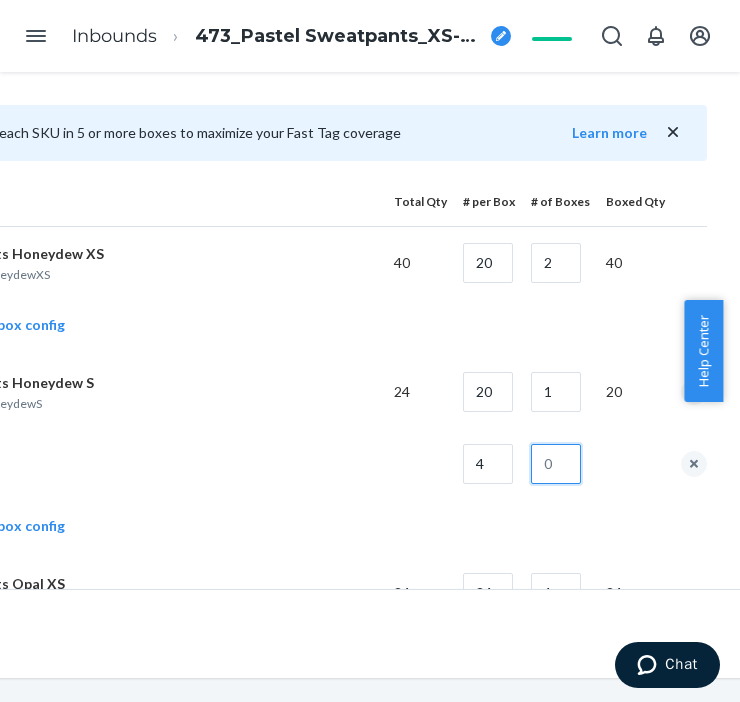click at bounding box center [556, 464] 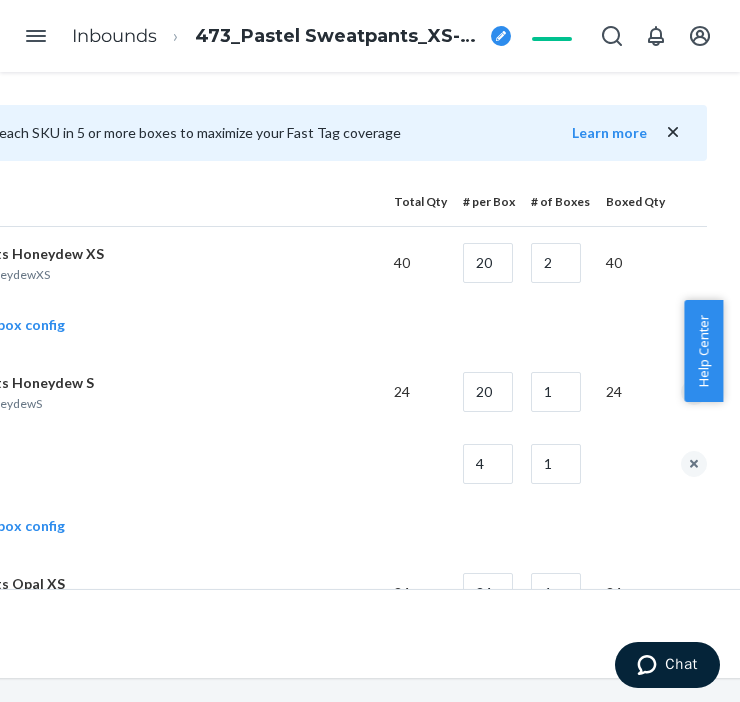 click at bounding box center (130, 464) 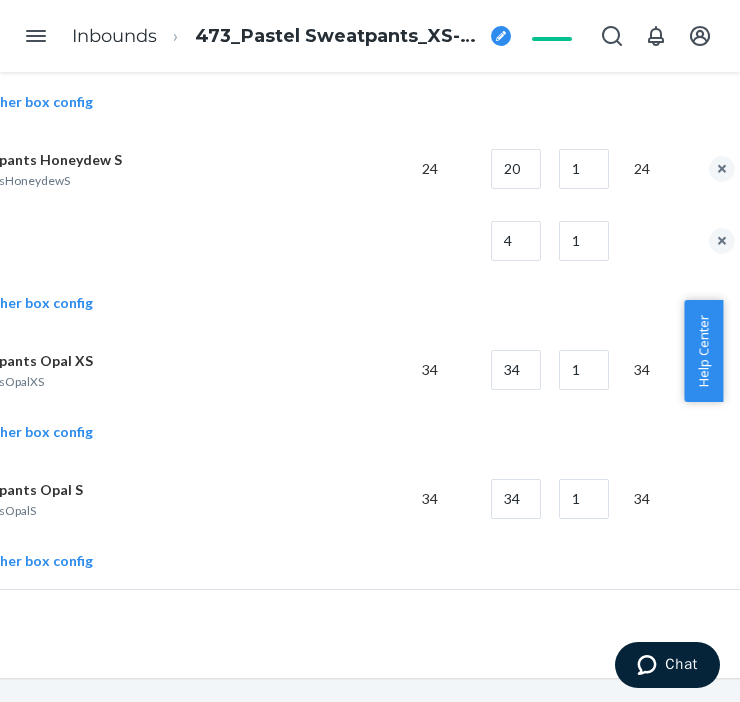 scroll, scrollTop: 1222, scrollLeft: 207, axis: both 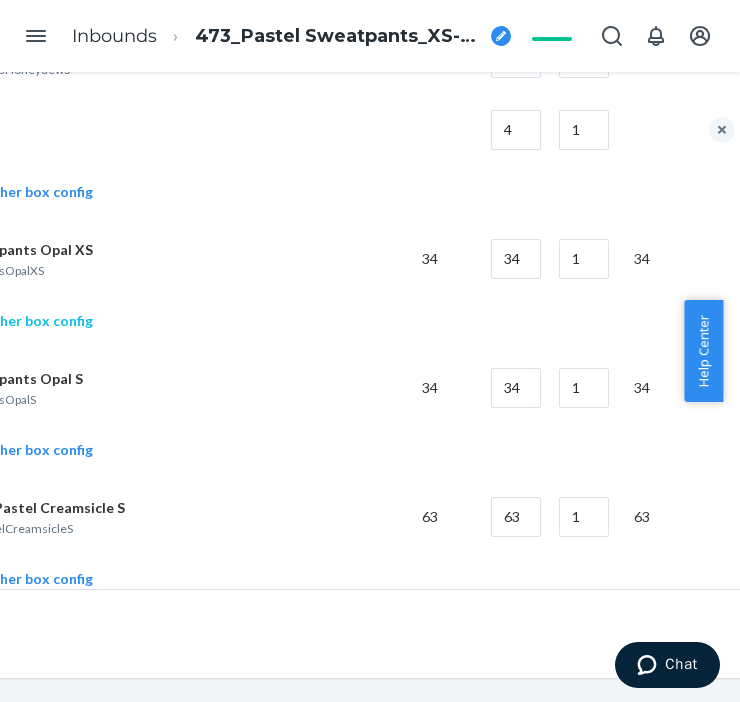 click on "Add another box config" at bounding box center [2, 321] 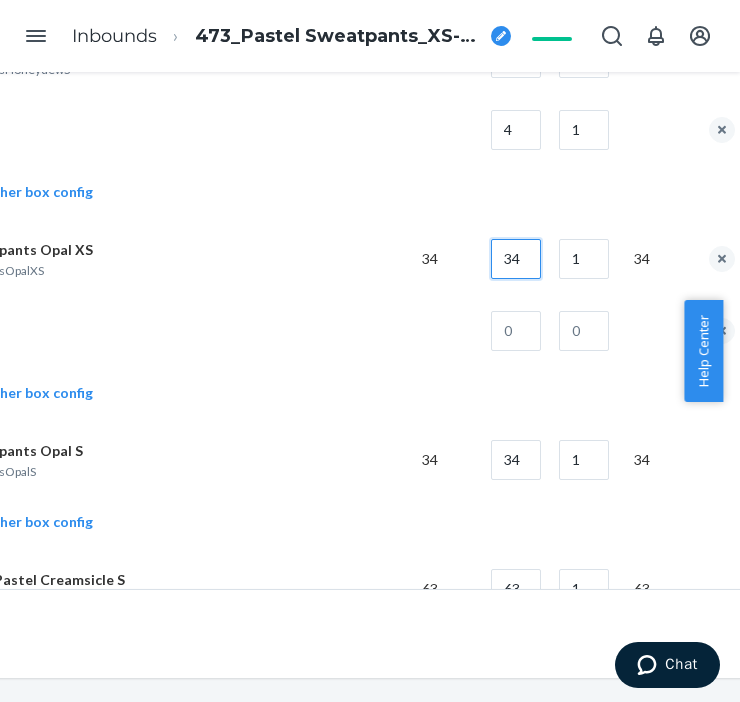 click on "34" at bounding box center [516, 259] 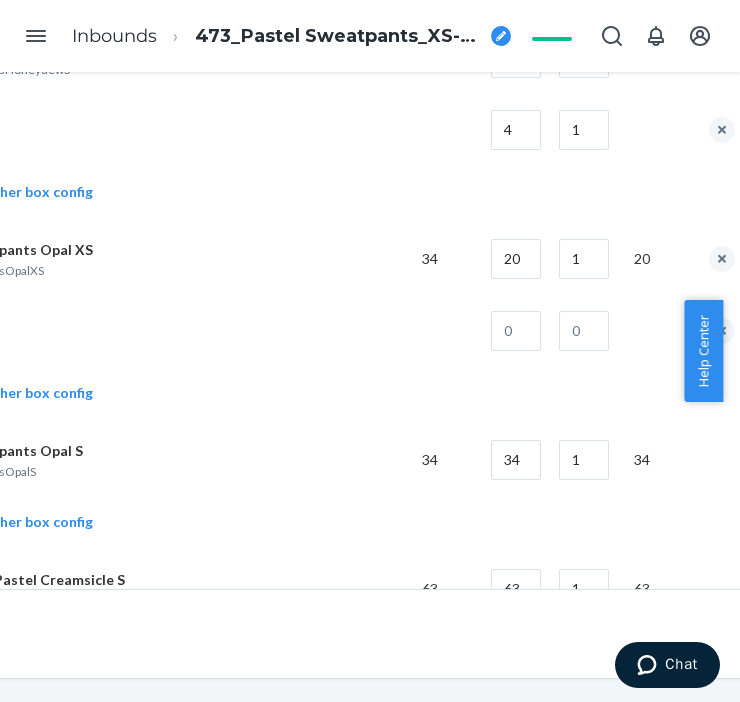 drag, startPoint x: 522, startPoint y: 360, endPoint x: 520, endPoint y: 337, distance: 23.086792 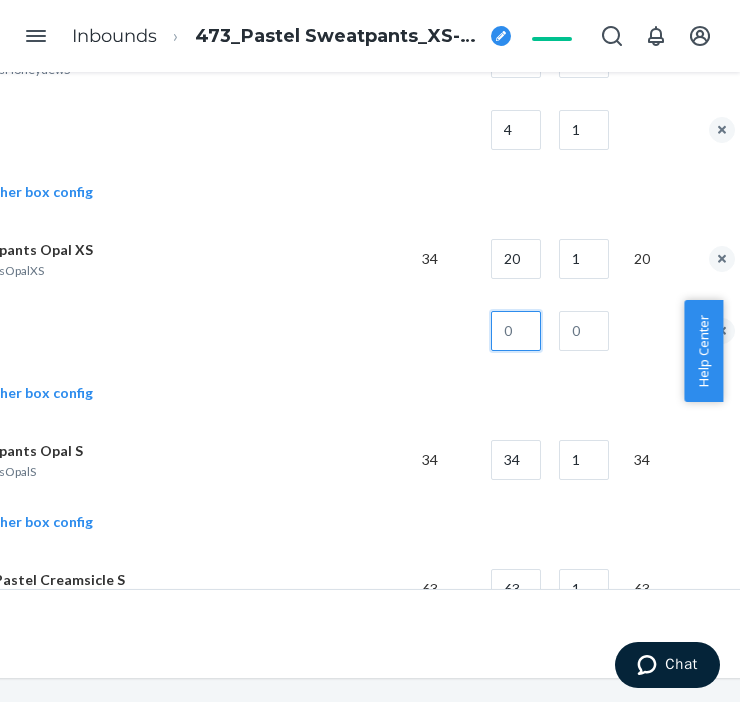 click at bounding box center [516, 331] 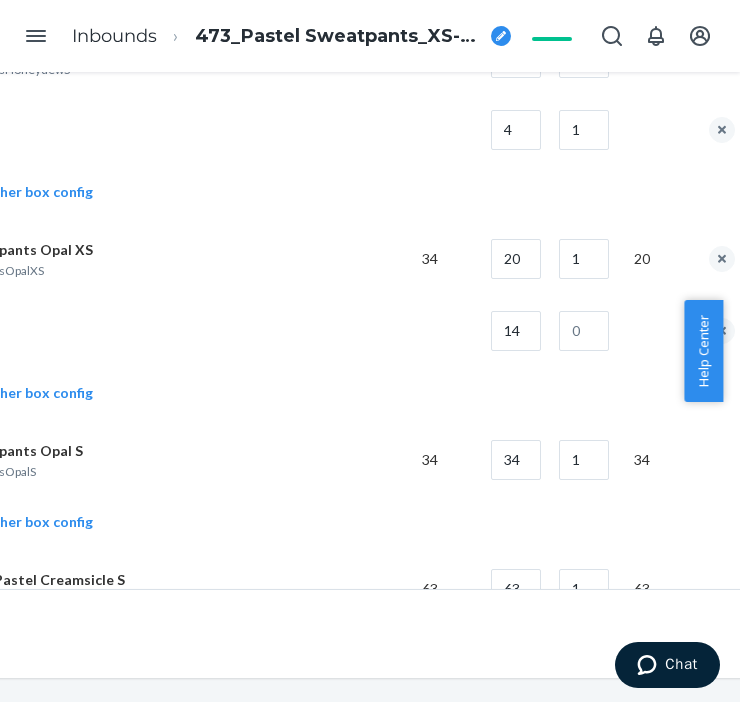 click at bounding box center [580, 331] 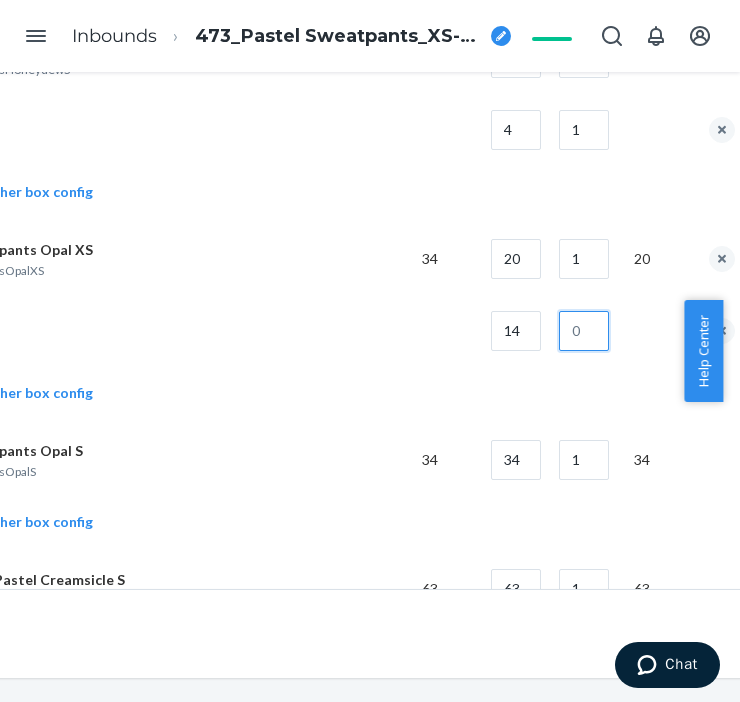 drag, startPoint x: 580, startPoint y: 331, endPoint x: 538, endPoint y: 335, distance: 42.190044 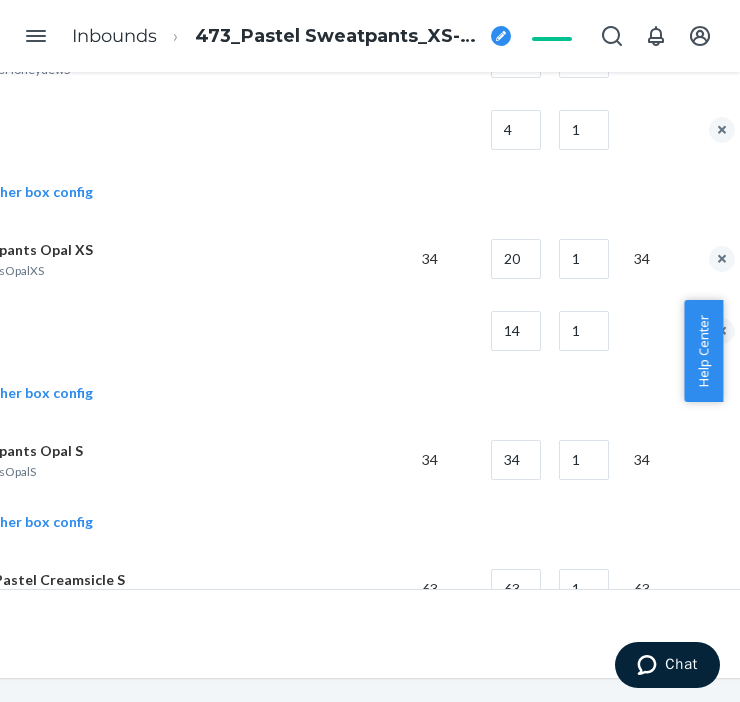 click at bounding box center (158, 331) 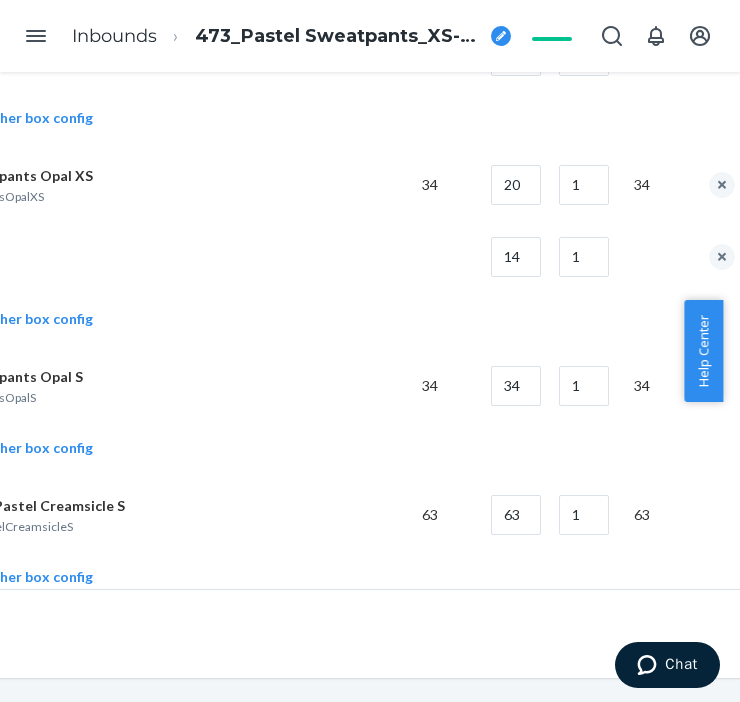 scroll, scrollTop: 1333, scrollLeft: 207, axis: both 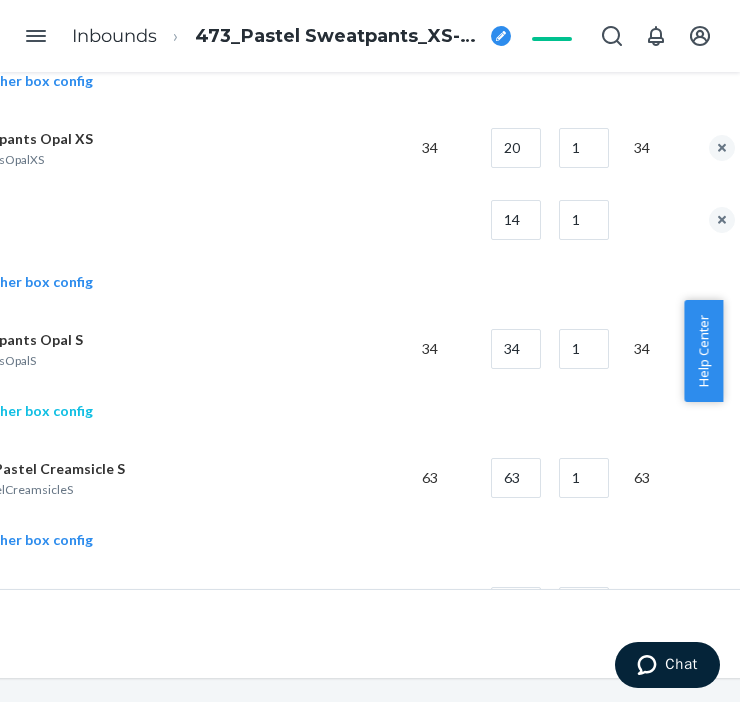 click on "Add another box config" at bounding box center [2, 411] 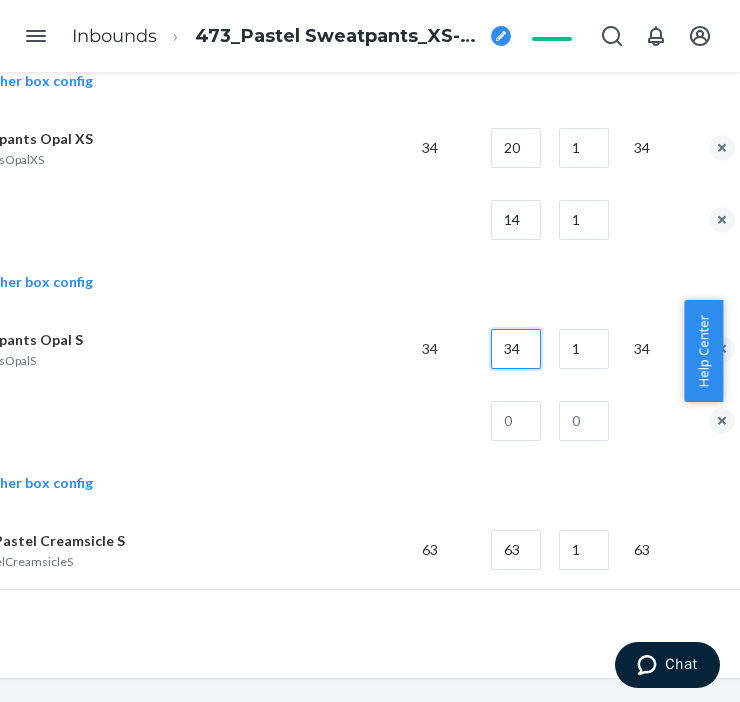click on "34" at bounding box center [516, 349] 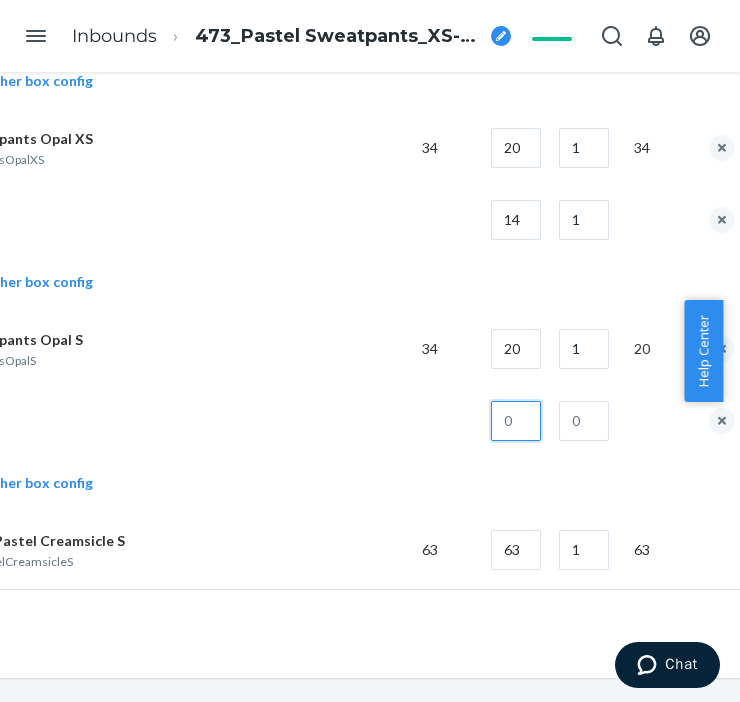 click at bounding box center [516, 421] 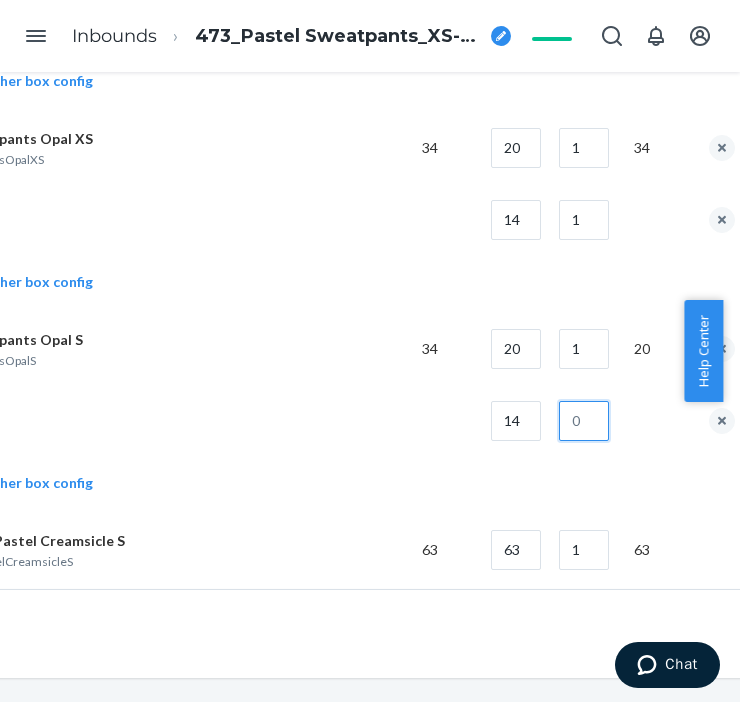 click at bounding box center [584, 421] 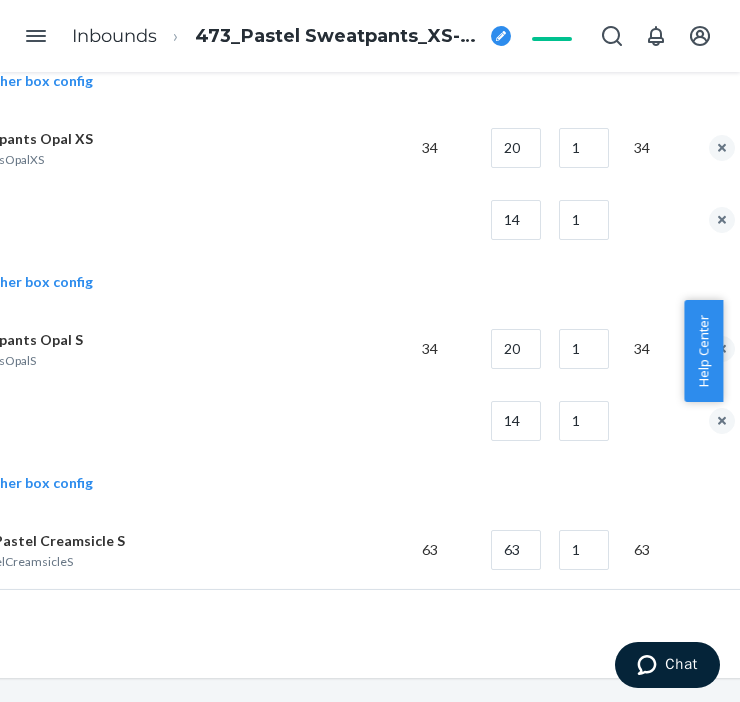 click at bounding box center [158, 421] 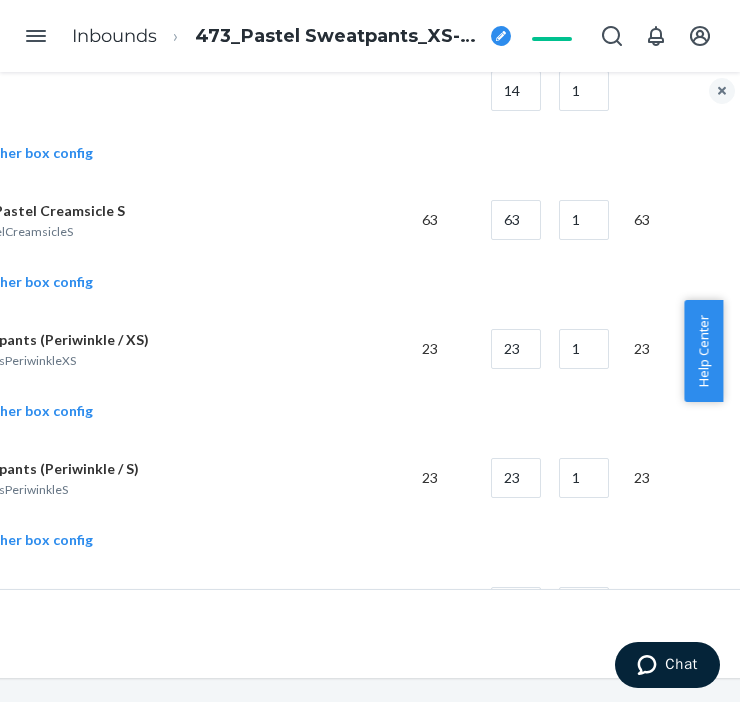 scroll, scrollTop: 1666, scrollLeft: 207, axis: both 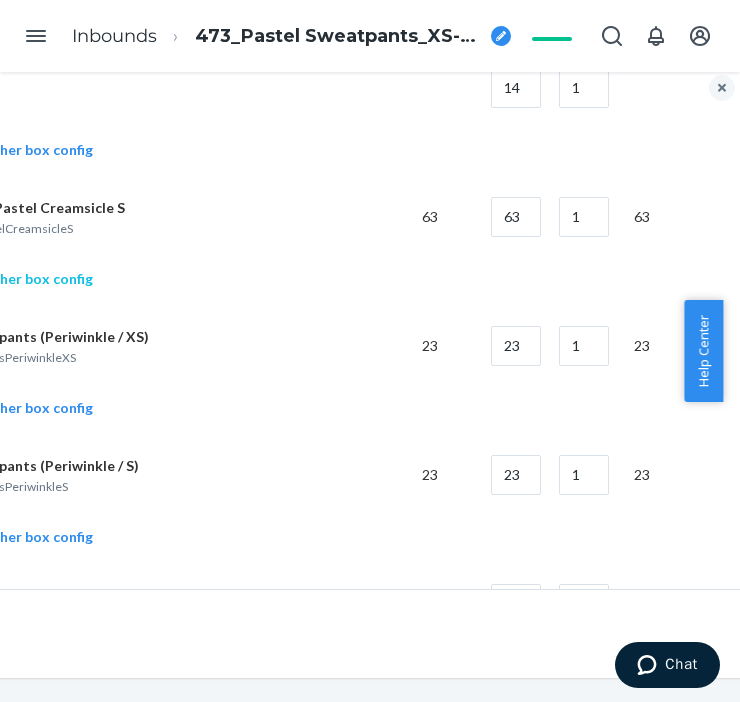 click on "Add another box config" at bounding box center (2, 279) 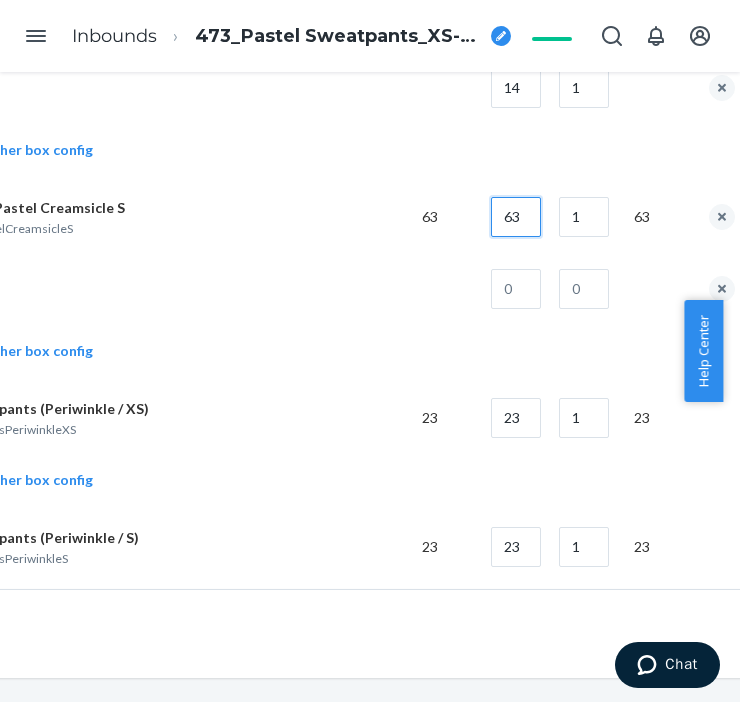 click on "63" at bounding box center [516, 217] 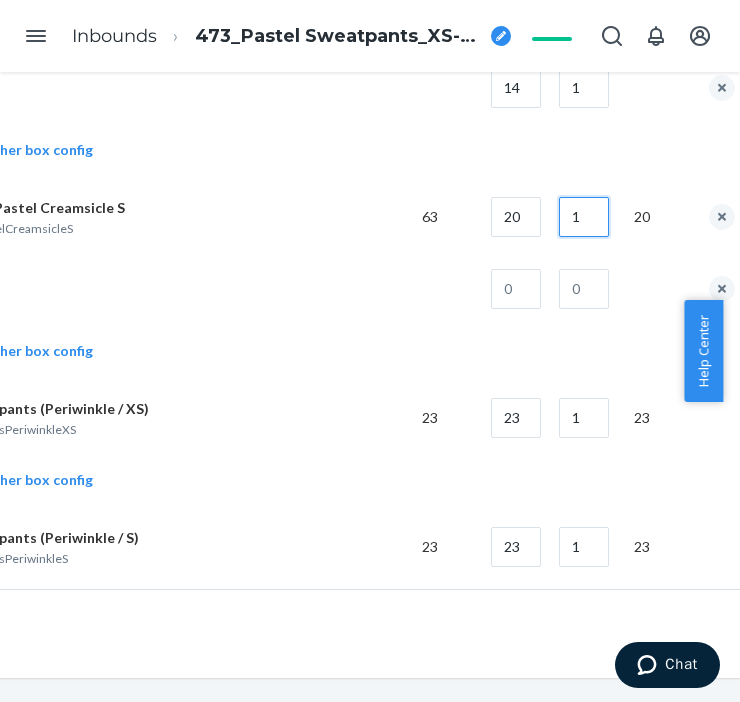 click on "1" at bounding box center [584, 217] 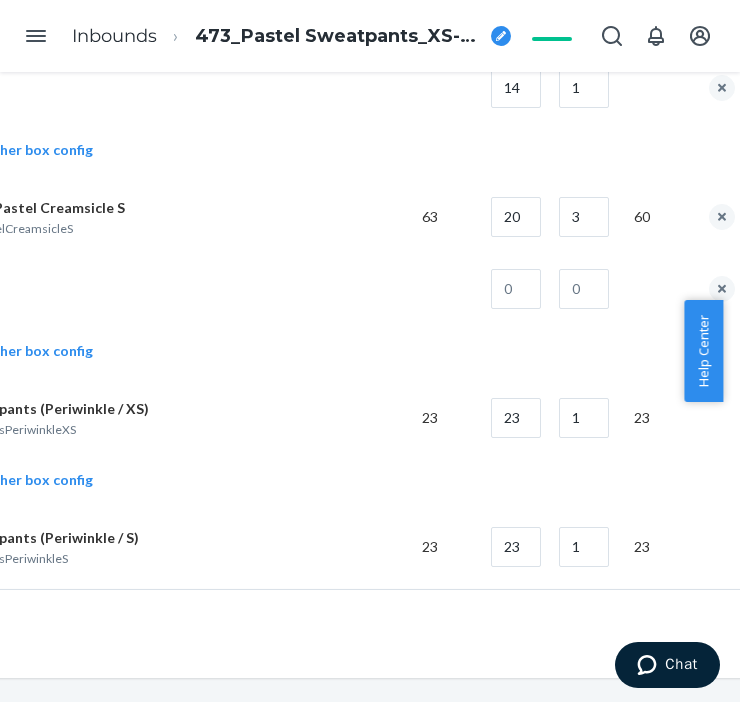click at bounding box center (580, 289) 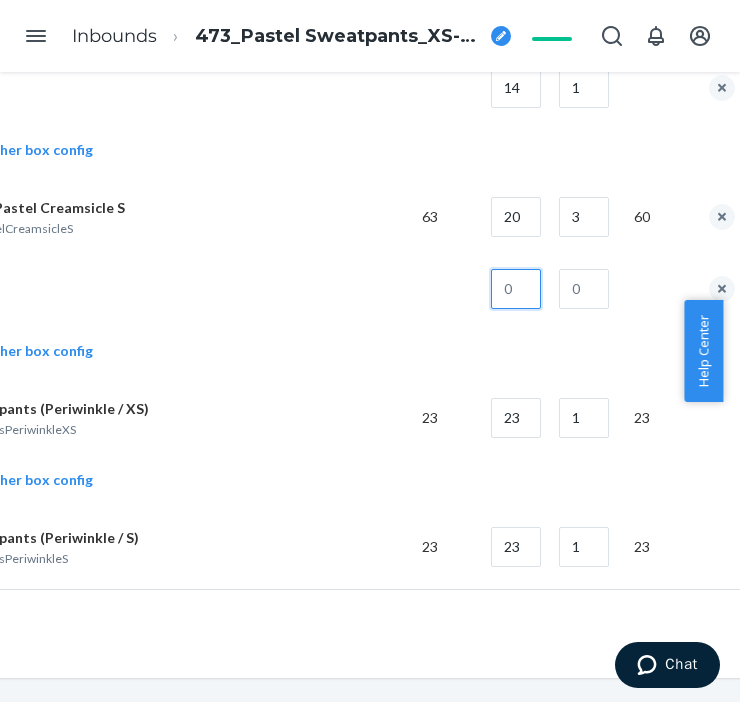 click at bounding box center (516, 289) 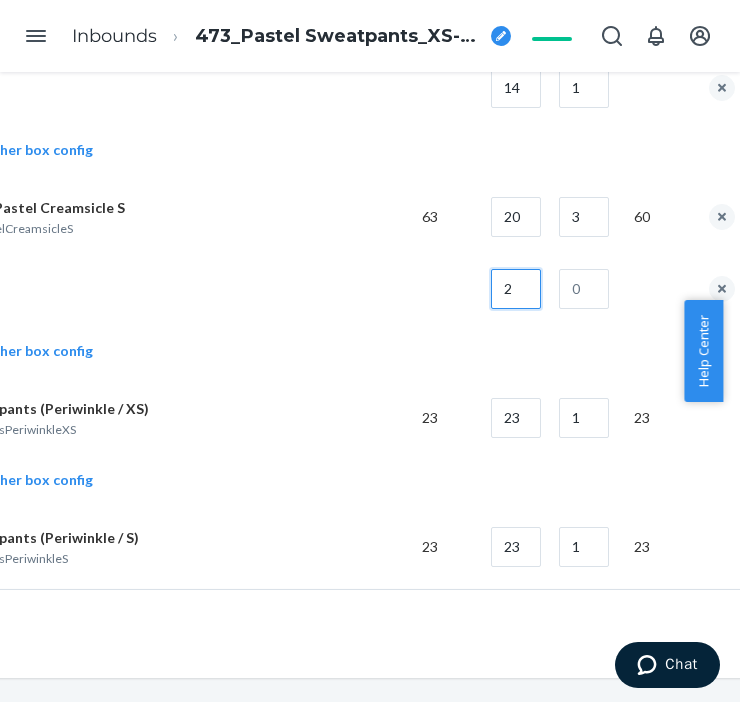 click on "2" at bounding box center [516, 289] 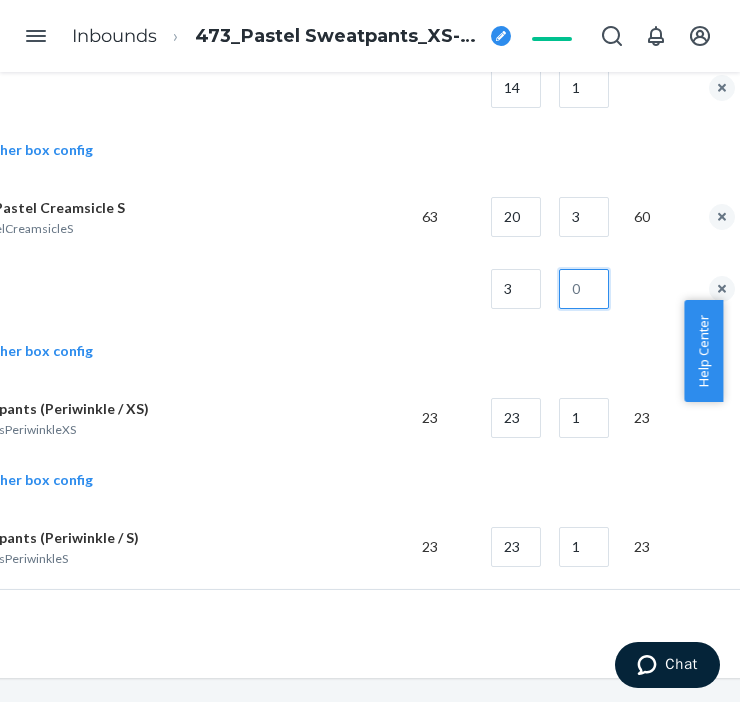 click at bounding box center (584, 289) 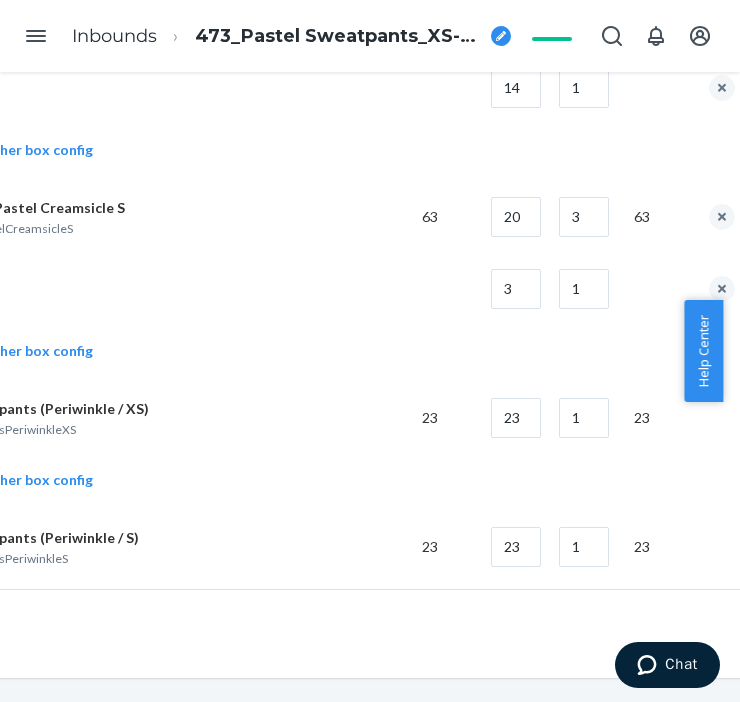 click on "3 1" at bounding box center (323, 289) 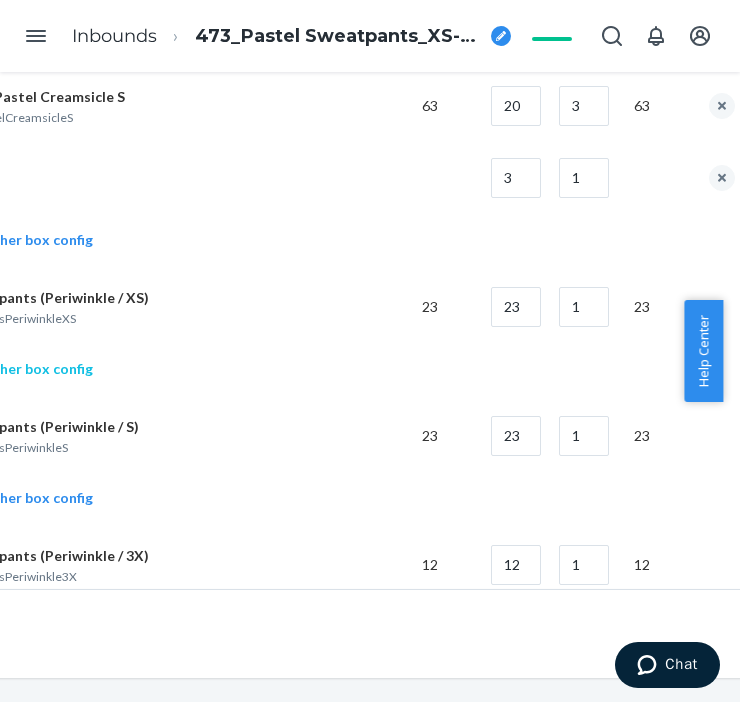 click on "Add another box config" at bounding box center (2, 369) 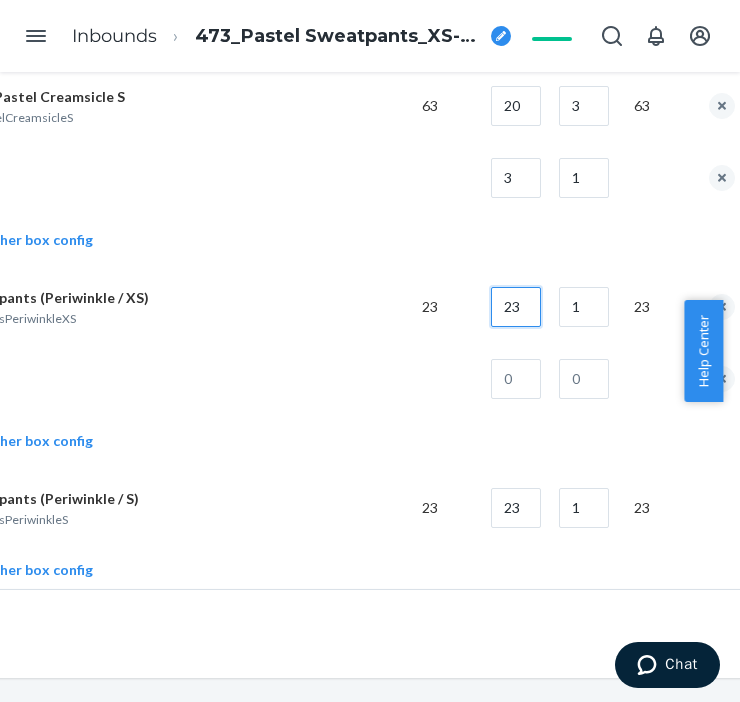 click on "23" at bounding box center [516, 307] 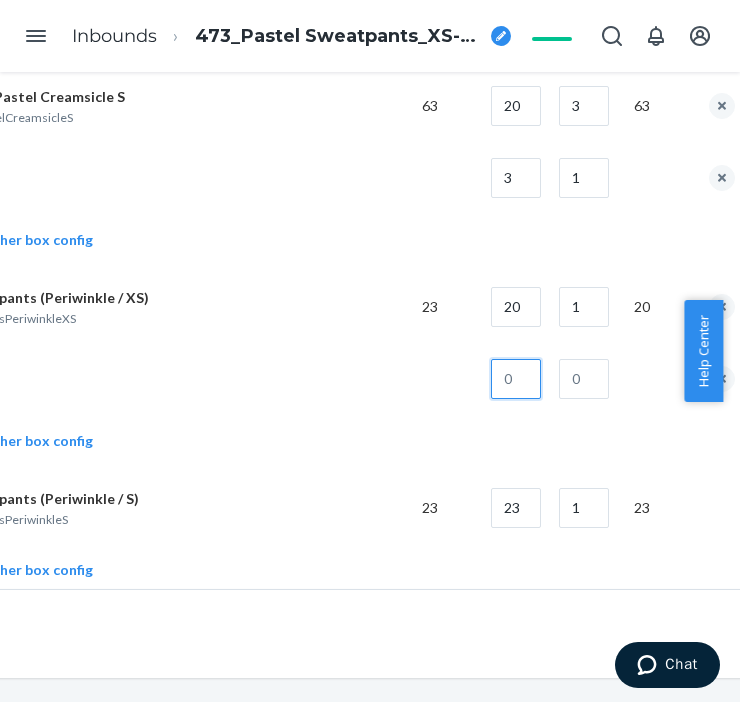 click at bounding box center (516, 379) 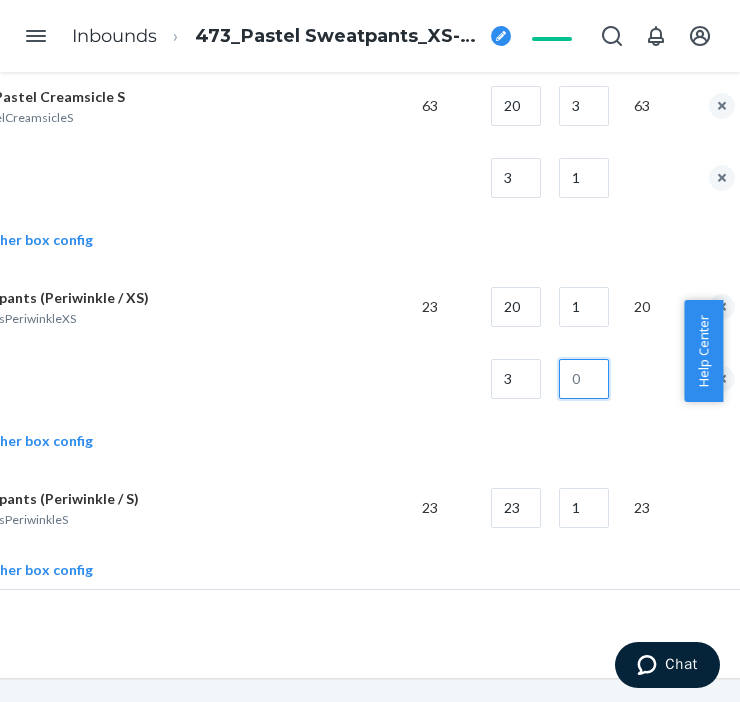 click at bounding box center (584, 379) 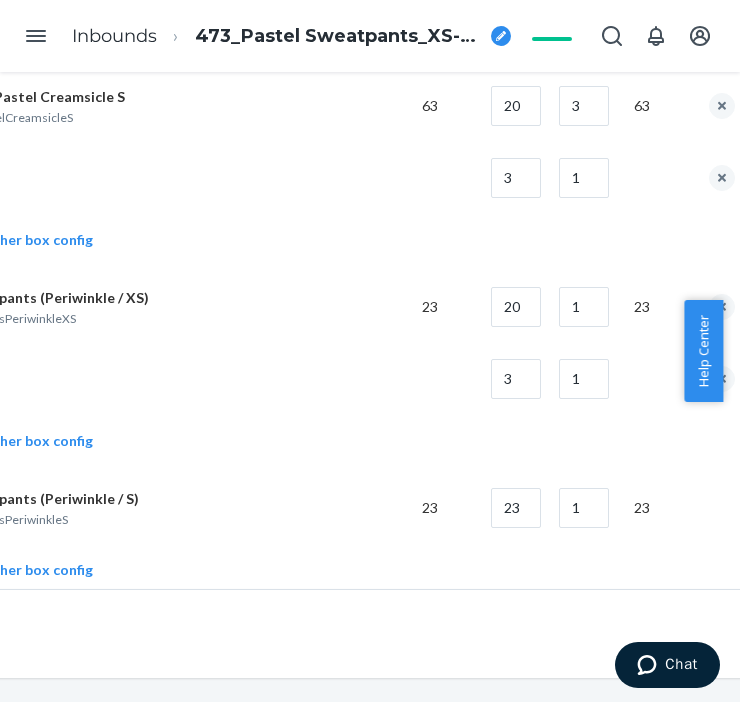 drag, startPoint x: 315, startPoint y: 384, endPoint x: 230, endPoint y: 401, distance: 86.683334 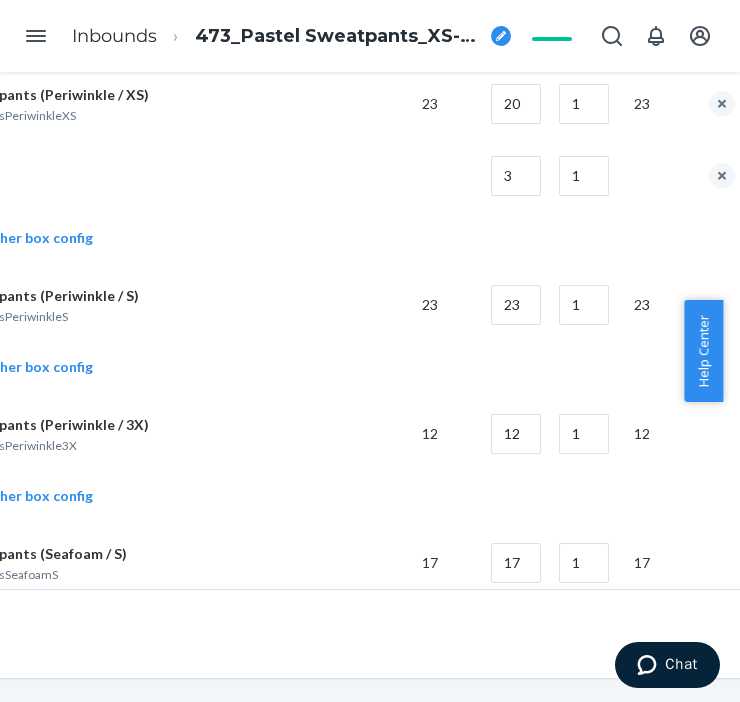 scroll, scrollTop: 2000, scrollLeft: 207, axis: both 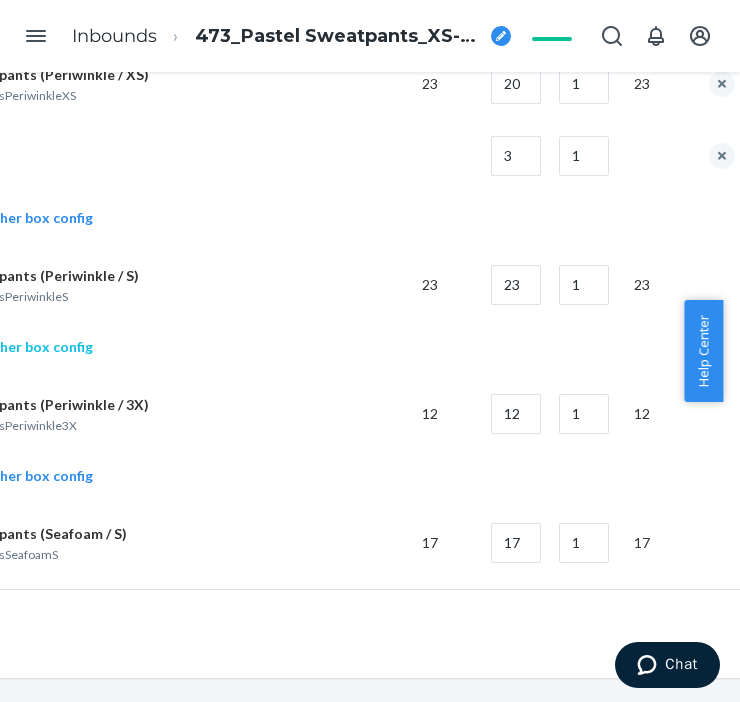 click on "Add another box config" at bounding box center (2, 347) 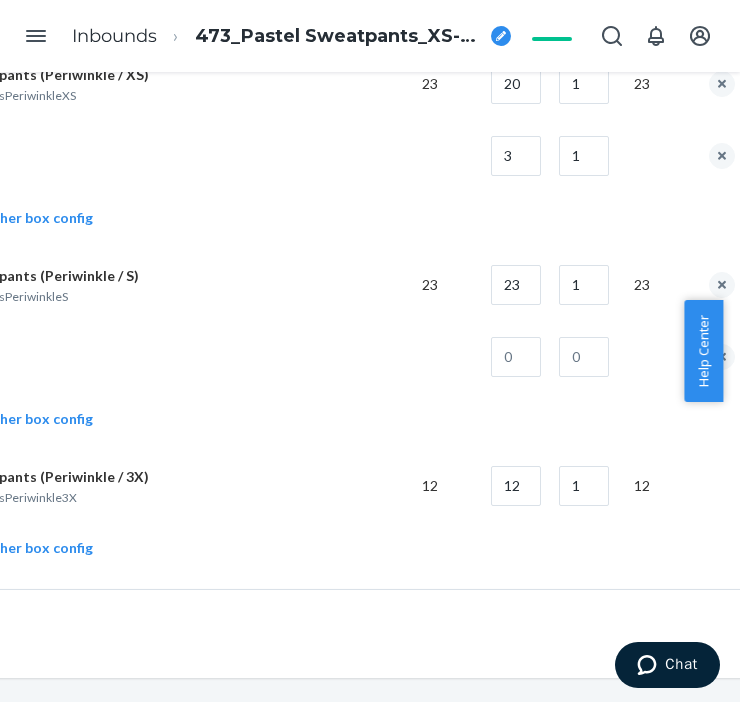 click on "1" at bounding box center [580, 285] 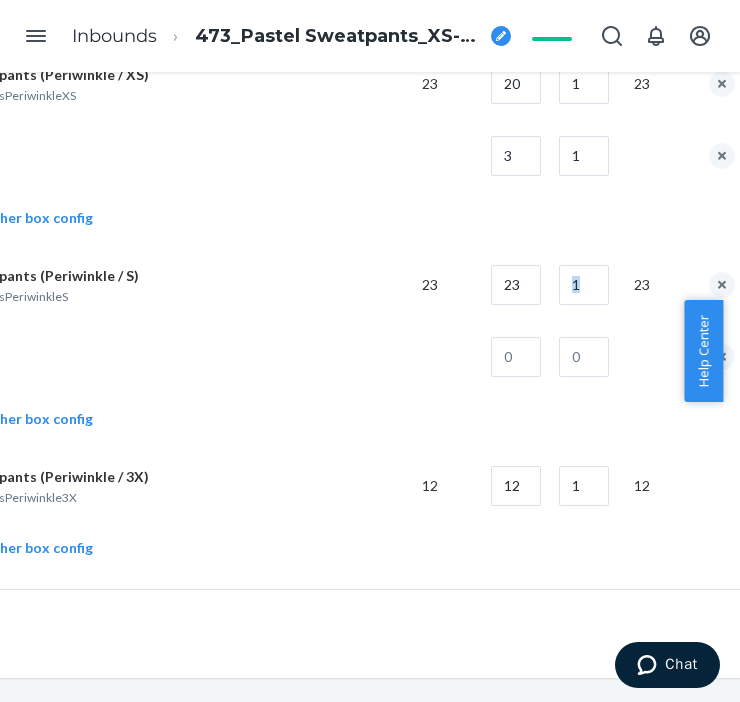 click on "1" at bounding box center [580, 285] 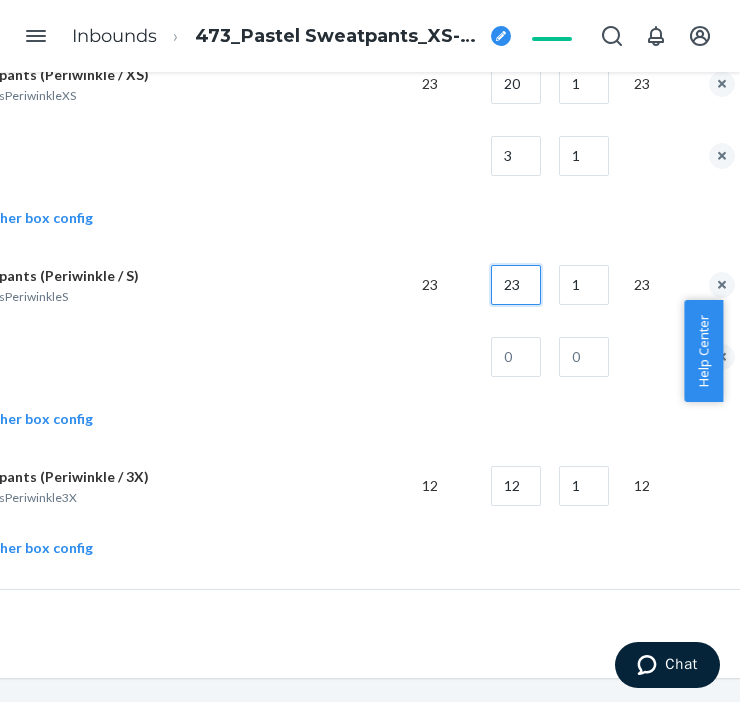click on "23" at bounding box center (516, 285) 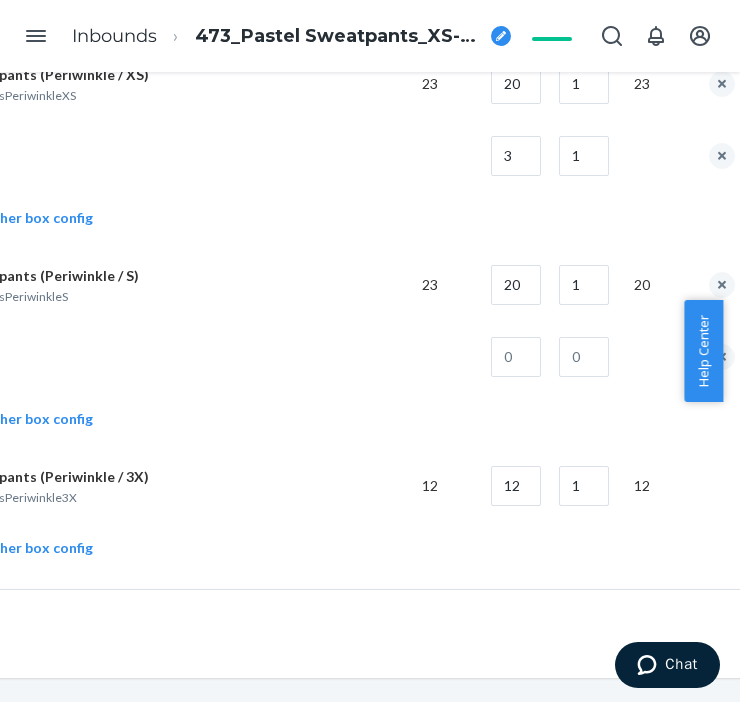 click at bounding box center [440, 357] 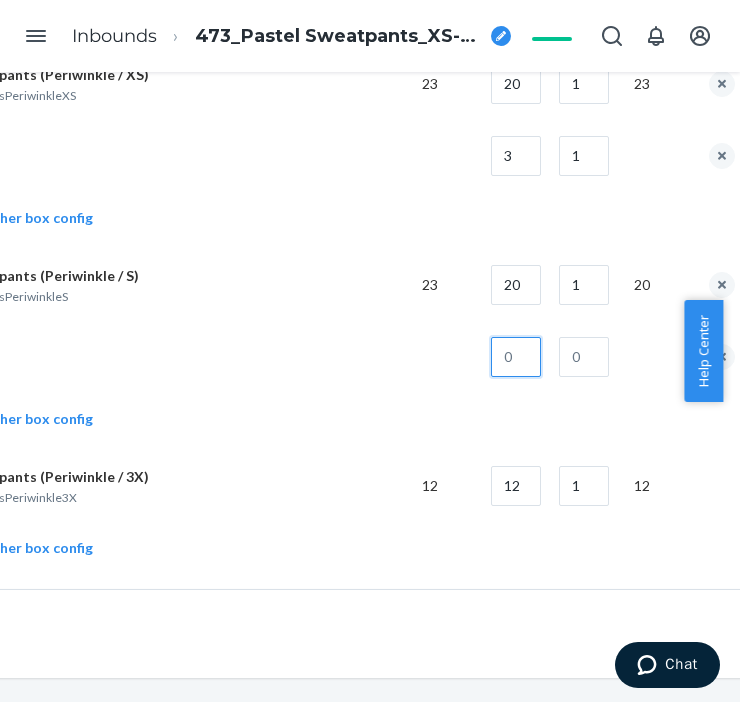 click at bounding box center (516, 357) 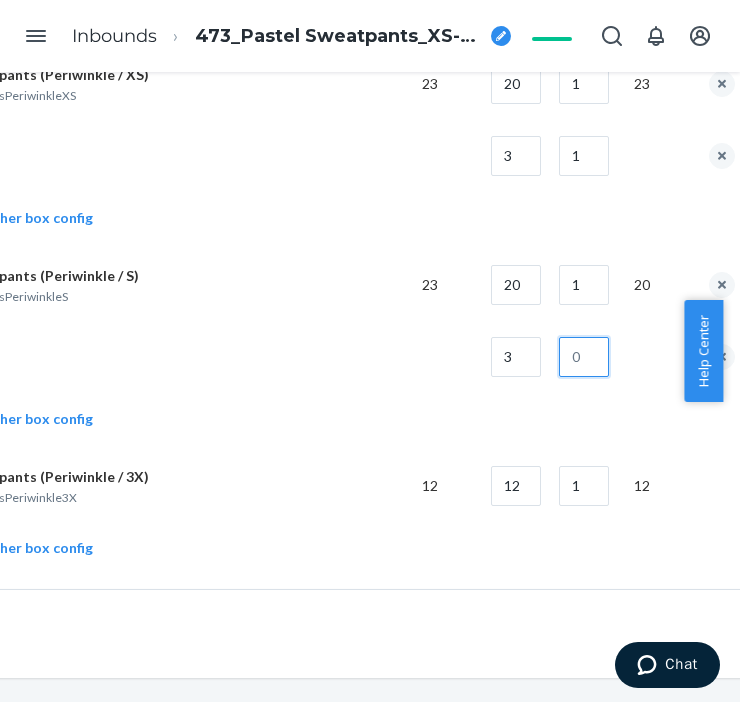 click at bounding box center (584, 357) 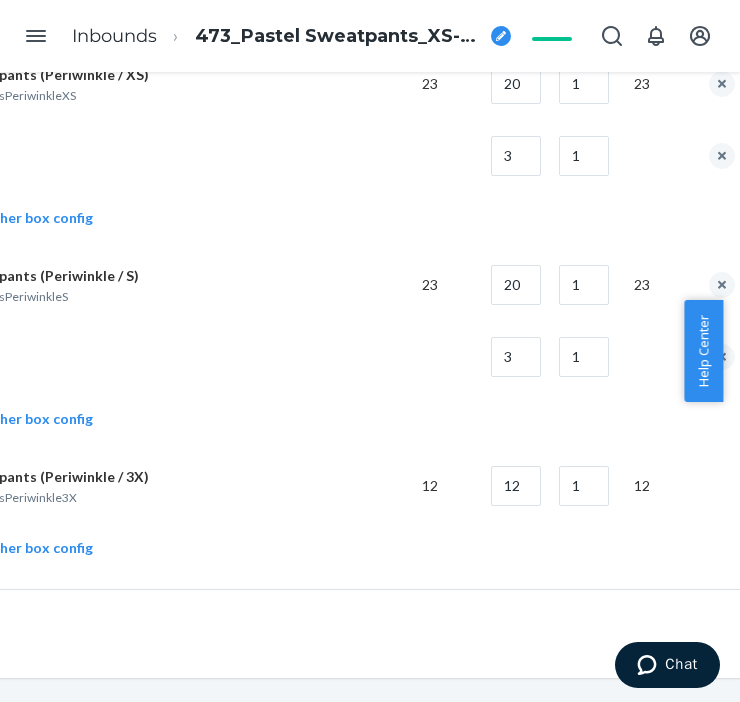 click at bounding box center [158, 357] 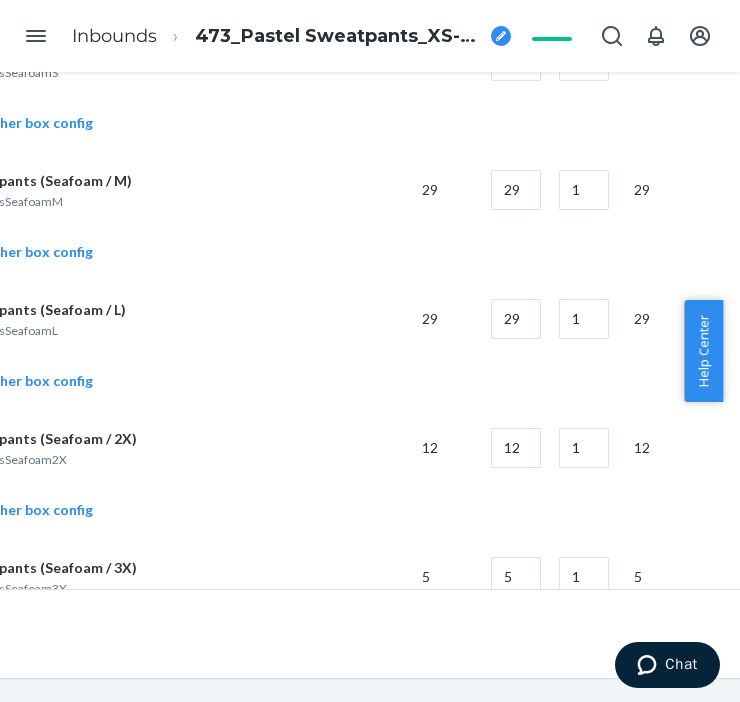 scroll, scrollTop: 2555, scrollLeft: 207, axis: both 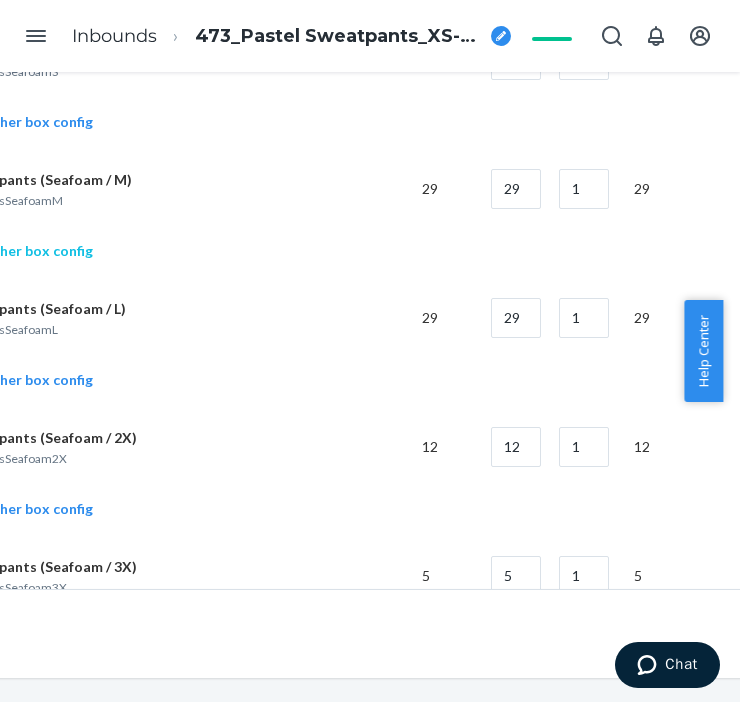 click on "Add another box config" at bounding box center [2, 251] 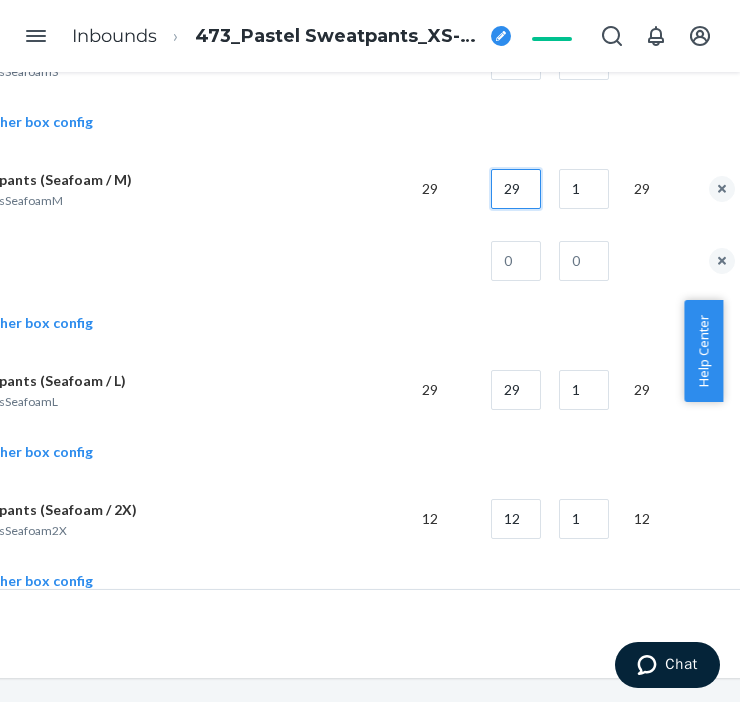 click on "29" at bounding box center (516, 189) 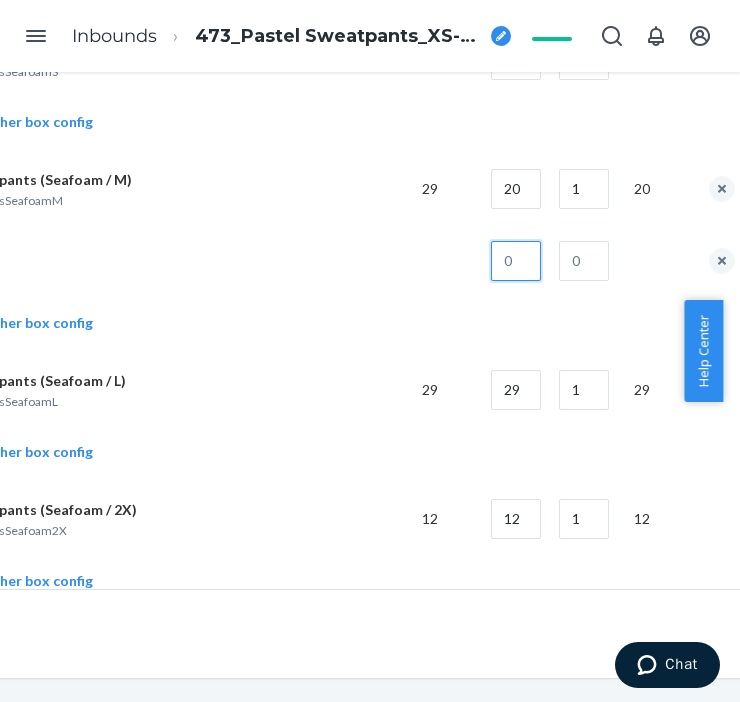 click at bounding box center (516, 261) 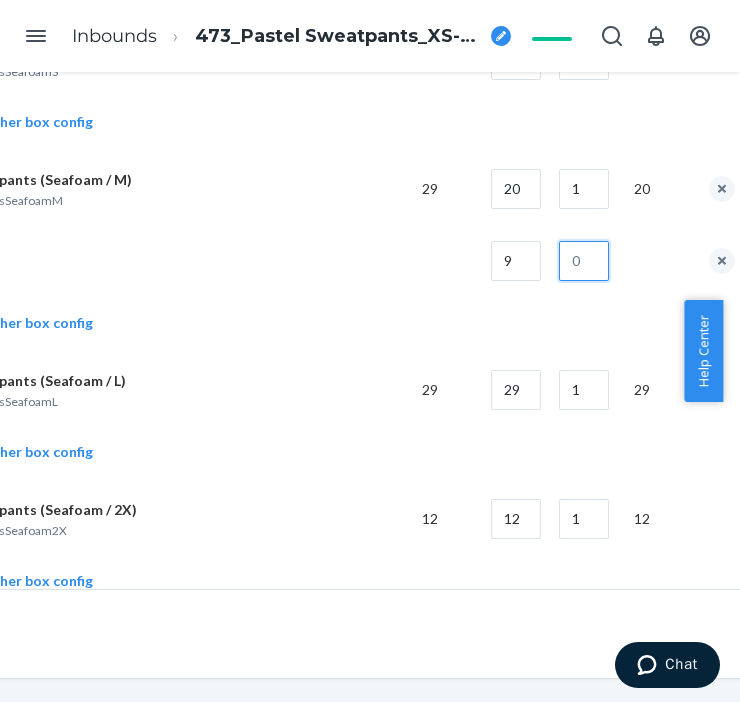click at bounding box center [584, 261] 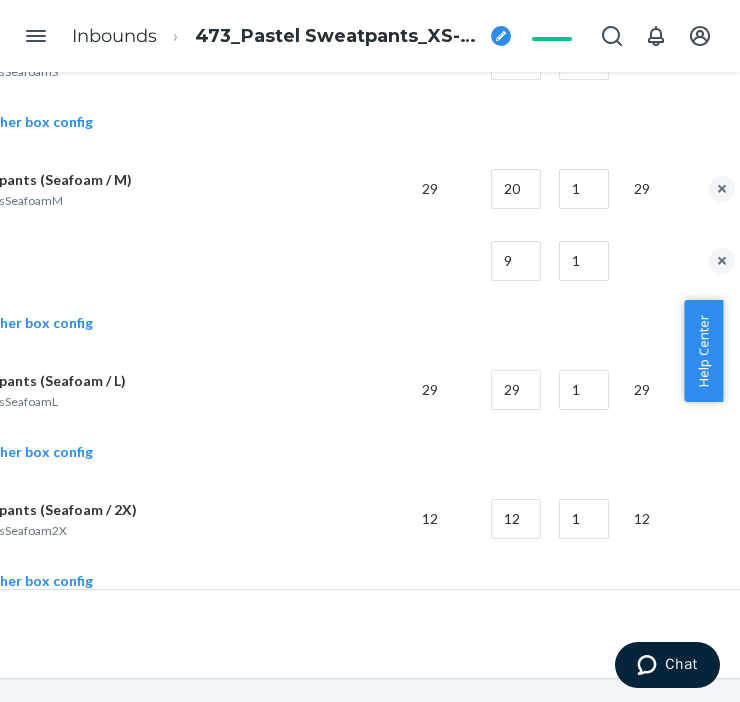 click at bounding box center (158, 261) 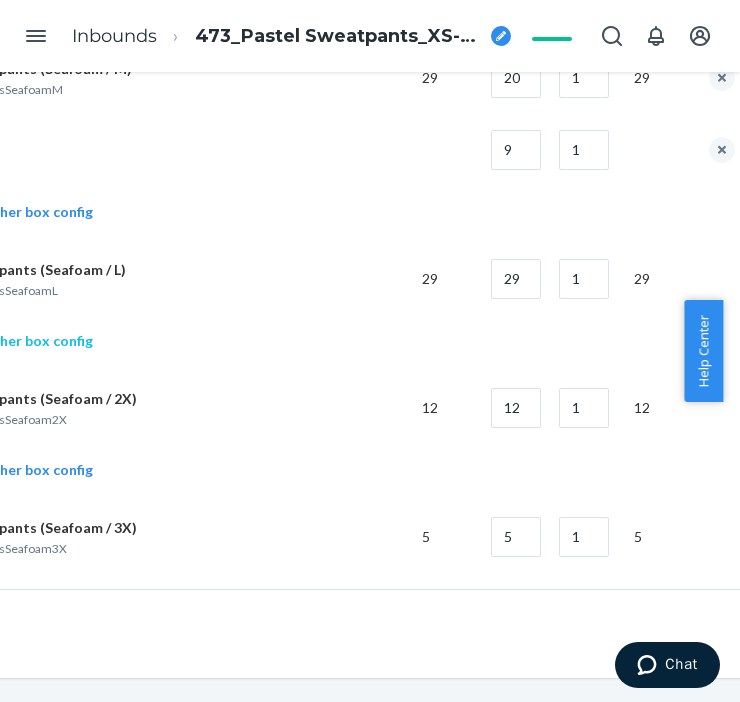 click on "Add another box config" at bounding box center [2, 341] 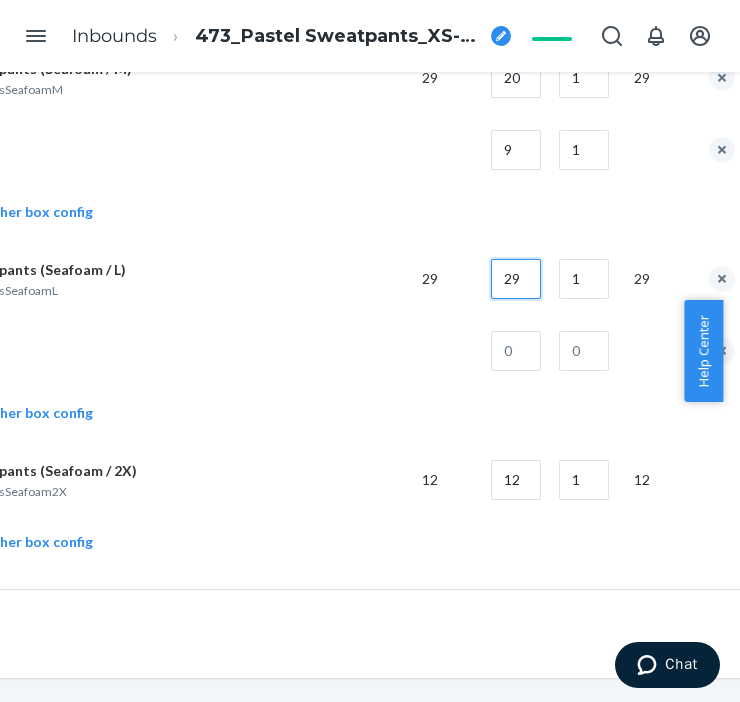 click on "29" at bounding box center [516, 279] 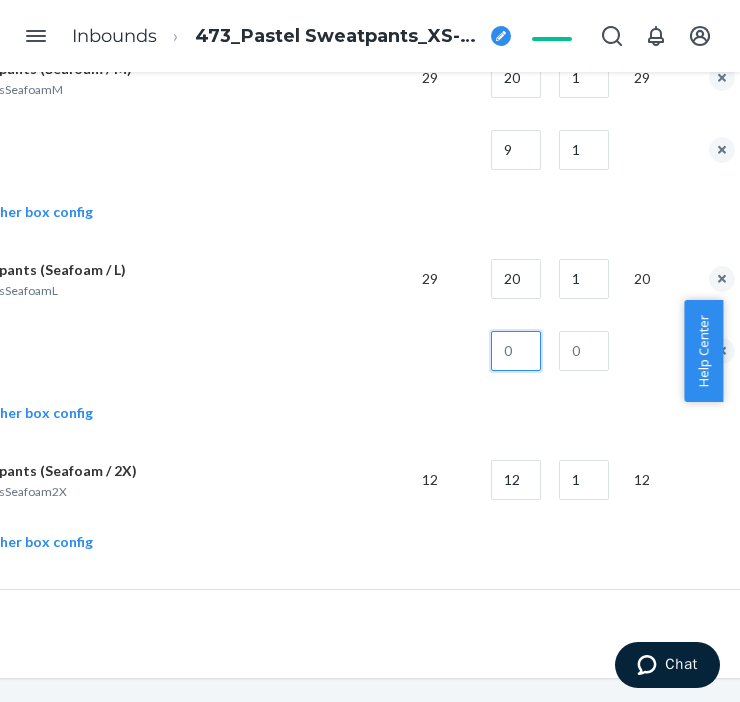 click at bounding box center (516, 351) 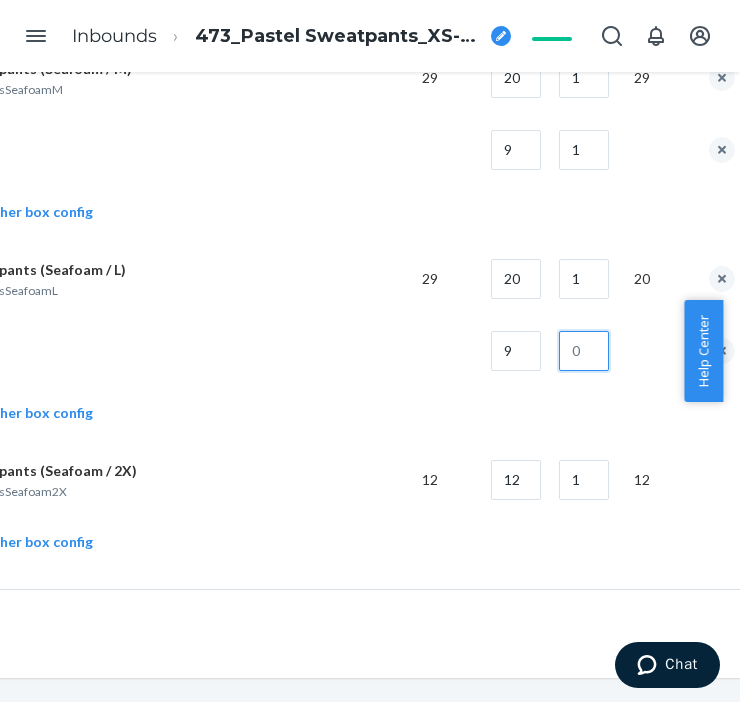 click at bounding box center (584, 351) 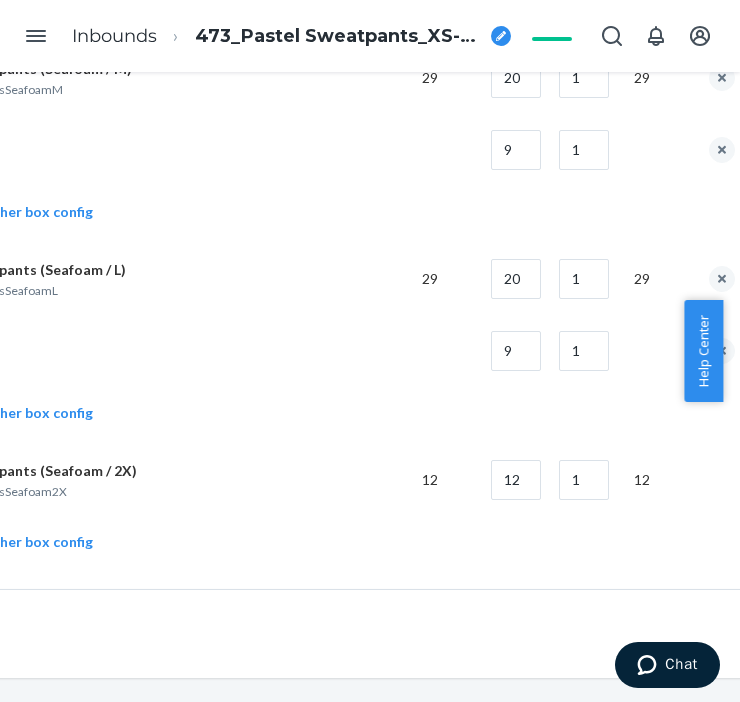 click at bounding box center [158, 351] 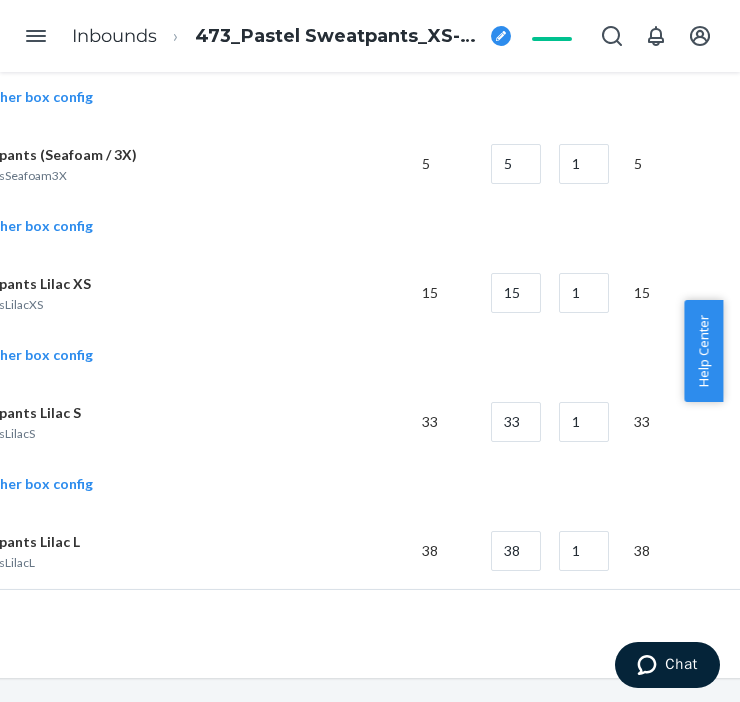 scroll, scrollTop: 3222, scrollLeft: 207, axis: both 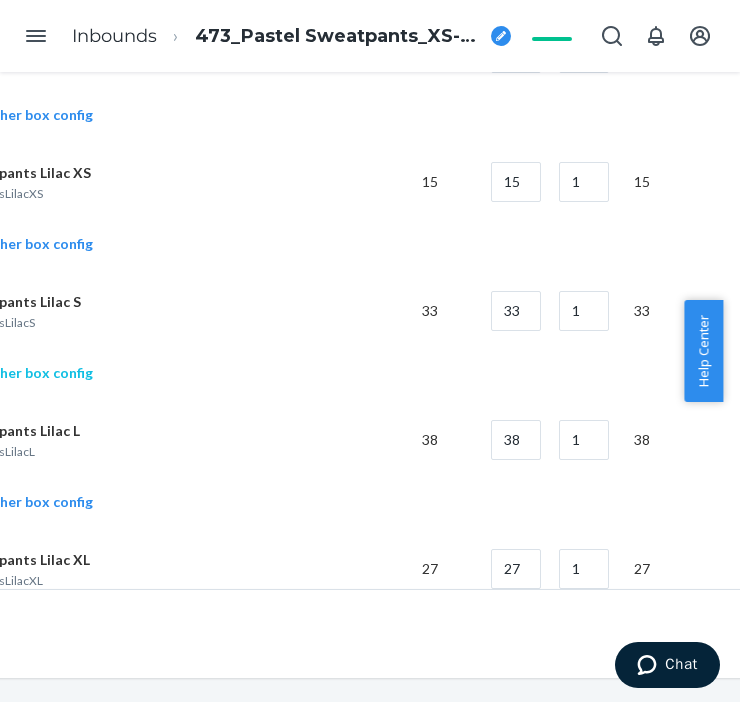 click on "Add another box config" at bounding box center (2, 373) 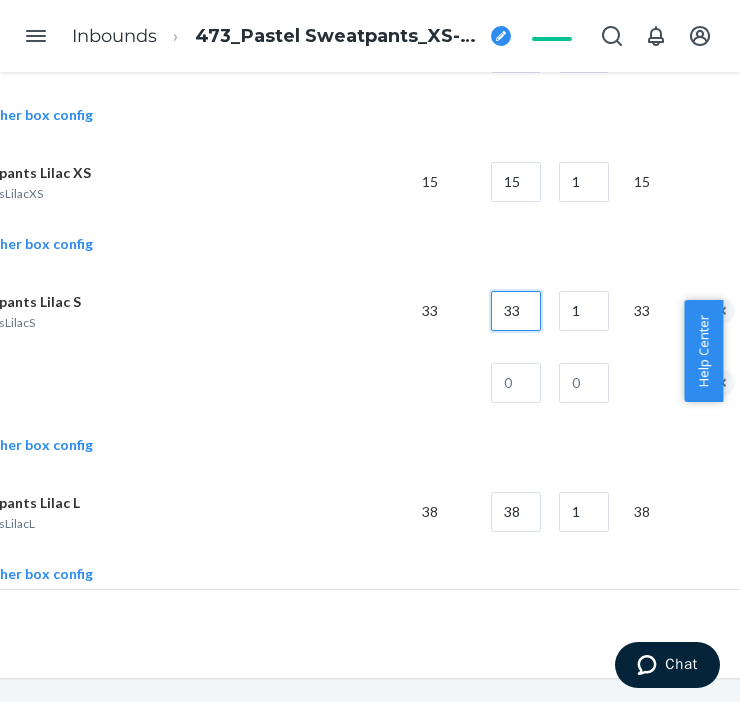 click on "33" at bounding box center [516, 311] 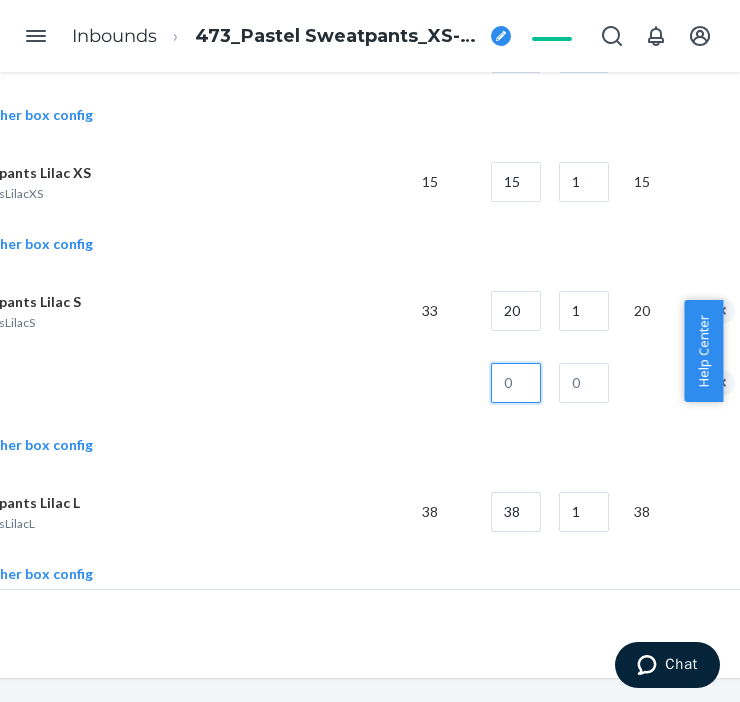 click at bounding box center (516, 383) 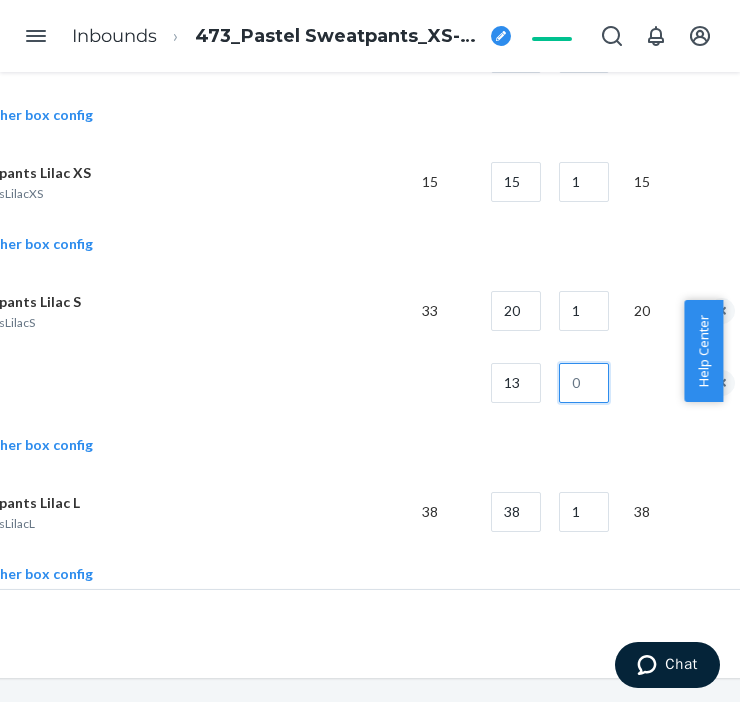 click at bounding box center [584, 383] 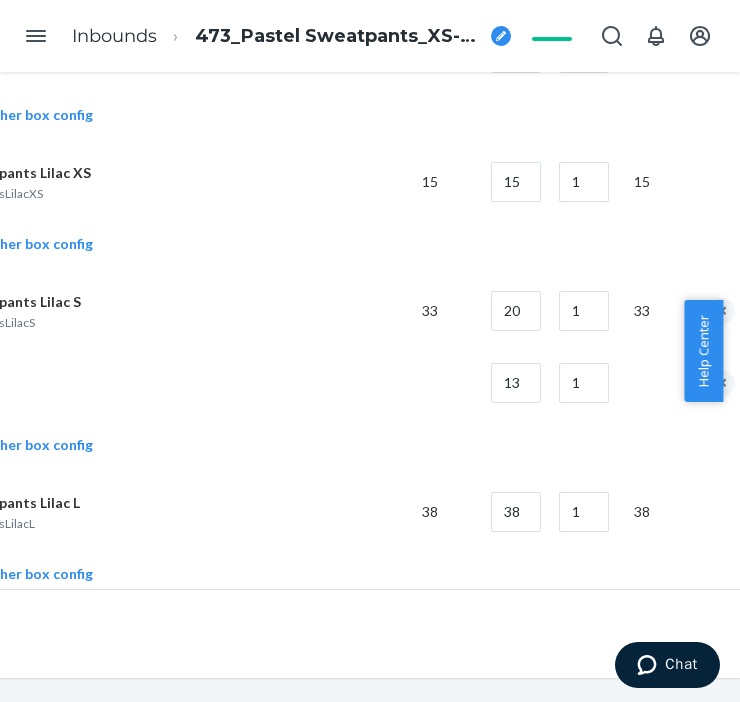 click at bounding box center (158, 383) 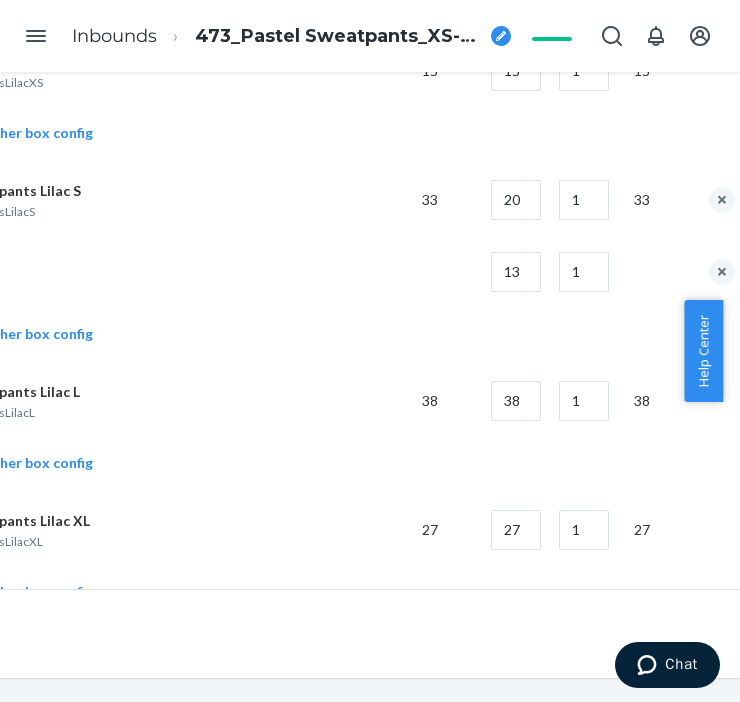 scroll, scrollTop: 3444, scrollLeft: 207, axis: both 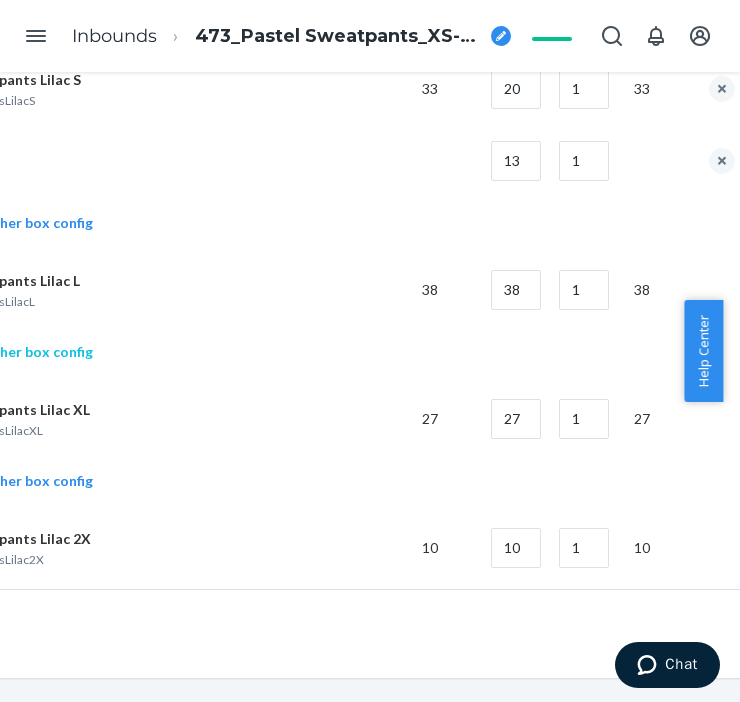click on "Add another box config" at bounding box center (2, 352) 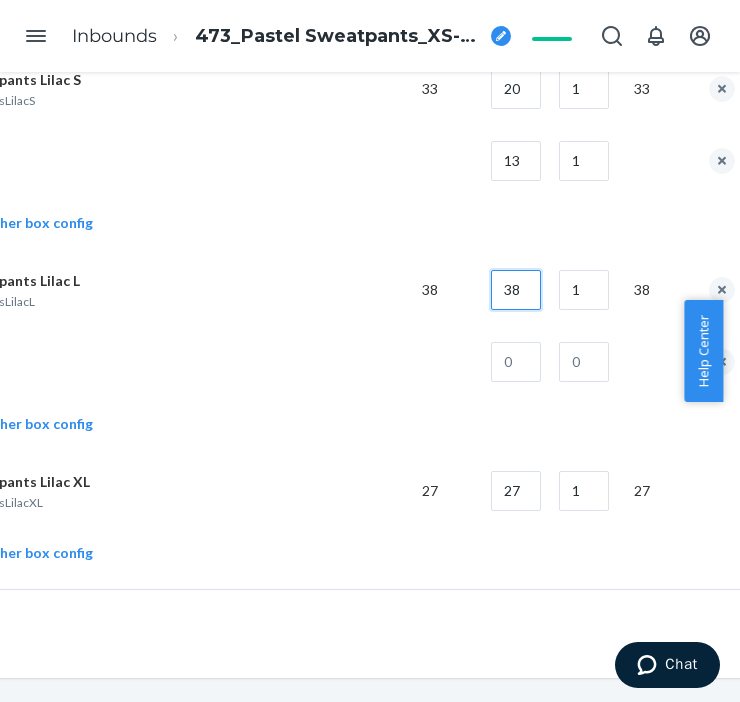 click on "38" at bounding box center (516, 290) 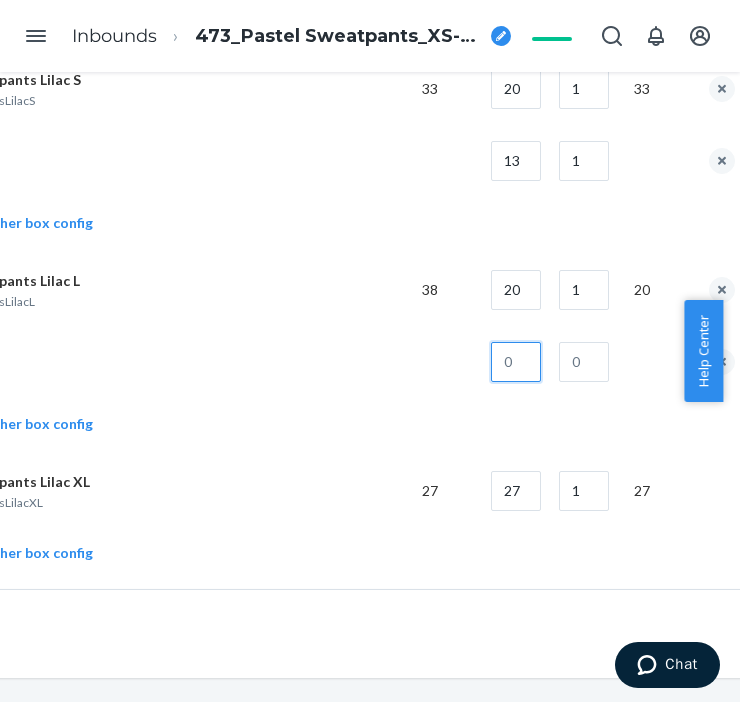 click at bounding box center (516, 362) 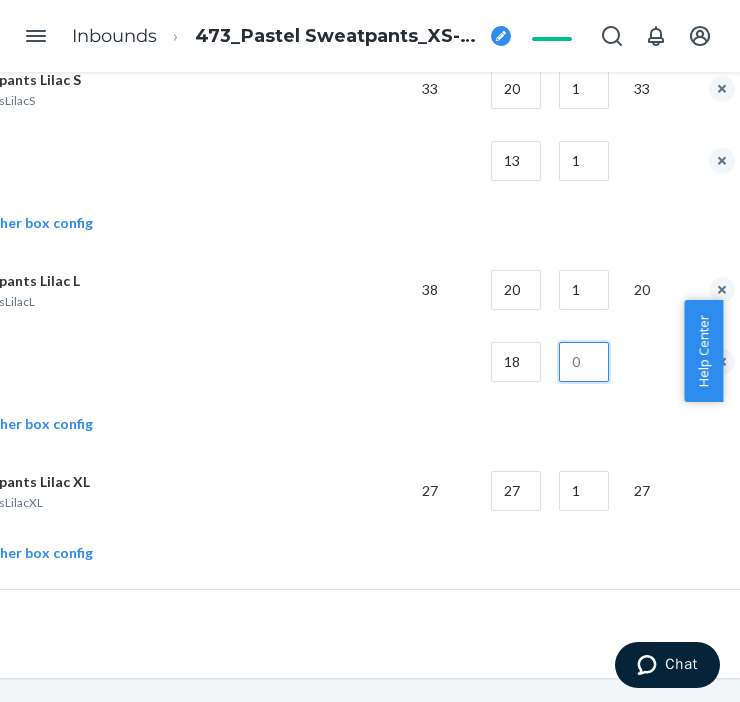 click at bounding box center [584, 362] 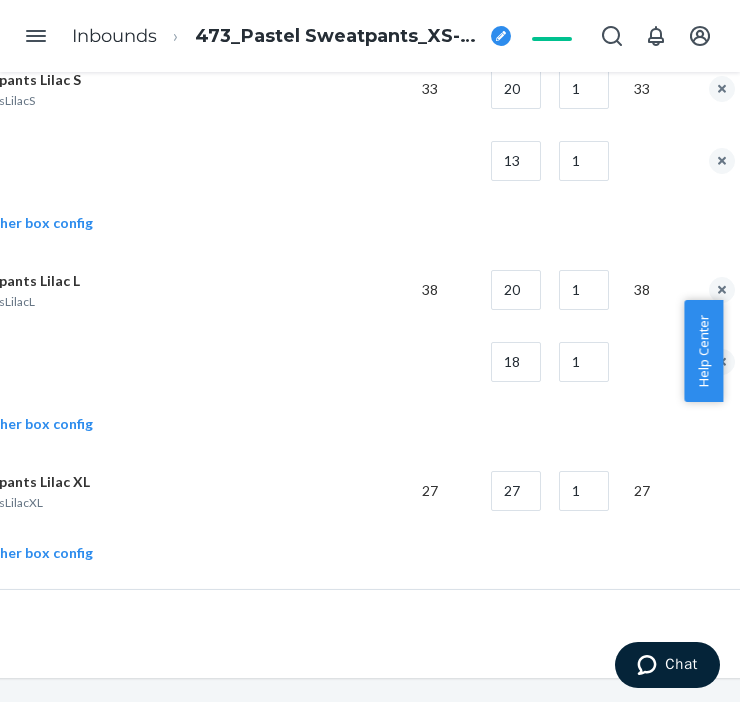 click at bounding box center [158, 362] 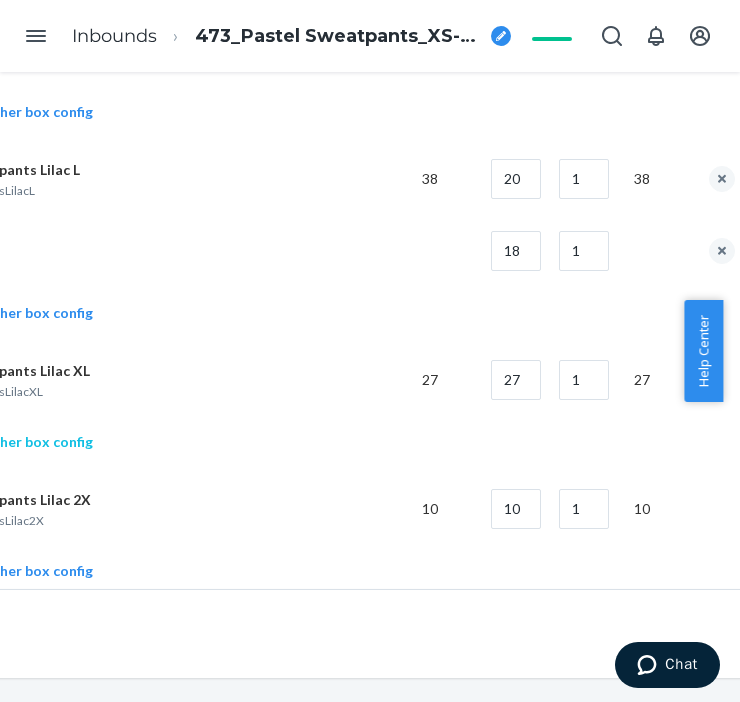 click on "Add another box config" at bounding box center [2, 442] 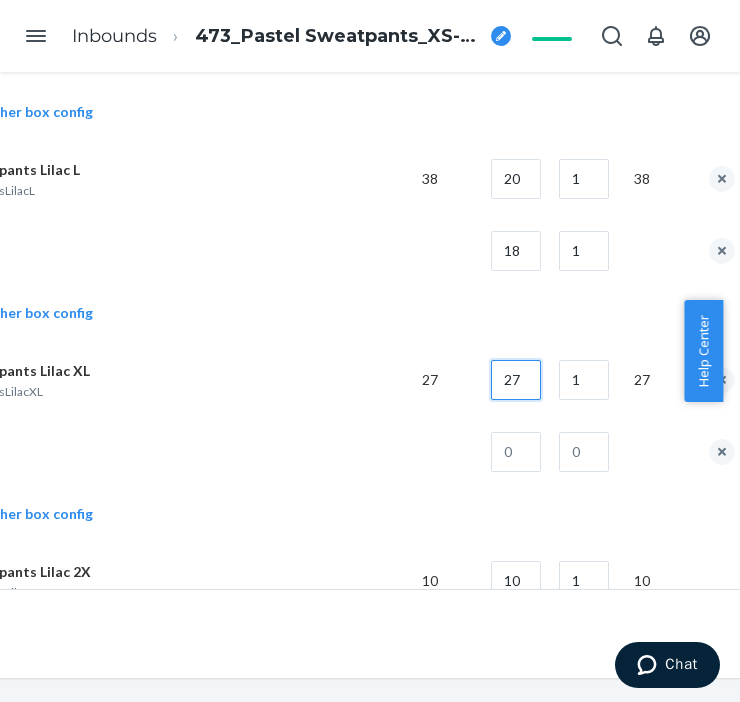 click on "27" at bounding box center [516, 380] 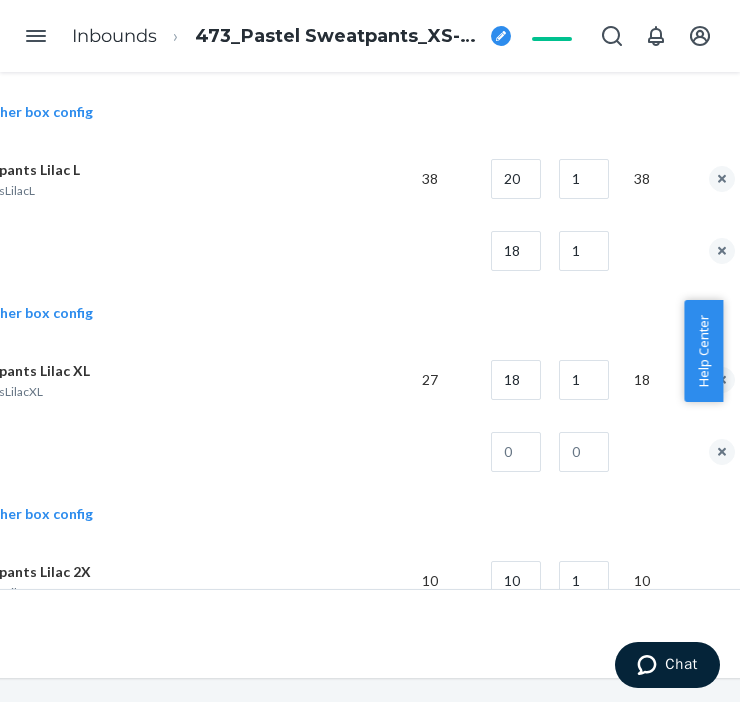 click at bounding box center [158, 452] 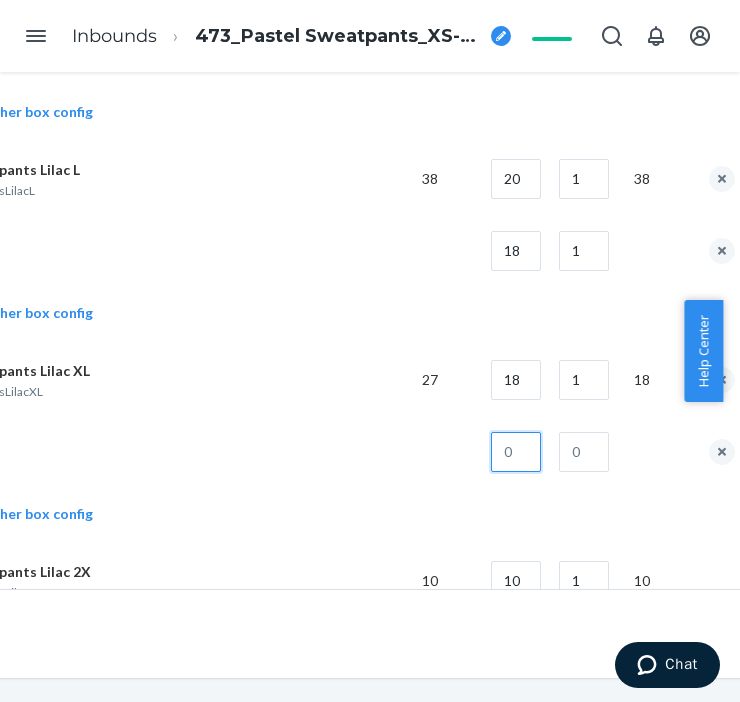 click at bounding box center [516, 452] 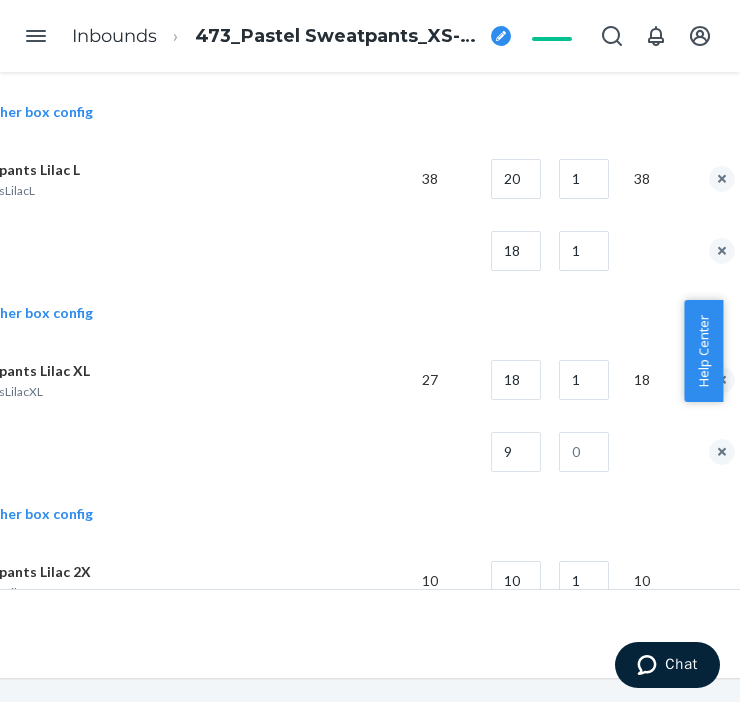 click at bounding box center [655, 452] 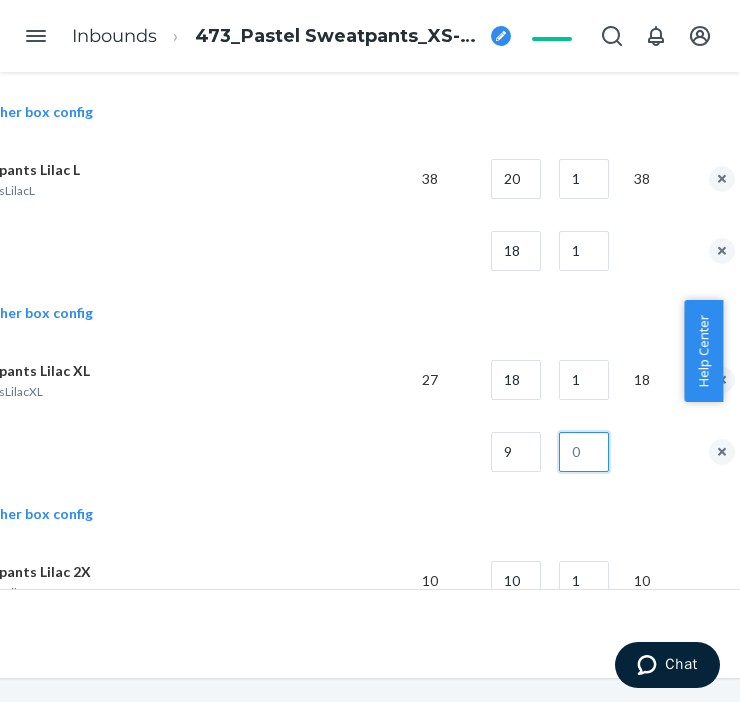click at bounding box center (584, 452) 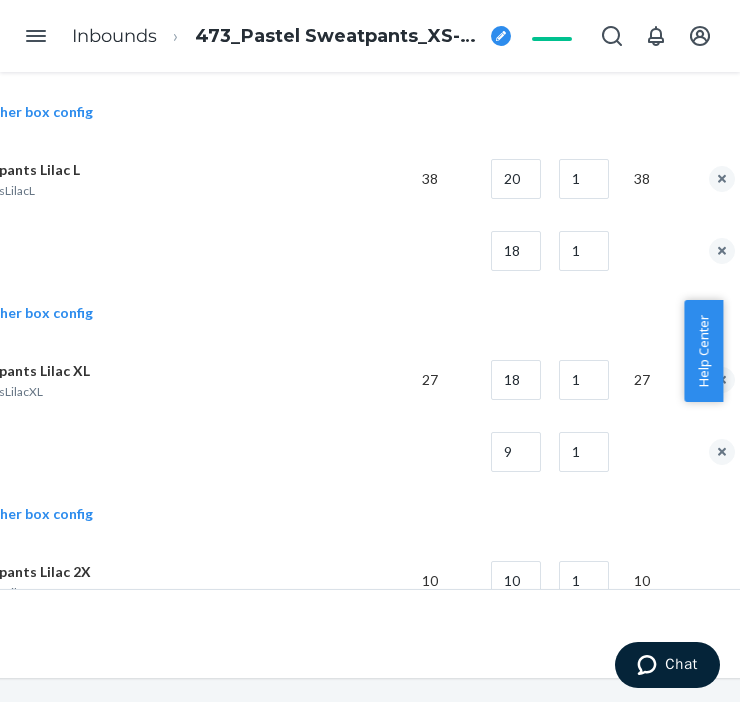 click at bounding box center [158, 452] 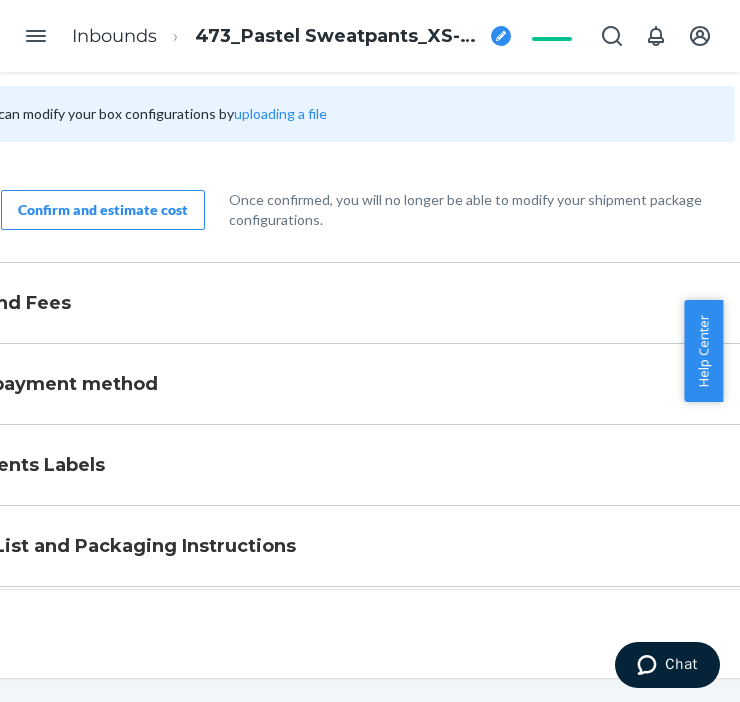 scroll, scrollTop: 4280, scrollLeft: 207, axis: both 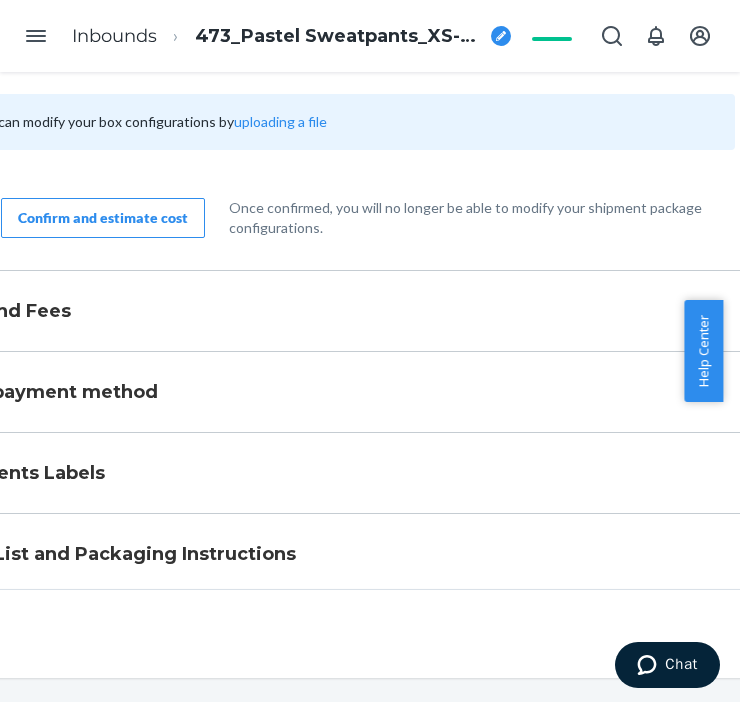 click on "Confirm and estimate cost" at bounding box center [103, 218] 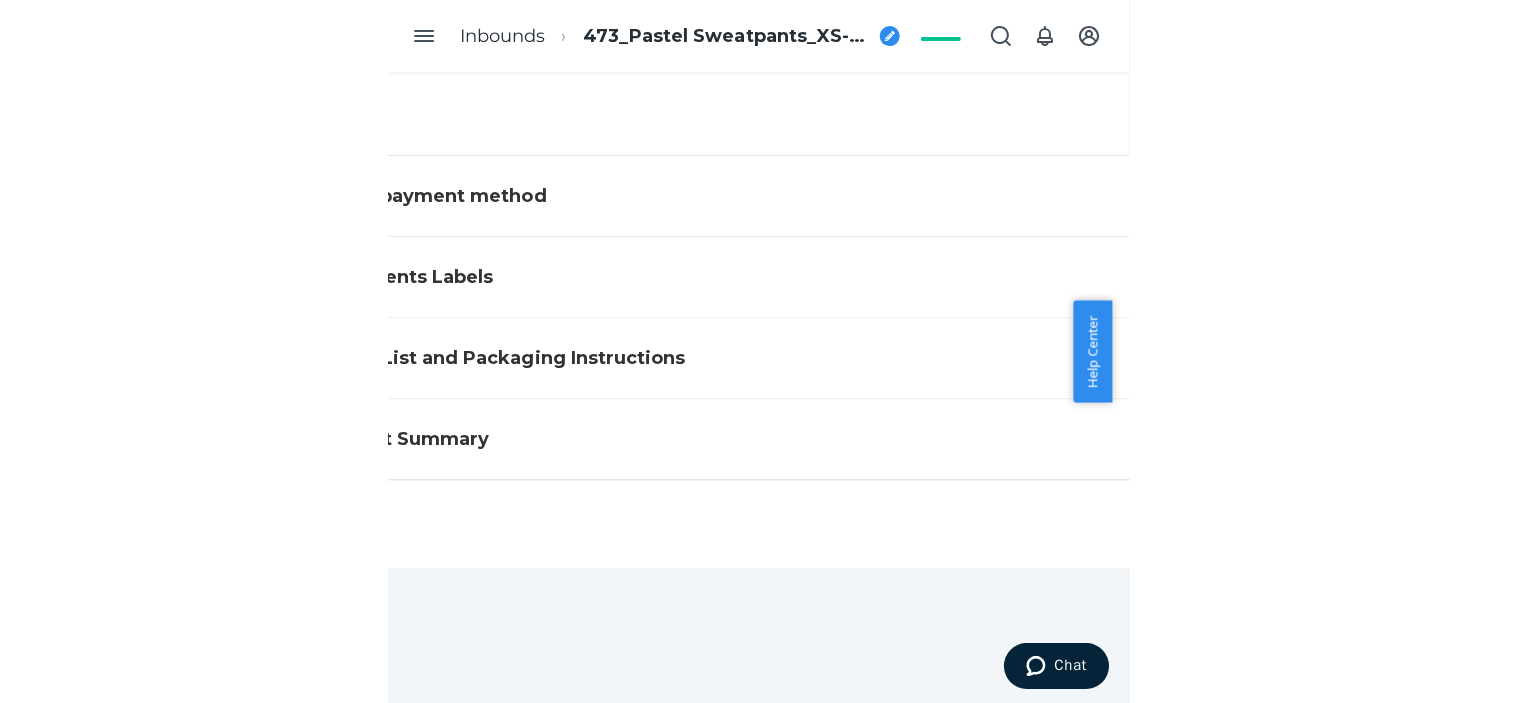 scroll, scrollTop: 1218, scrollLeft: 0, axis: vertical 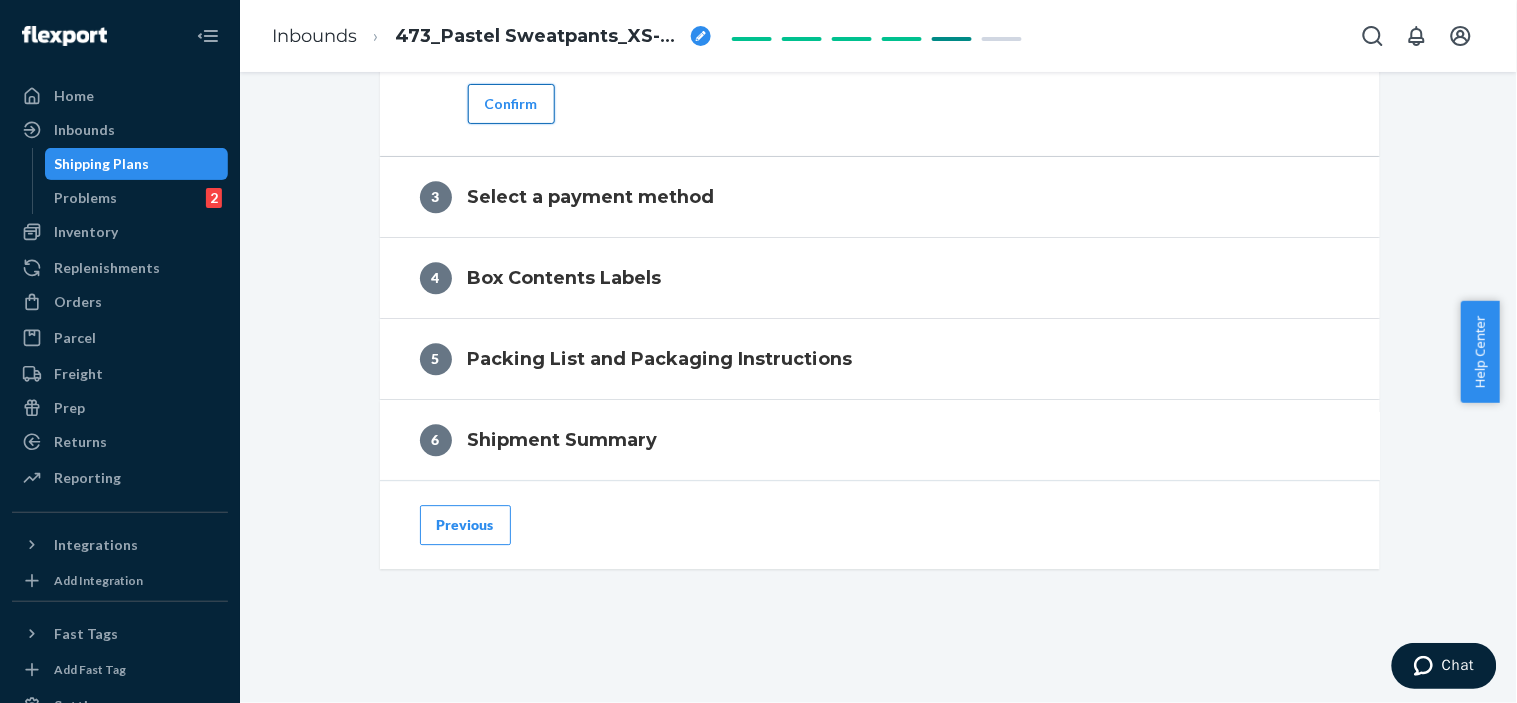 click on "Confirm" at bounding box center [511, 104] 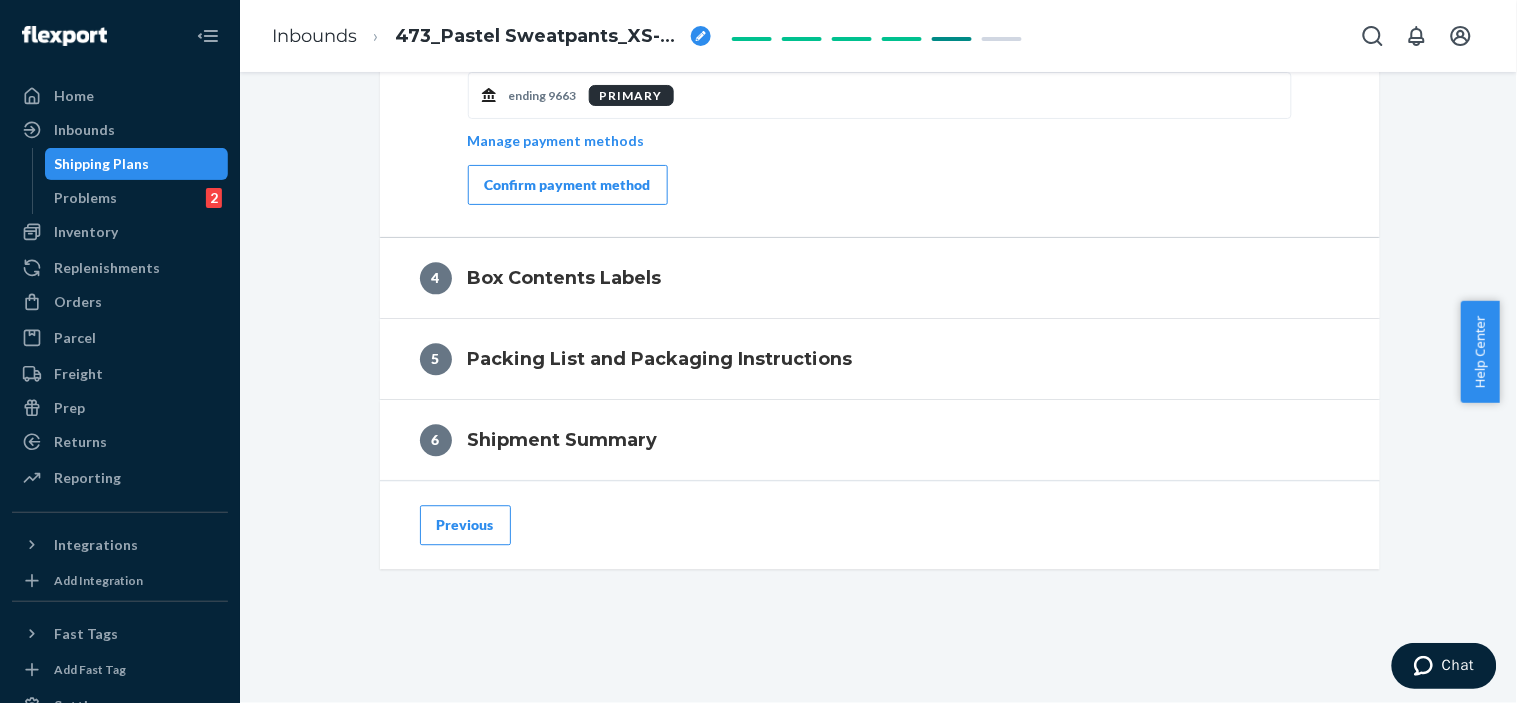 scroll, scrollTop: 1075, scrollLeft: 0, axis: vertical 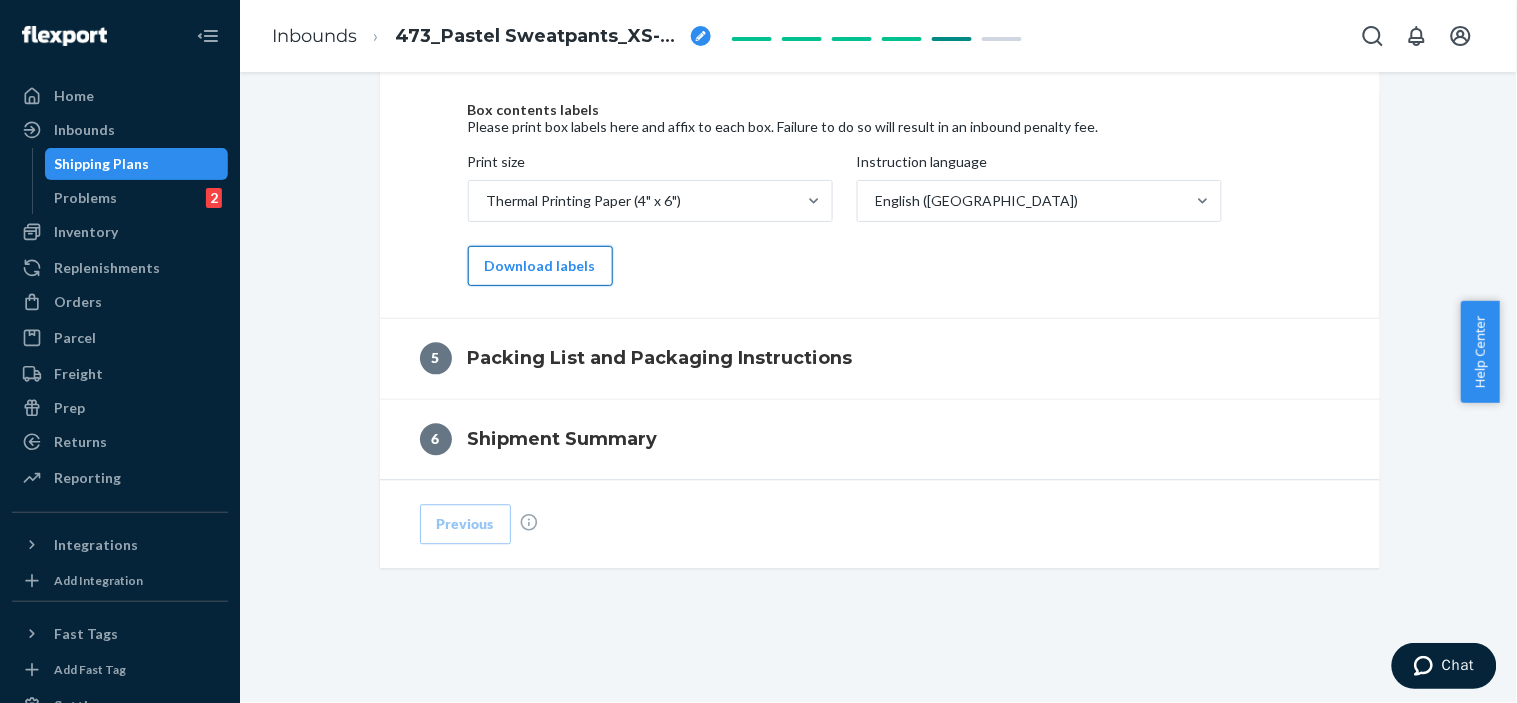 click on "Download labels" at bounding box center (540, 266) 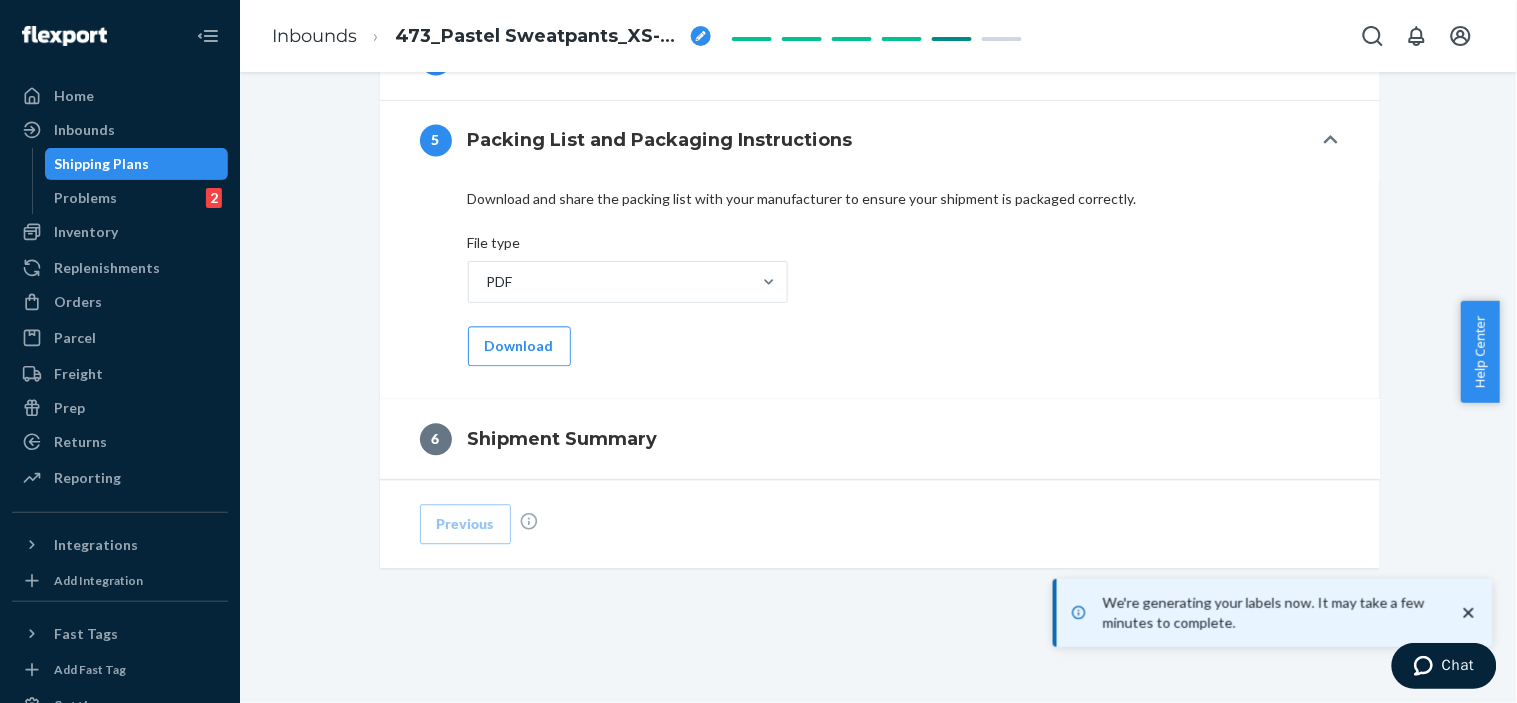 scroll, scrollTop: 1033, scrollLeft: 0, axis: vertical 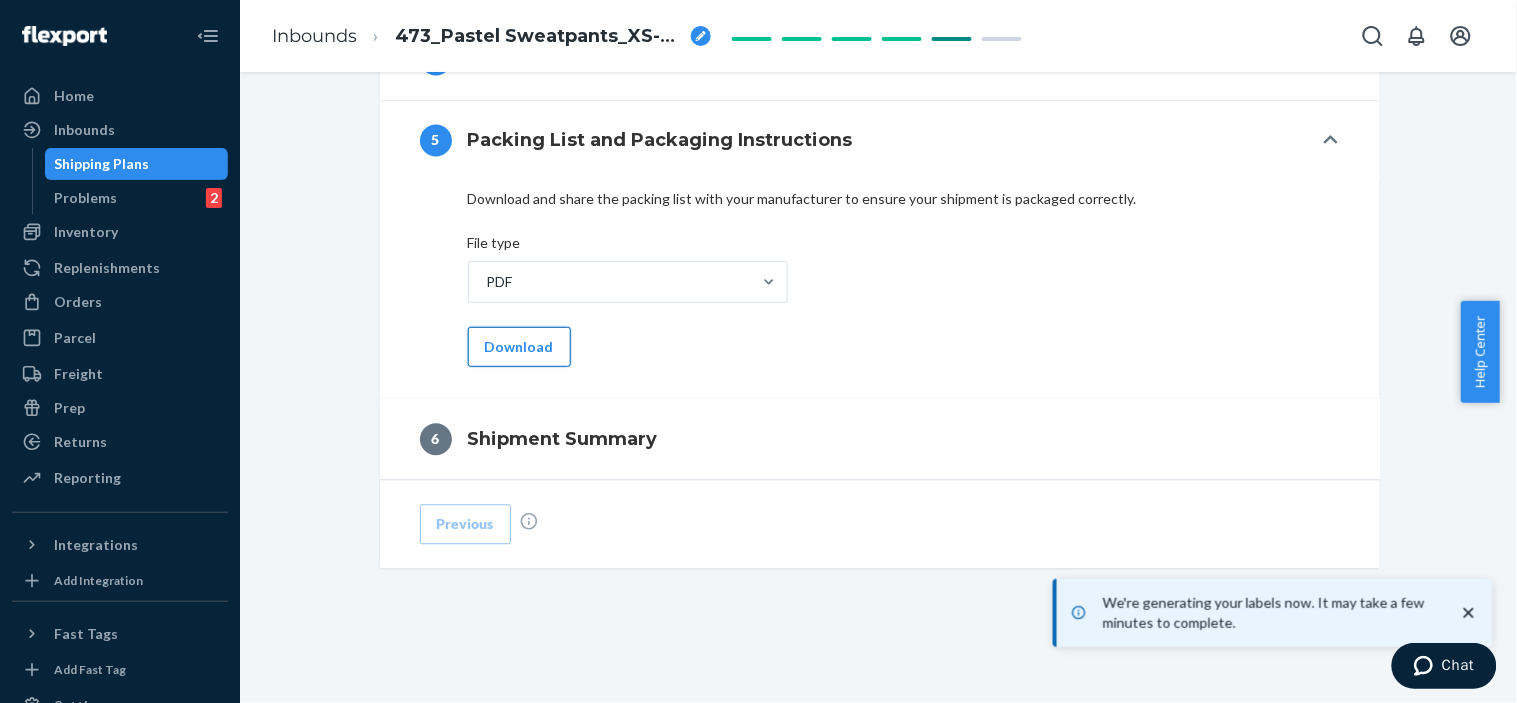 click on "Download" at bounding box center (519, 347) 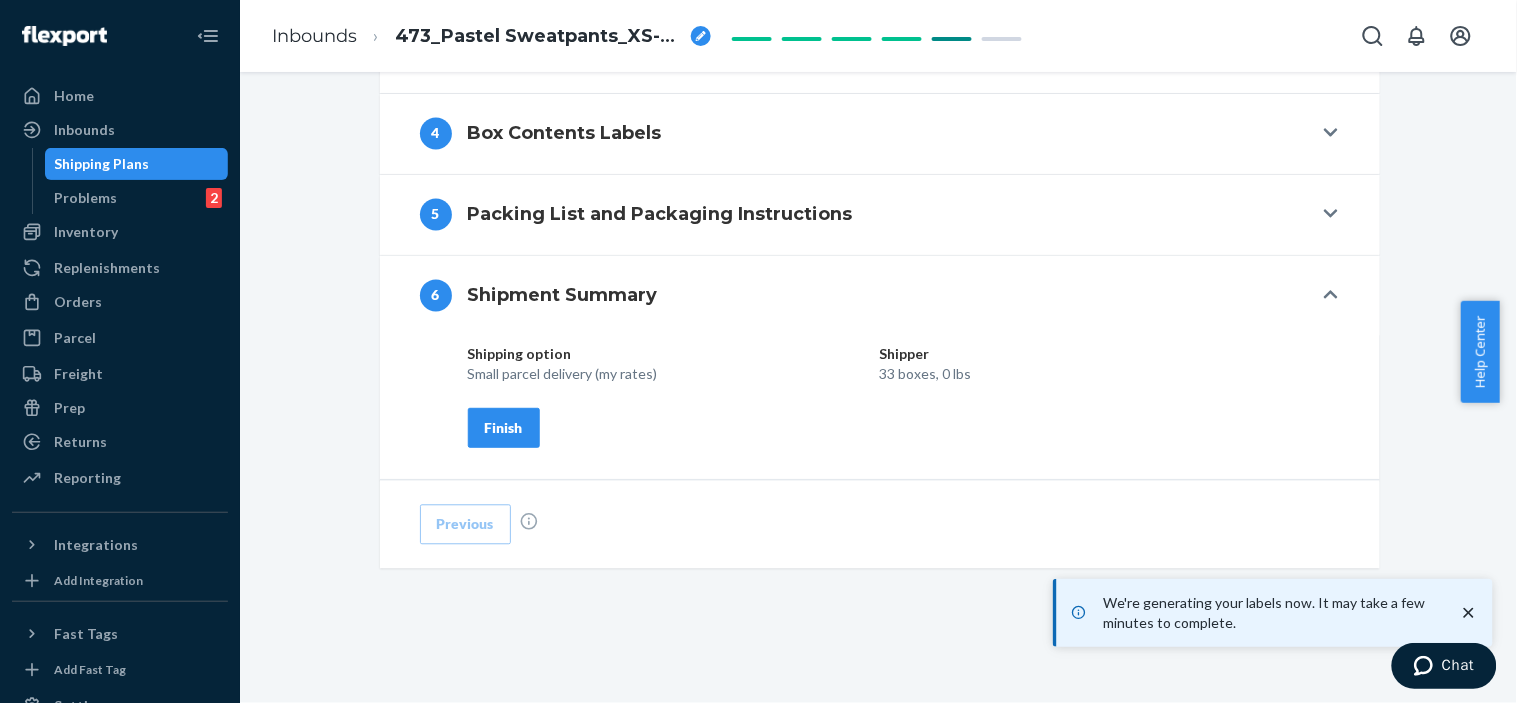scroll, scrollTop: 958, scrollLeft: 0, axis: vertical 